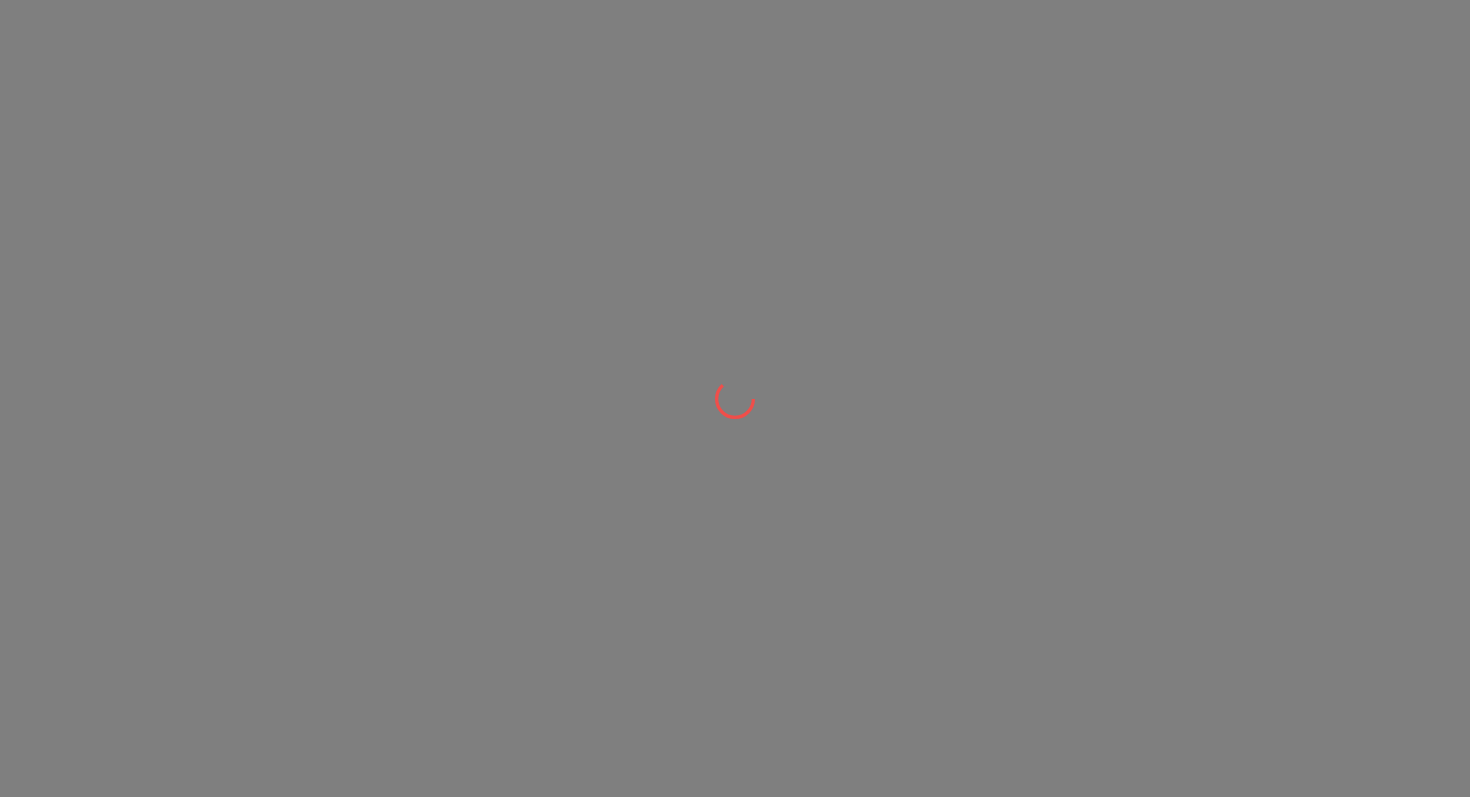 scroll, scrollTop: 0, scrollLeft: 0, axis: both 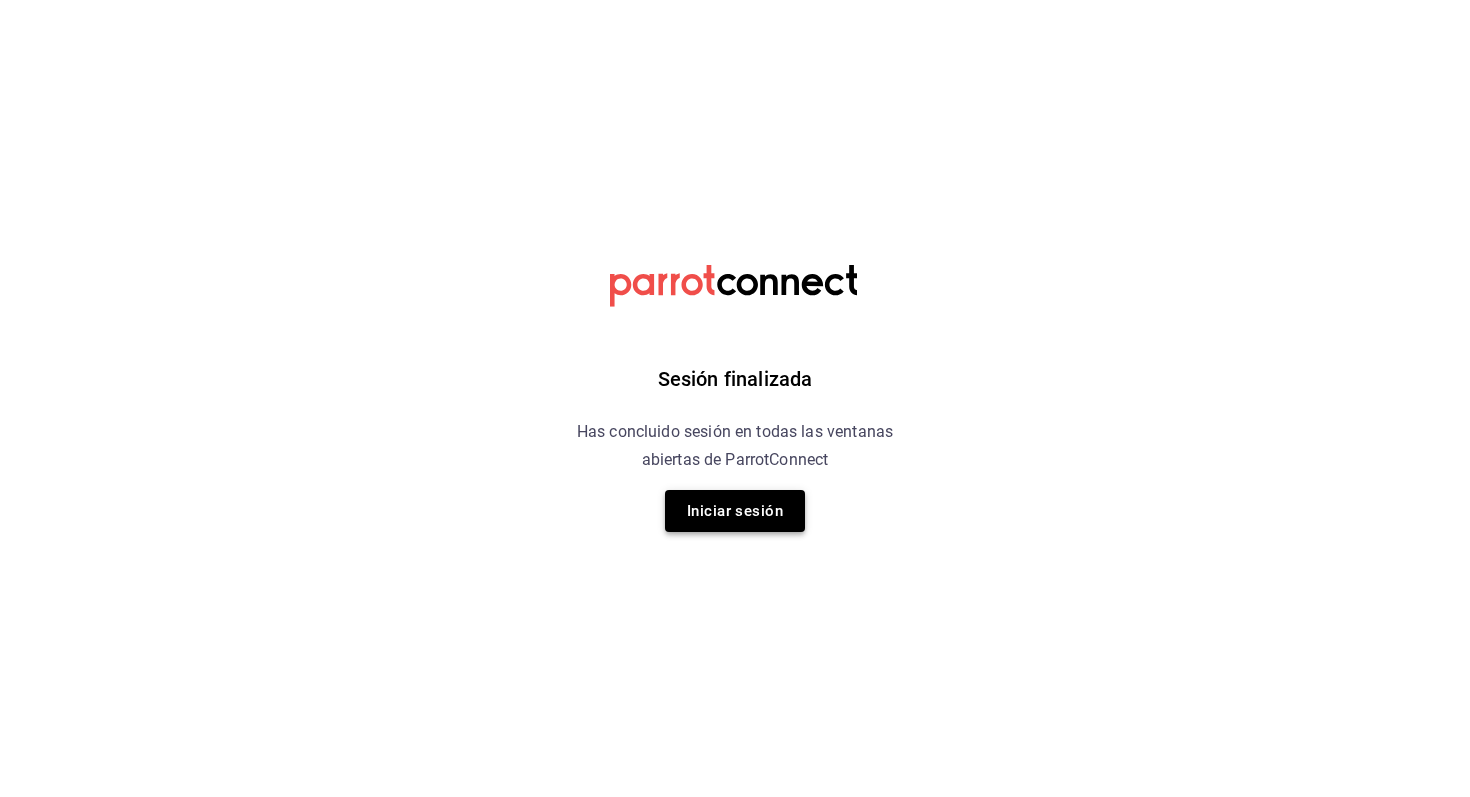 click on "Iniciar sesión" at bounding box center [735, 511] 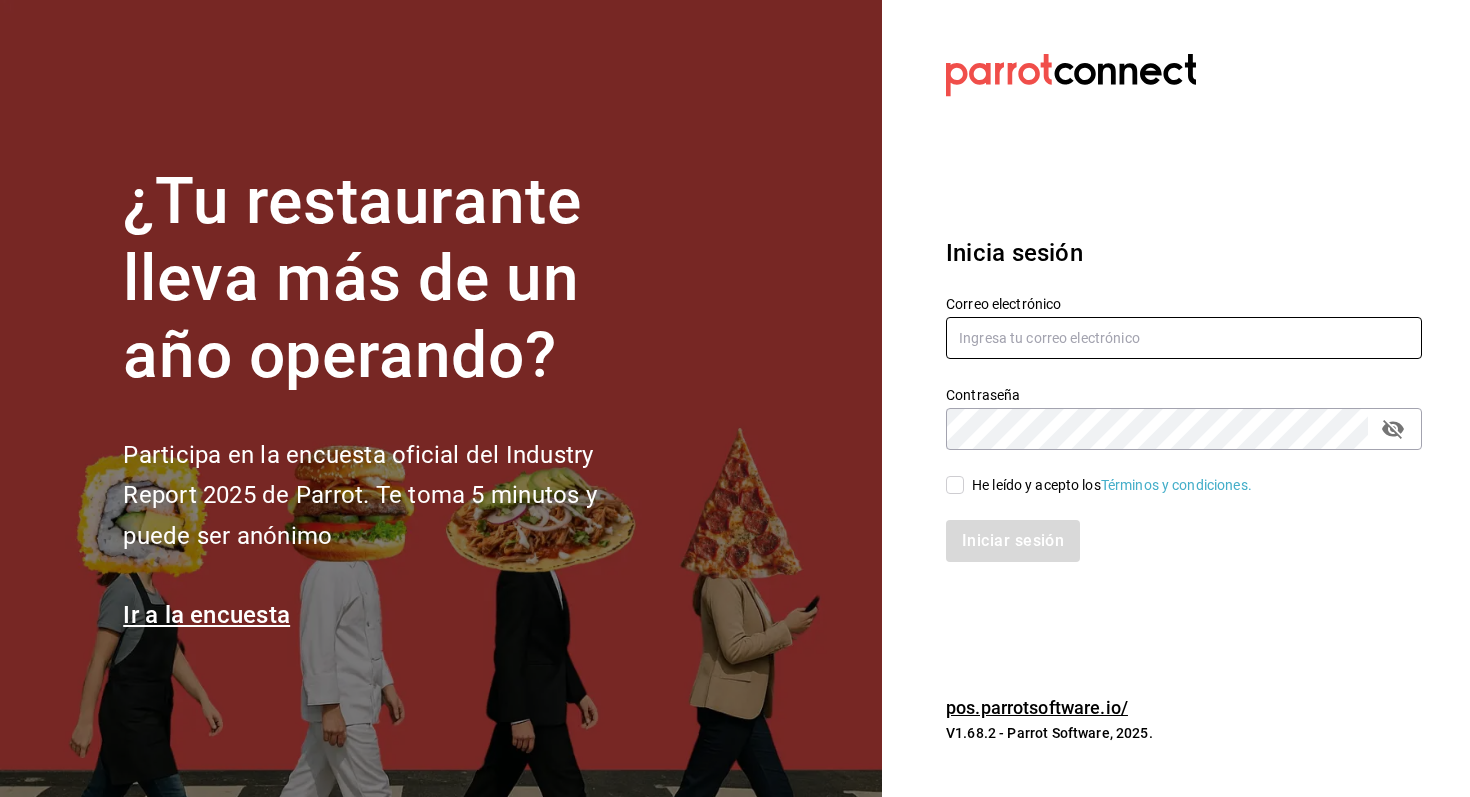 click at bounding box center (1184, 338) 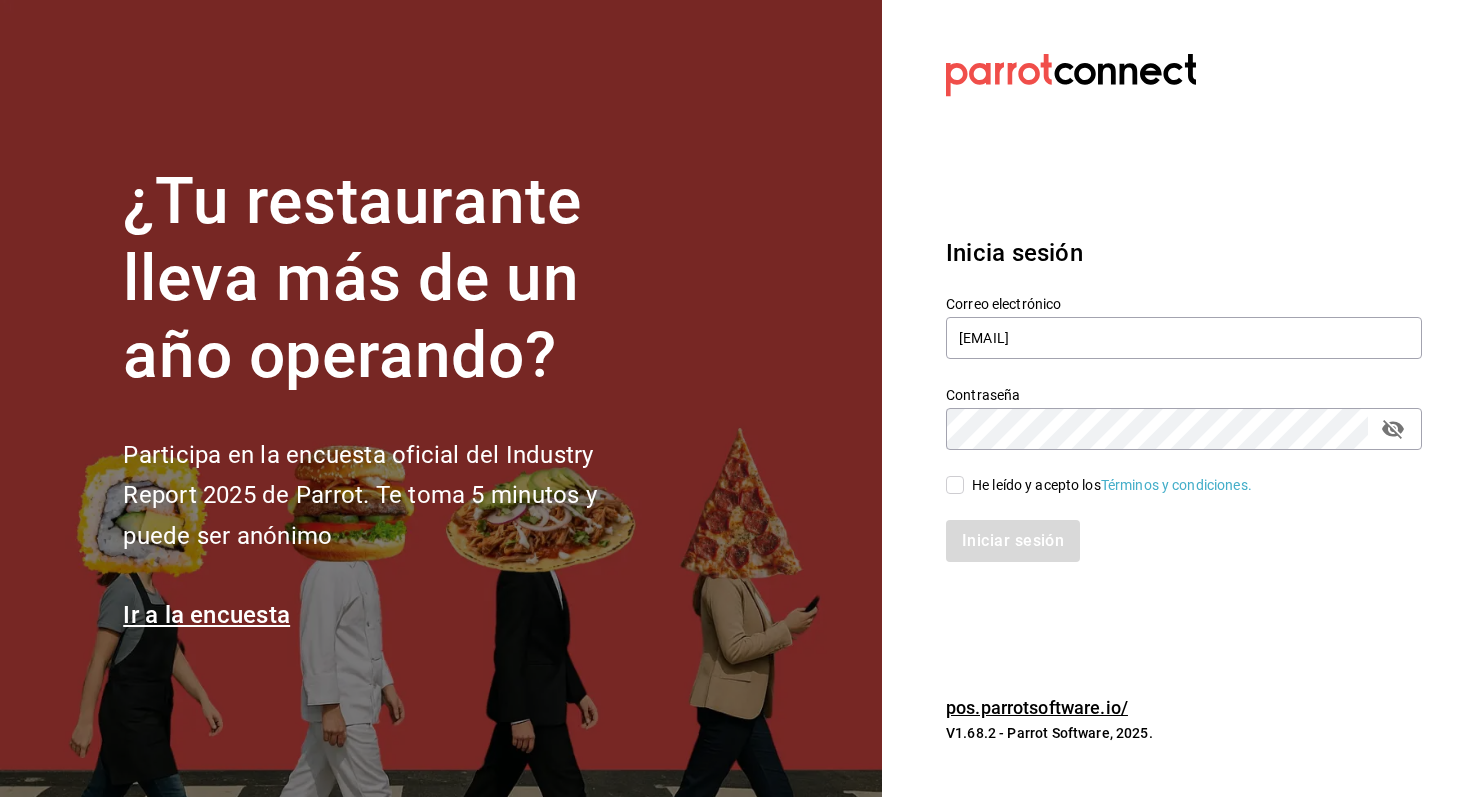 click on "He leído y acepto los  Términos y condiciones." at bounding box center [955, 485] 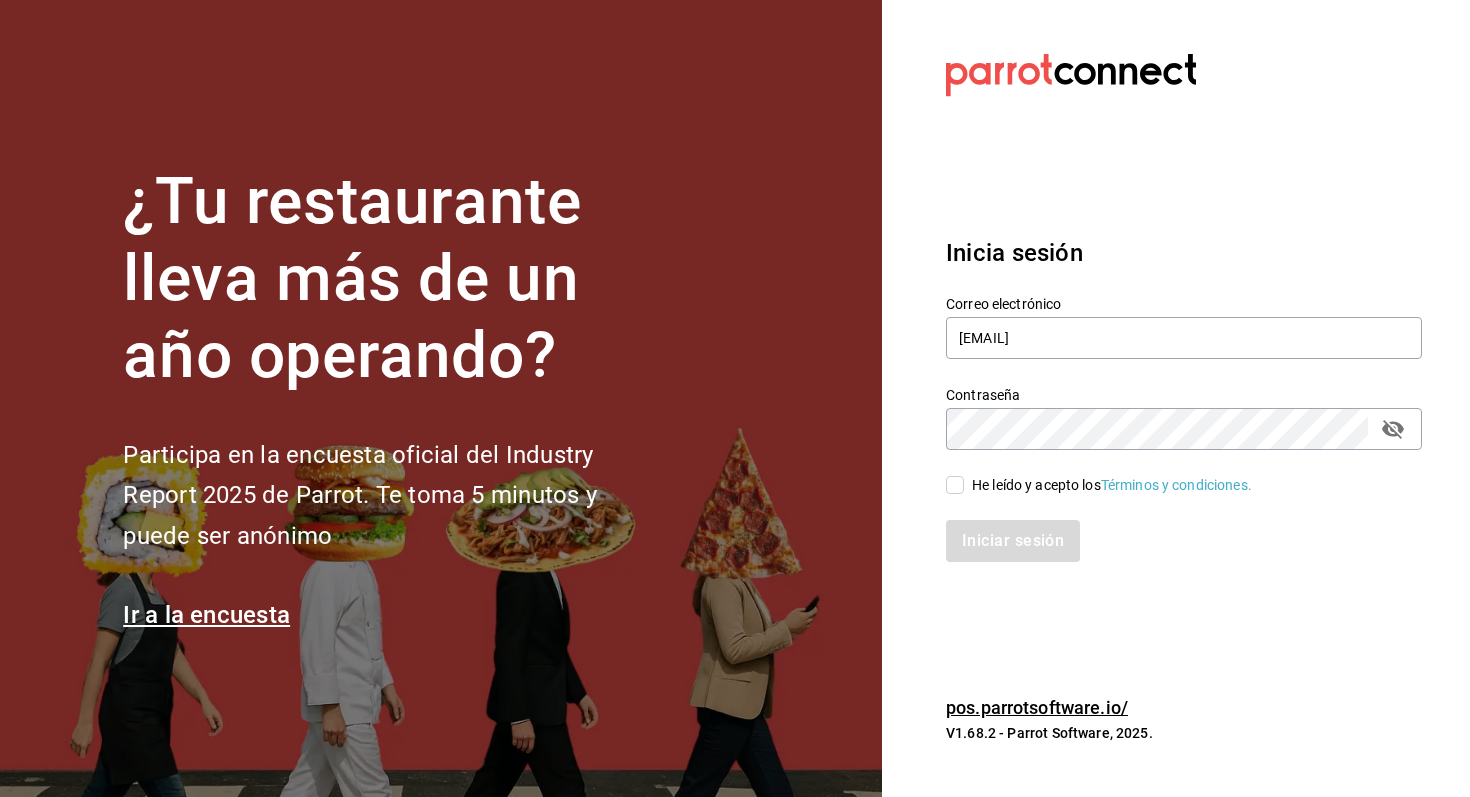 checkbox on "true" 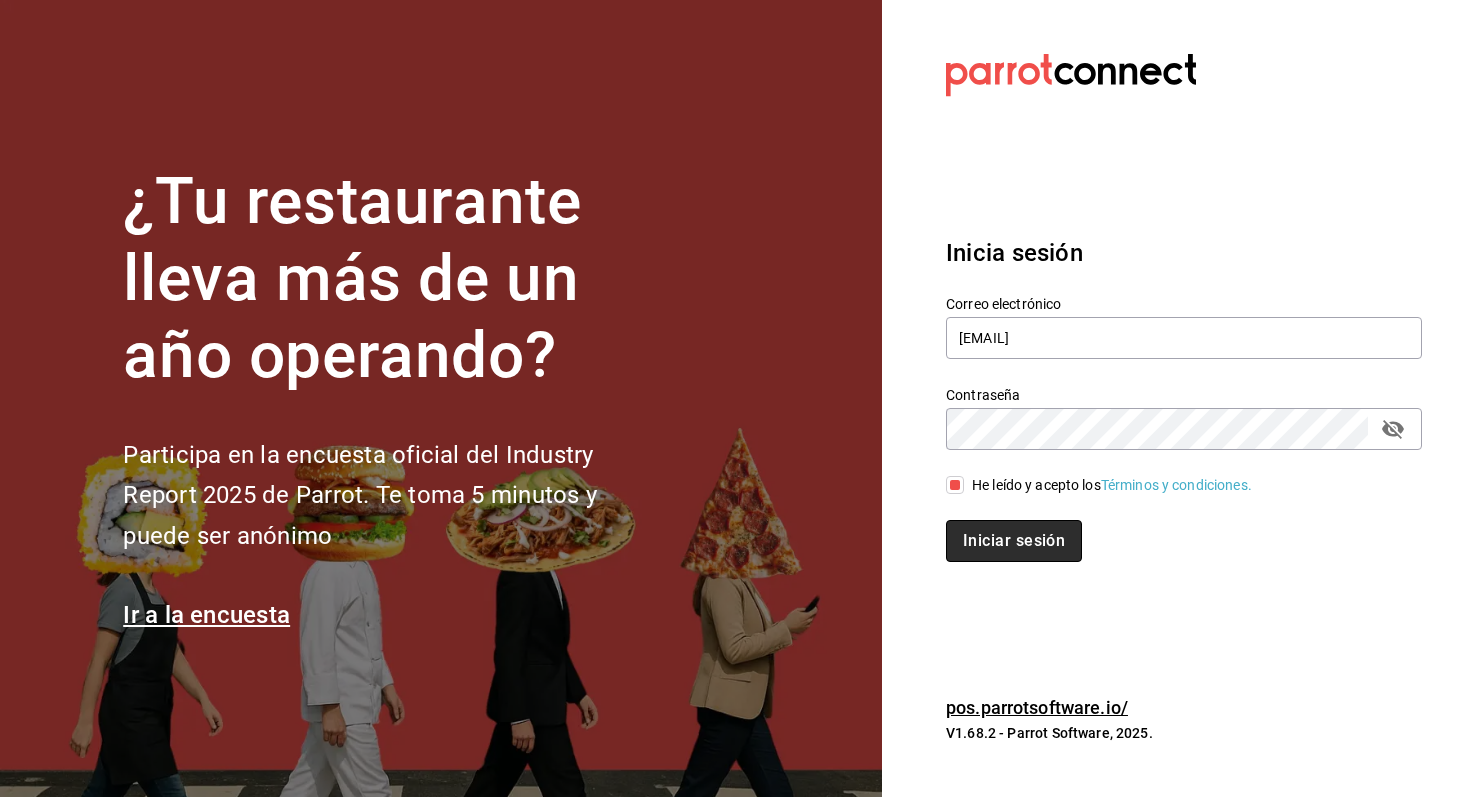 click on "Iniciar sesión" at bounding box center [1014, 541] 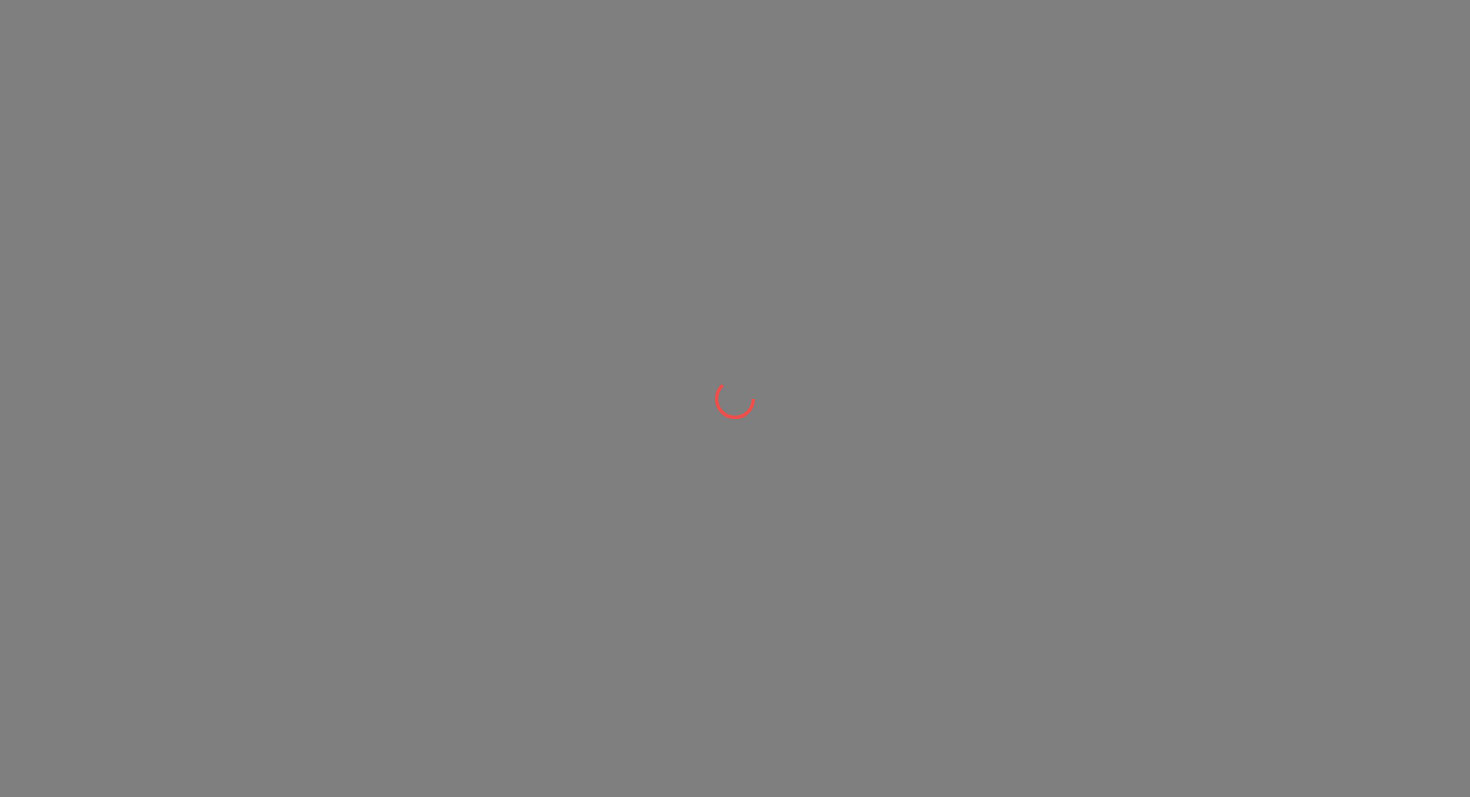 scroll, scrollTop: 0, scrollLeft: 0, axis: both 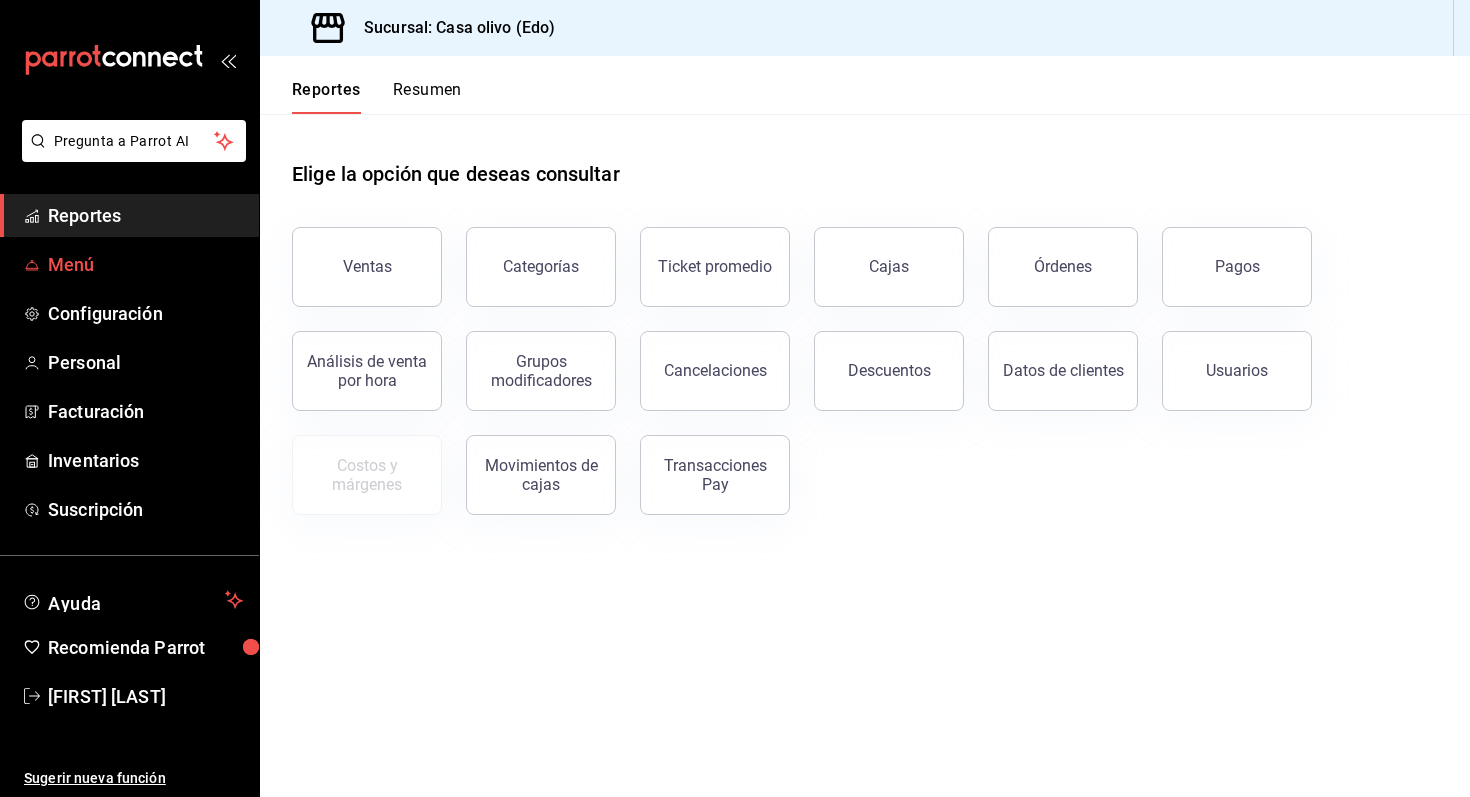 click on "Menú" at bounding box center (145, 264) 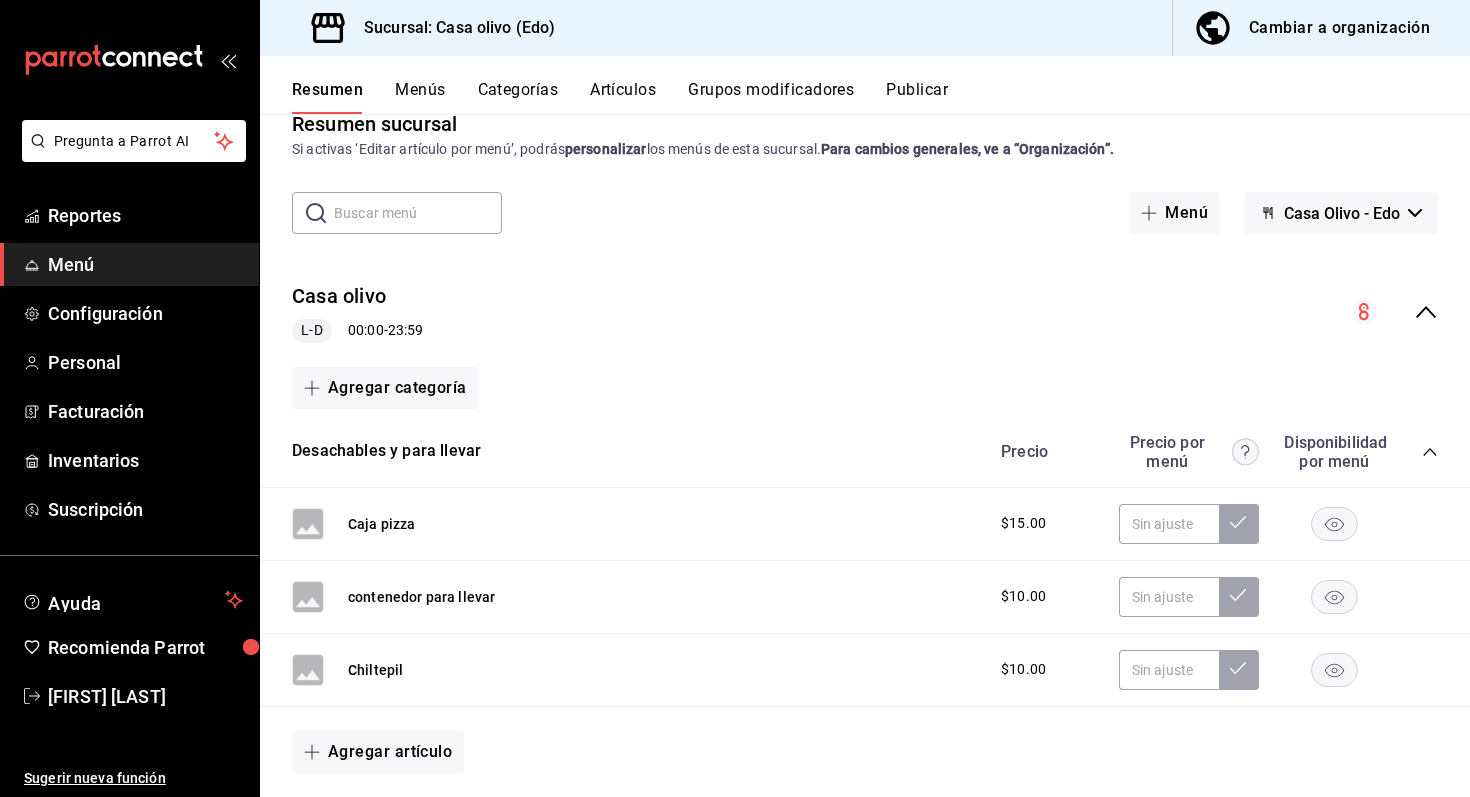 scroll, scrollTop: 0, scrollLeft: 0, axis: both 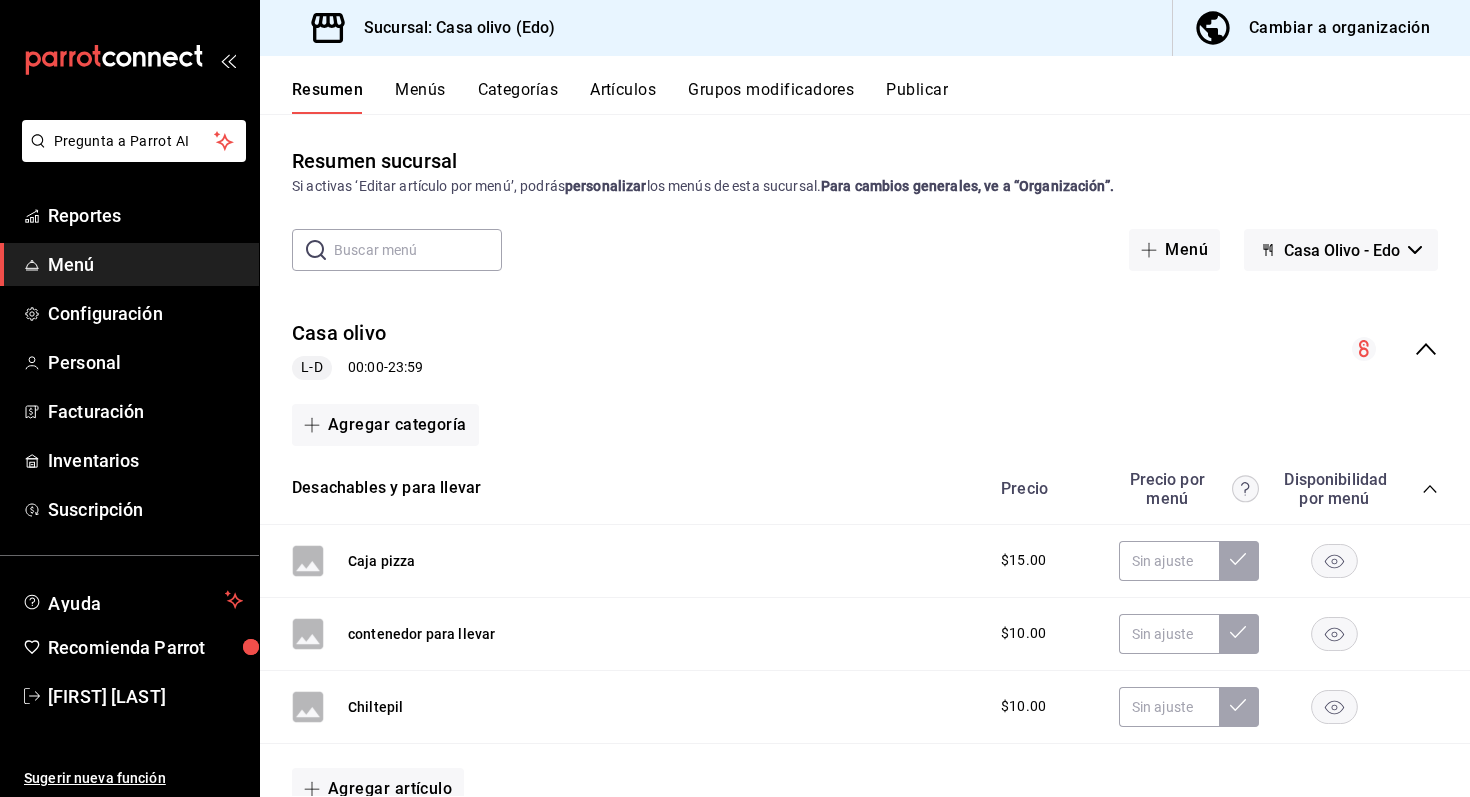 click on "Artículos" at bounding box center (623, 97) 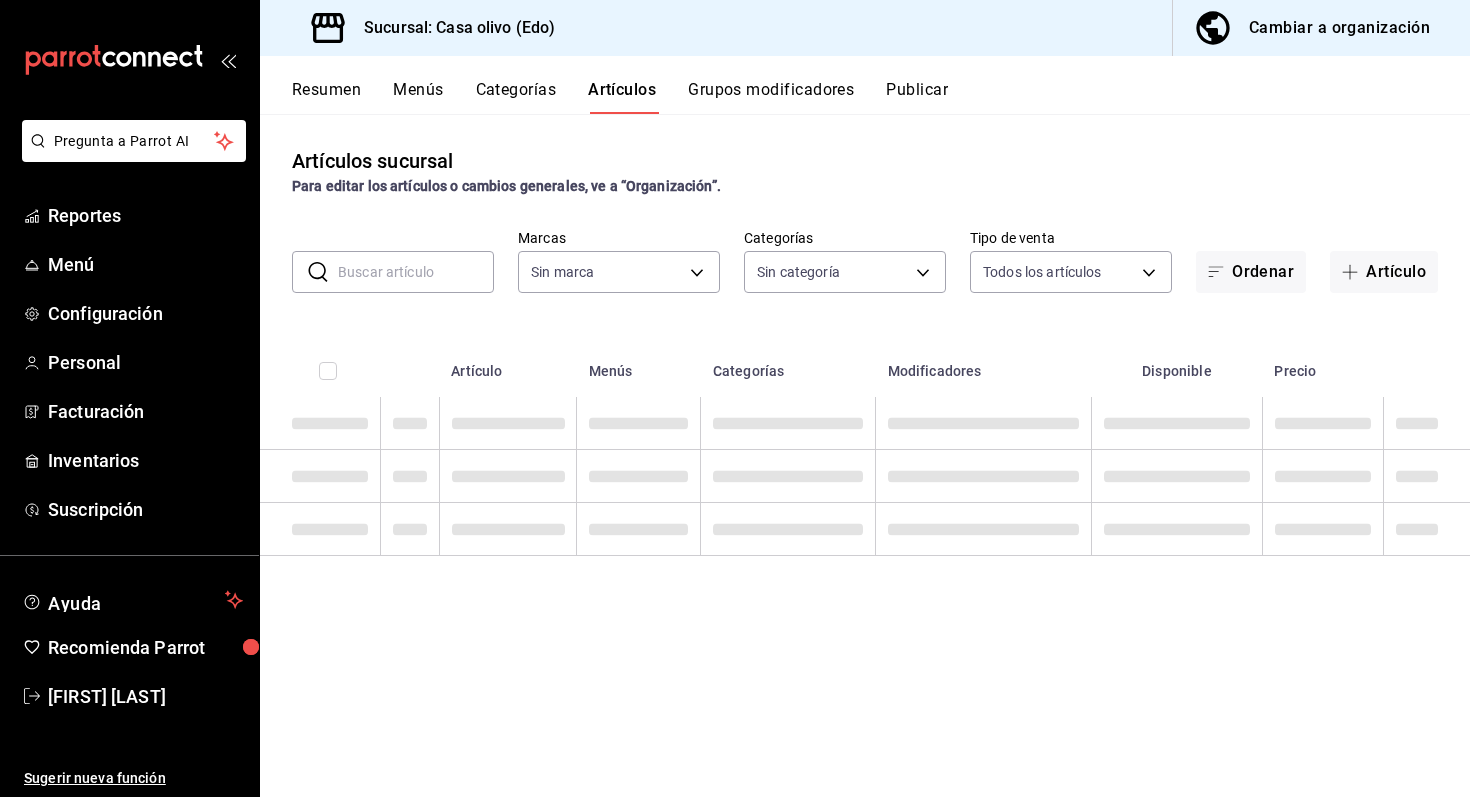 type on "09261786-2630-426b-924a-f43334cfd809" 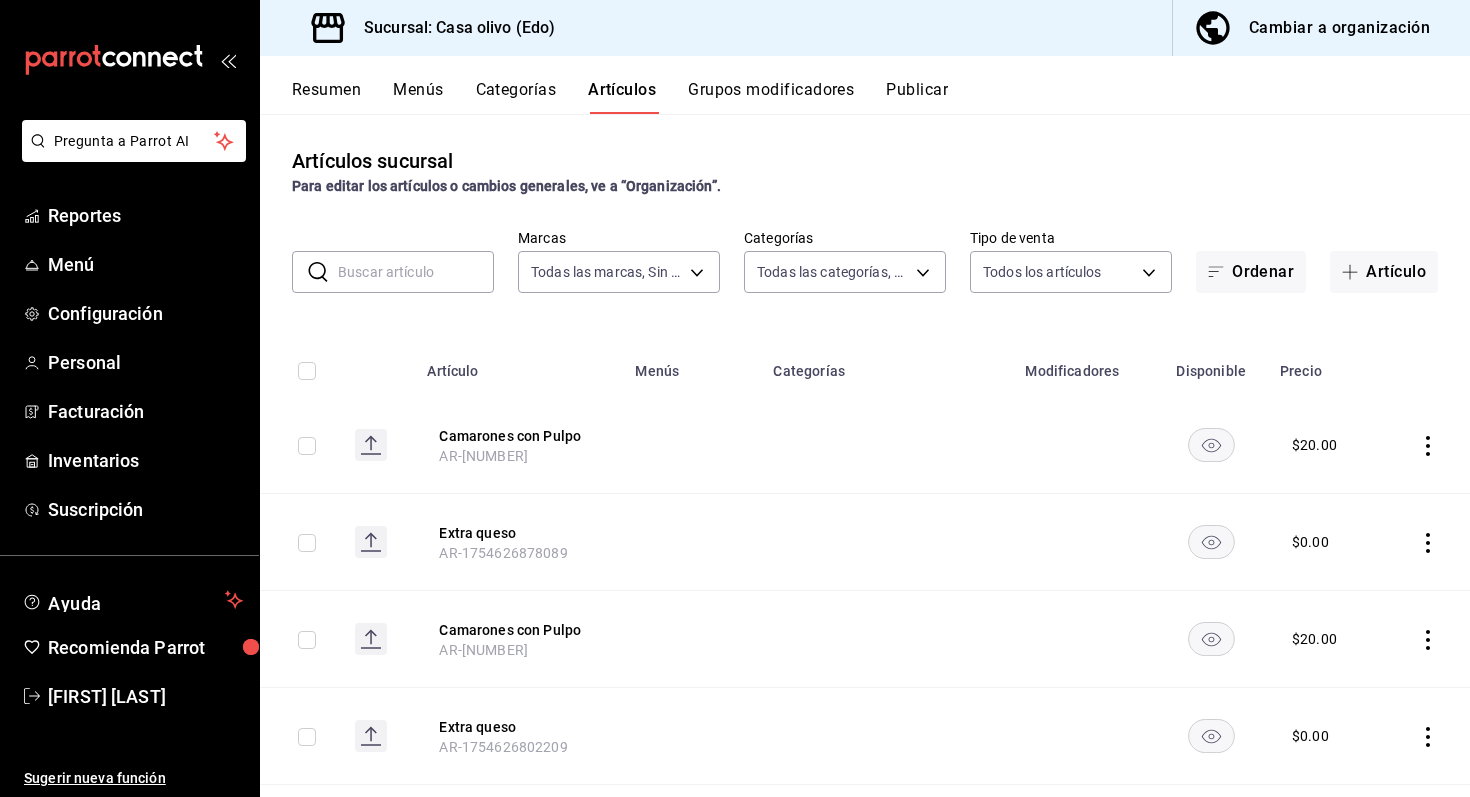 type on "[UUID],[UUID],[UUID],[UUID],[UUID],[UUID],[UUID],[UUID]" 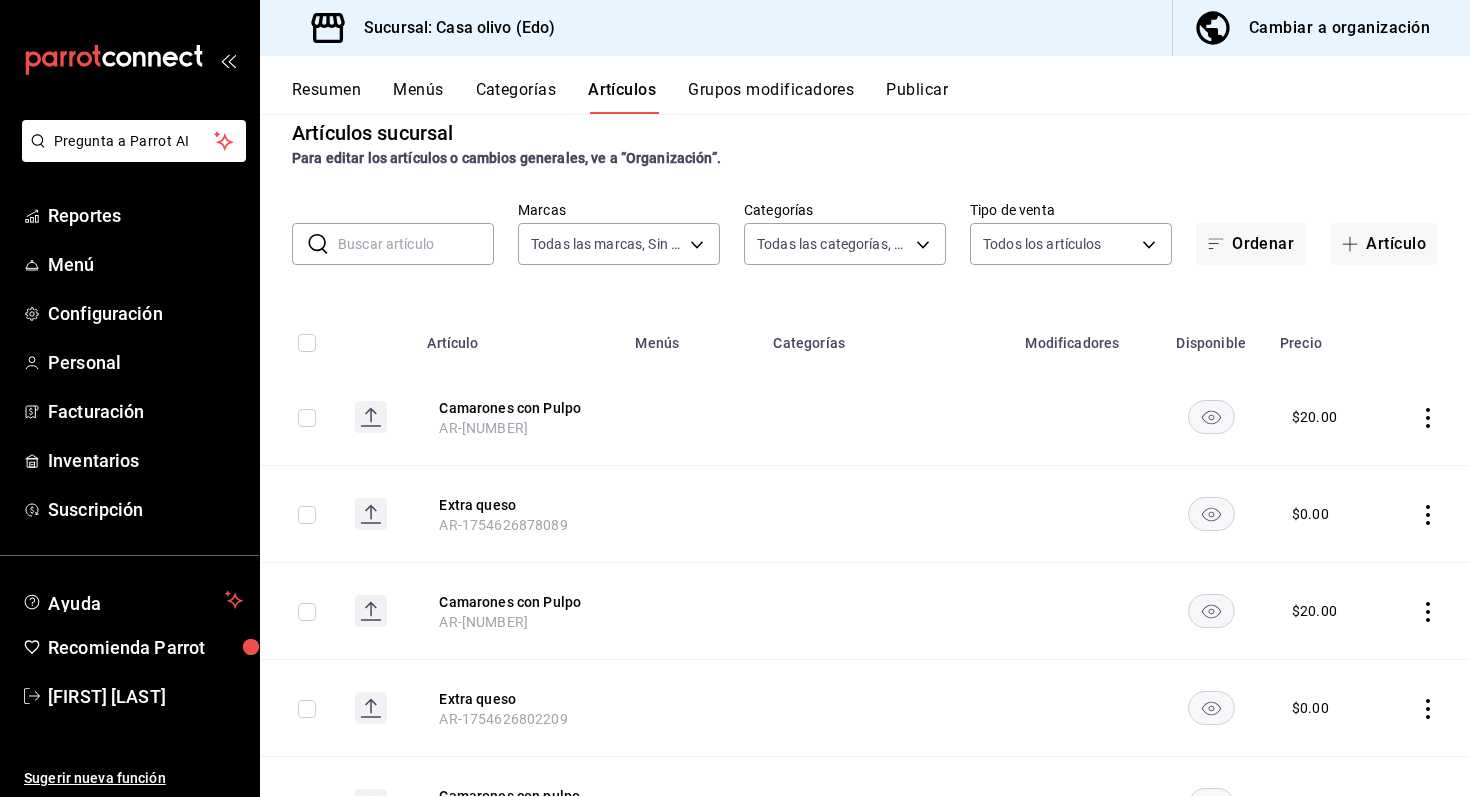 scroll, scrollTop: 49, scrollLeft: 0, axis: vertical 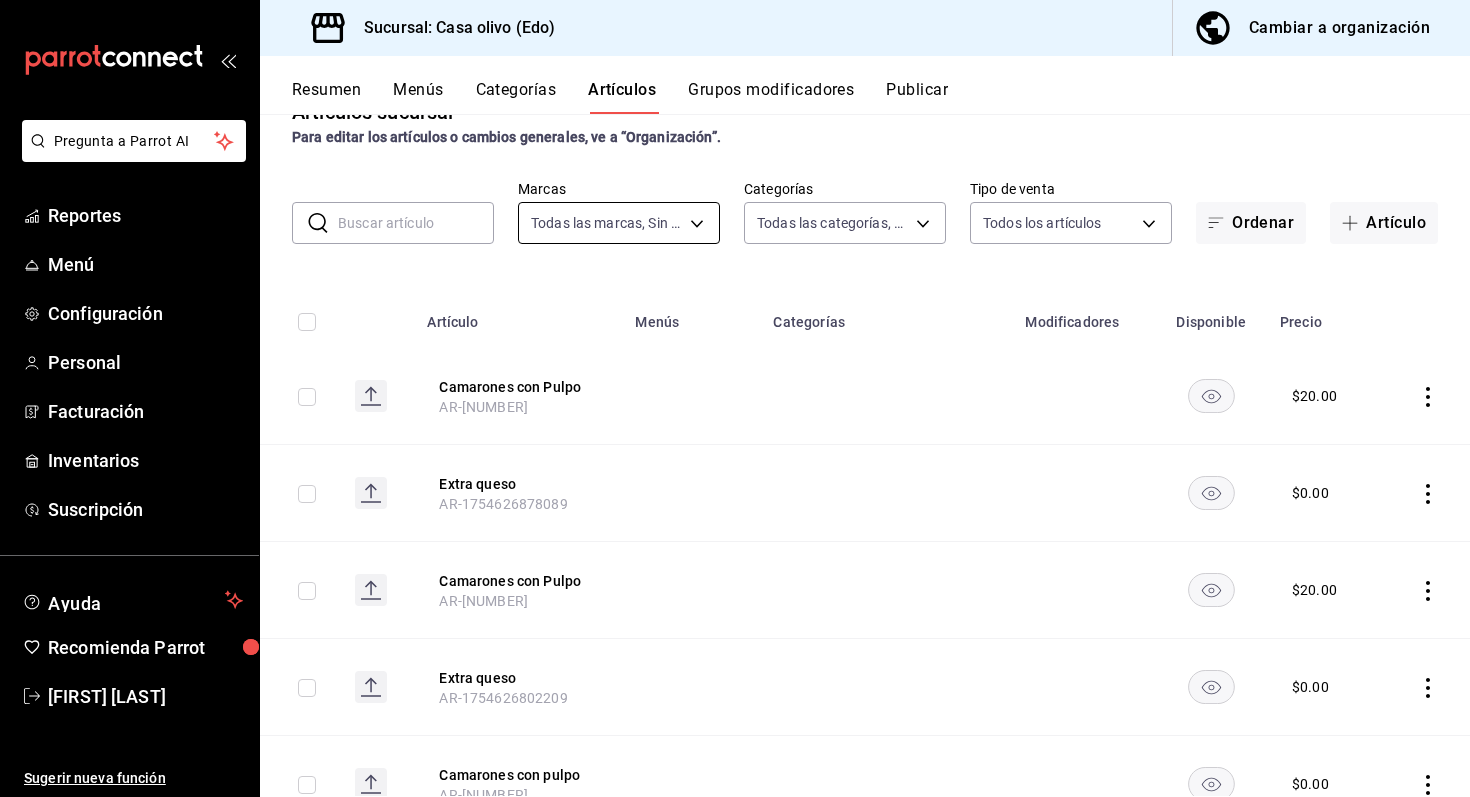 click on "Camarones con Pulpo AR-[NUMBER] $ [PRICE] Extra queso AR-[NUMBER] $ [PRICE] $ [PRICE]" at bounding box center [735, 398] 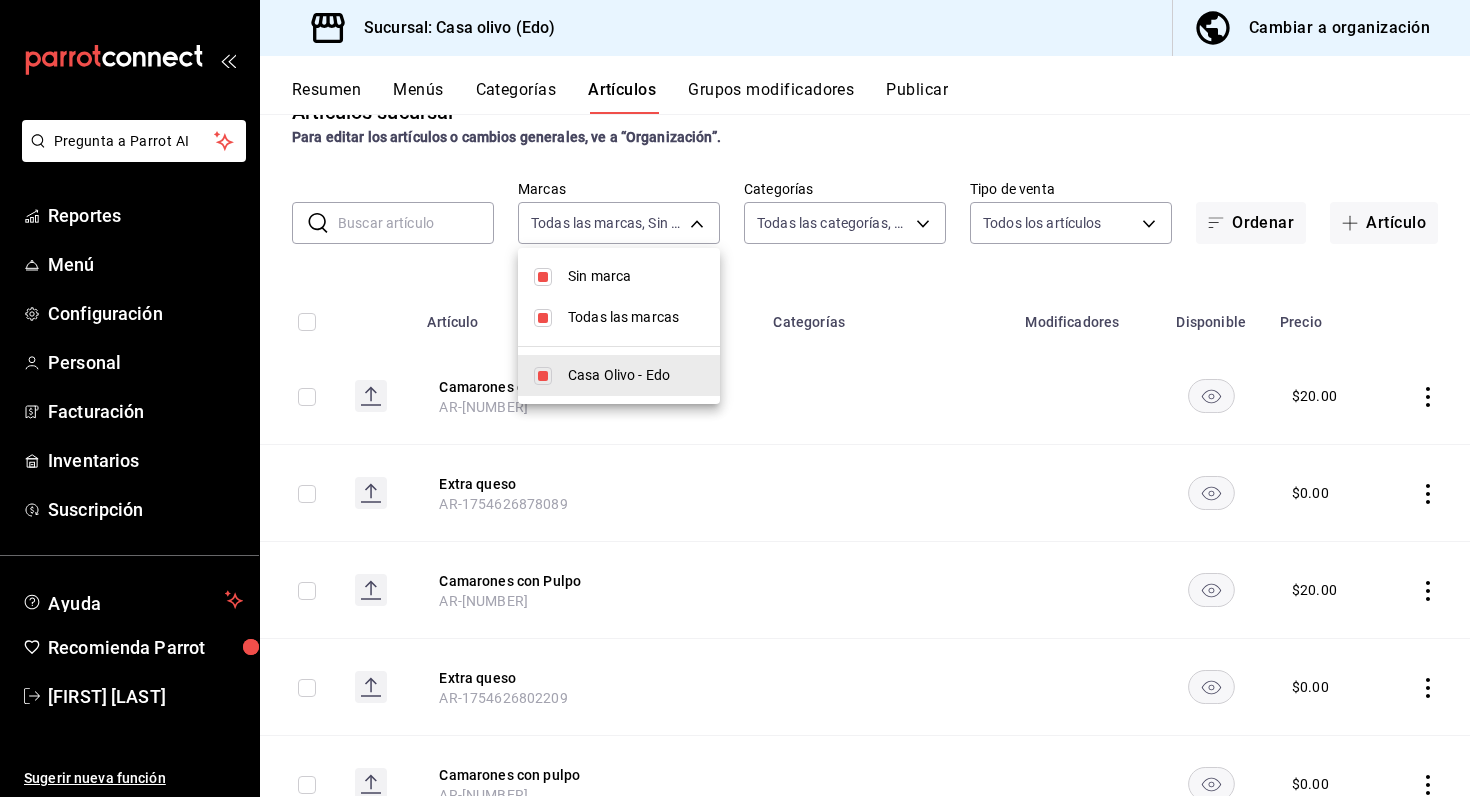 click at bounding box center (735, 398) 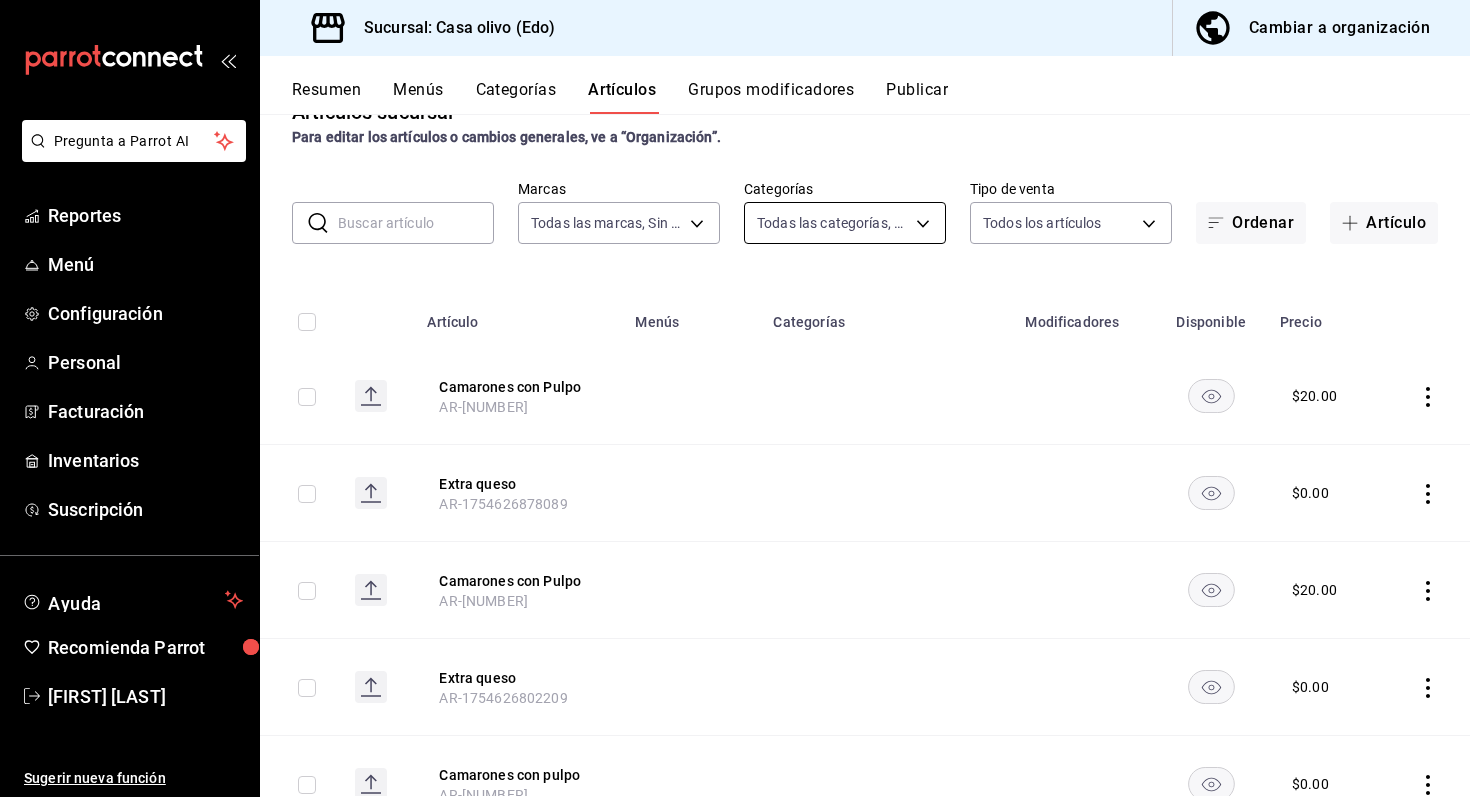 click on "Camarones con Pulpo AR-[NUMBER] $ [PRICE] Extra queso AR-[NUMBER] $ [PRICE] $ [PRICE]" at bounding box center (735, 398) 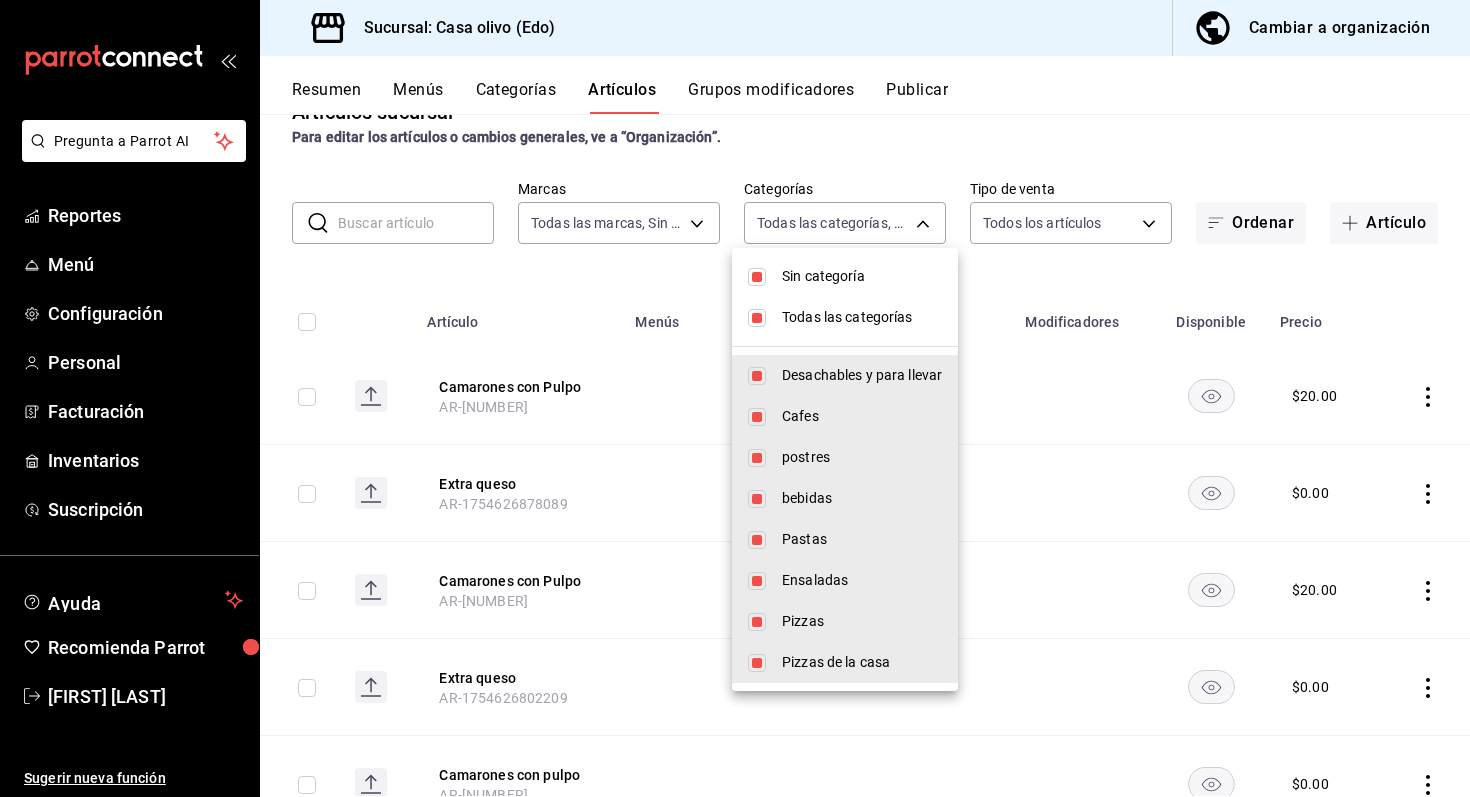 click on "Sin categoría" at bounding box center [862, 276] 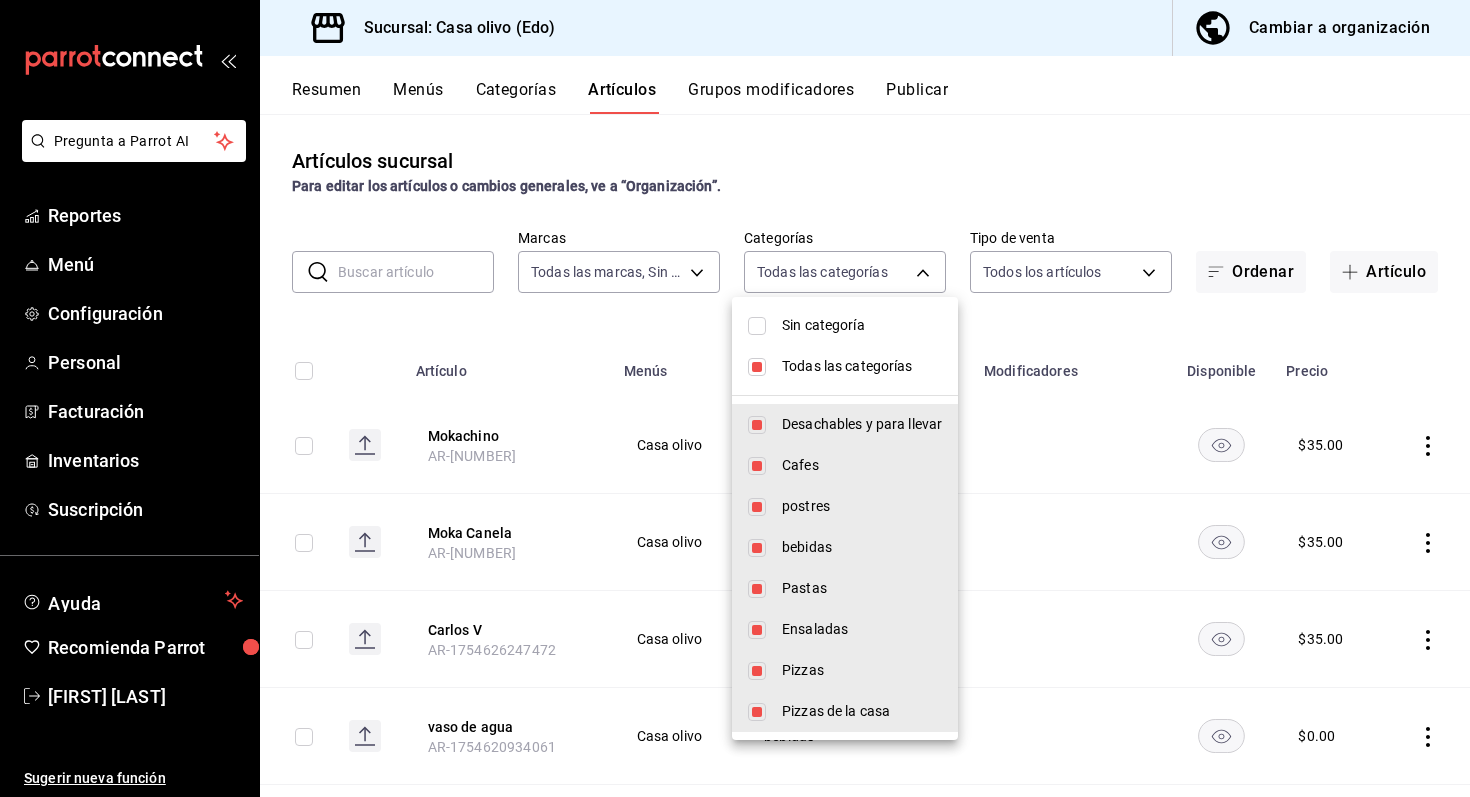 click on "Todas las categorías" at bounding box center (862, 366) 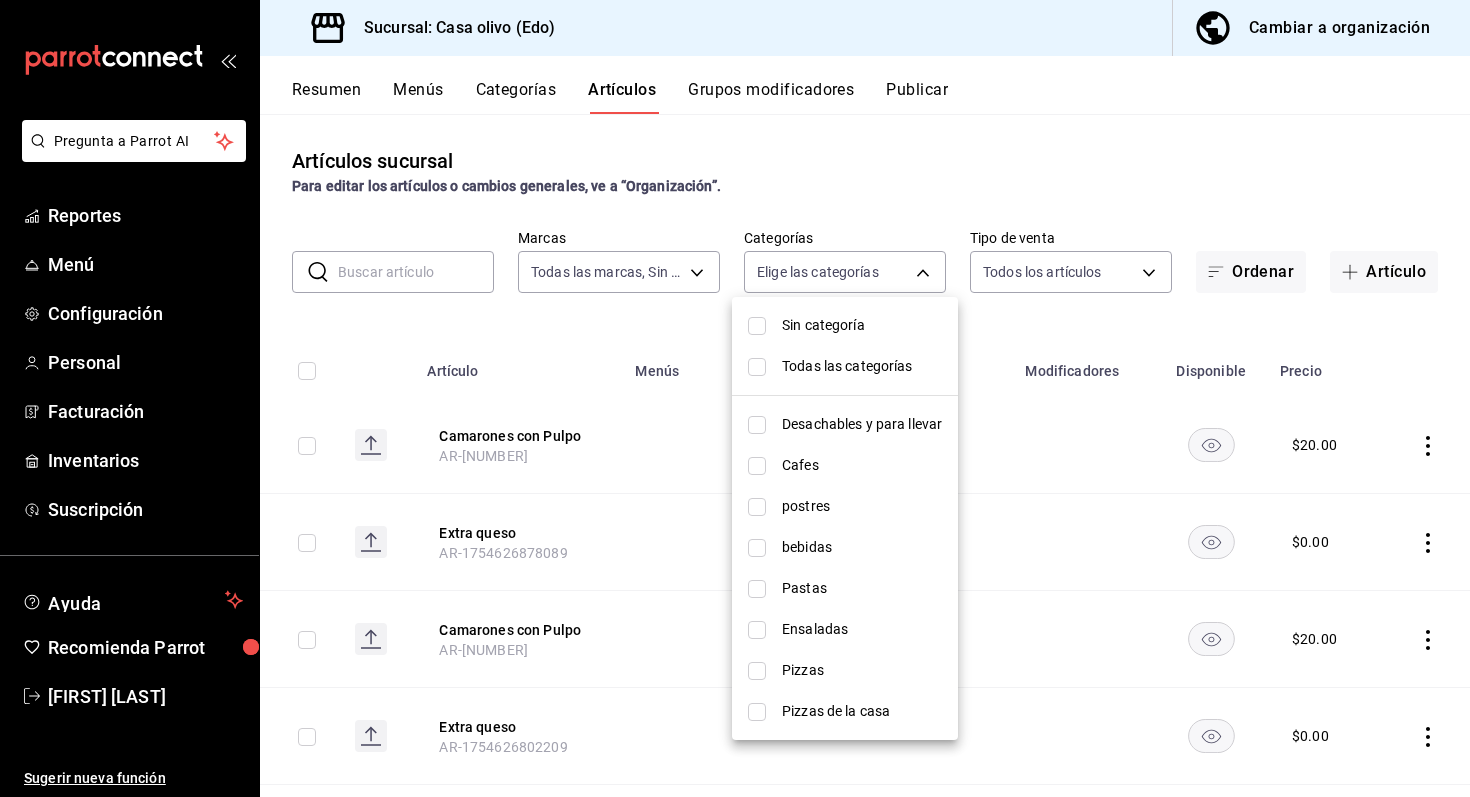 click at bounding box center [757, 548] 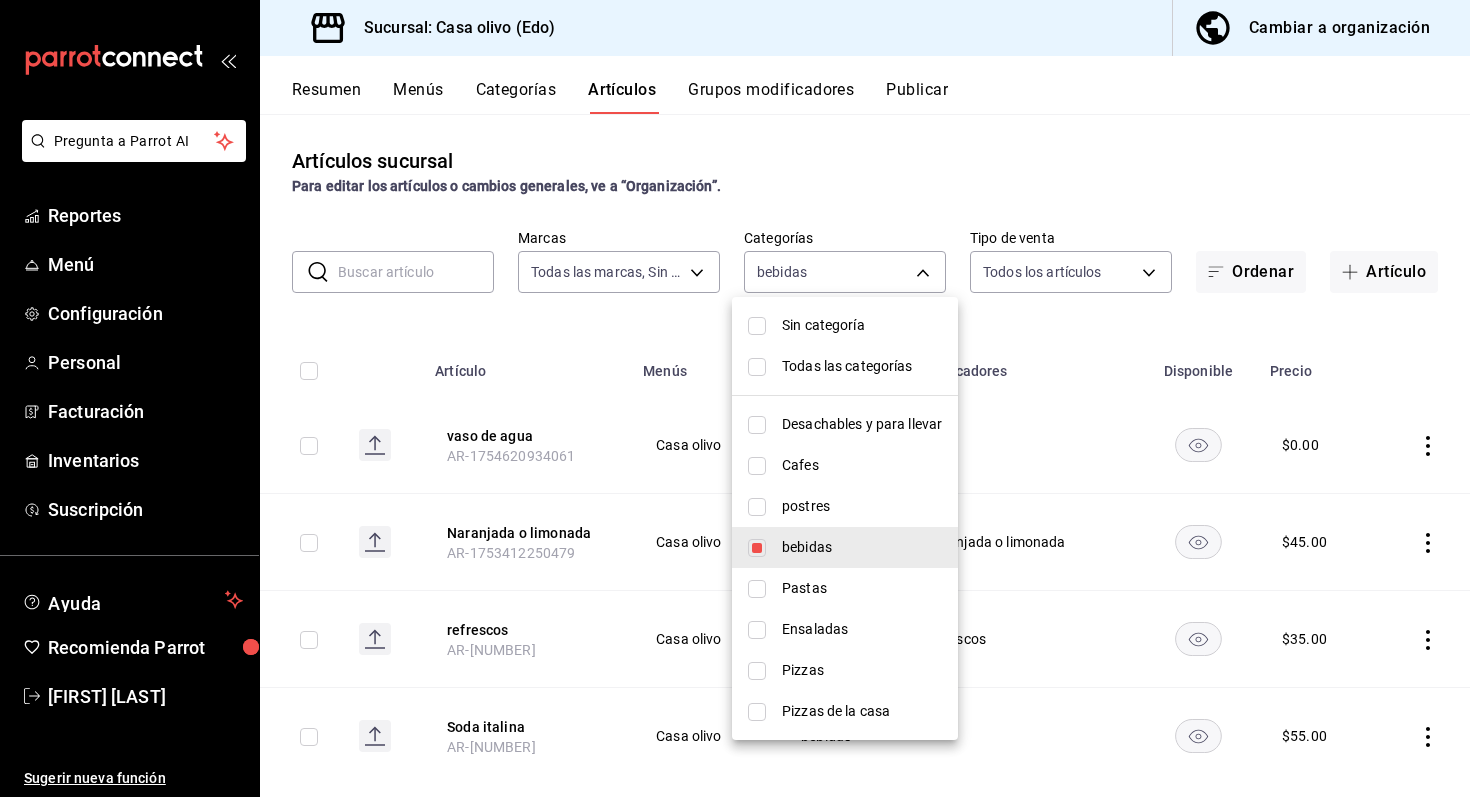 click at bounding box center (735, 398) 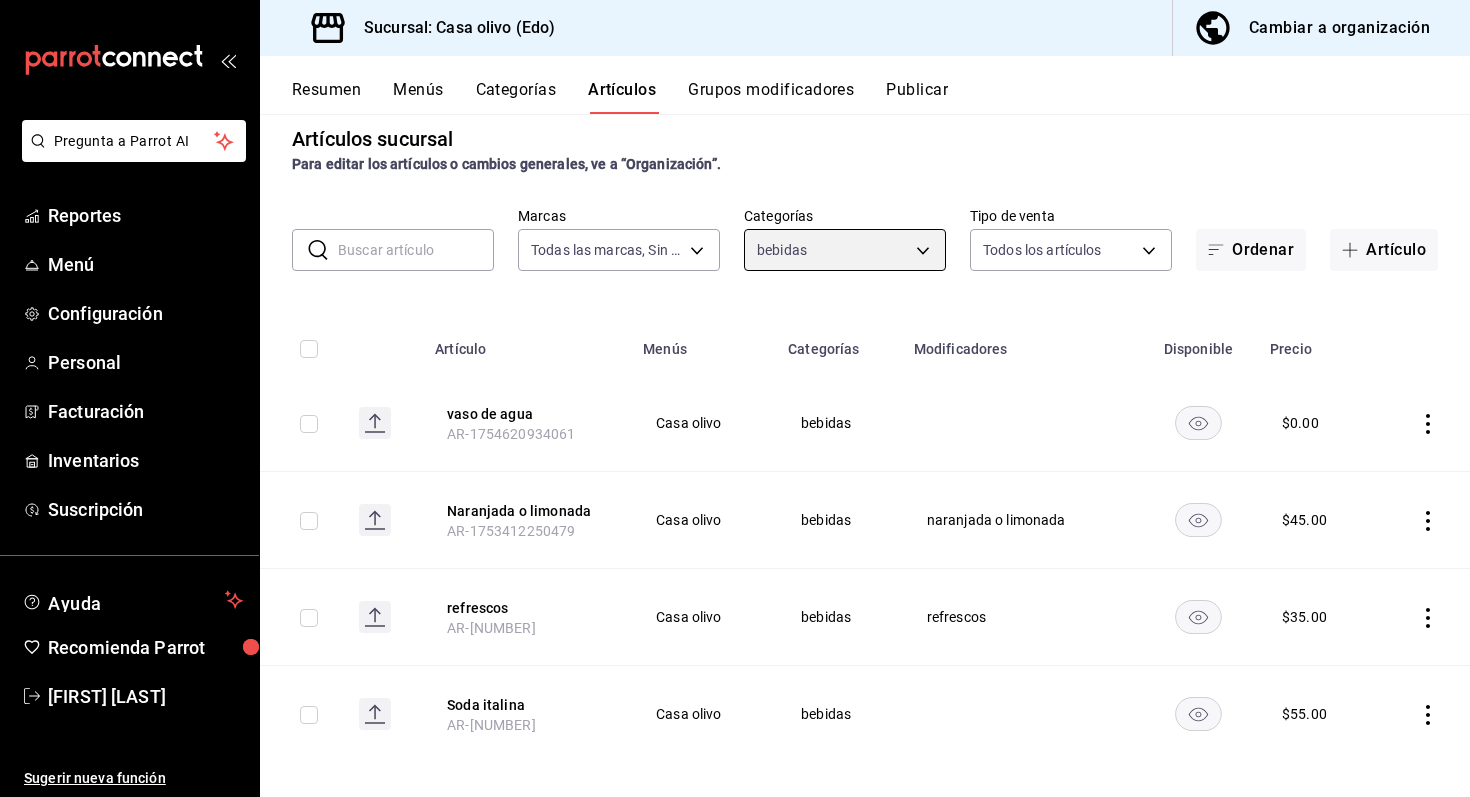 scroll, scrollTop: 36, scrollLeft: 0, axis: vertical 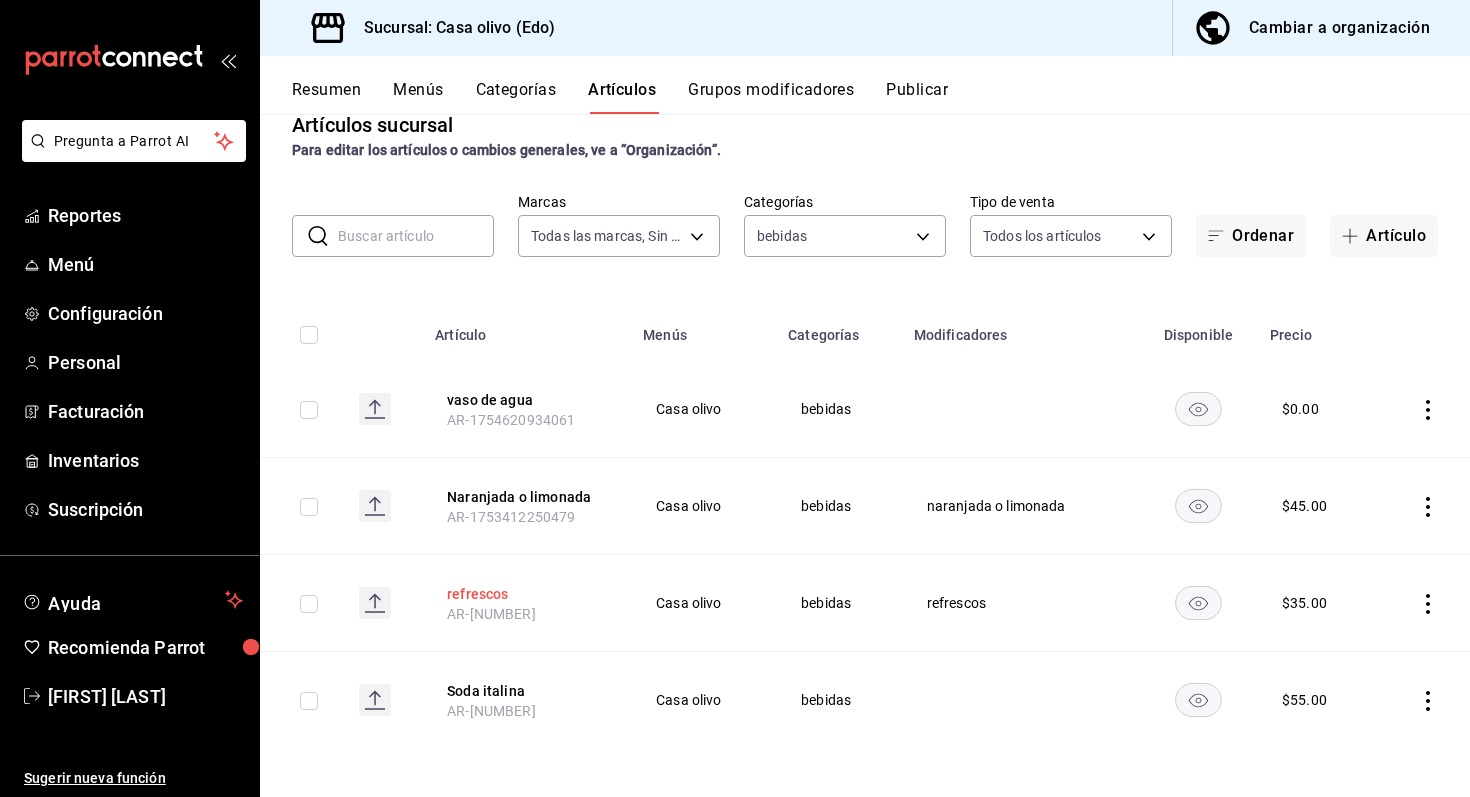 click on "refrescos" at bounding box center (527, 594) 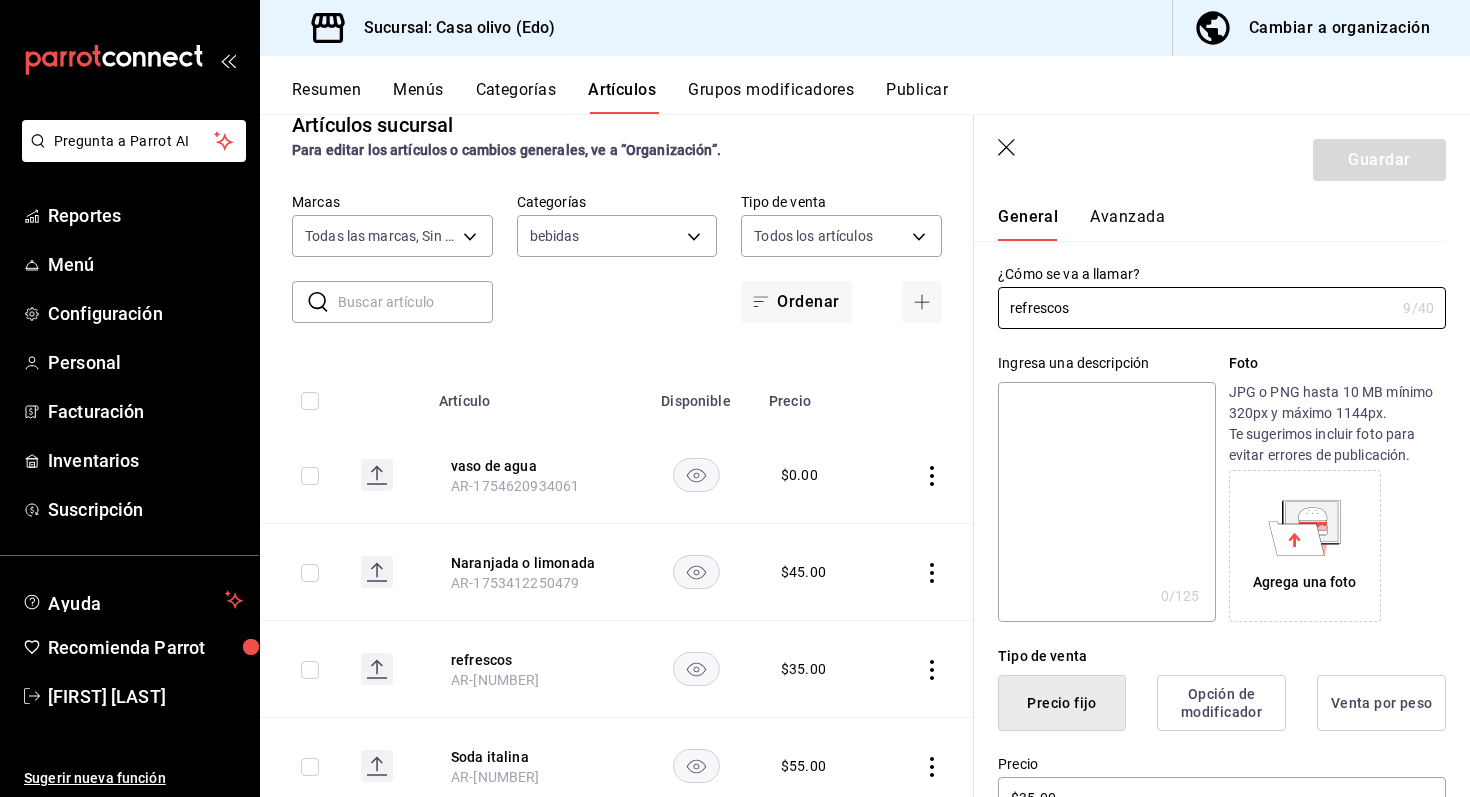scroll, scrollTop: 0, scrollLeft: 0, axis: both 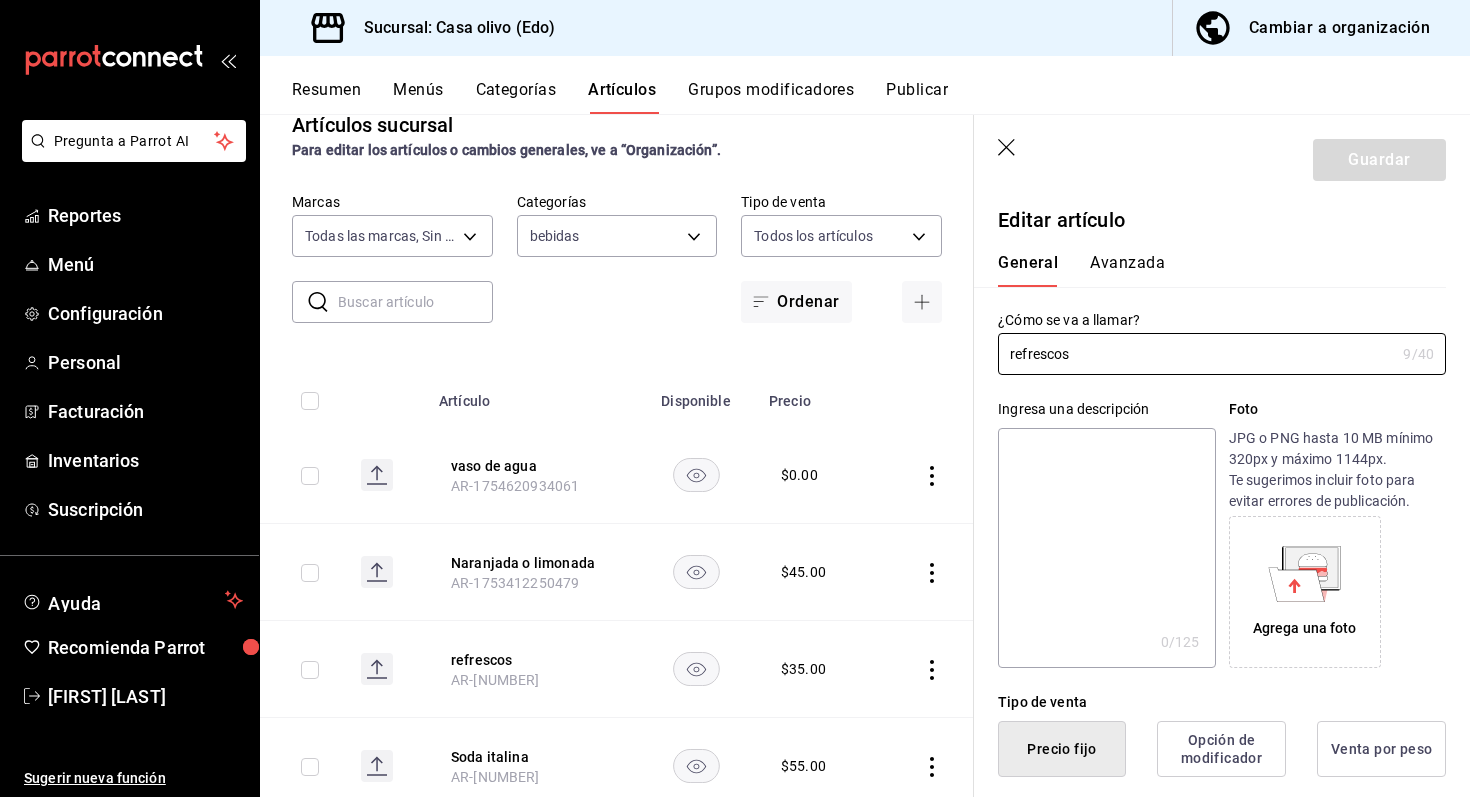 click on "Avanzada" at bounding box center [1127, 270] 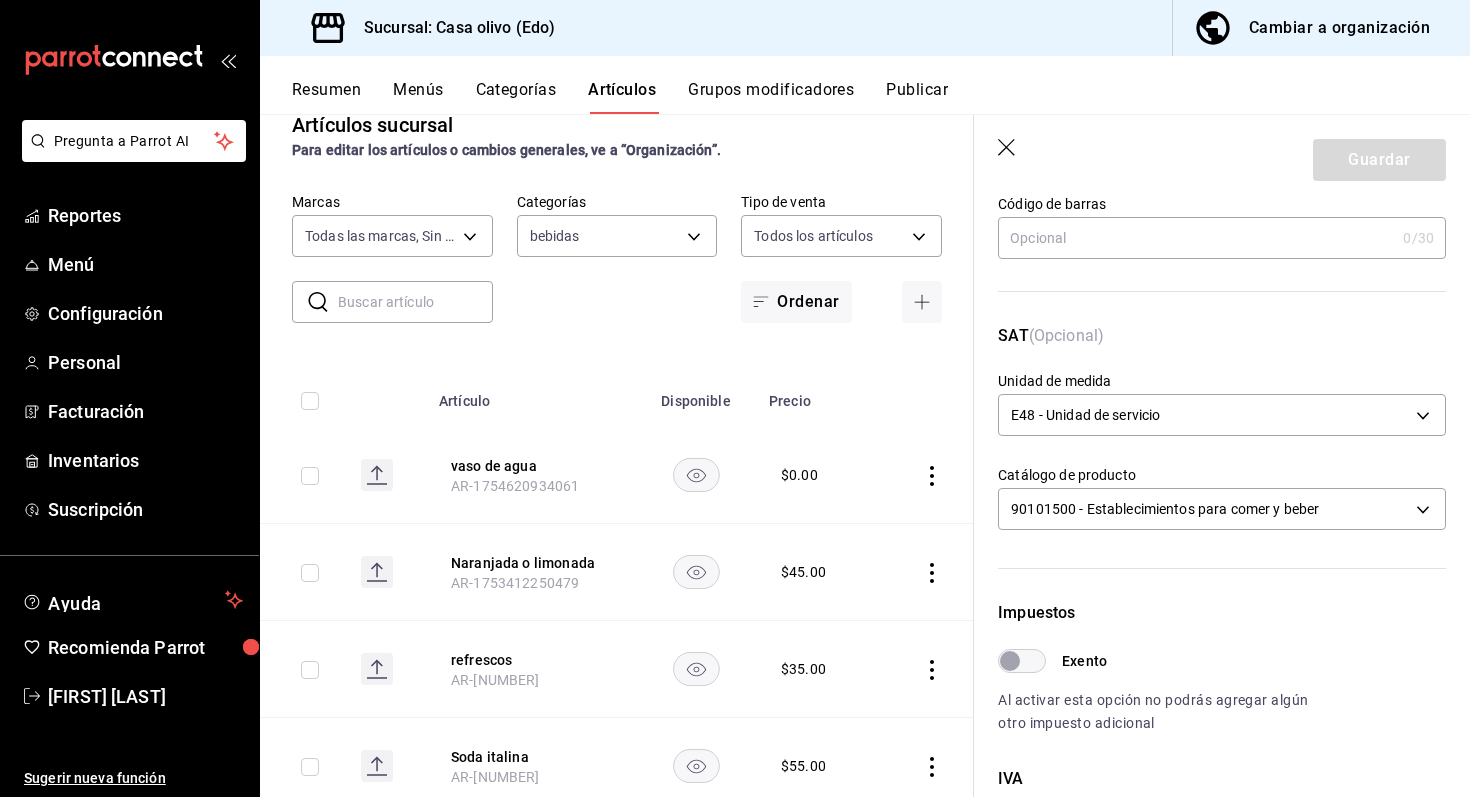 scroll, scrollTop: 0, scrollLeft: 0, axis: both 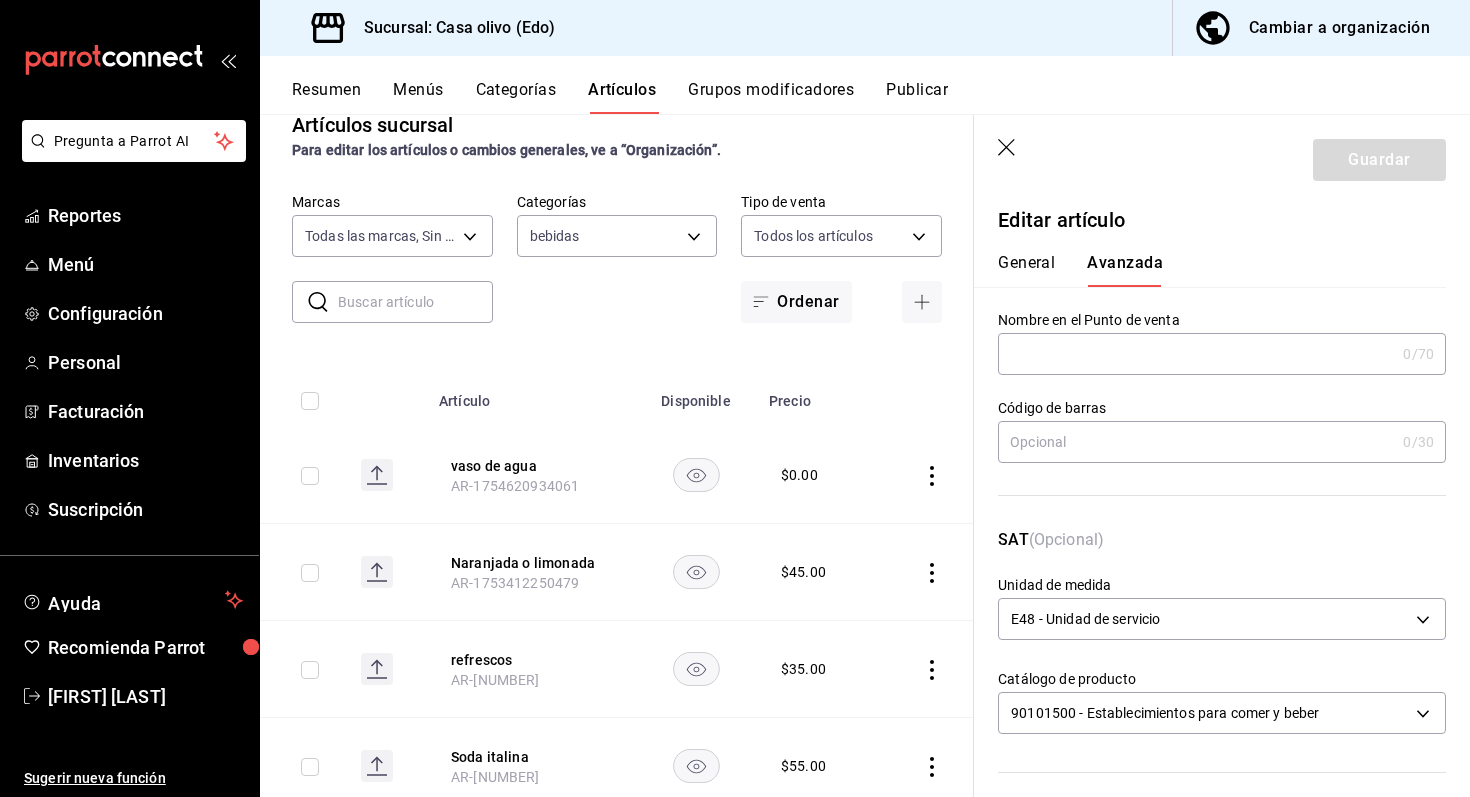 click on "Guardar" at bounding box center [1222, 156] 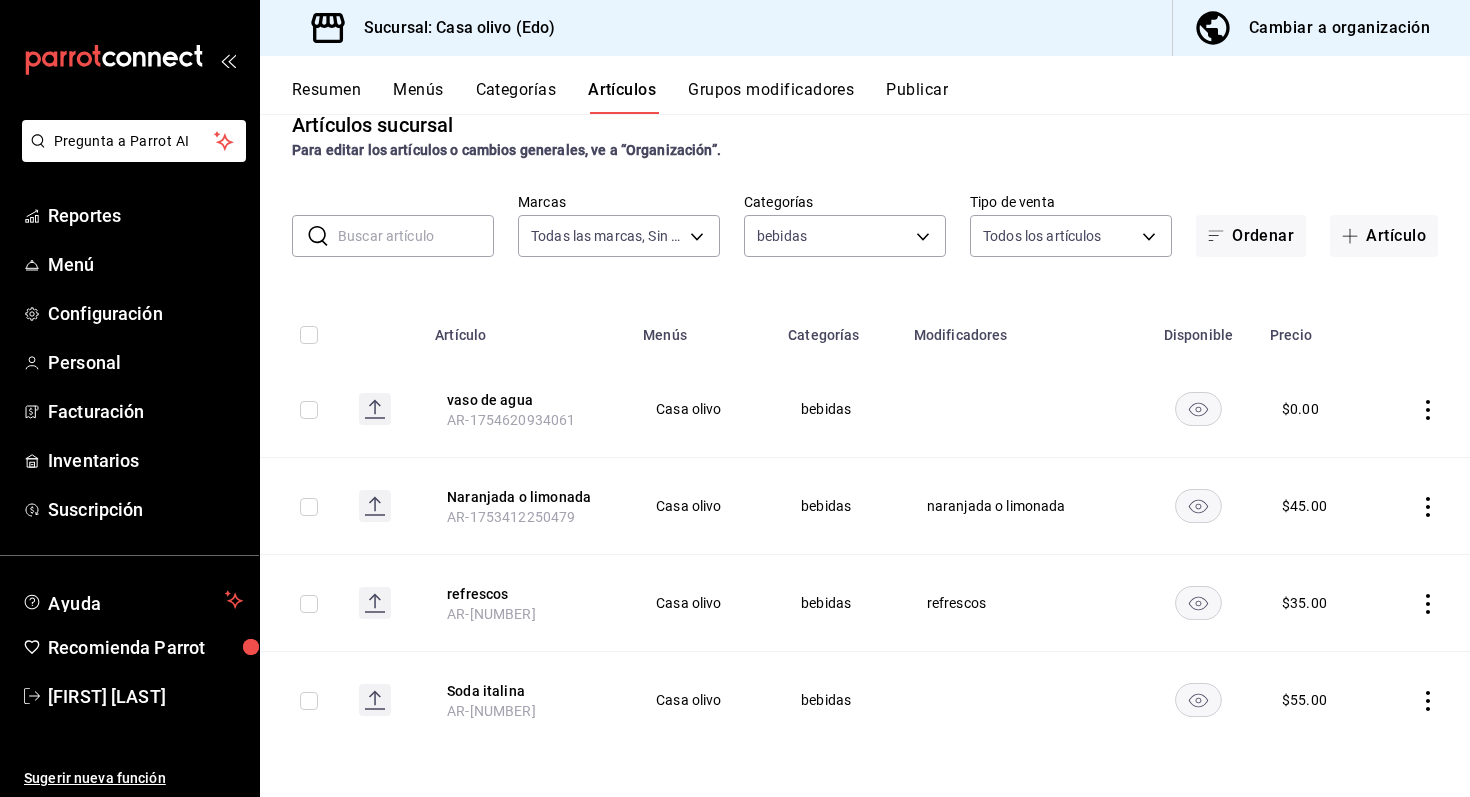 click on "Grupos modificadores" at bounding box center [771, 97] 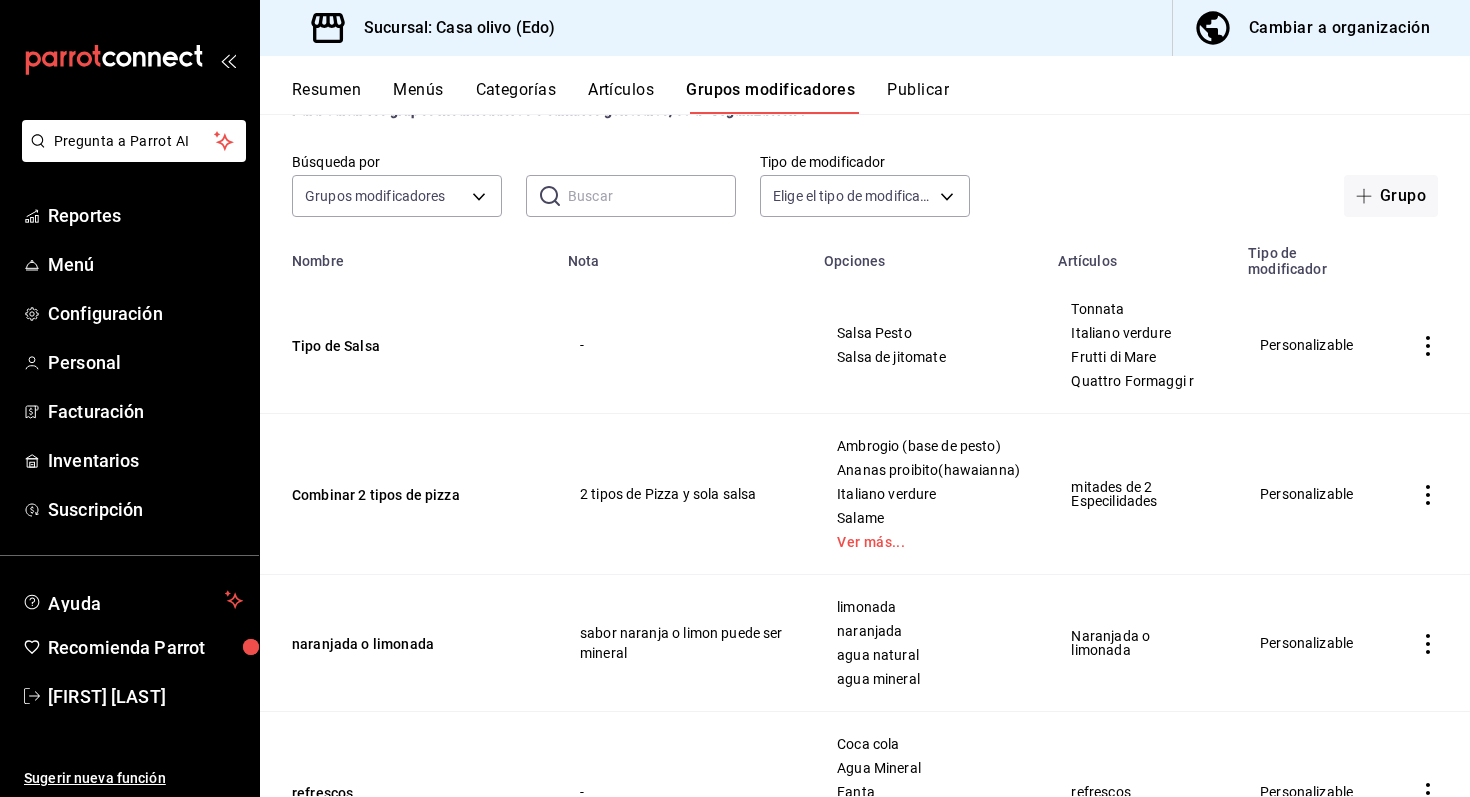 scroll, scrollTop: 0, scrollLeft: 0, axis: both 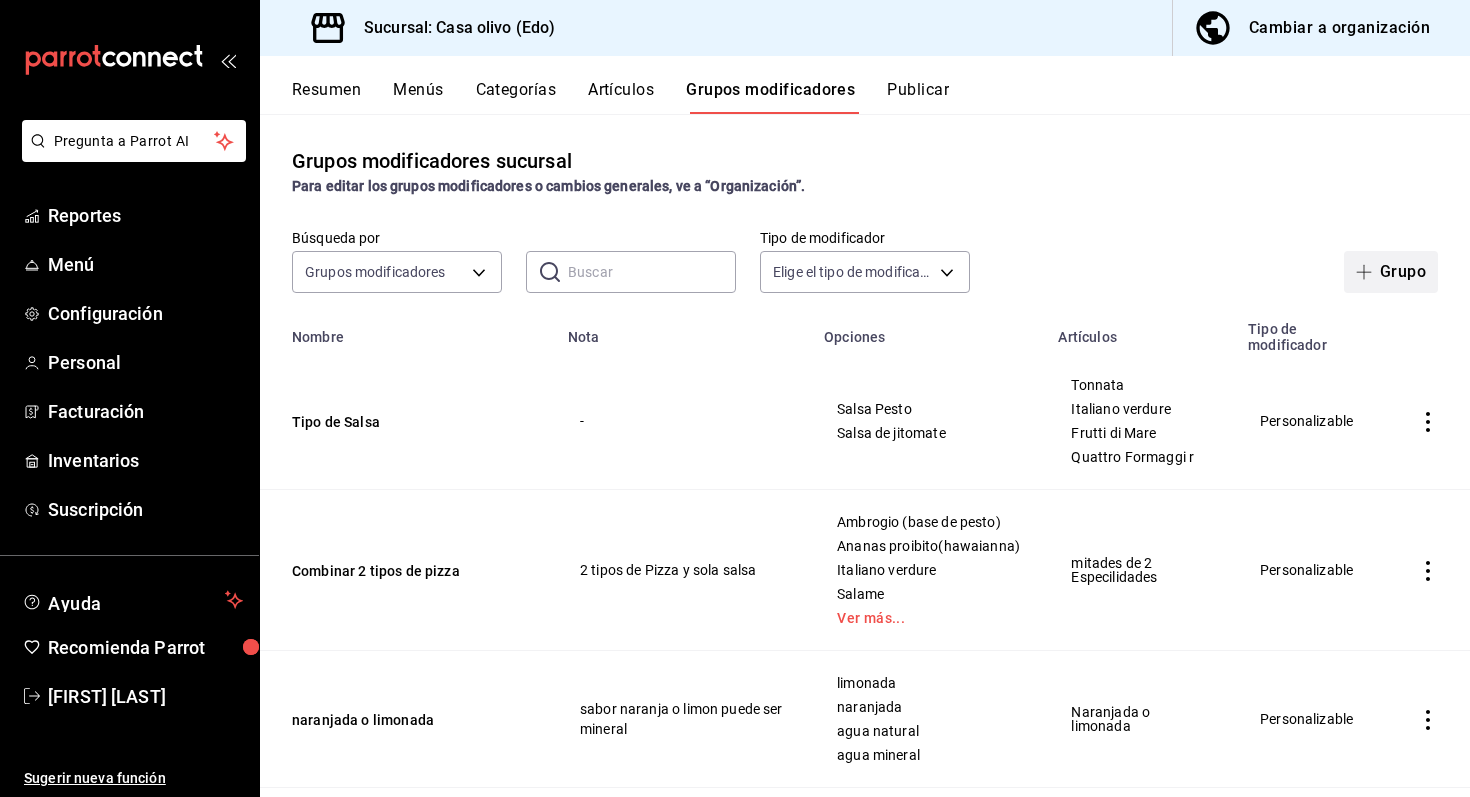 click at bounding box center (1368, 272) 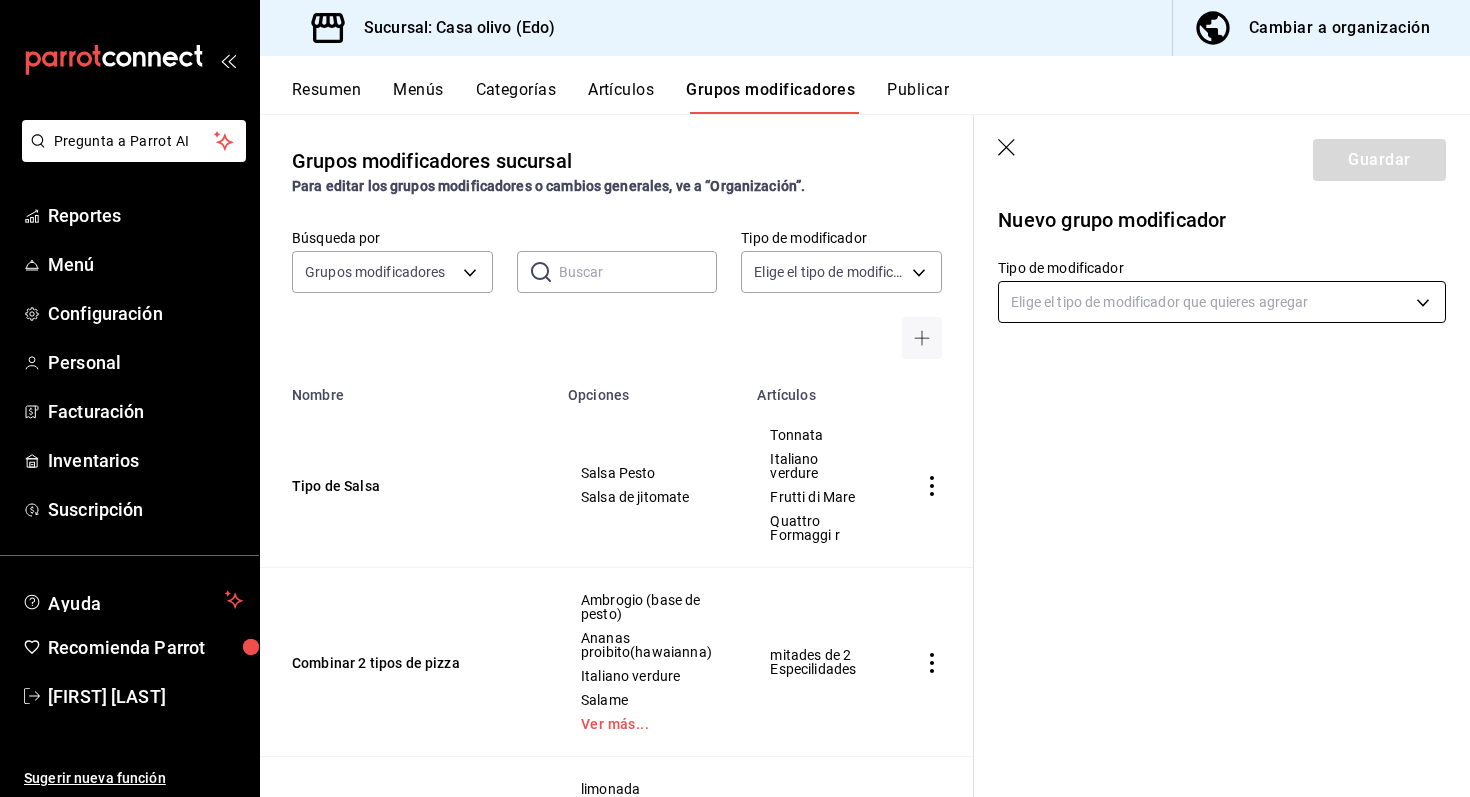 click on "Pregunta a Parrot AI Reportes   Menú   Configuración   Personal   Facturación   Inventarios   Suscripción   Ayuda Recomienda Parrot   [FIRST] [LAST]   Sugerir nueva función   Sucursal: Casa olivo (Edo) Cambiar a organización Resumen Menús Categorías Artículos Grupos modificadores Publicar Grupos modificadores sucursal Para editar los grupos modificadores o cambios generales, ve a “Organización”. Búsqueda por Grupos modificadores GROUP ​ ​ Tipo de modificador Elige el tipo de modificador Nombre Opciones Artículos Tipo de Salsa Salsa Pesto Salsa de jitomate Tonnata Italiano verdure Frutti di Mare Quattro Formaggi r Combinar 2 tipos de pizza Ambrogio (base de pesto) Ananas proibito(hawaianna) Italiano verdure Salame Ver más... mitades de 2 Especilidades naranjada o limonada limonada naranjada agua natural agua mineral Naranjada o limonada refrescos Coca cola Agua Mineral Fanta Delaware Punch Ver más... refrescos Sodas italinas Mora azul Frambueza Fresa Frutos rojos Ver más... - Bosque Tocino" at bounding box center [735, 398] 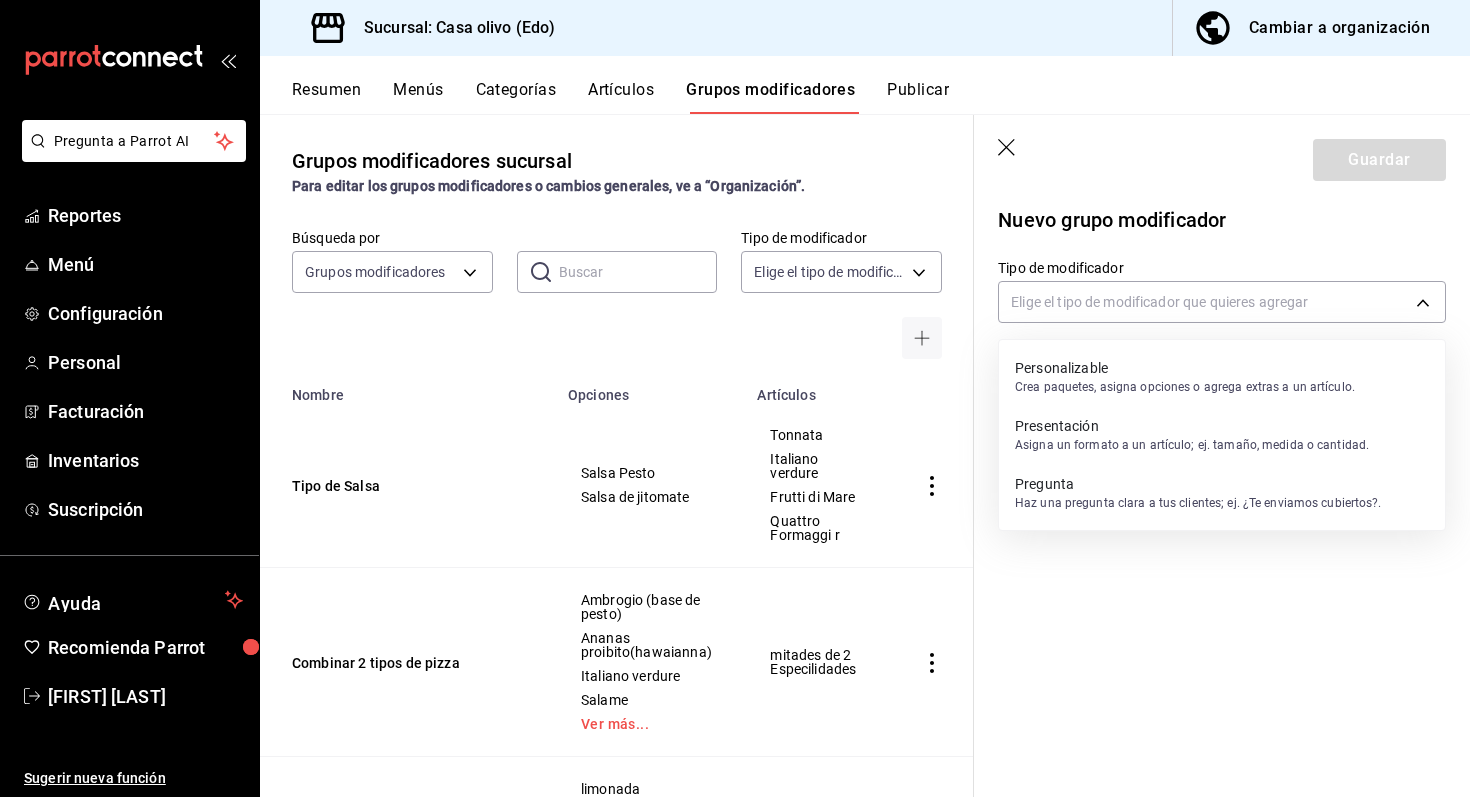 click at bounding box center [735, 398] 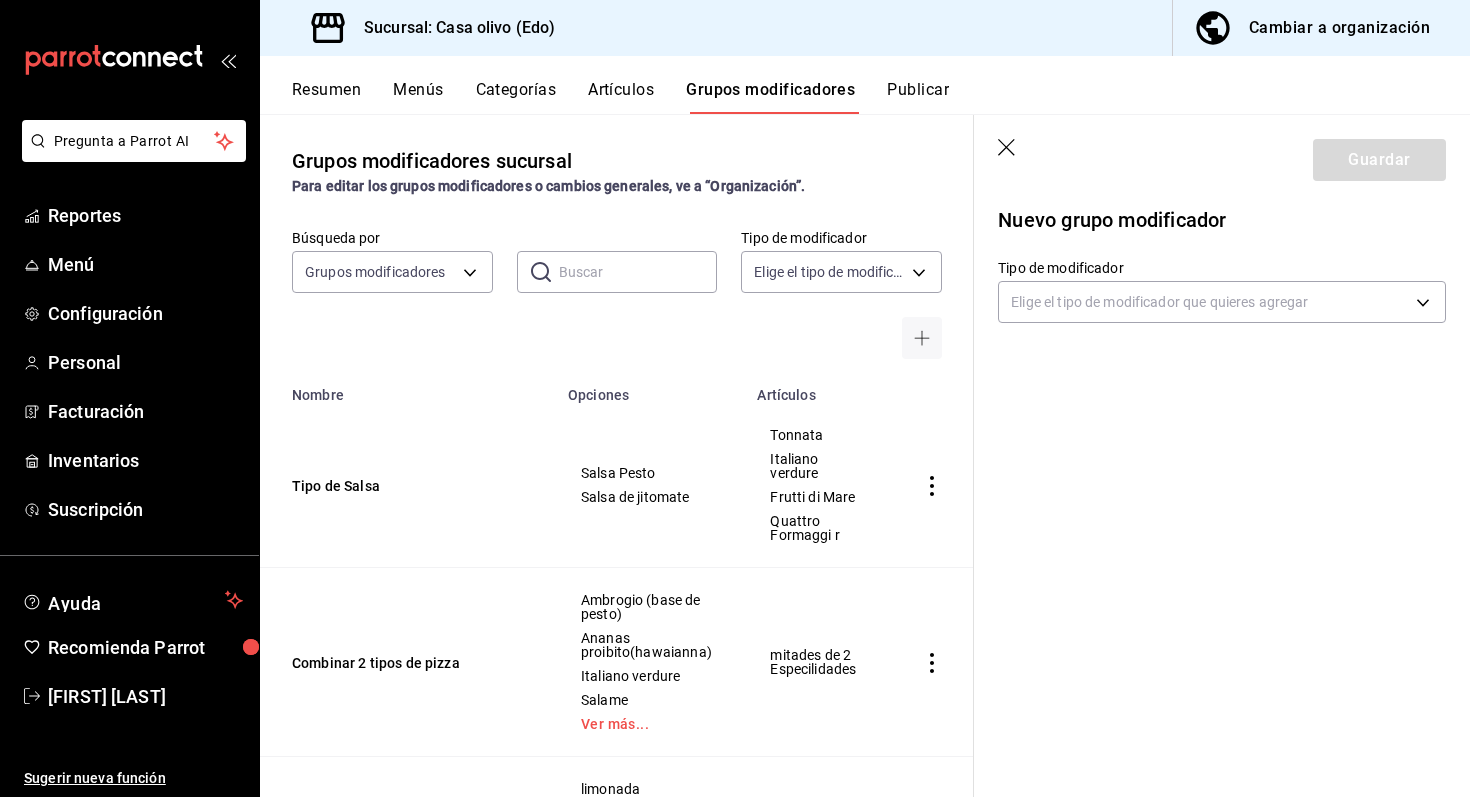 click on "Artículos" at bounding box center [621, 97] 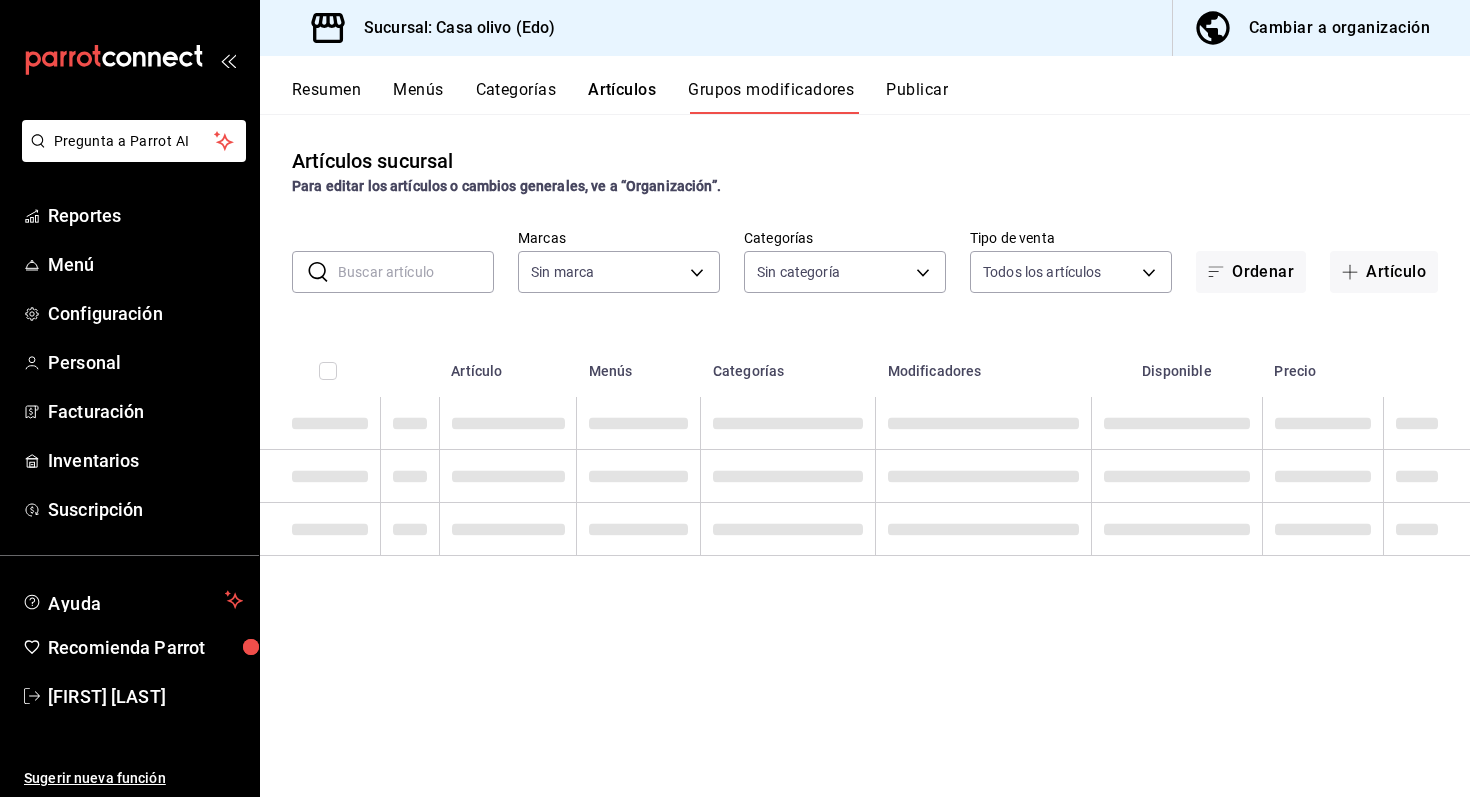 type on "09261786-2630-426b-924a-f43334cfd809" 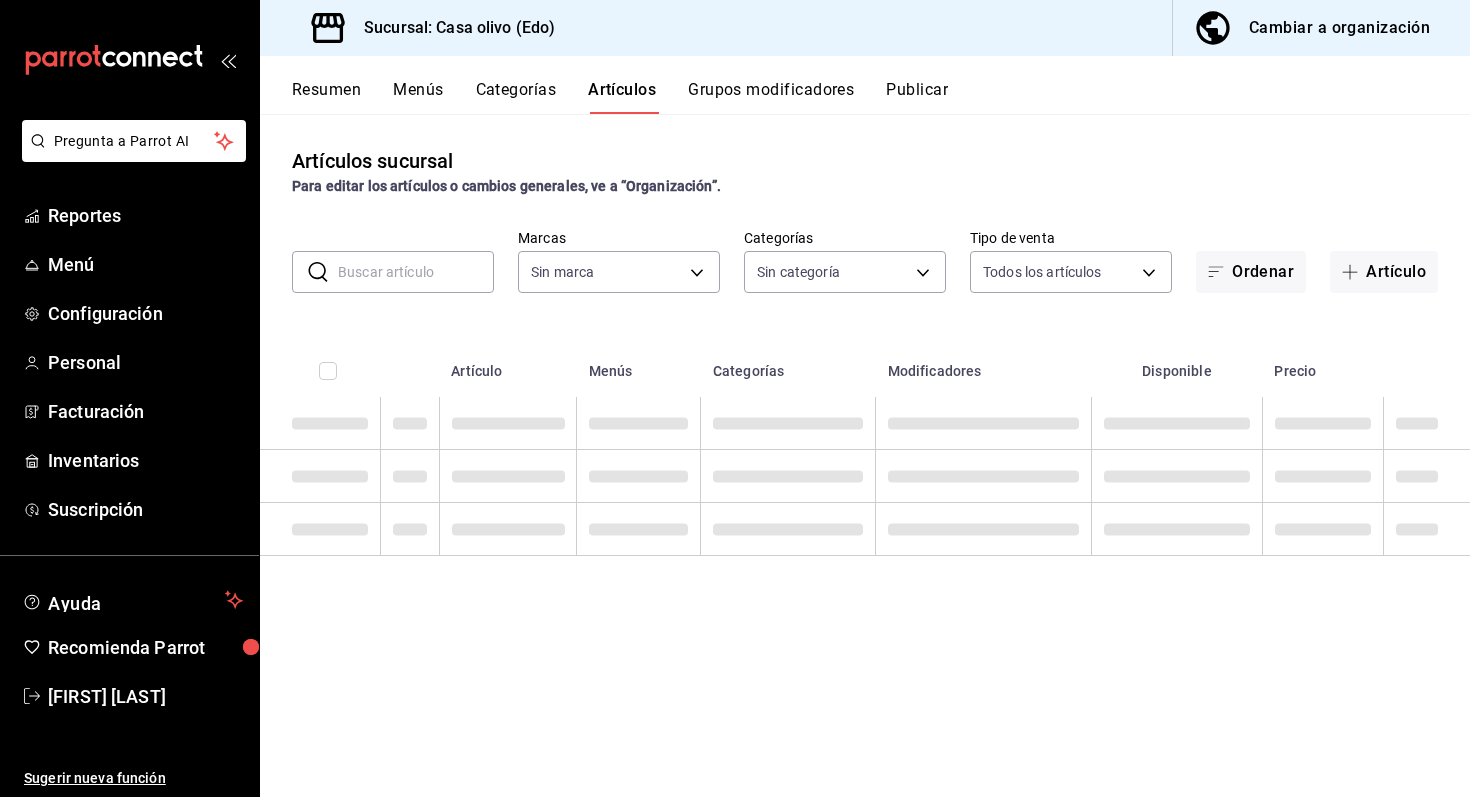 type on "09261786-2630-426b-924a-f43334cfd809" 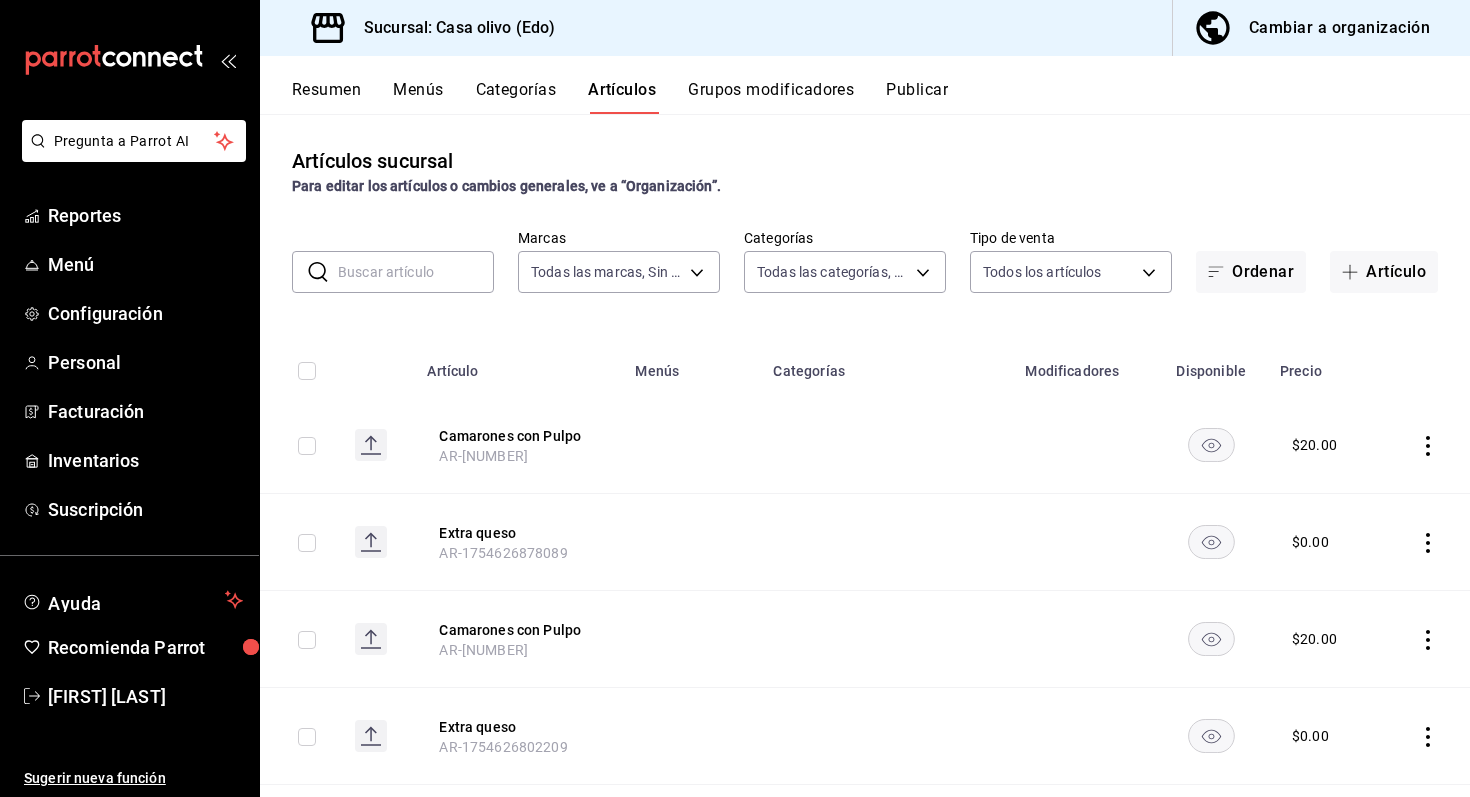 type on "[UUID],[UUID],[UUID],[UUID],[UUID],[UUID],[UUID],[UUID]" 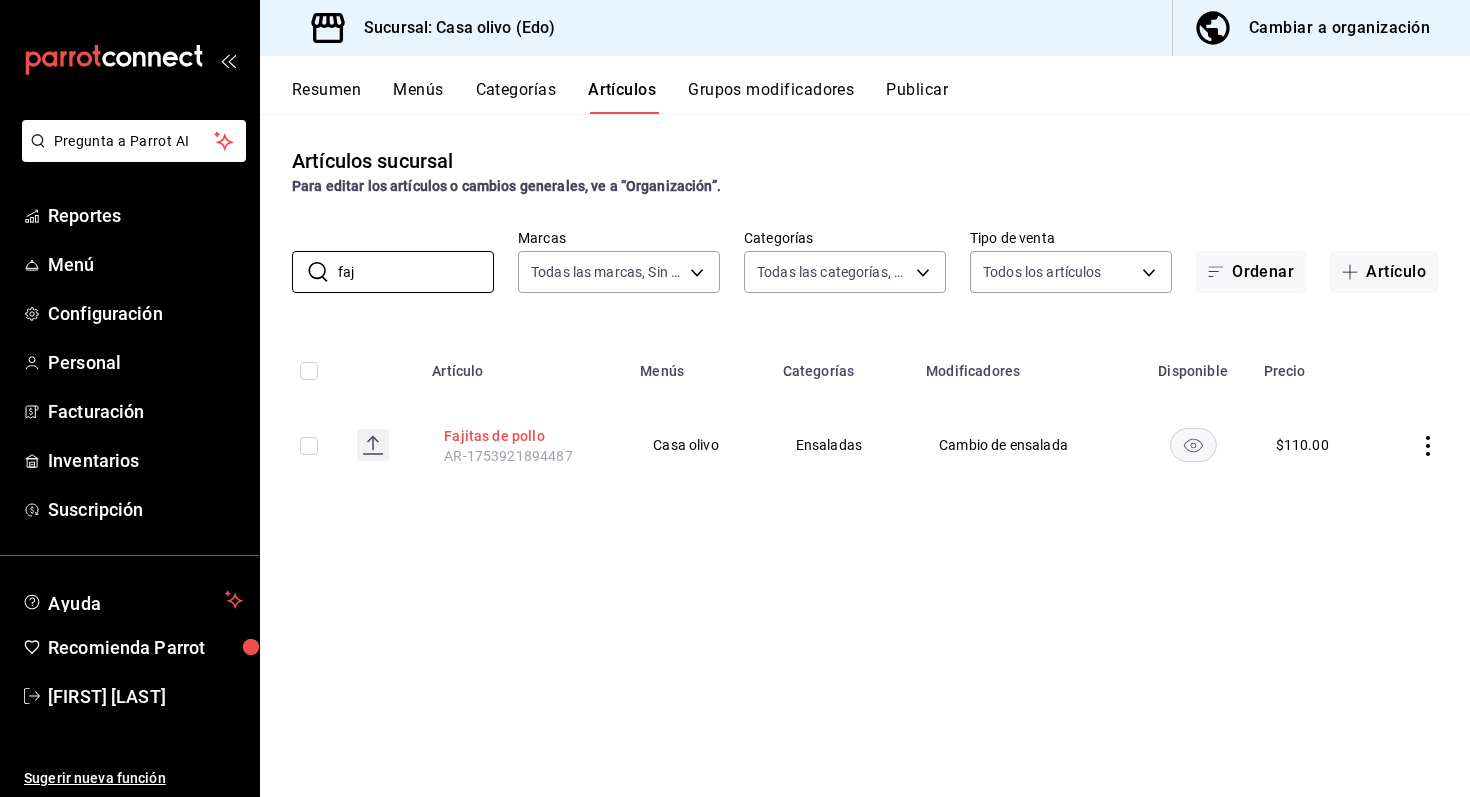 type on "faj" 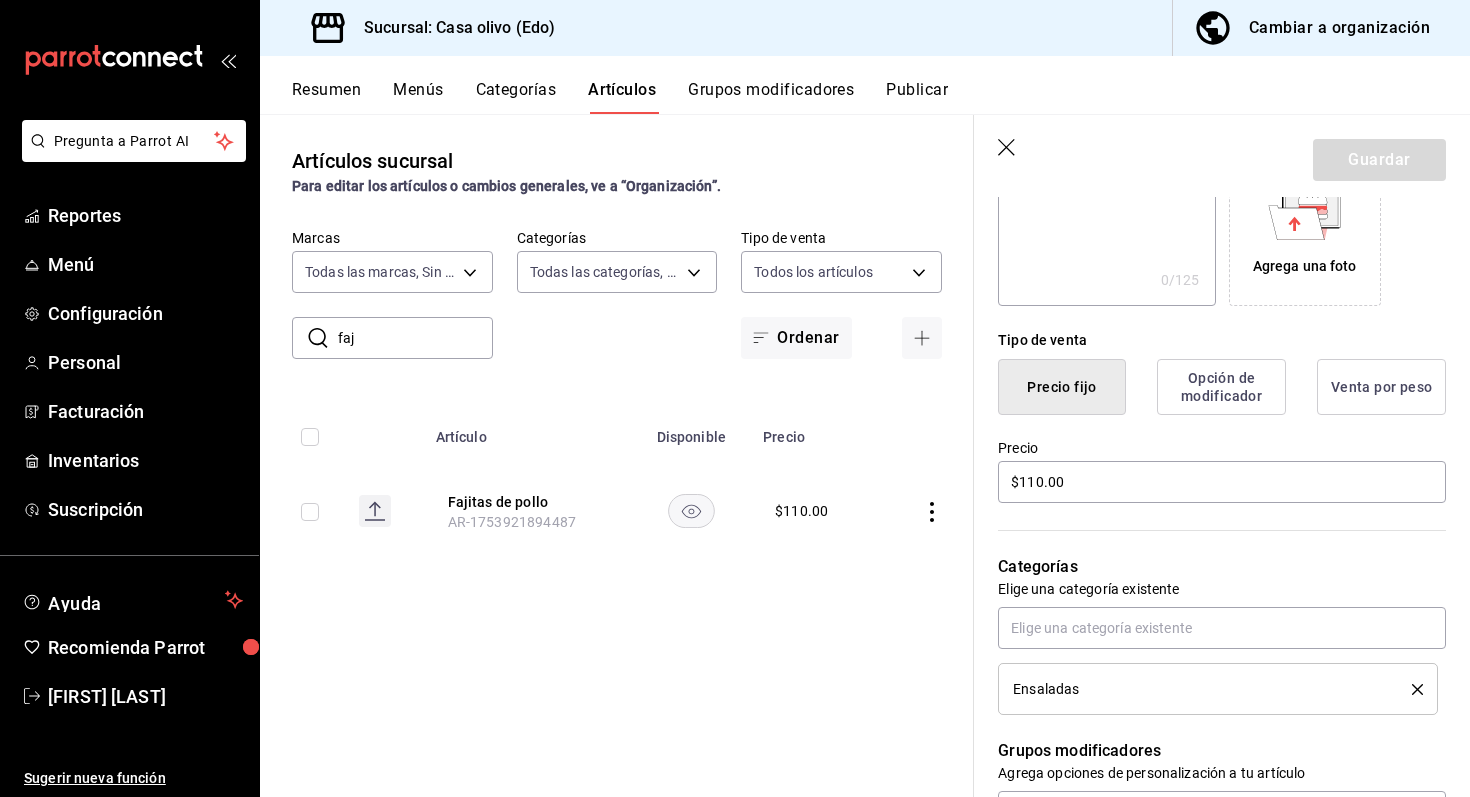 scroll, scrollTop: 363, scrollLeft: 0, axis: vertical 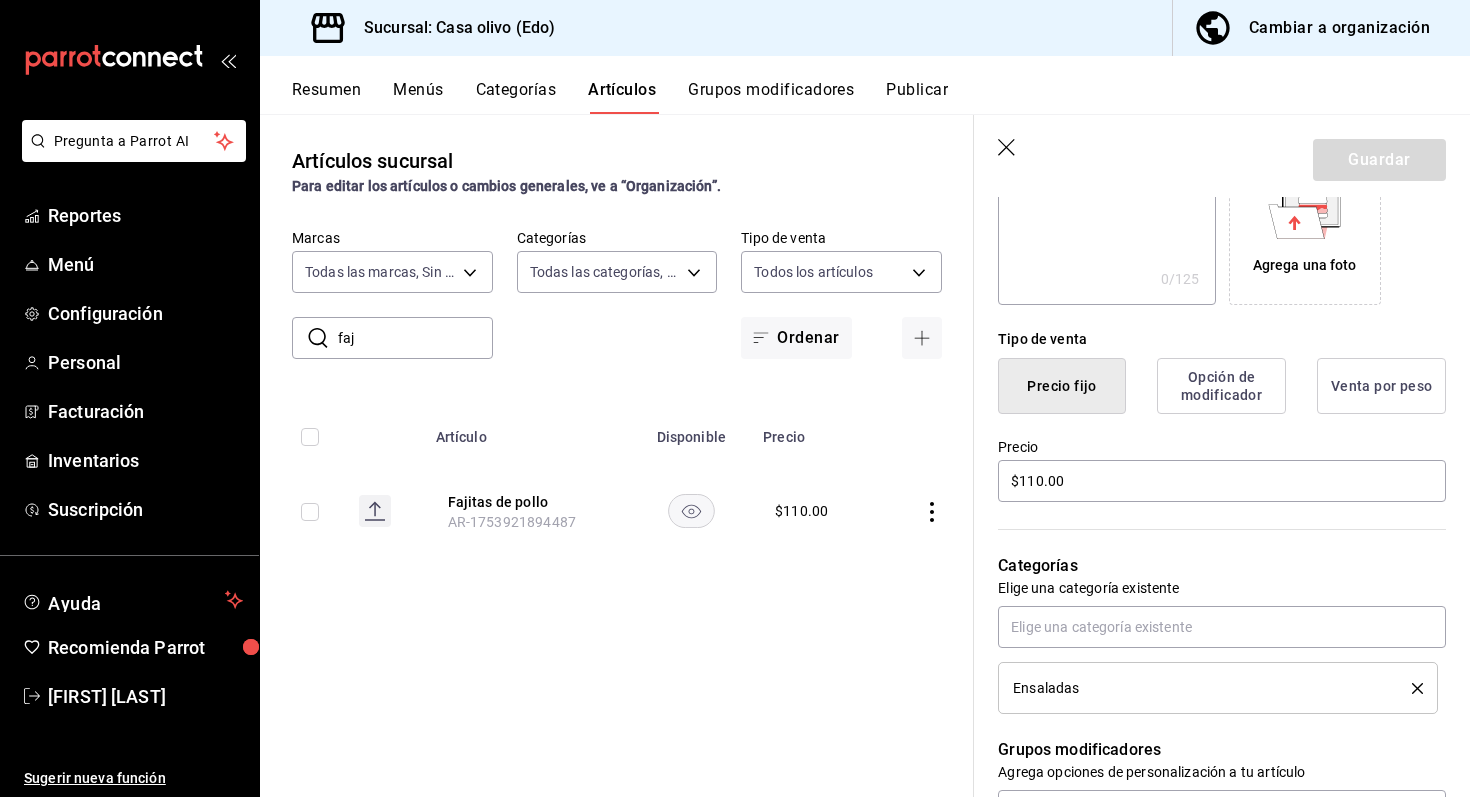 click on "Opción de modificador" at bounding box center [1221, 386] 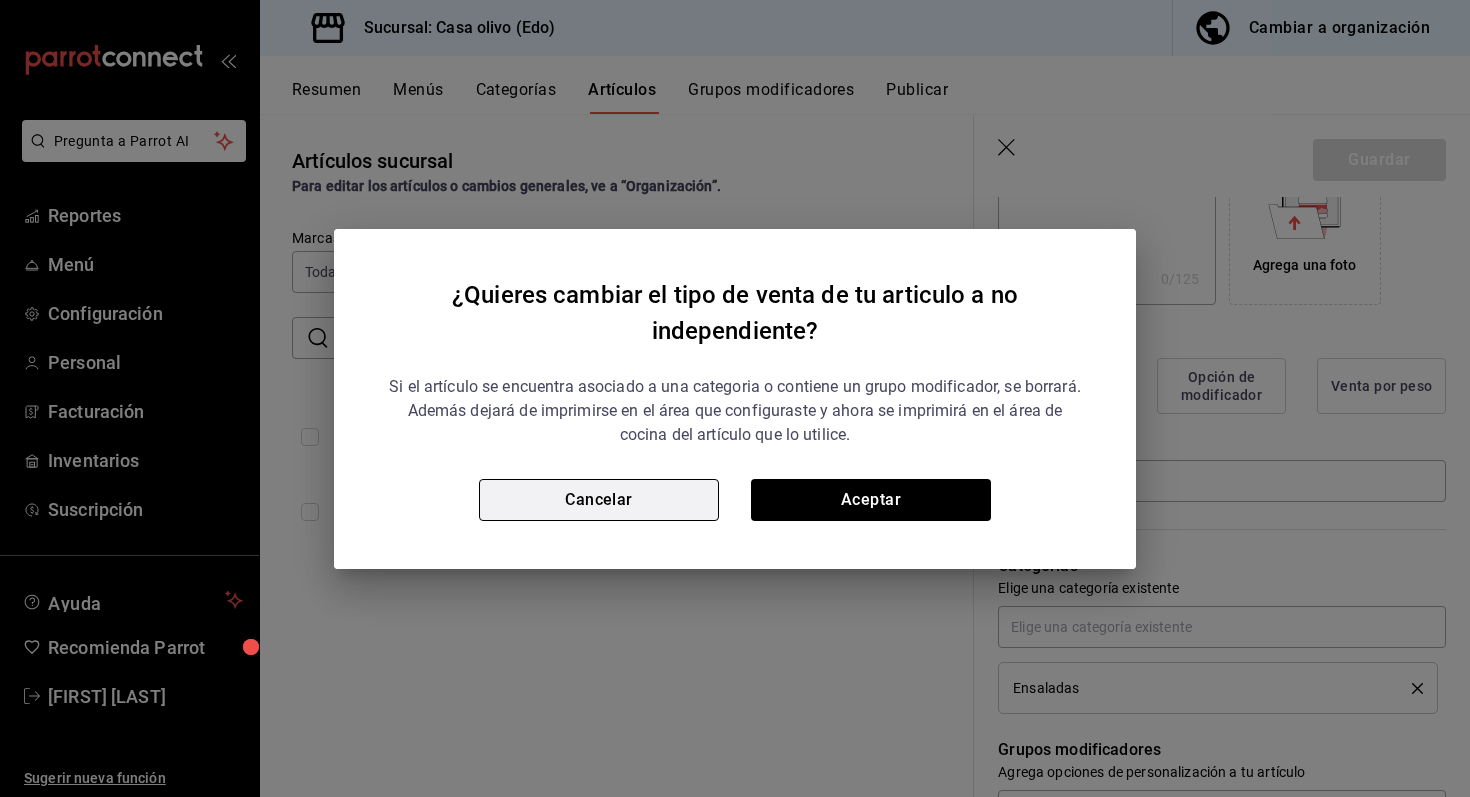 click on "Cancelar" at bounding box center (599, 500) 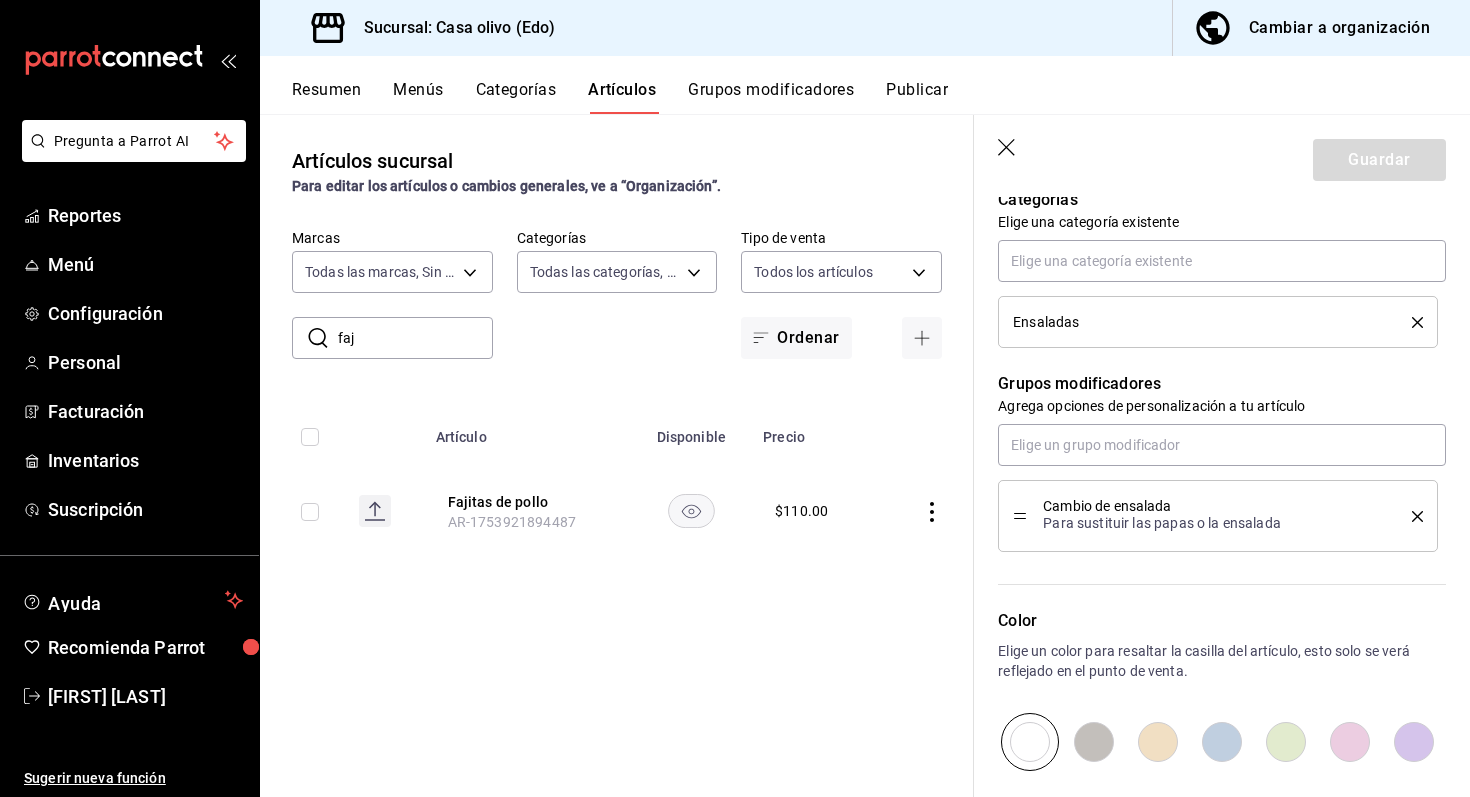 scroll, scrollTop: 724, scrollLeft: 0, axis: vertical 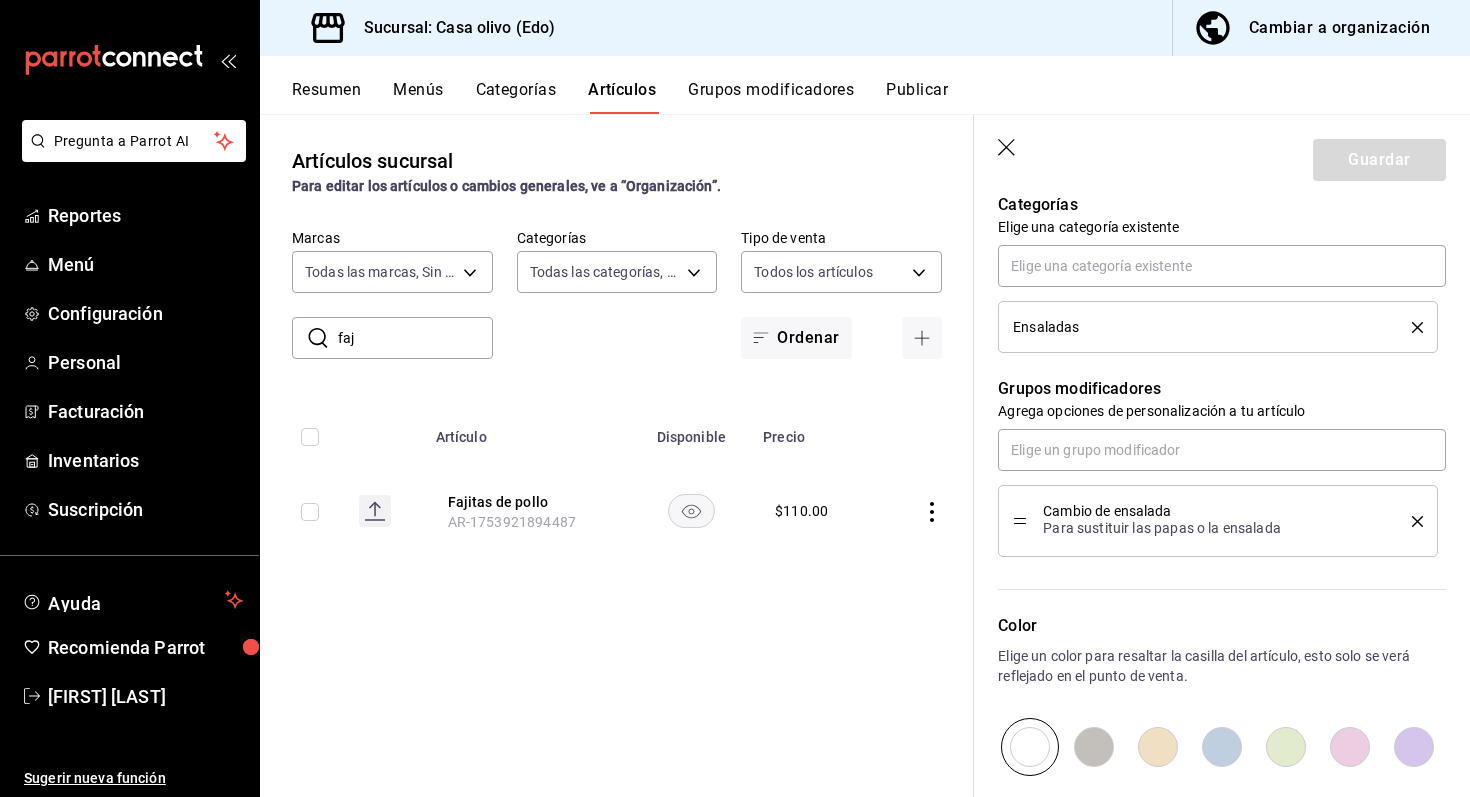click on "Grupos modificadores" at bounding box center [771, 97] 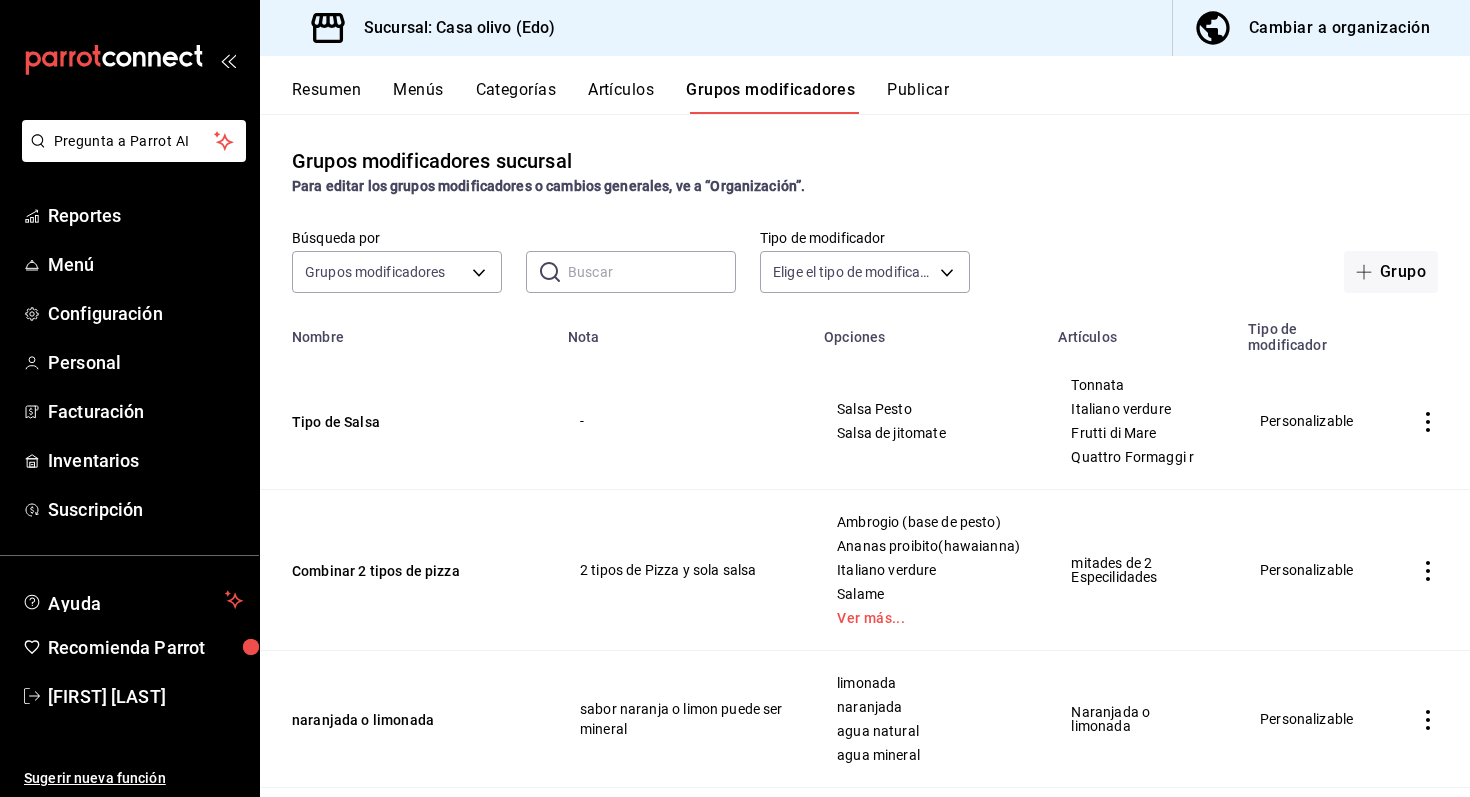 click at bounding box center (652, 272) 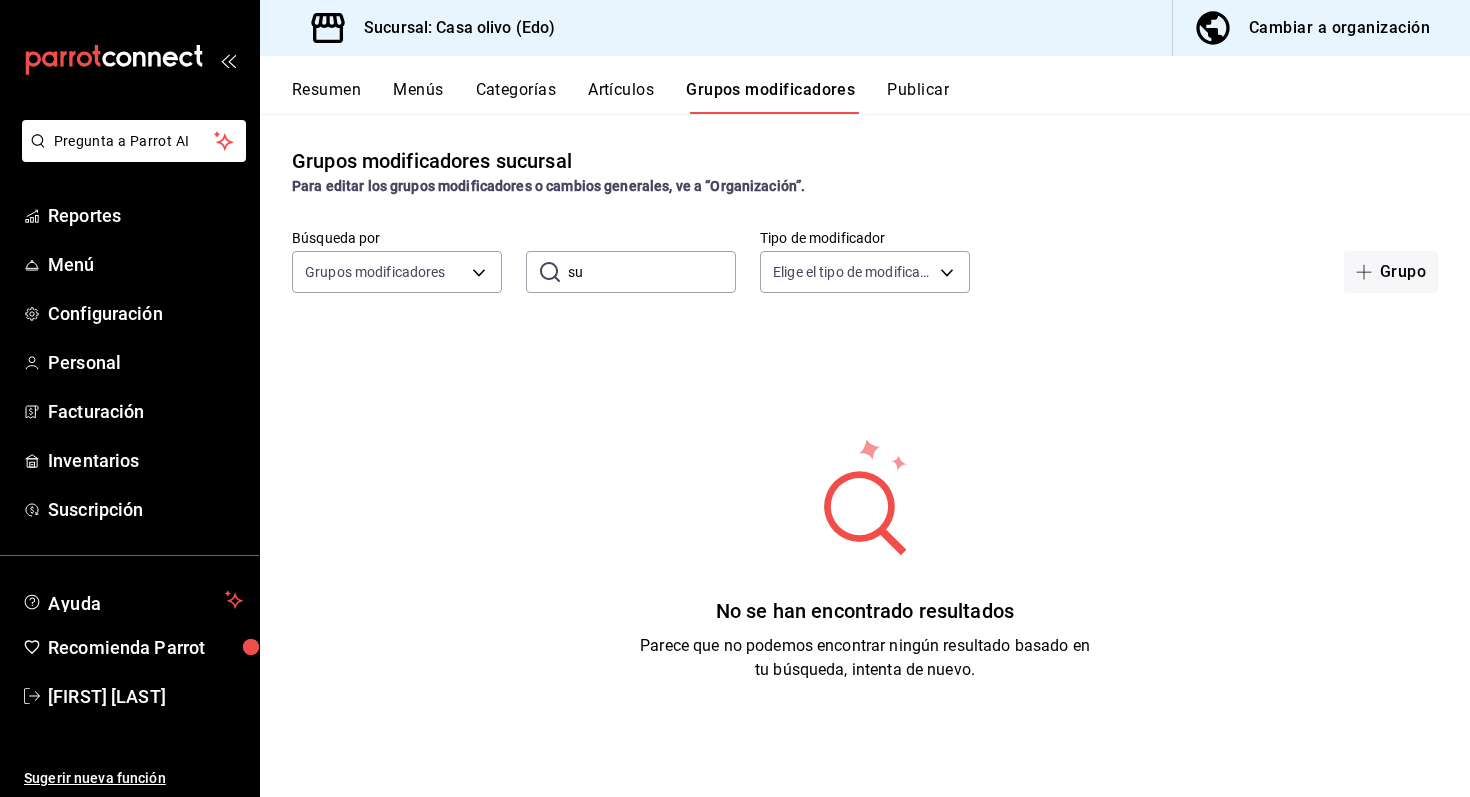 type on "s" 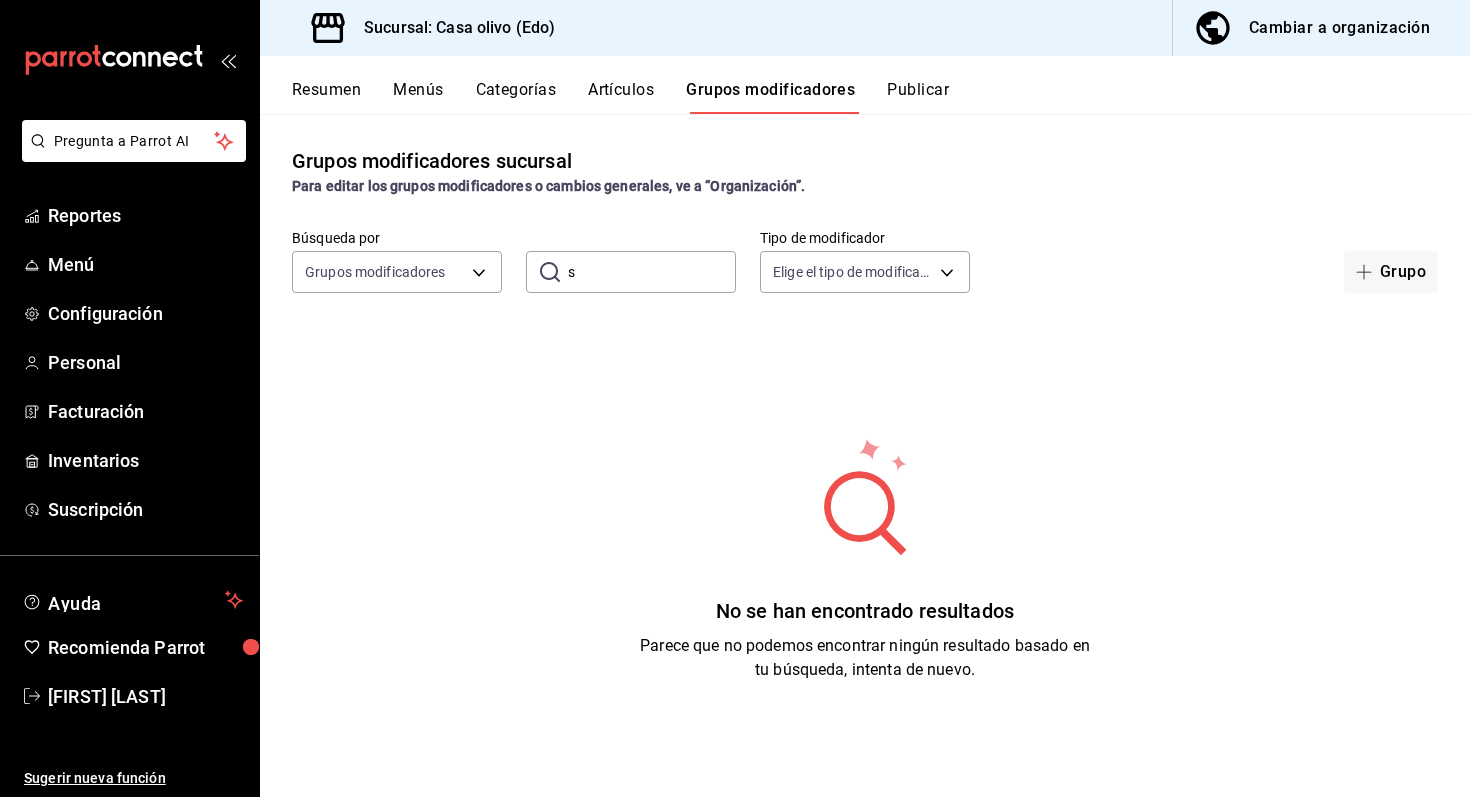type 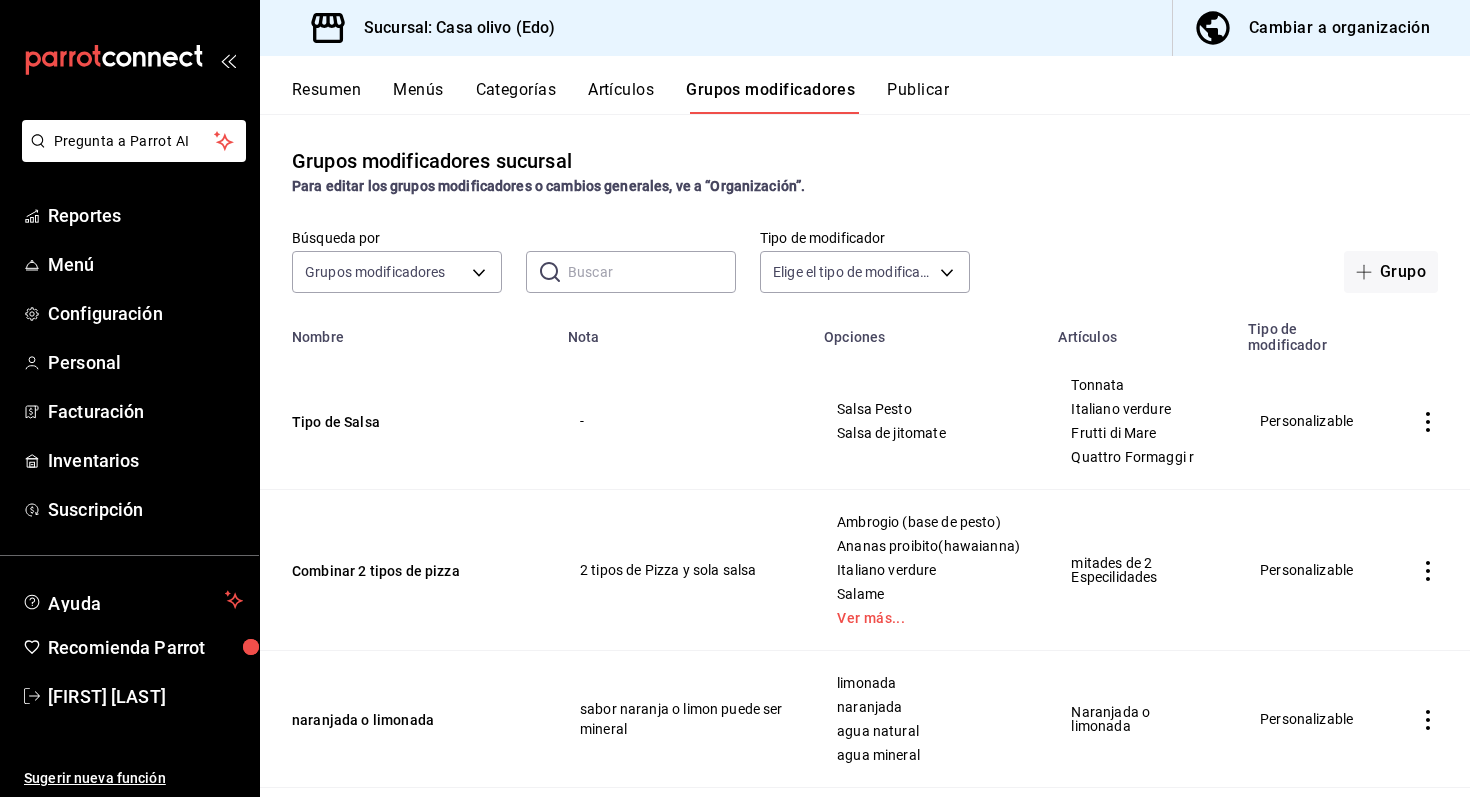 click on "Artículos" at bounding box center [621, 97] 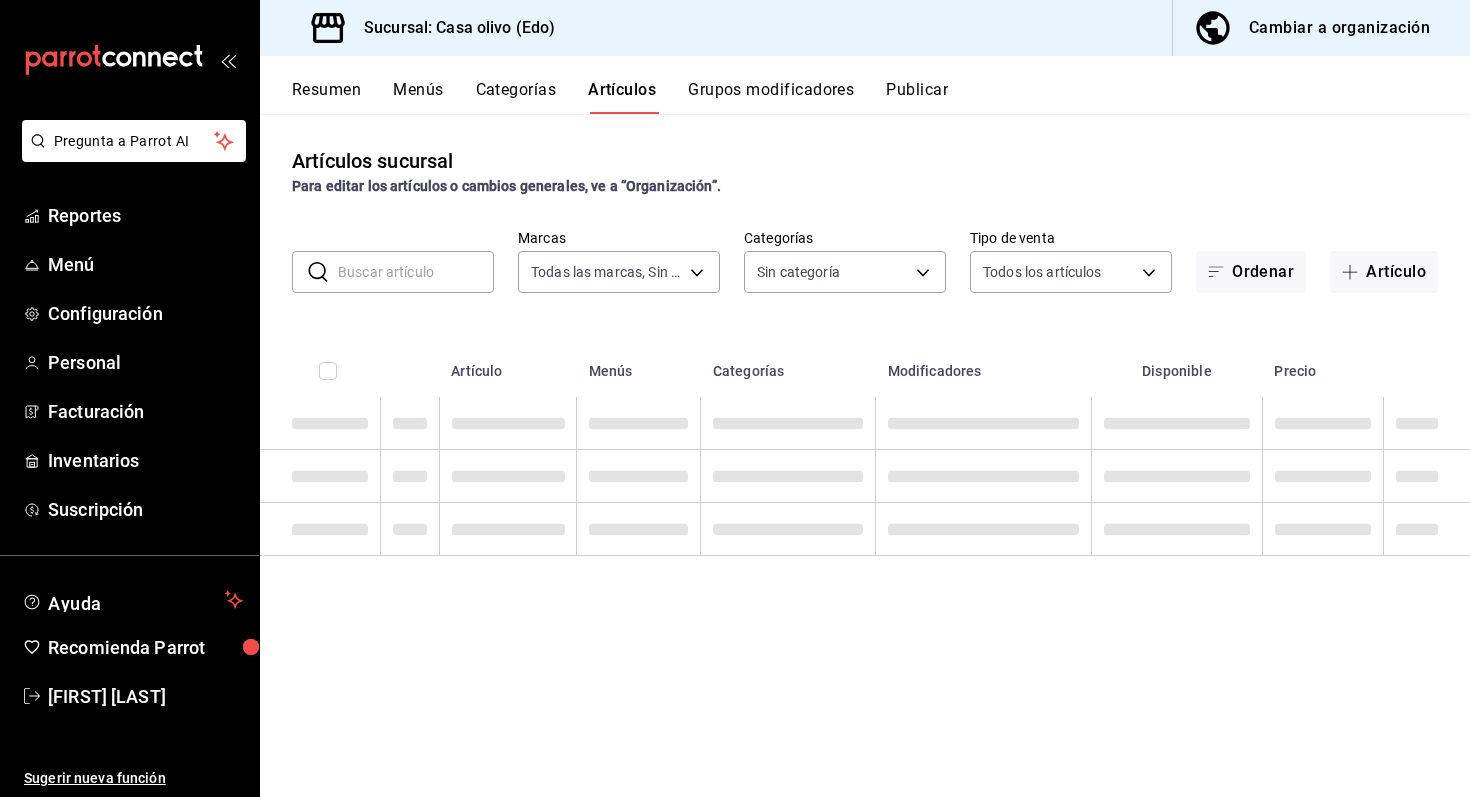 type on "09261786-2630-426b-924a-f43334cfd809" 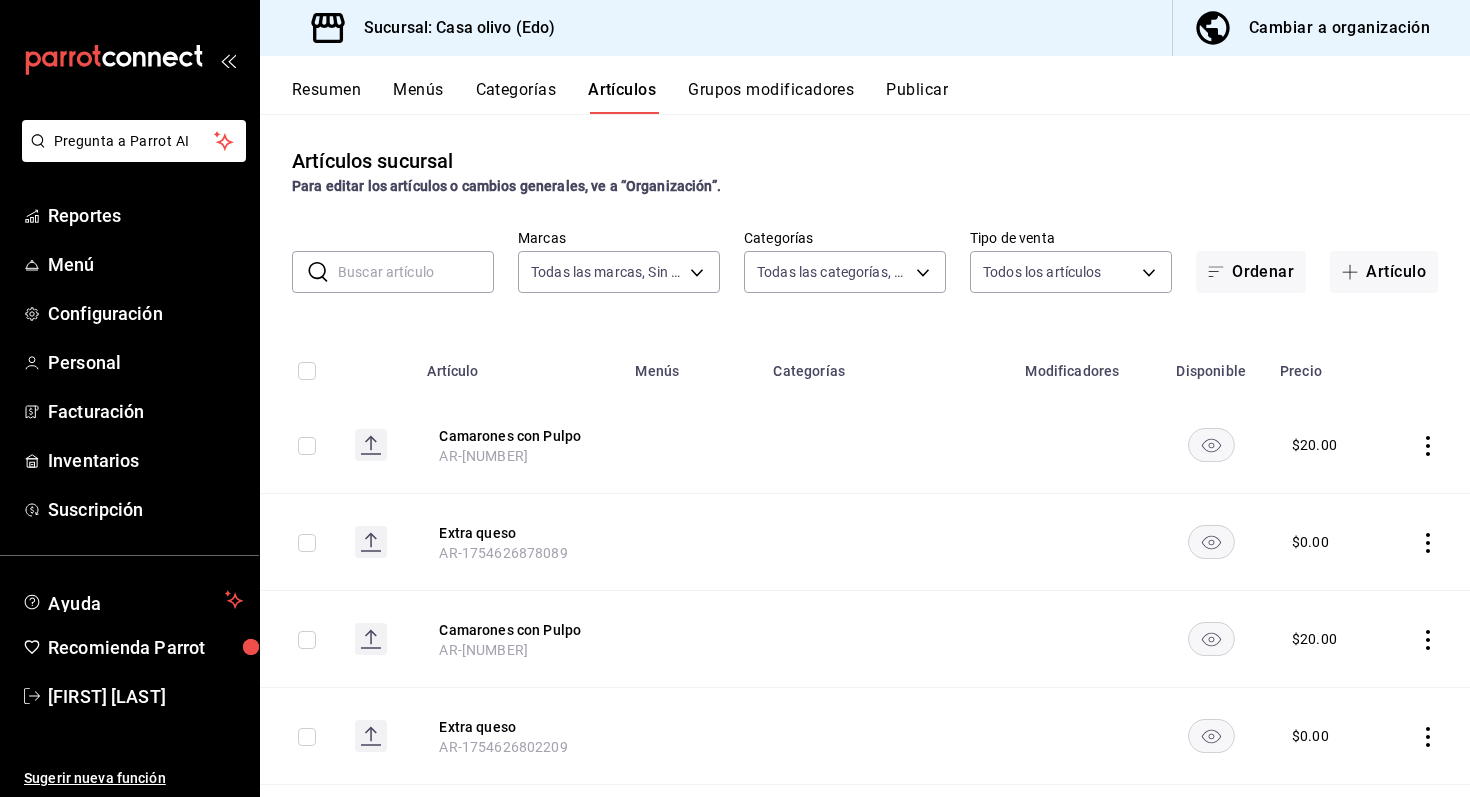 click at bounding box center (416, 272) 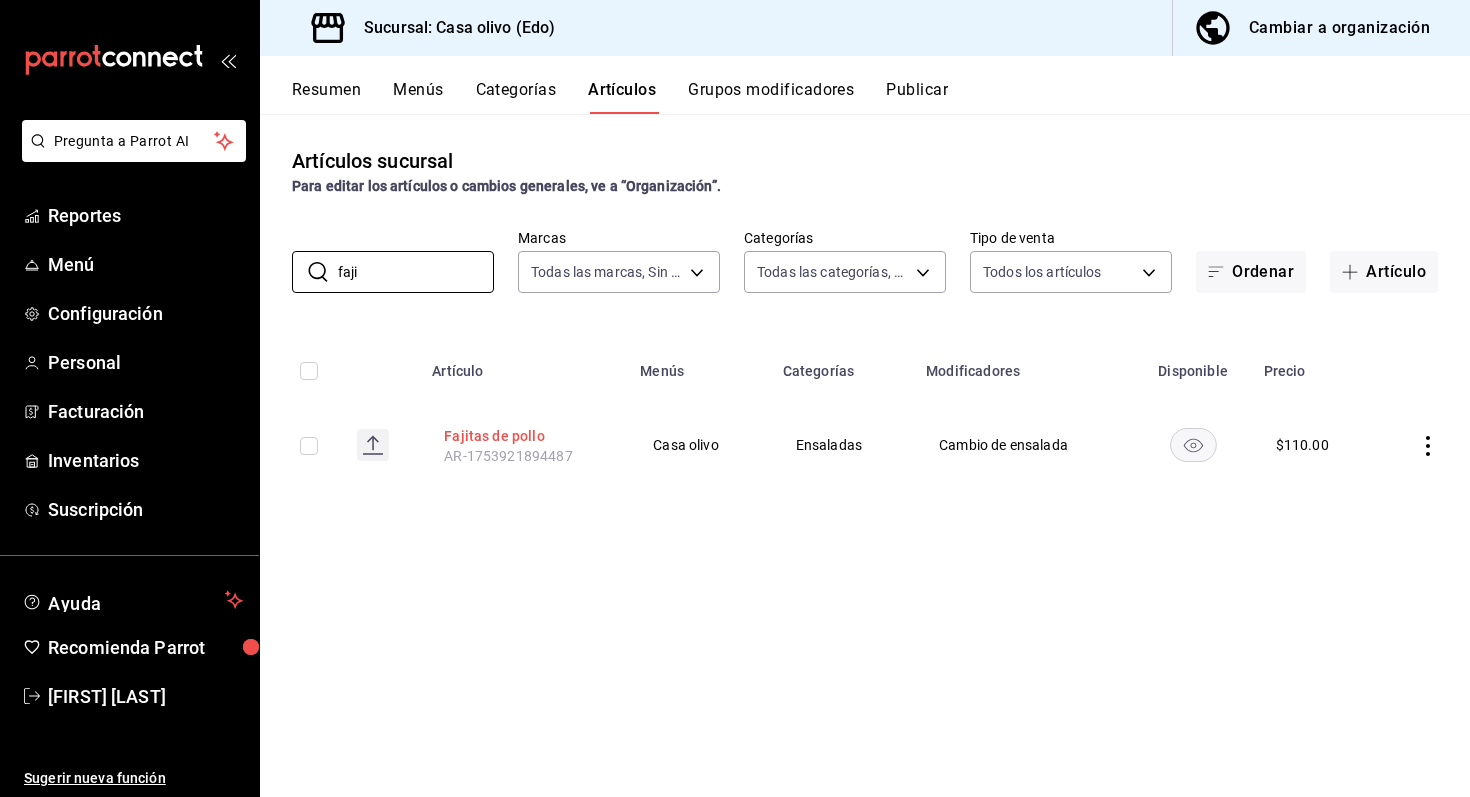 type on "faji" 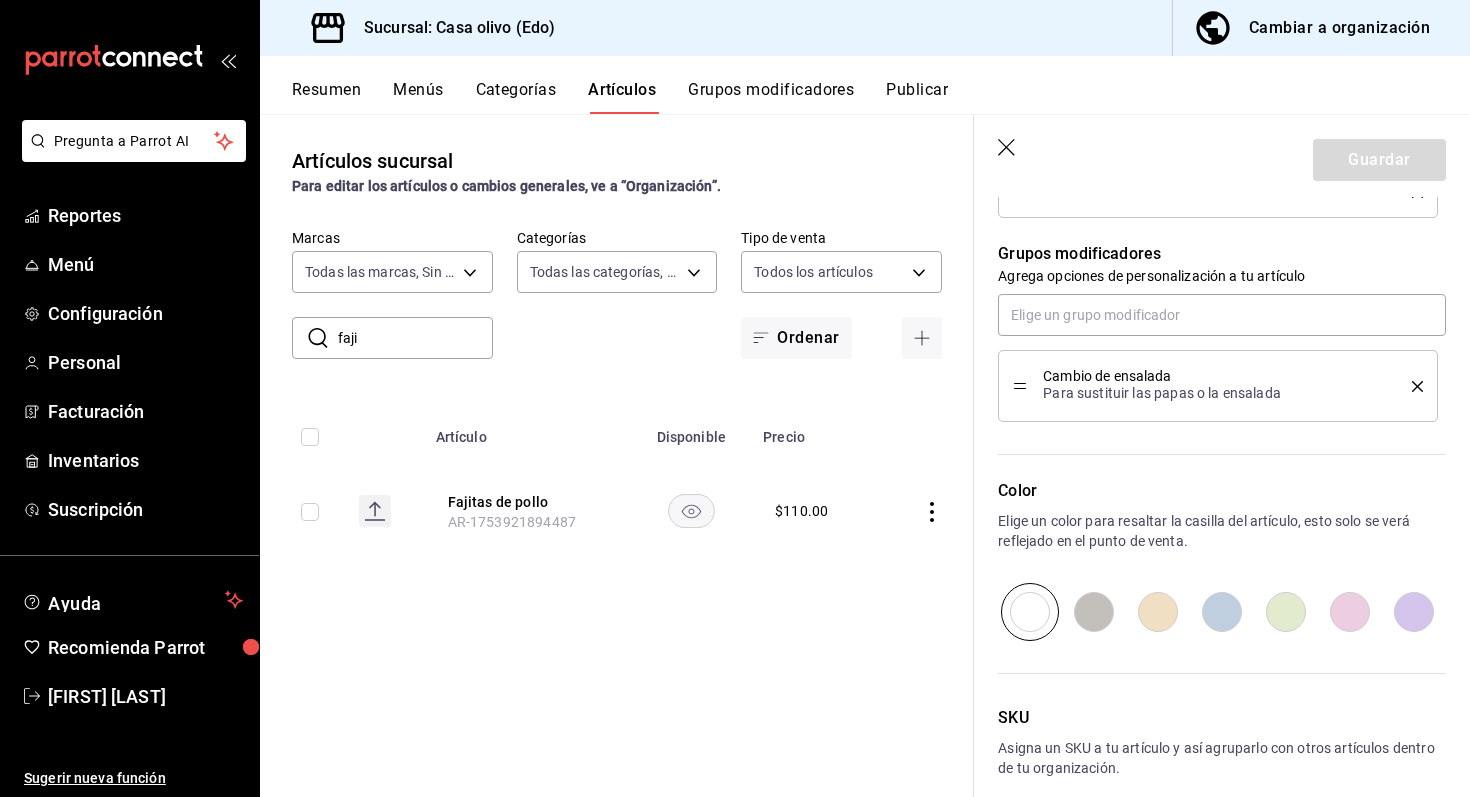 scroll, scrollTop: 872, scrollLeft: 0, axis: vertical 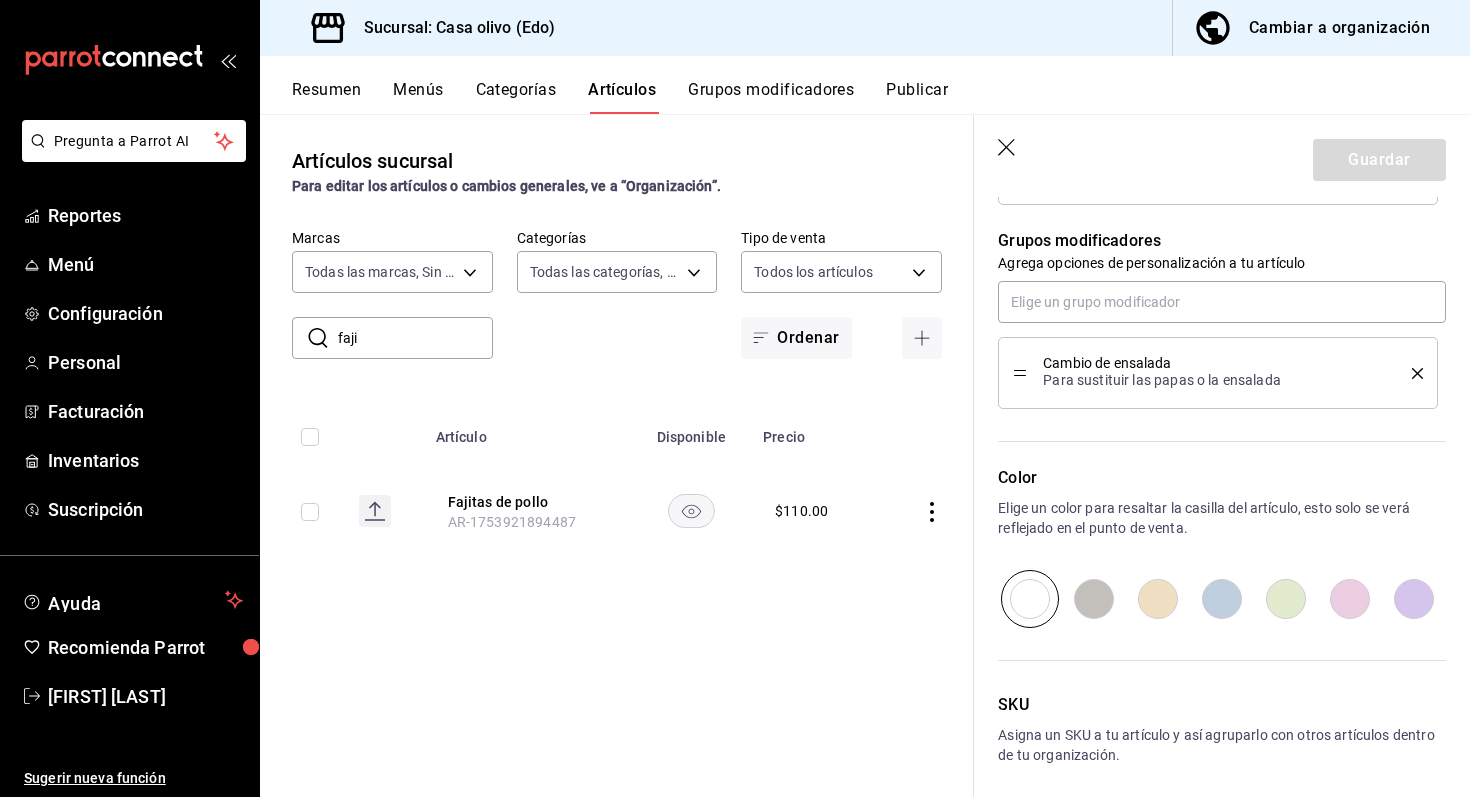 click on "Grupos modificadores" at bounding box center [771, 97] 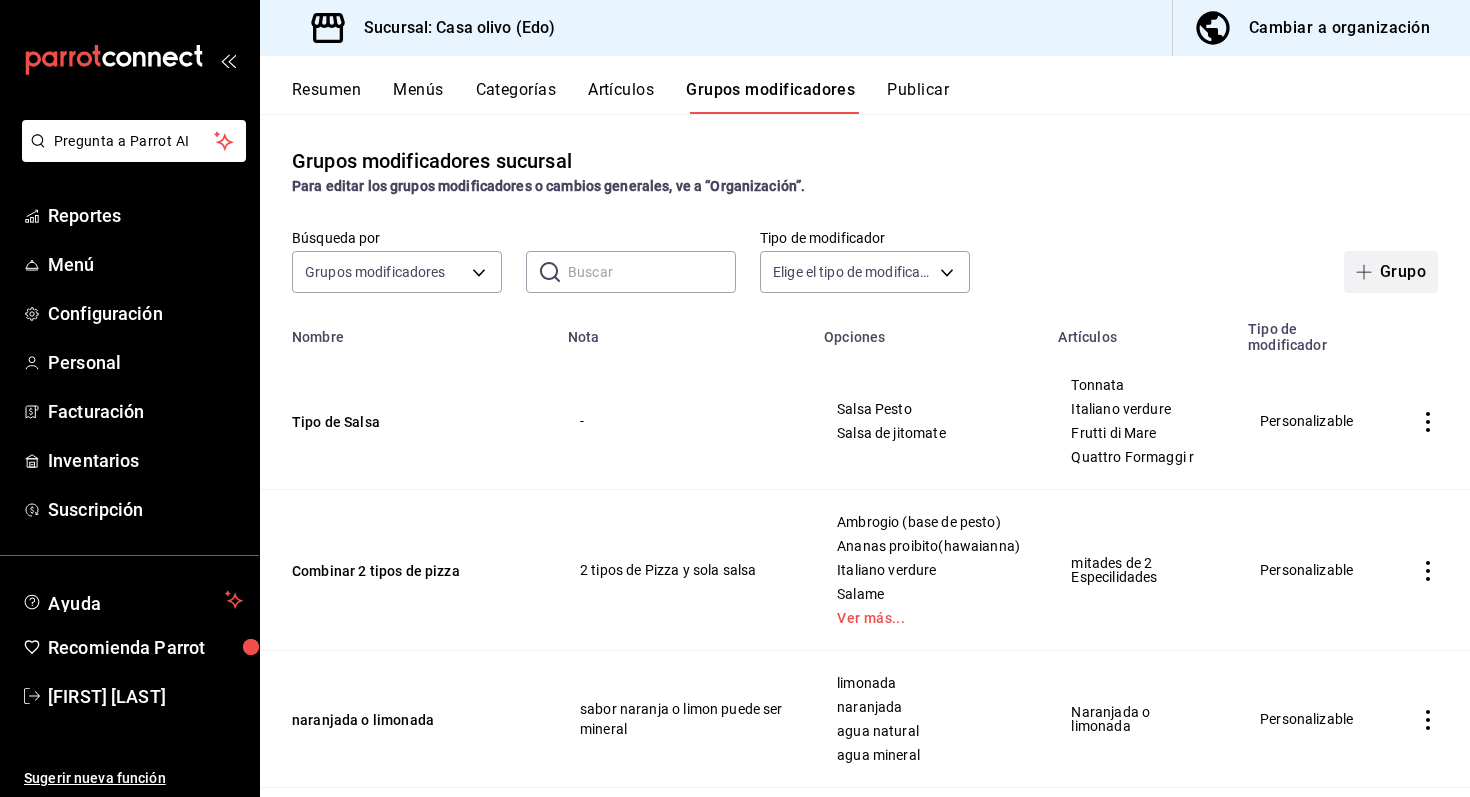 click at bounding box center (1368, 272) 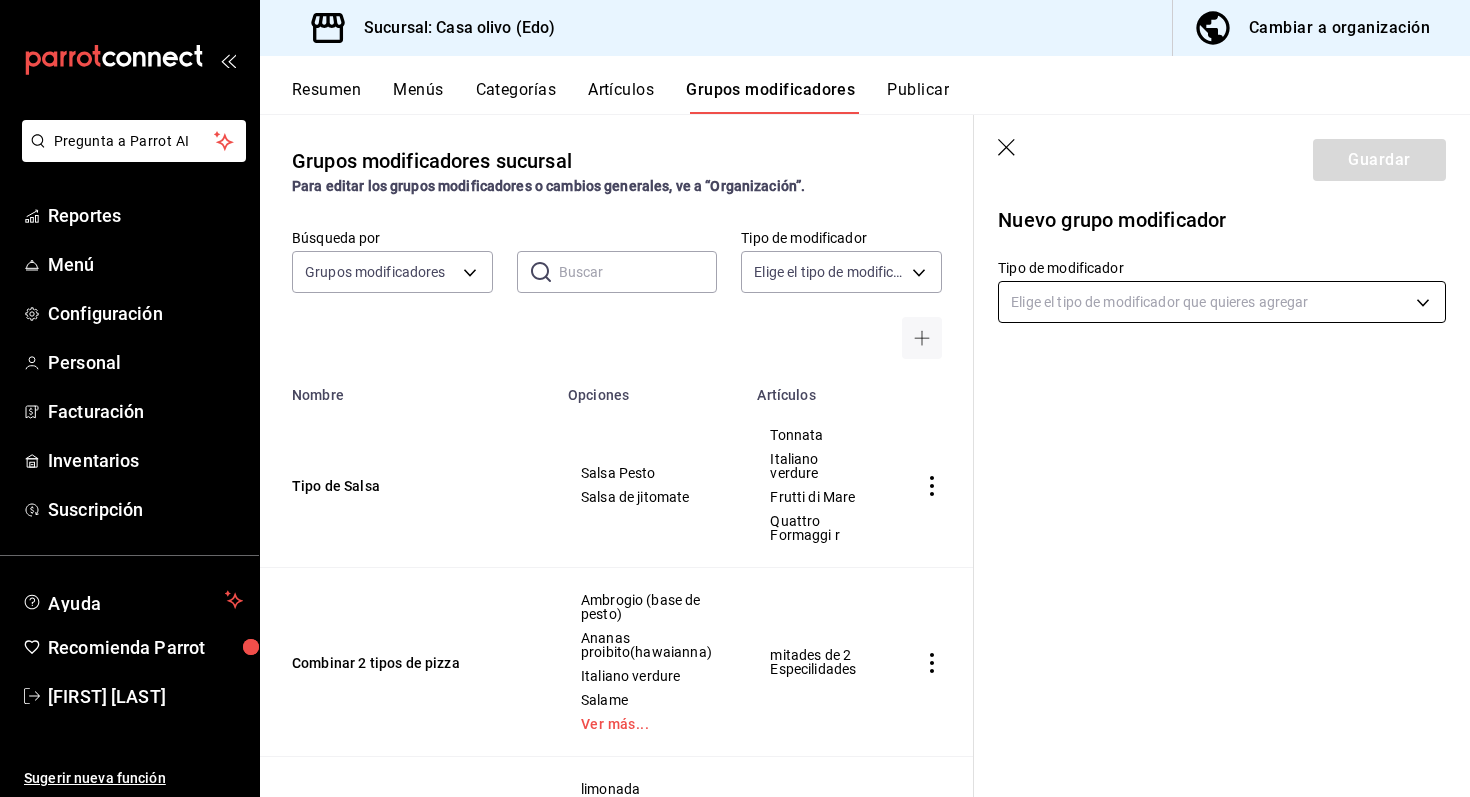 click on "Pregunta a Parrot AI Reportes   Menú   Configuración   Personal   Facturación   Inventarios   Suscripción   Ayuda Recomienda Parrot   [FIRST] [LAST]   Sugerir nueva función   Sucursal: Casa olivo (Edo) Cambiar a organización Resumen Menús Categorías Artículos Grupos modificadores Publicar Grupos modificadores sucursal Para editar los grupos modificadores o cambios generales, ve a “Organización”. Búsqueda por Grupos modificadores GROUP ​ ​ Tipo de modificador Elige el tipo de modificador Nombre Opciones Artículos Tipo de Salsa Salsa Pesto Salsa de jitomate Tonnata Italiano verdure Frutti di Mare Quattro Formaggi r Combinar 2 tipos de pizza Ambrogio (base de pesto) Ananas proibito(hawaianna) Italiano verdure Salame Ver más... mitades de 2 Especilidades naranjada o limonada limonada naranjada agua natural agua mineral Naranjada o limonada refrescos Coca cola Agua Mineral Fanta Delaware Punch Ver más... refrescos Sodas italinas Mora azul Frambueza Fresa Frutos rojos Ver más... - Bosque Tocino" at bounding box center [735, 398] 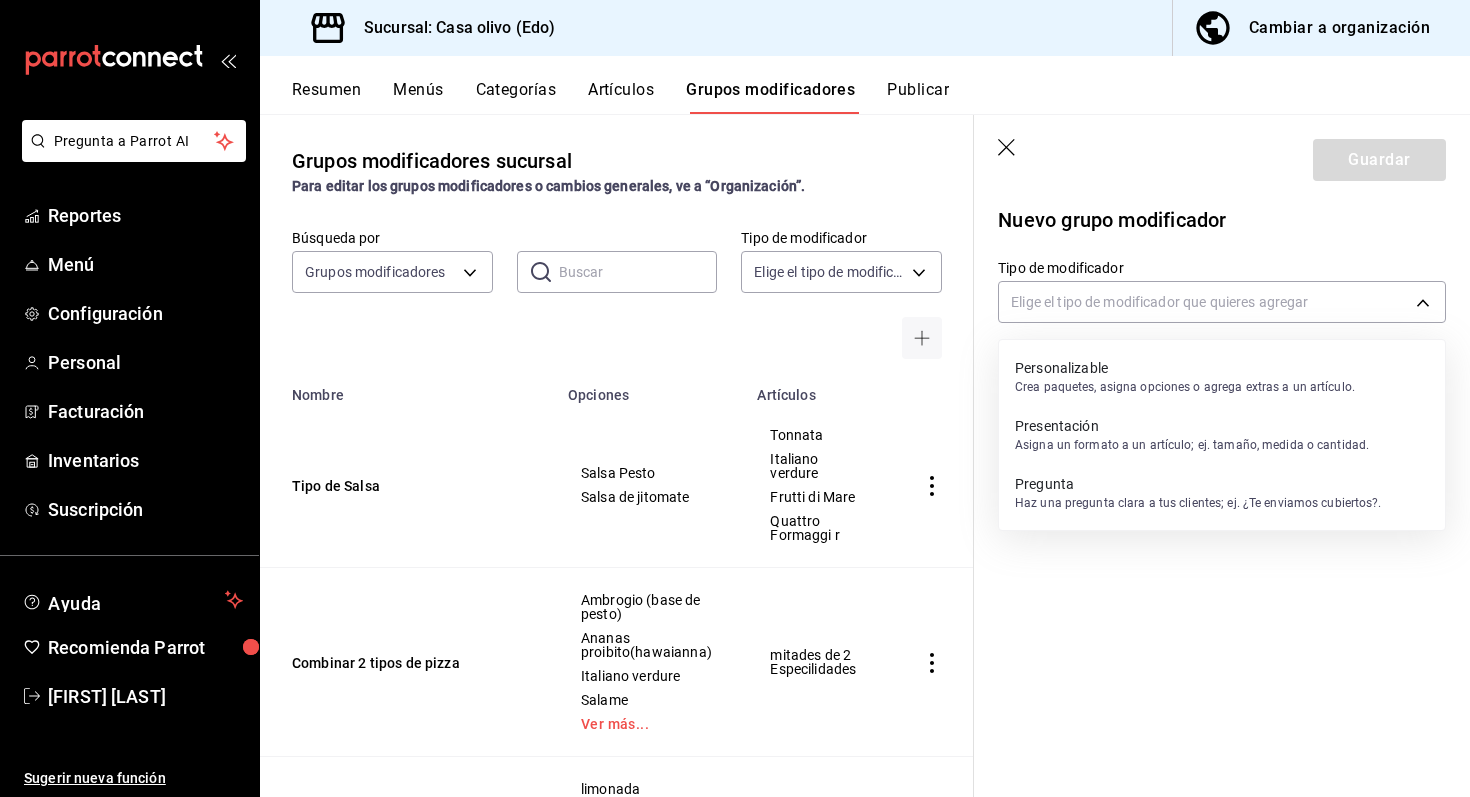 click on "Personalizable Crea paquetes, asigna opciones o agrega extras a un artículo." at bounding box center (1185, 377) 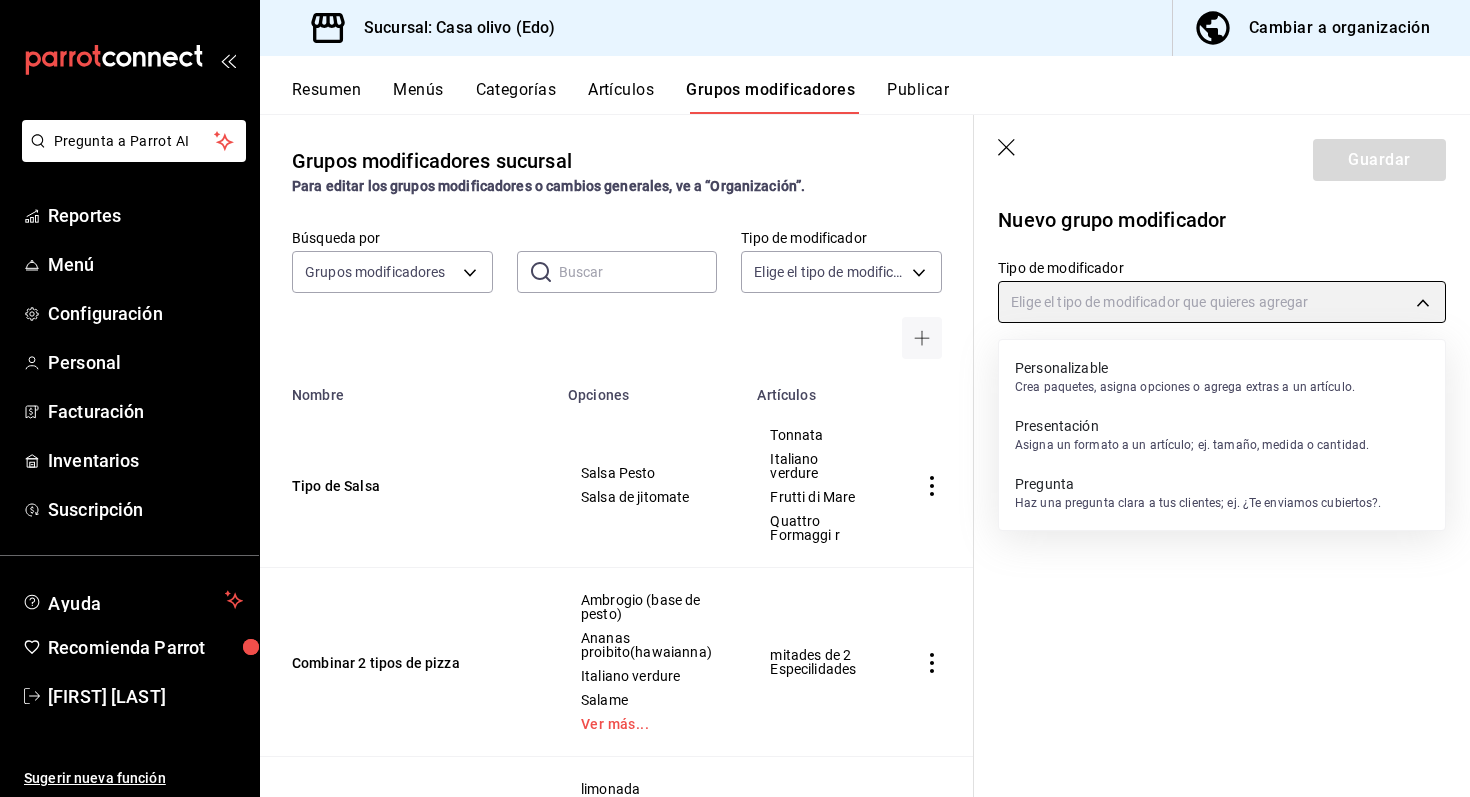 type on "CUSTOMIZABLE" 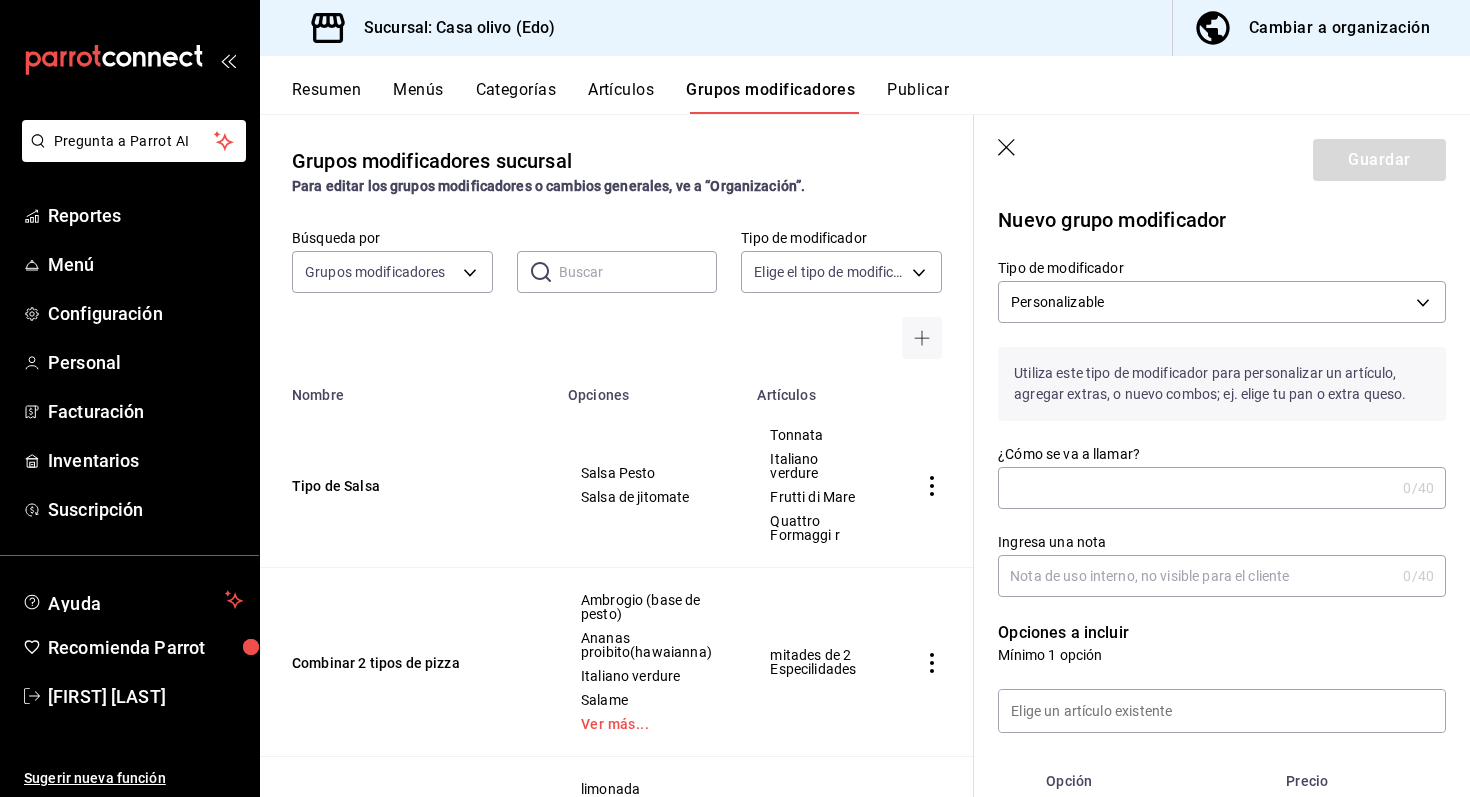 click on "¿Cómo se va a llamar?" at bounding box center [1196, 488] 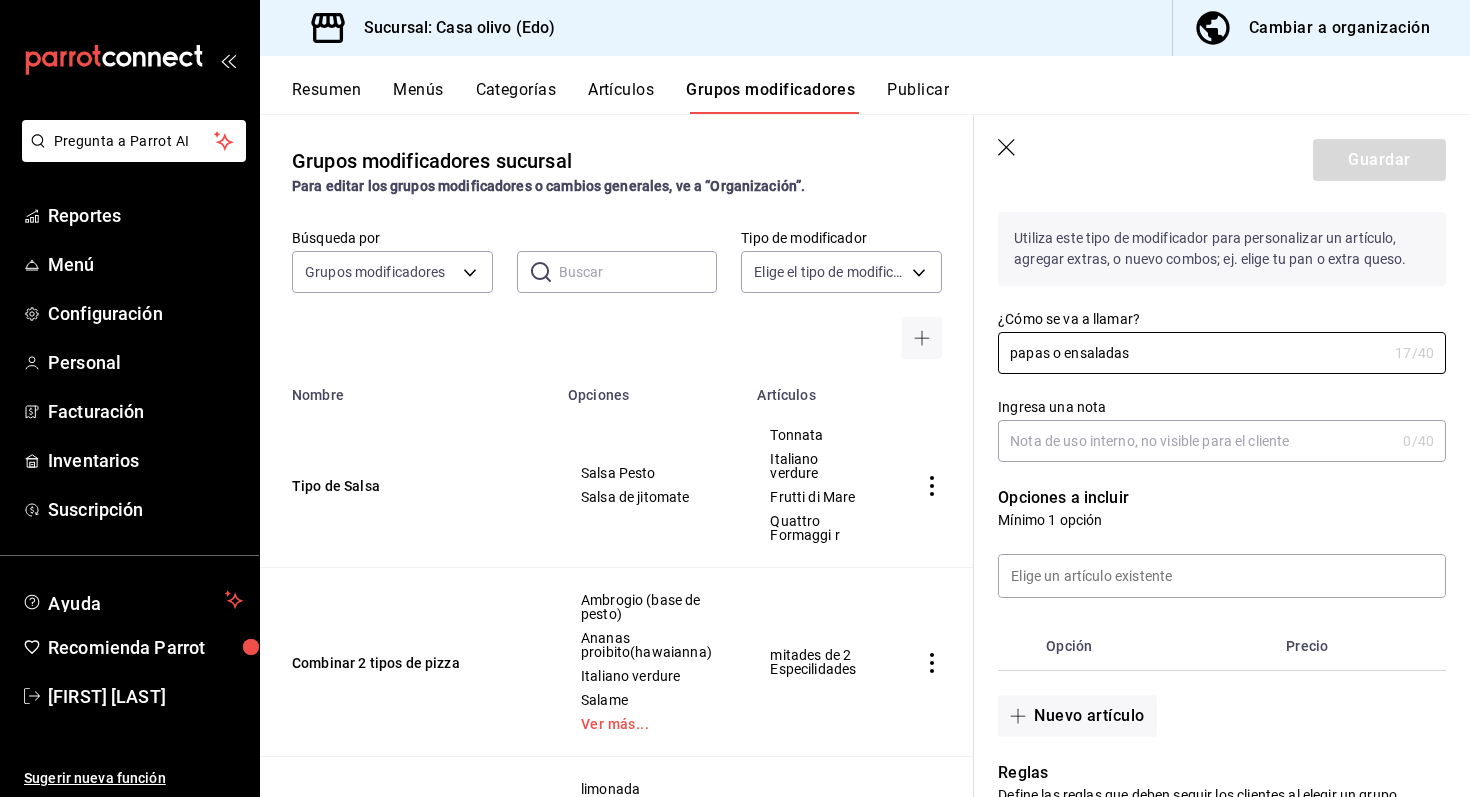 scroll, scrollTop: 142, scrollLeft: 0, axis: vertical 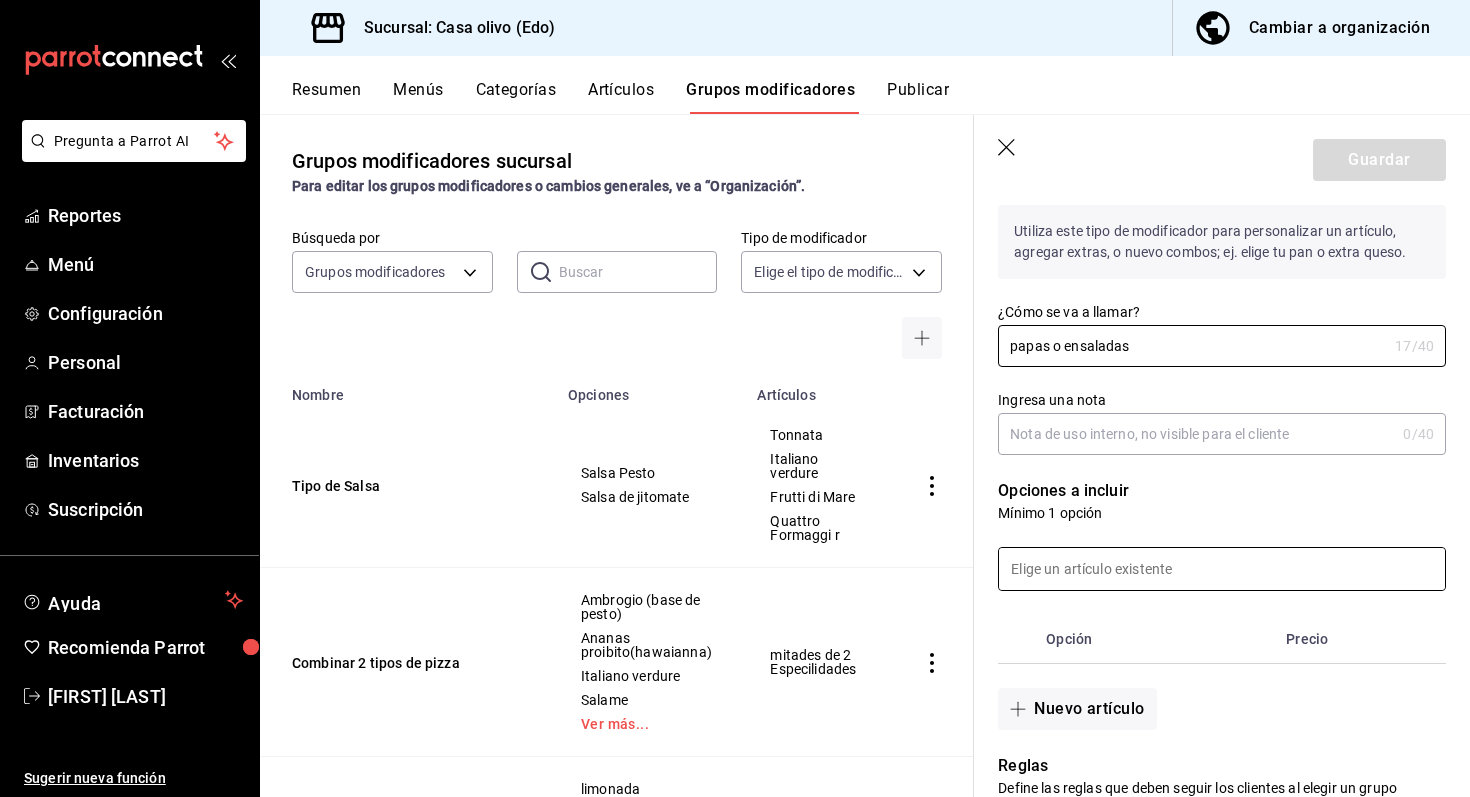type on "papas o ensaladas" 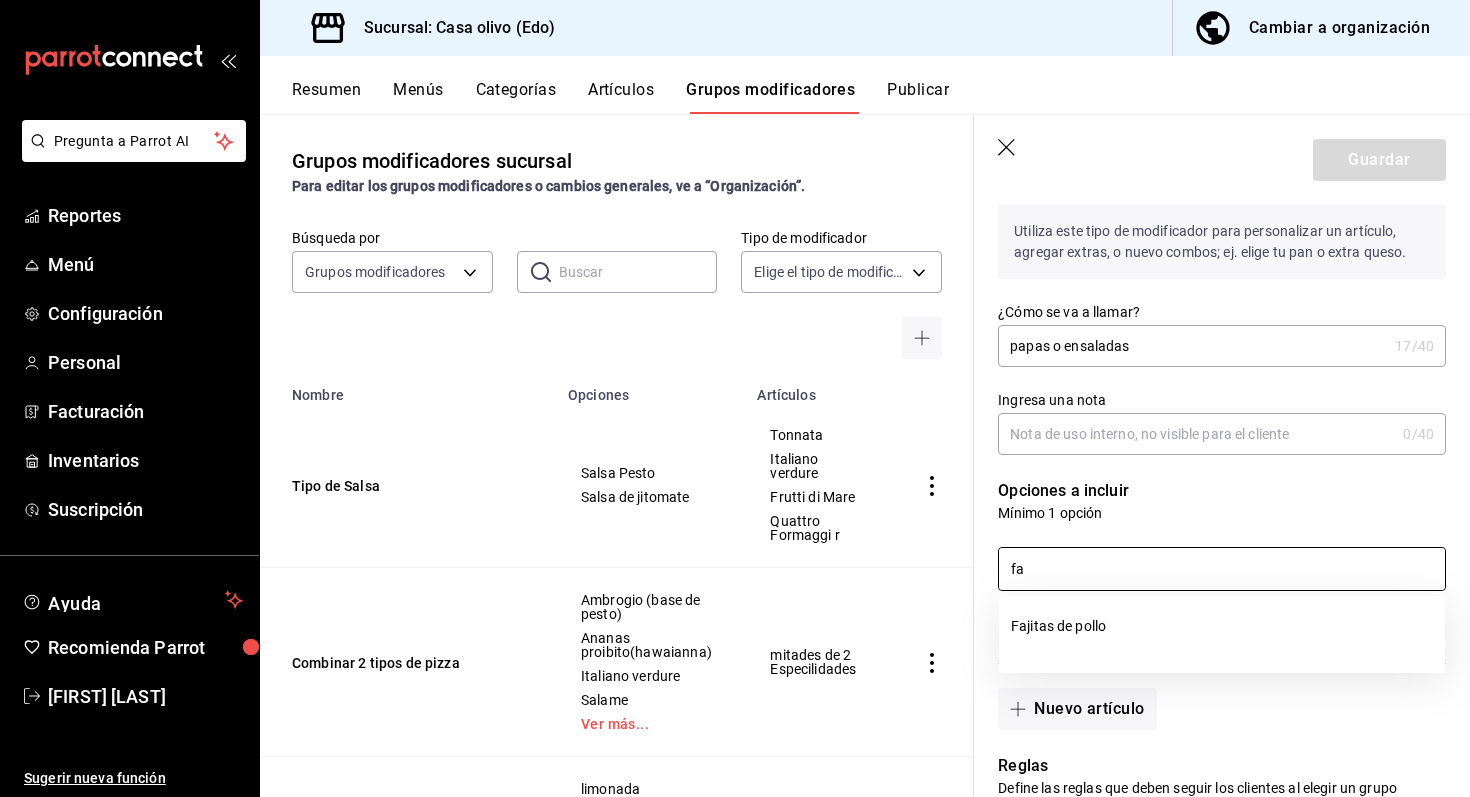 type on "f" 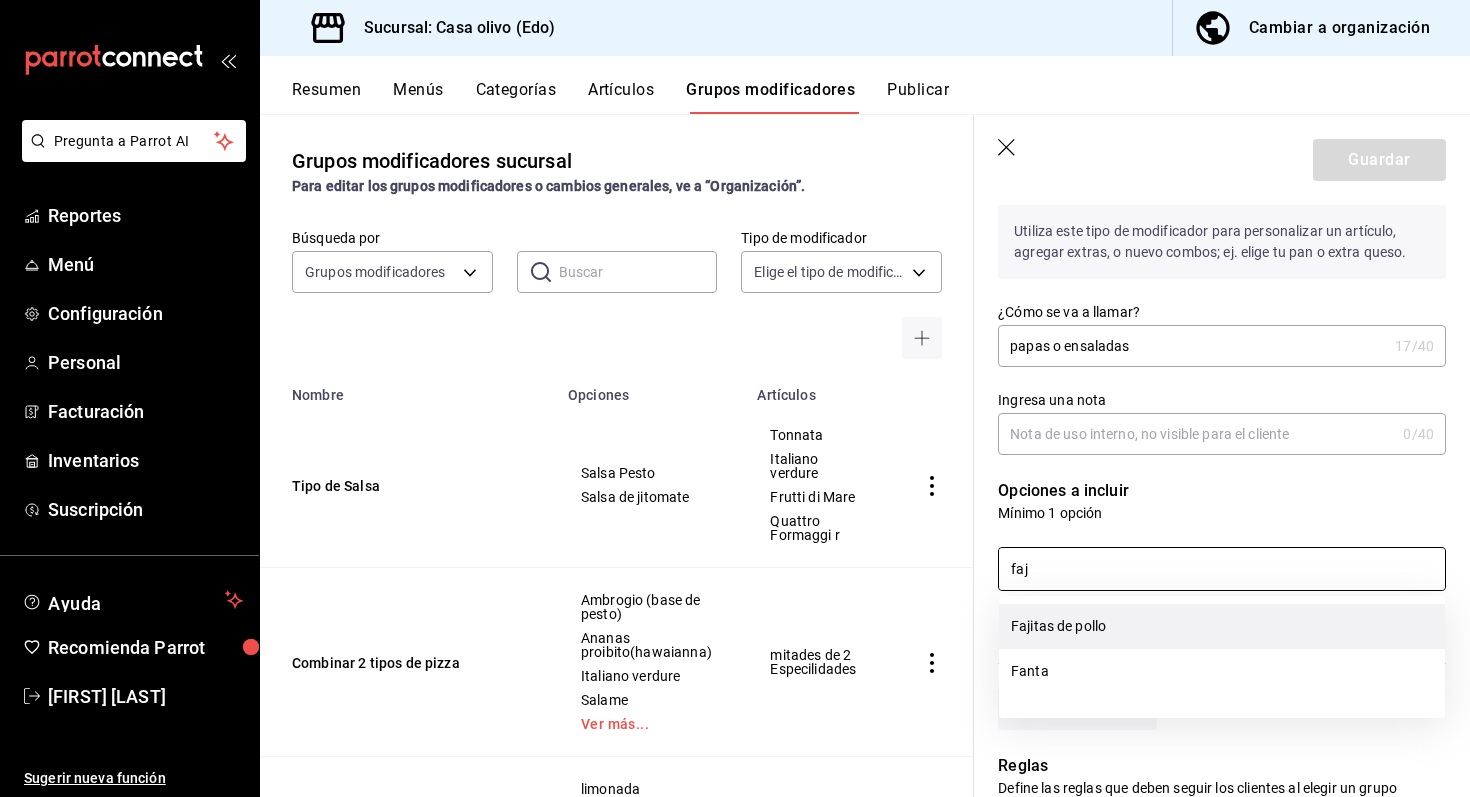 click on "Fajitas de pollo" at bounding box center (1222, 626) 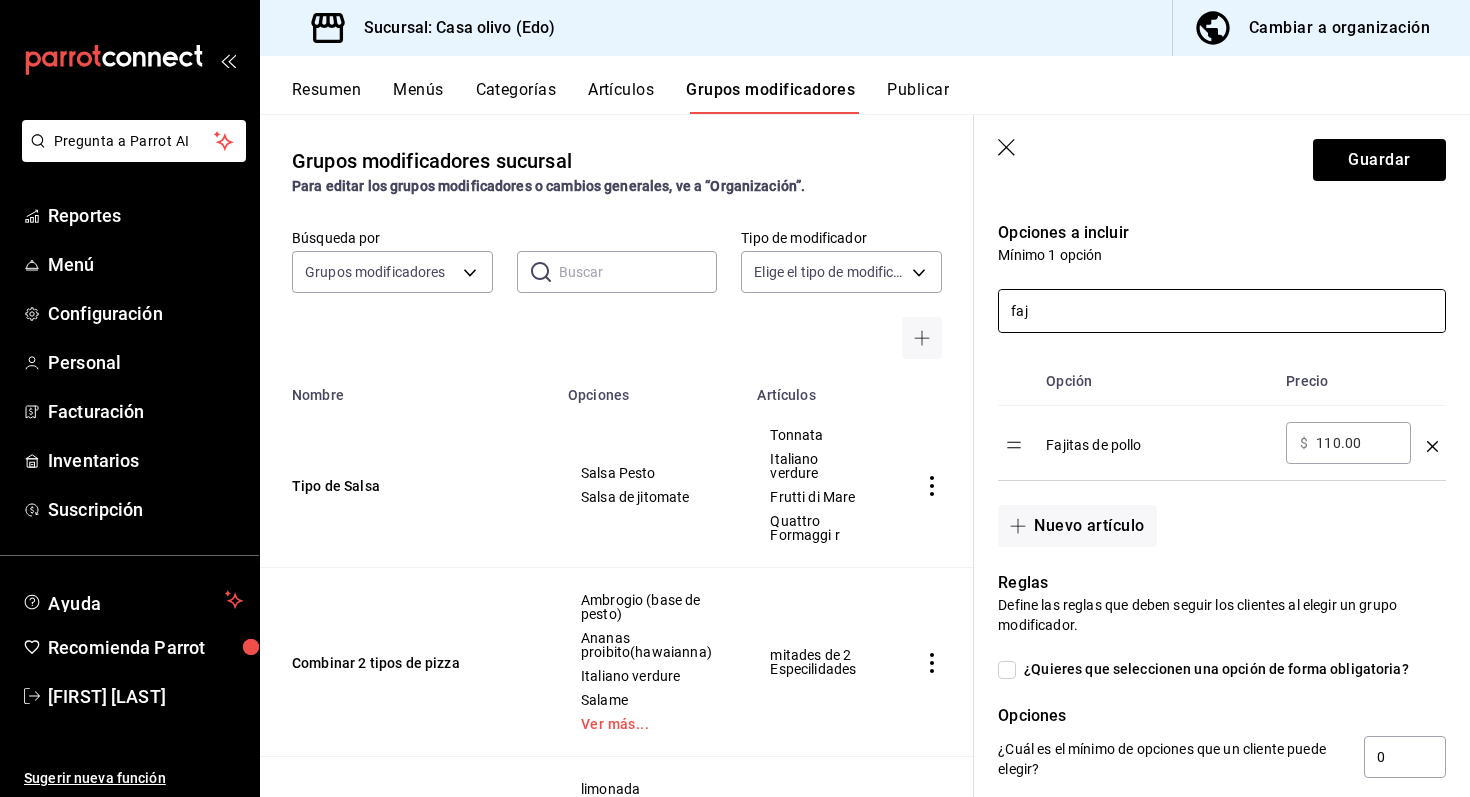 scroll, scrollTop: 412, scrollLeft: 0, axis: vertical 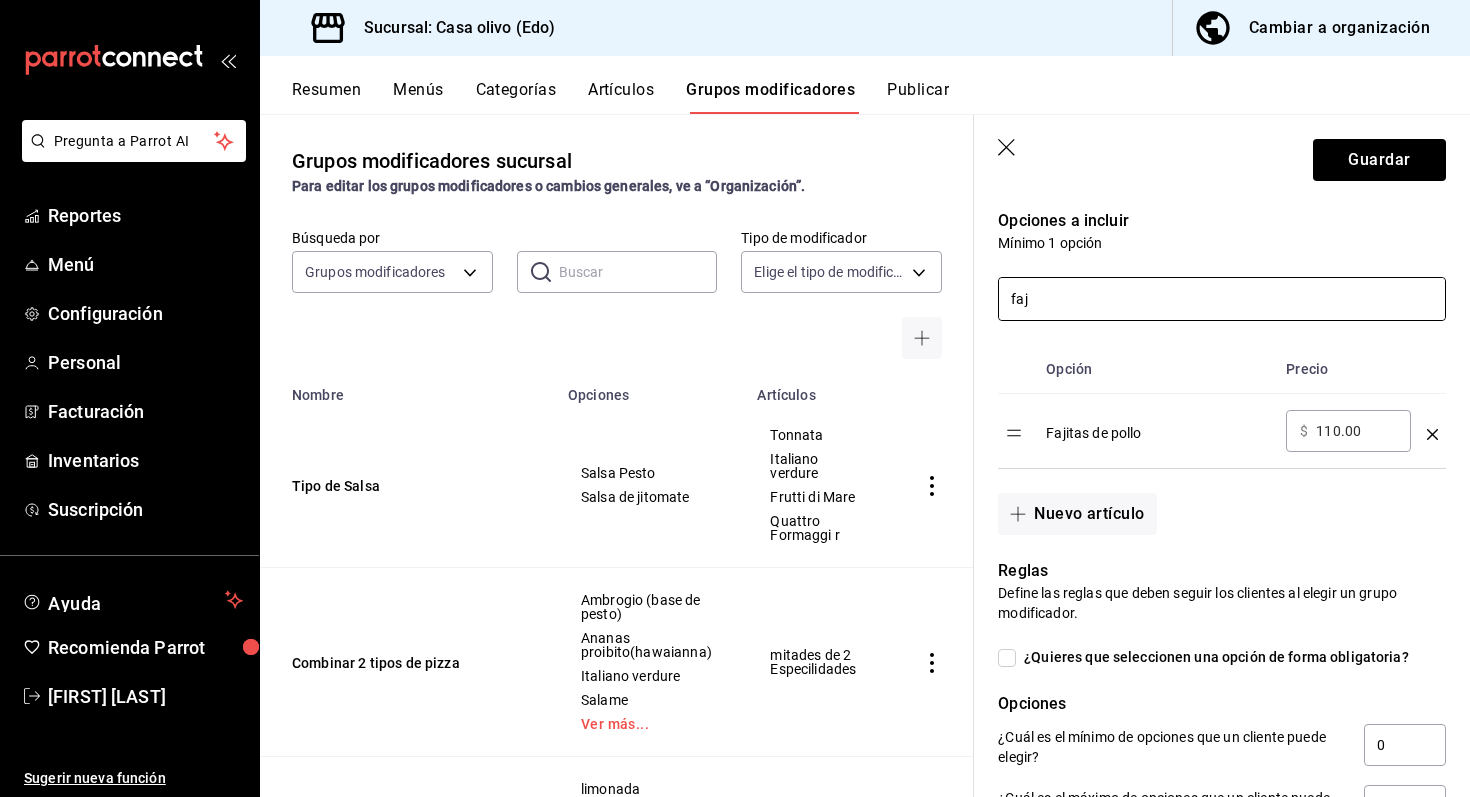 click 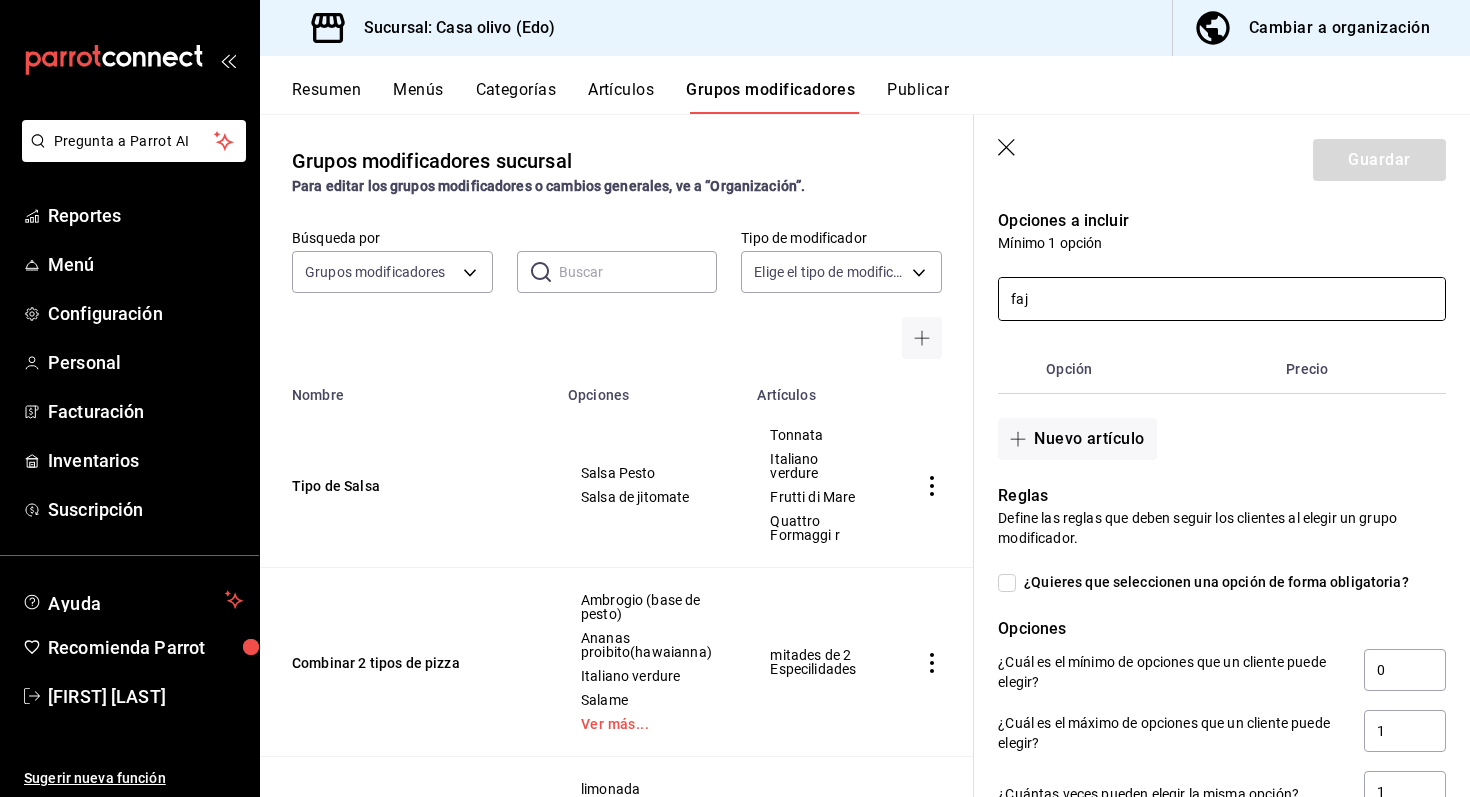 click on "faj" at bounding box center (1222, 299) 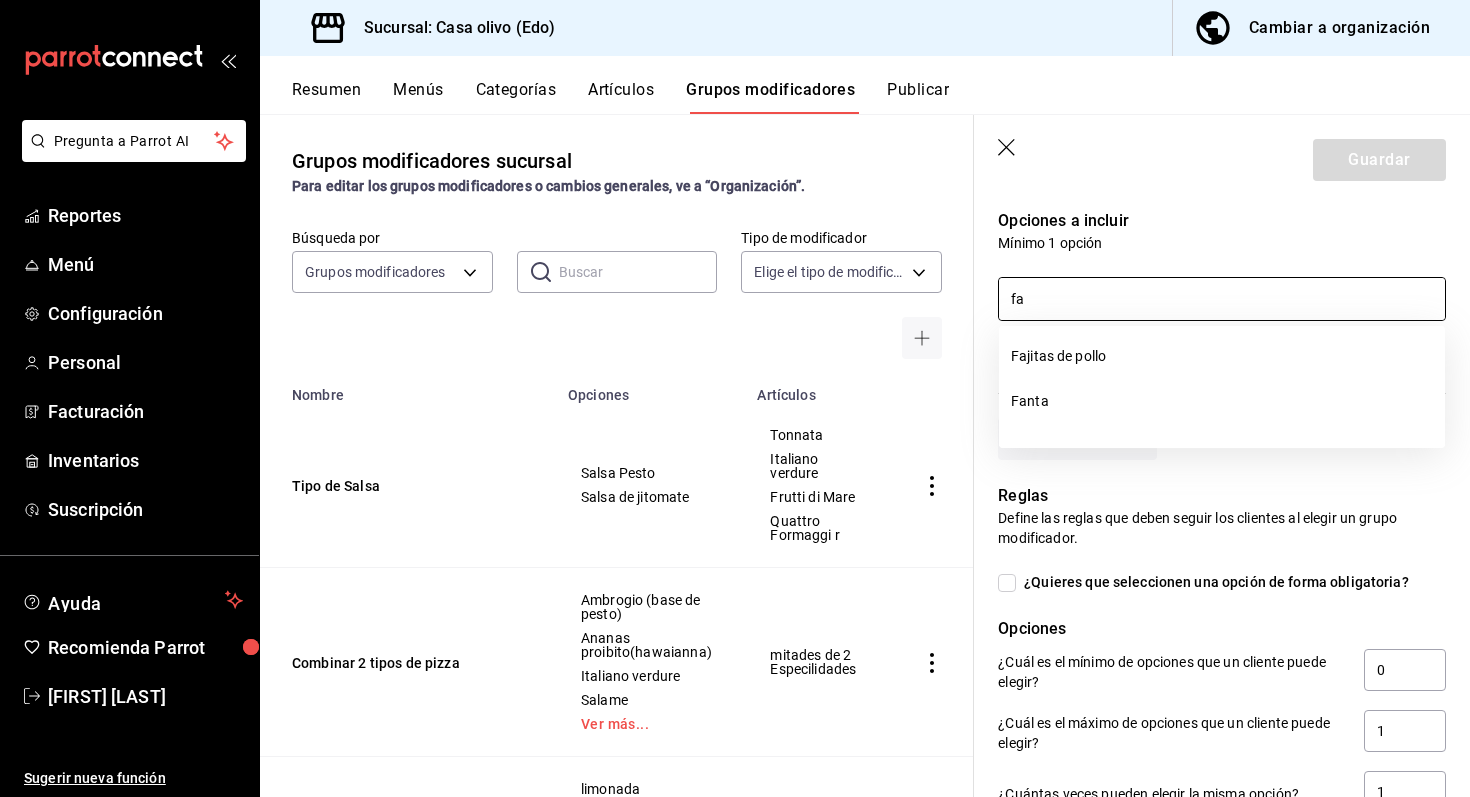 type on "f" 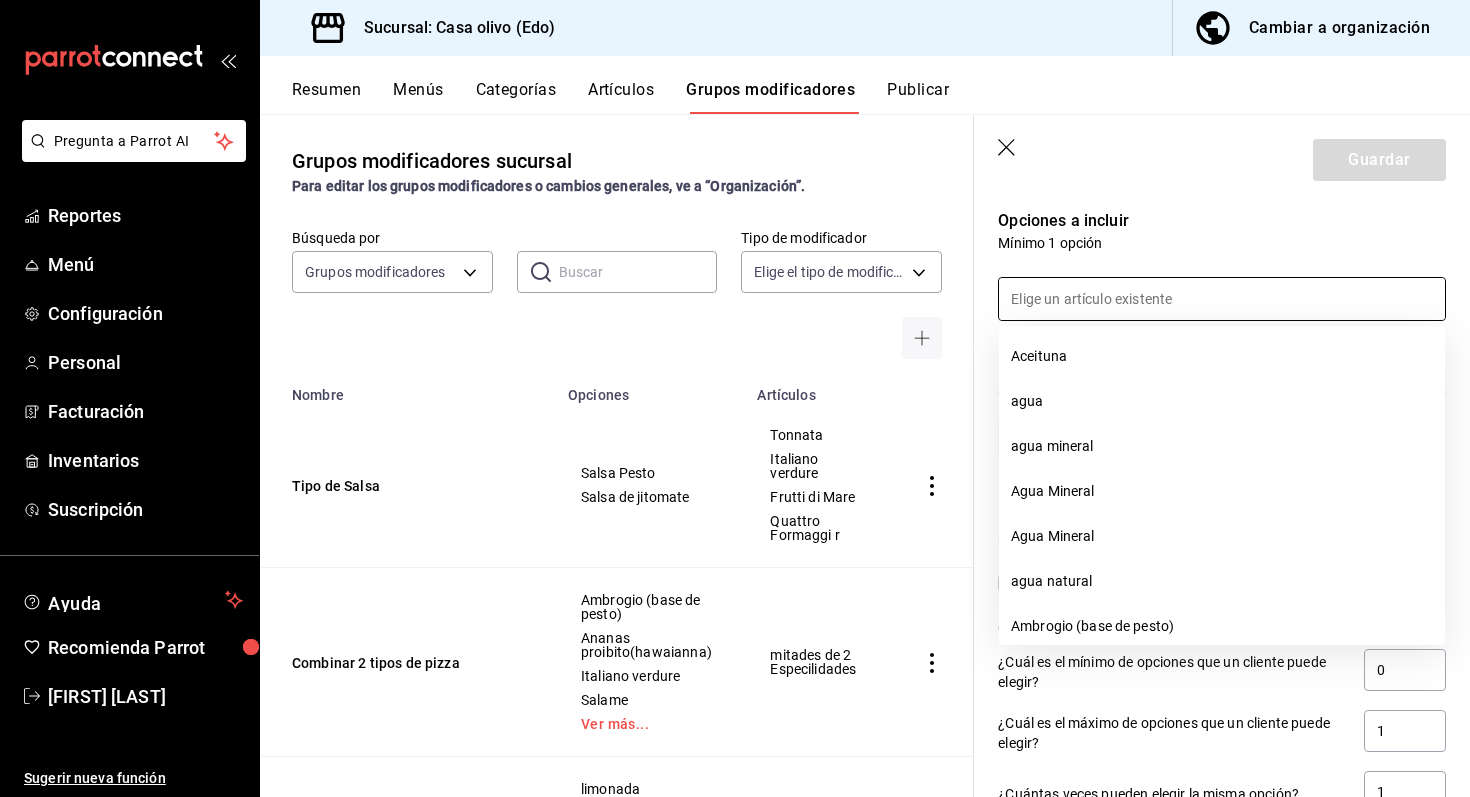 type 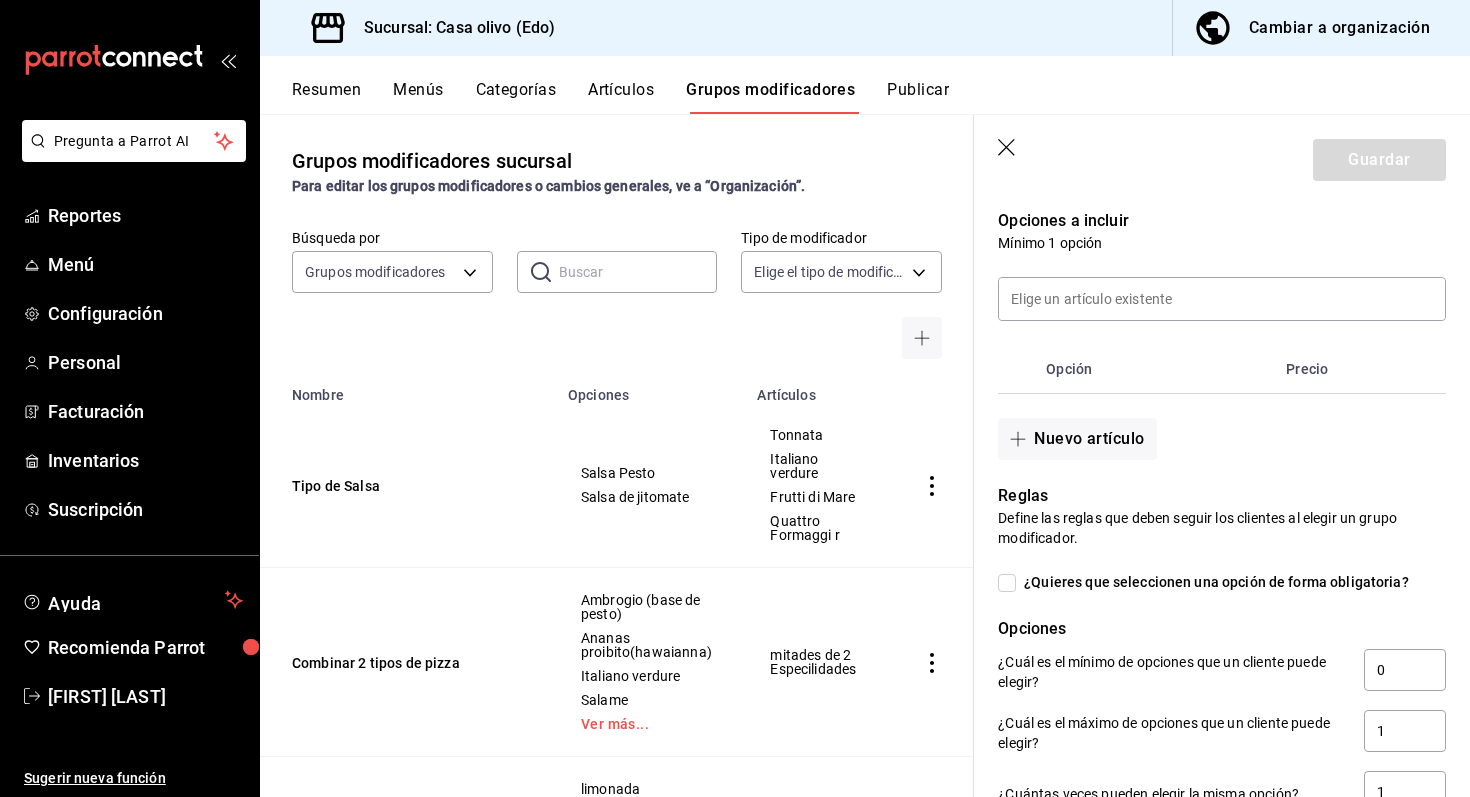 click on "¿Cuál es el máximo de opciones que un cliente puede elegir? 1" at bounding box center [1222, 732] 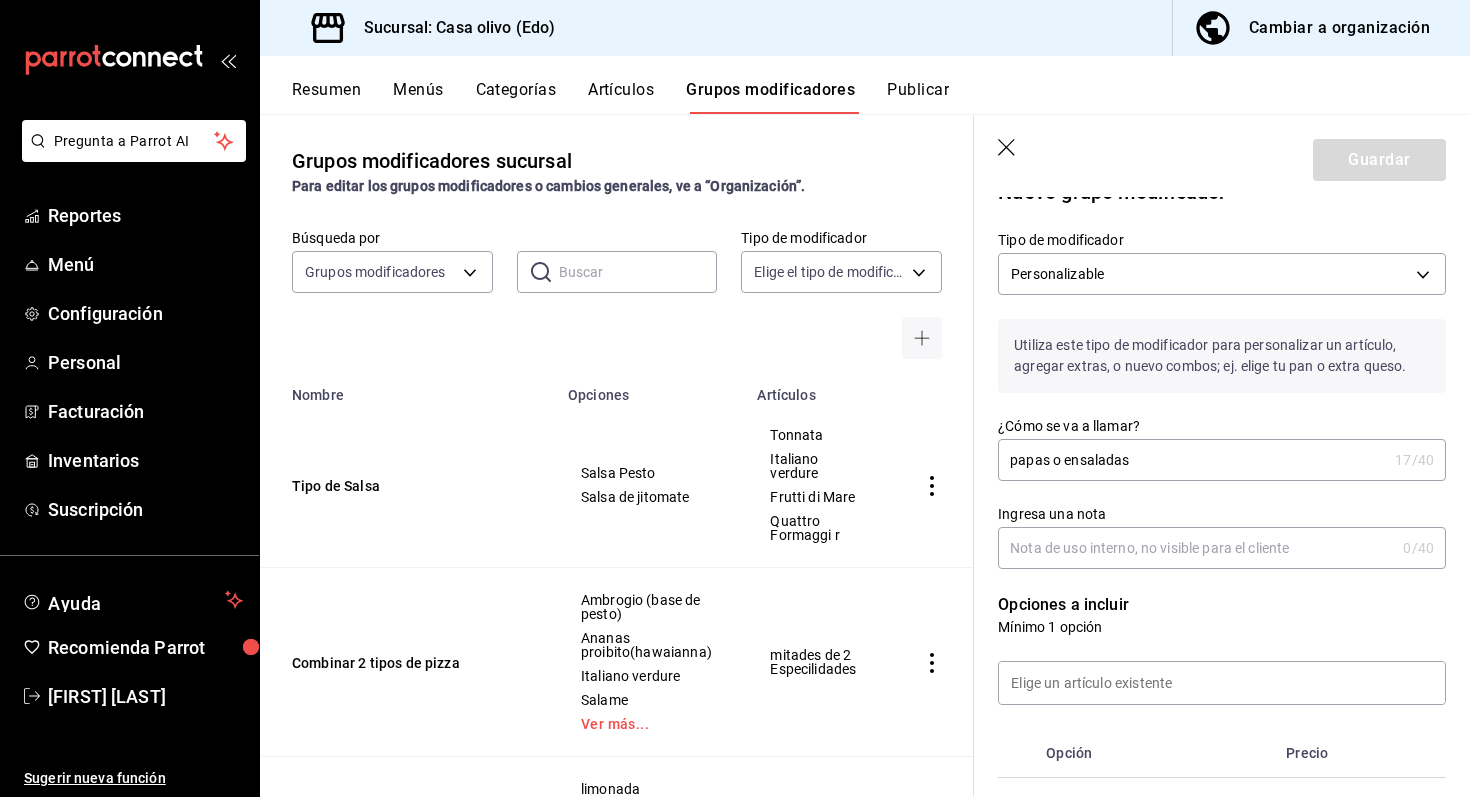 scroll, scrollTop: 0, scrollLeft: 0, axis: both 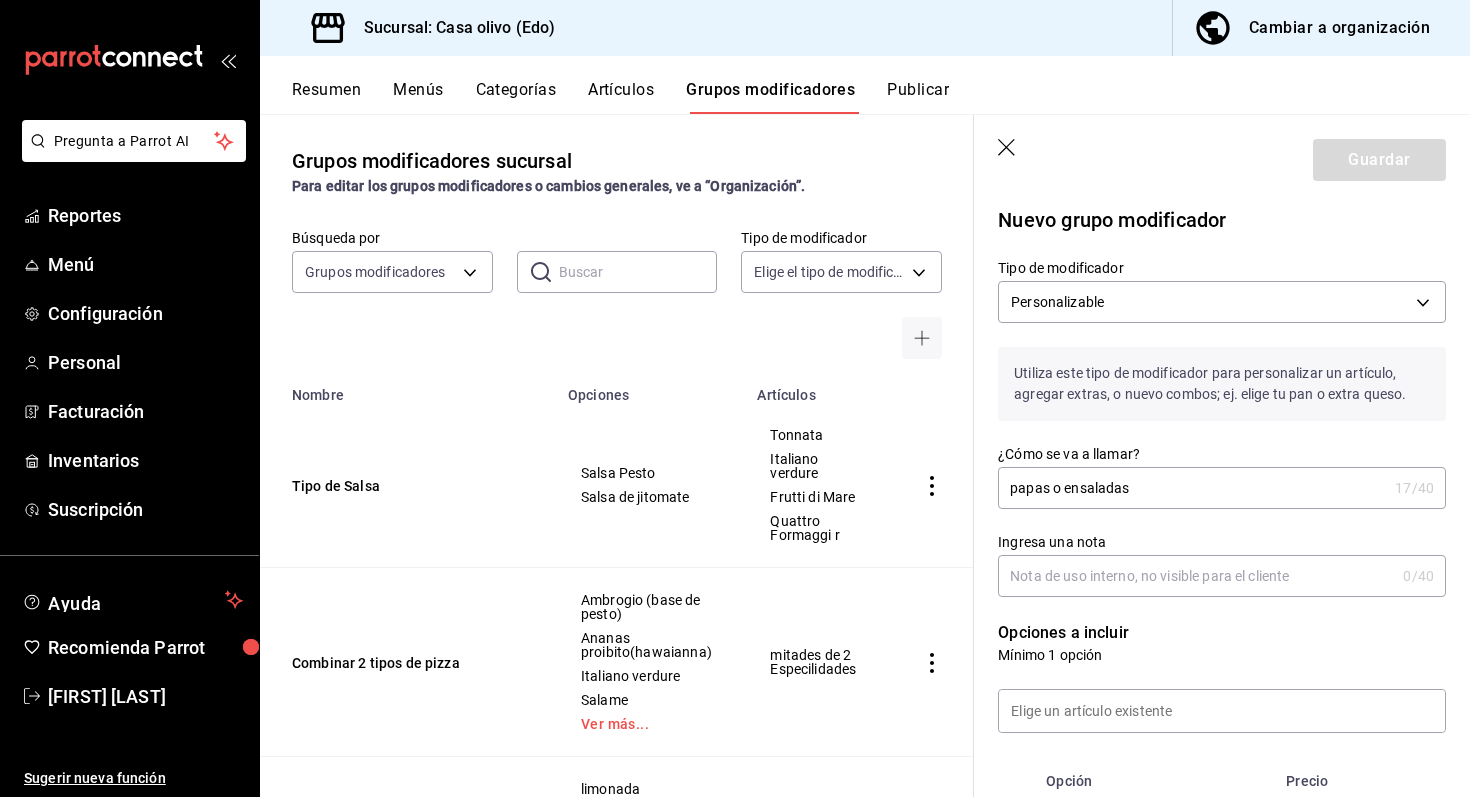 click on "Nuevo grupo modificador" at bounding box center (1222, 220) 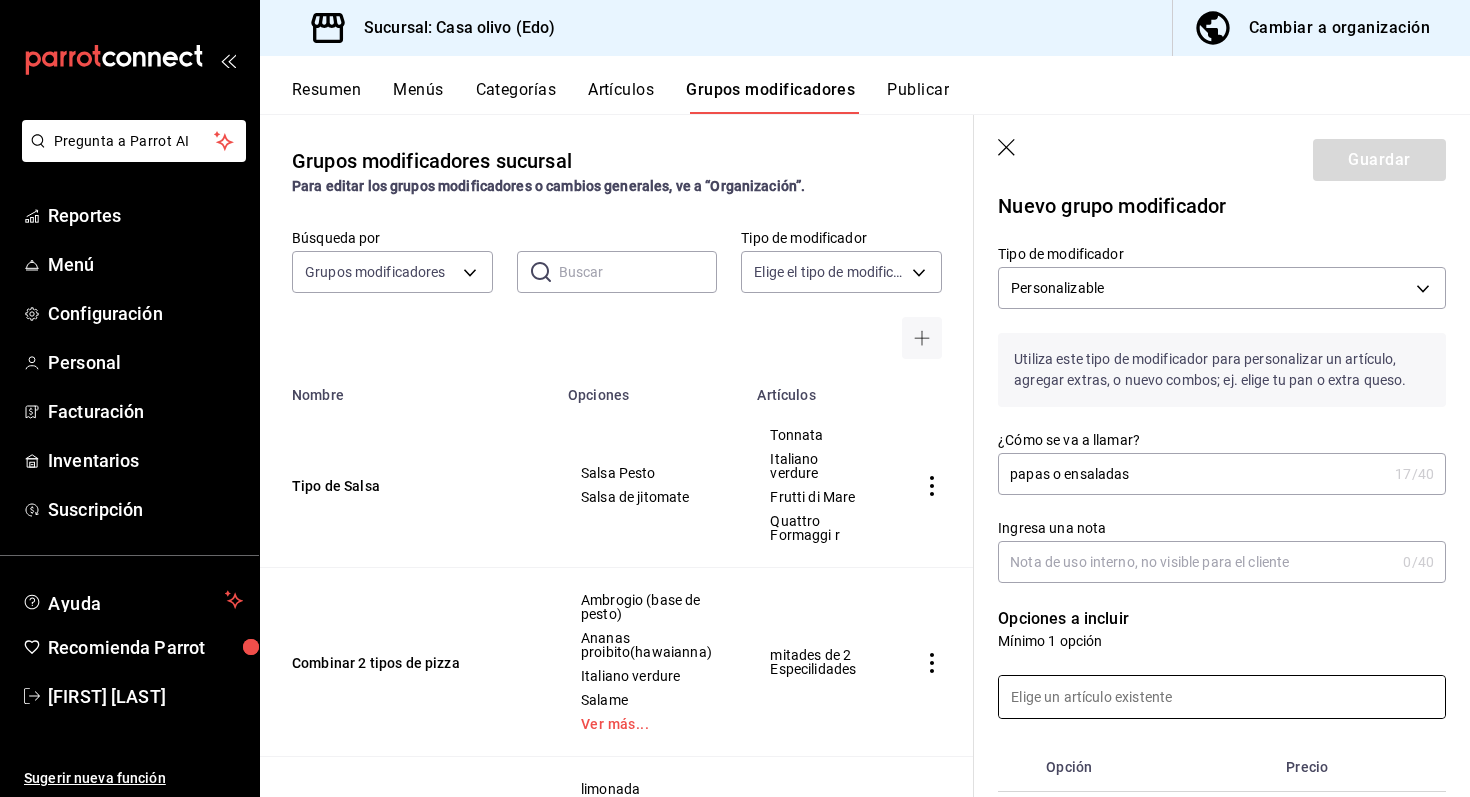 scroll, scrollTop: 0, scrollLeft: 0, axis: both 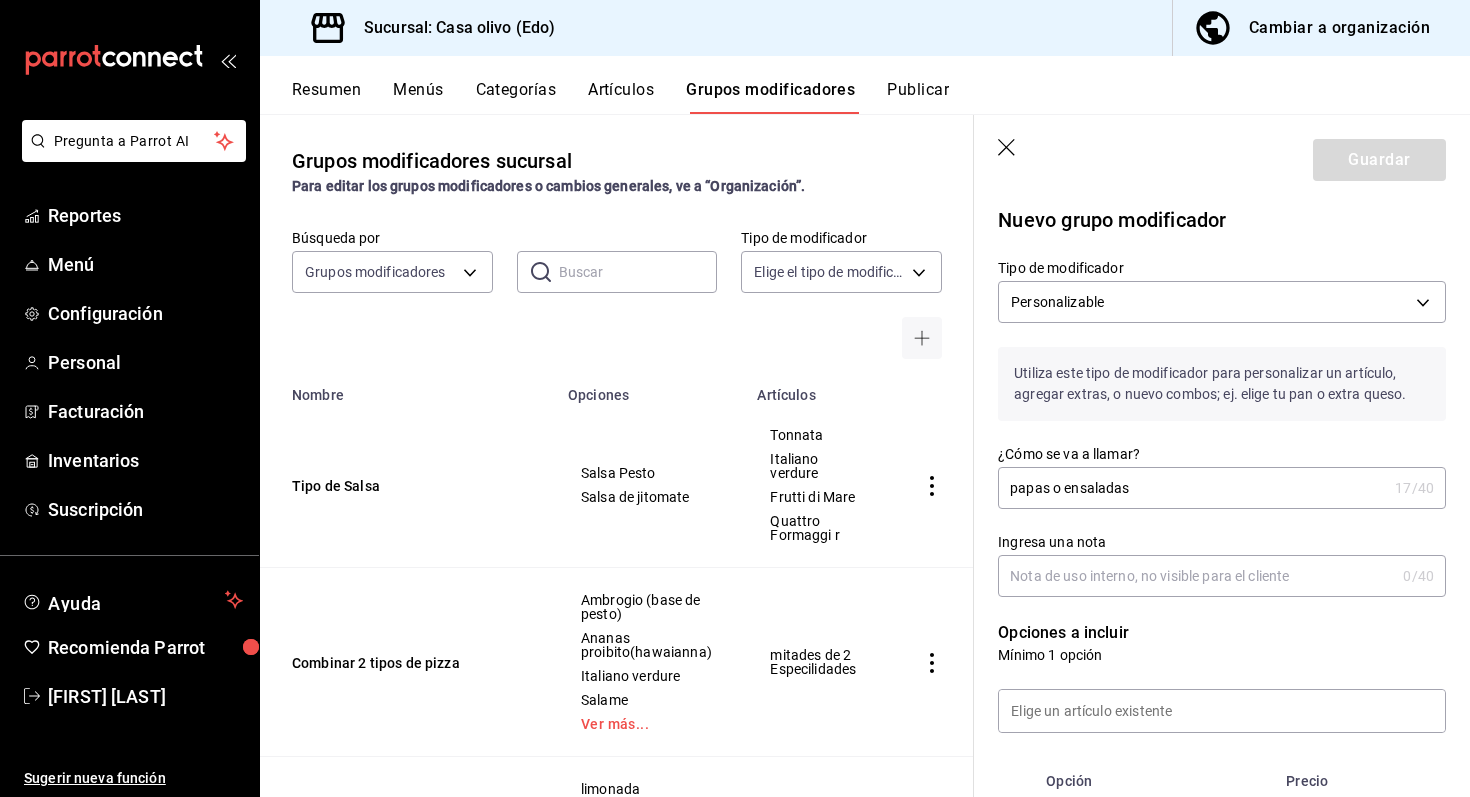 click 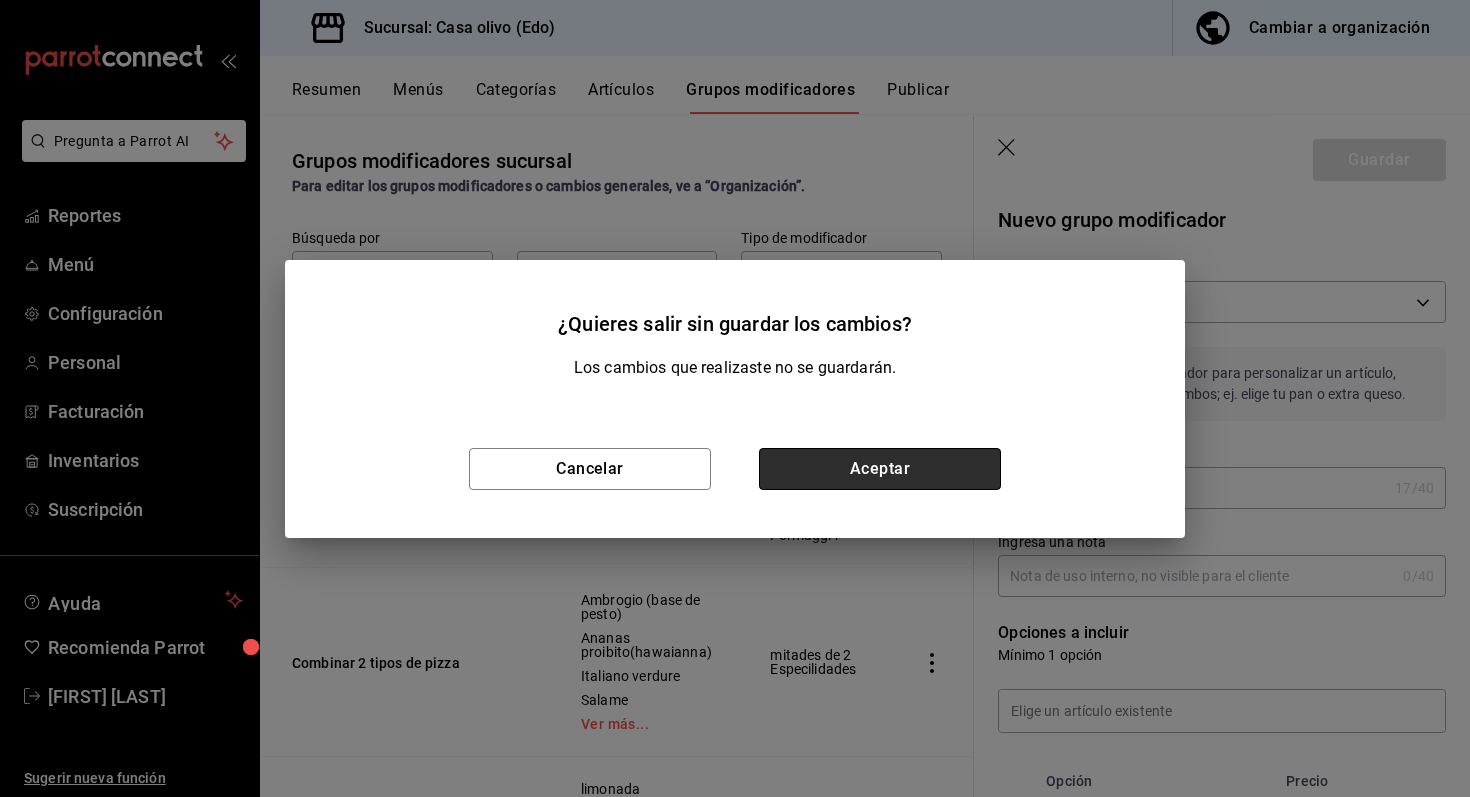click on "Aceptar" at bounding box center (880, 469) 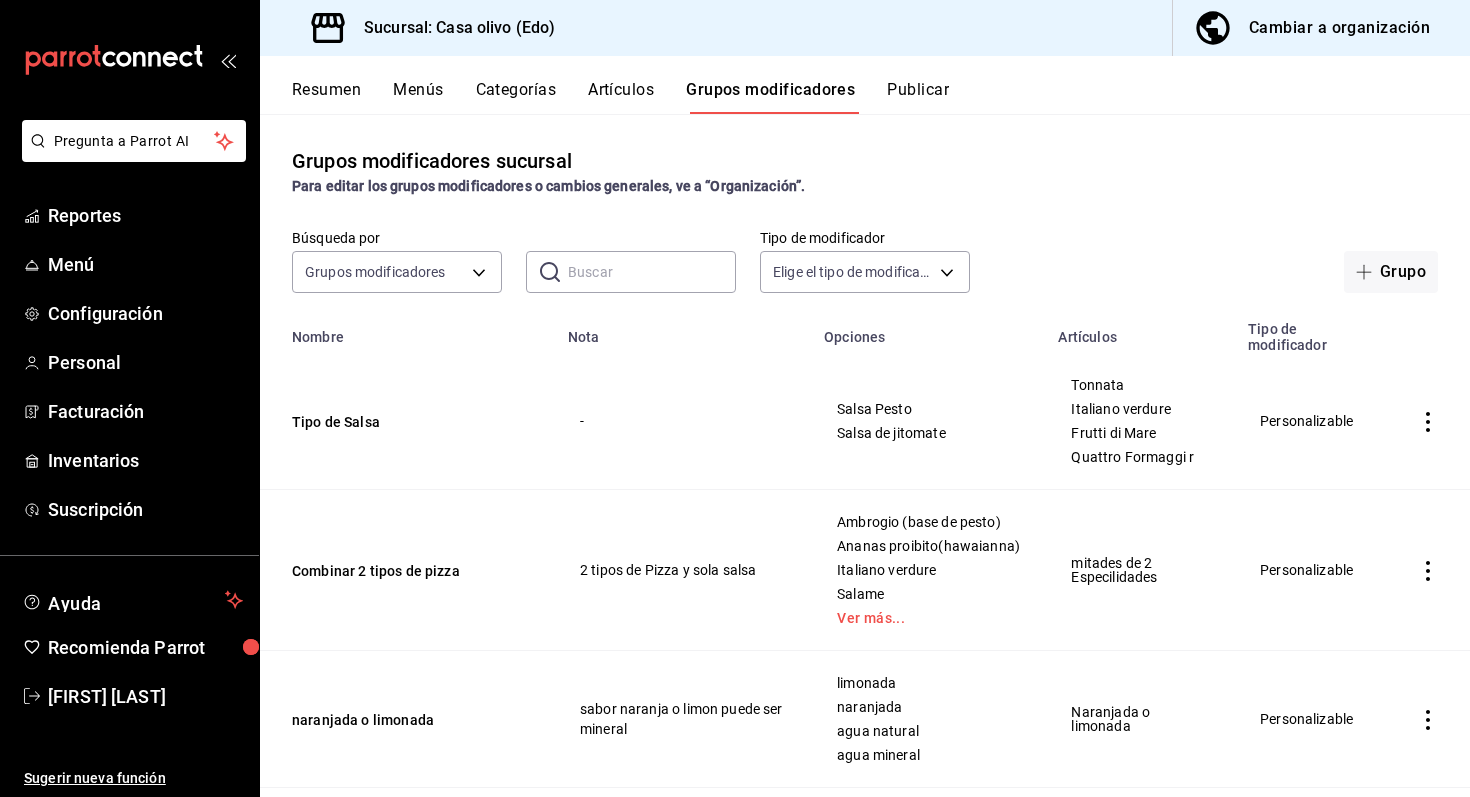 click on "Artículos" at bounding box center (621, 97) 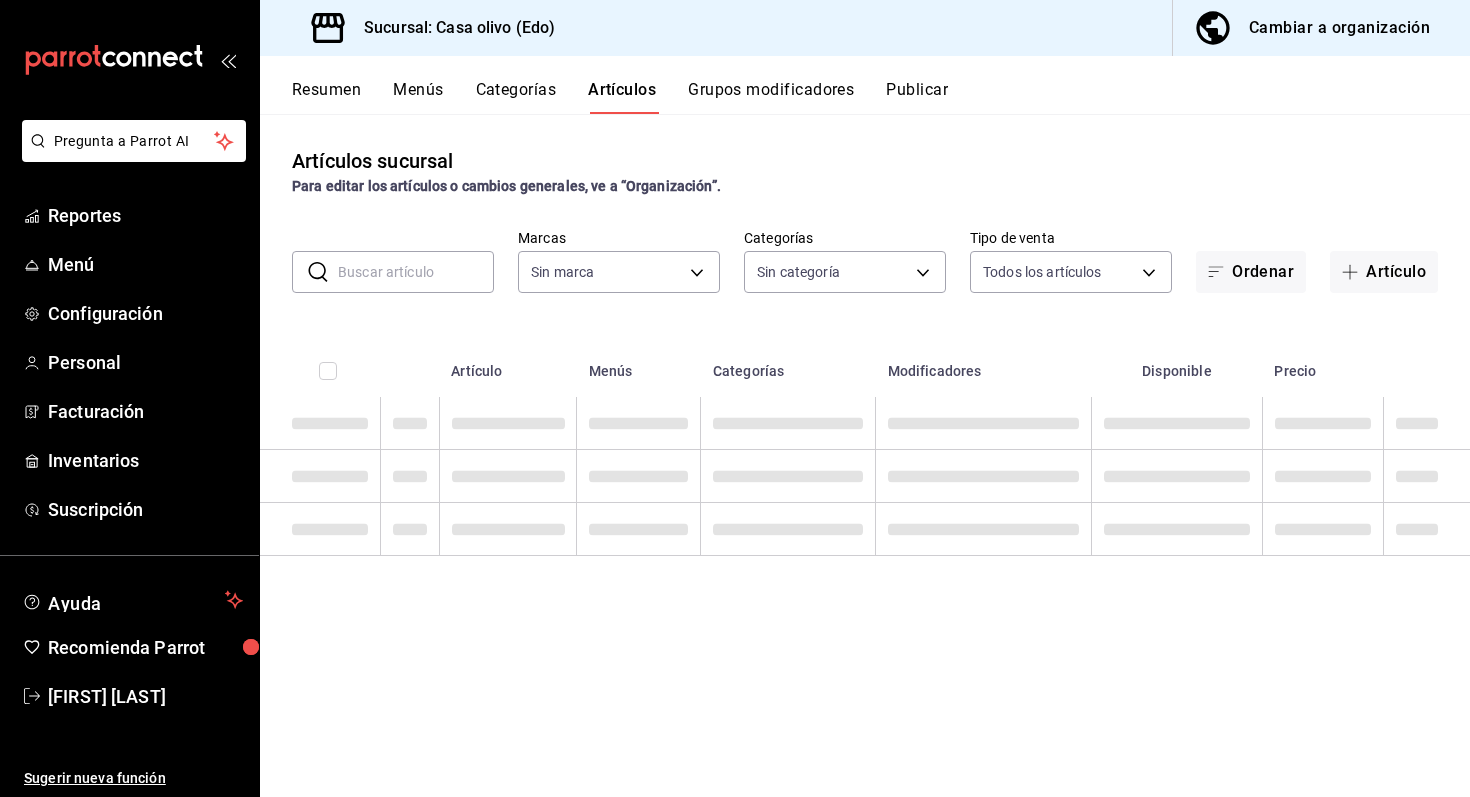 type on "09261786-2630-426b-924a-f43334cfd809" 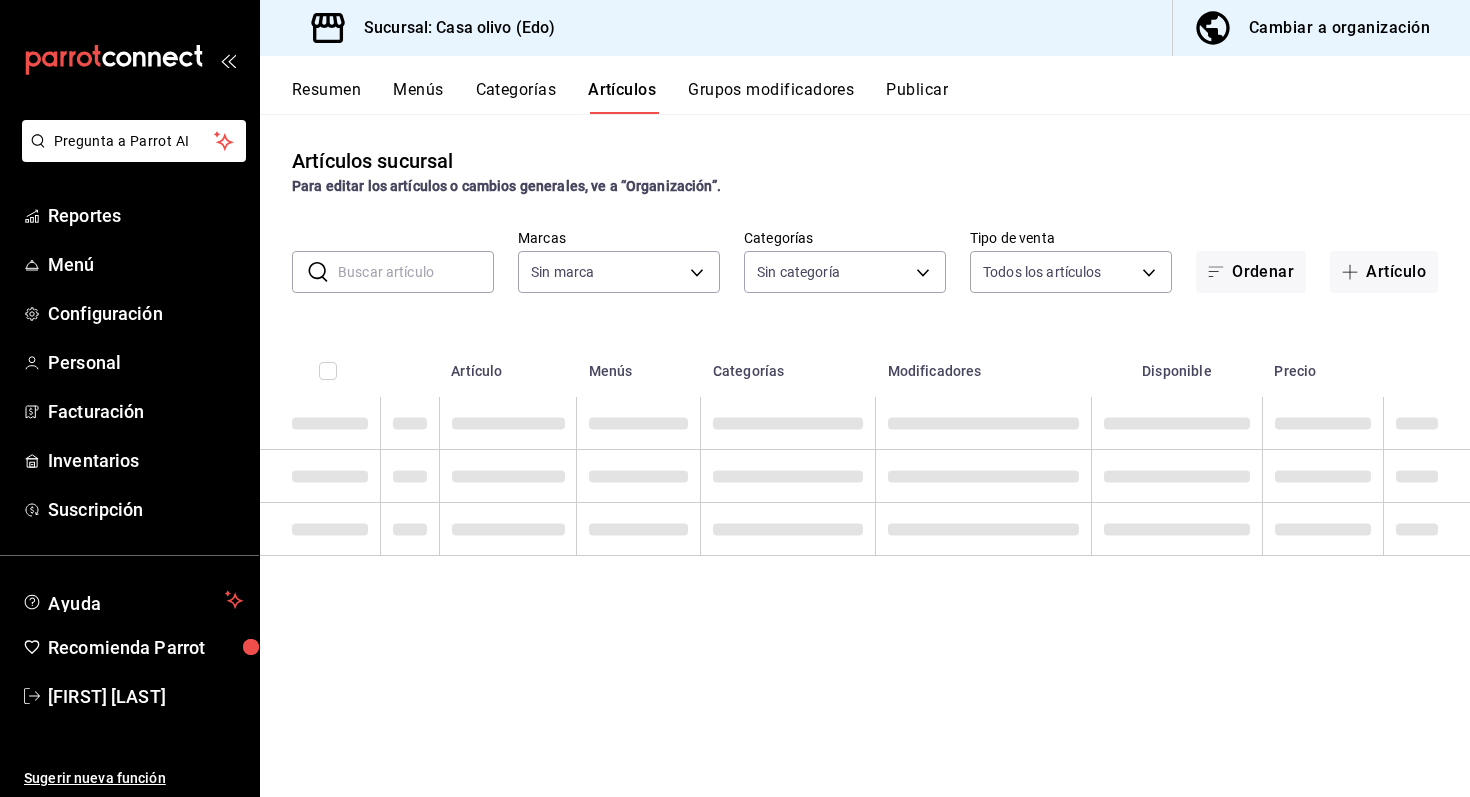 type on "[UUID],[UUID],[UUID],[UUID],[UUID],[UUID],[UUID],[UUID]" 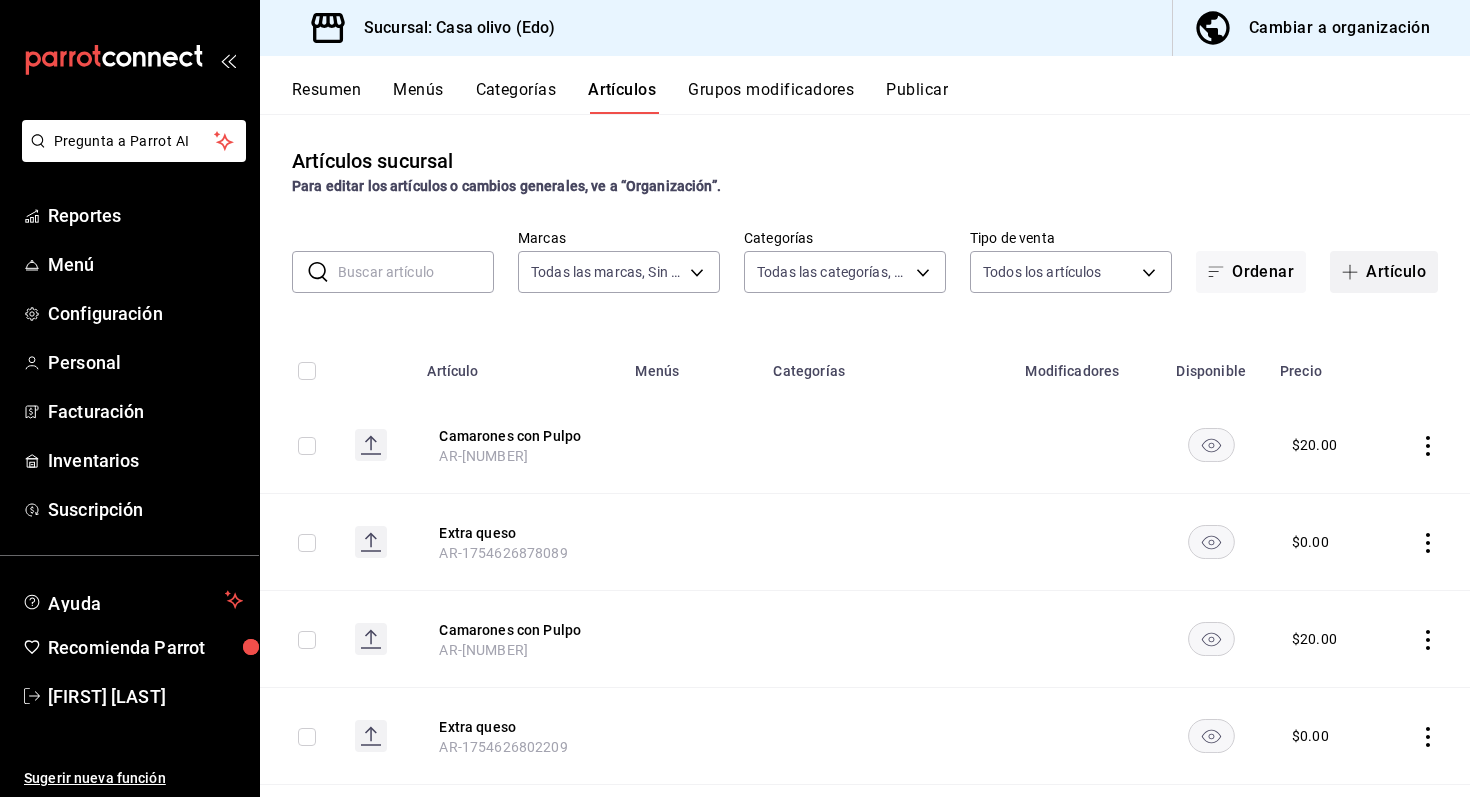 click on "Artículo" at bounding box center (1384, 272) 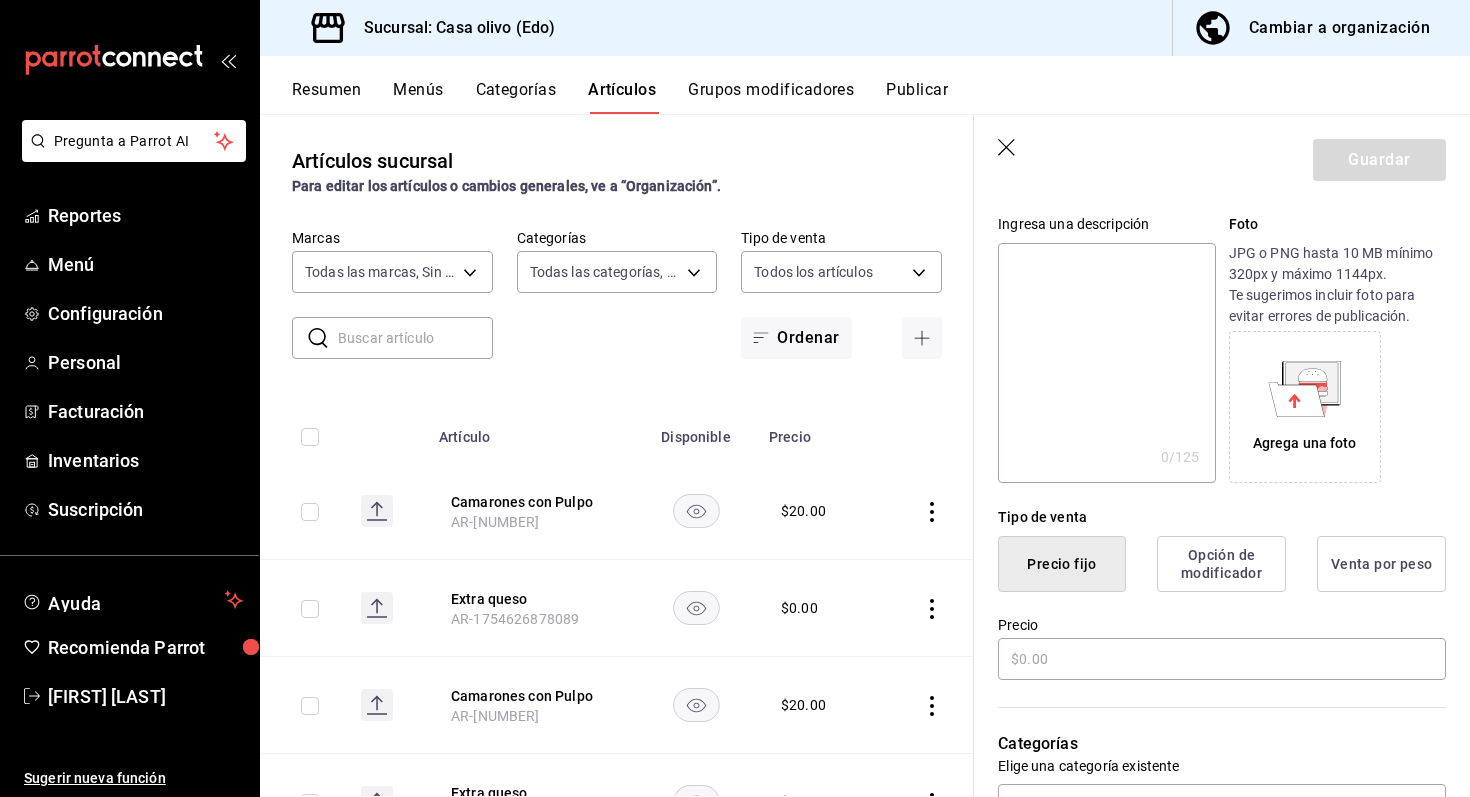 scroll, scrollTop: 189, scrollLeft: 0, axis: vertical 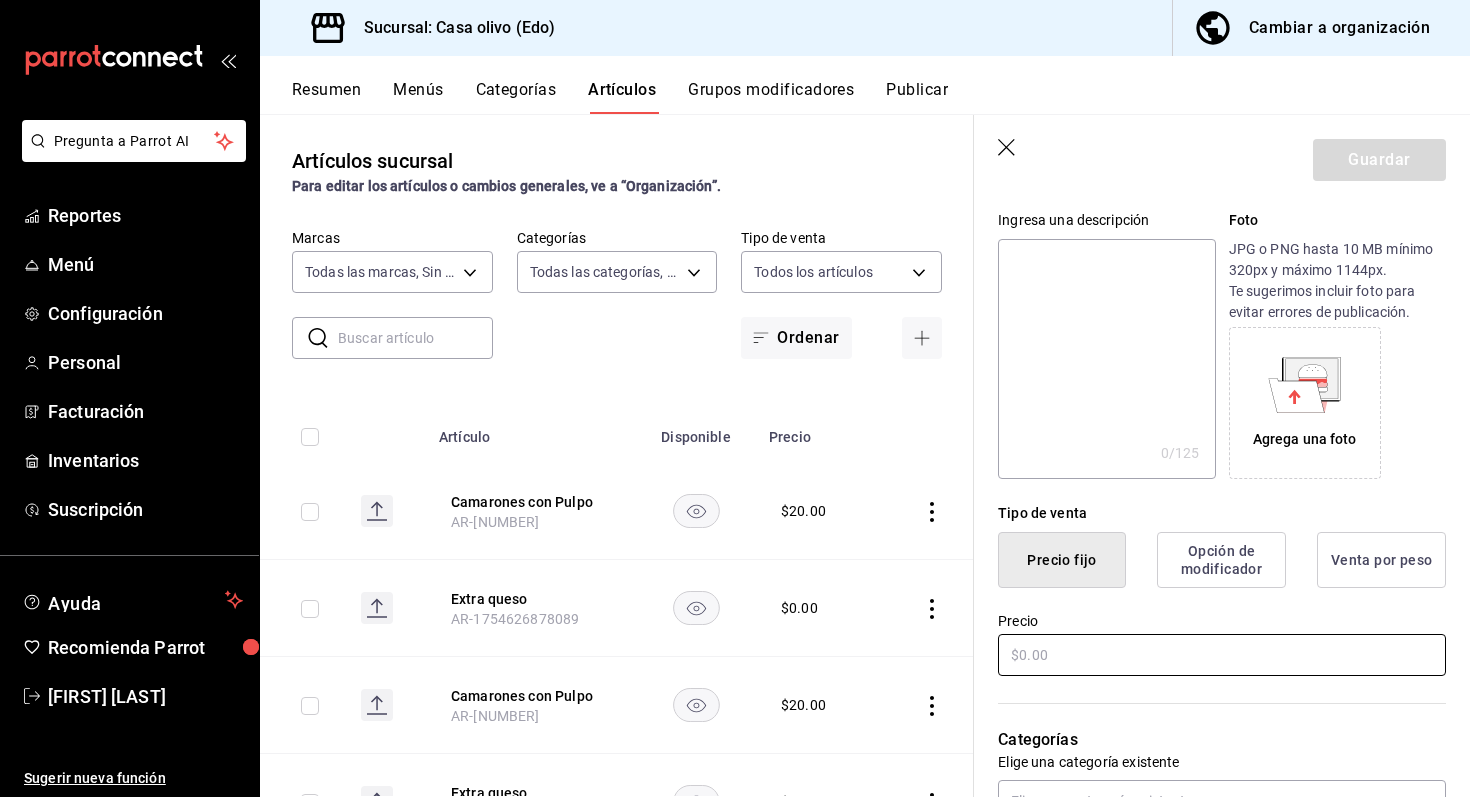 type on "papas" 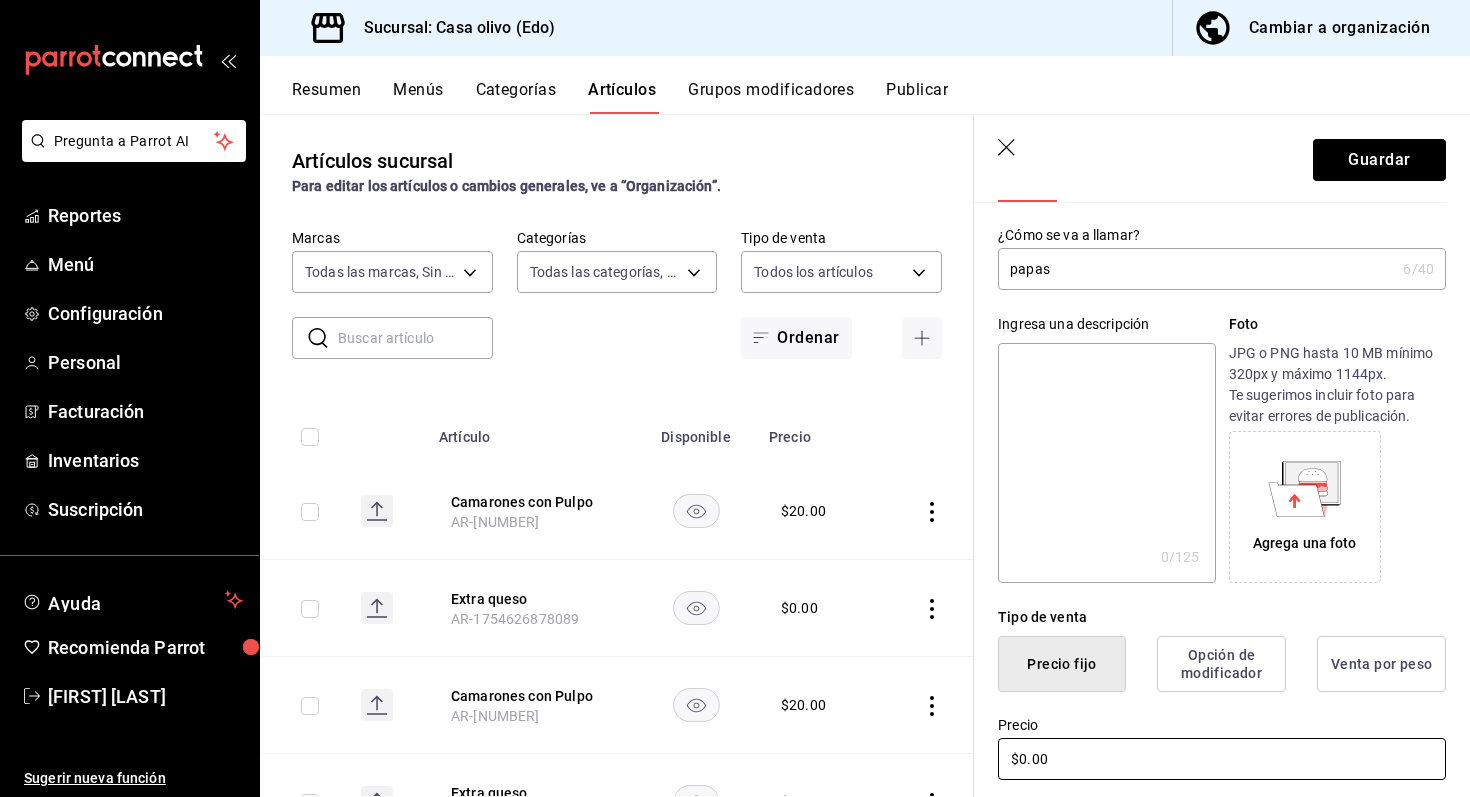 scroll, scrollTop: 29, scrollLeft: 0, axis: vertical 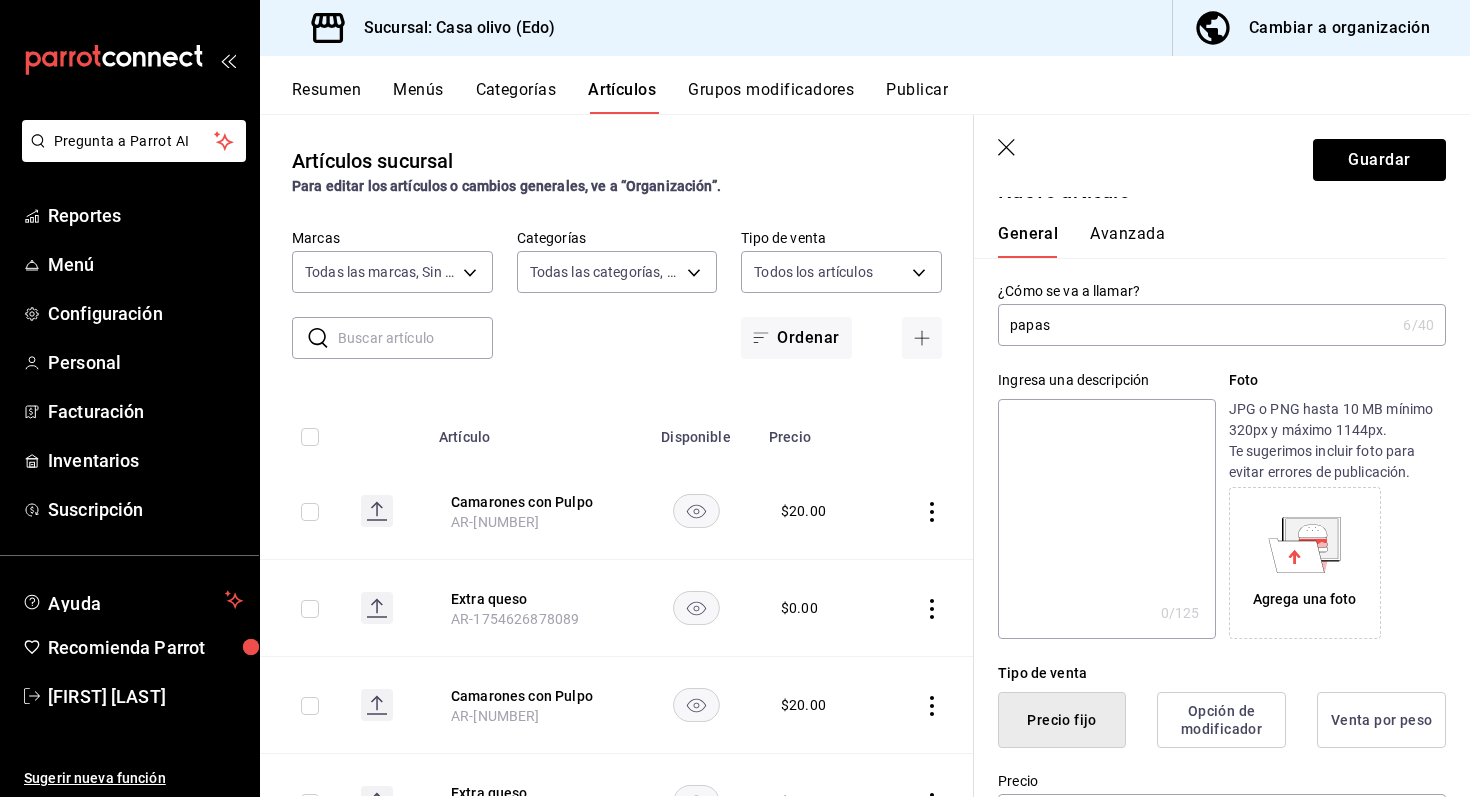click on "Agrega una foto" at bounding box center [1305, 563] 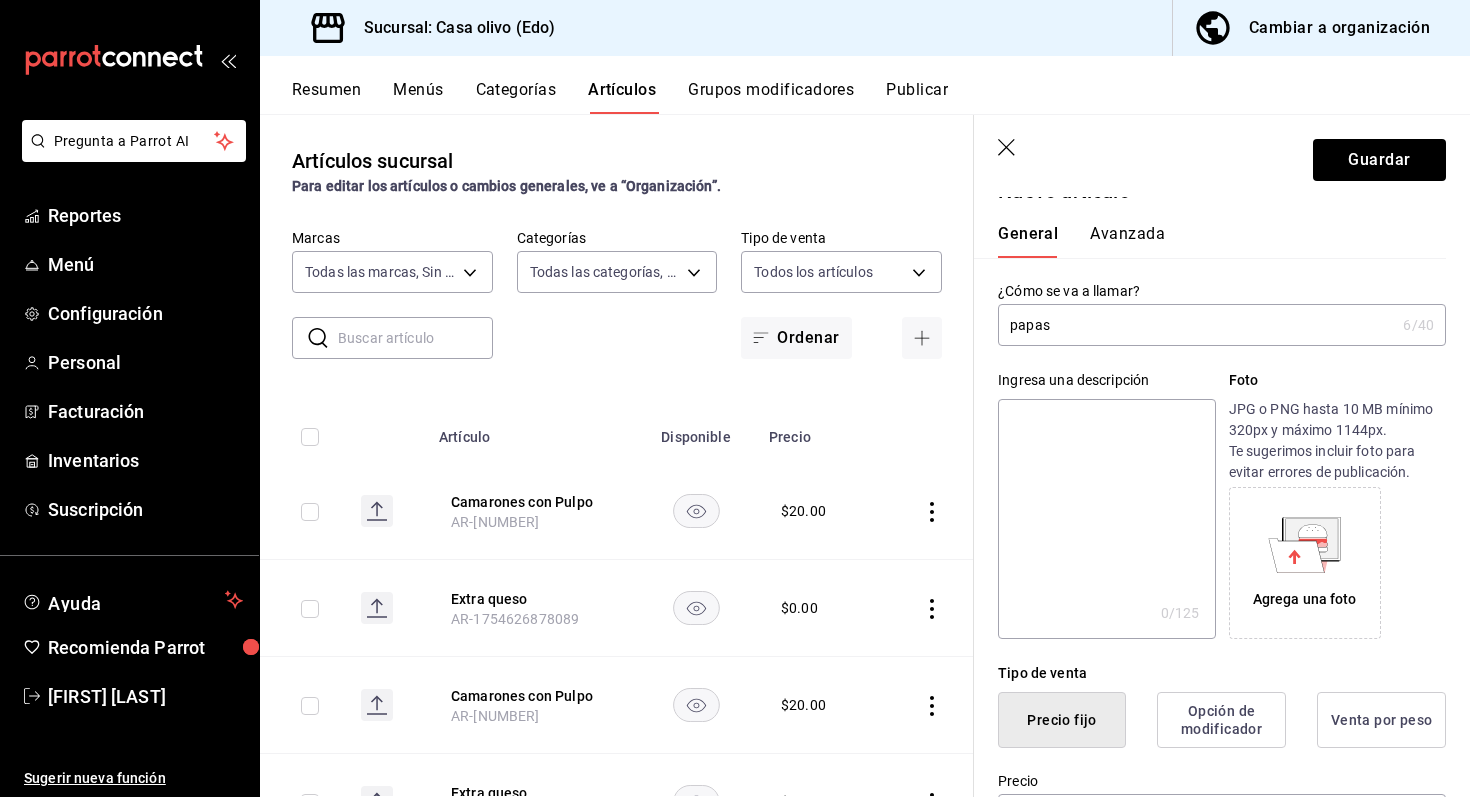 click on "Opción de modificador" at bounding box center (1221, 720) 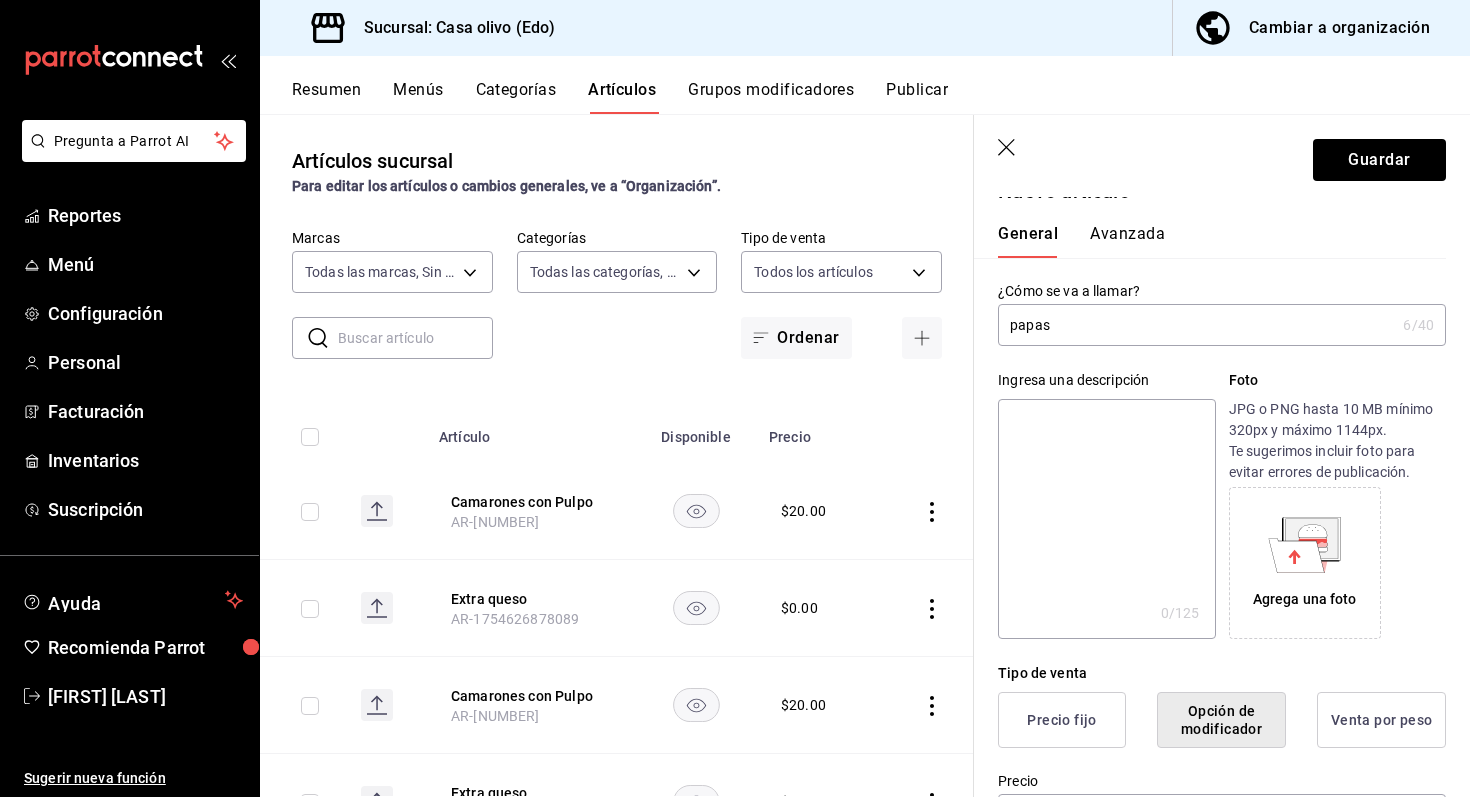 click on "Opción de modificador" at bounding box center [1221, 720] 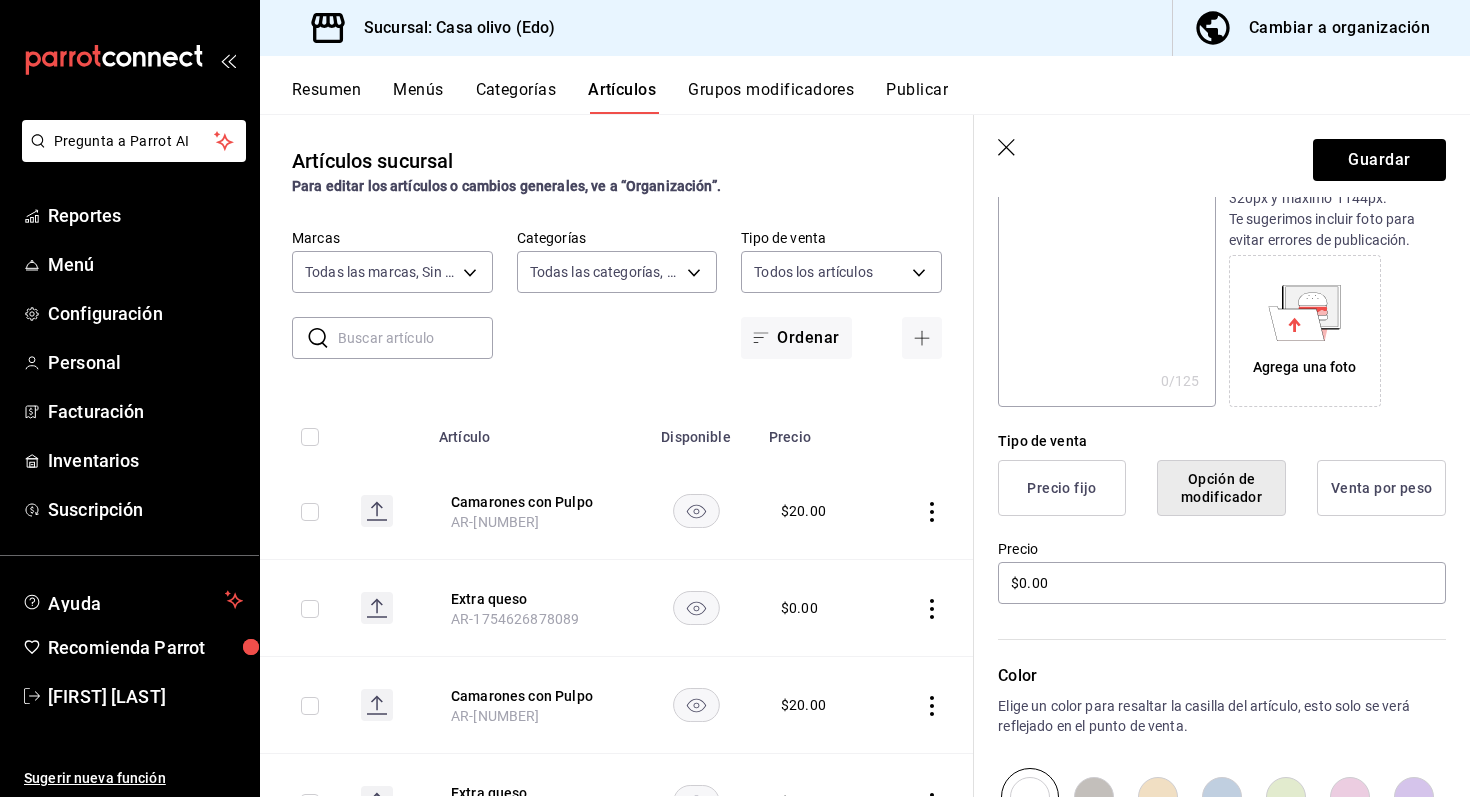 scroll, scrollTop: 276, scrollLeft: 0, axis: vertical 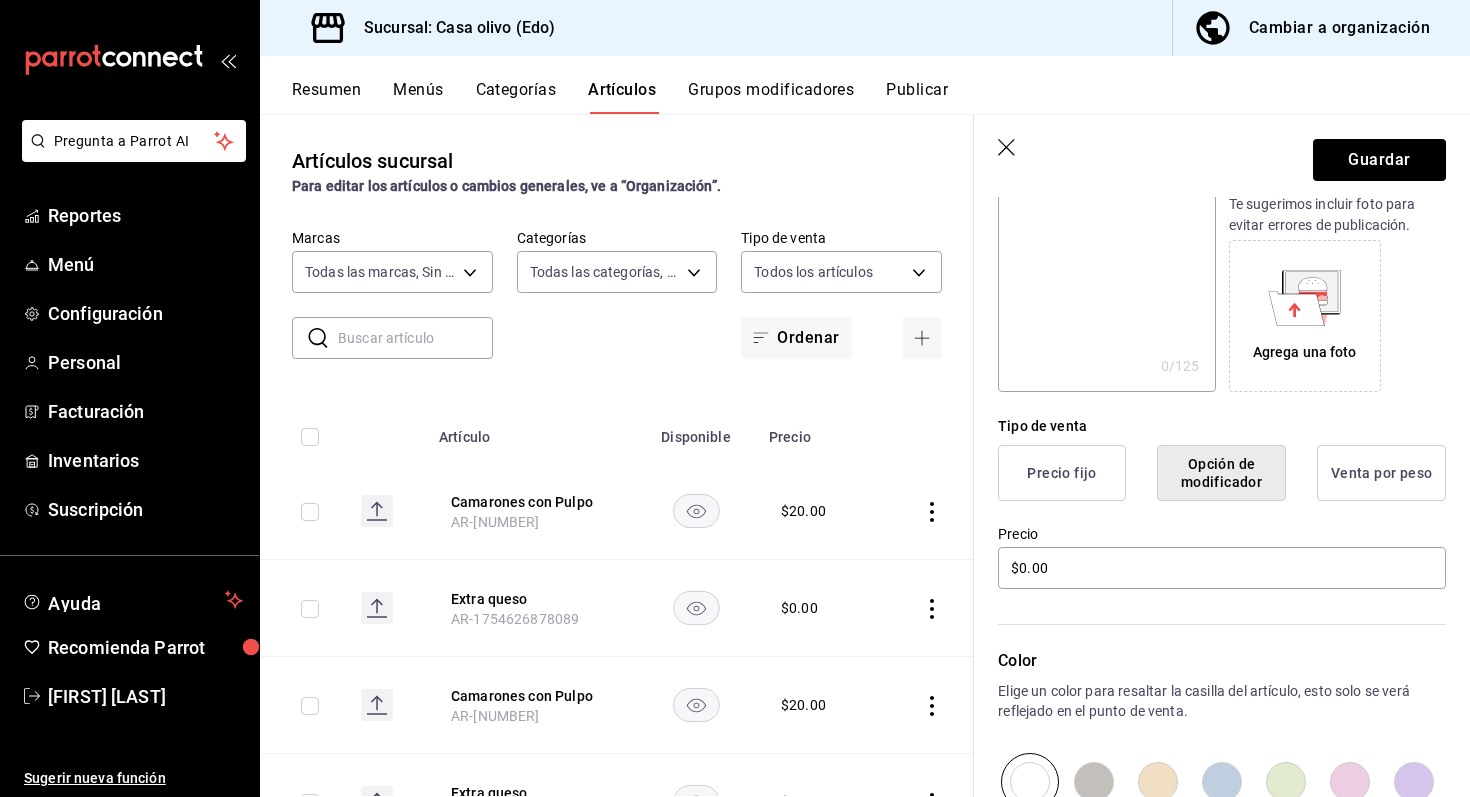 click on "Precio fijo" at bounding box center [1062, 473] 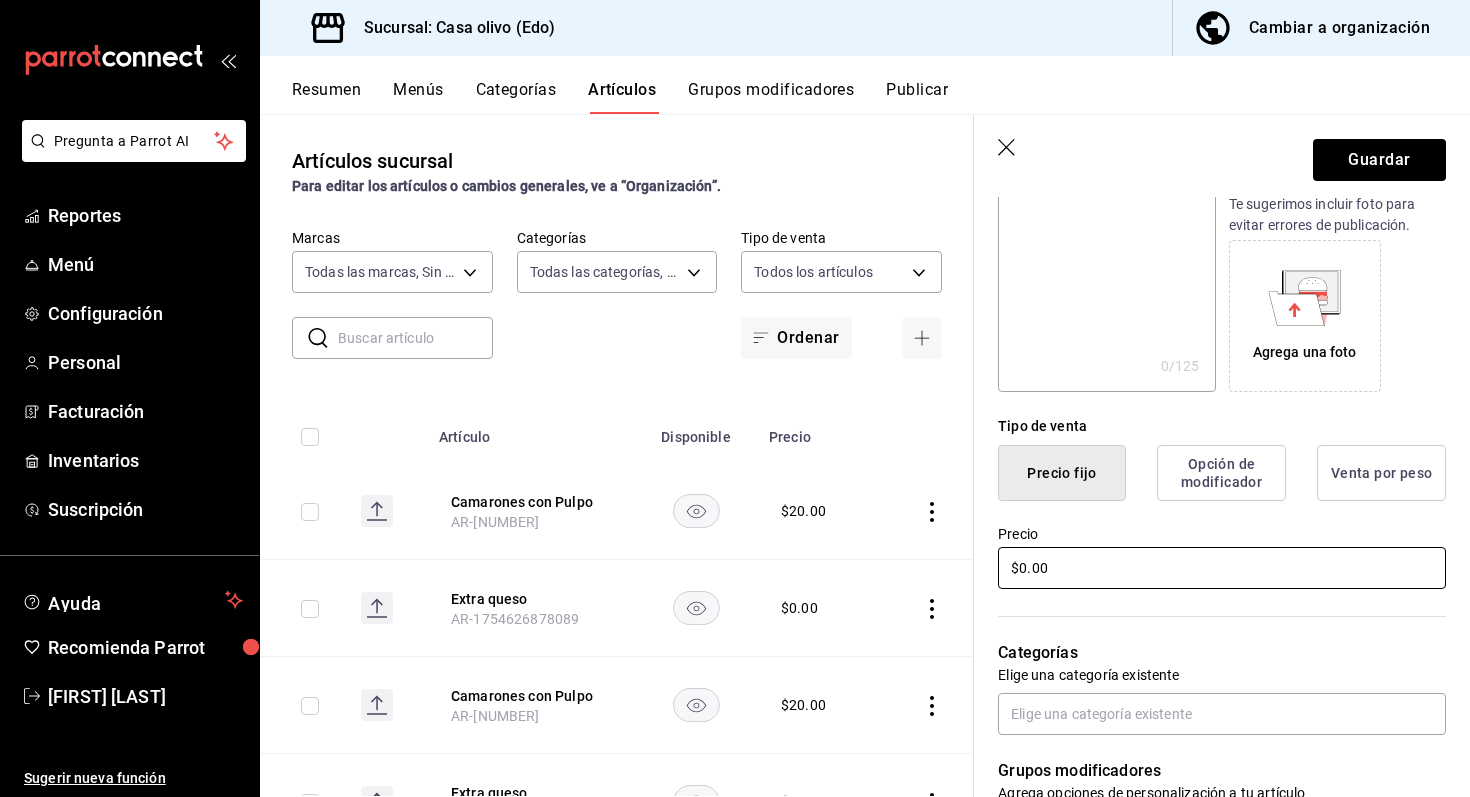 click on "$0.00" at bounding box center [1222, 568] 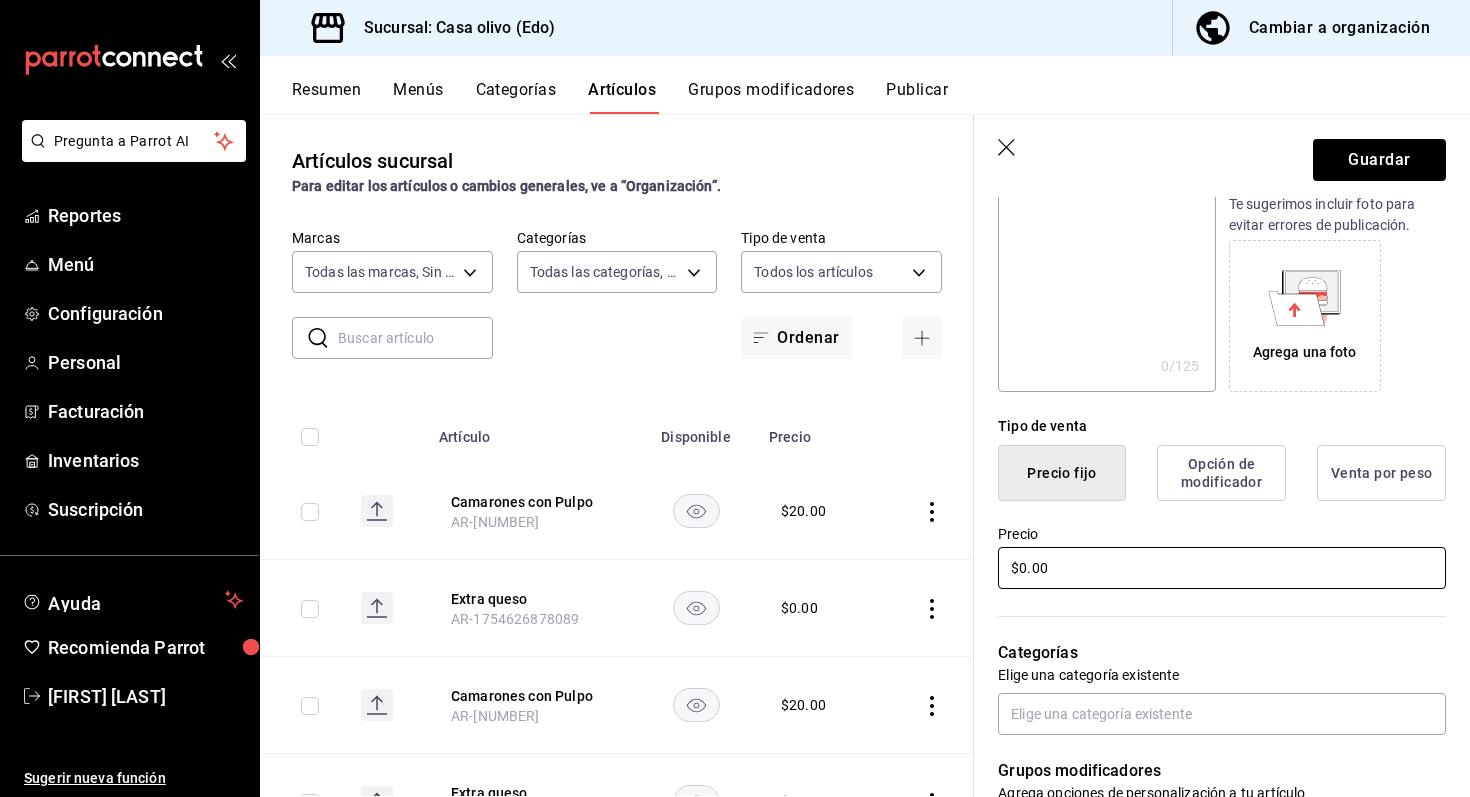 type on "$0.00" 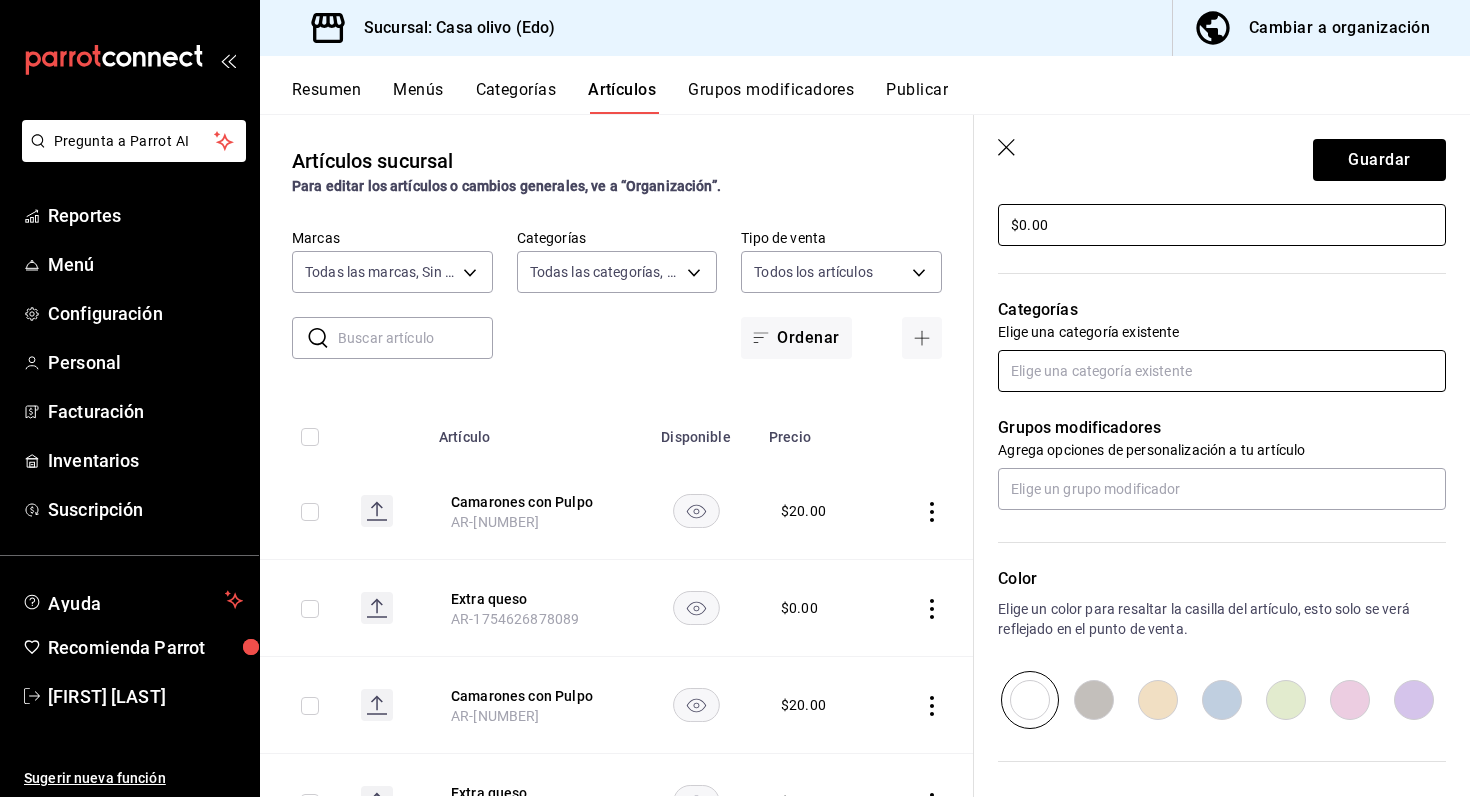 scroll, scrollTop: 635, scrollLeft: 0, axis: vertical 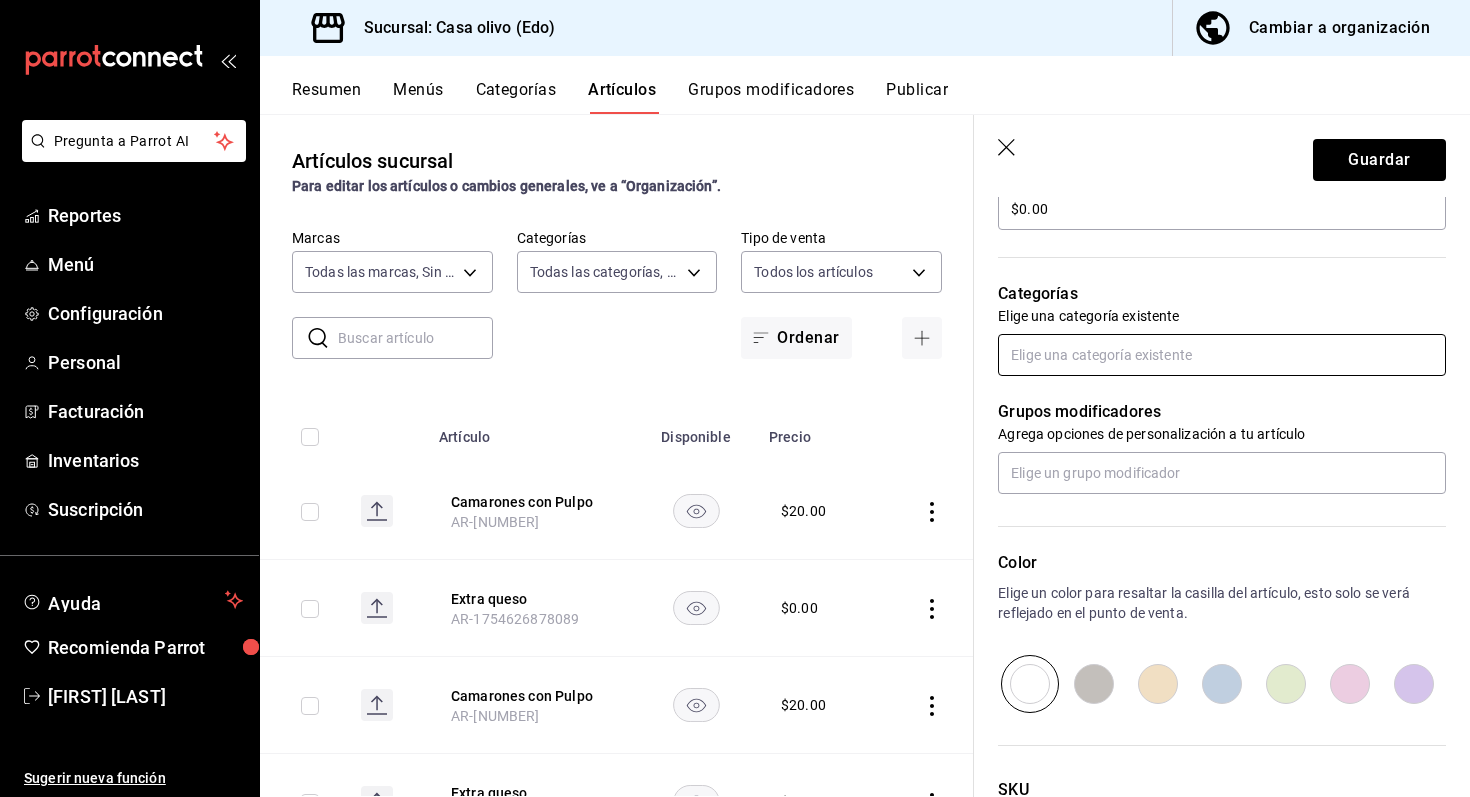 click at bounding box center (1222, 355) 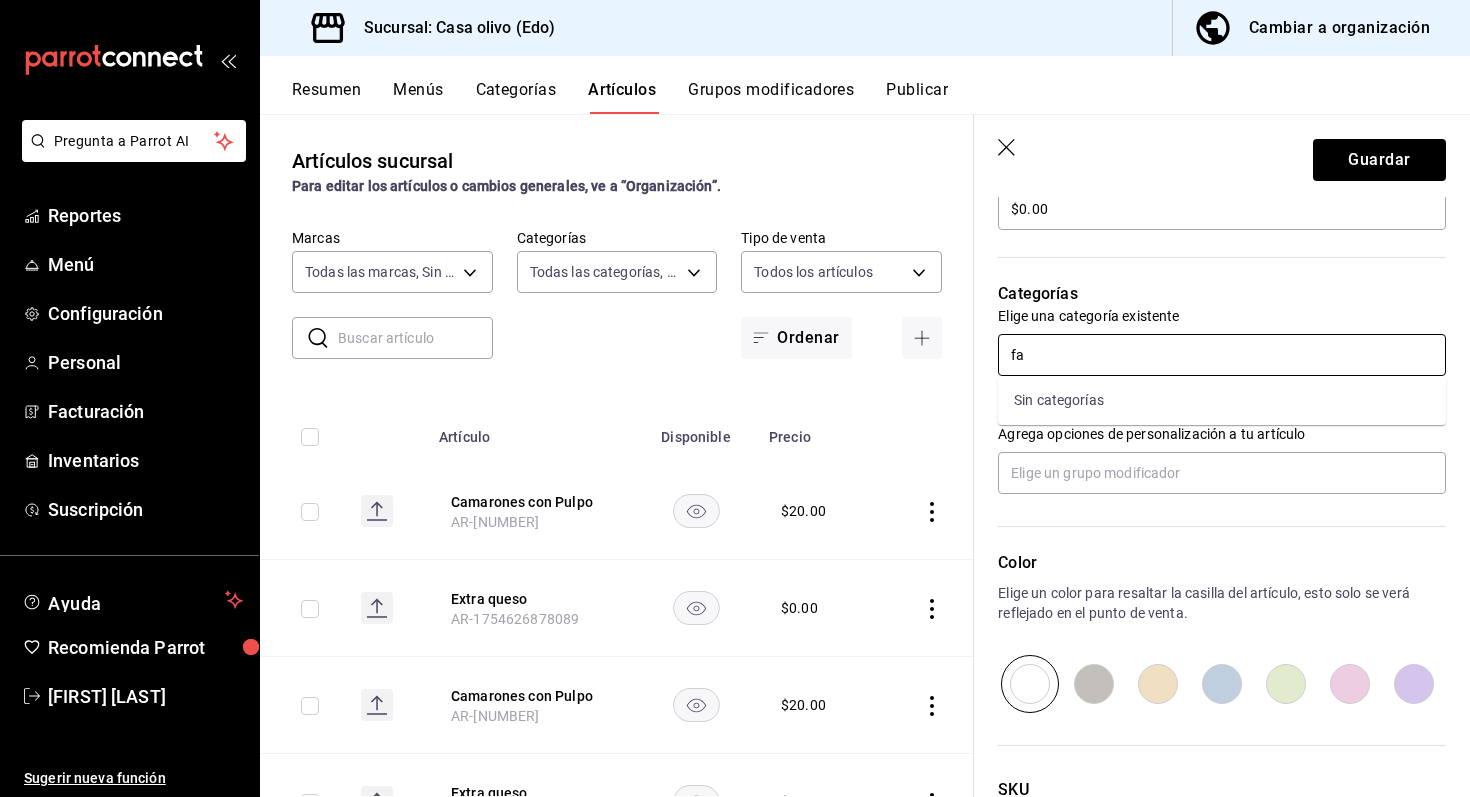 type on "f" 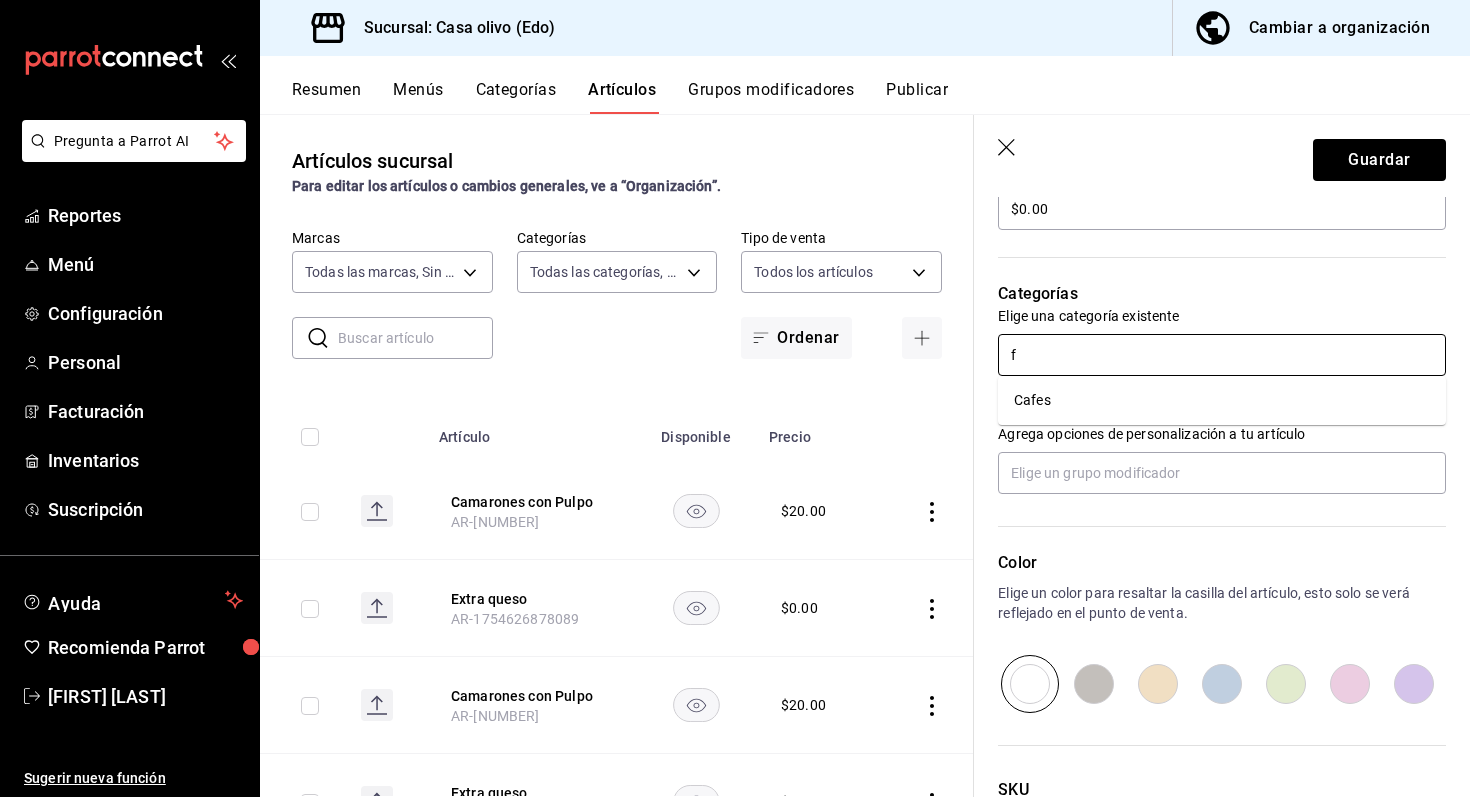 type 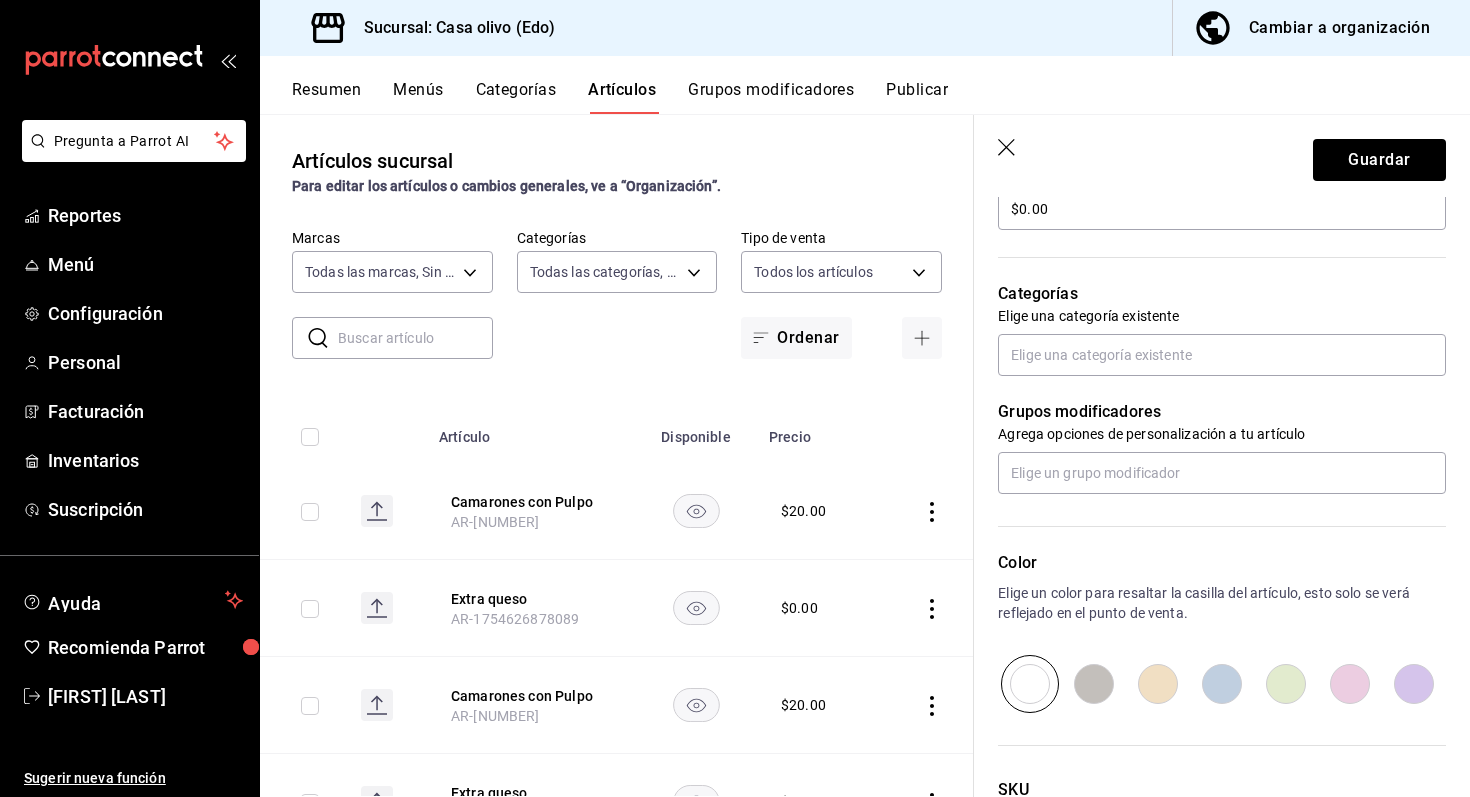 click on "Categorías Elige una categoría existente" at bounding box center [1210, 304] 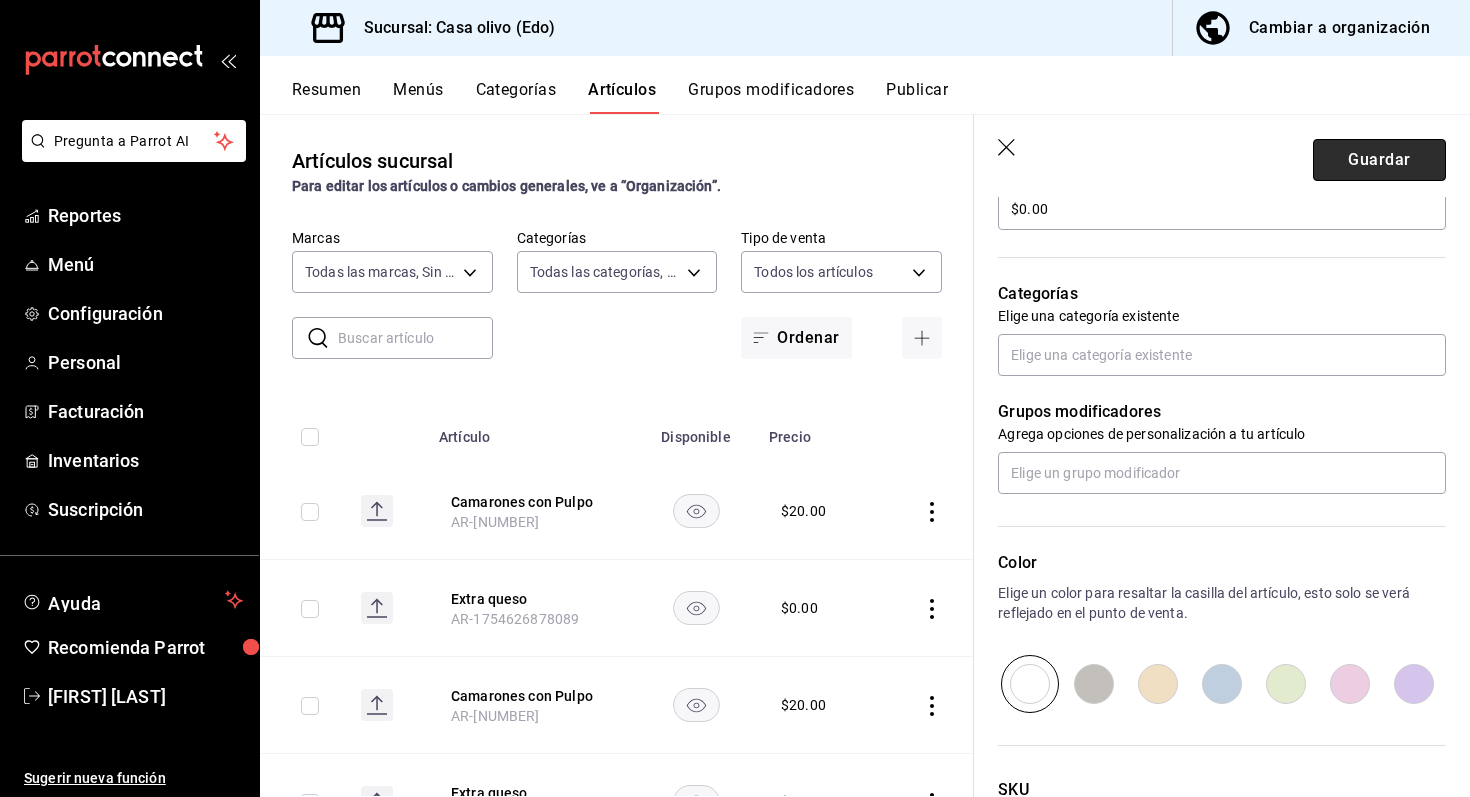 click on "Guardar" at bounding box center (1379, 160) 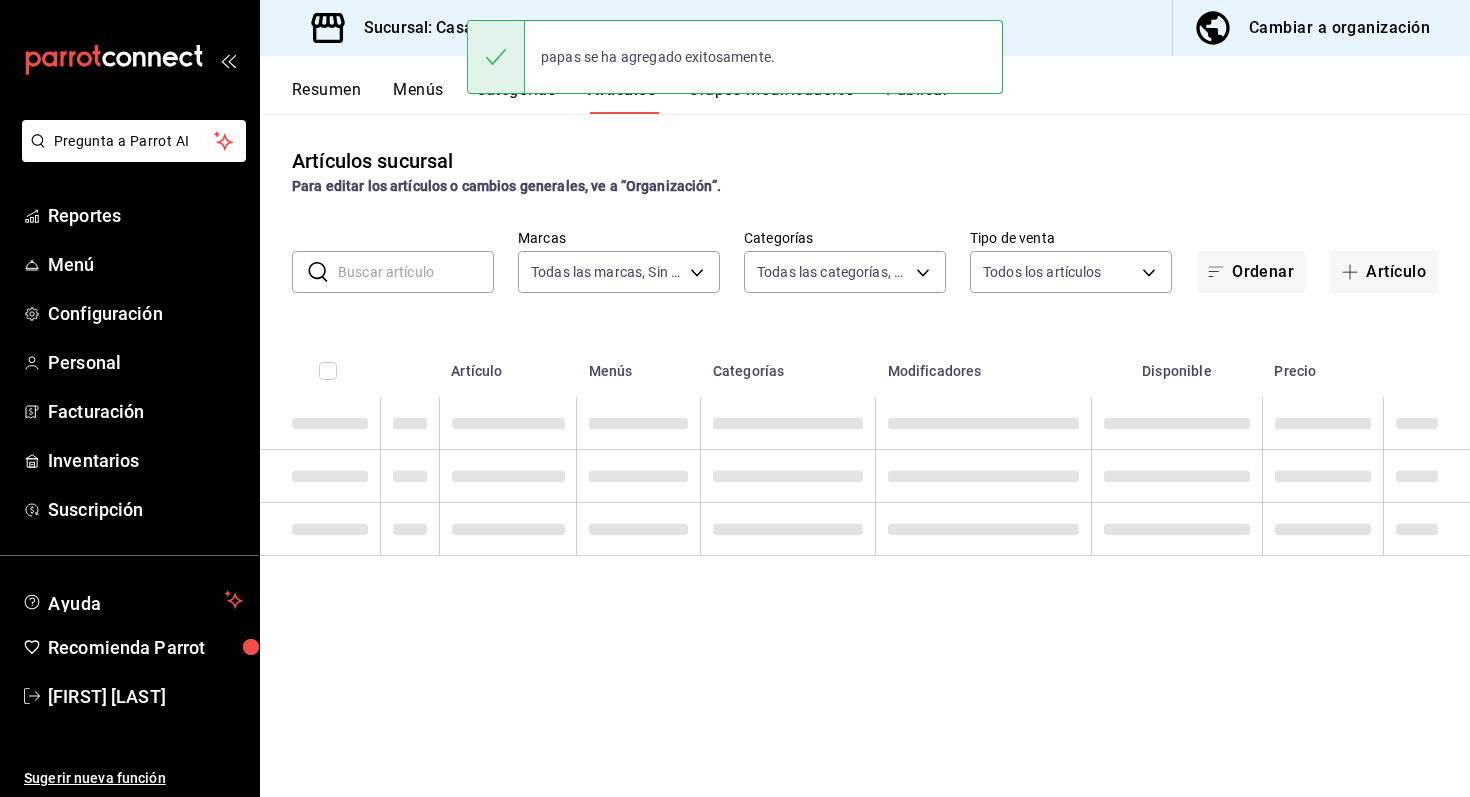 scroll, scrollTop: 0, scrollLeft: 0, axis: both 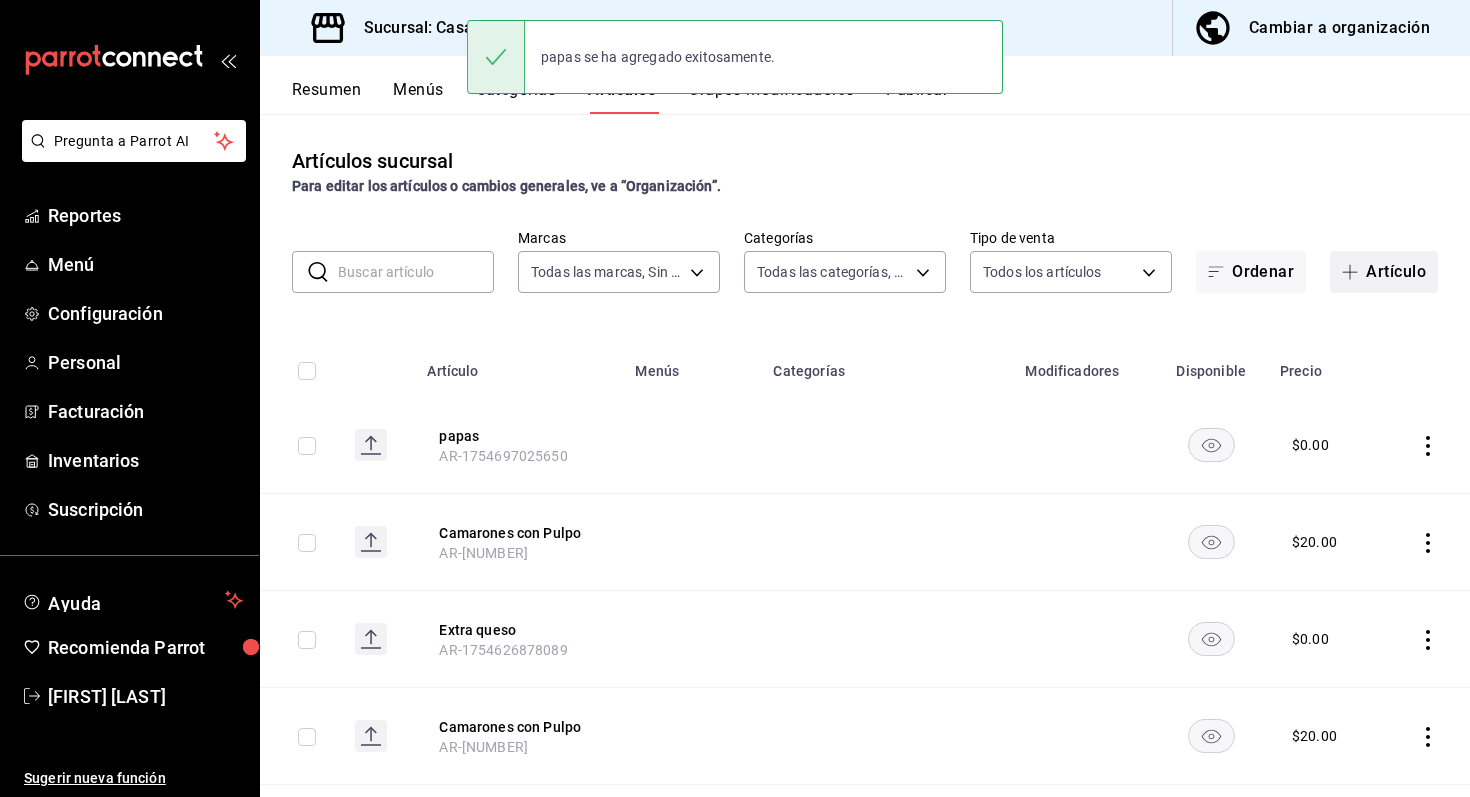 click on "Artículo" at bounding box center [1384, 272] 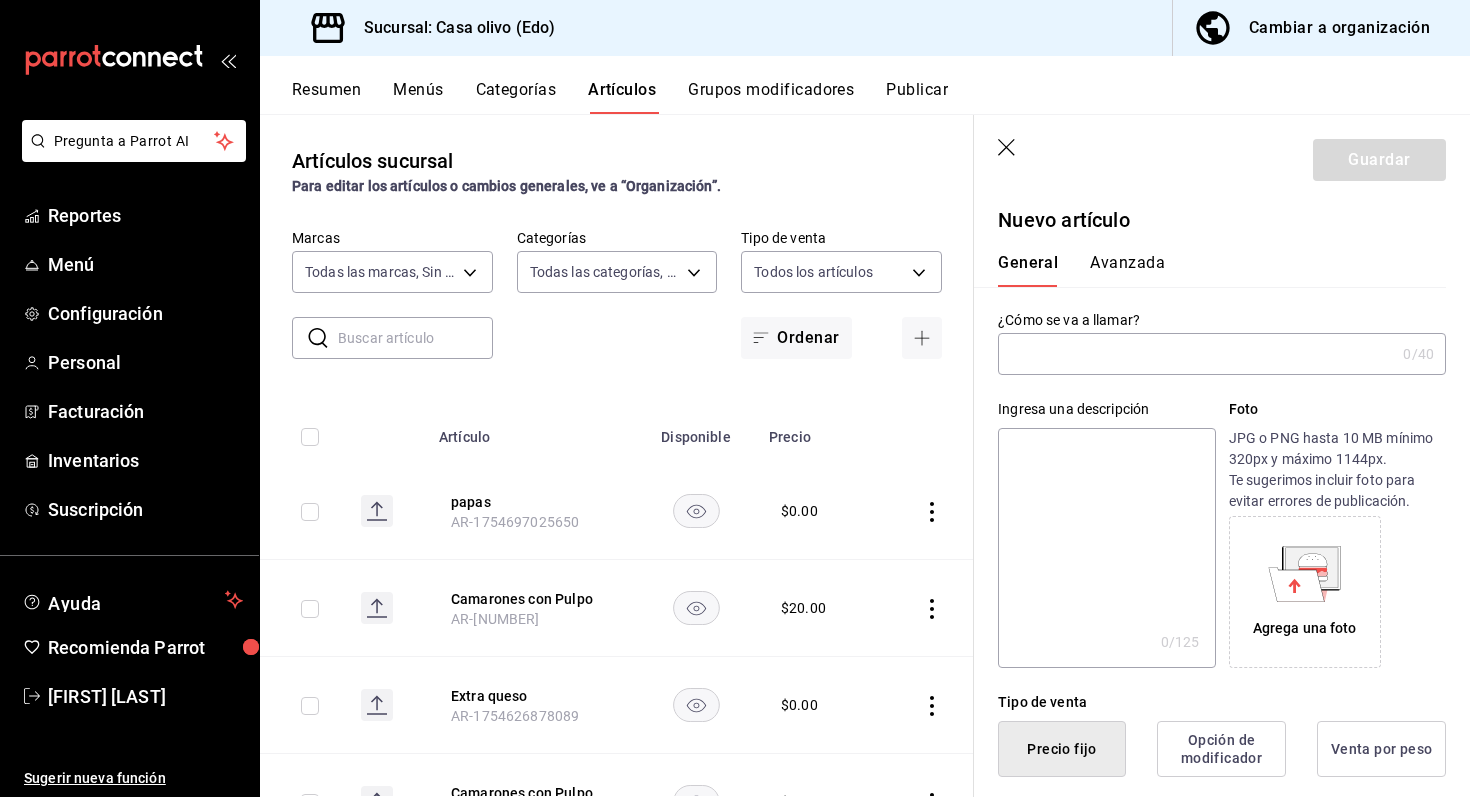 click at bounding box center (1196, 354) 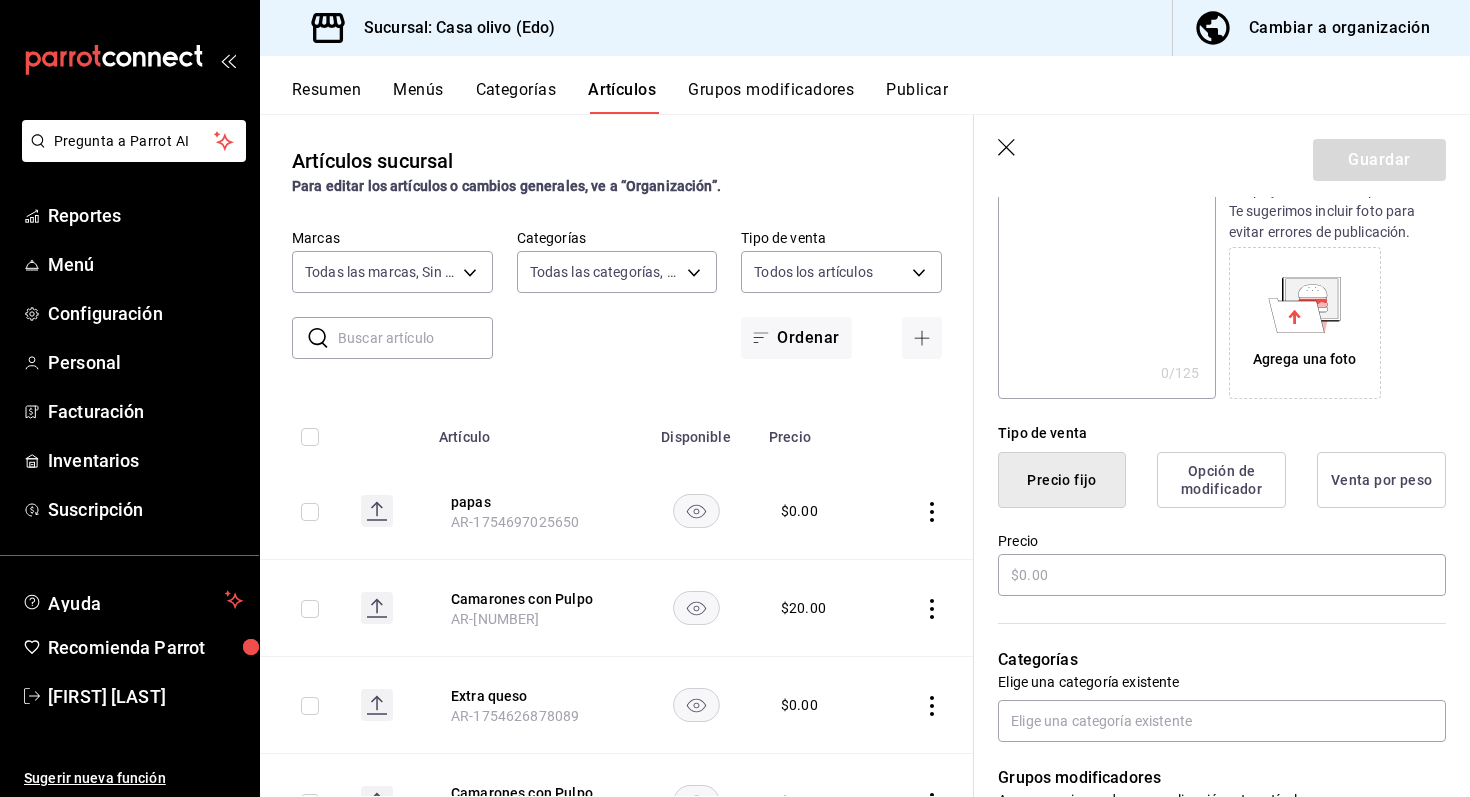 scroll, scrollTop: 542, scrollLeft: 0, axis: vertical 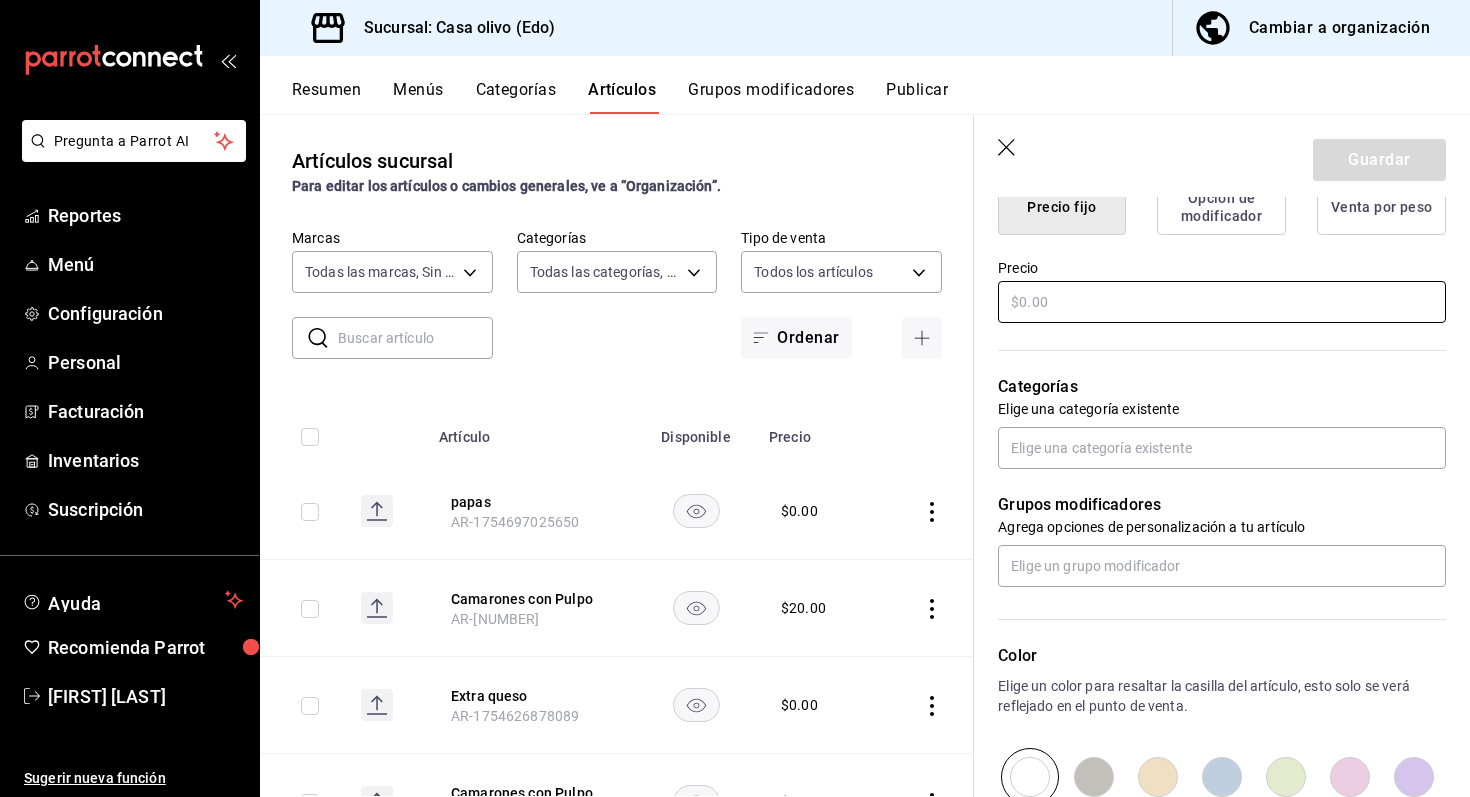 type on "ensalada" 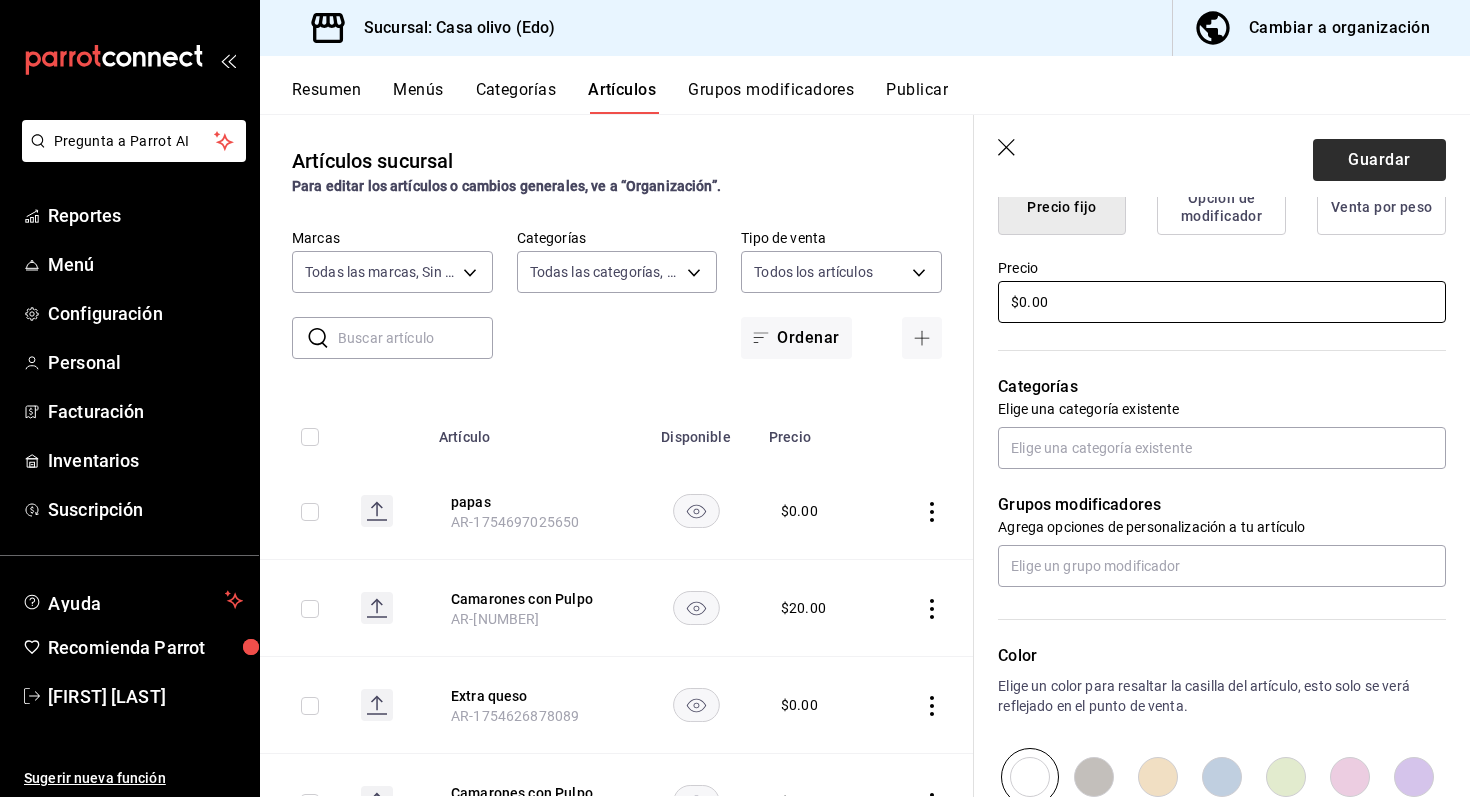 type on "$0.00" 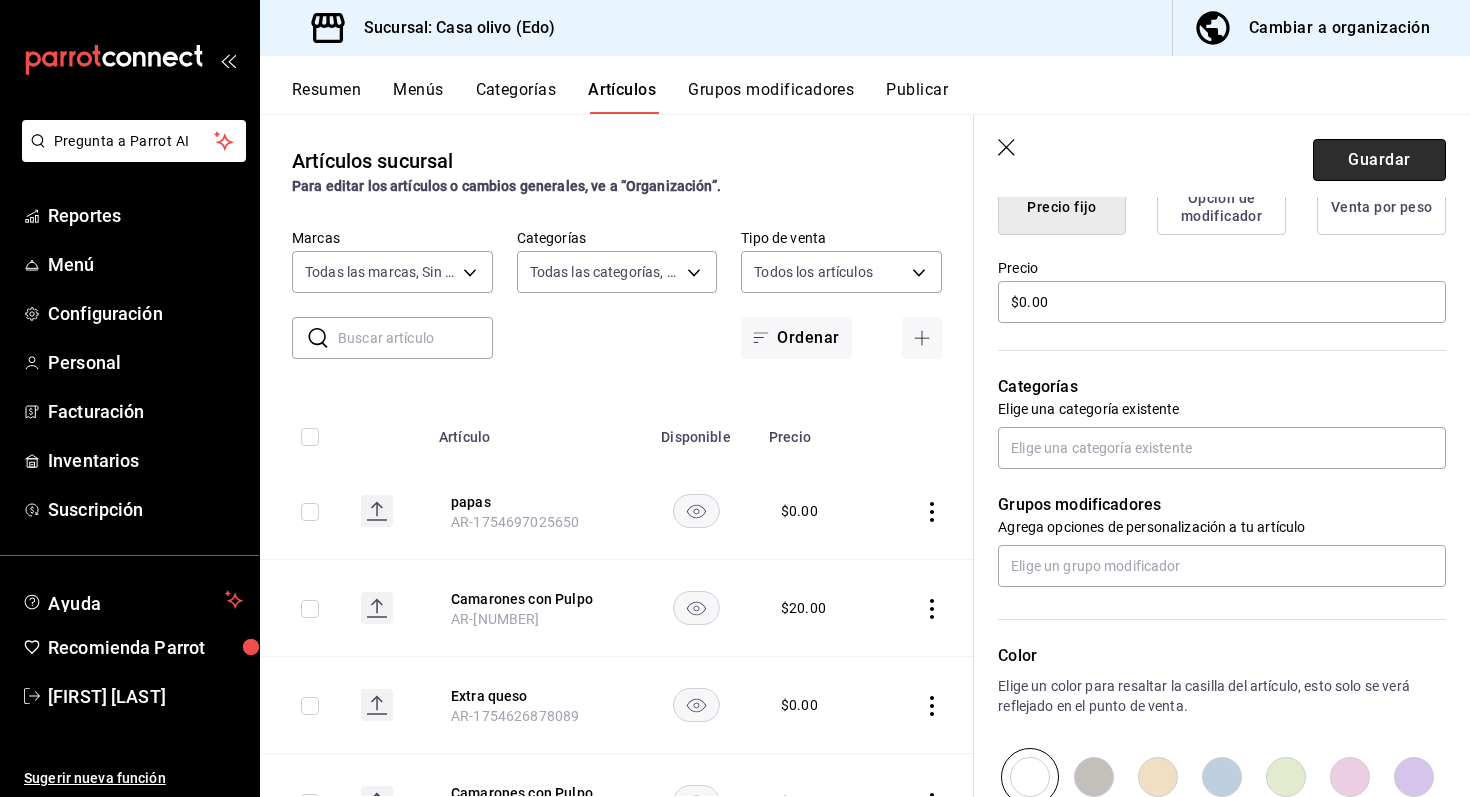 click on "Guardar" at bounding box center (1379, 160) 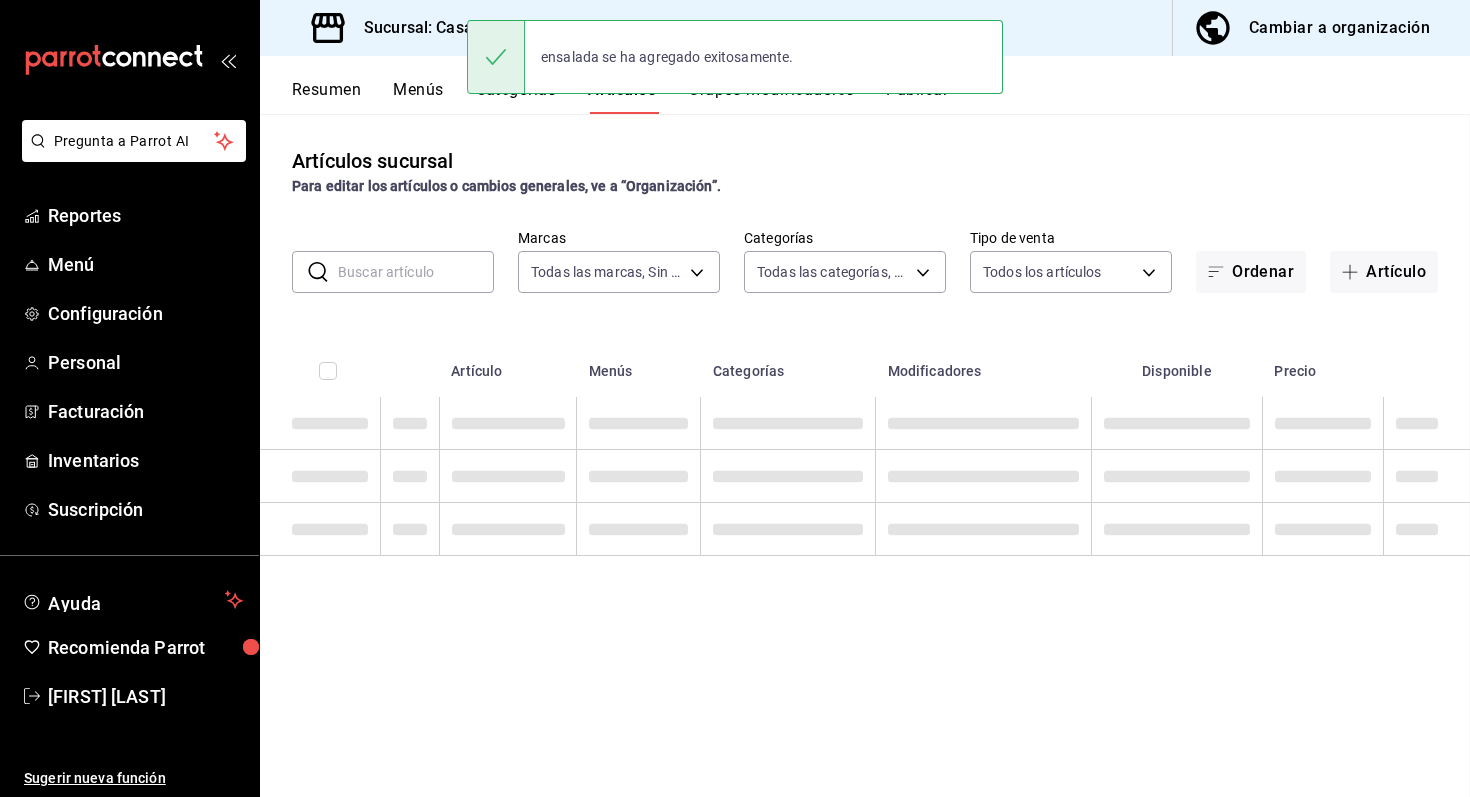 scroll, scrollTop: 0, scrollLeft: 0, axis: both 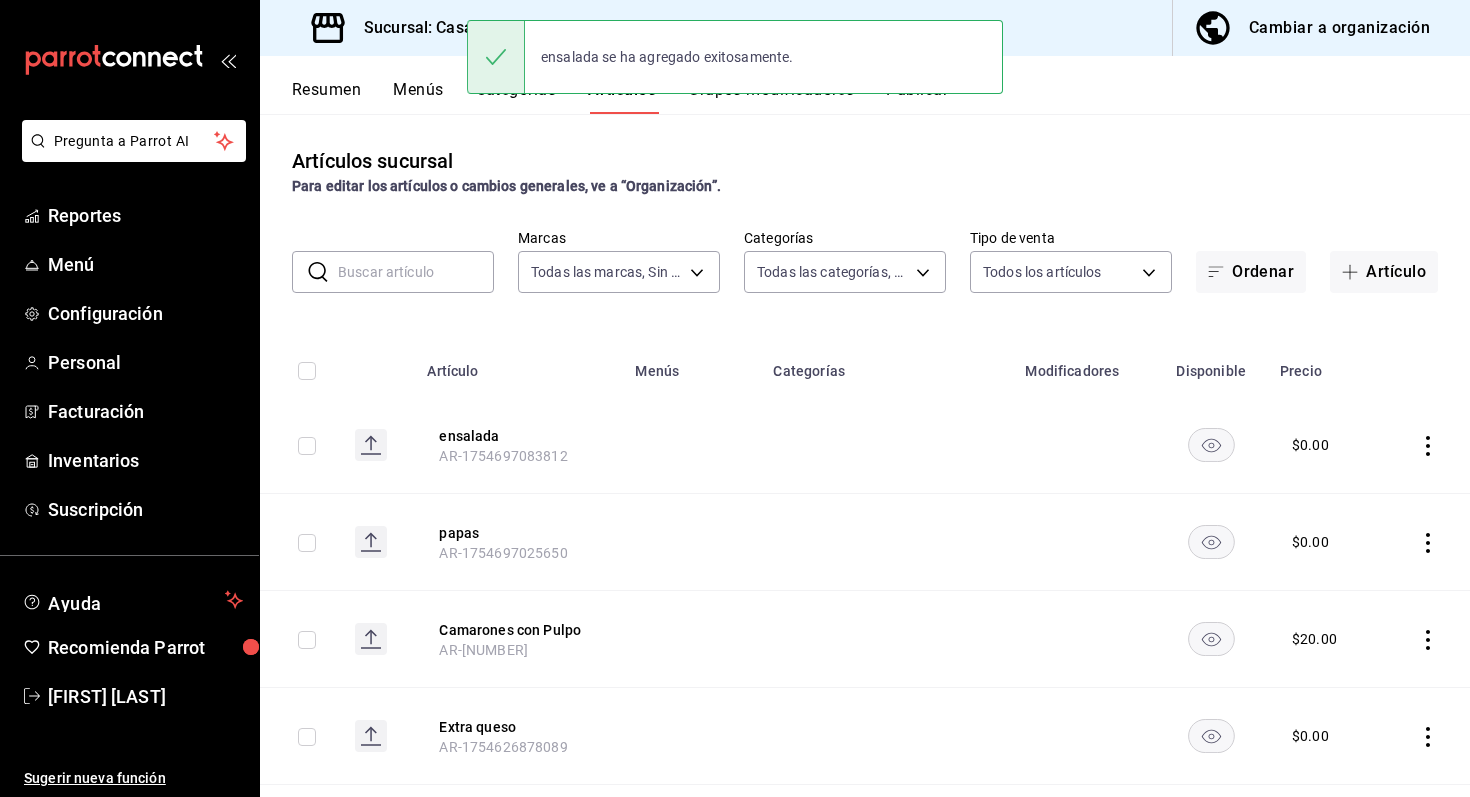 click on "Para editar los artículos o cambios generales, ve a “Organización”." at bounding box center [865, 186] 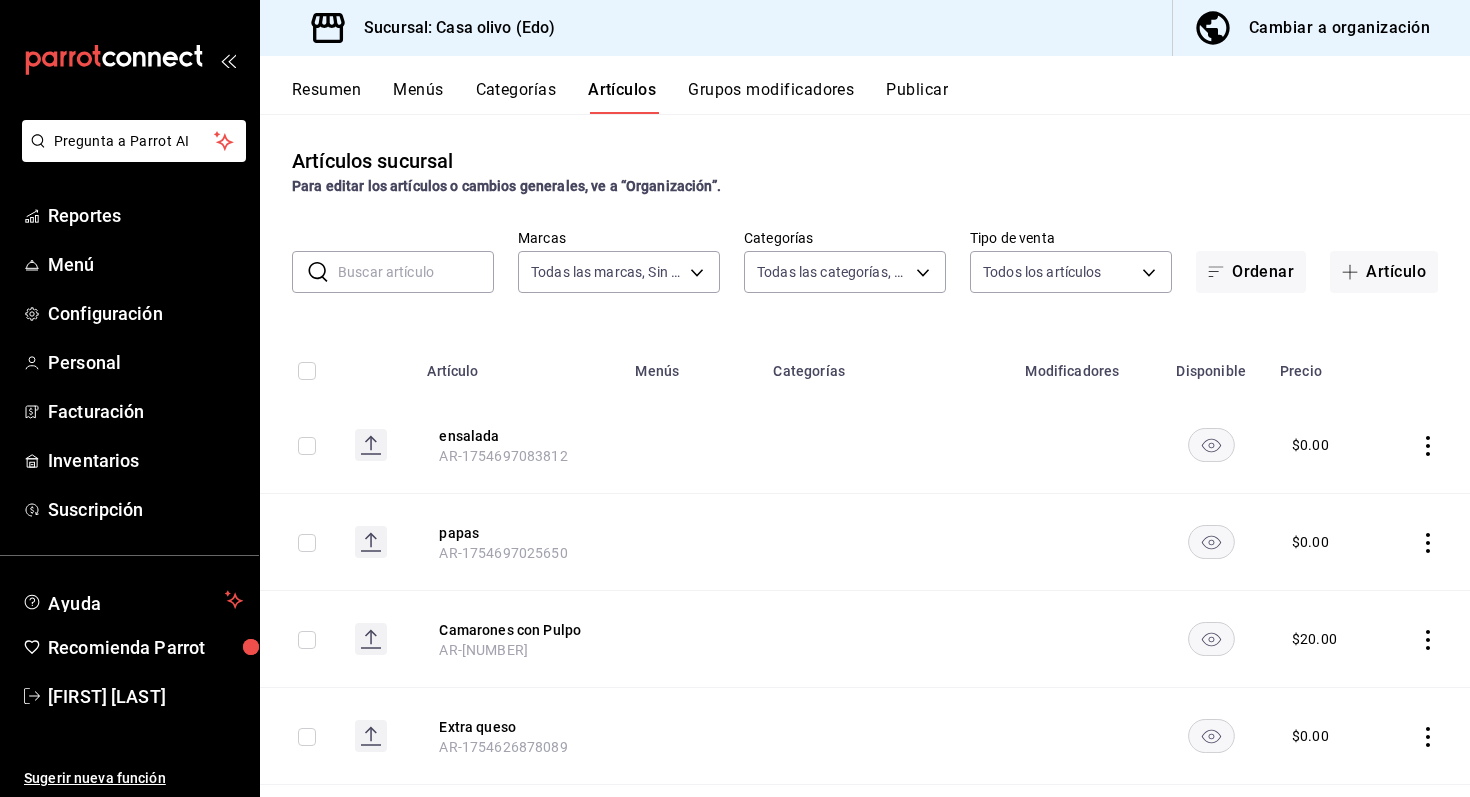 click at bounding box center [416, 272] 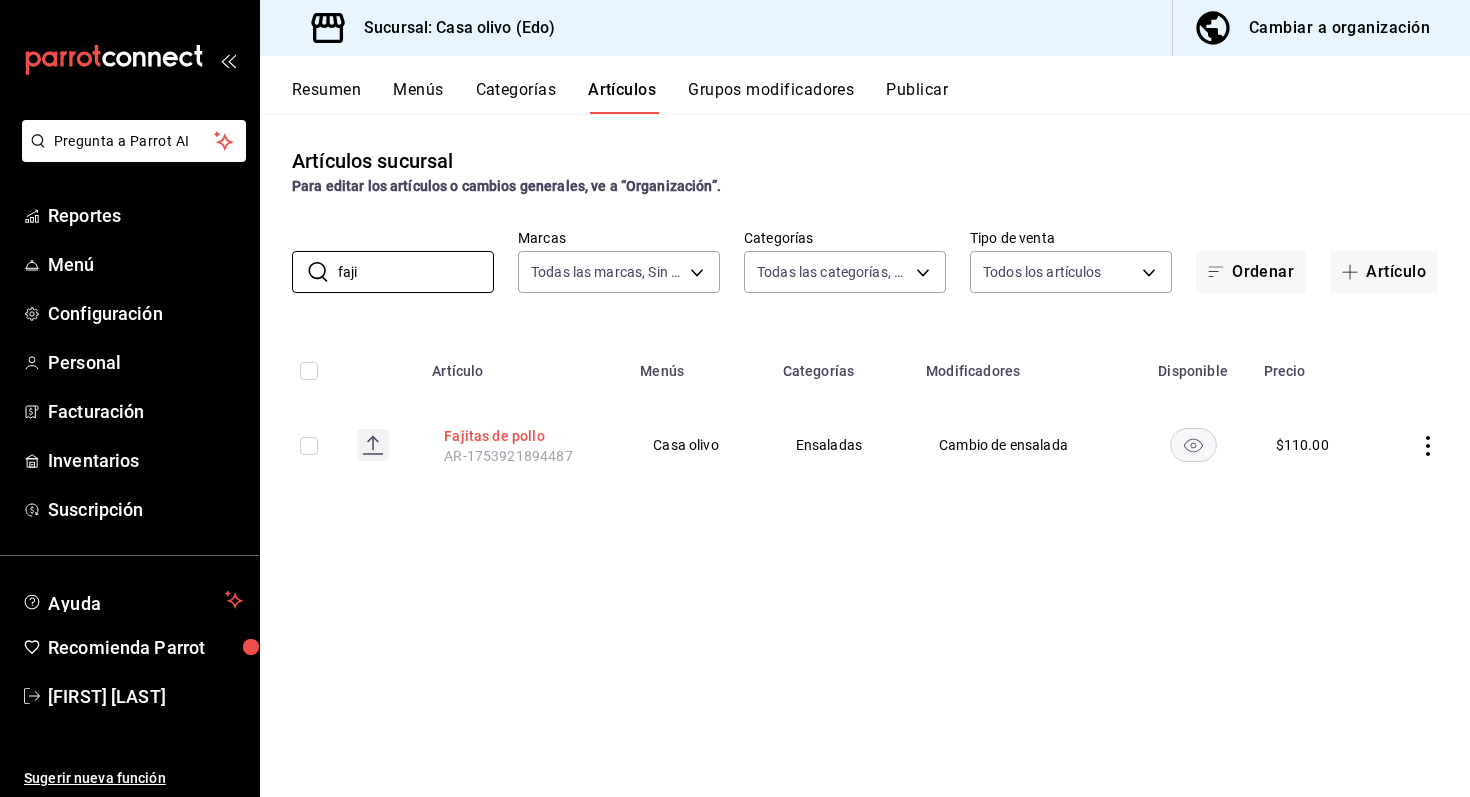 type on "faji" 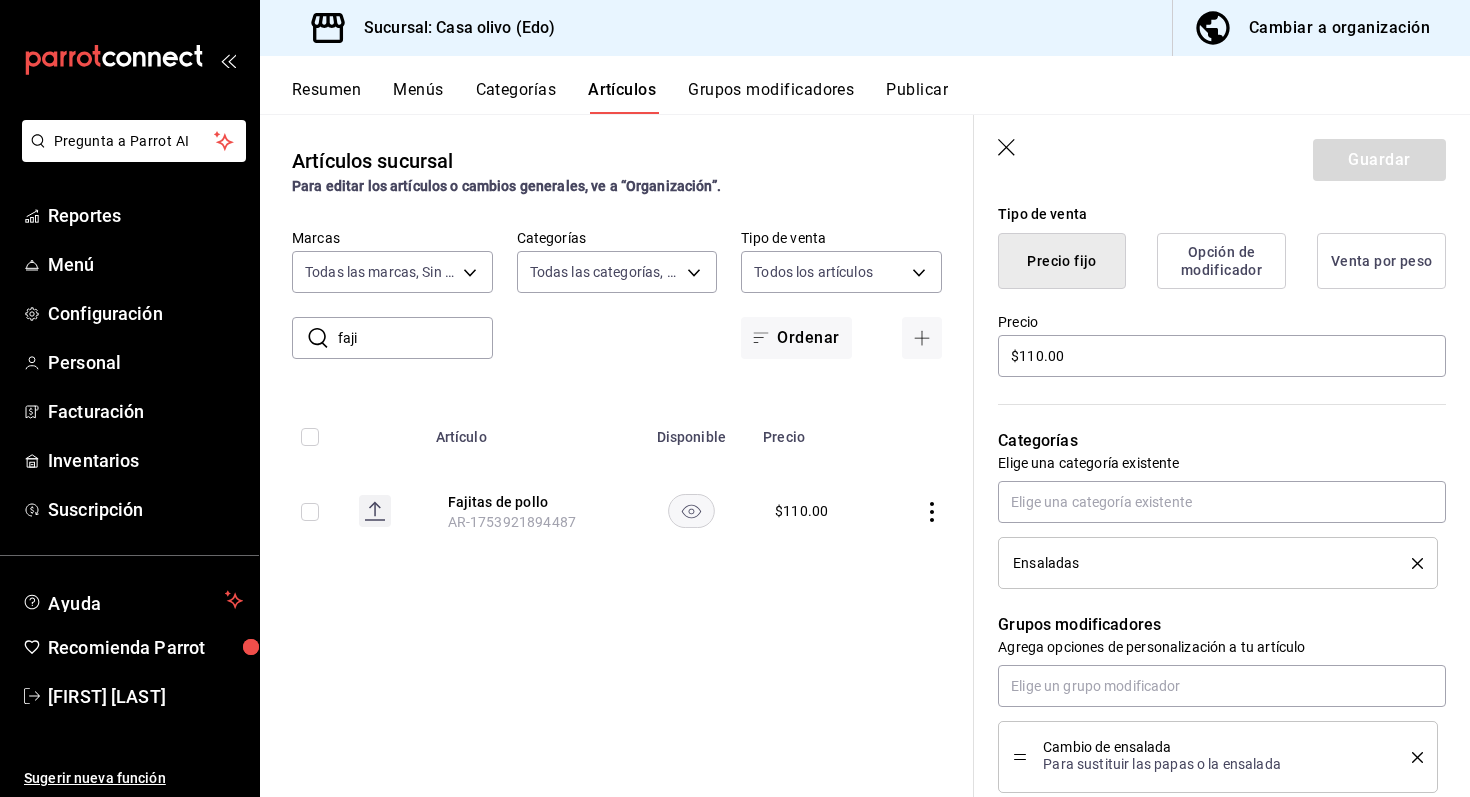 scroll, scrollTop: 545, scrollLeft: 0, axis: vertical 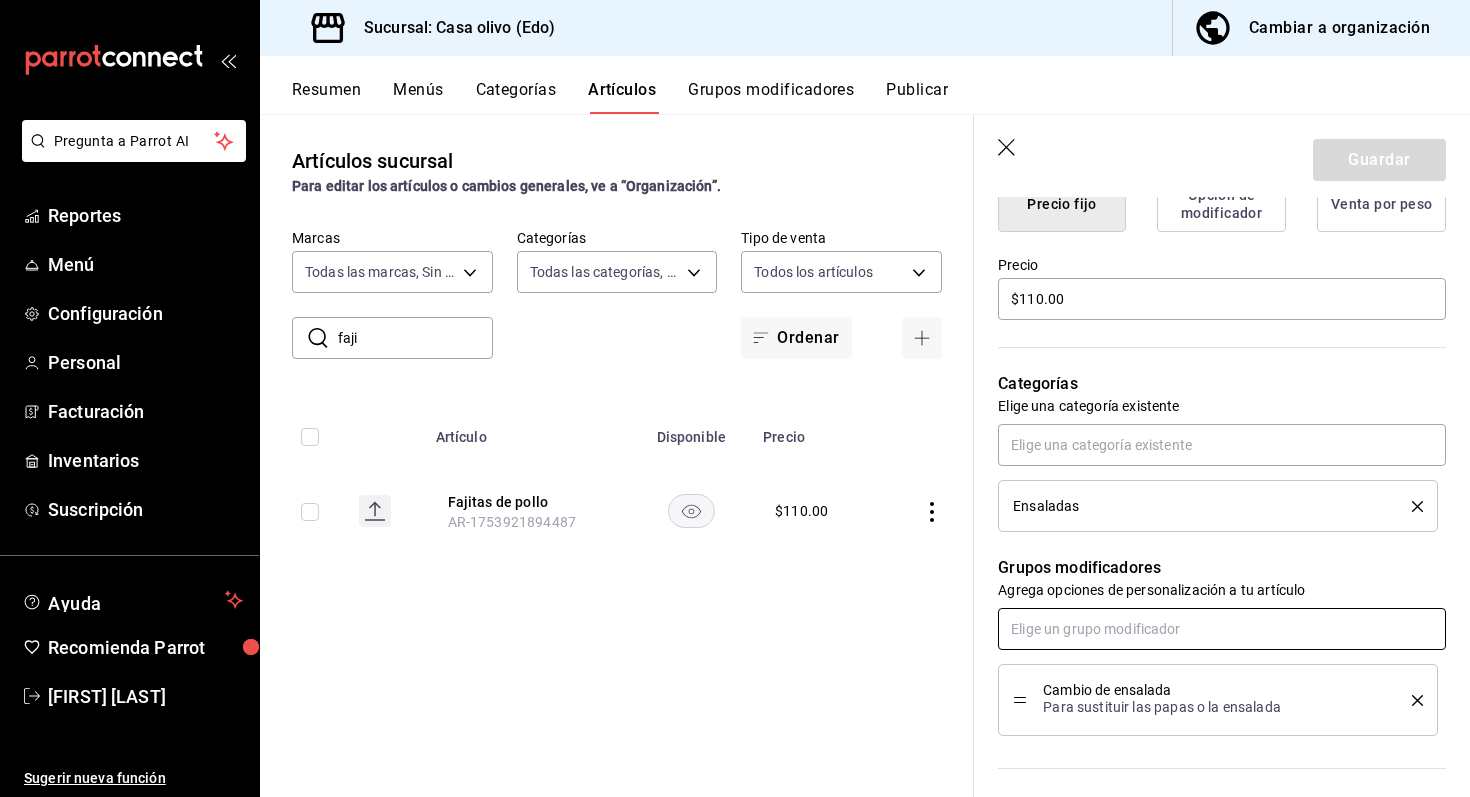click at bounding box center (1222, 629) 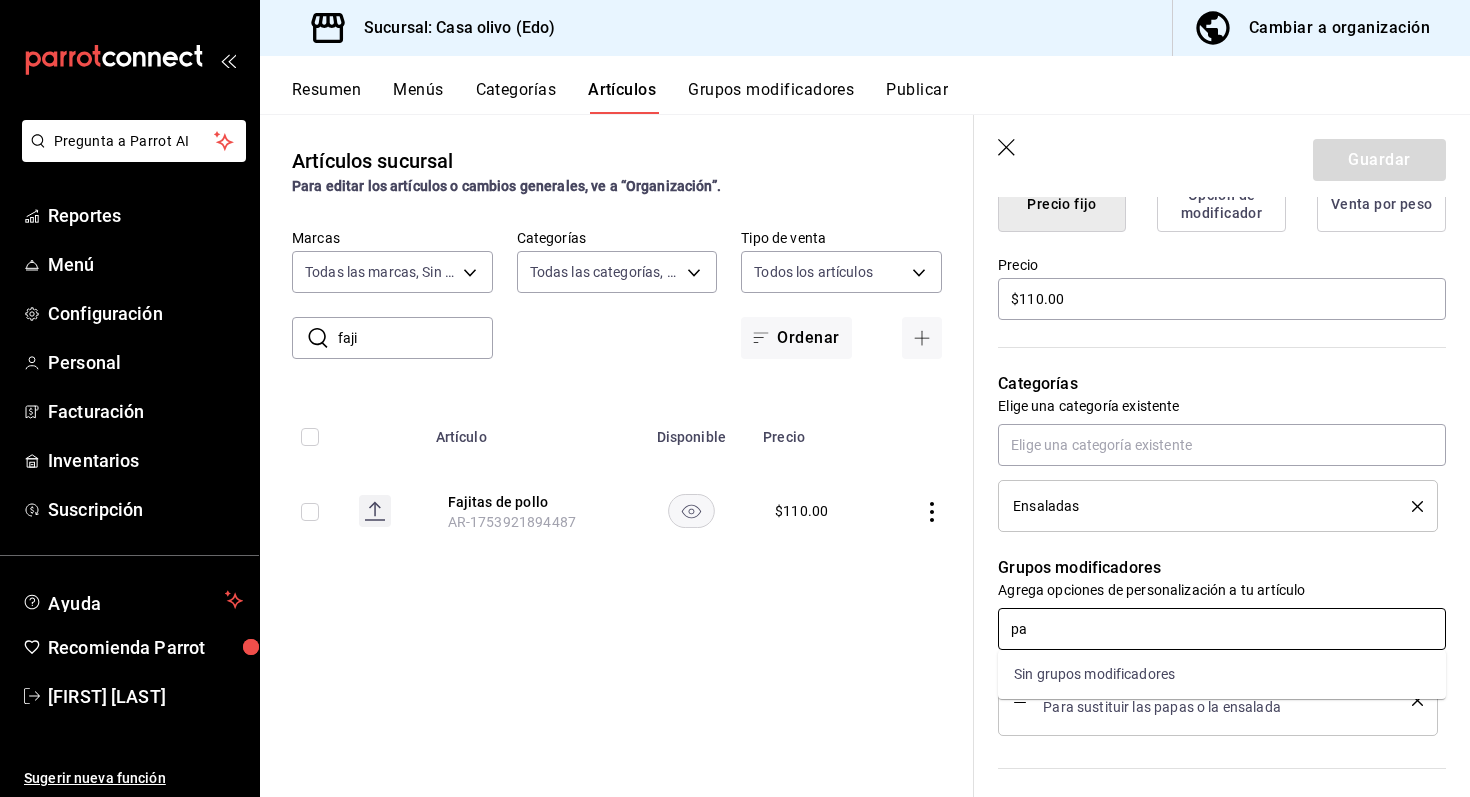type on "p" 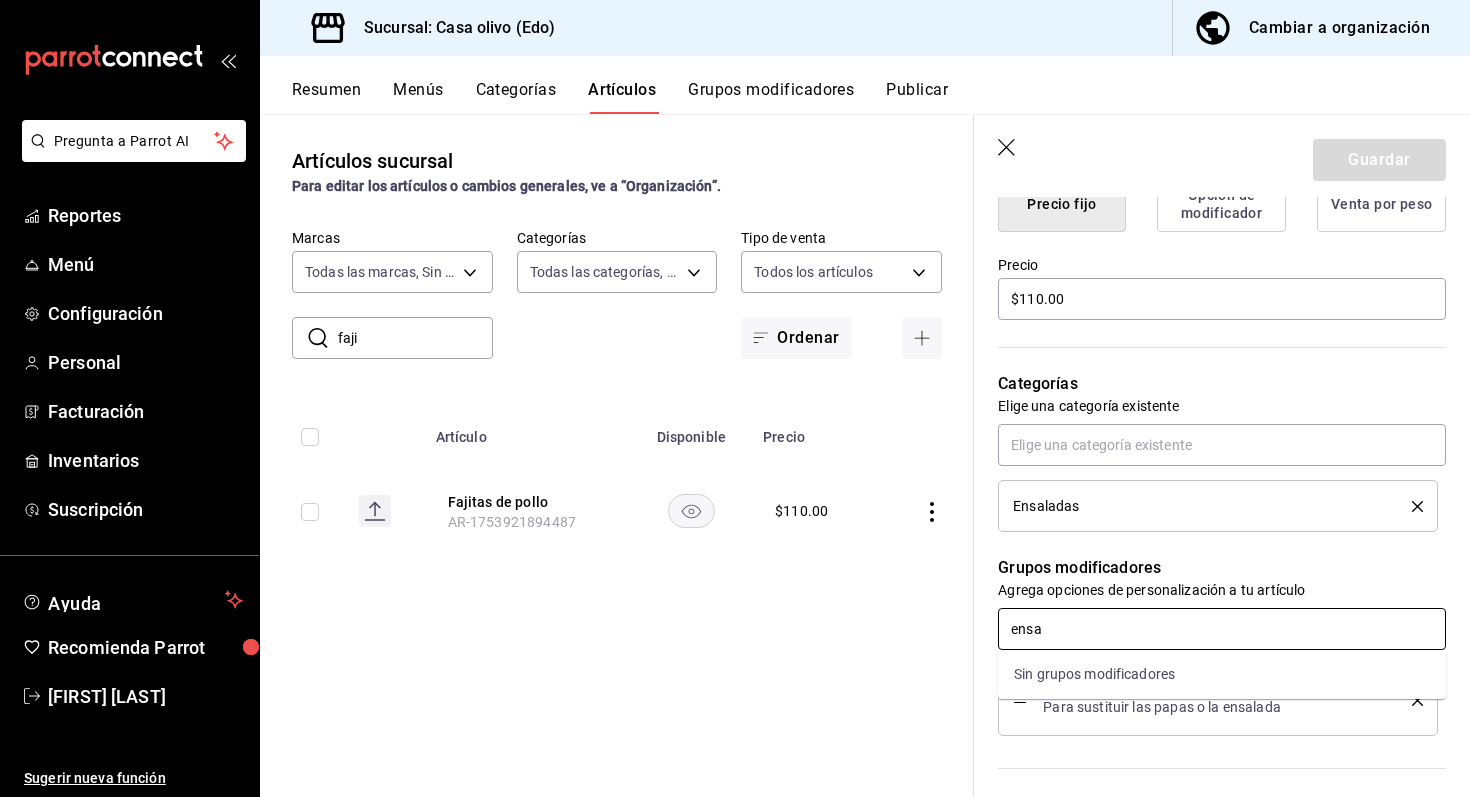 type on "ensa" 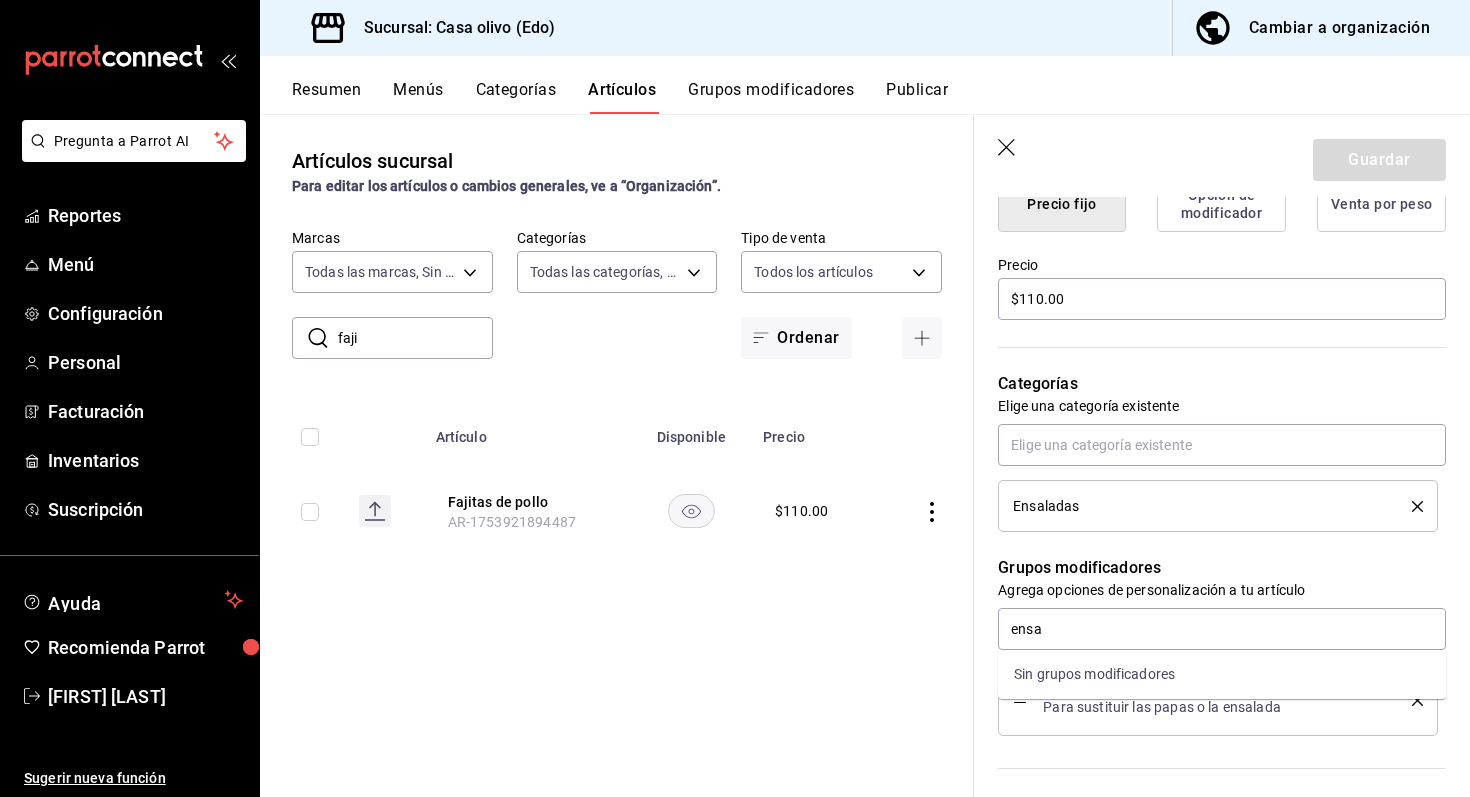 type 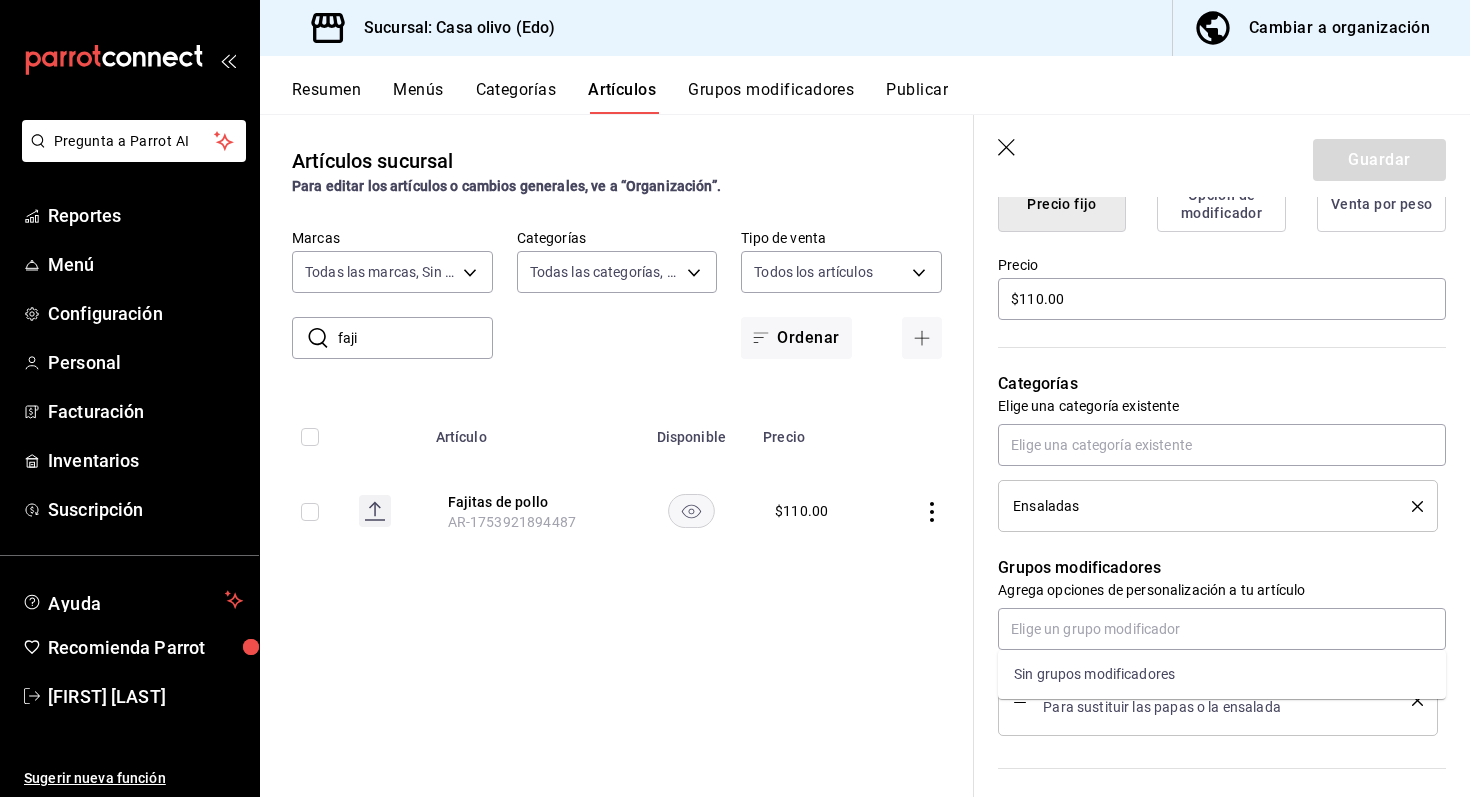 click on "Grupos modificadores Agrega opciones de personalización a tu artículo Cambio de ensalada Para sustituir las papas o la ensalada" at bounding box center [1210, 634] 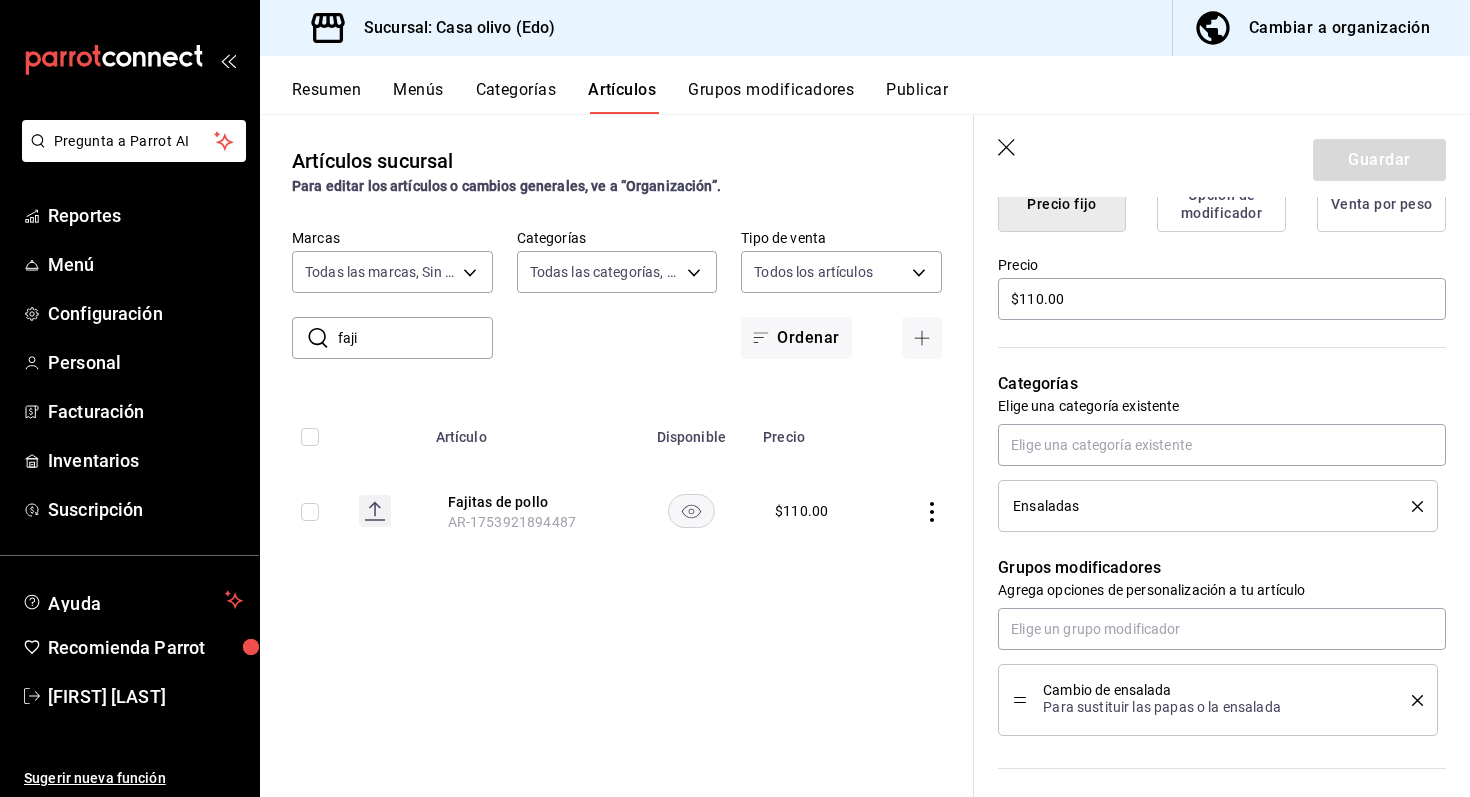 scroll, scrollTop: 546, scrollLeft: 0, axis: vertical 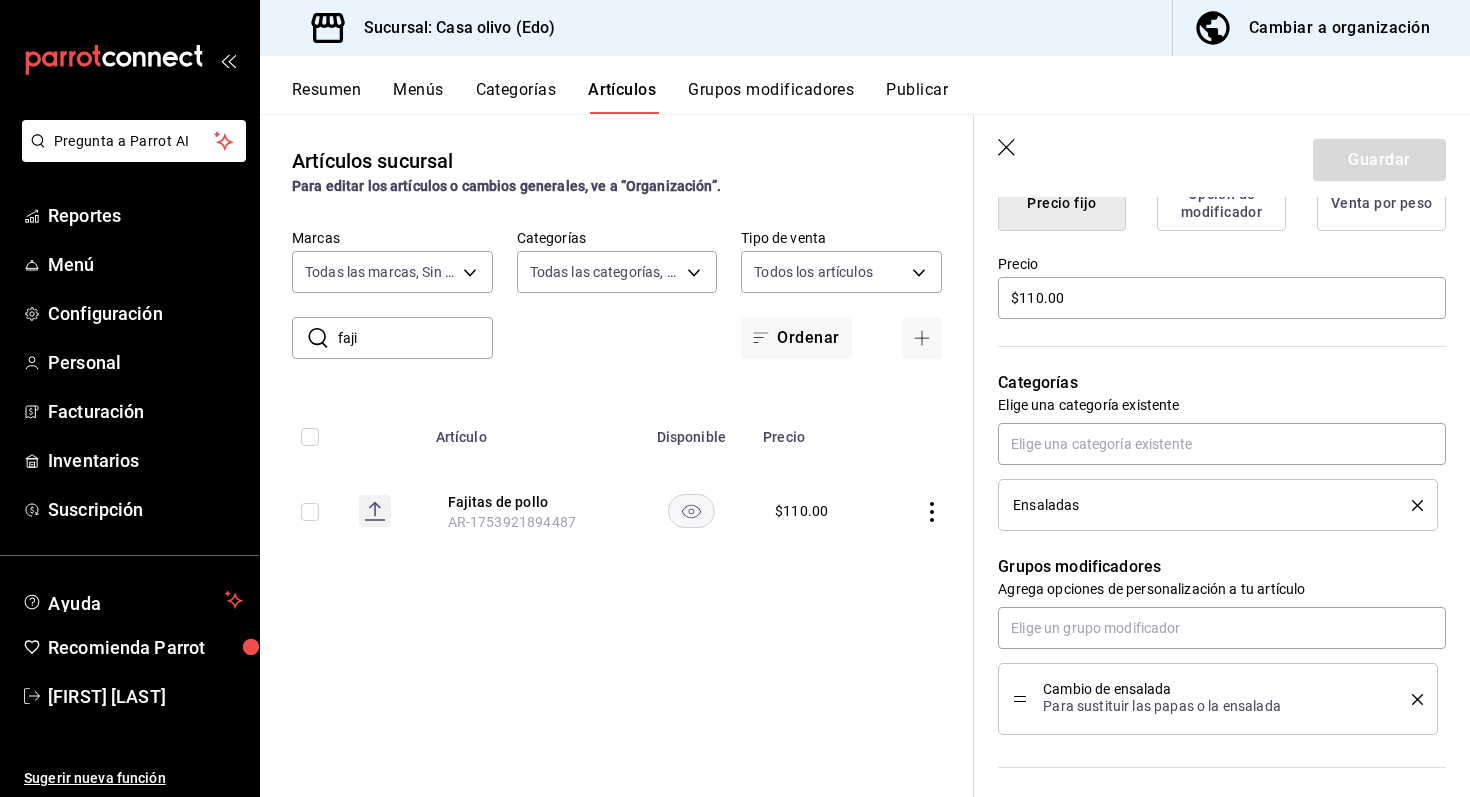click on "Grupos modificadores" at bounding box center (771, 97) 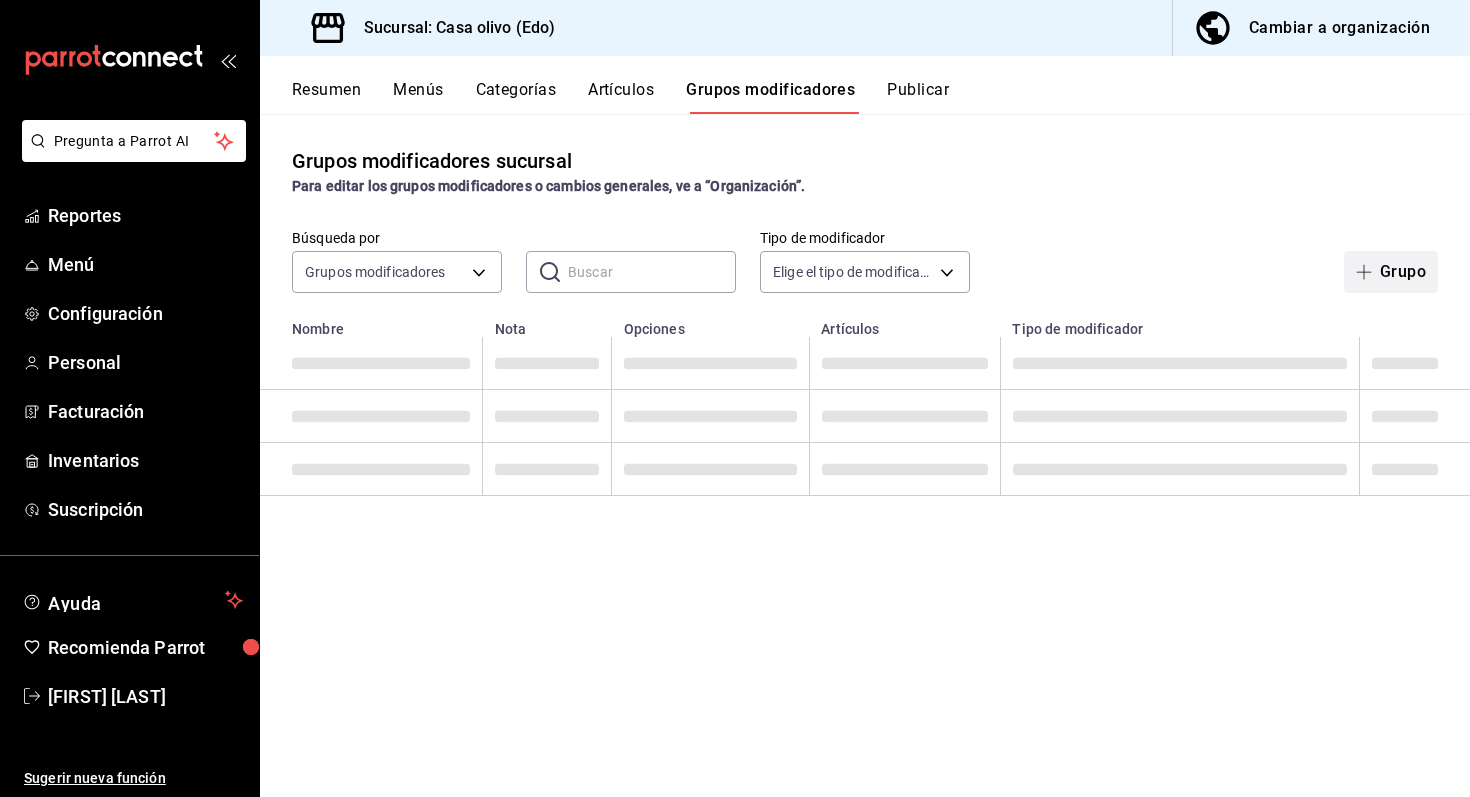 click 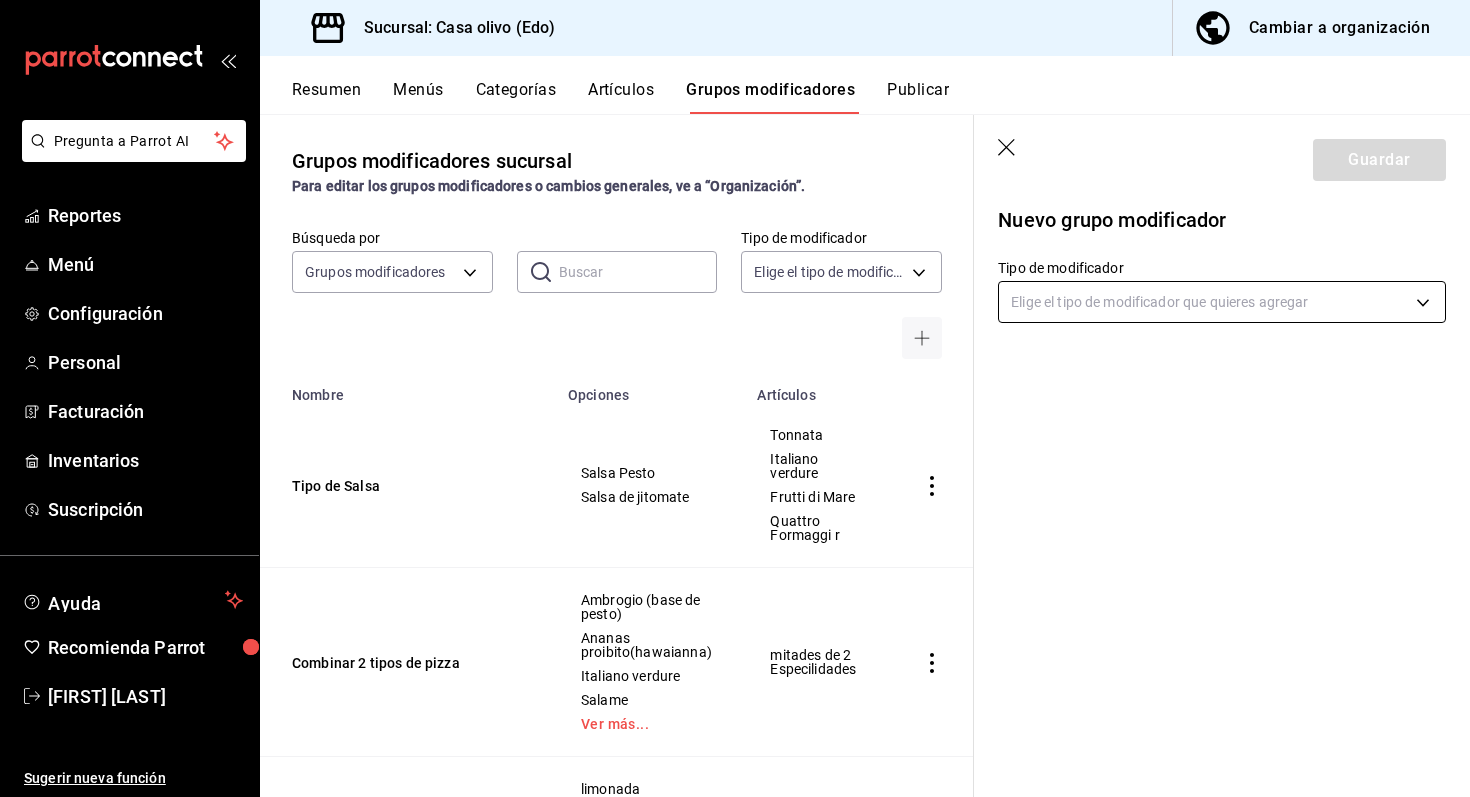 click on "Pregunta a Parrot AI Reportes   Menú   Configuración   Personal   Facturación   Inventarios   Suscripción   Ayuda Recomienda Parrot   [FIRST] [LAST]   Sugerir nueva función   Sucursal: Casa olivo (Edo) Cambiar a organización Resumen Menús Categorías Artículos Grupos modificadores Publicar Grupos modificadores sucursal Para editar los grupos modificadores o cambios generales, ve a “Organización”. Búsqueda por Grupos modificadores GROUP ​ ​ Tipo de modificador Elige el tipo de modificador Nombre Opciones Artículos Tipo de Salsa Salsa Pesto Salsa de jitomate Tonnata Italiano verdure Frutti di Mare Quattro Formaggi r Combinar 2 tipos de pizza Ambrogio (base de pesto) Ananas proibito(hawaianna) Italiano verdure Salame Ver más... mitades de 2 Especilidades naranjada o limonada limonada naranjada agua natural agua mineral Naranjada o limonada refrescos Coca cola Agua Mineral Fanta Delaware Punch Ver más... refrescos Sodas italinas Mora azul Frambueza Fresa Frutos rojos Ver más... - Bosque Tocino" at bounding box center (735, 398) 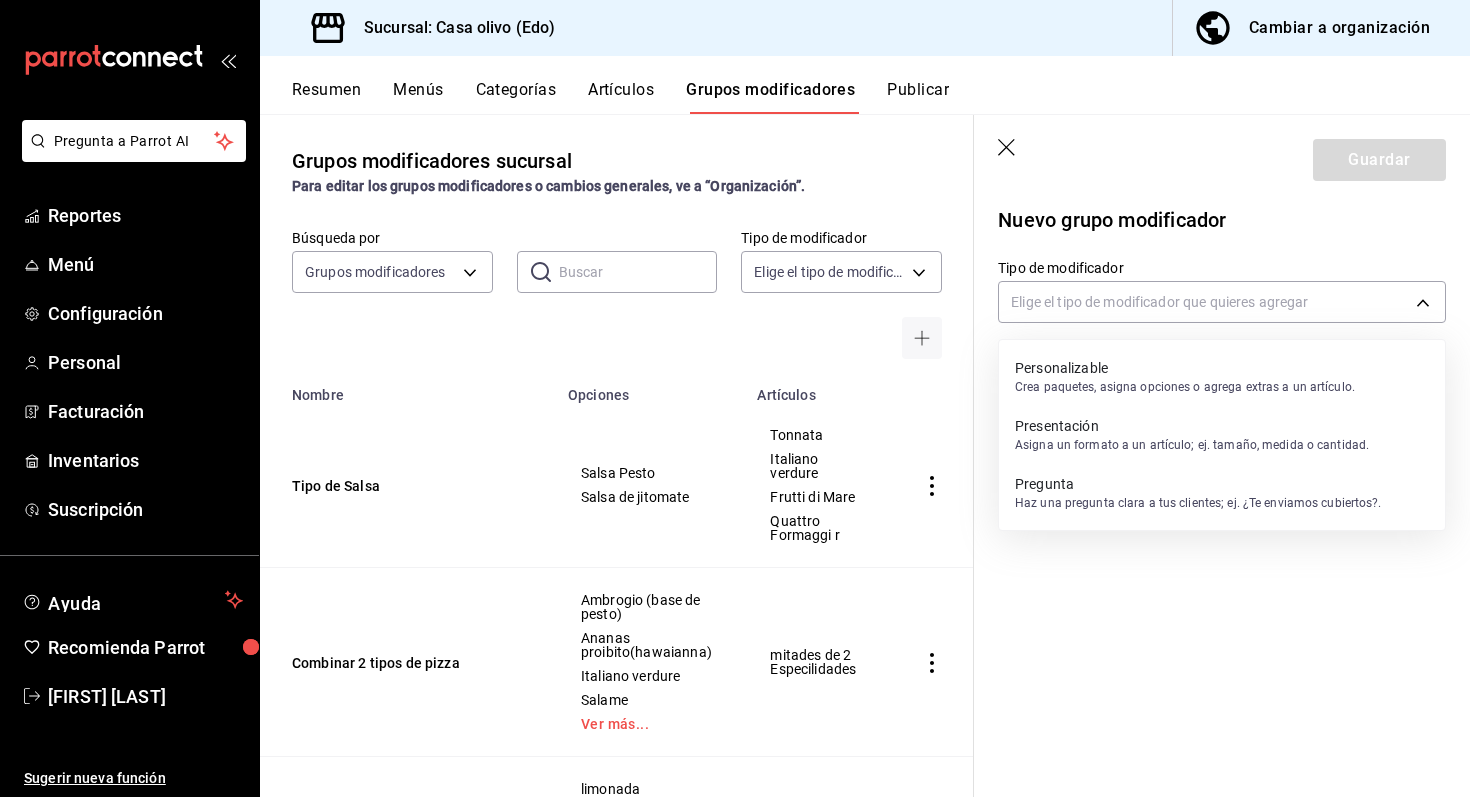 click on "Personalizable" at bounding box center (1185, 368) 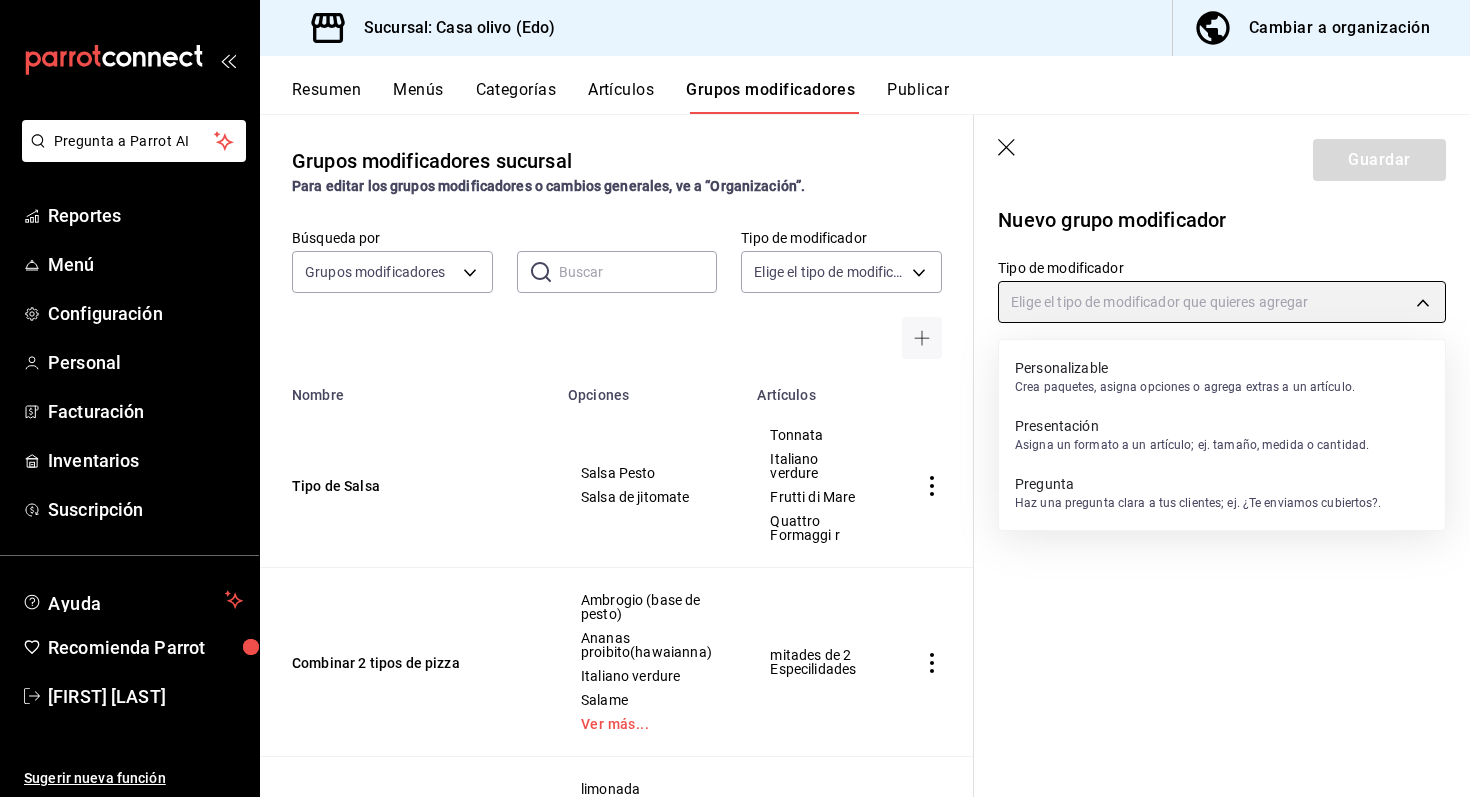 type on "CUSTOMIZABLE" 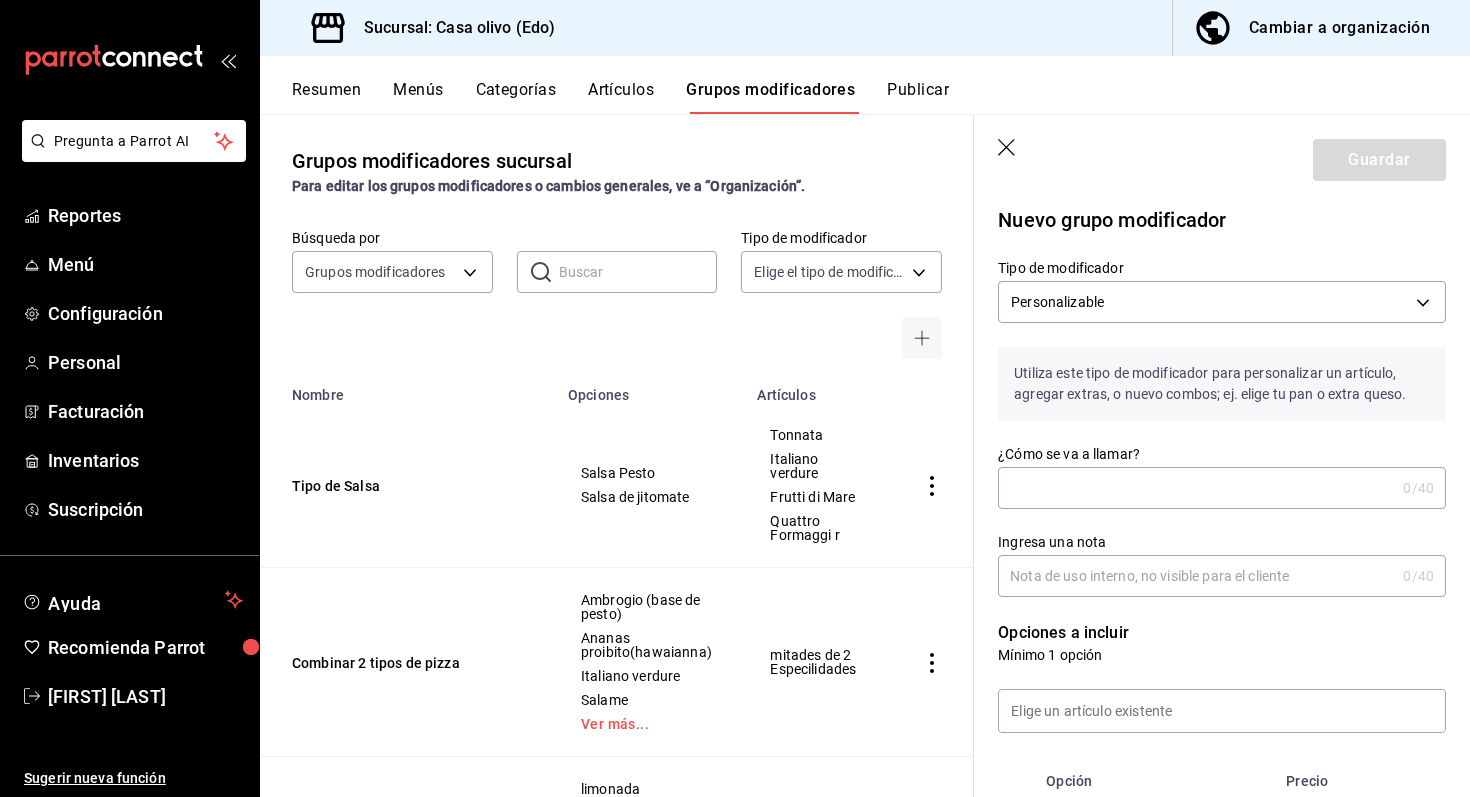 click on "¿Cómo se va a llamar?" at bounding box center (1196, 488) 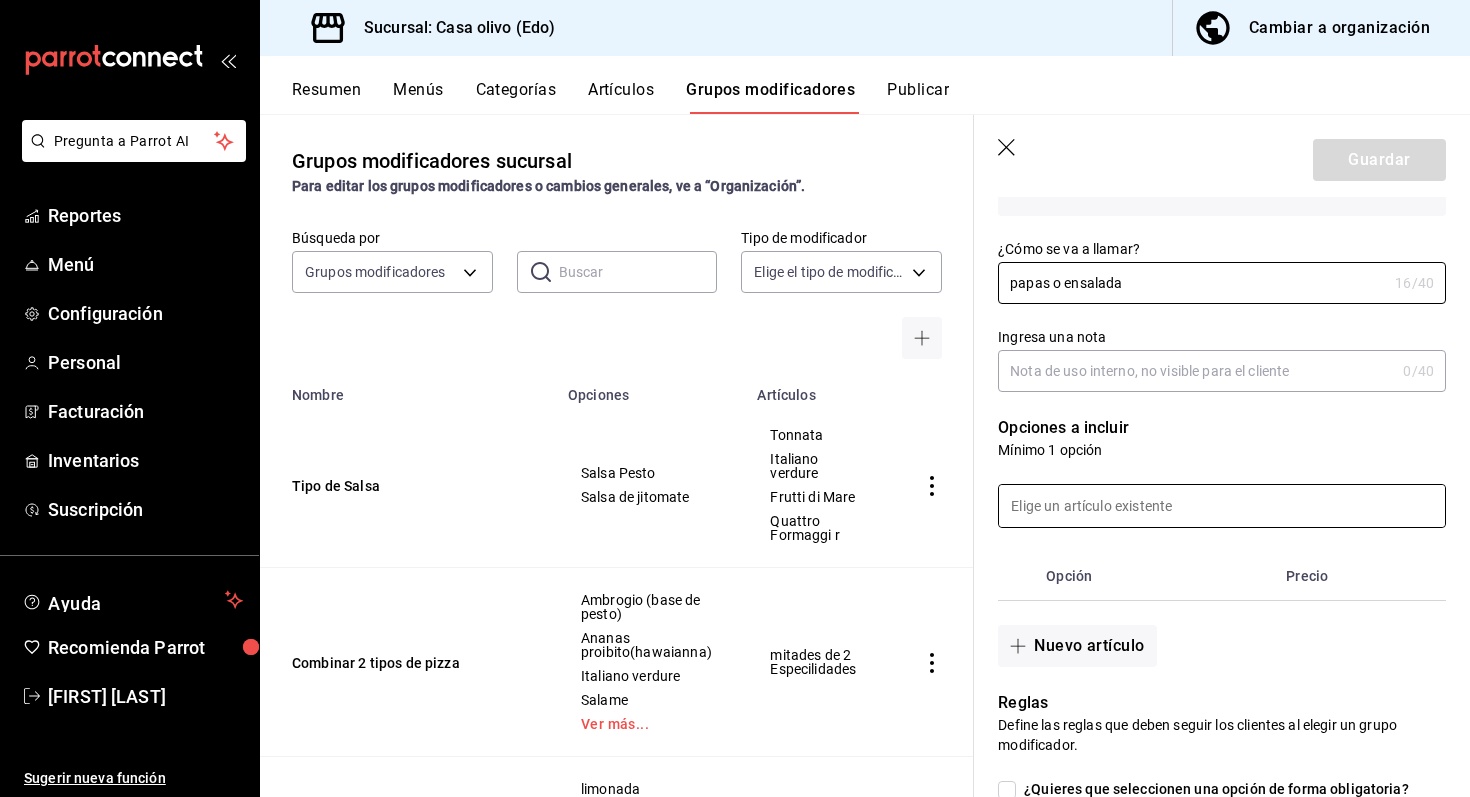 scroll, scrollTop: 210, scrollLeft: 0, axis: vertical 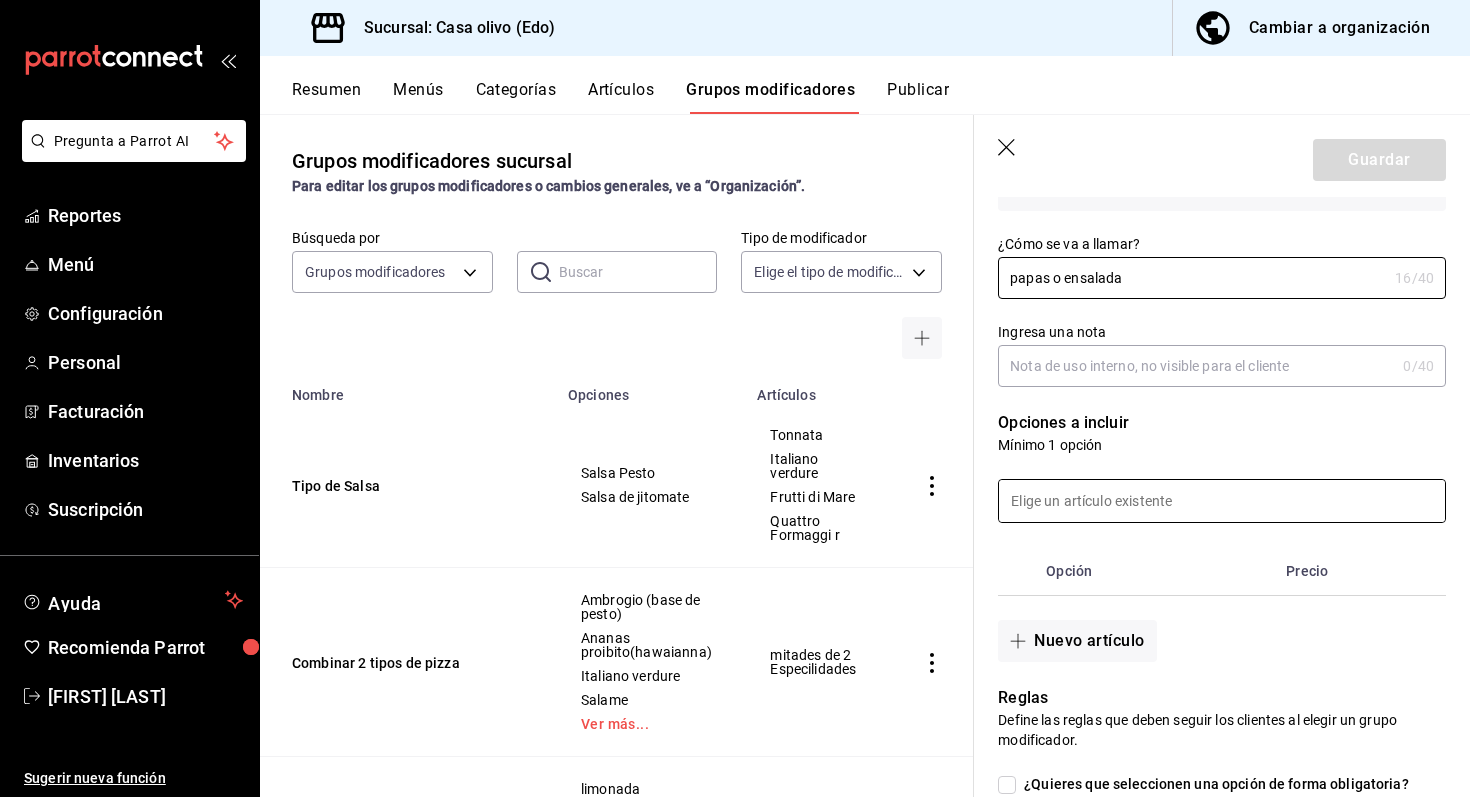 type on "papas o ensalada" 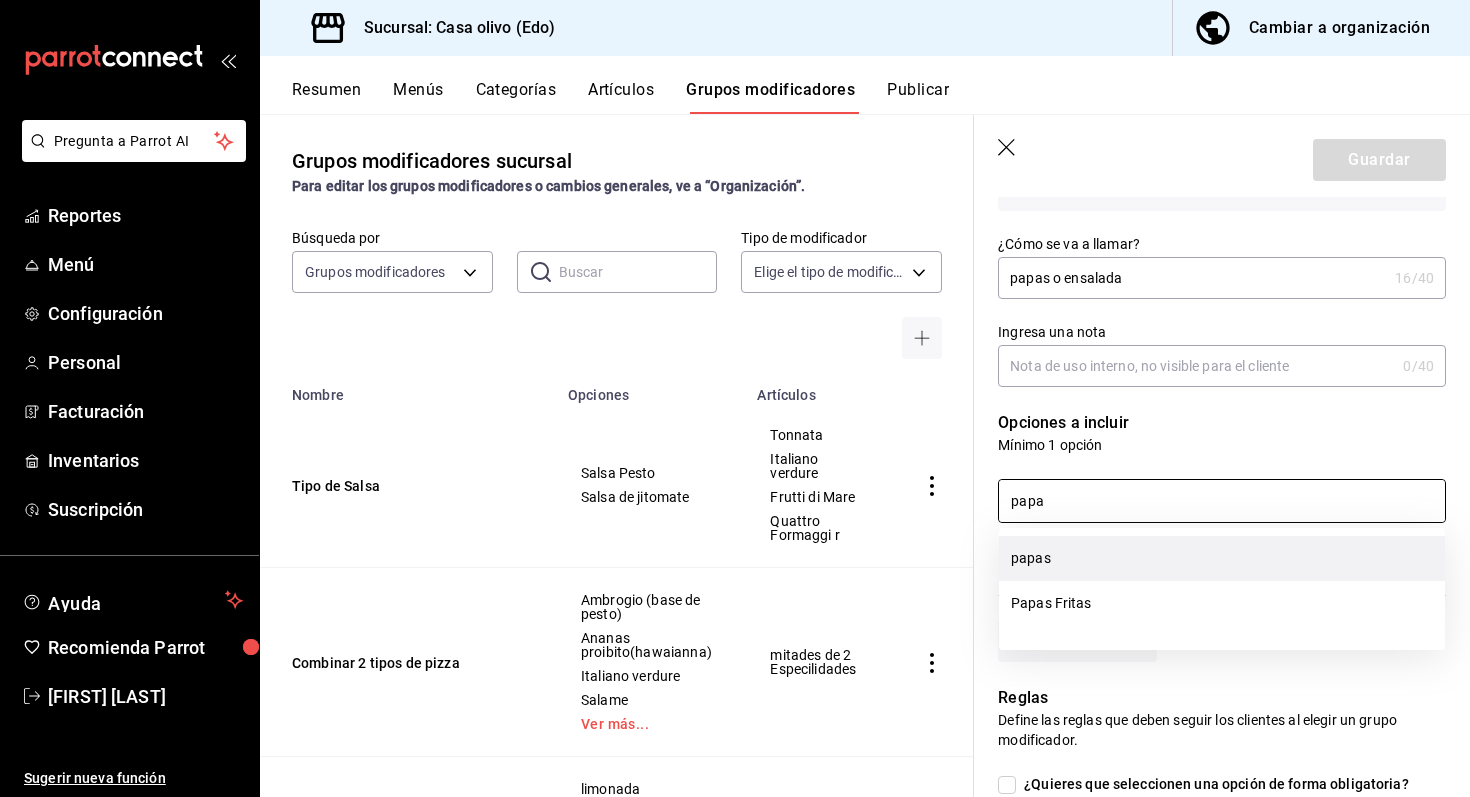 click on "papas" at bounding box center [1222, 558] 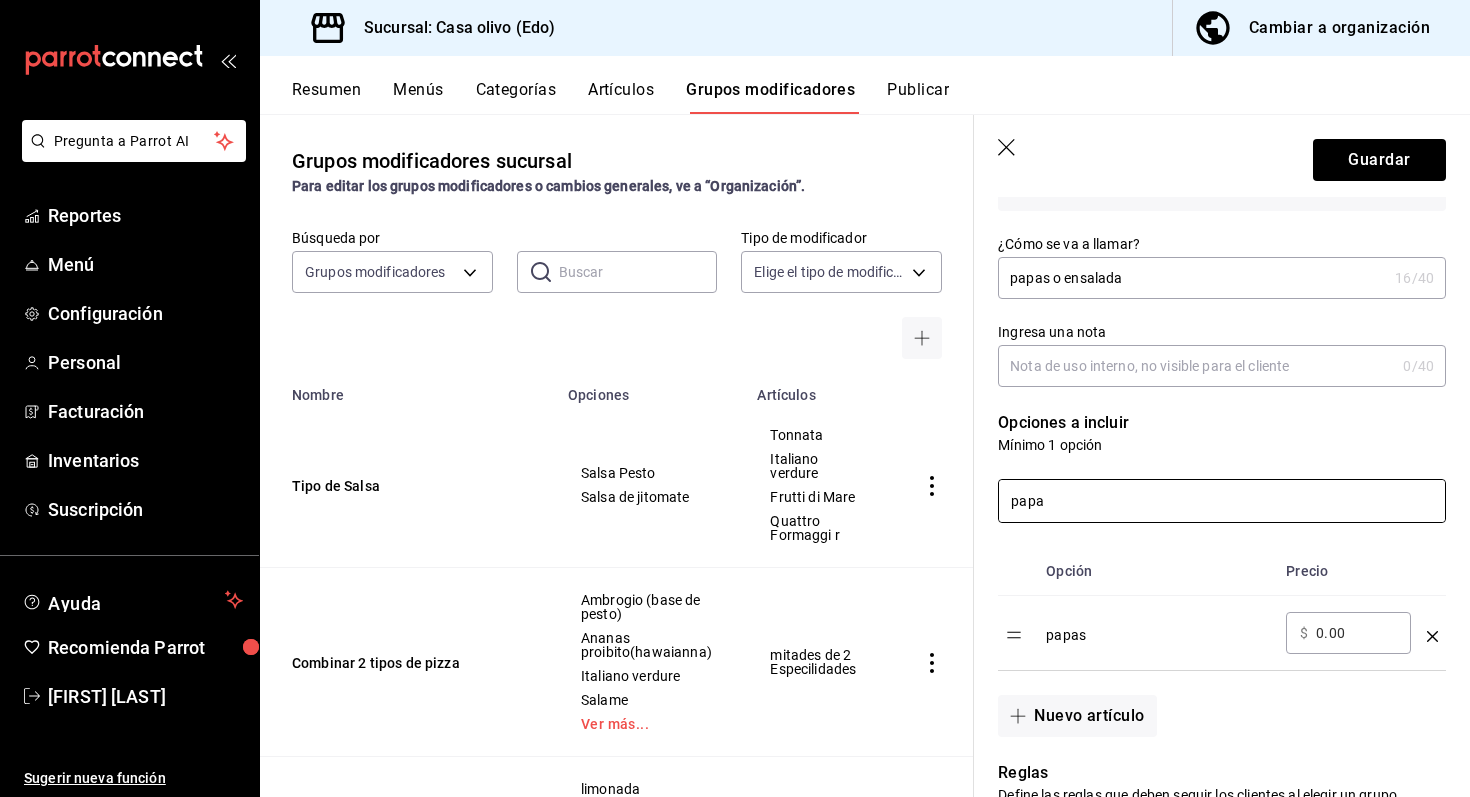 click on "papa" at bounding box center [1222, 501] 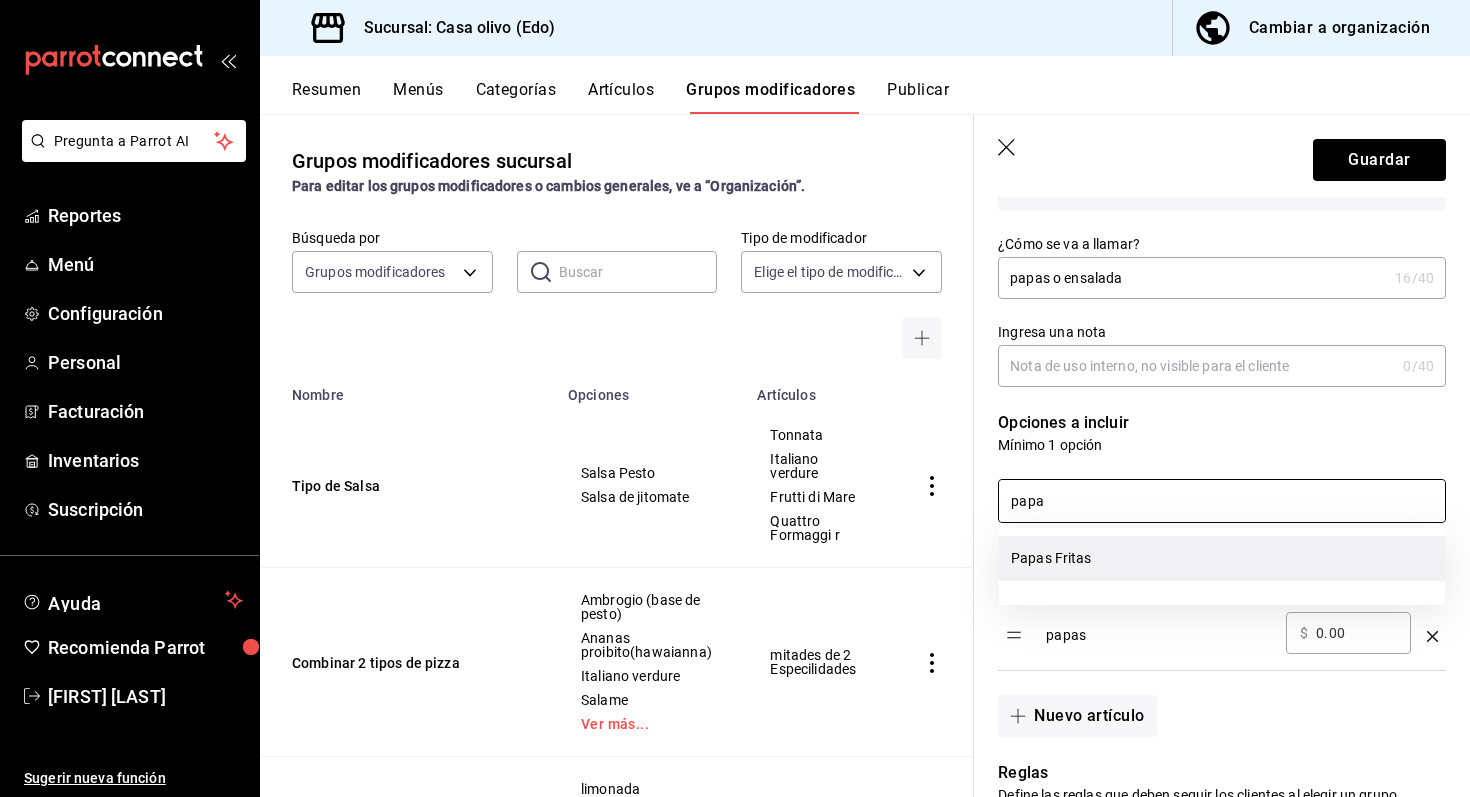 click on "Papas Fritas" at bounding box center [1222, 558] 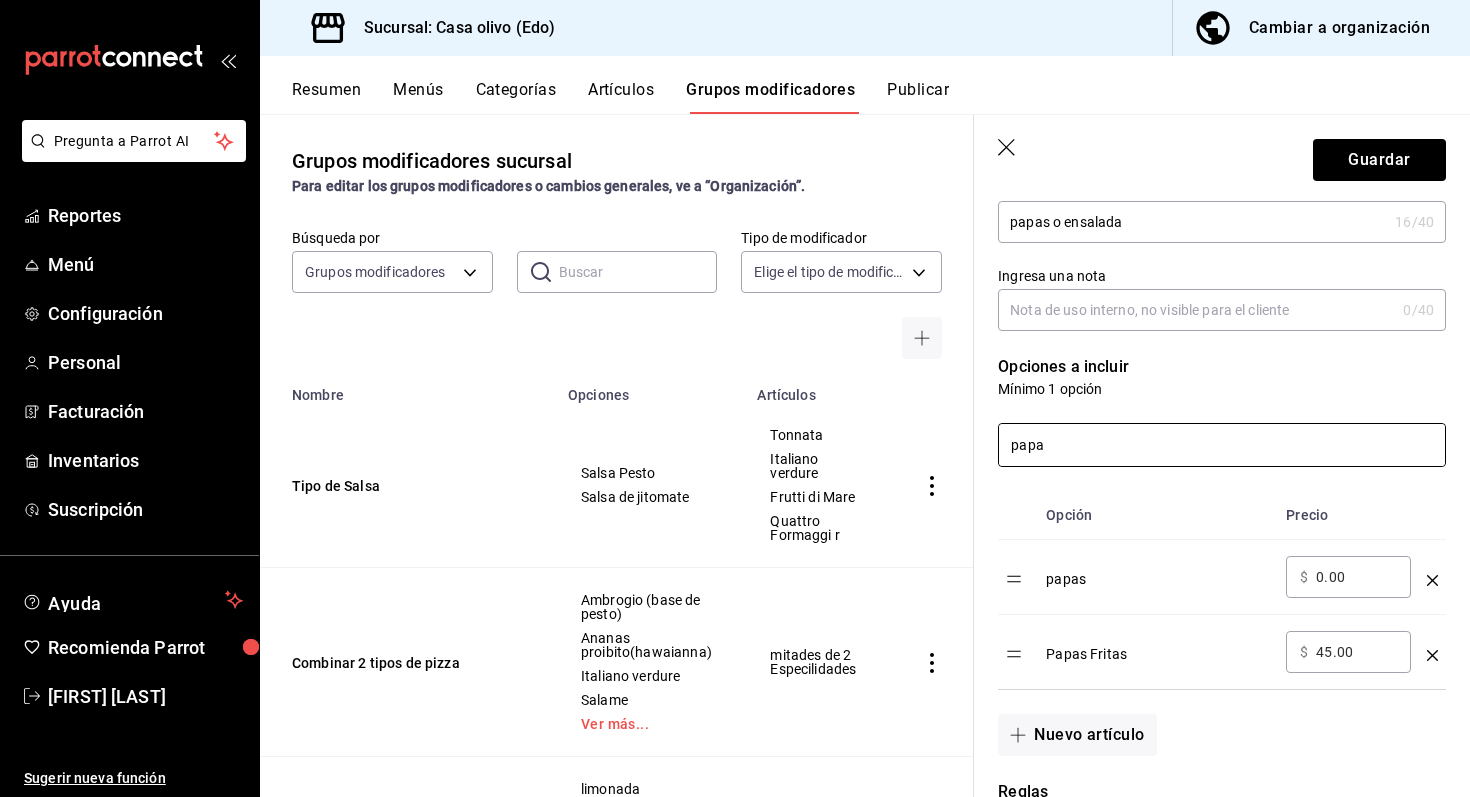 scroll, scrollTop: 314, scrollLeft: 0, axis: vertical 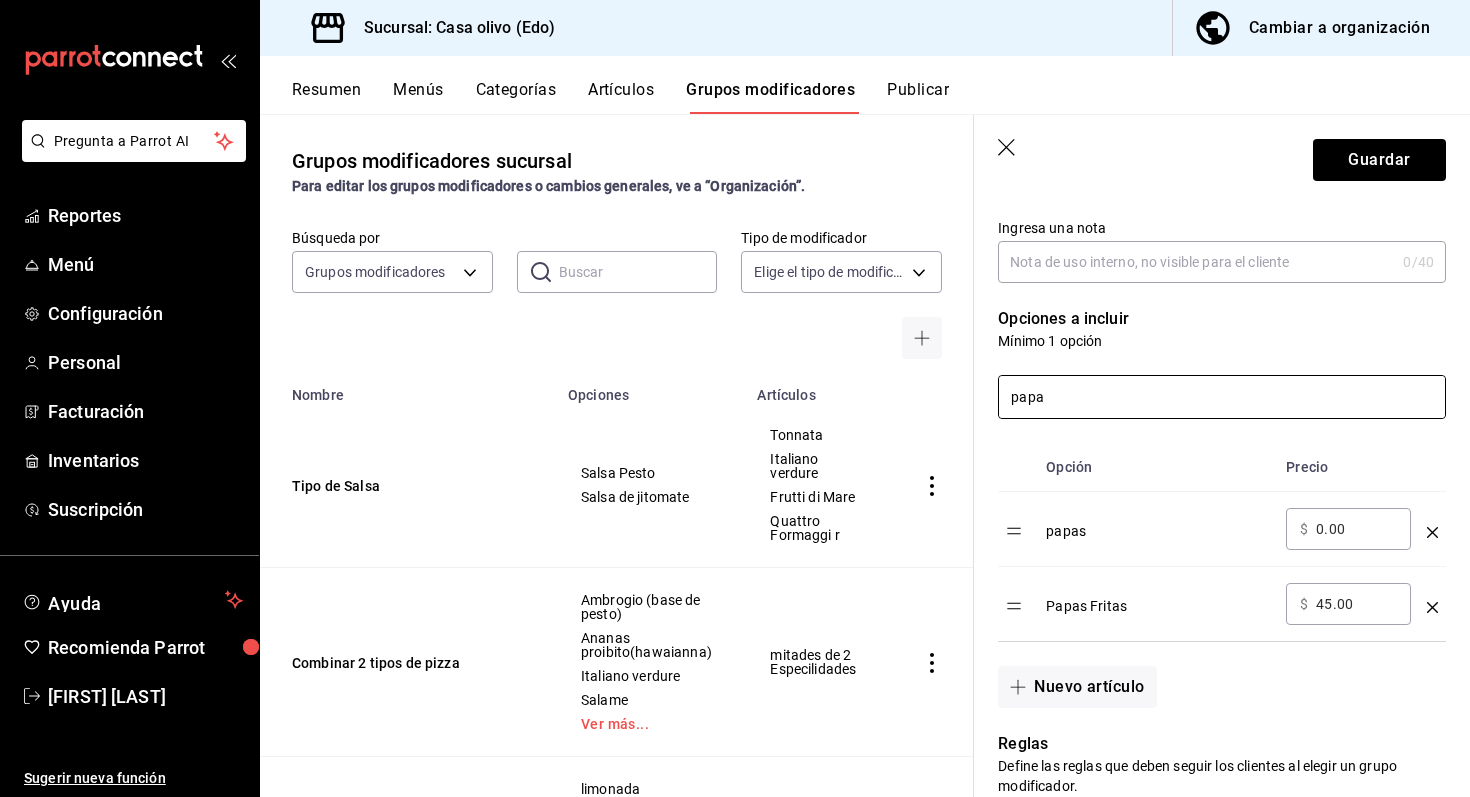 click 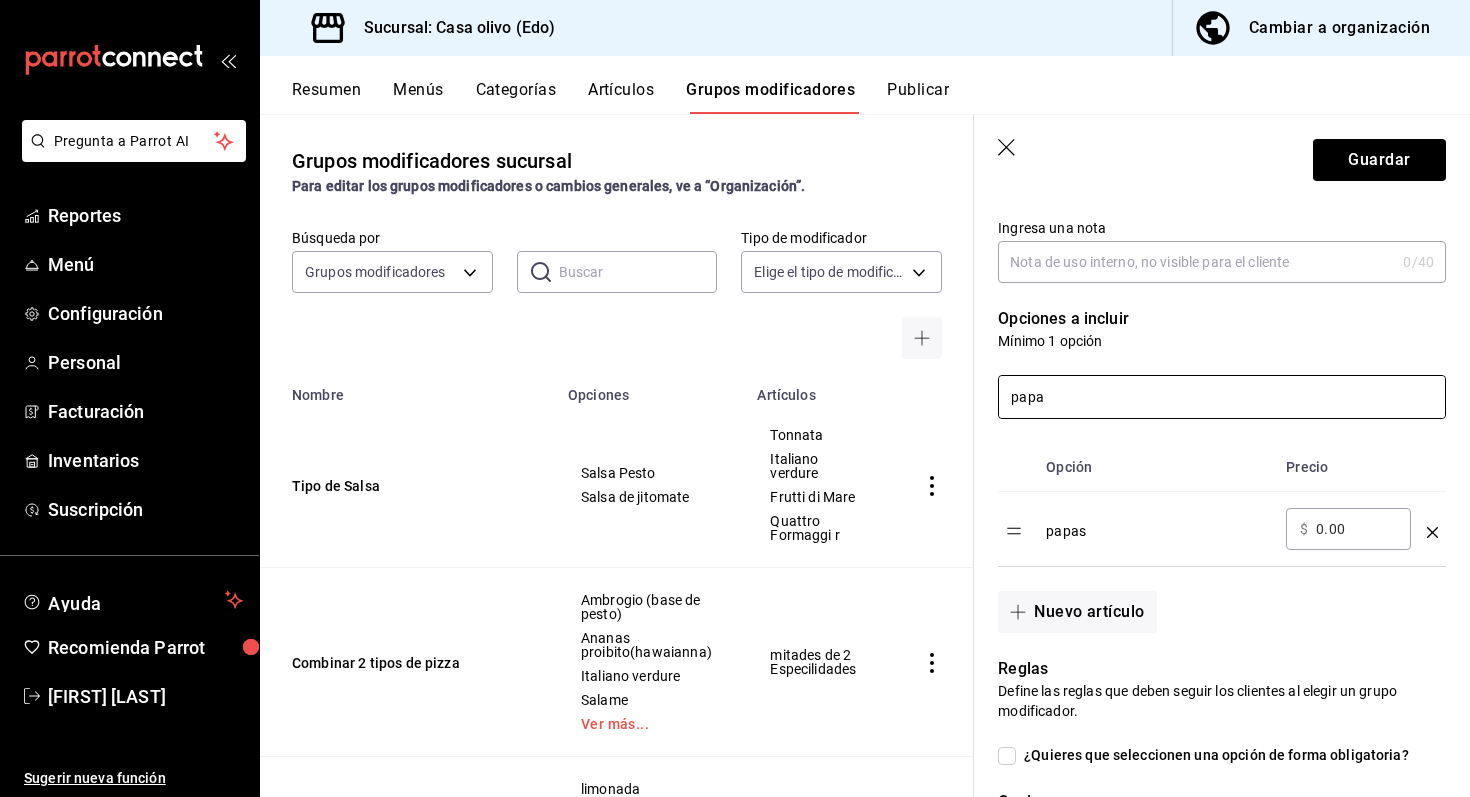 click on "papa" at bounding box center [1222, 397] 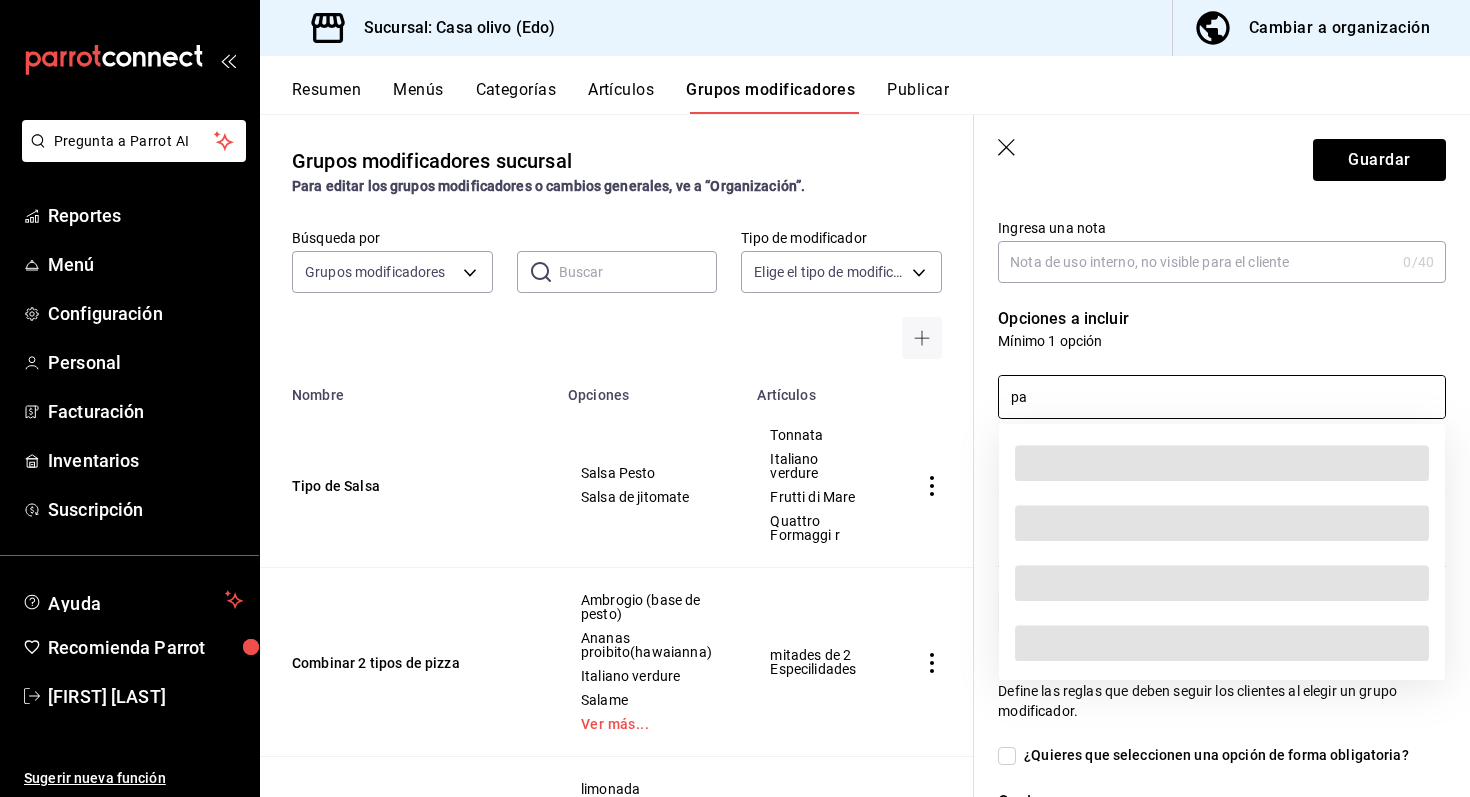 type on "p" 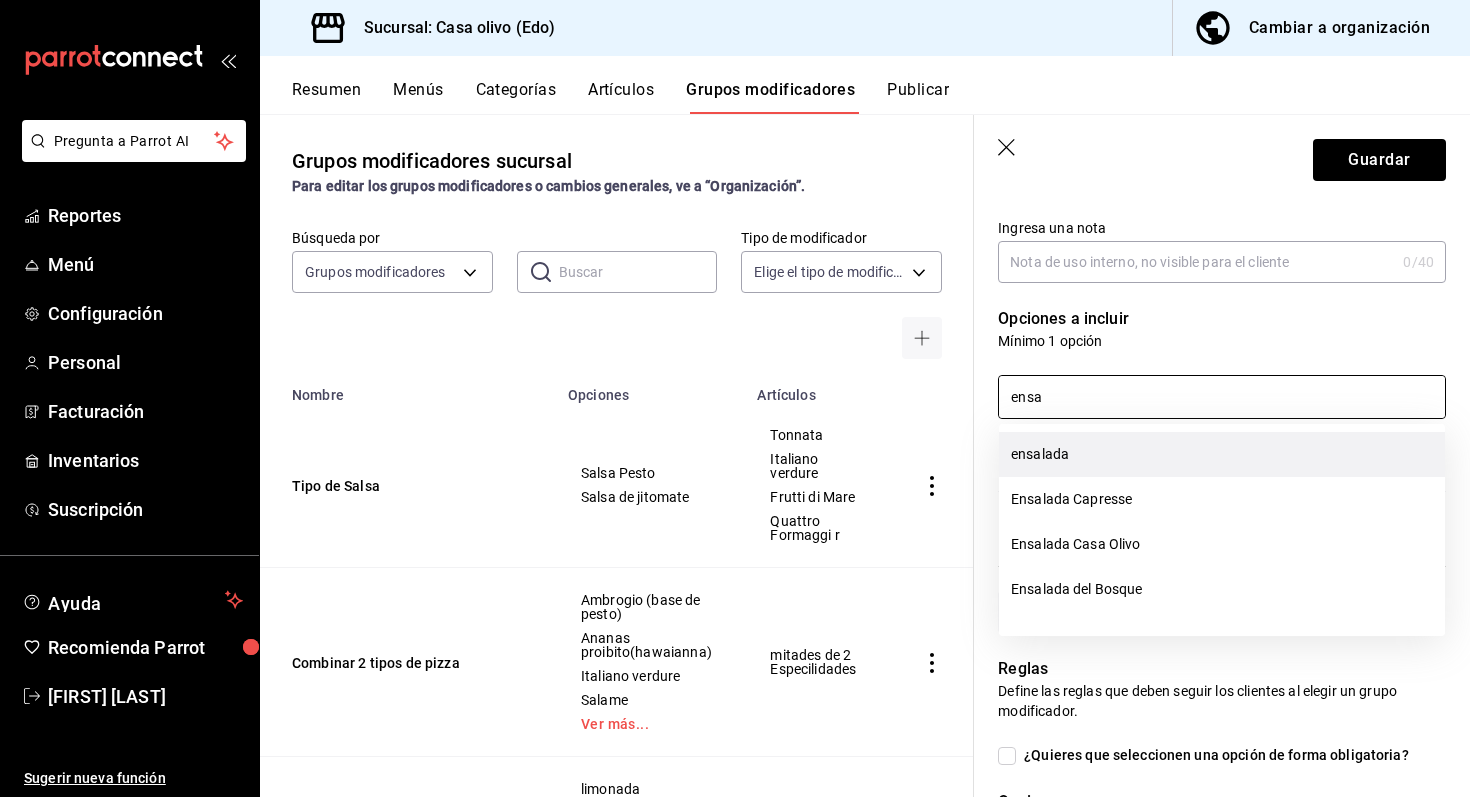 click on "ensalada" at bounding box center [1222, 454] 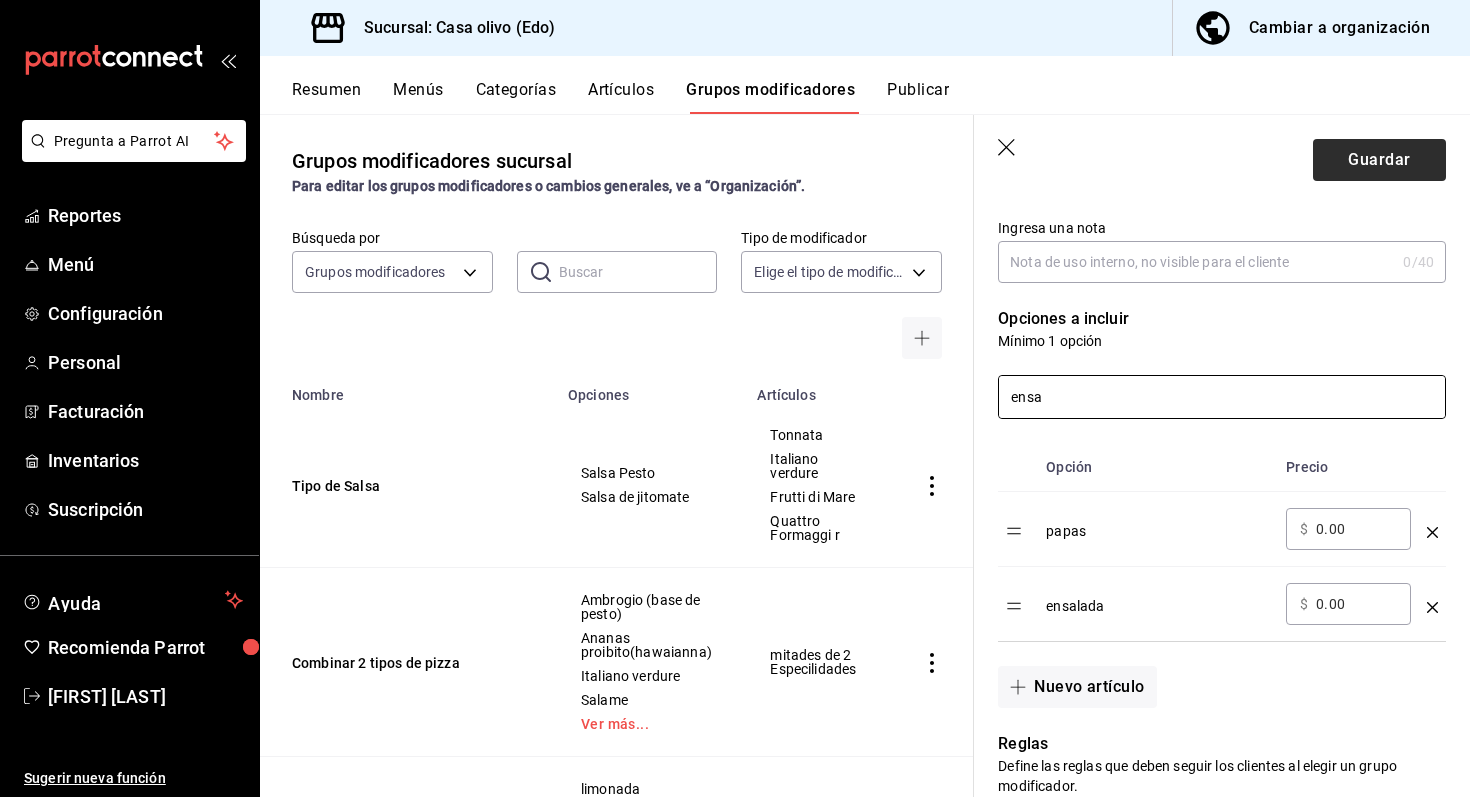 type on "ensa" 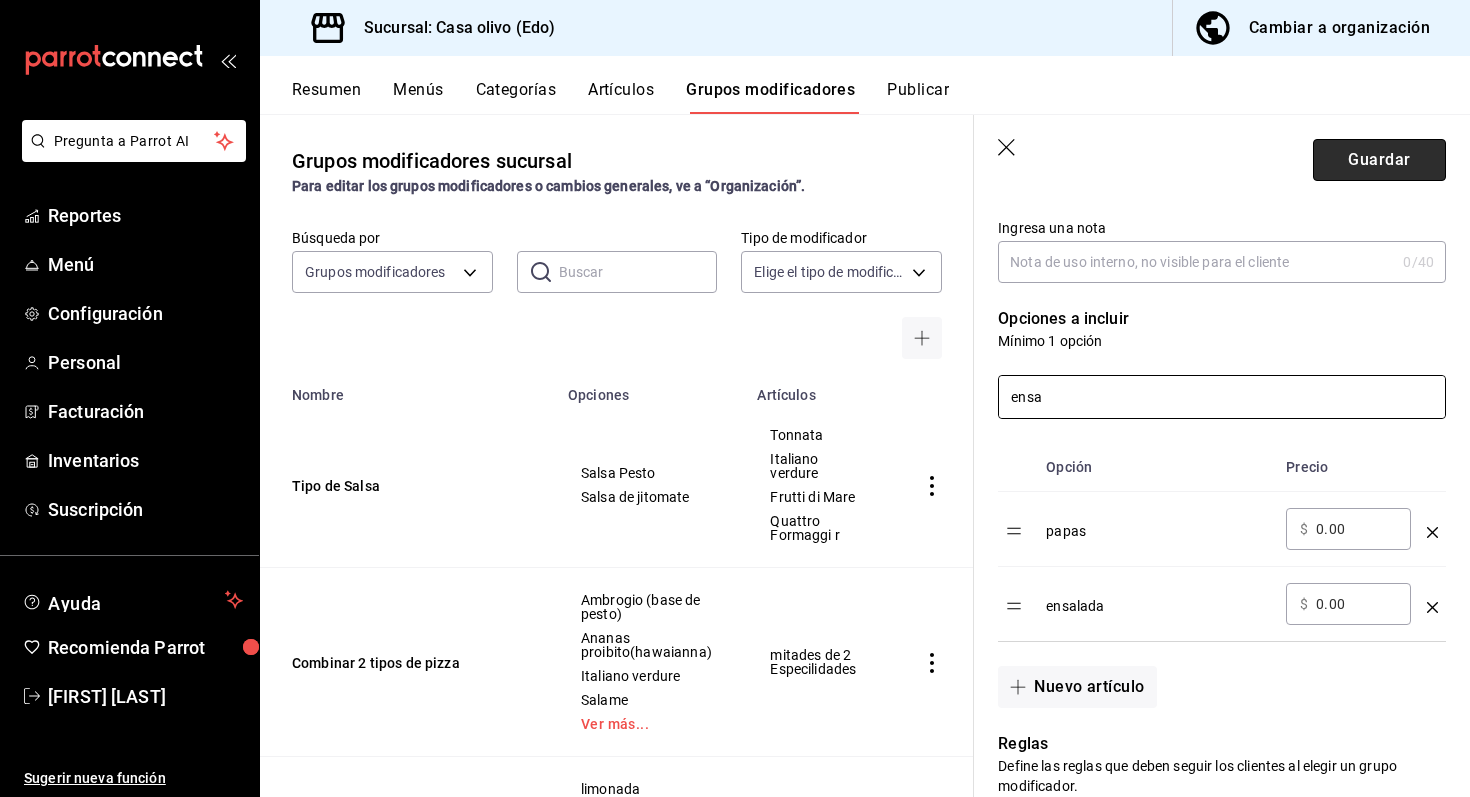 click on "Guardar" at bounding box center (1379, 160) 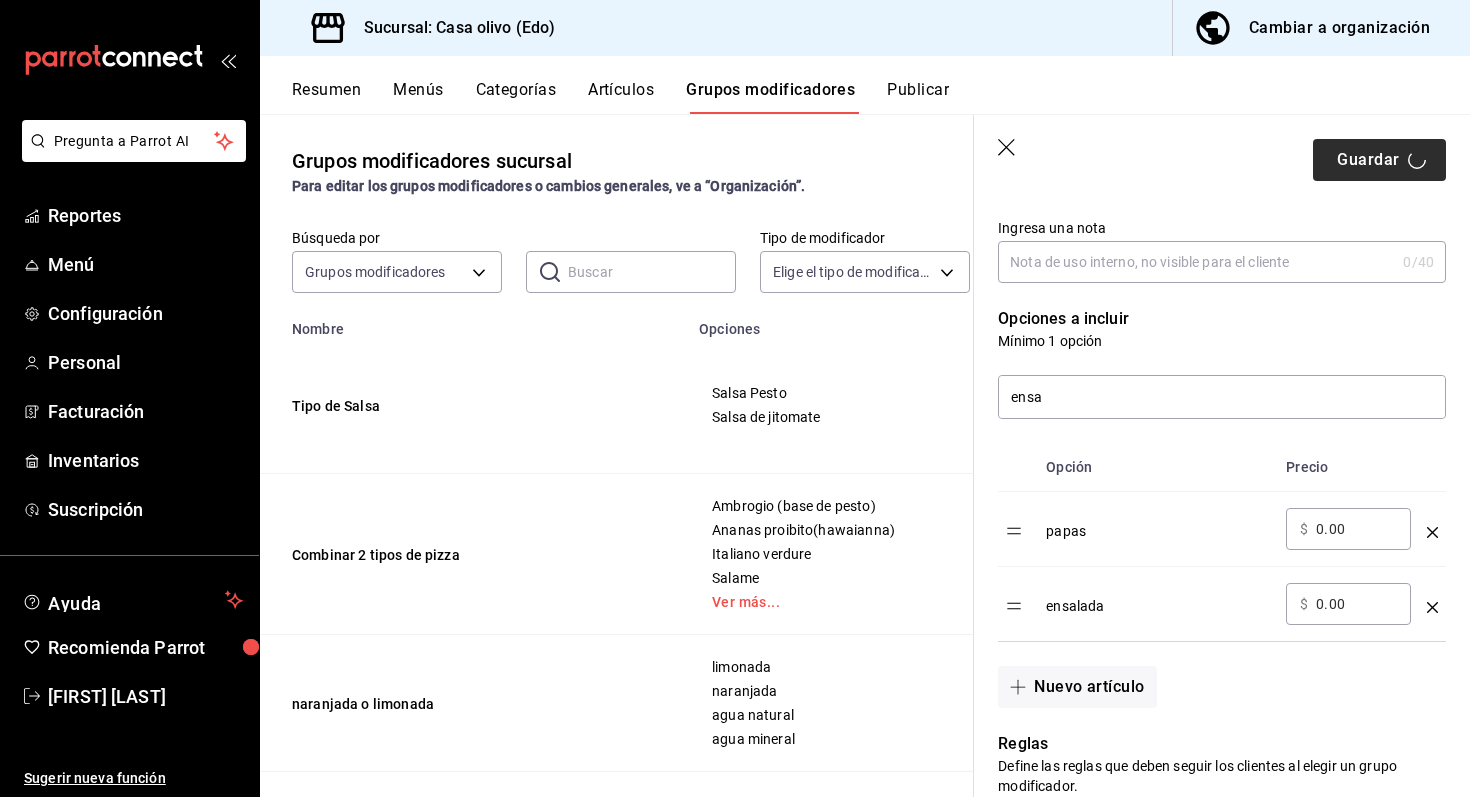 scroll, scrollTop: 0, scrollLeft: 0, axis: both 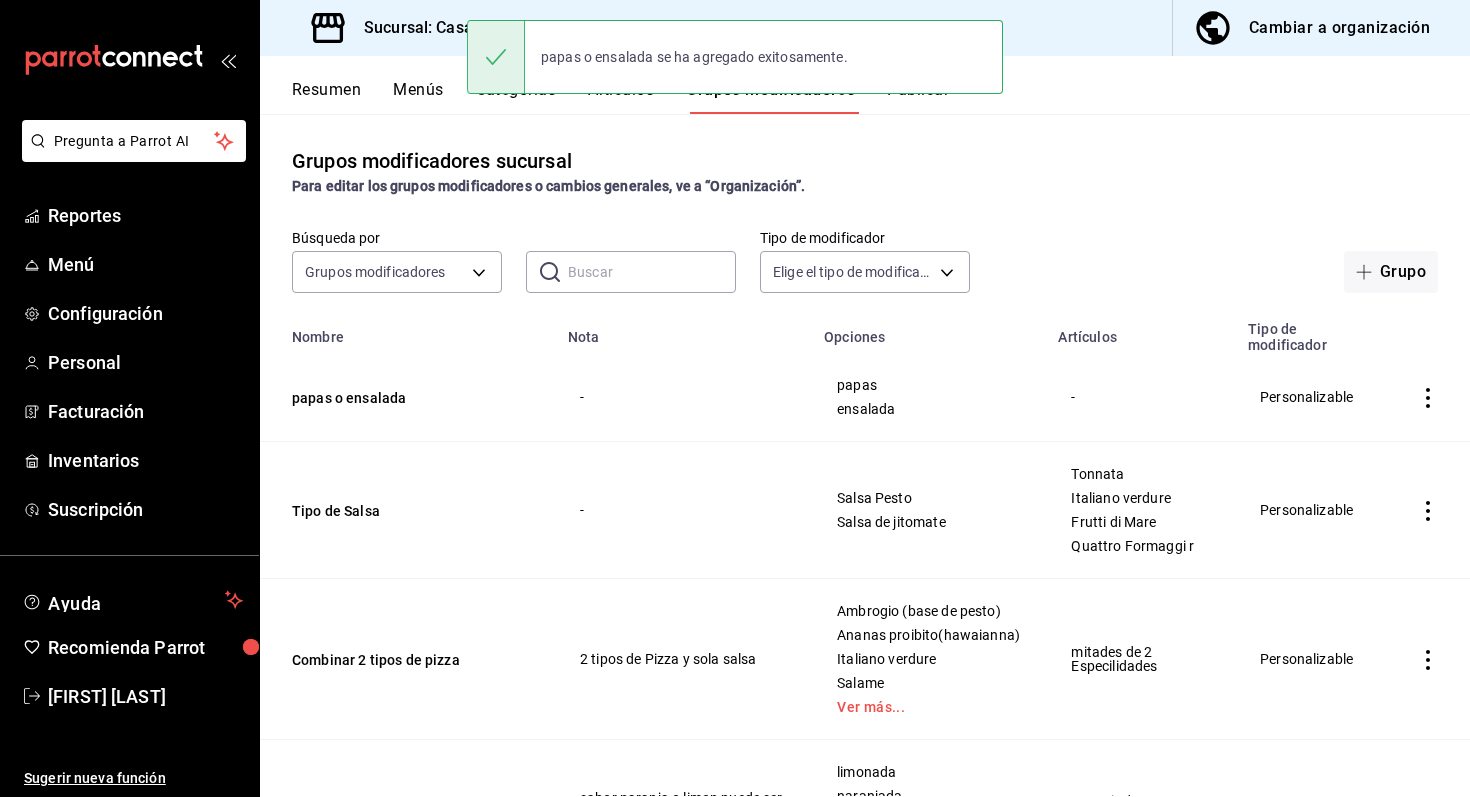 click on "papas o ensalada se ha agregado exitosamente." at bounding box center [735, 57] 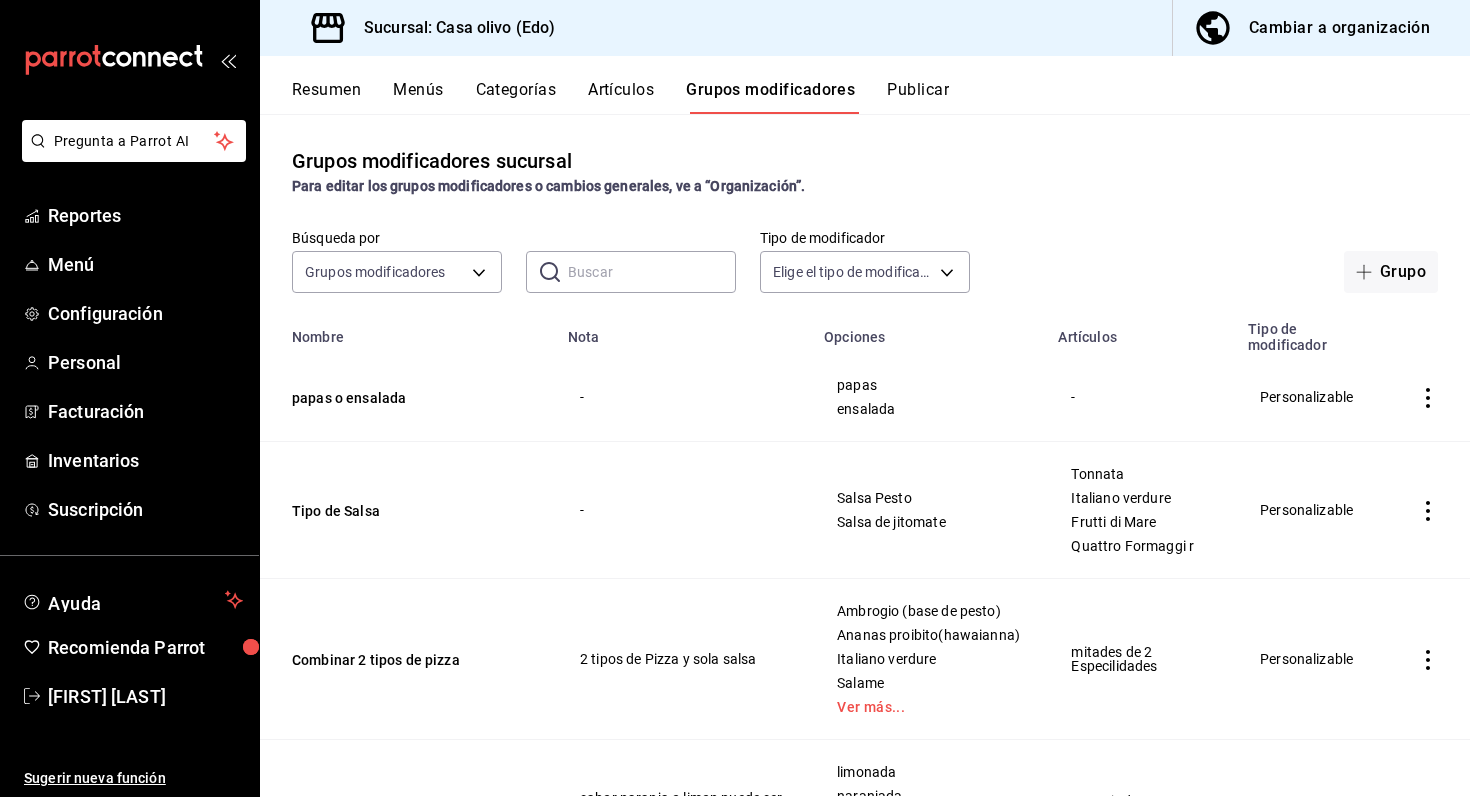 click on "Artículos" at bounding box center (621, 97) 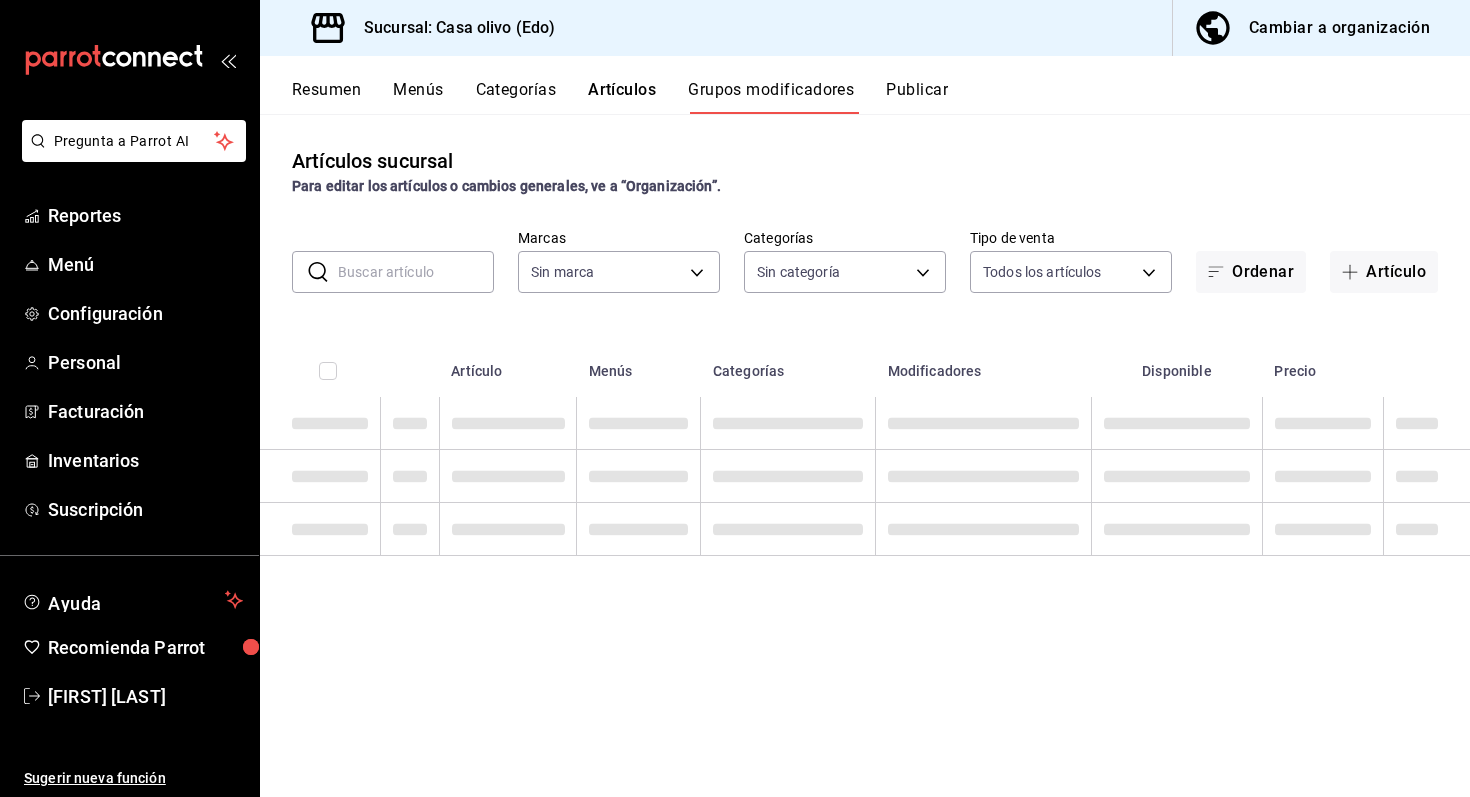 type on "09261786-2630-426b-924a-f43334cfd809" 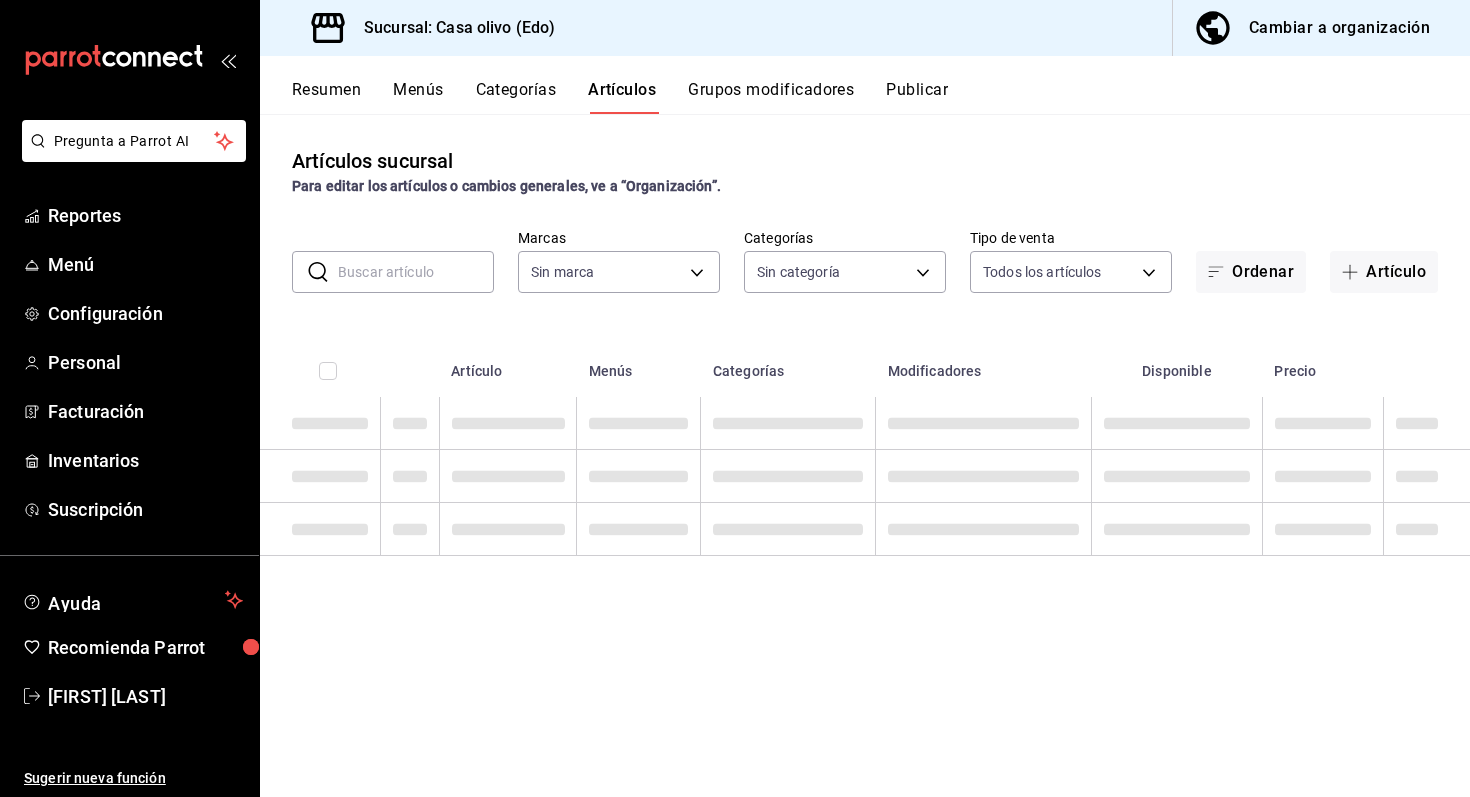 type on "[UUID],[UUID],[UUID],[UUID],[UUID],[UUID],[UUID],[UUID]" 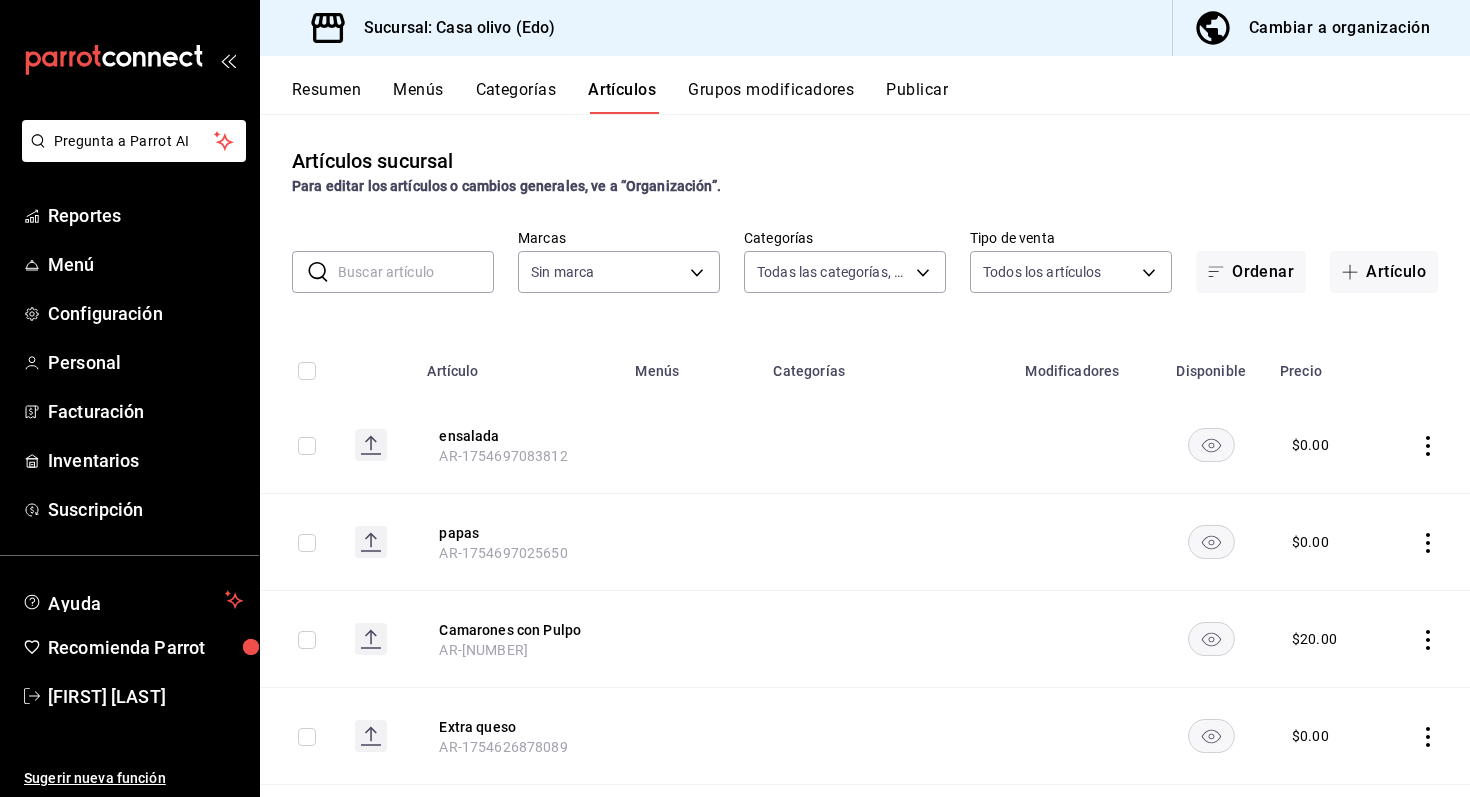 type on "09261786-2630-426b-924a-f43334cfd809" 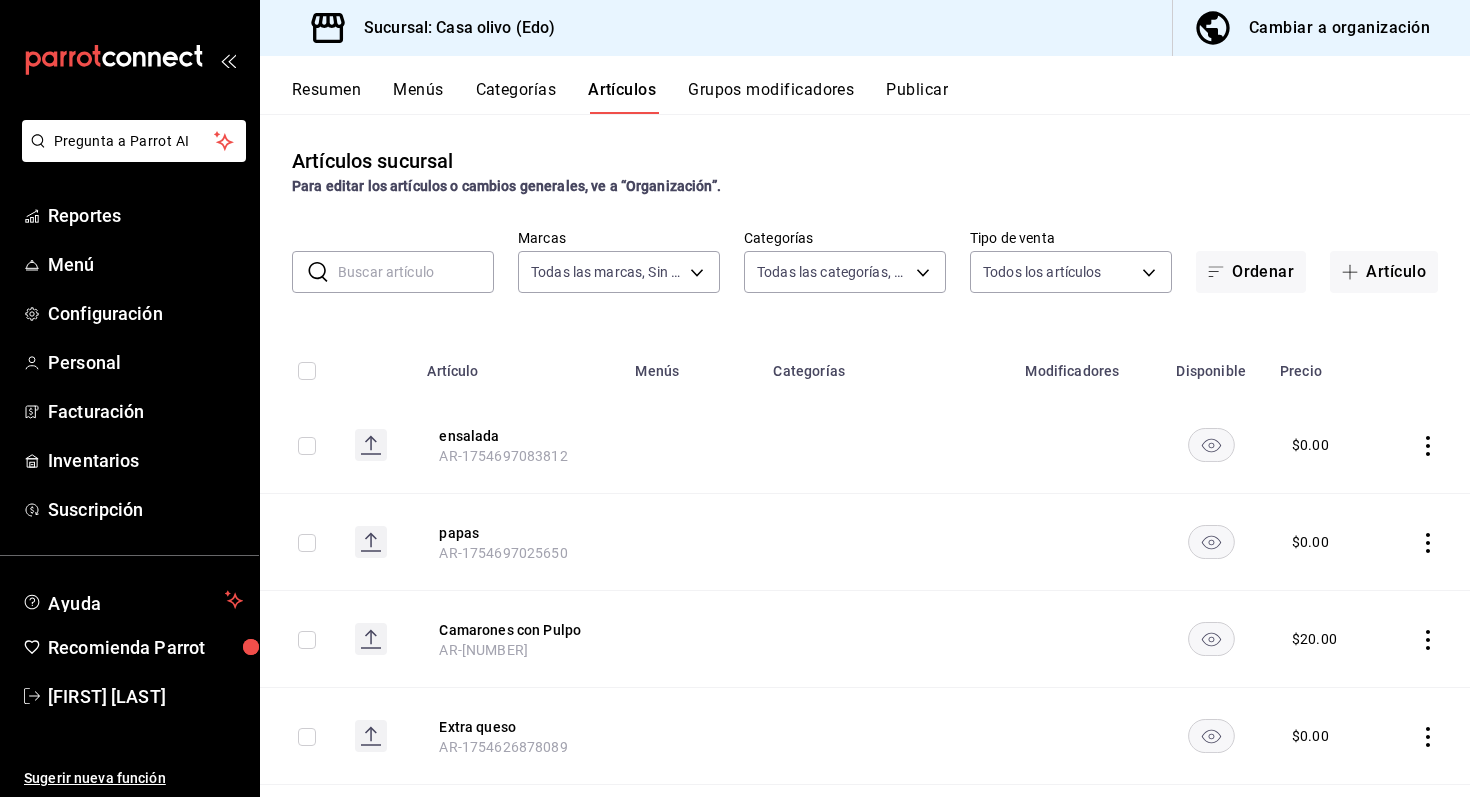 click at bounding box center [416, 272] 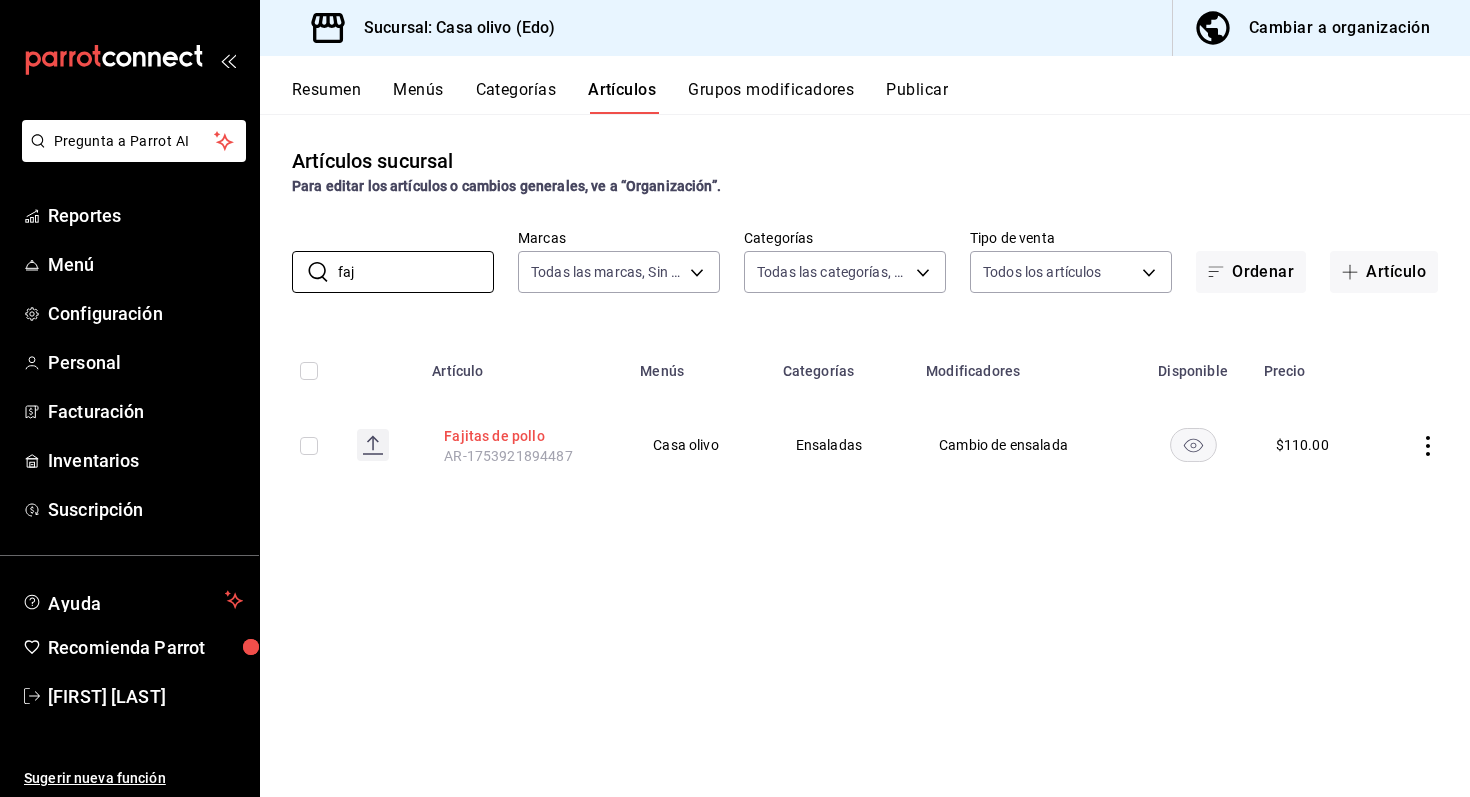 type on "faj" 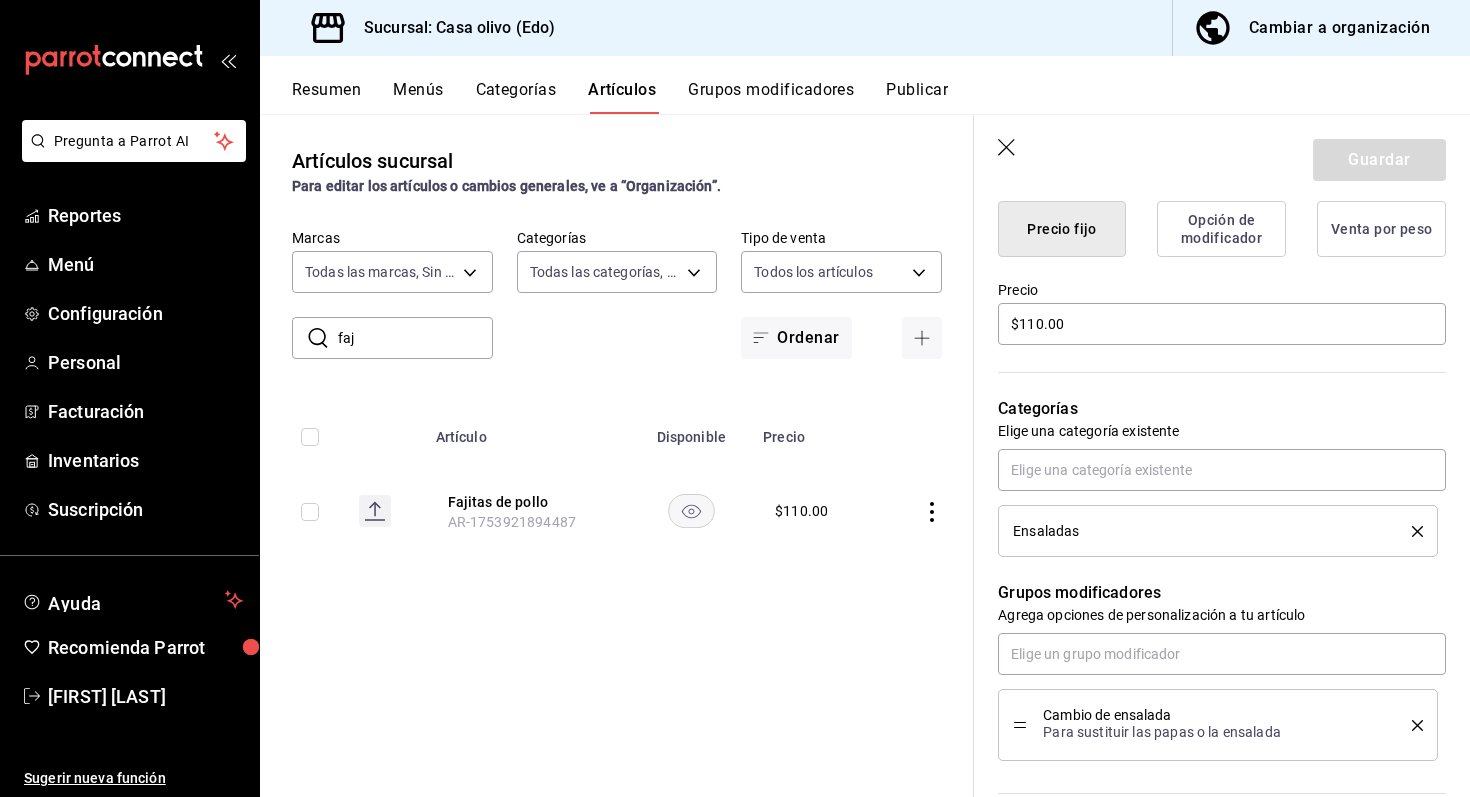 scroll, scrollTop: 525, scrollLeft: 0, axis: vertical 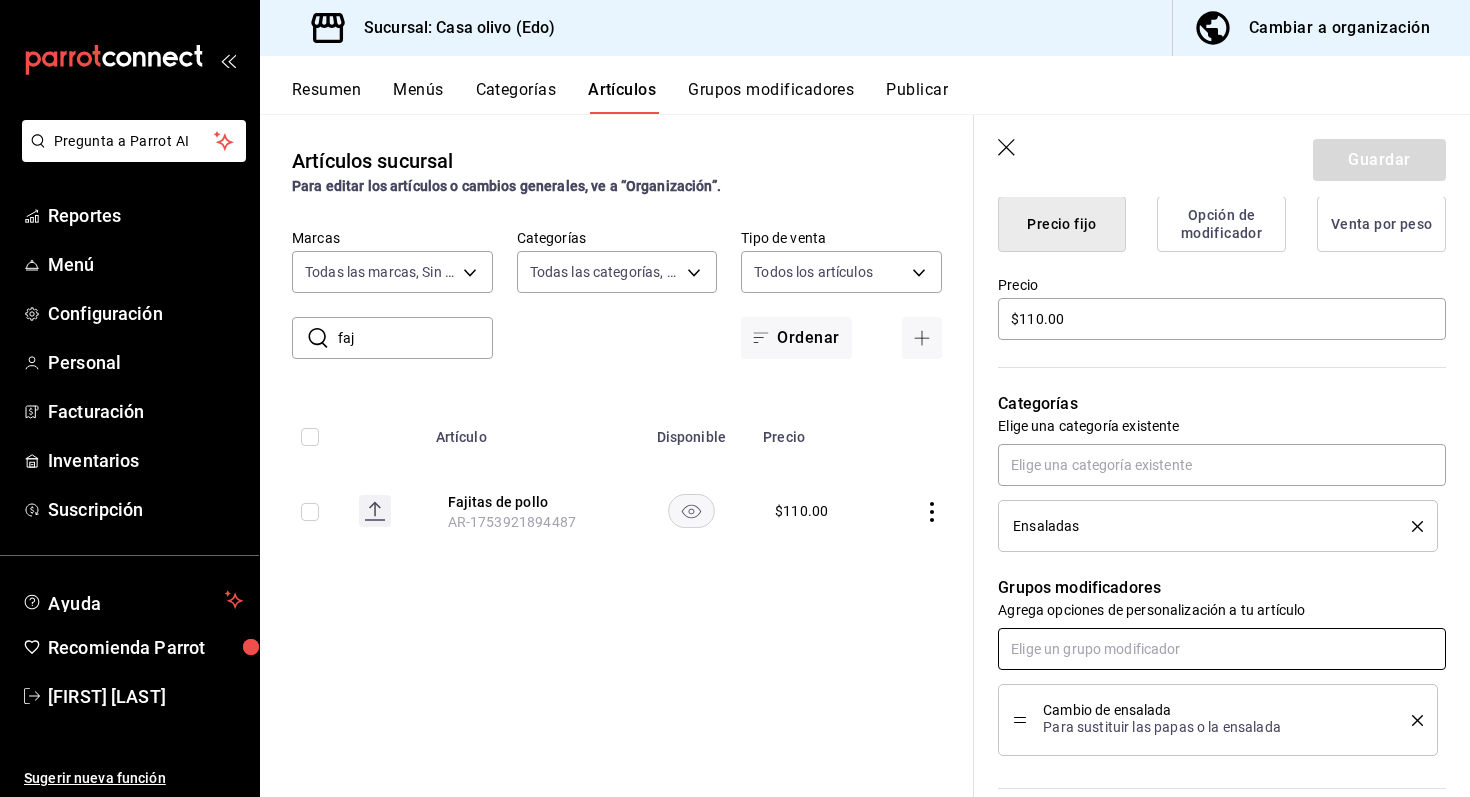 click at bounding box center (1222, 649) 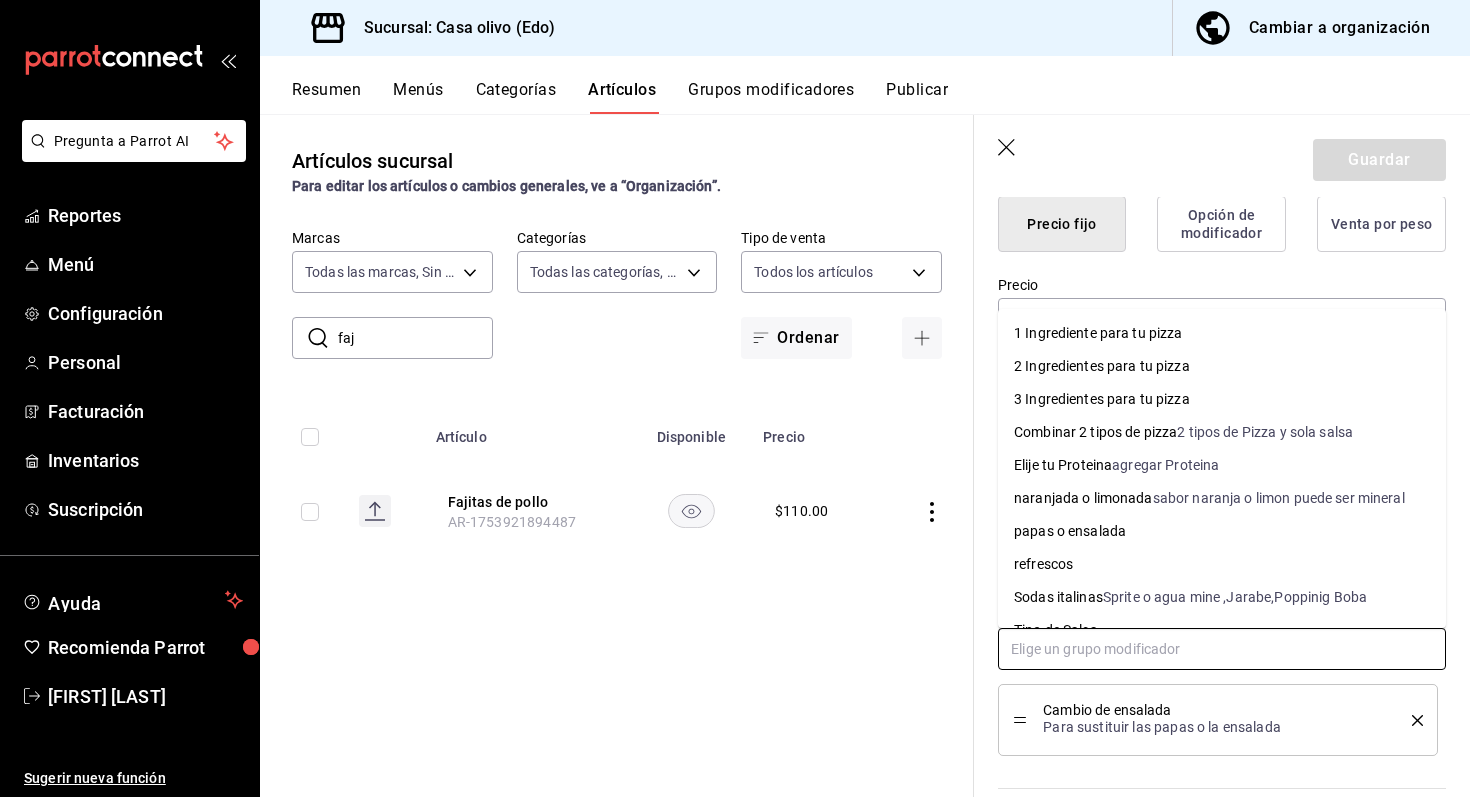click on "papas o ensalada" at bounding box center [1222, 531] 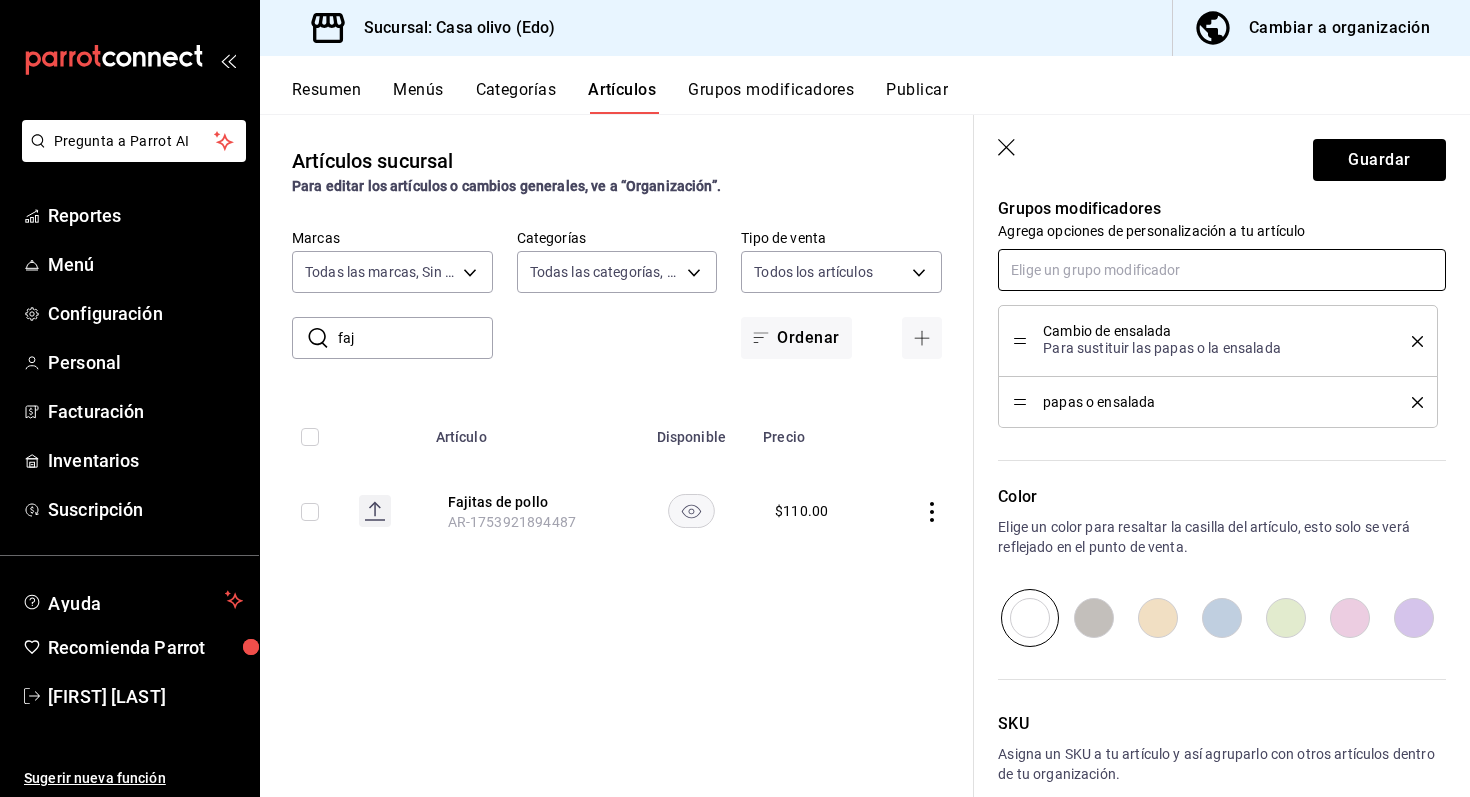 scroll, scrollTop: 943, scrollLeft: 0, axis: vertical 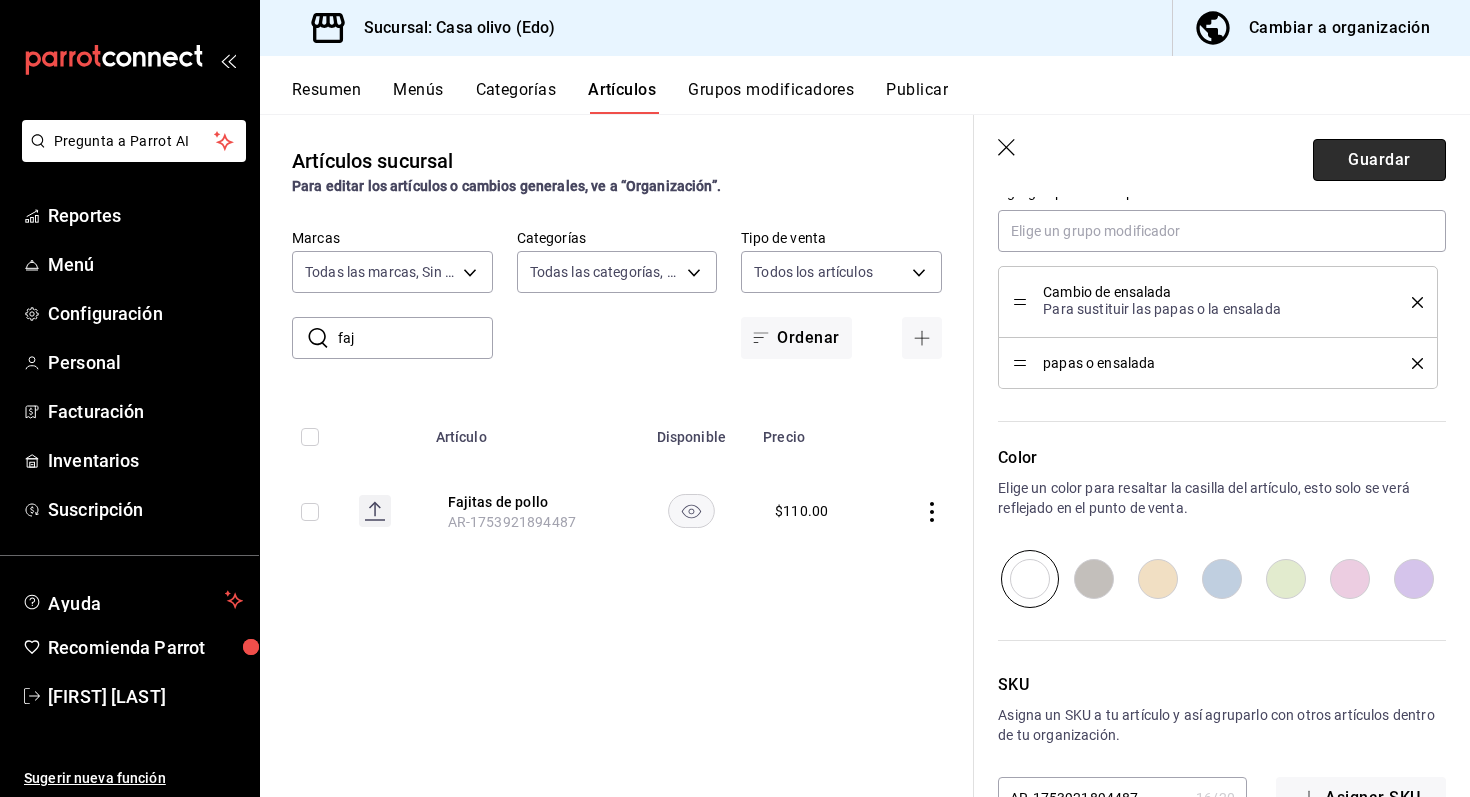 click on "Guardar" at bounding box center [1379, 160] 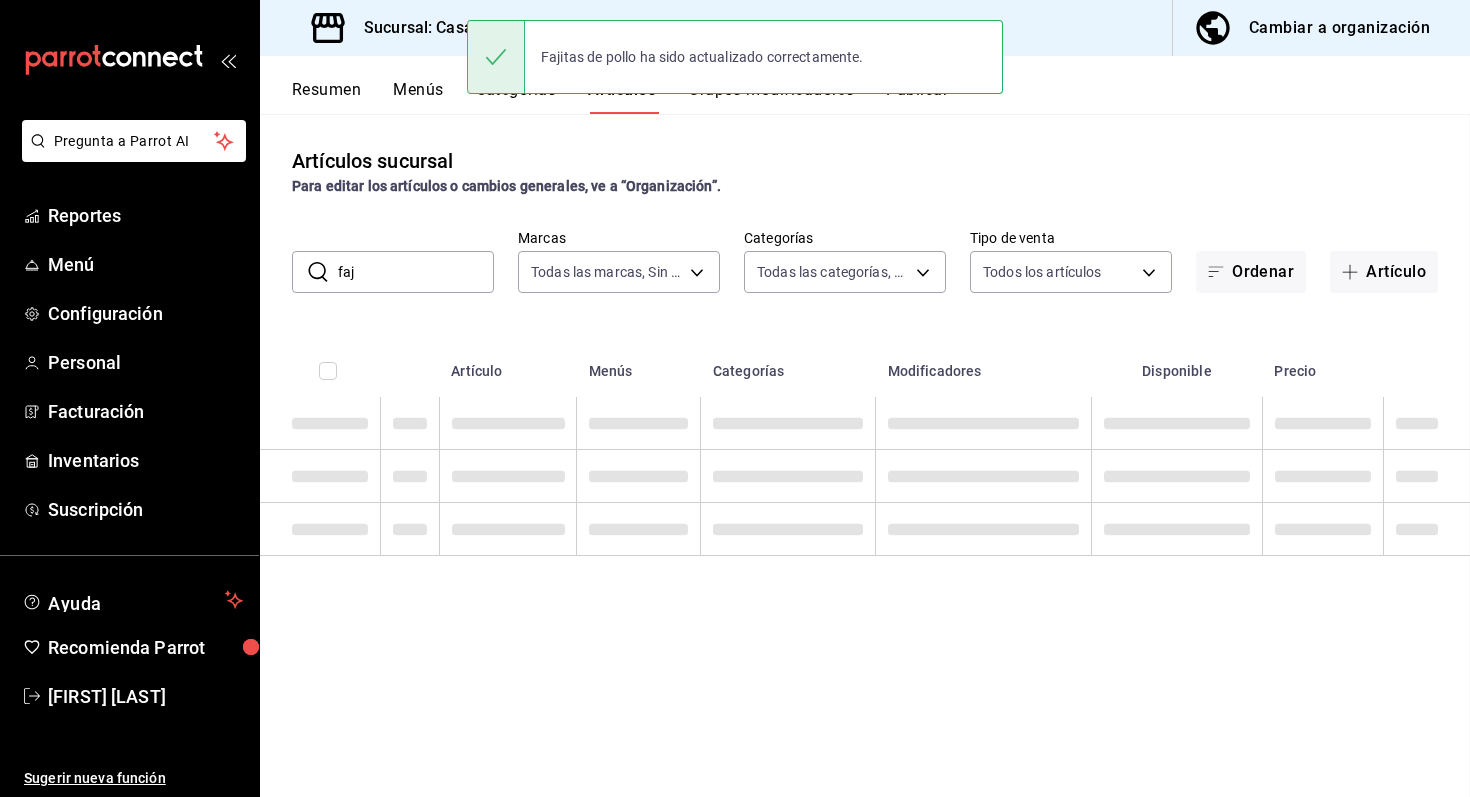 scroll, scrollTop: 0, scrollLeft: 0, axis: both 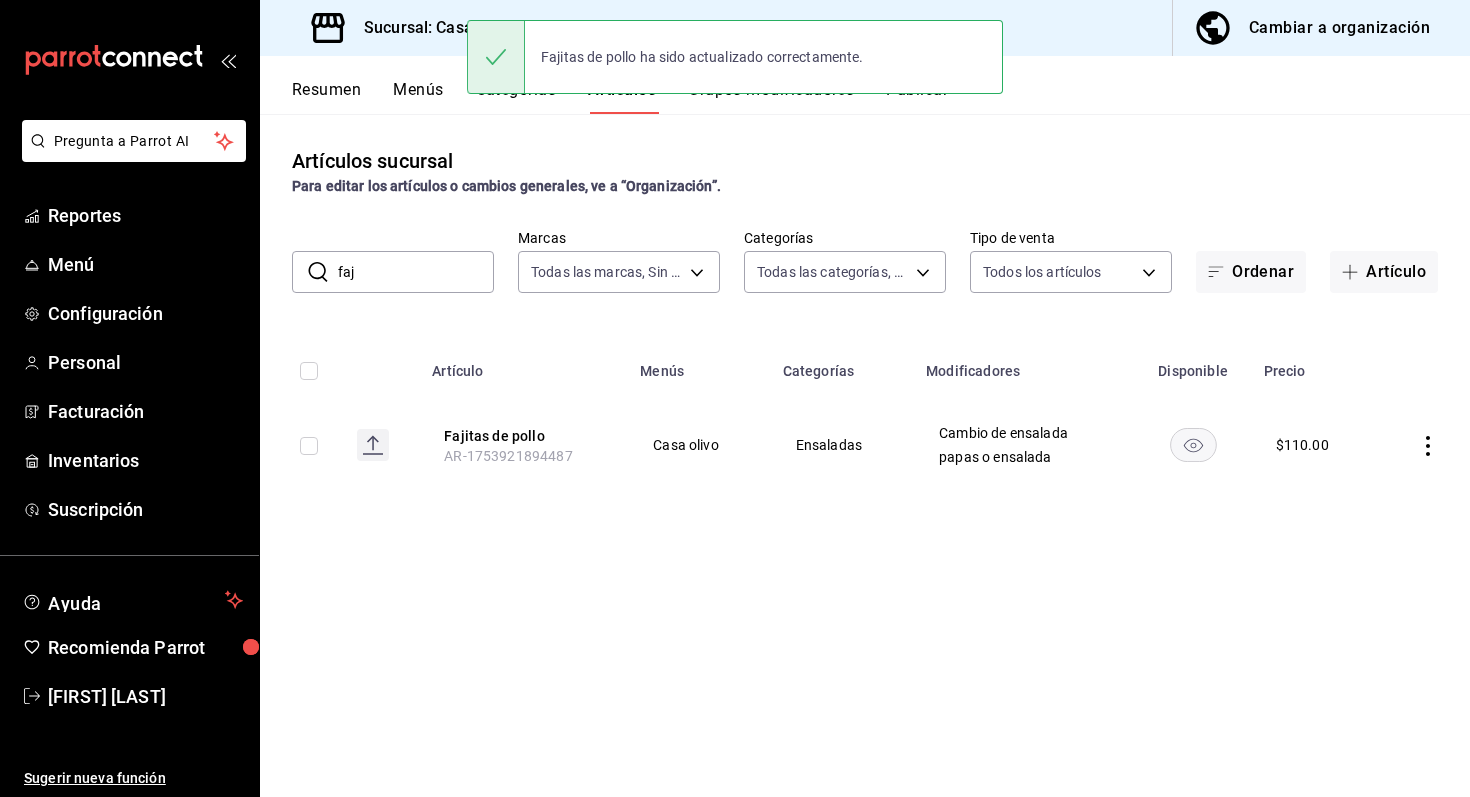 click on "Artículos sucursal Para editar los artículos o cambios generales, ve a “Organización”. ​ faj ​ Marcas Todas las marcas, Sin marca [UUID] Categorías Todas las categorías, Sin categoría [UUID],[UUID],[UUID],[UUID],[UUID],[UUID],[UUID],[UUID] Tipo de venta Todos los artículos ALL Ordenar Artículo Artículo Menús Categorías Modificadores Disponible Precio Fajitas de pollo AR-[NUMBER] Casa olivo Ensaladas Cambio de ensalada papas o ensalada $ [PRICE]" at bounding box center (865, 455) 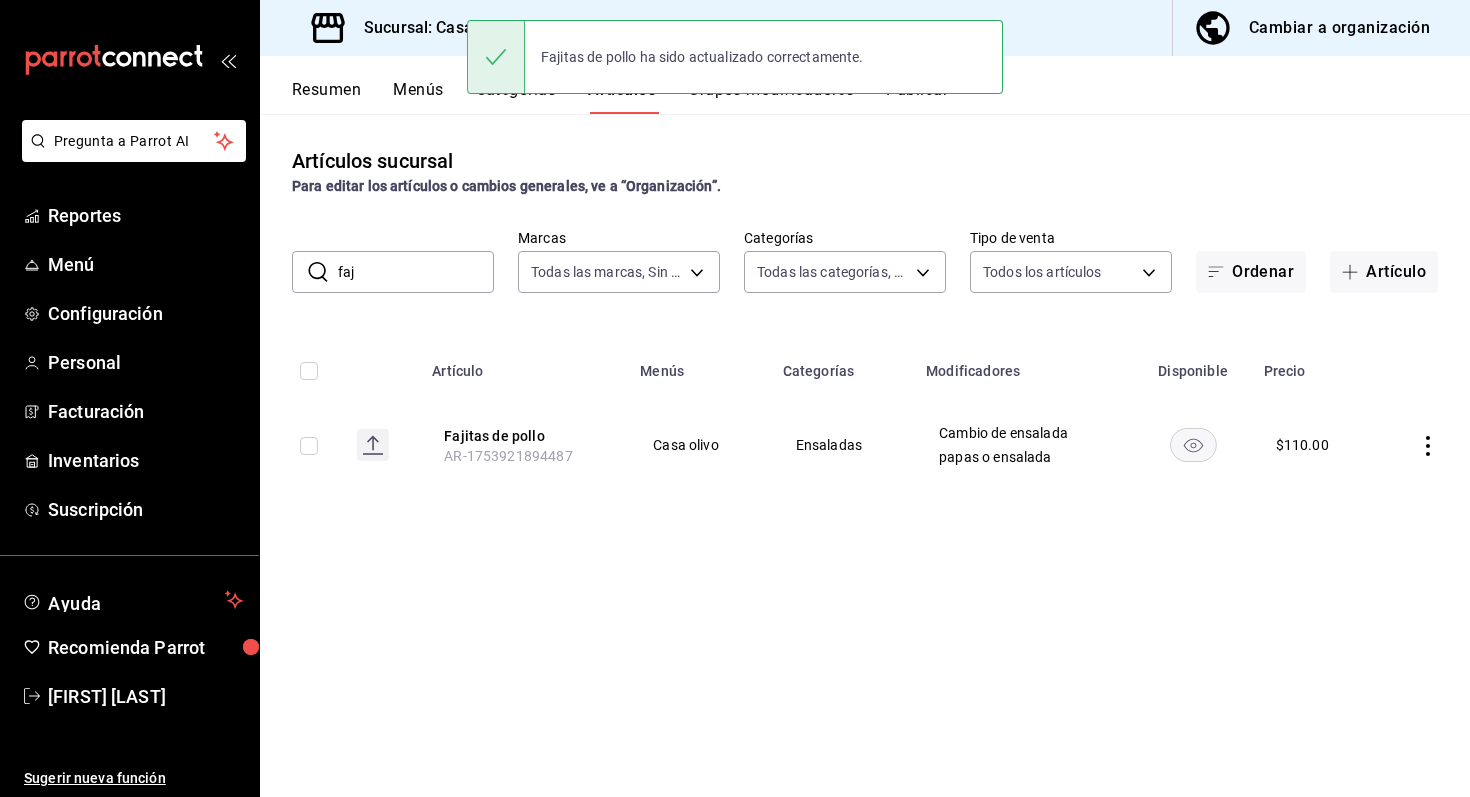click on "Grupos modificadores" at bounding box center (771, 97) 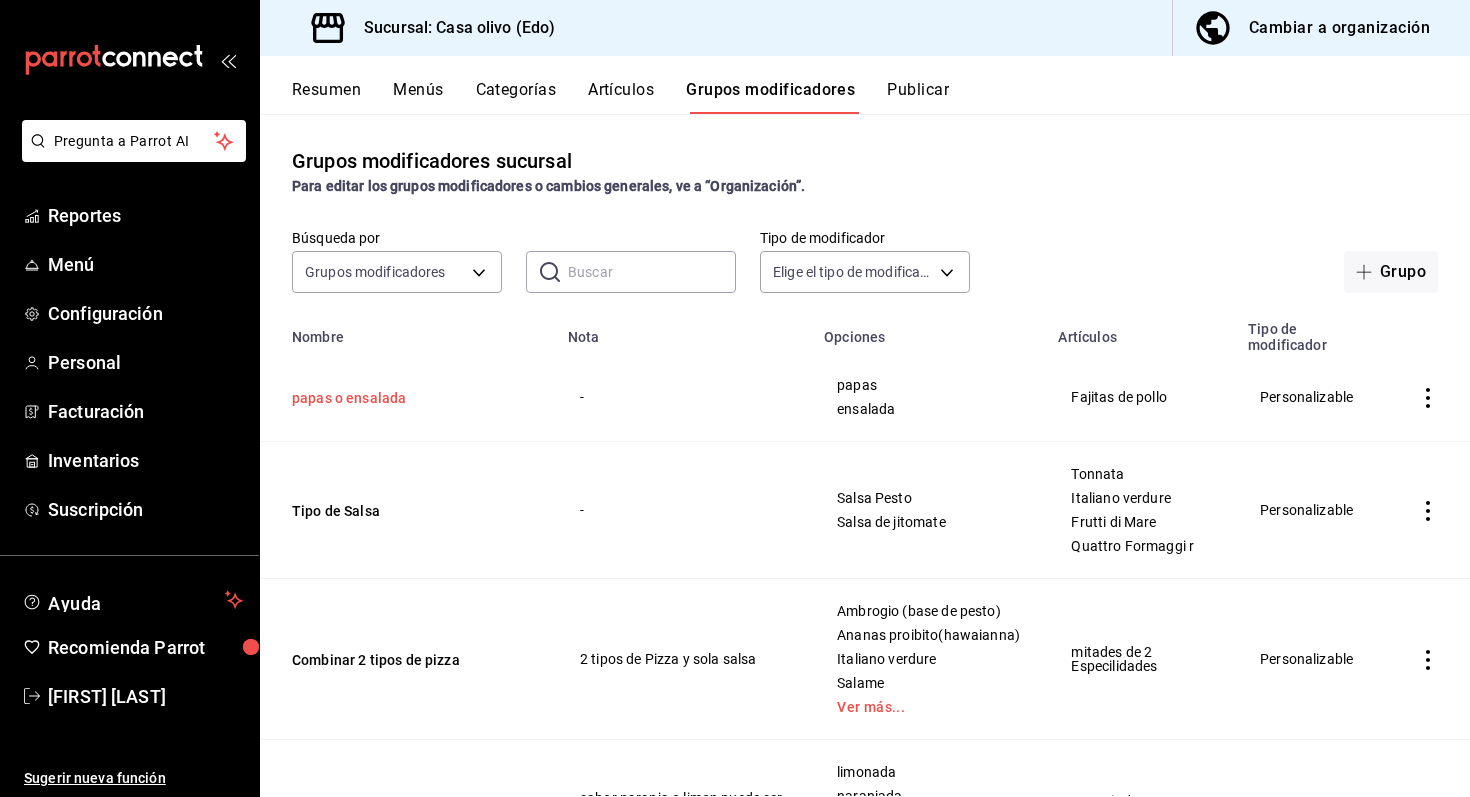 click on "papas o ensalada" at bounding box center [412, 398] 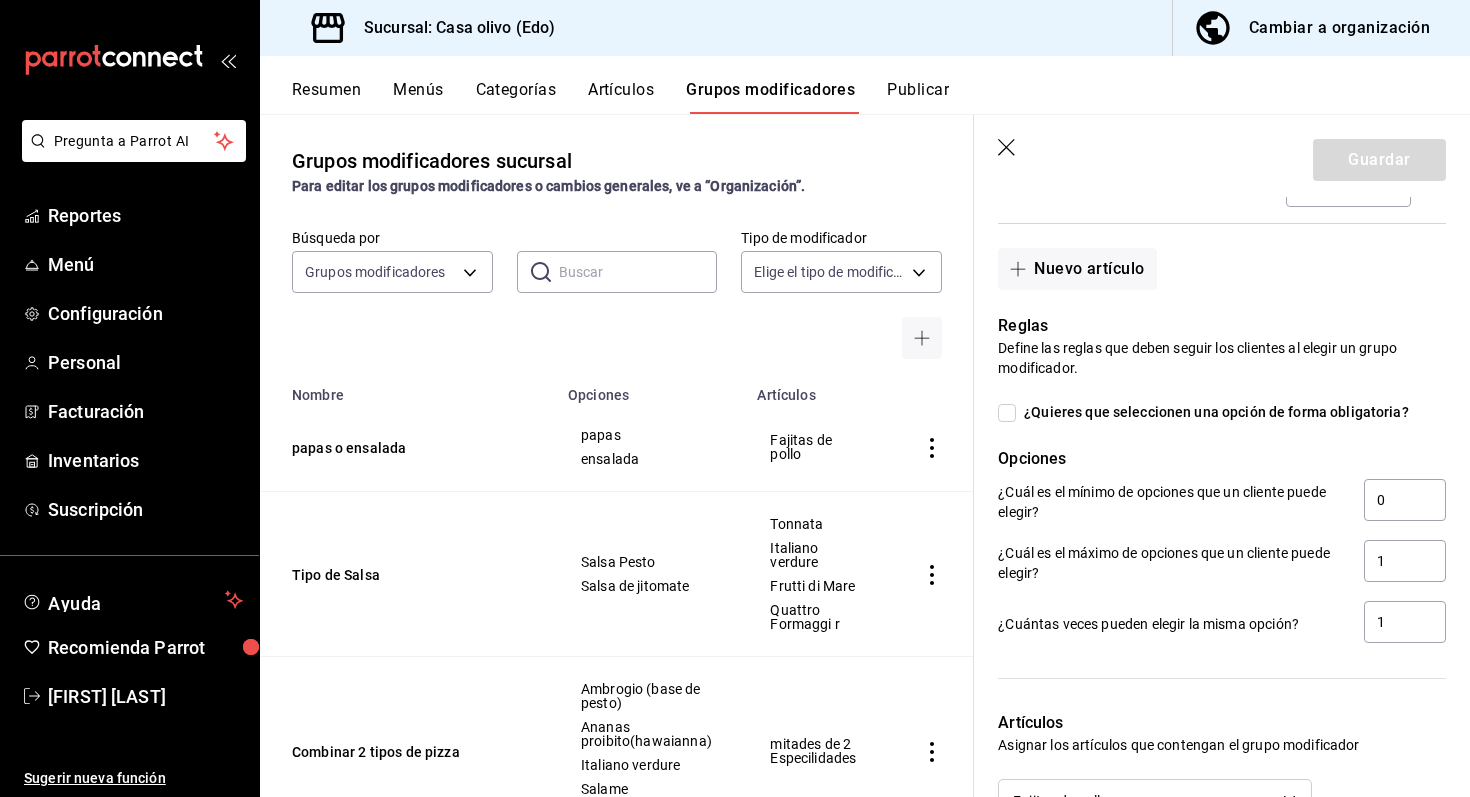 scroll, scrollTop: 849, scrollLeft: 0, axis: vertical 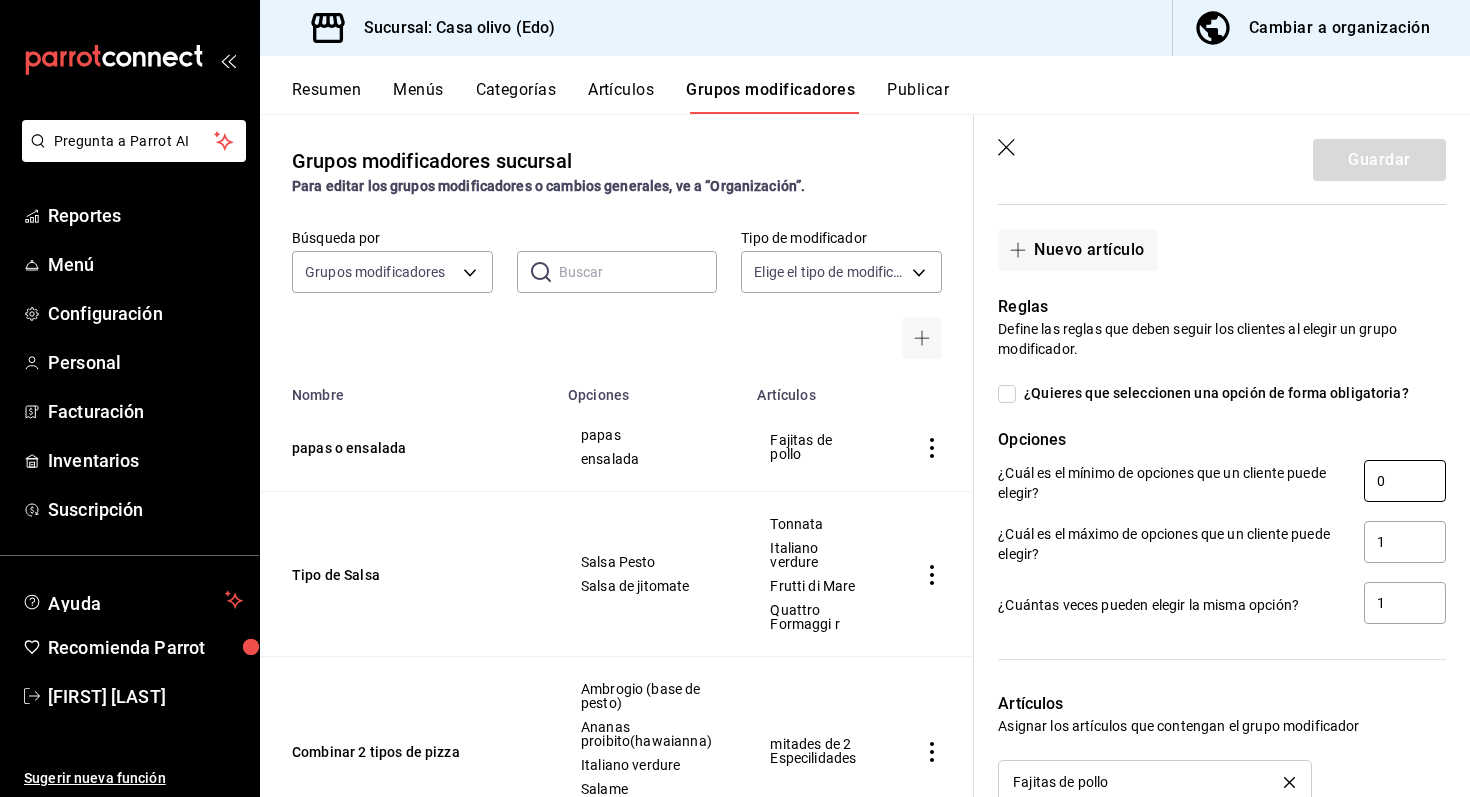 click on "0" at bounding box center (1405, 481) 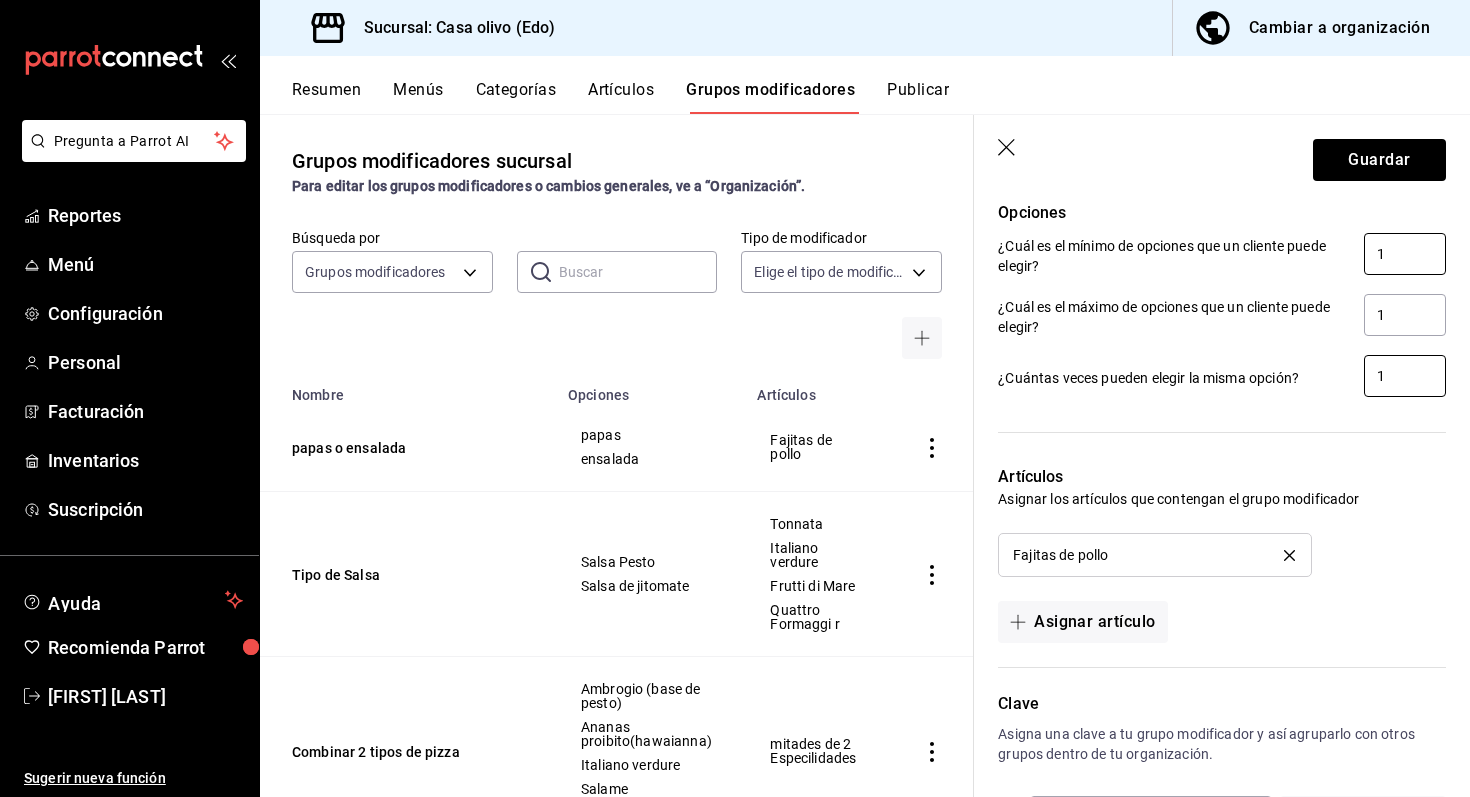 scroll, scrollTop: 1078, scrollLeft: 0, axis: vertical 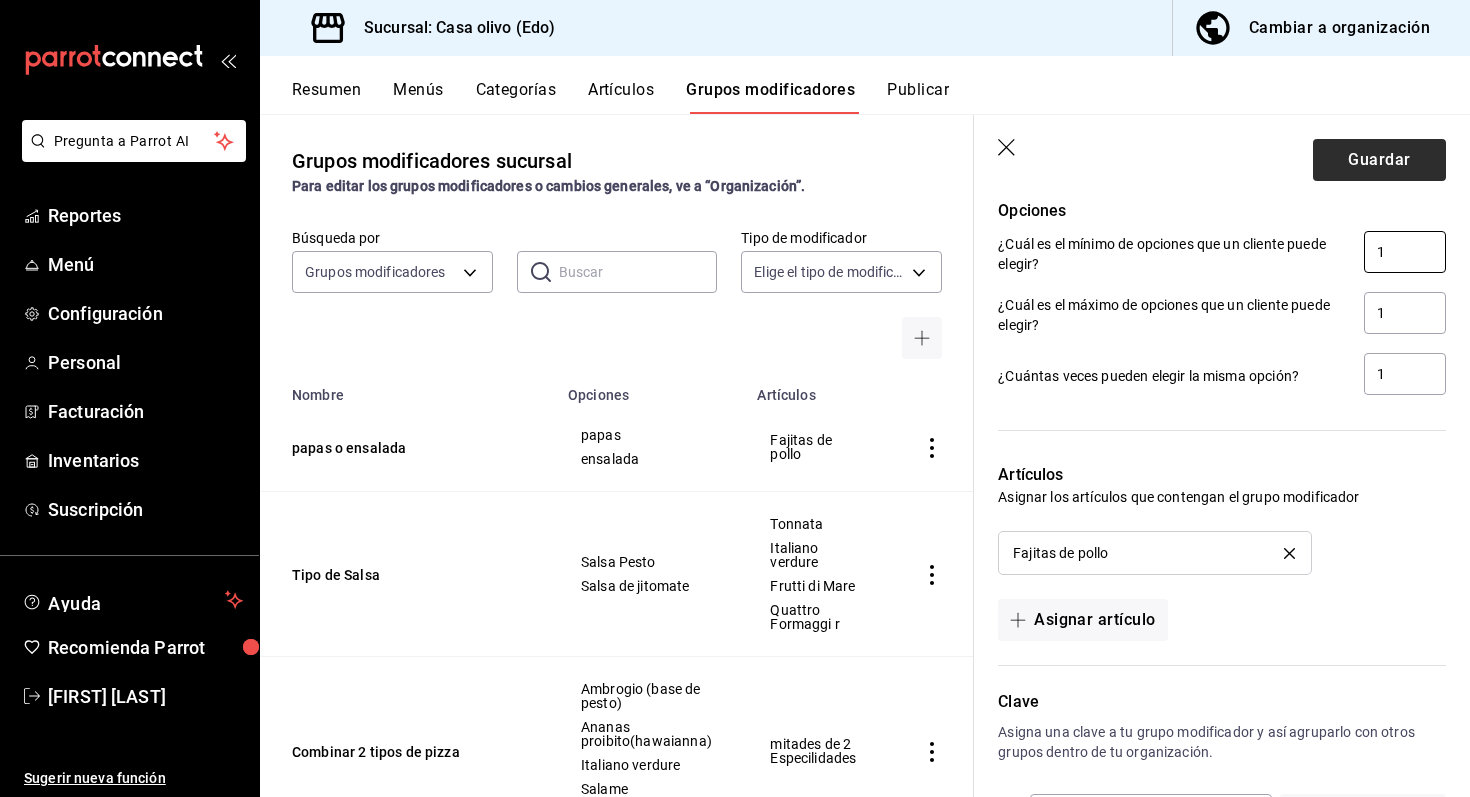 type on "1" 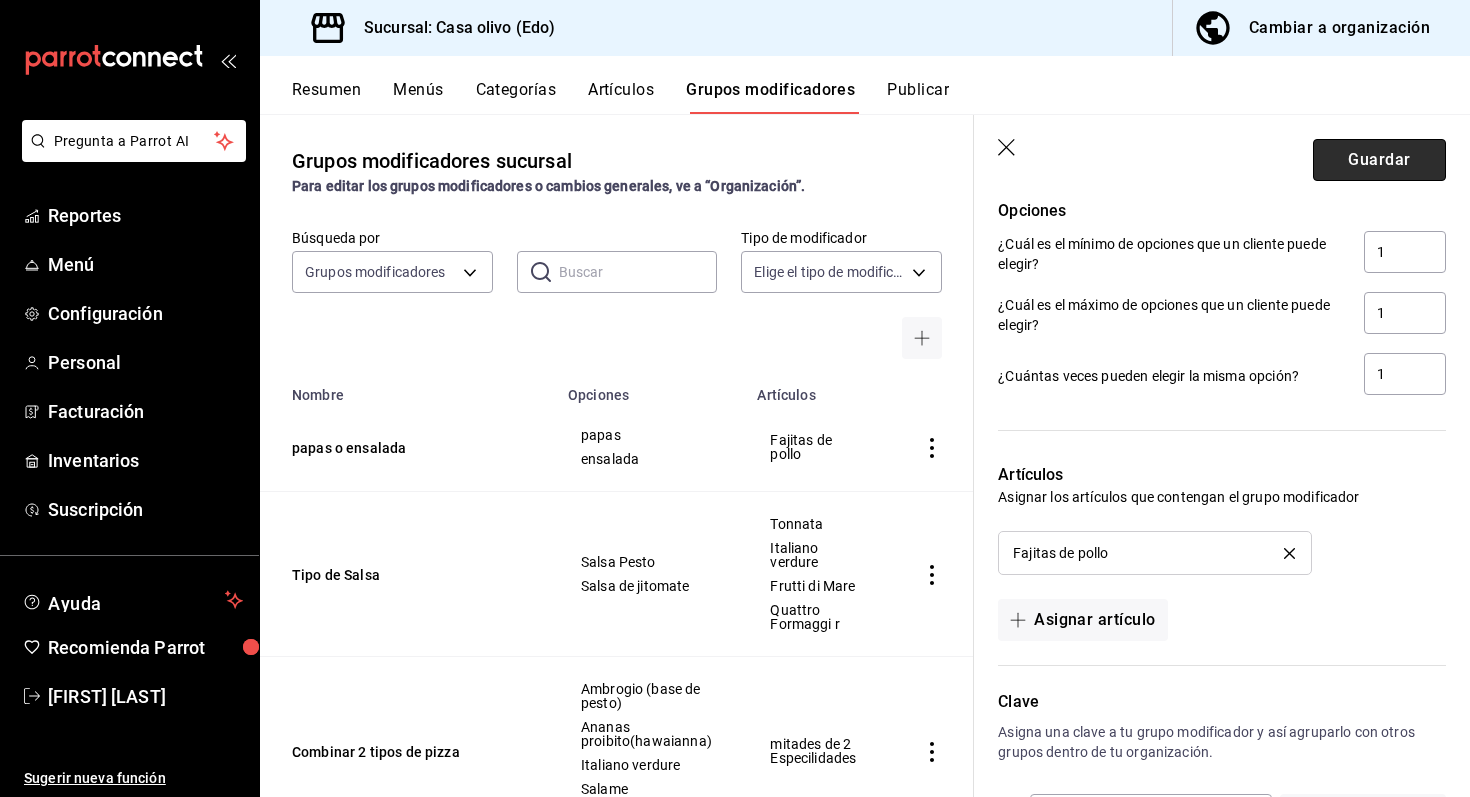 click on "Guardar" at bounding box center (1379, 160) 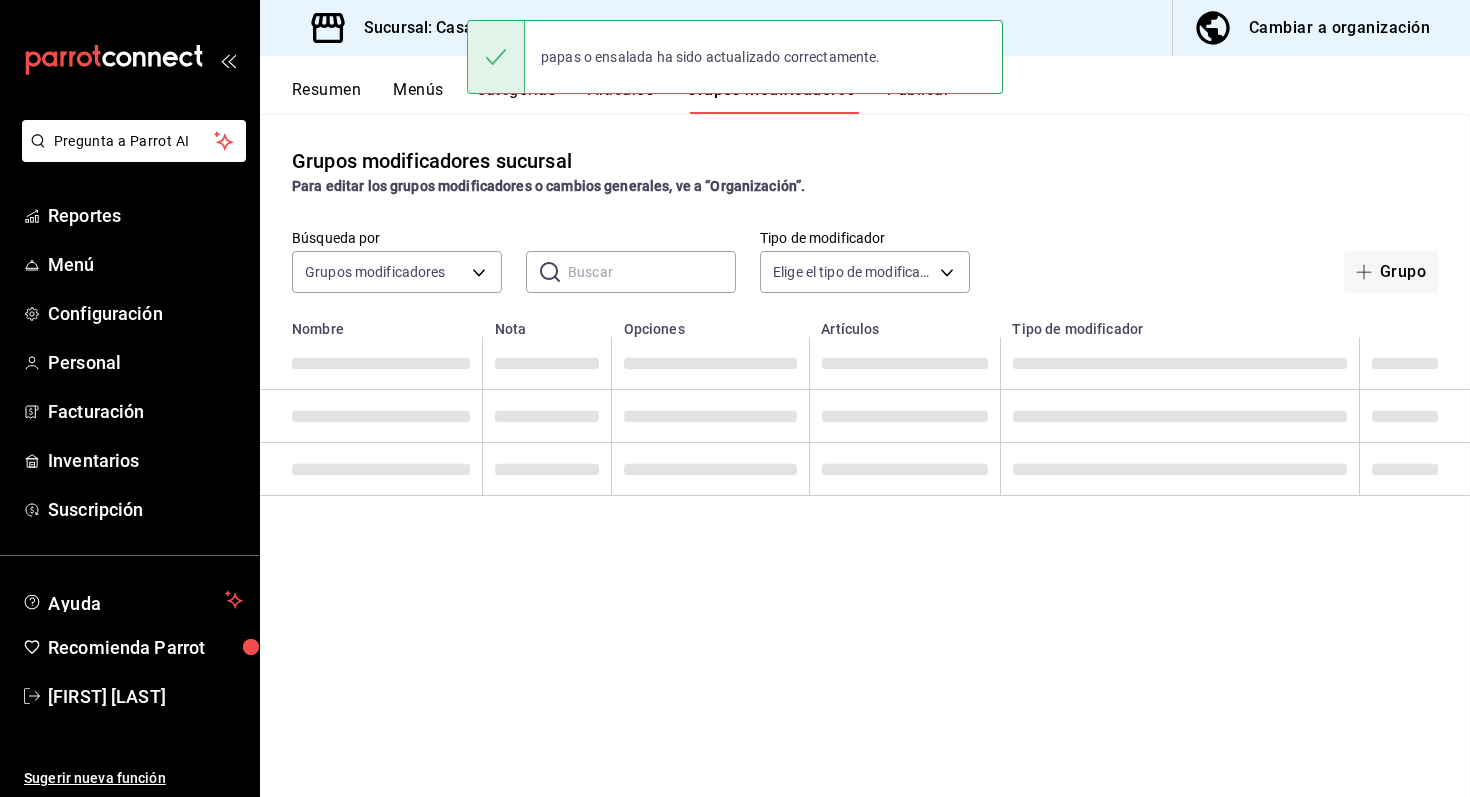 scroll, scrollTop: 0, scrollLeft: 0, axis: both 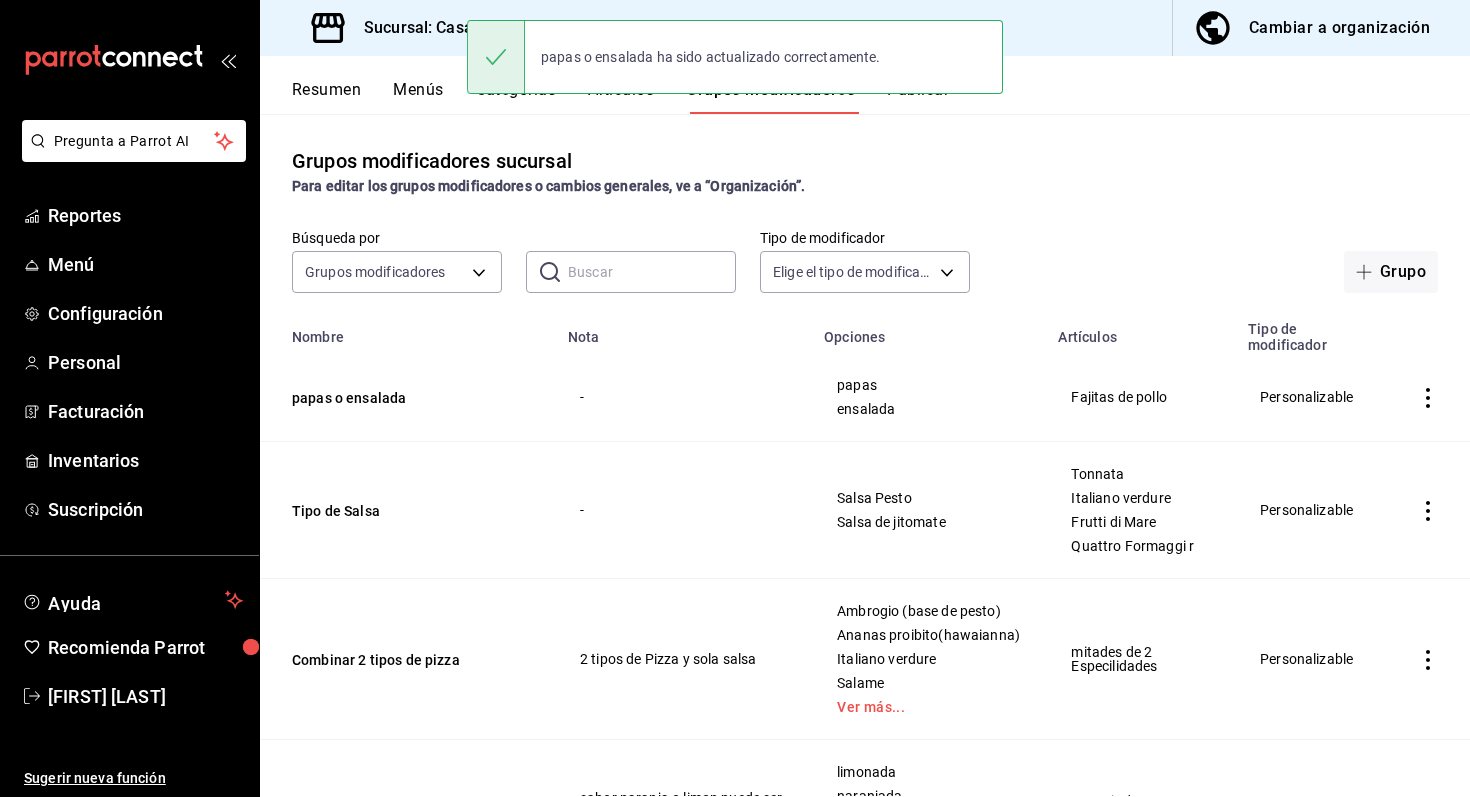 click on "Resumen Menús Categorías Artículos Grupos modificadores Publicar" at bounding box center (881, 97) 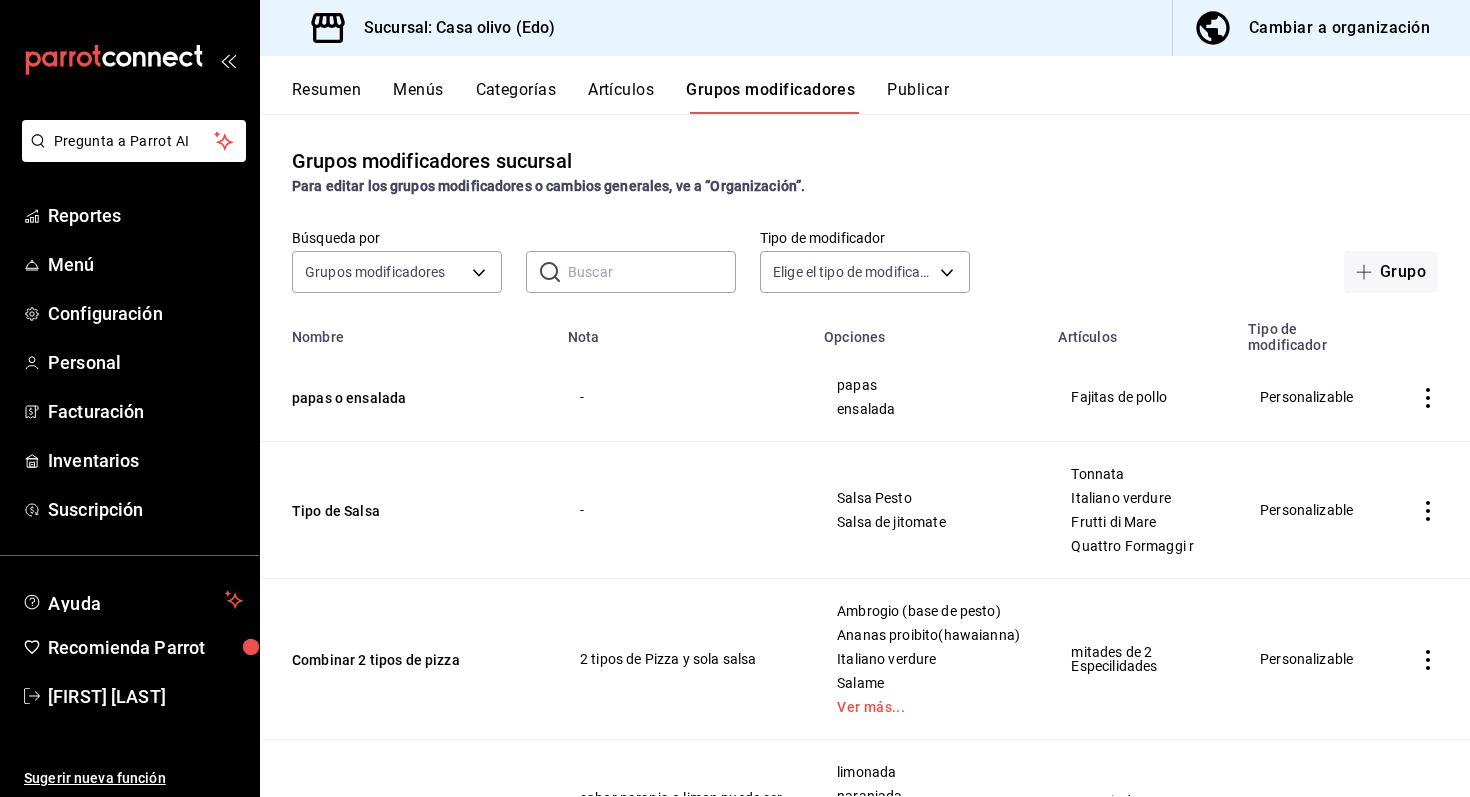 click on "Publicar" at bounding box center (918, 97) 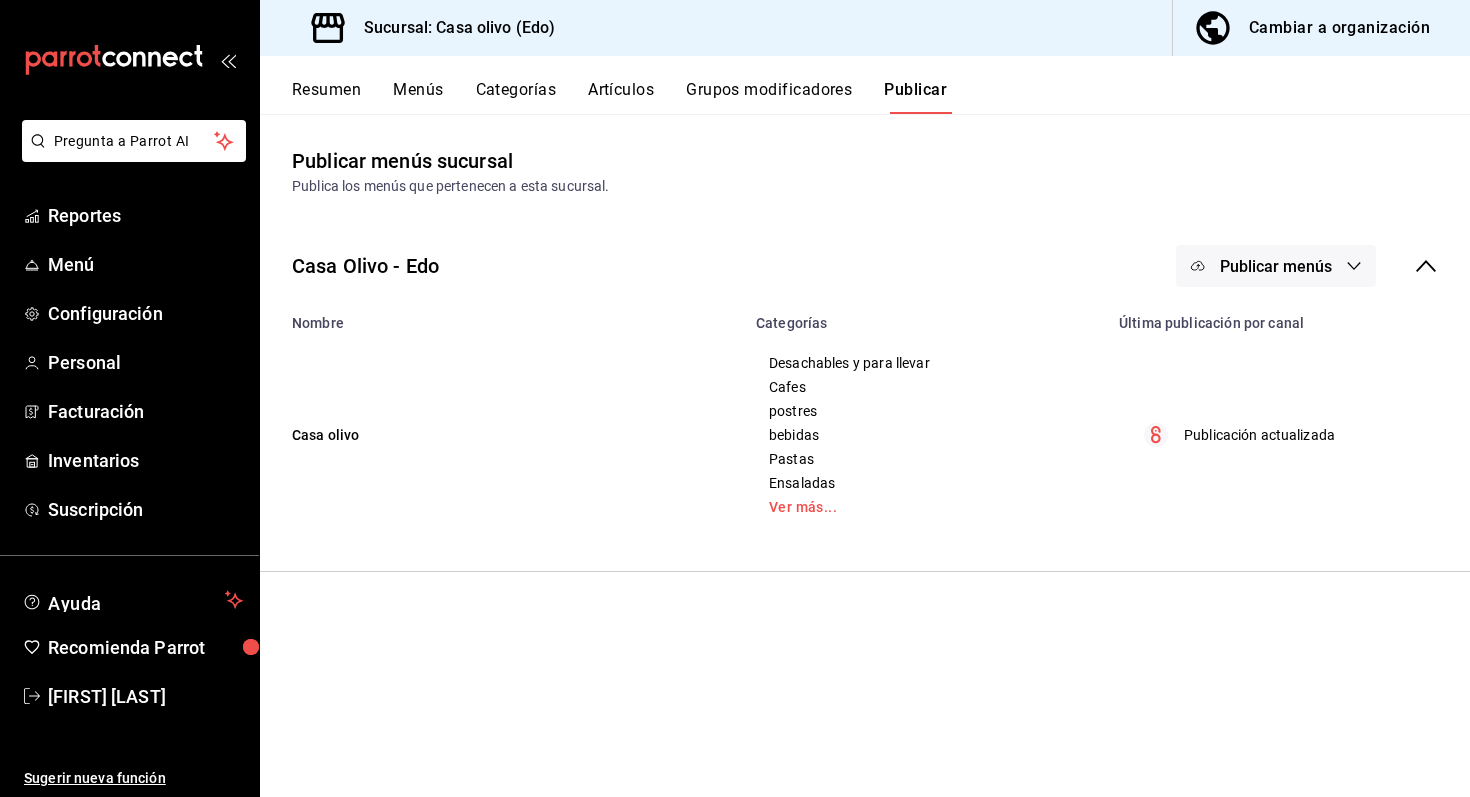 click 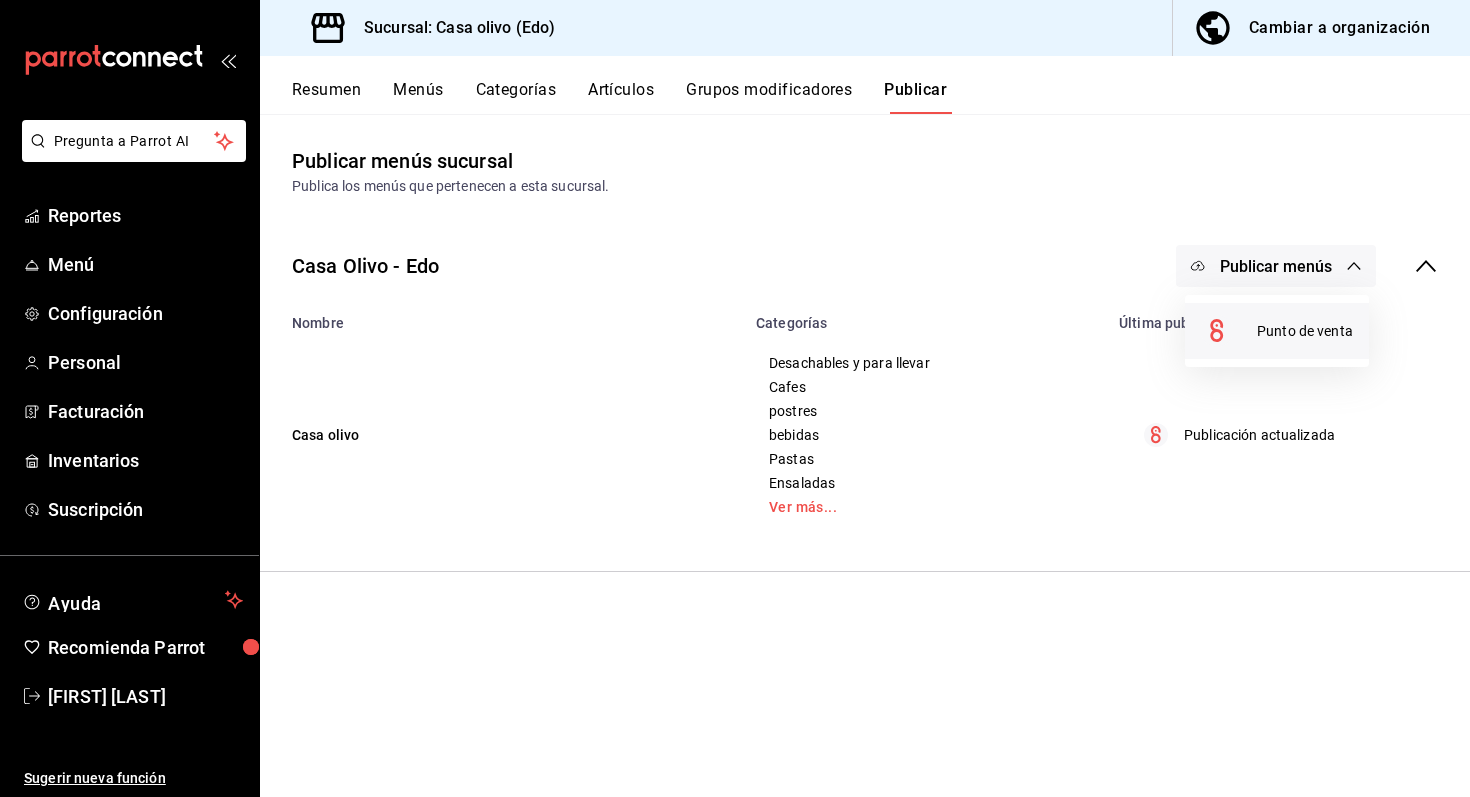 click 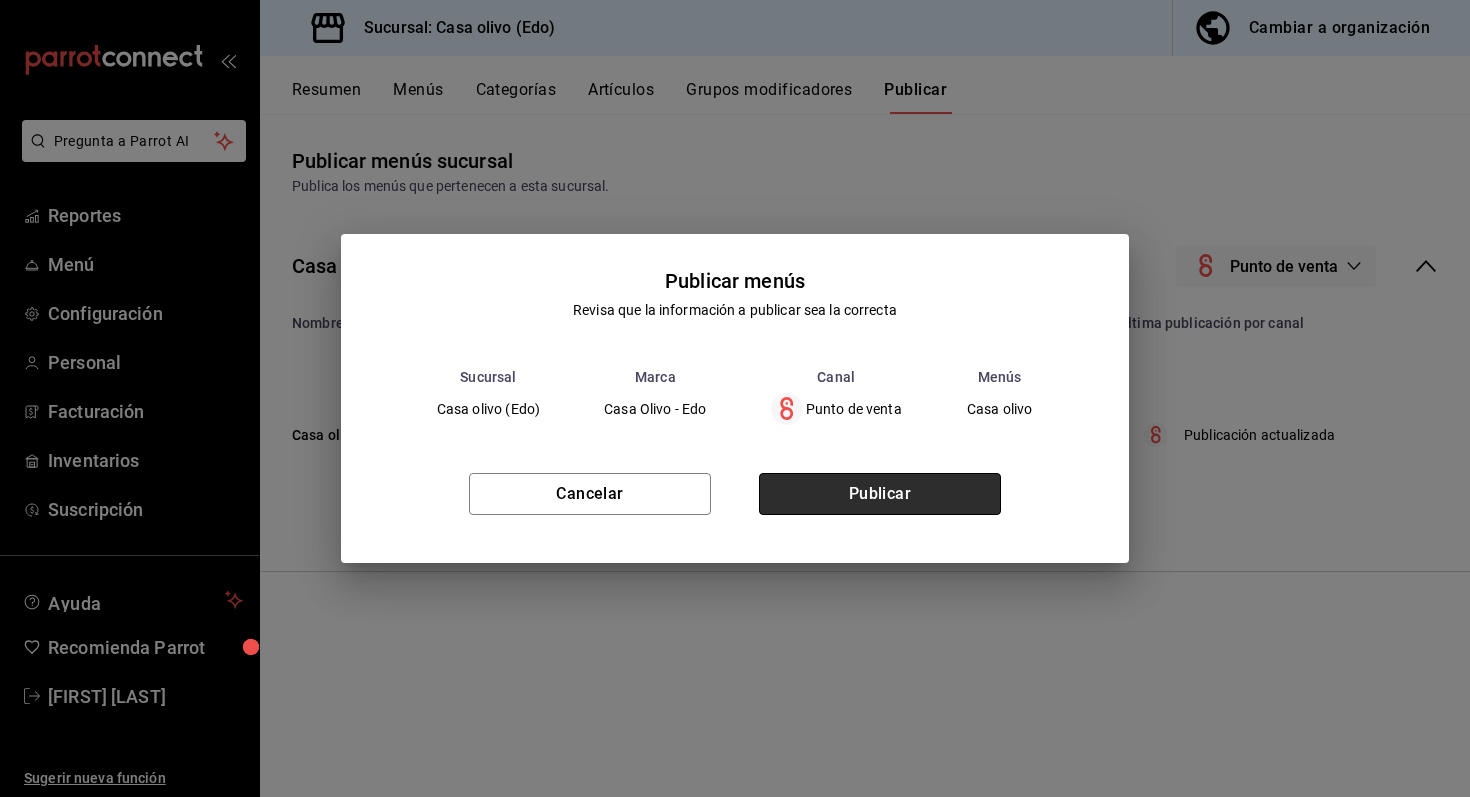 click on "Publicar" at bounding box center [880, 494] 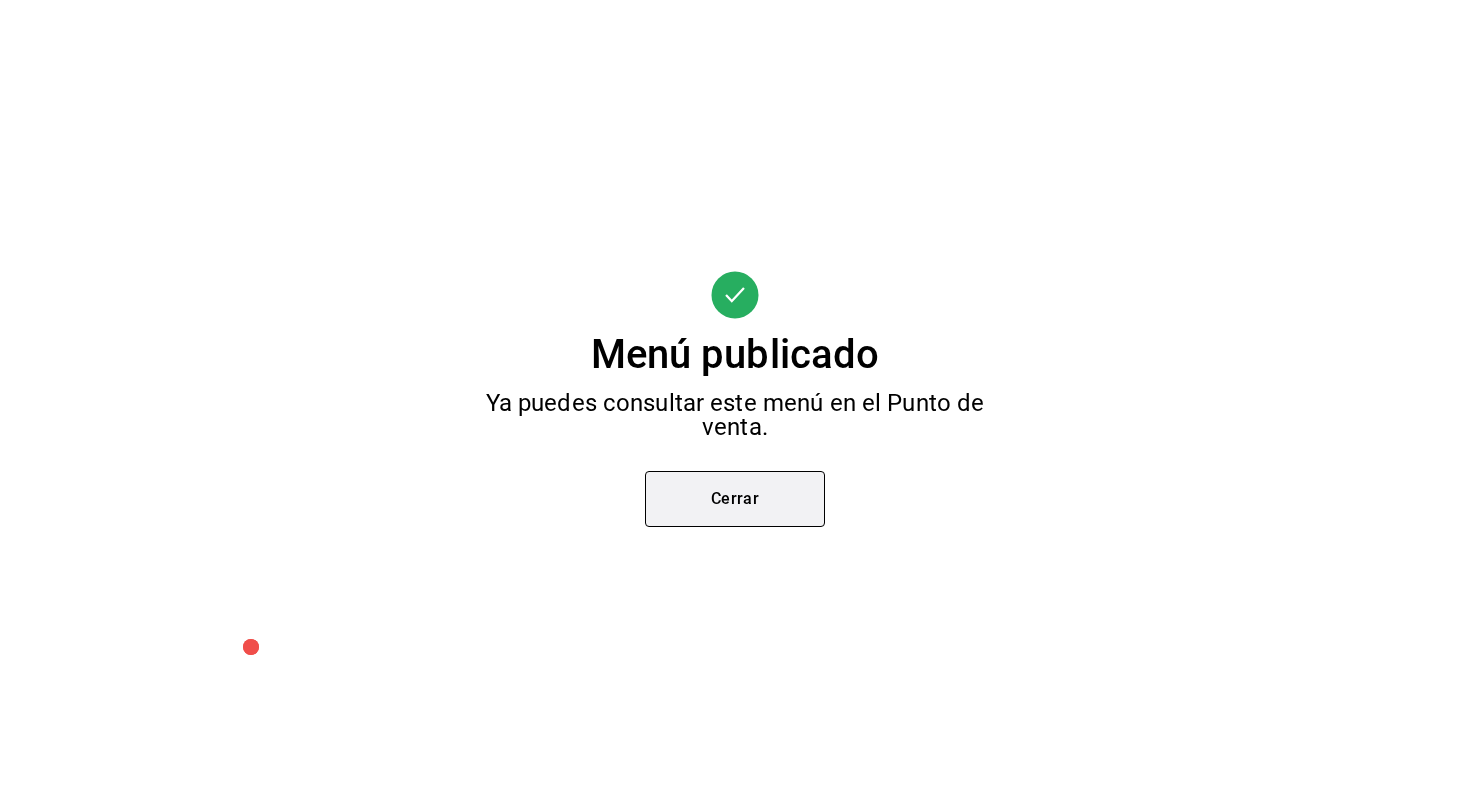 click on "Cerrar" at bounding box center [735, 499] 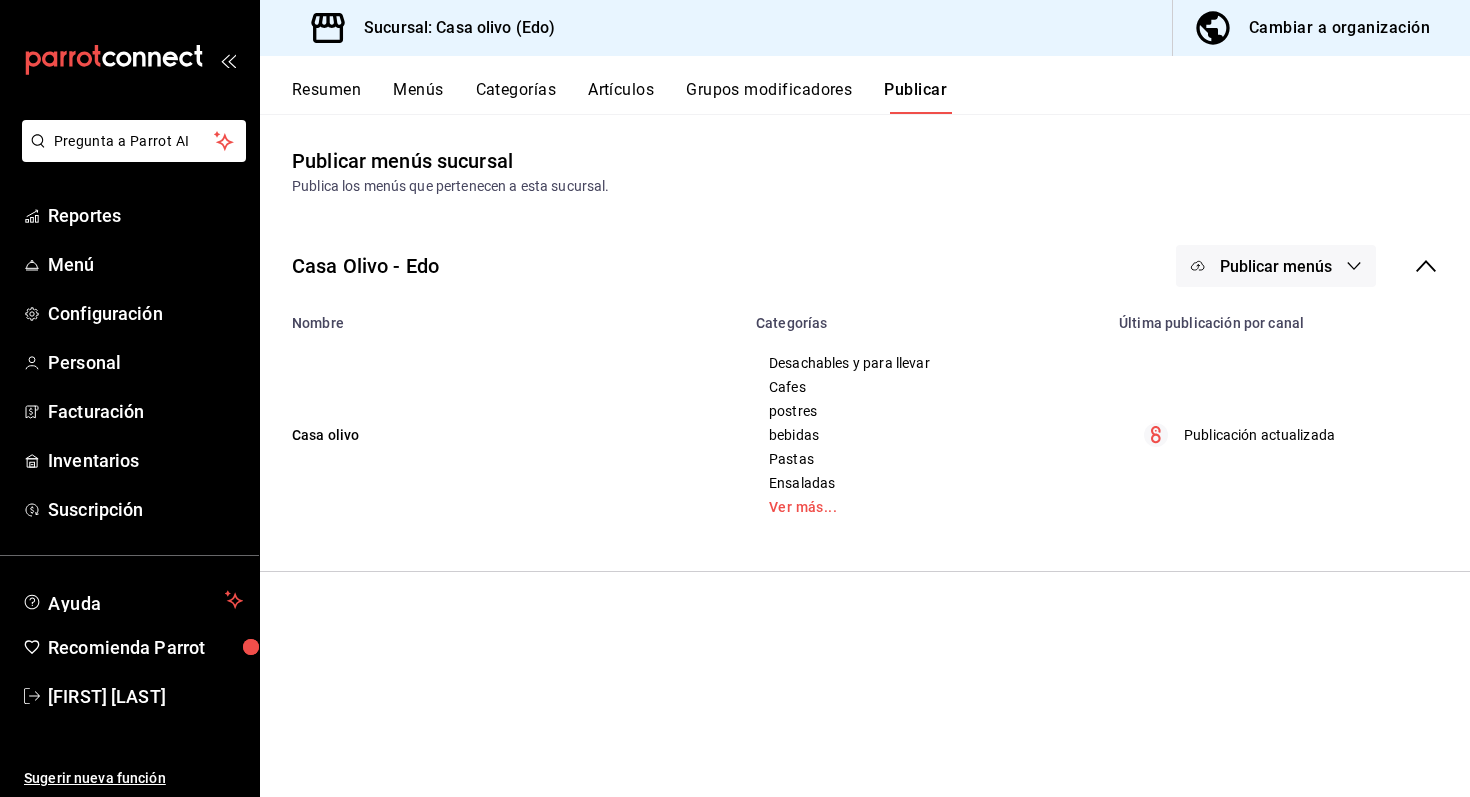 click on "Menús" at bounding box center (418, 97) 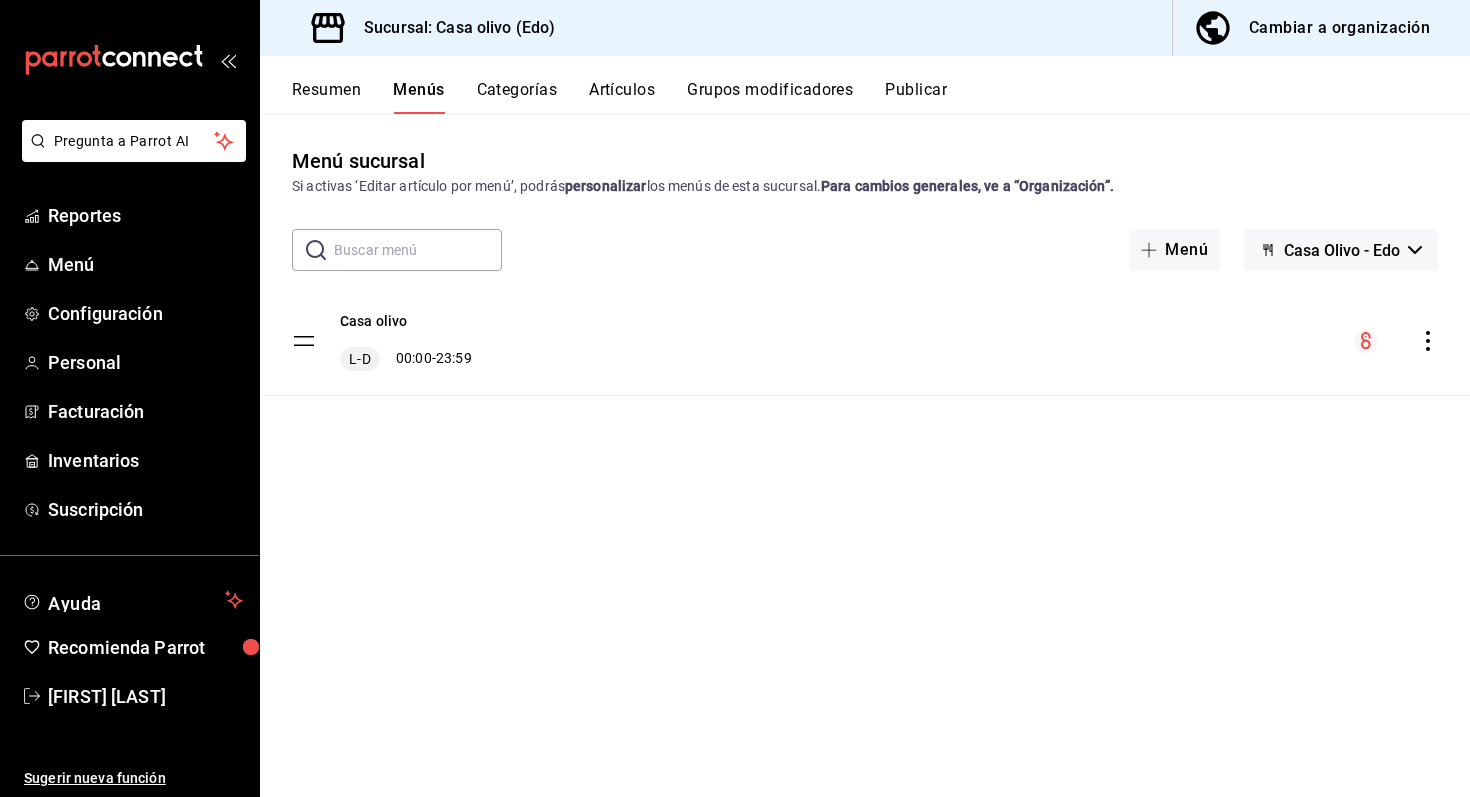 click on "Categorías" at bounding box center [517, 97] 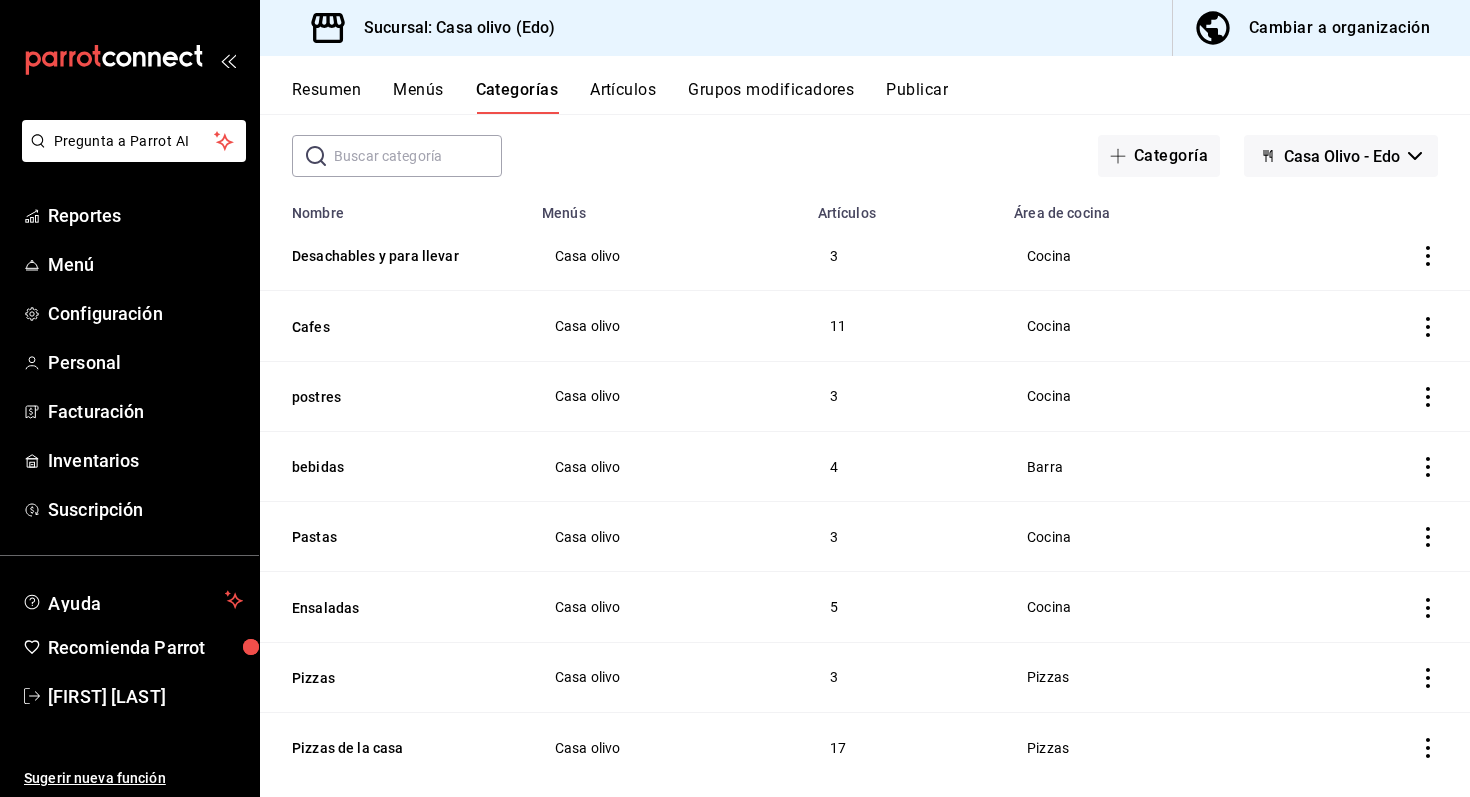 scroll, scrollTop: 78, scrollLeft: 0, axis: vertical 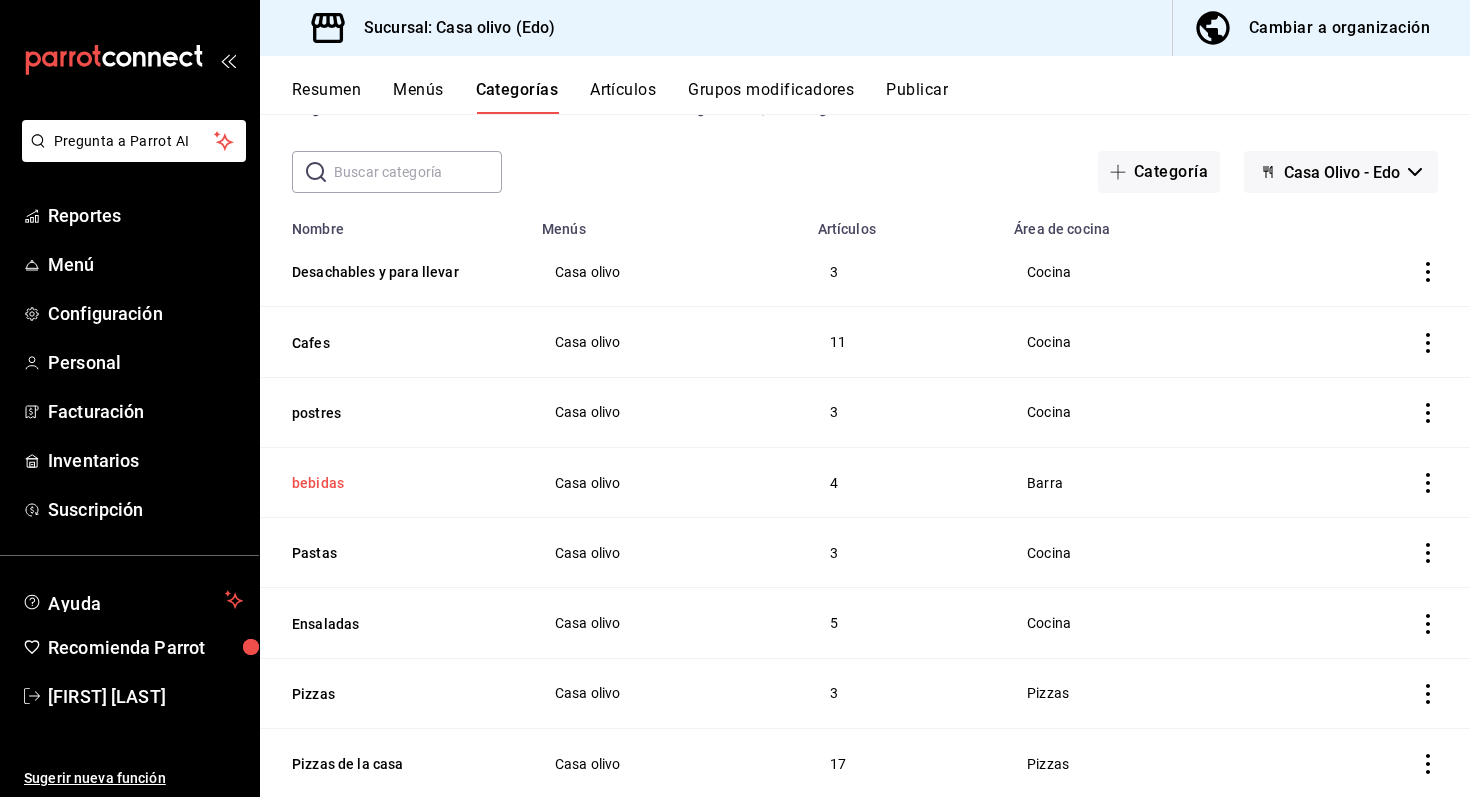 click on "bebidas" at bounding box center [392, 483] 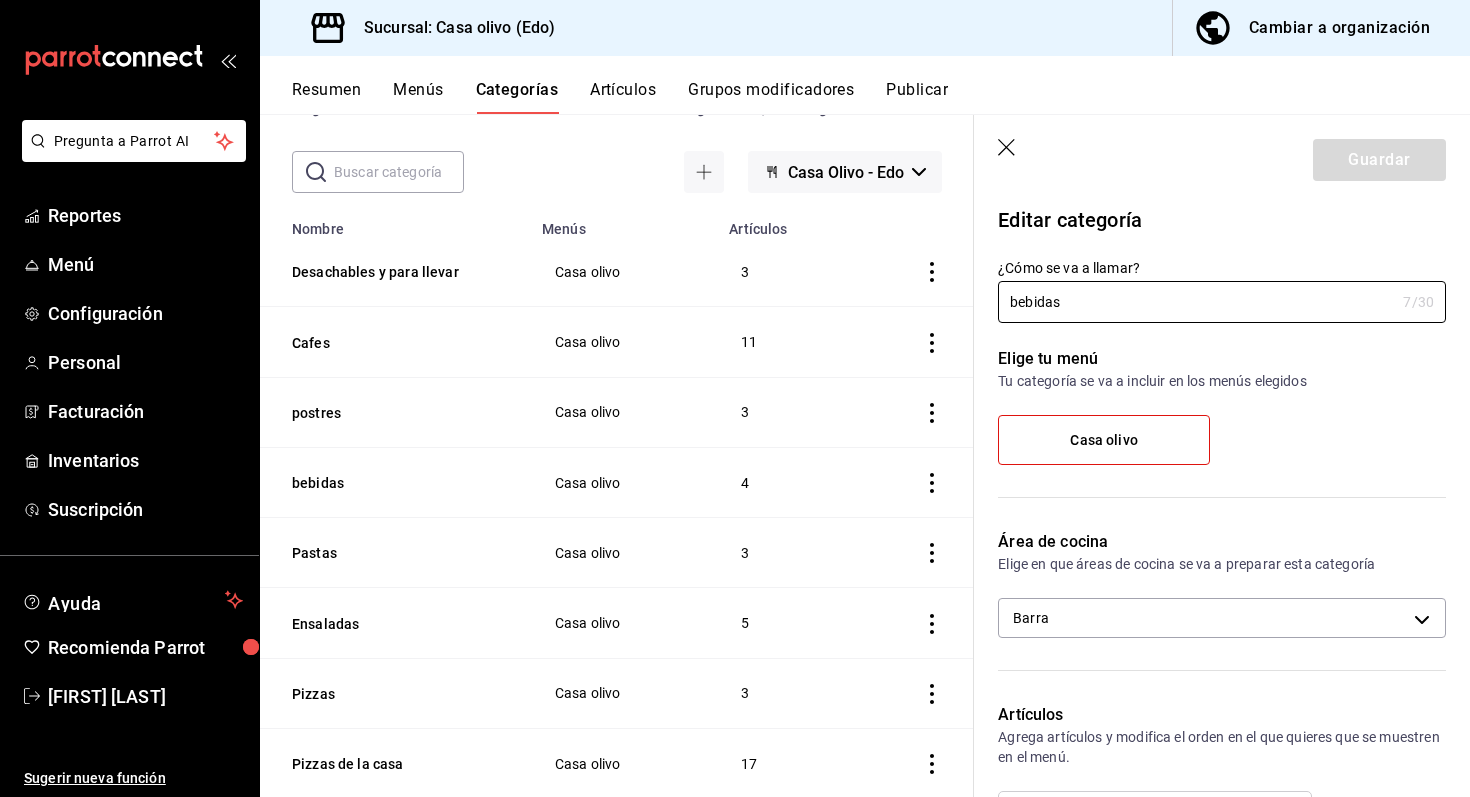 scroll, scrollTop: 125, scrollLeft: 0, axis: vertical 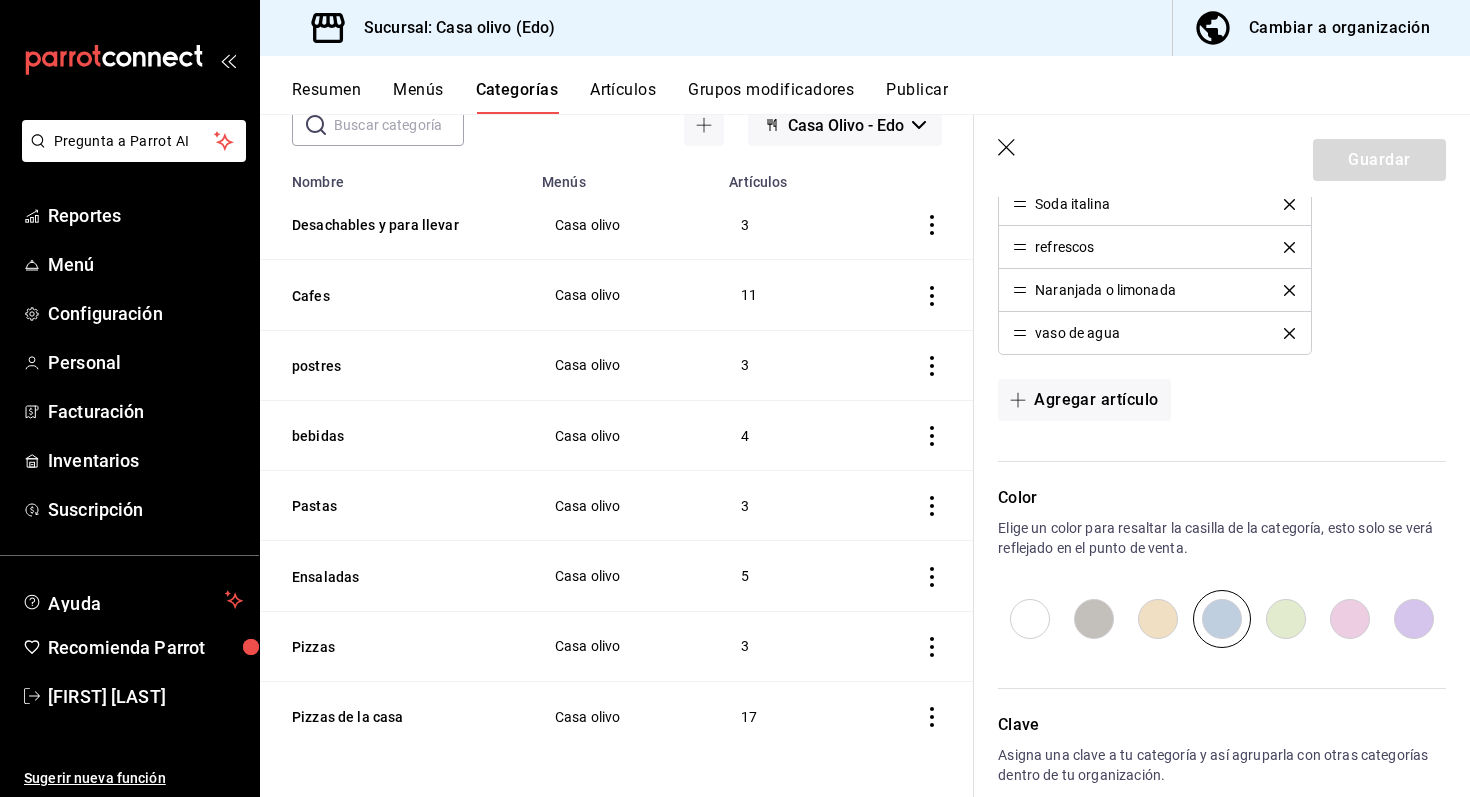 click on "refrescos" at bounding box center [1064, 247] 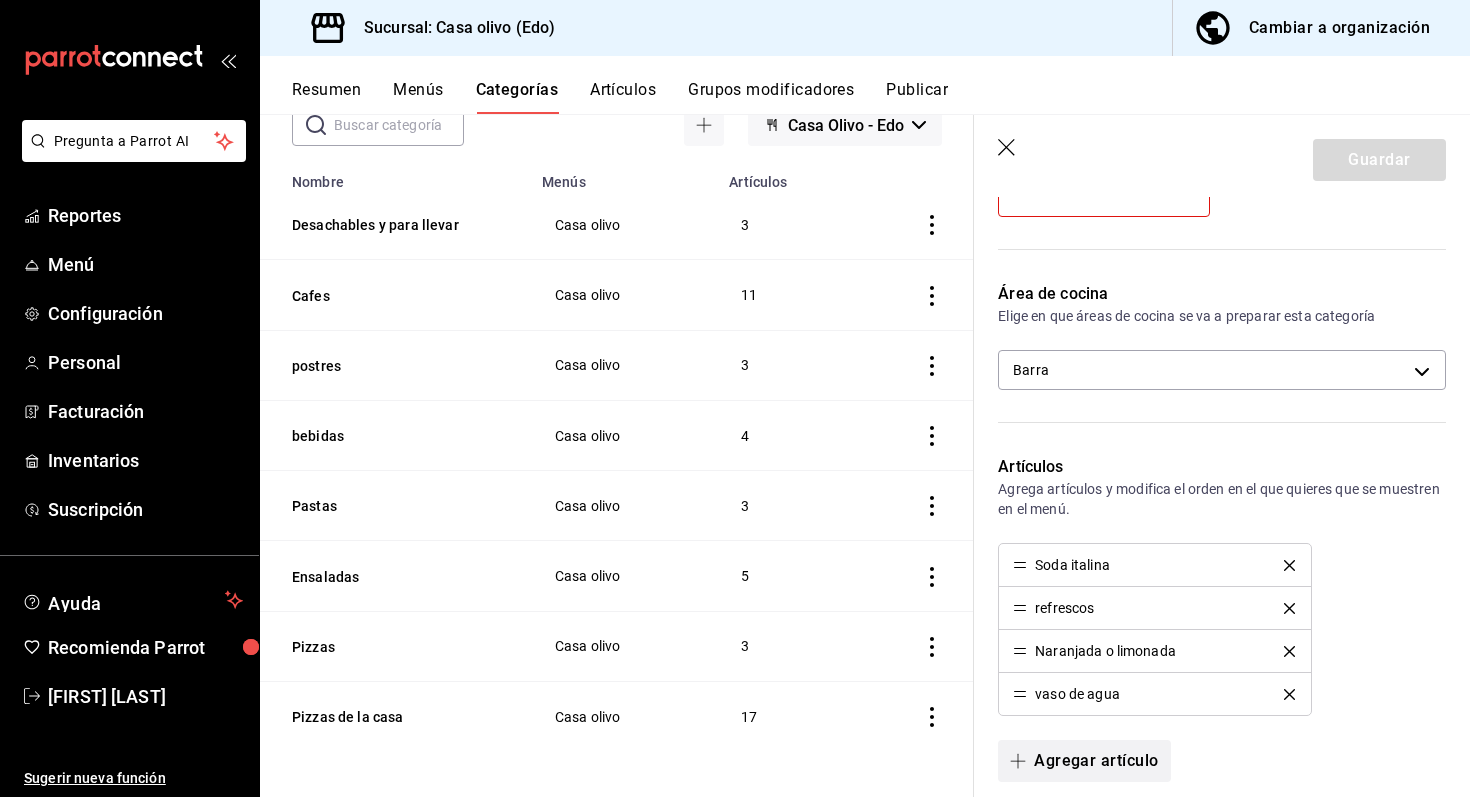 scroll, scrollTop: 0, scrollLeft: 0, axis: both 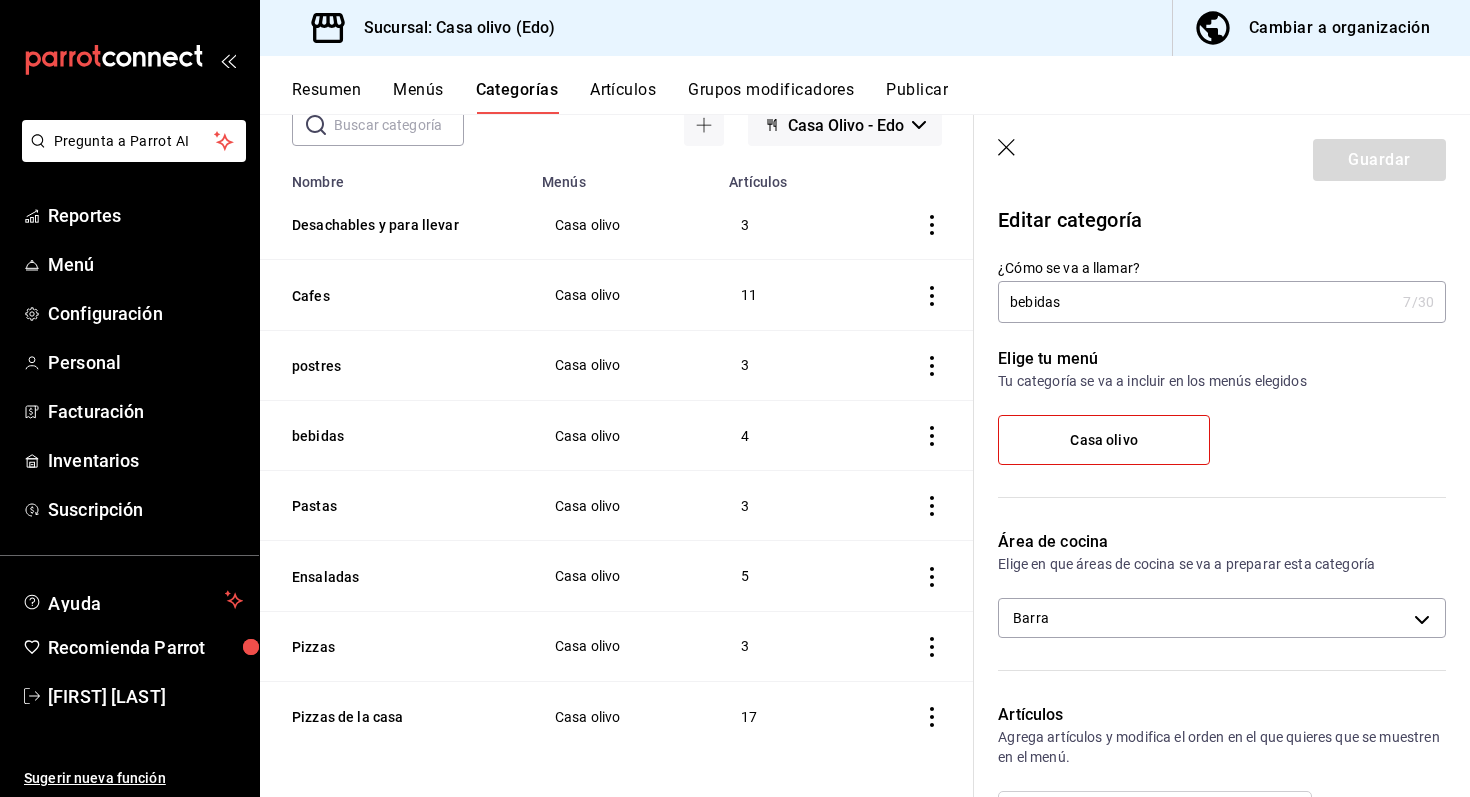 click on "Resumen Menús Categorías Artículos Grupos modificadores Publicar" at bounding box center [881, 97] 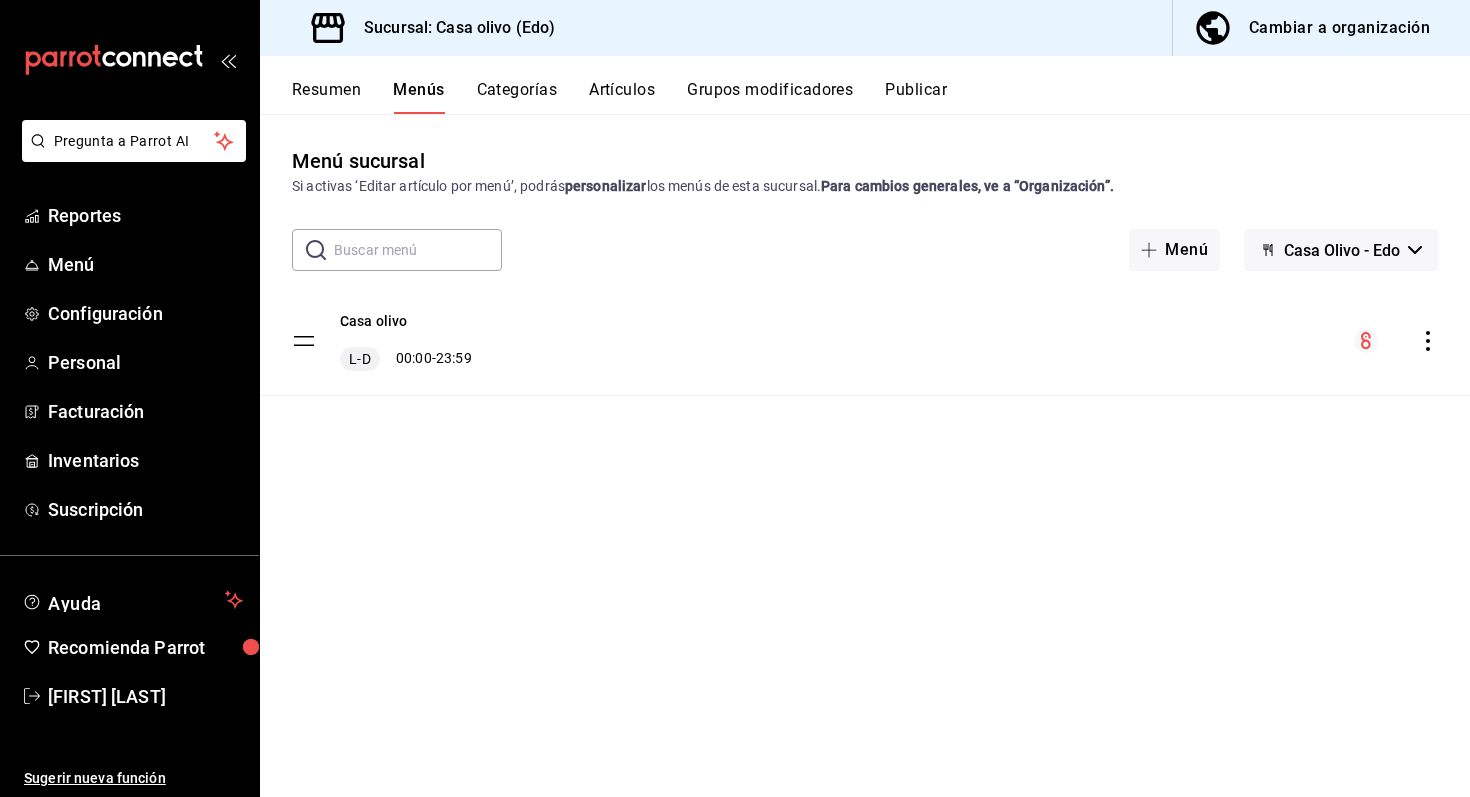 click at bounding box center [418, 250] 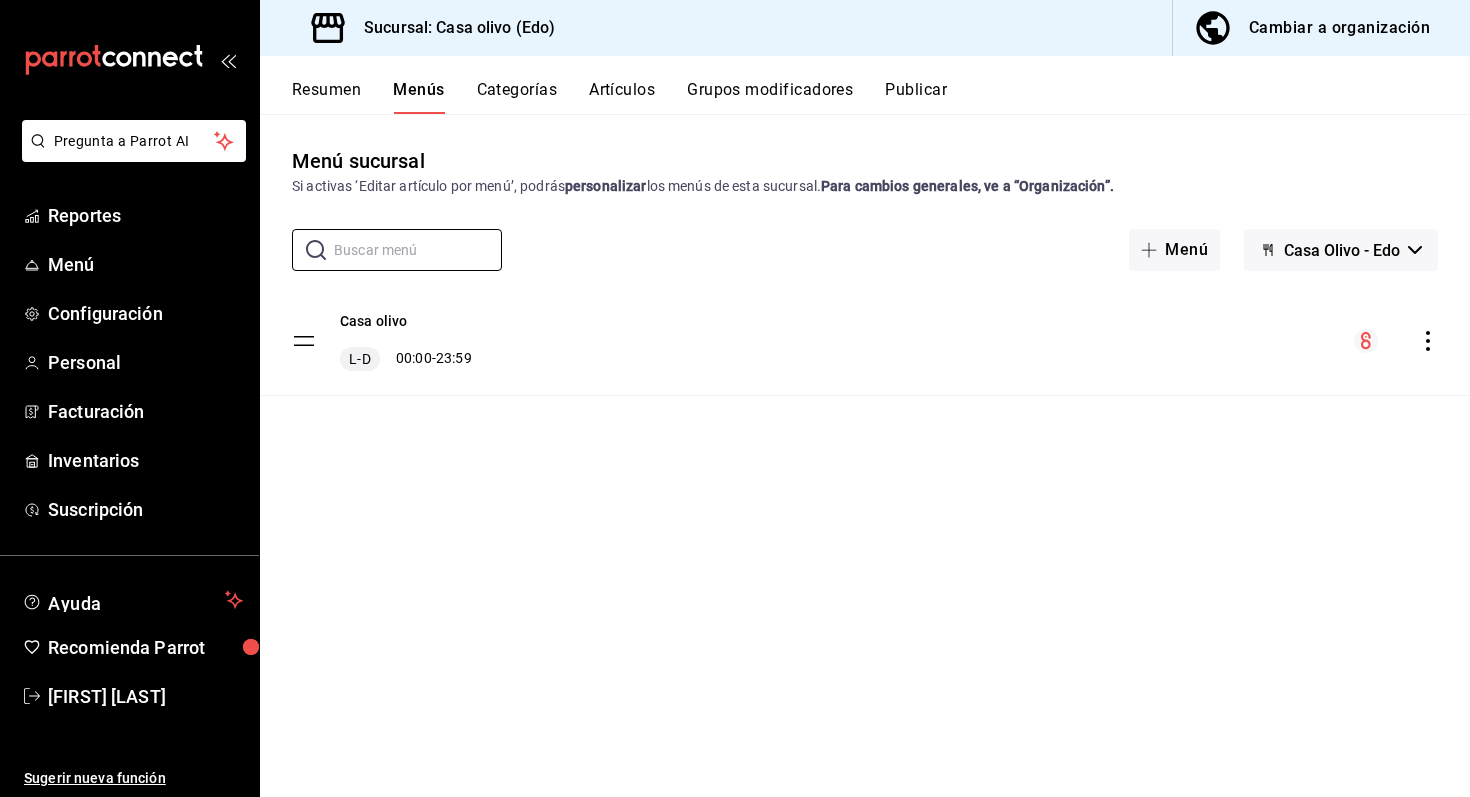 click on "Grupos modificadores" at bounding box center [770, 97] 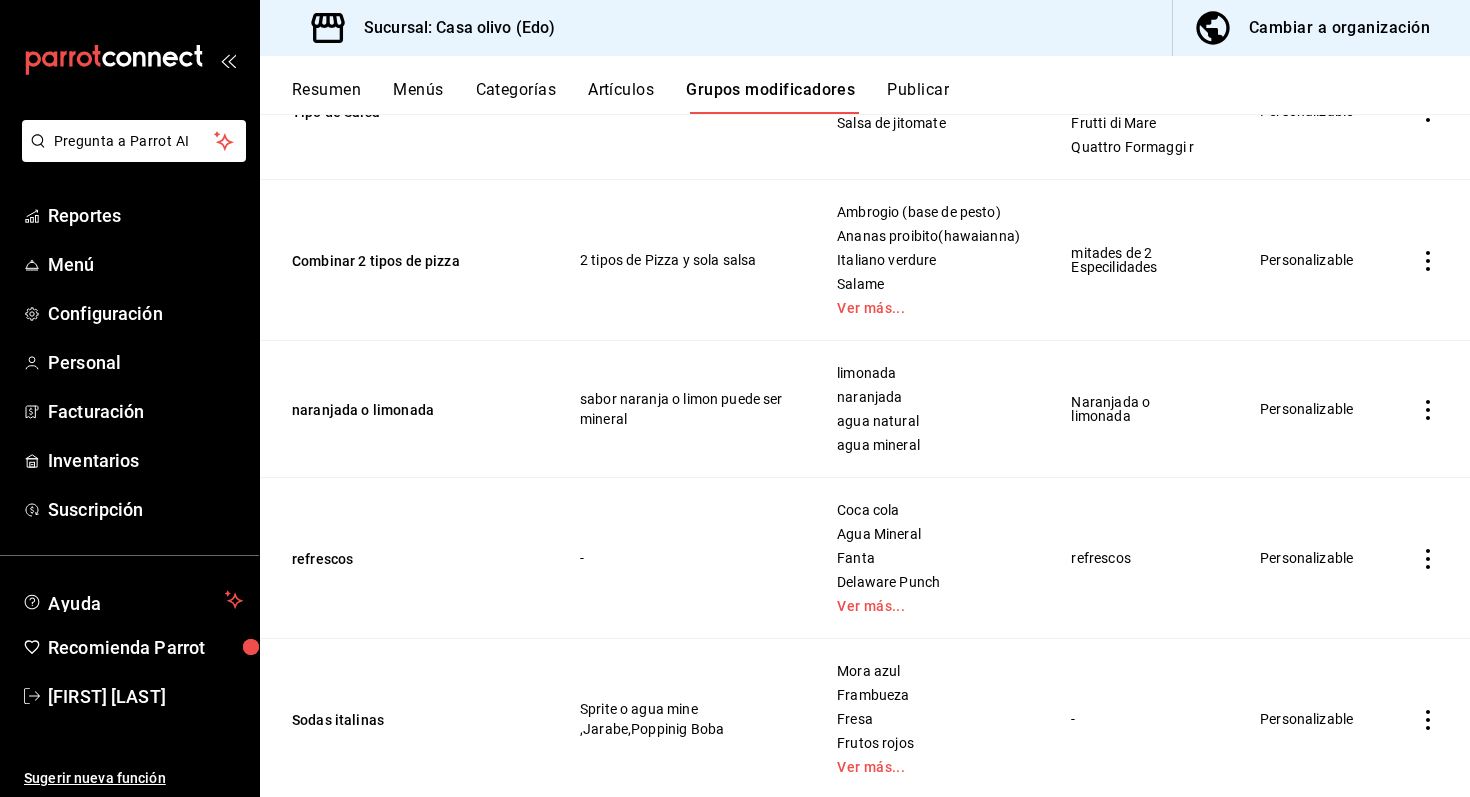 scroll, scrollTop: 368, scrollLeft: 0, axis: vertical 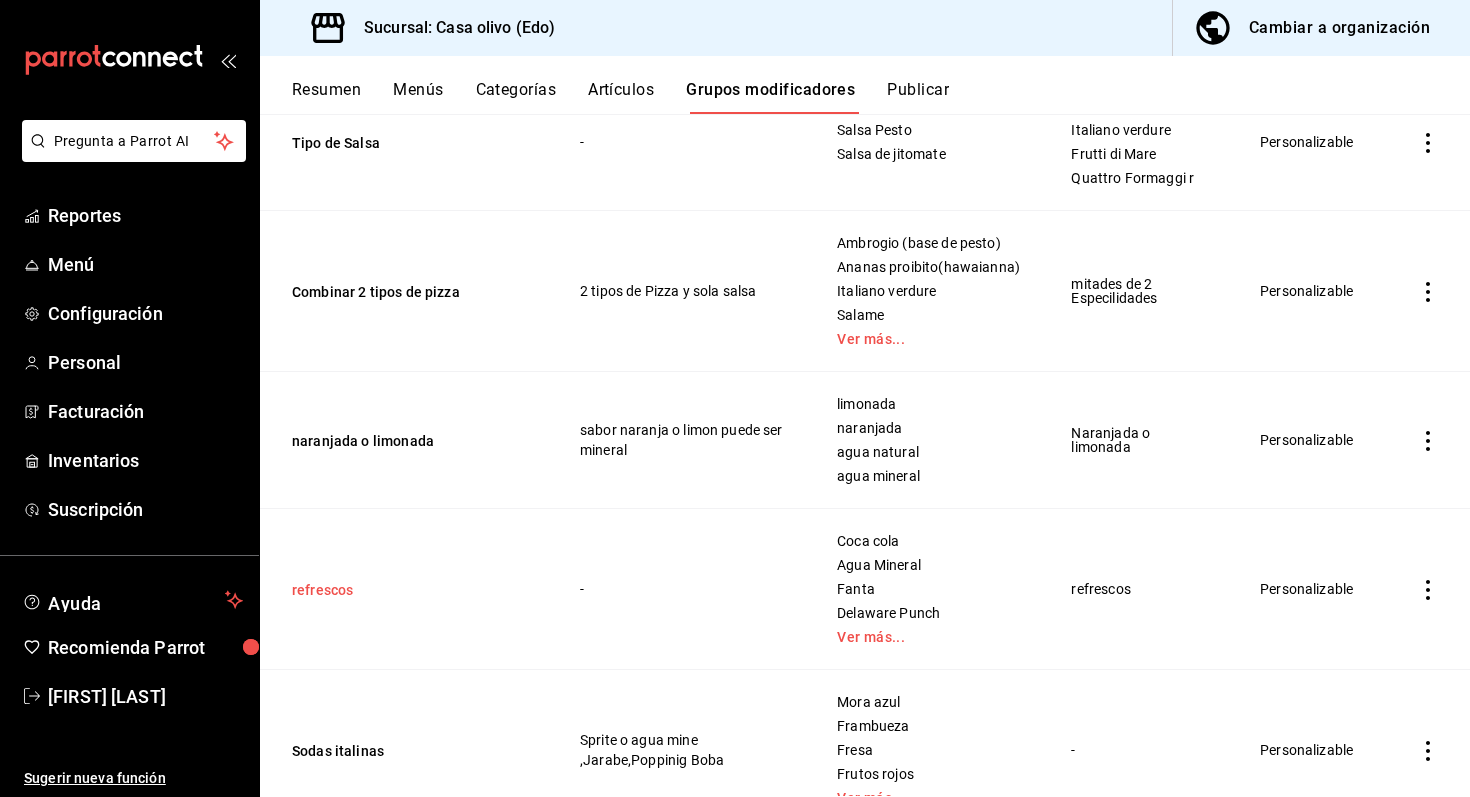 click on "refrescos" at bounding box center (412, 590) 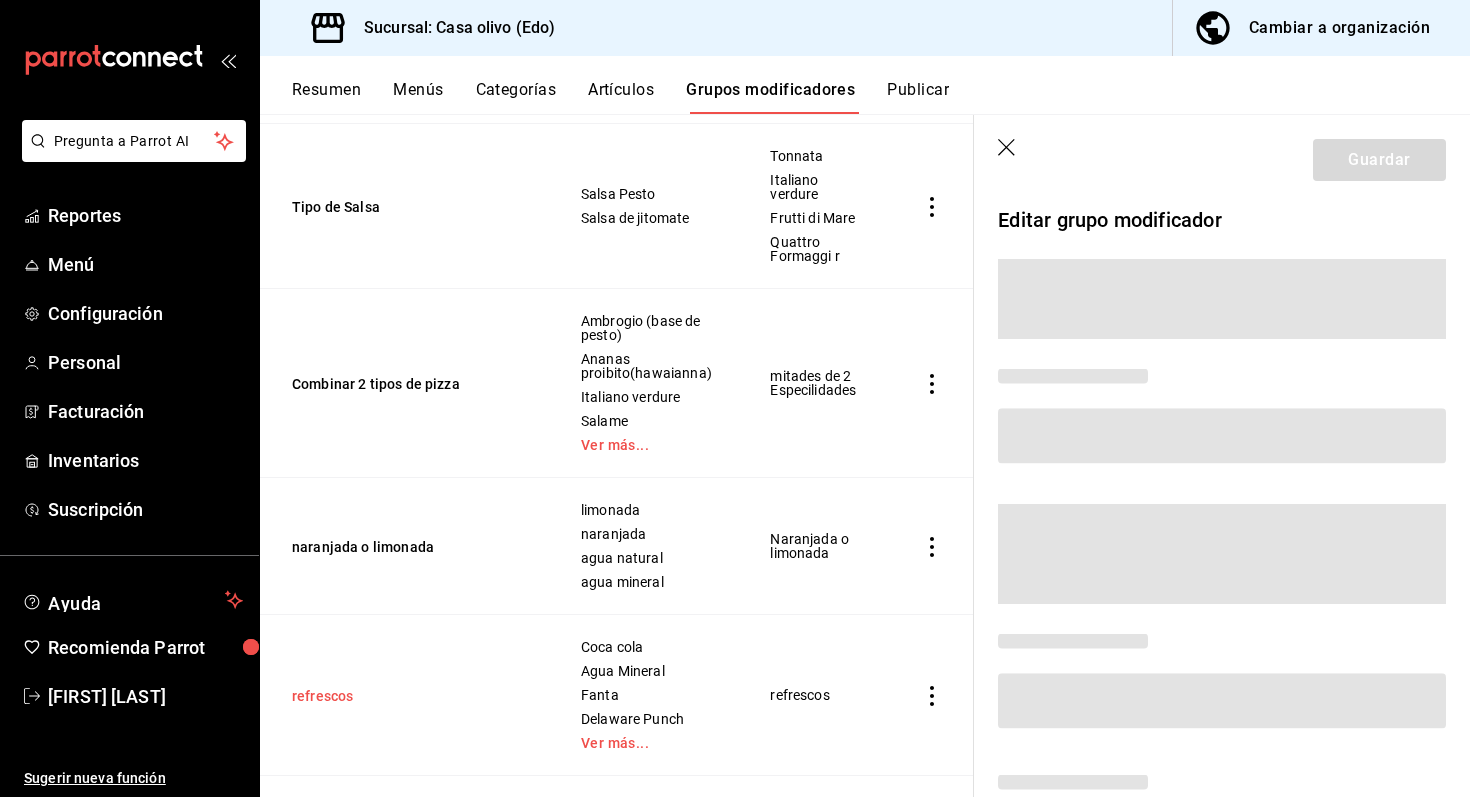 scroll, scrollTop: 351, scrollLeft: 0, axis: vertical 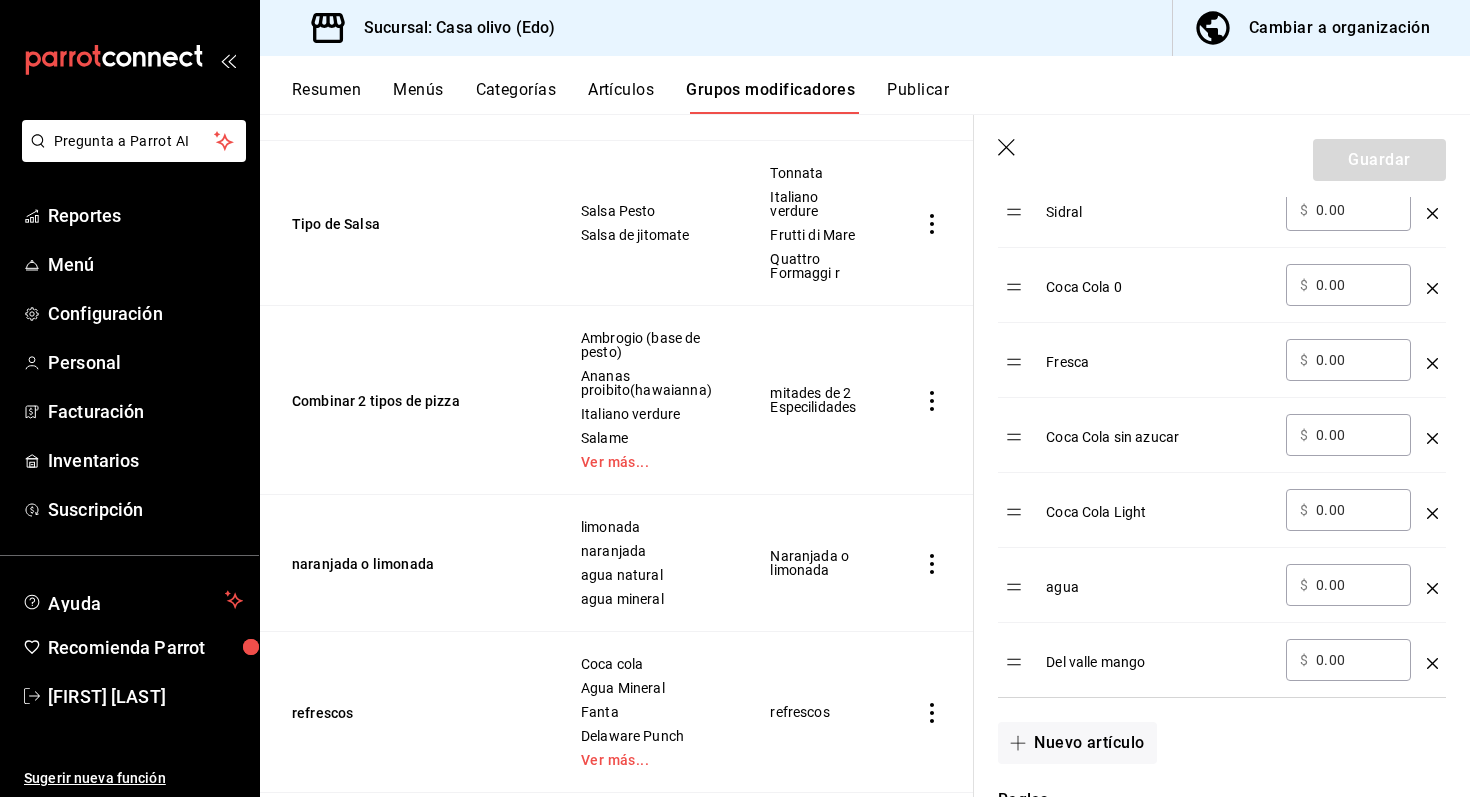 click 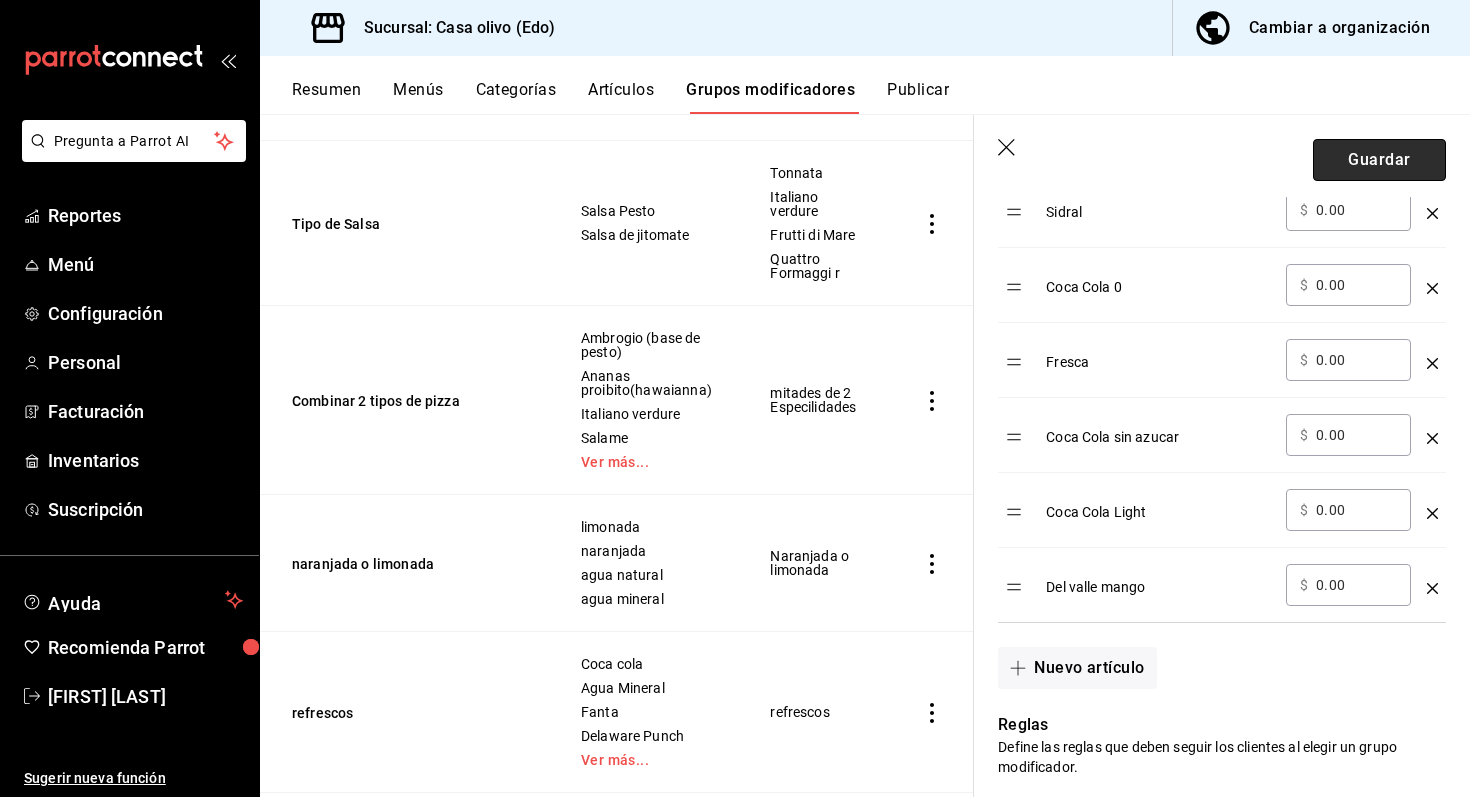 click on "Guardar" at bounding box center [1379, 160] 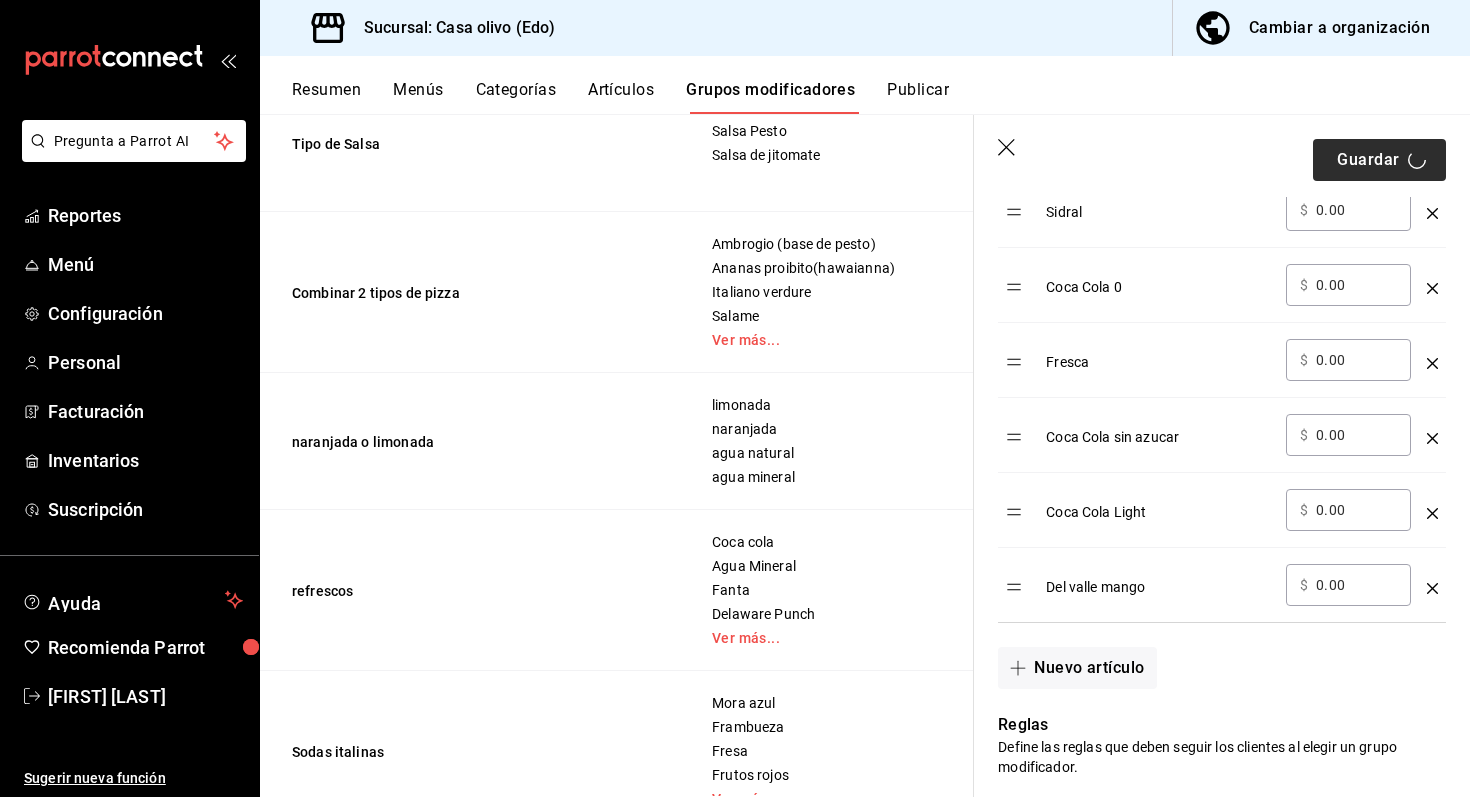scroll, scrollTop: 0, scrollLeft: 0, axis: both 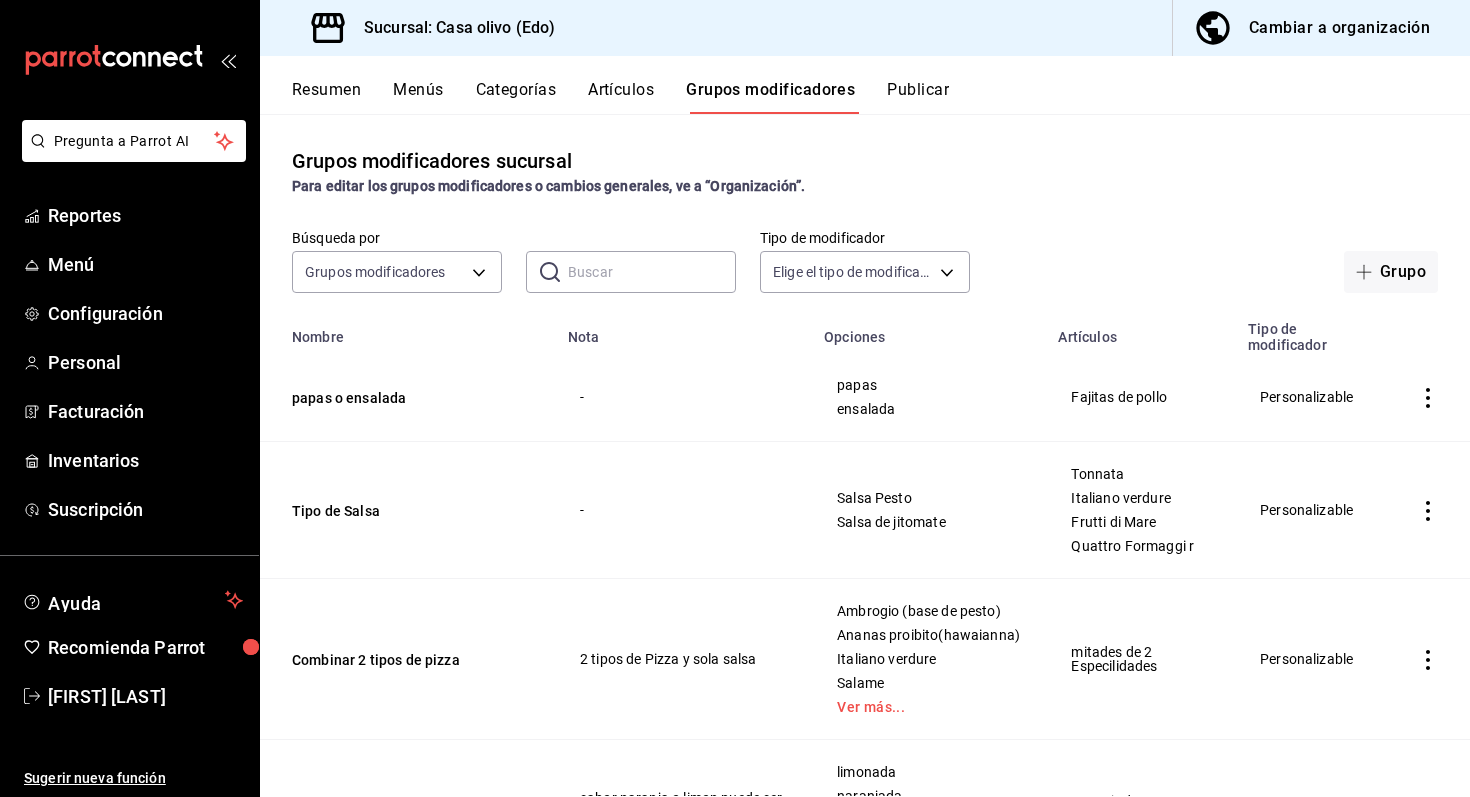 click on "Artículos" at bounding box center [621, 97] 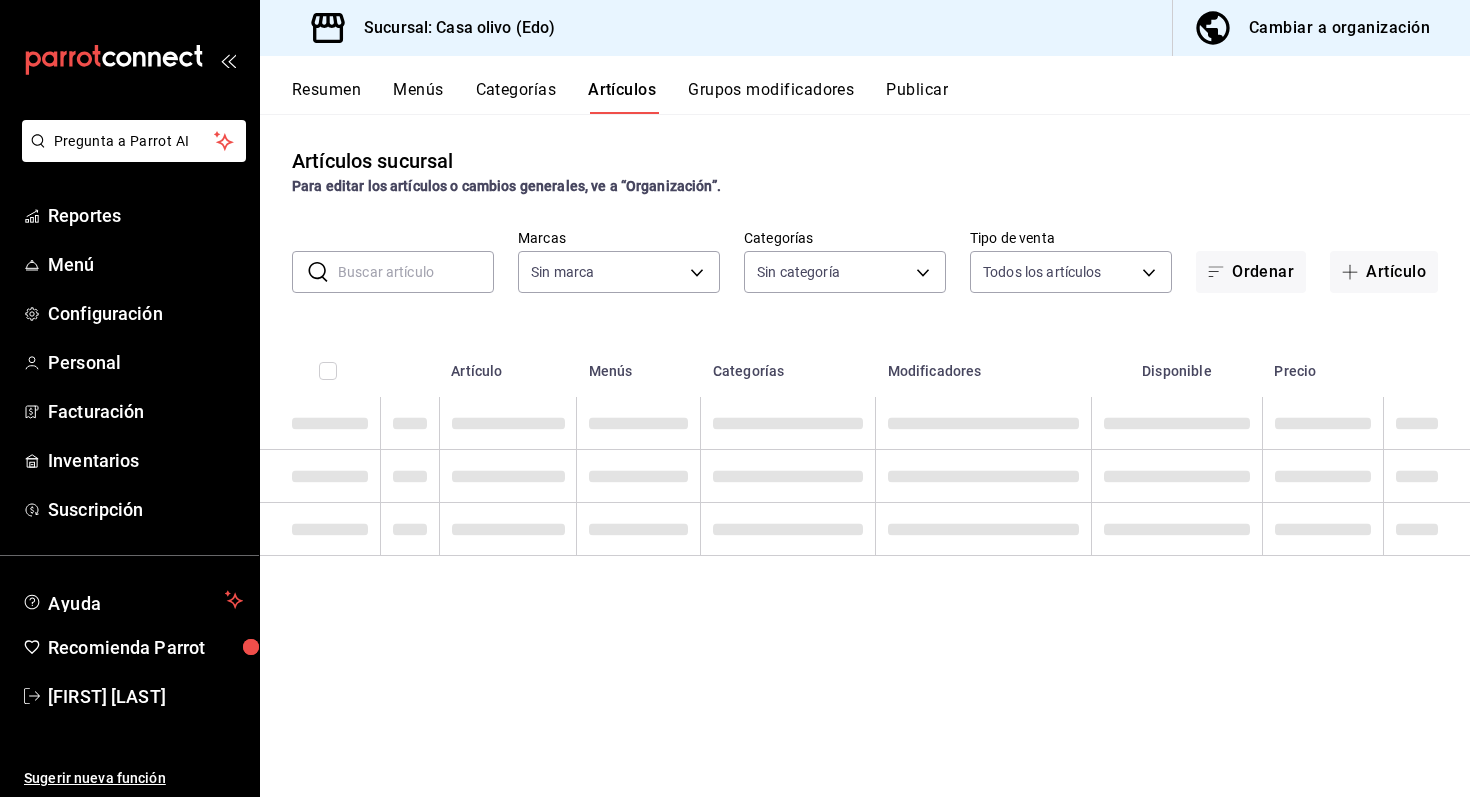 type on "09261786-2630-426b-924a-f43334cfd809" 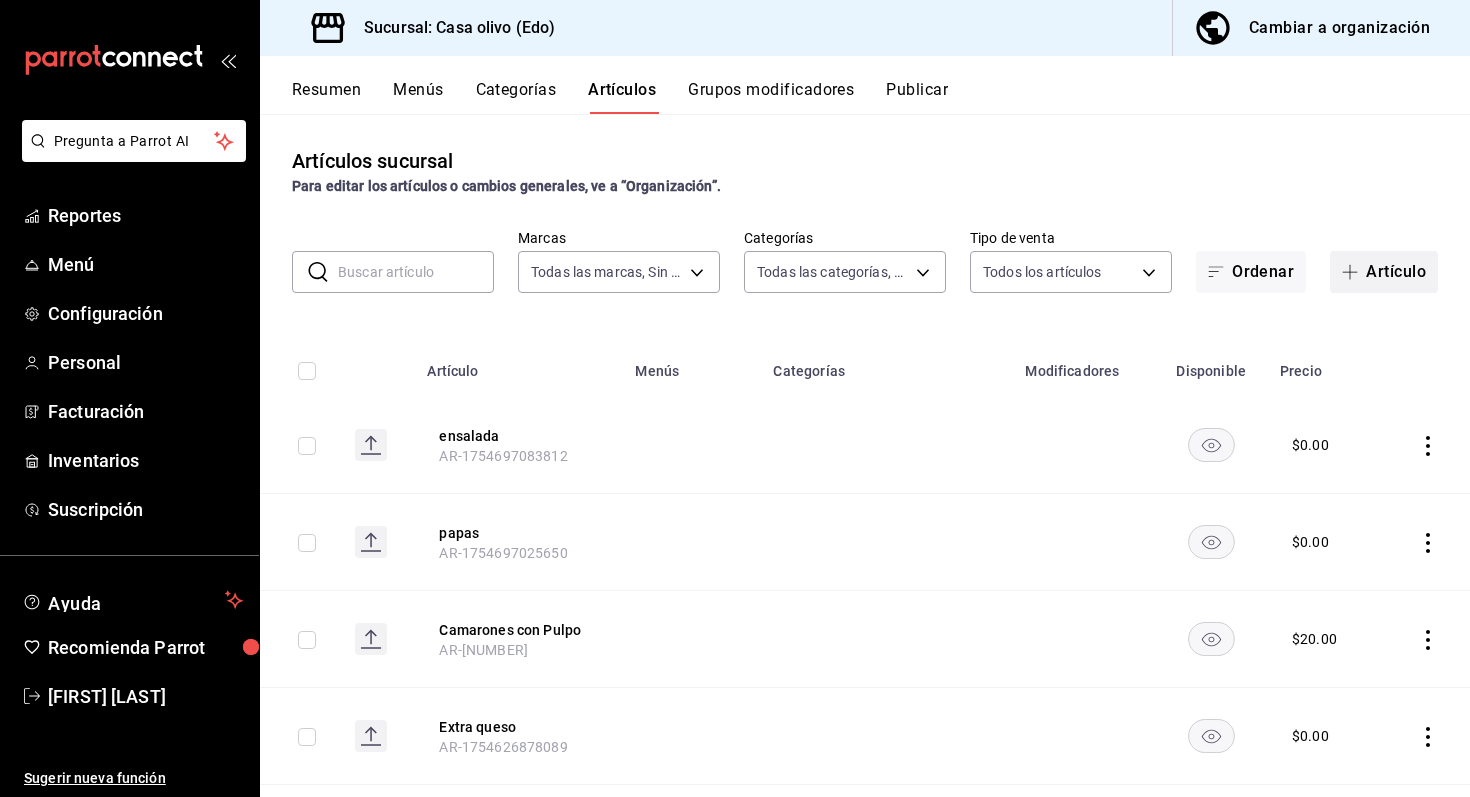 click on "Artículo" at bounding box center [1384, 272] 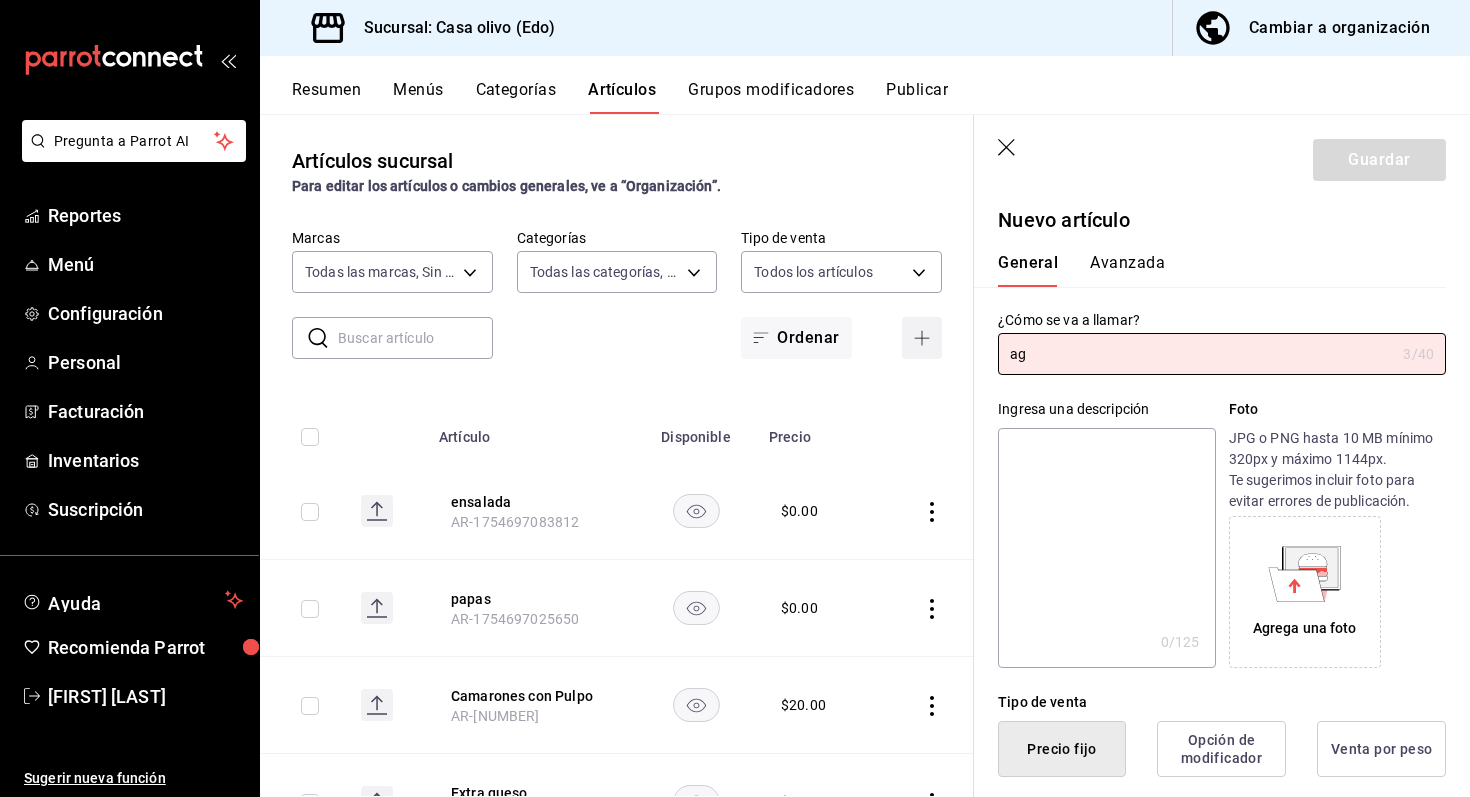type on "a" 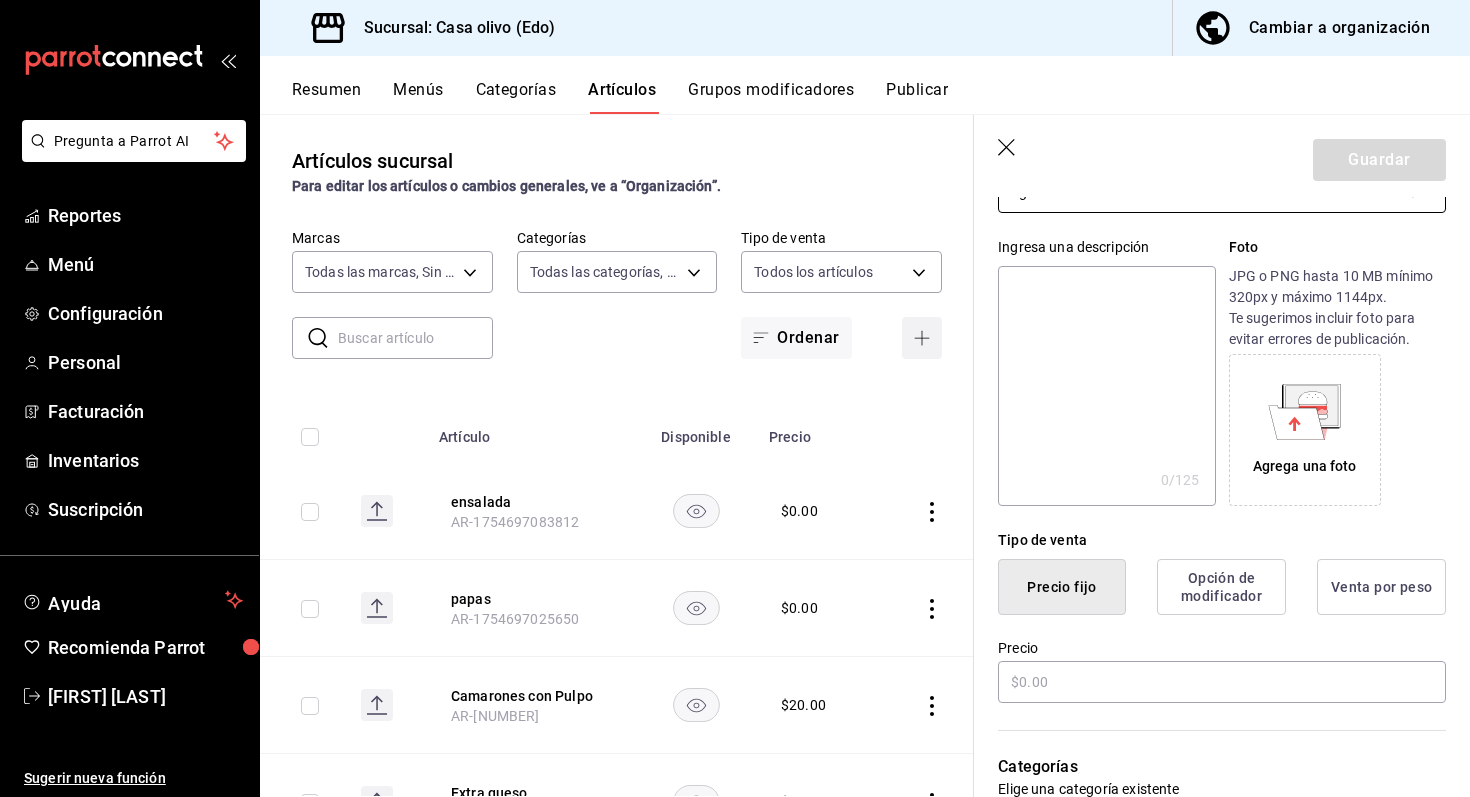 scroll, scrollTop: 363, scrollLeft: 0, axis: vertical 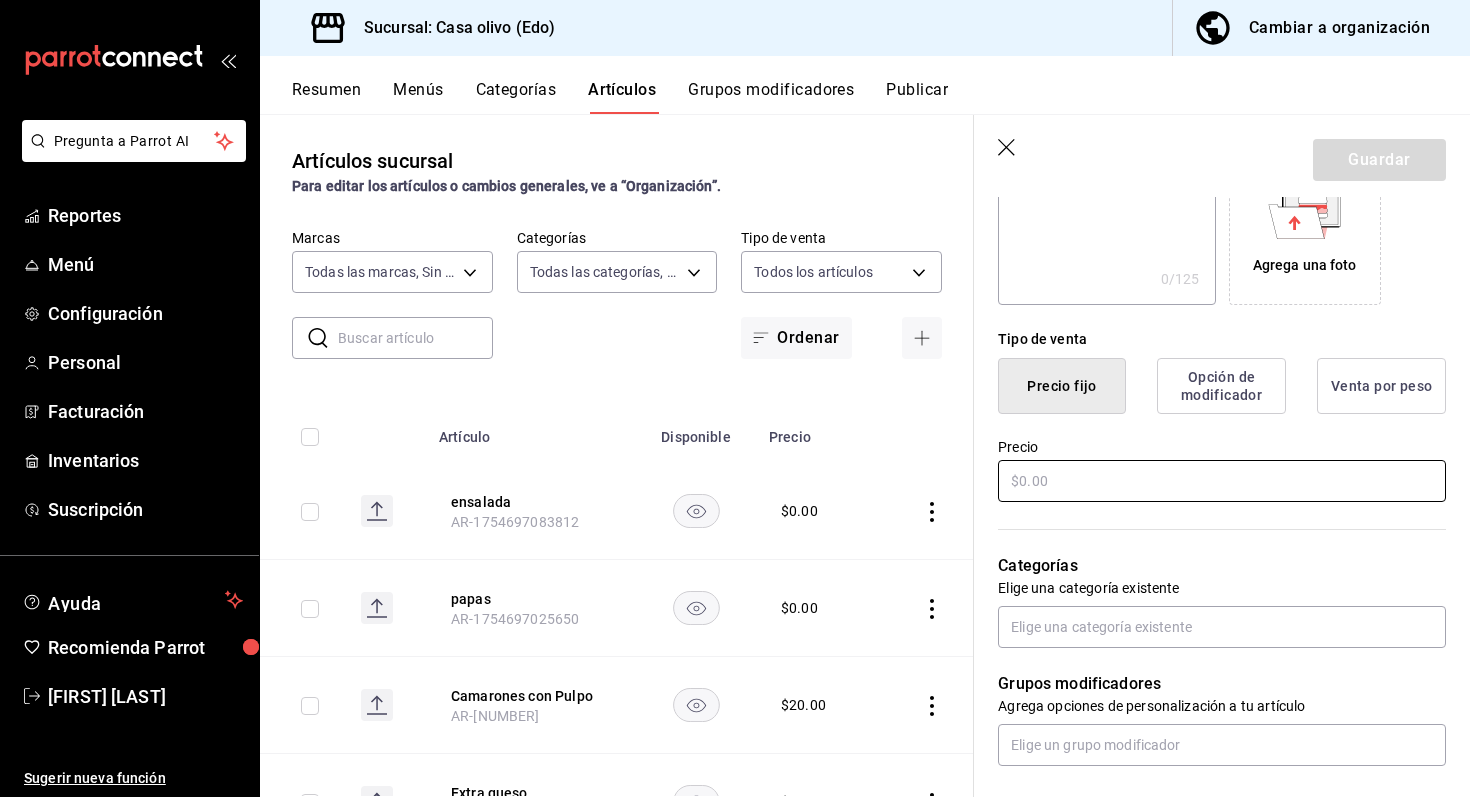type on "Agua embotellada" 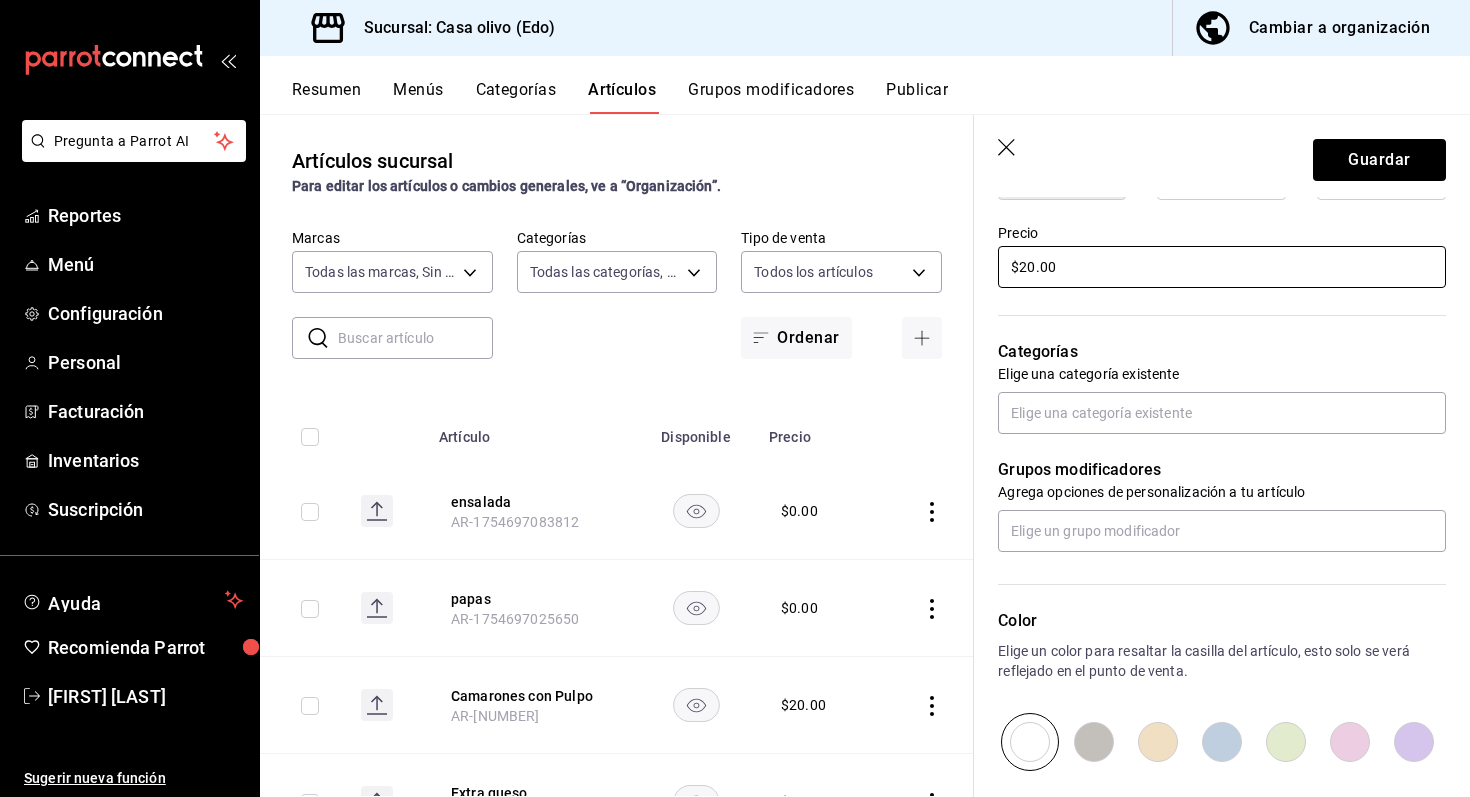 scroll, scrollTop: 581, scrollLeft: 0, axis: vertical 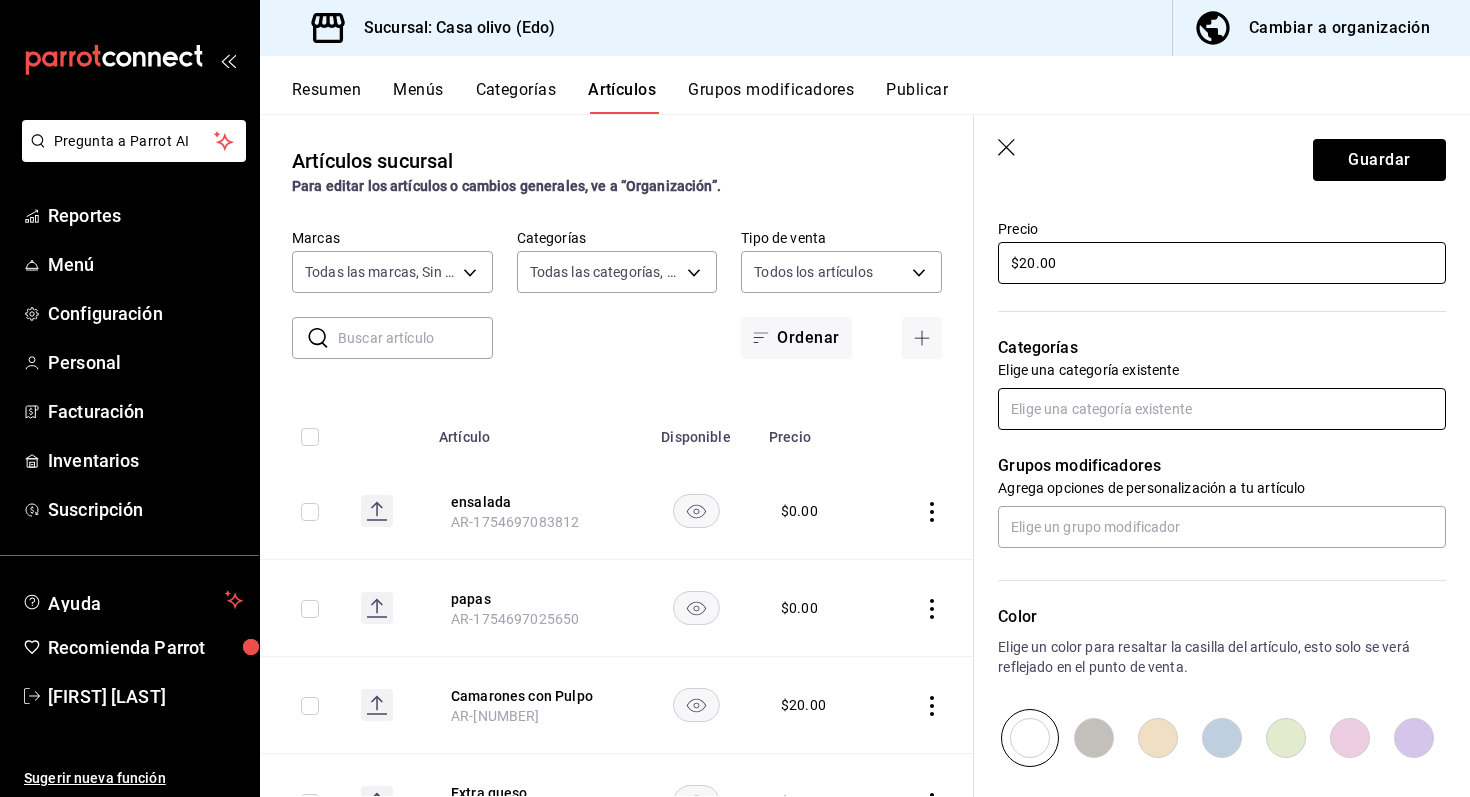 type on "$20.00" 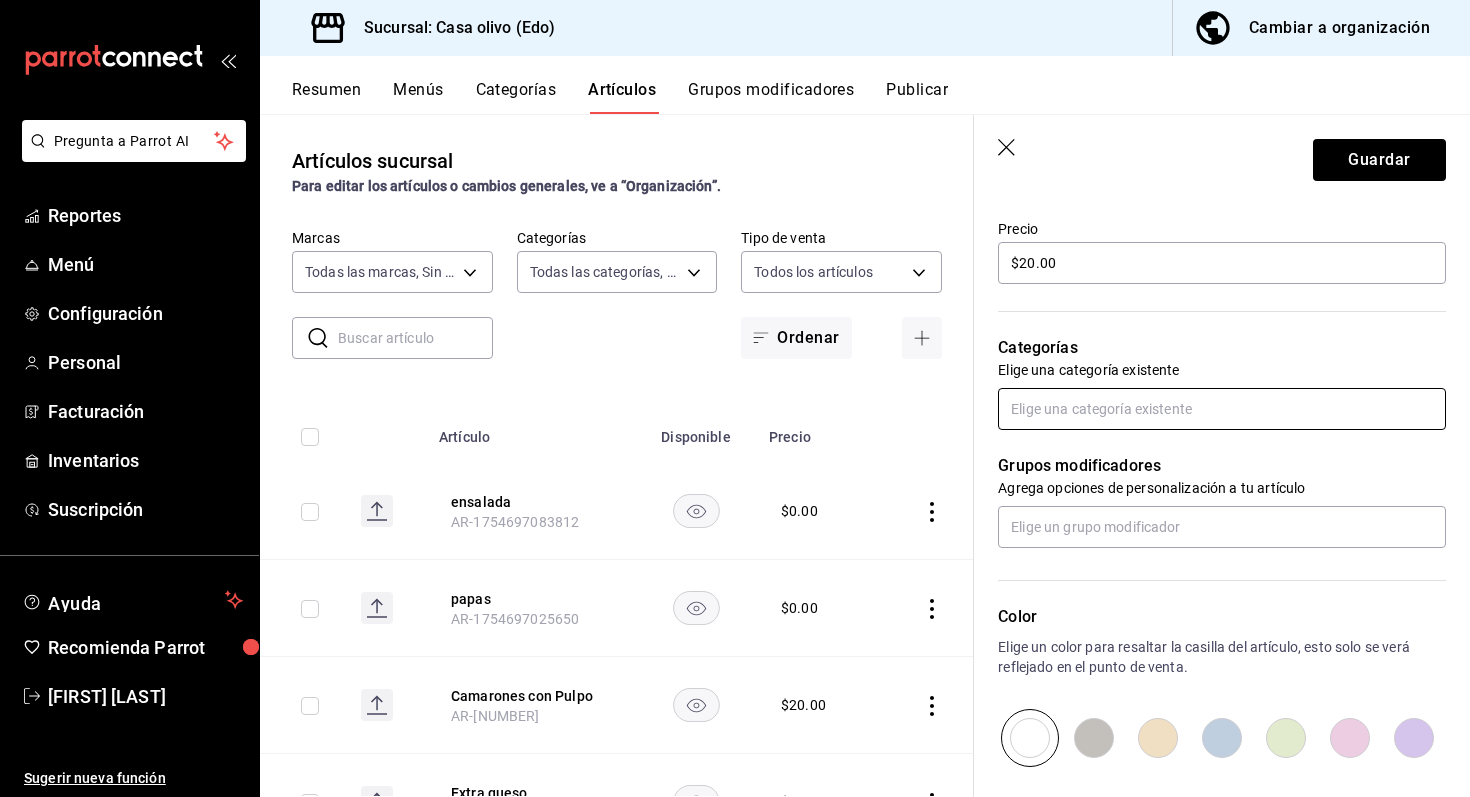 click at bounding box center (1222, 409) 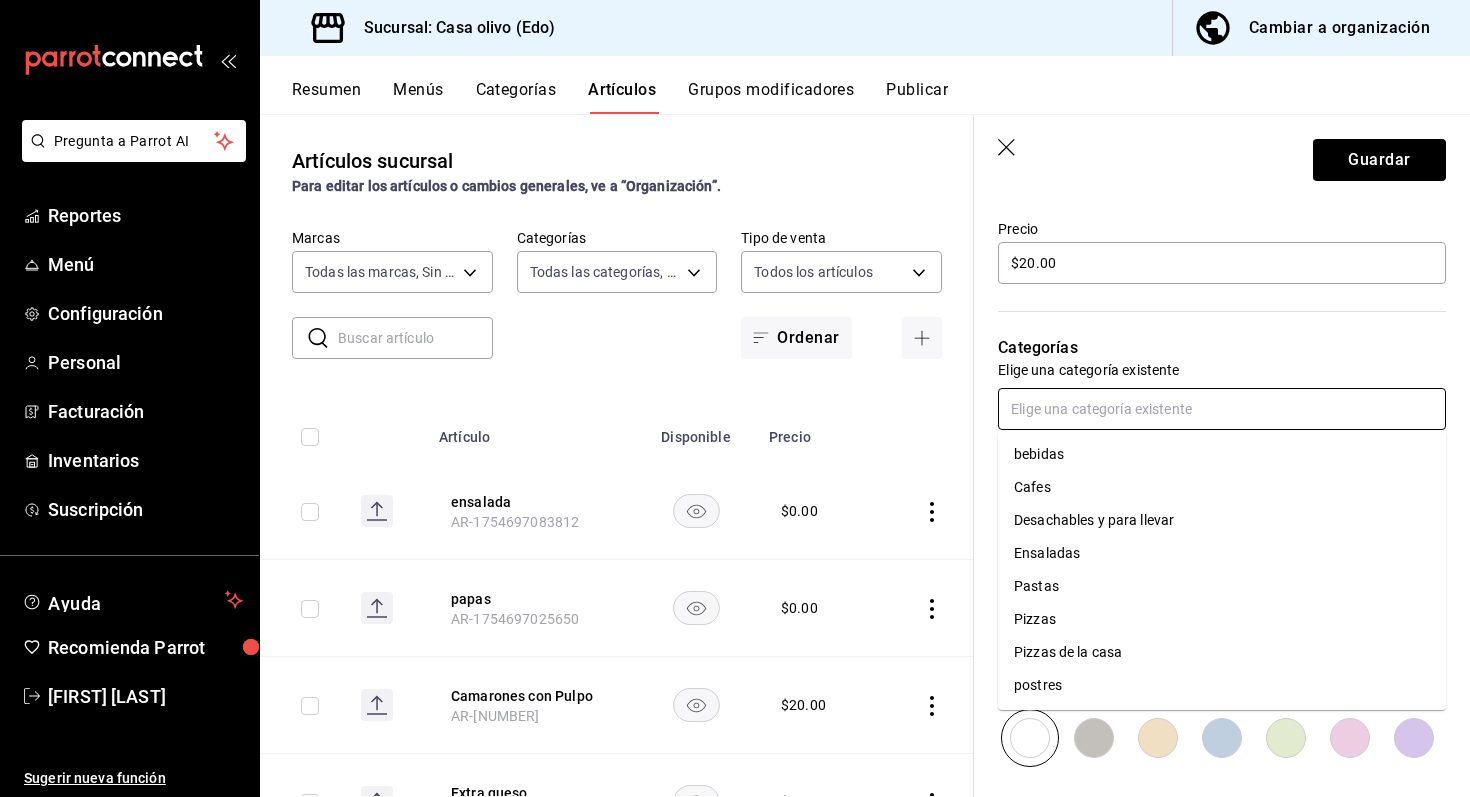 click on "bebidas" at bounding box center (1222, 454) 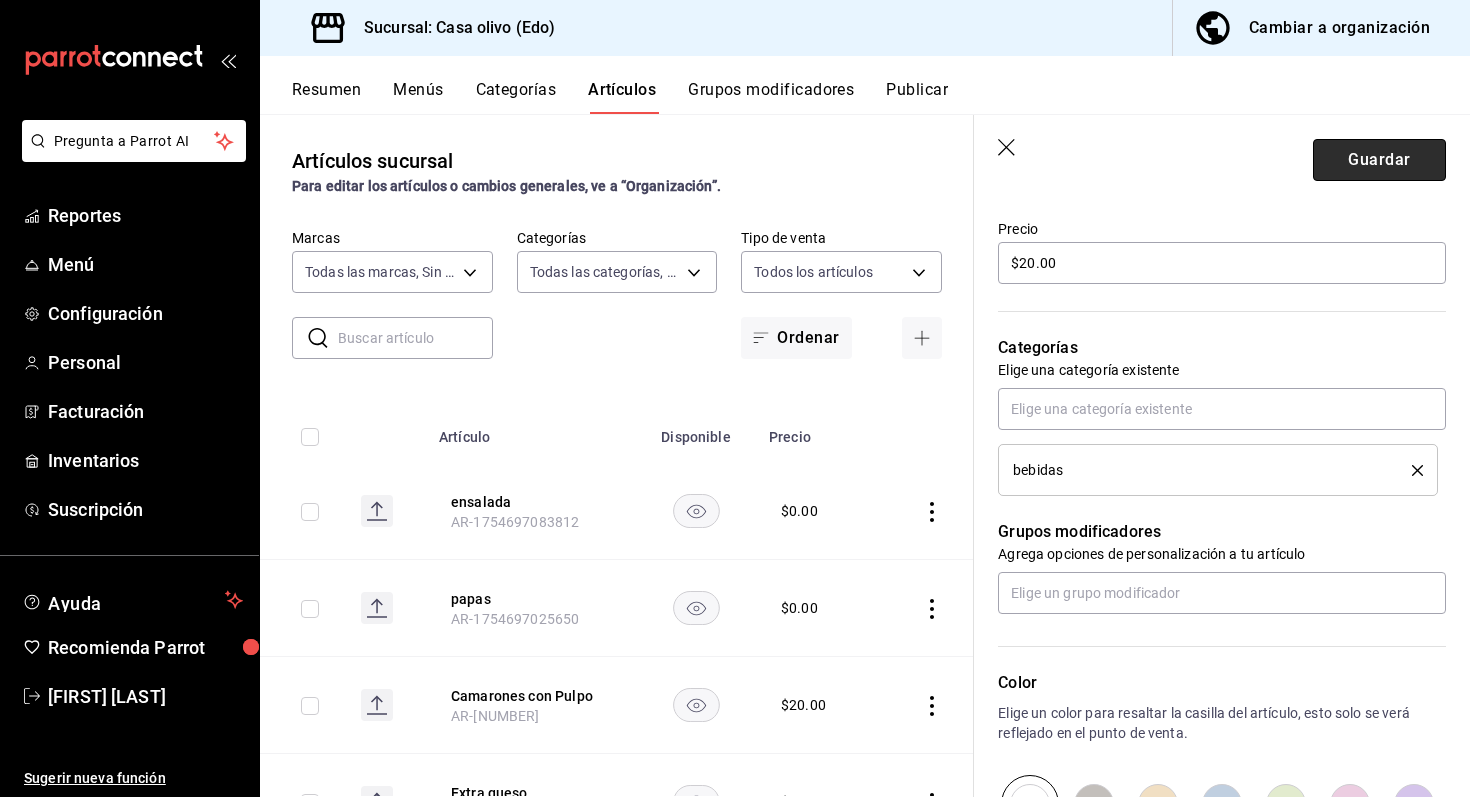 click on "Guardar" at bounding box center (1379, 160) 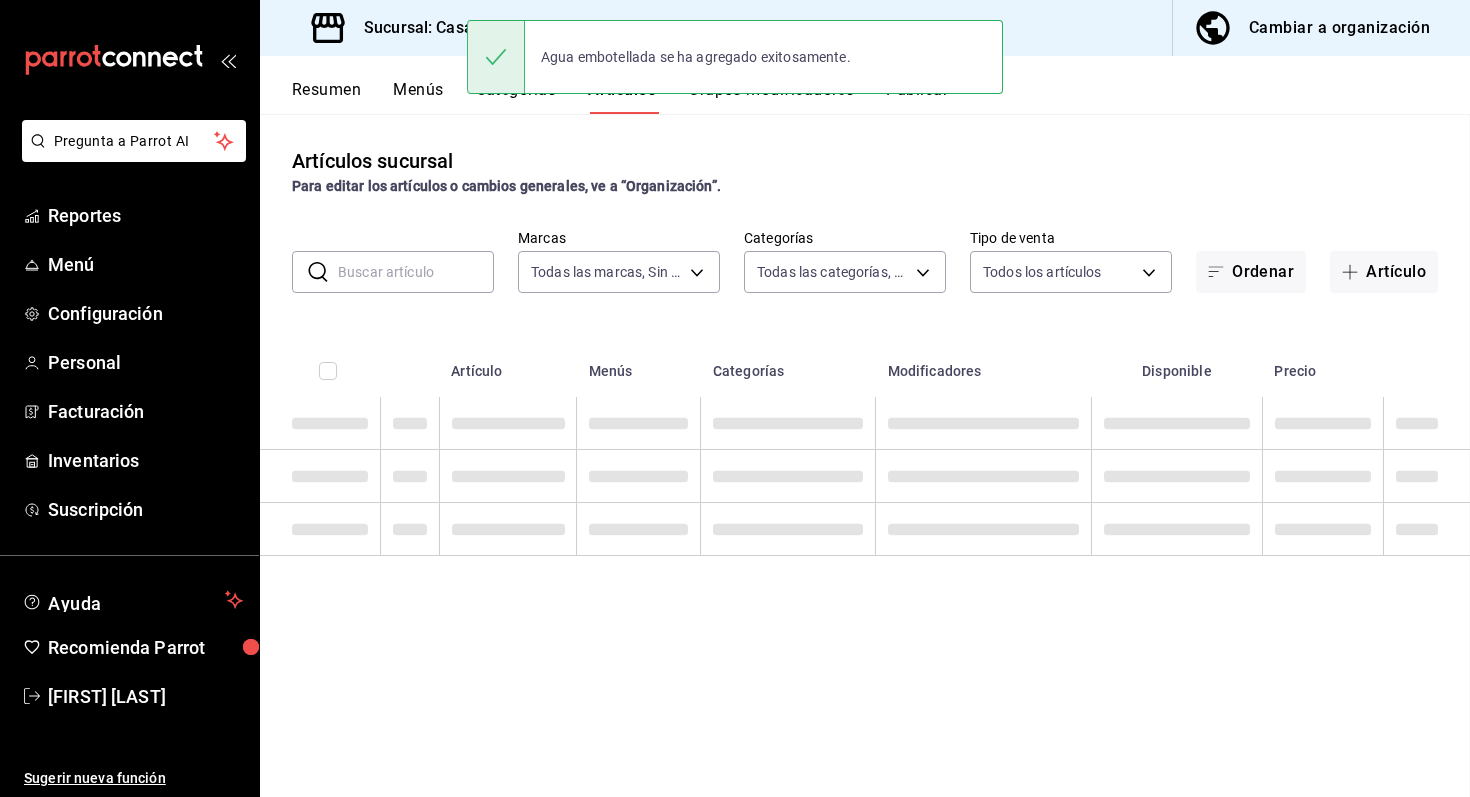 scroll, scrollTop: 0, scrollLeft: 0, axis: both 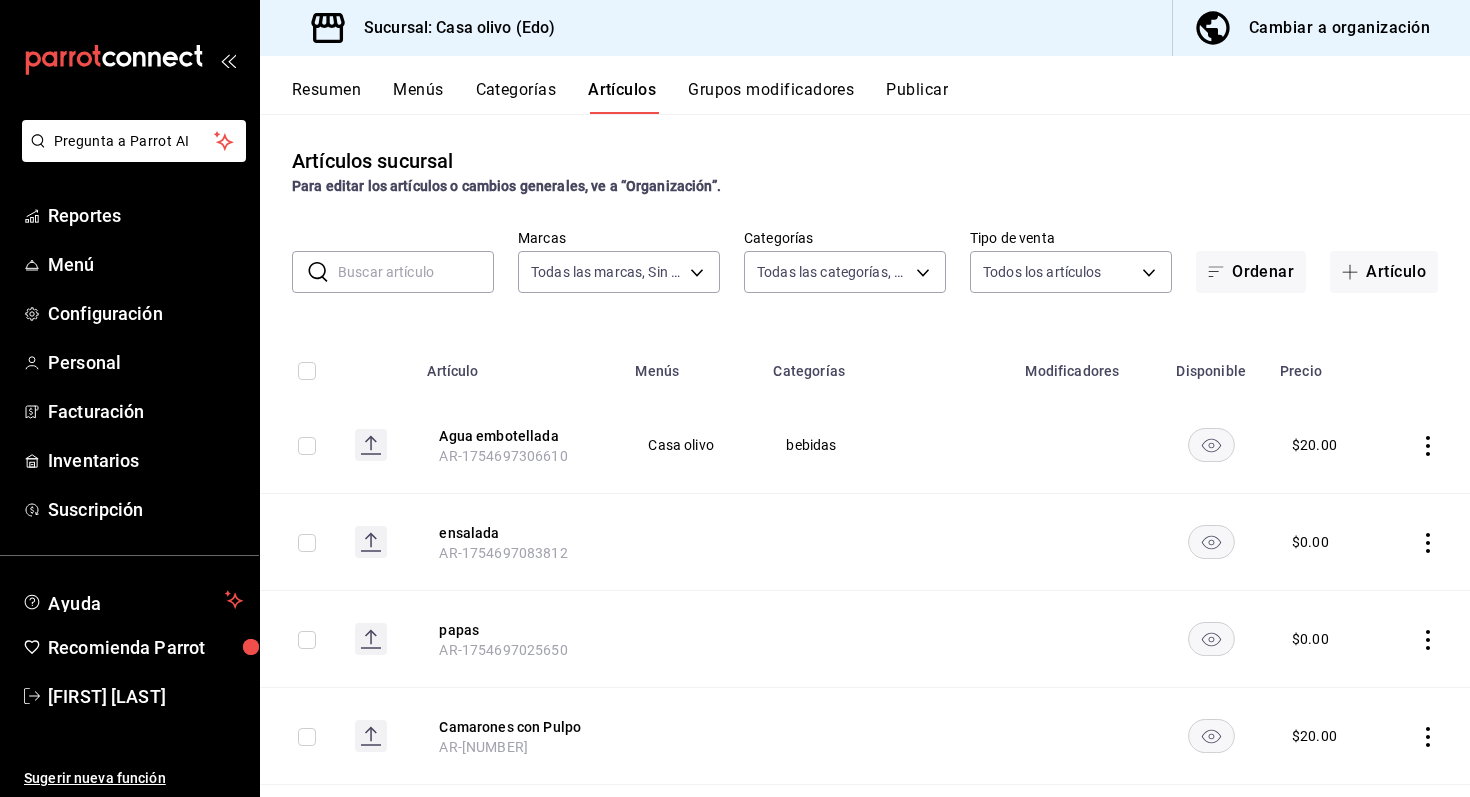 click on "Publicar" at bounding box center [917, 97] 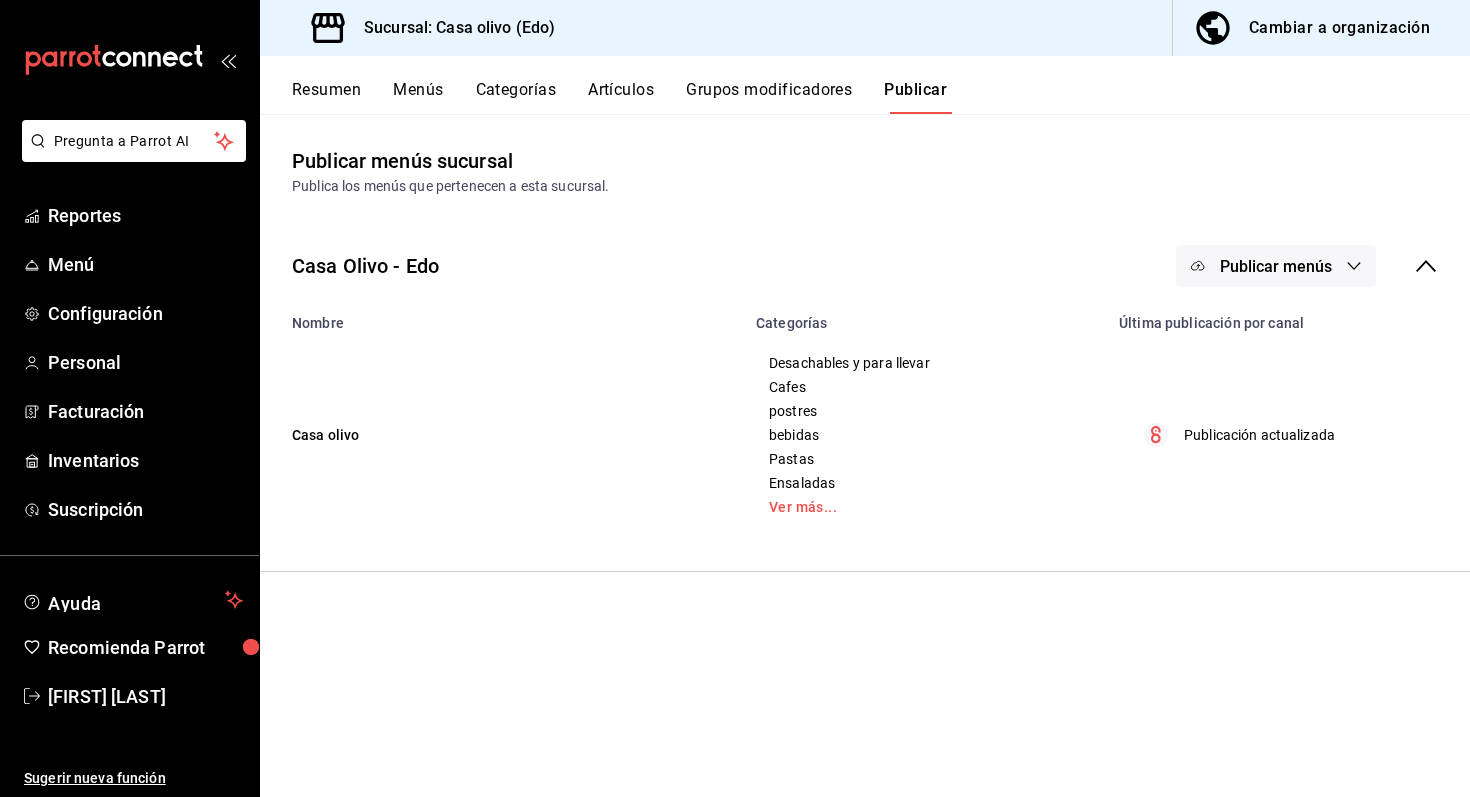 click on "Publicar menús" at bounding box center [1276, 266] 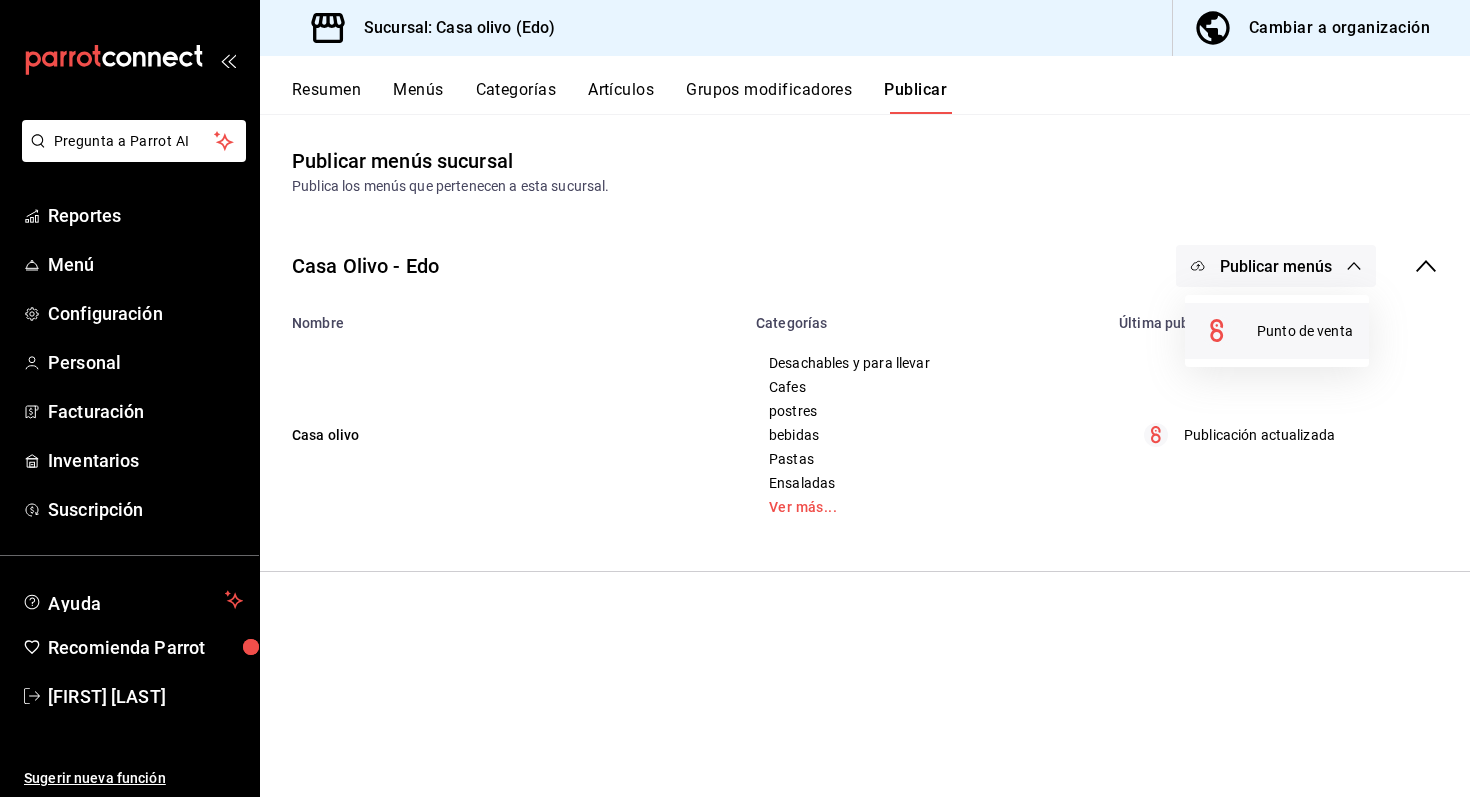click on "Punto de venta" at bounding box center (1305, 331) 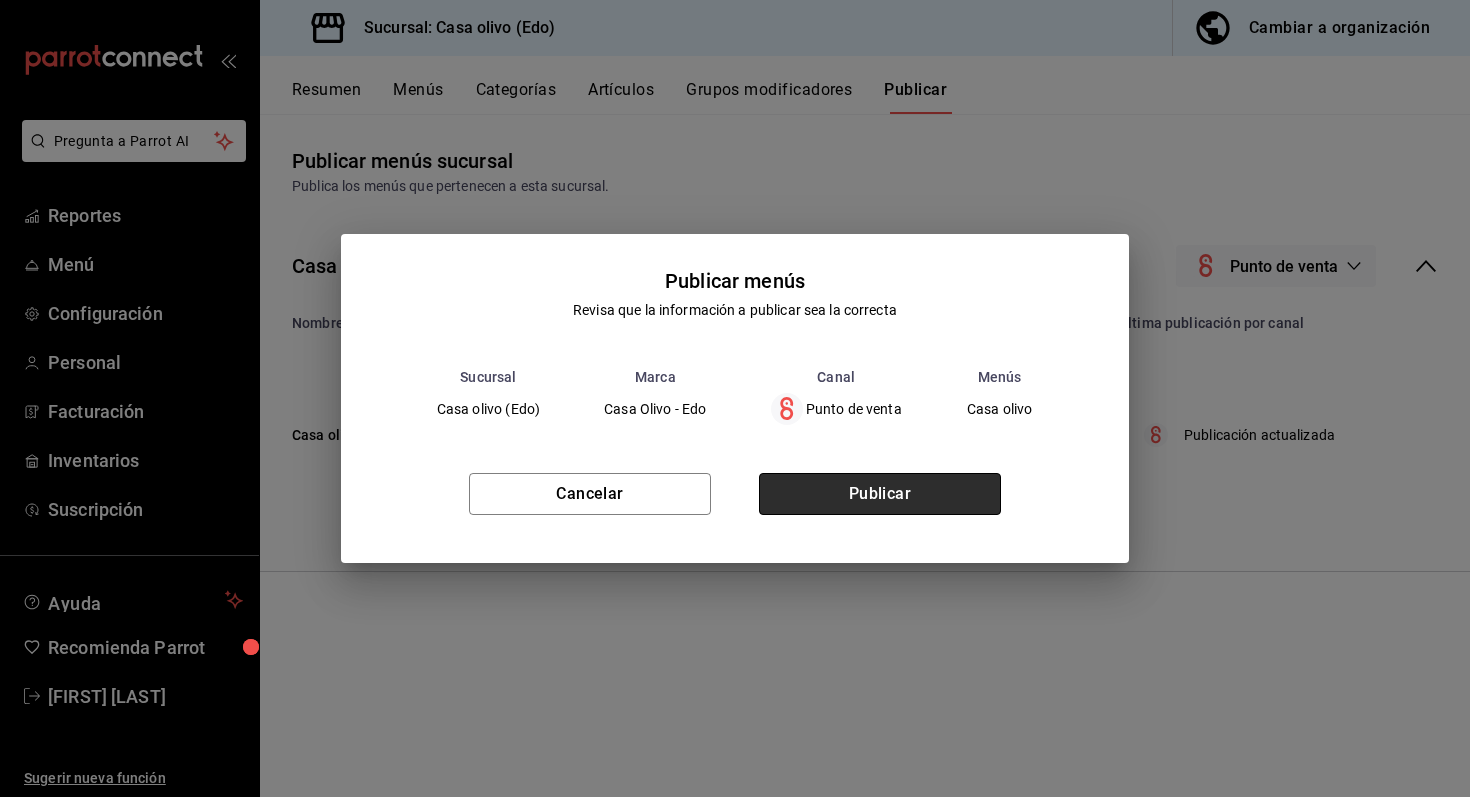 click on "Publicar" at bounding box center (880, 494) 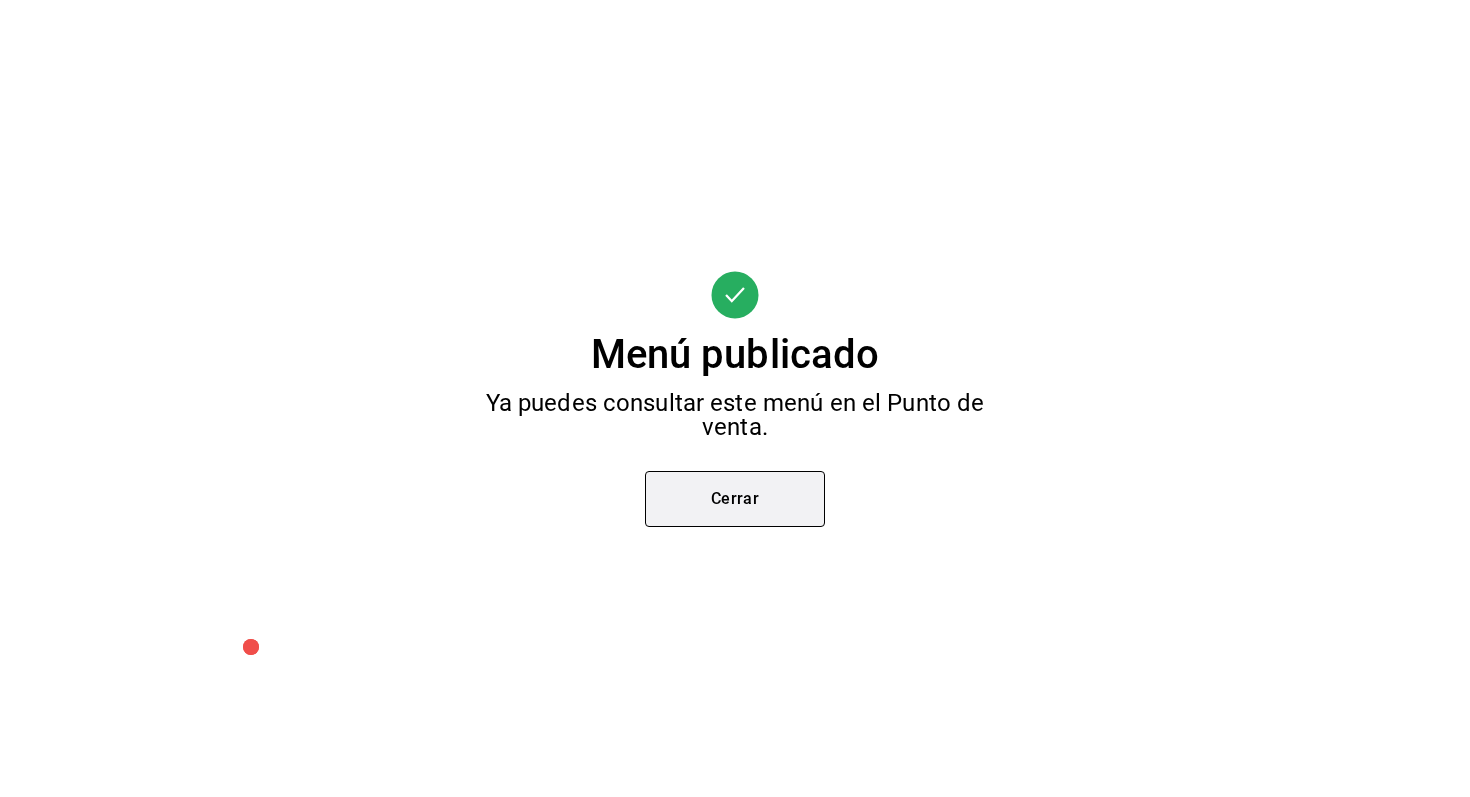 click on "Cerrar" at bounding box center (735, 499) 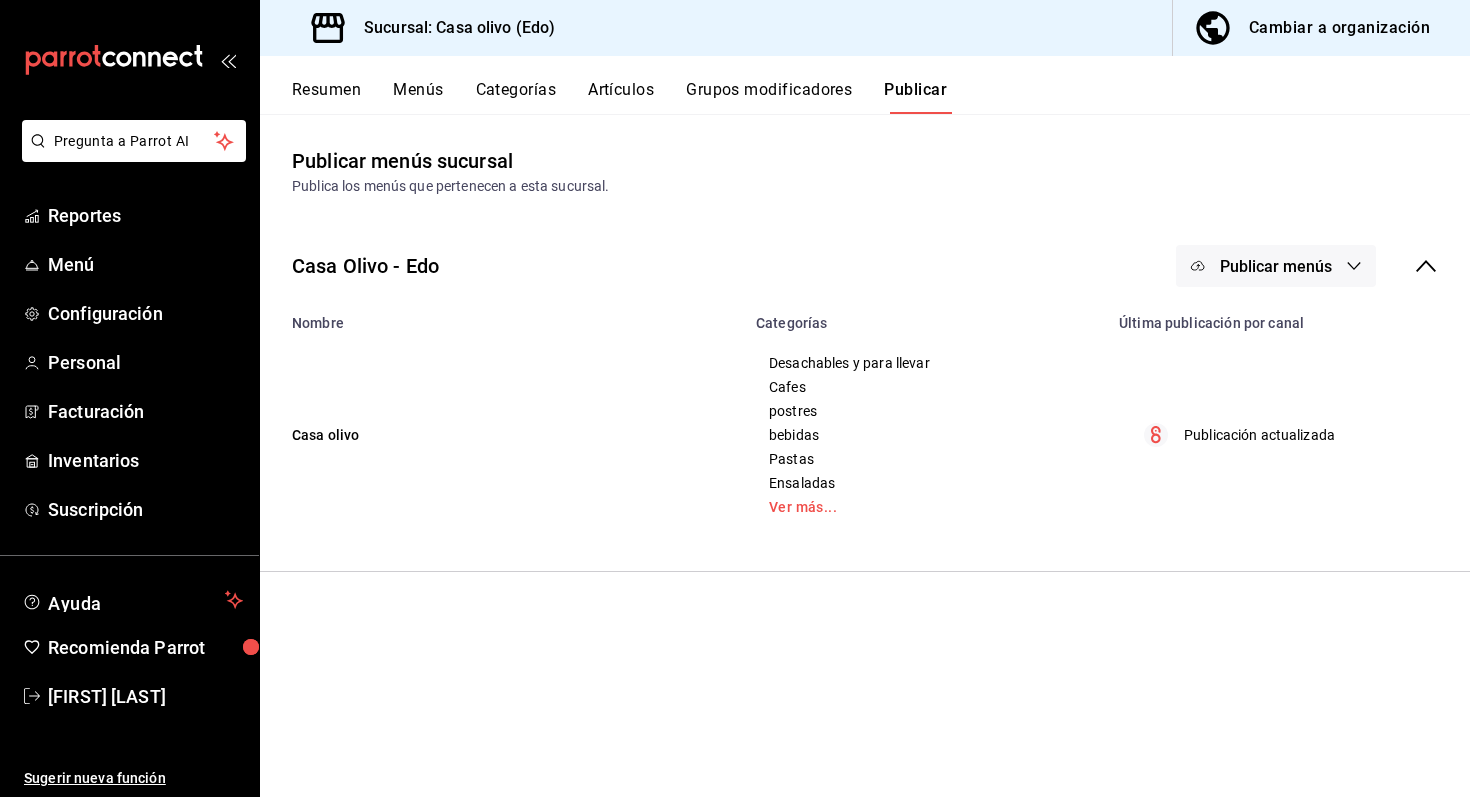 click on "Publicación actualizada" at bounding box center [1259, 435] 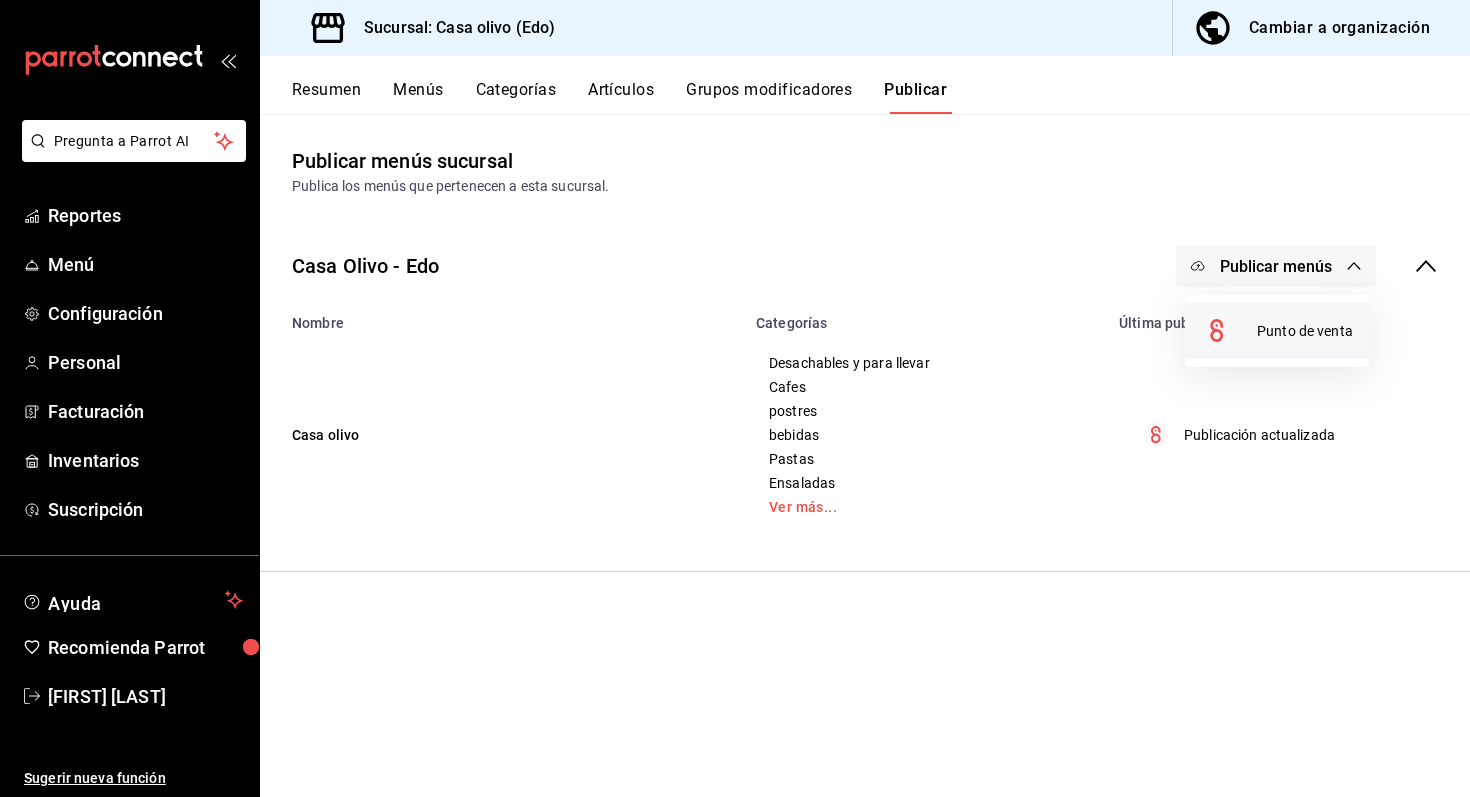 click on "Punto de venta" at bounding box center [1305, 331] 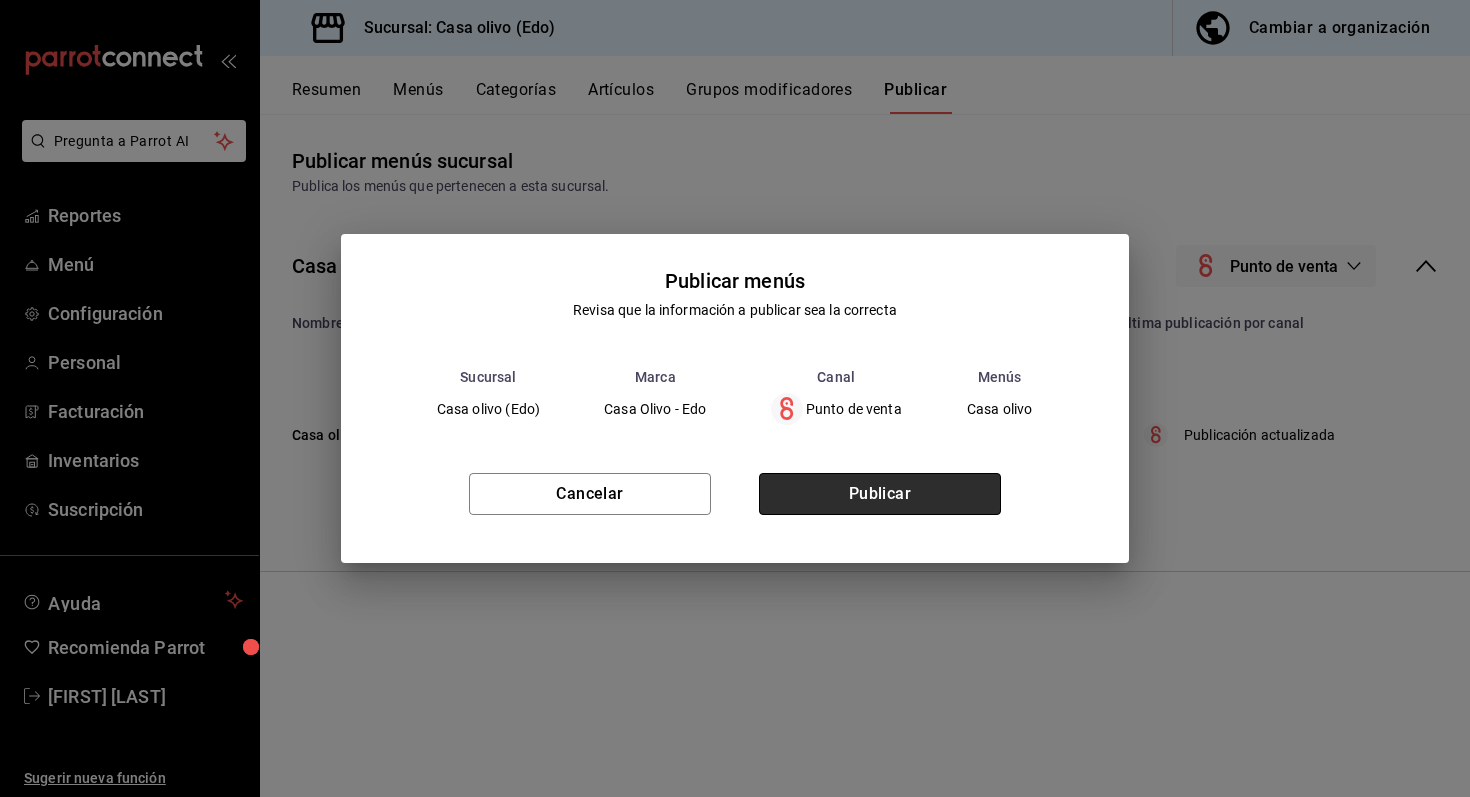 click on "Publicar" at bounding box center (880, 494) 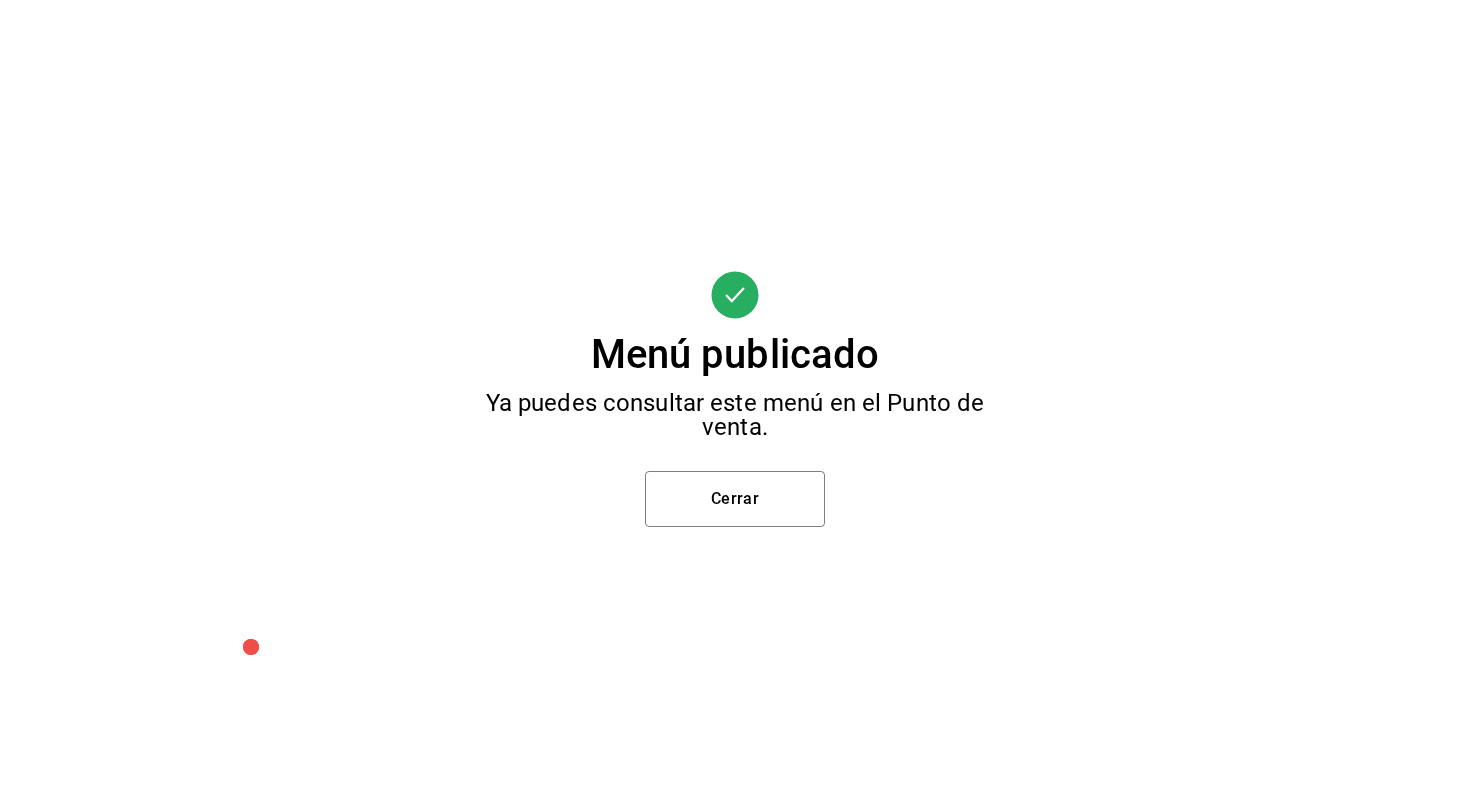 click on "Menú publicado Ya puedes consultar este menú en el Punto de venta. Cerrar" at bounding box center (735, 398) 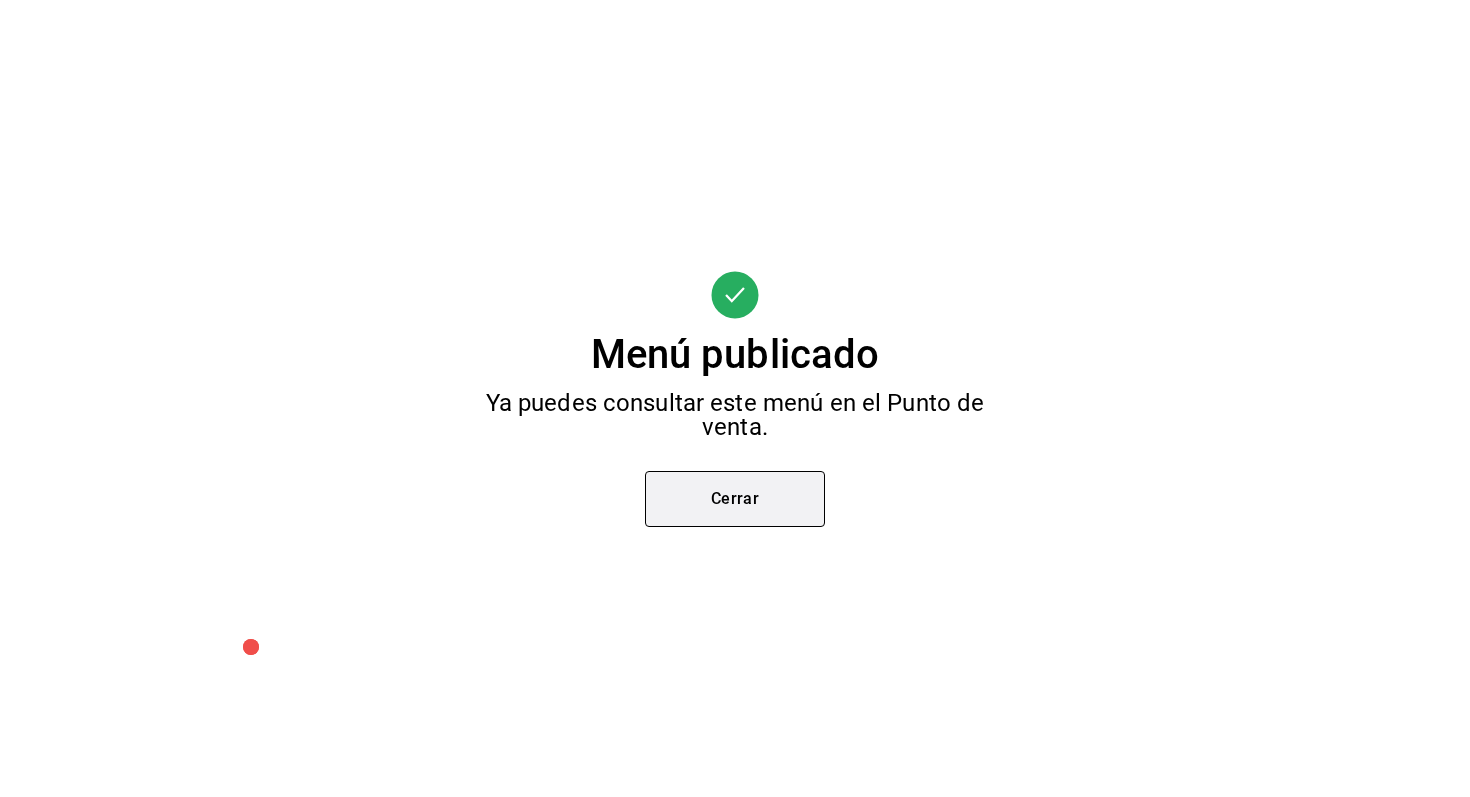 click on "Cerrar" at bounding box center [735, 499] 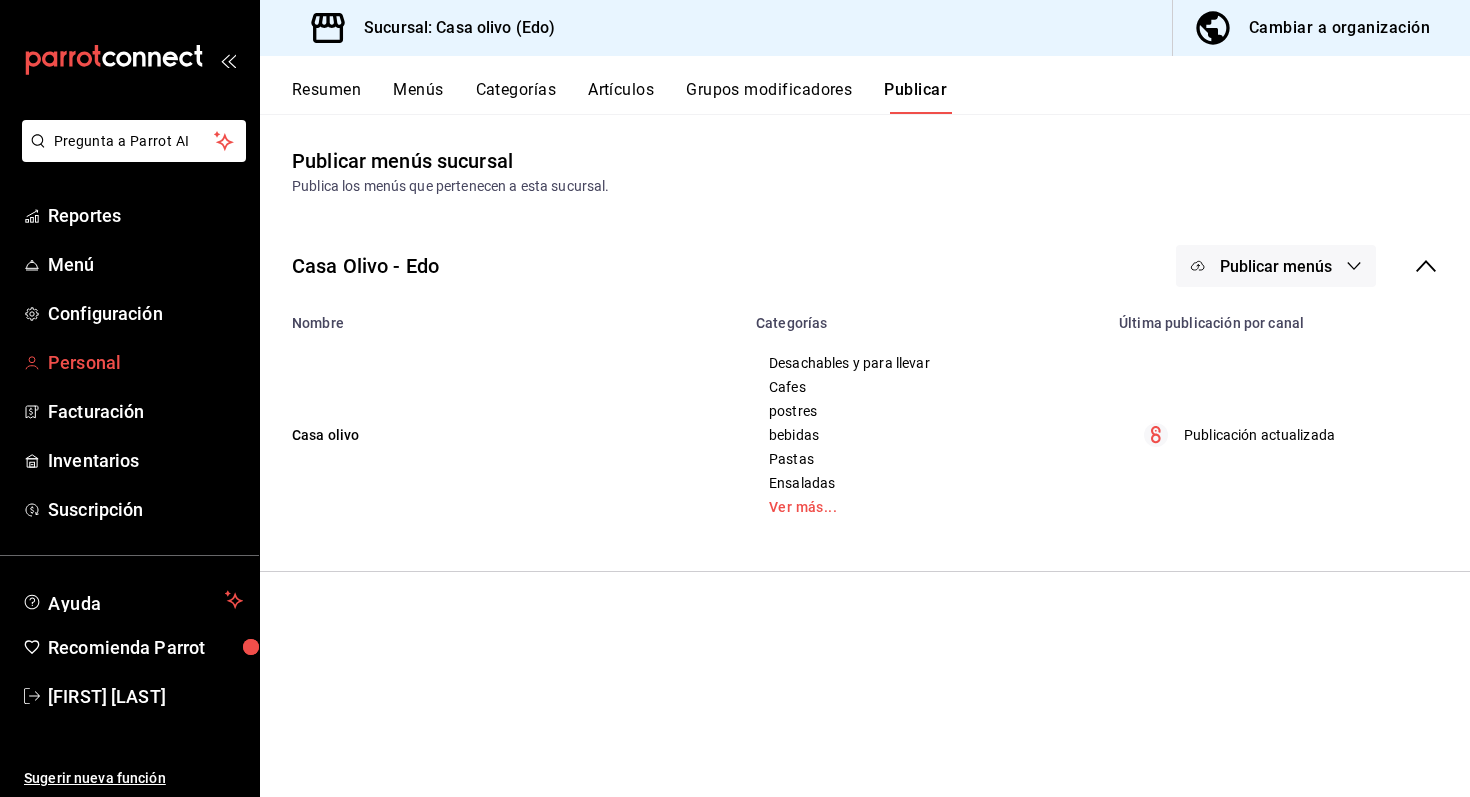 click on "Personal" at bounding box center [129, 362] 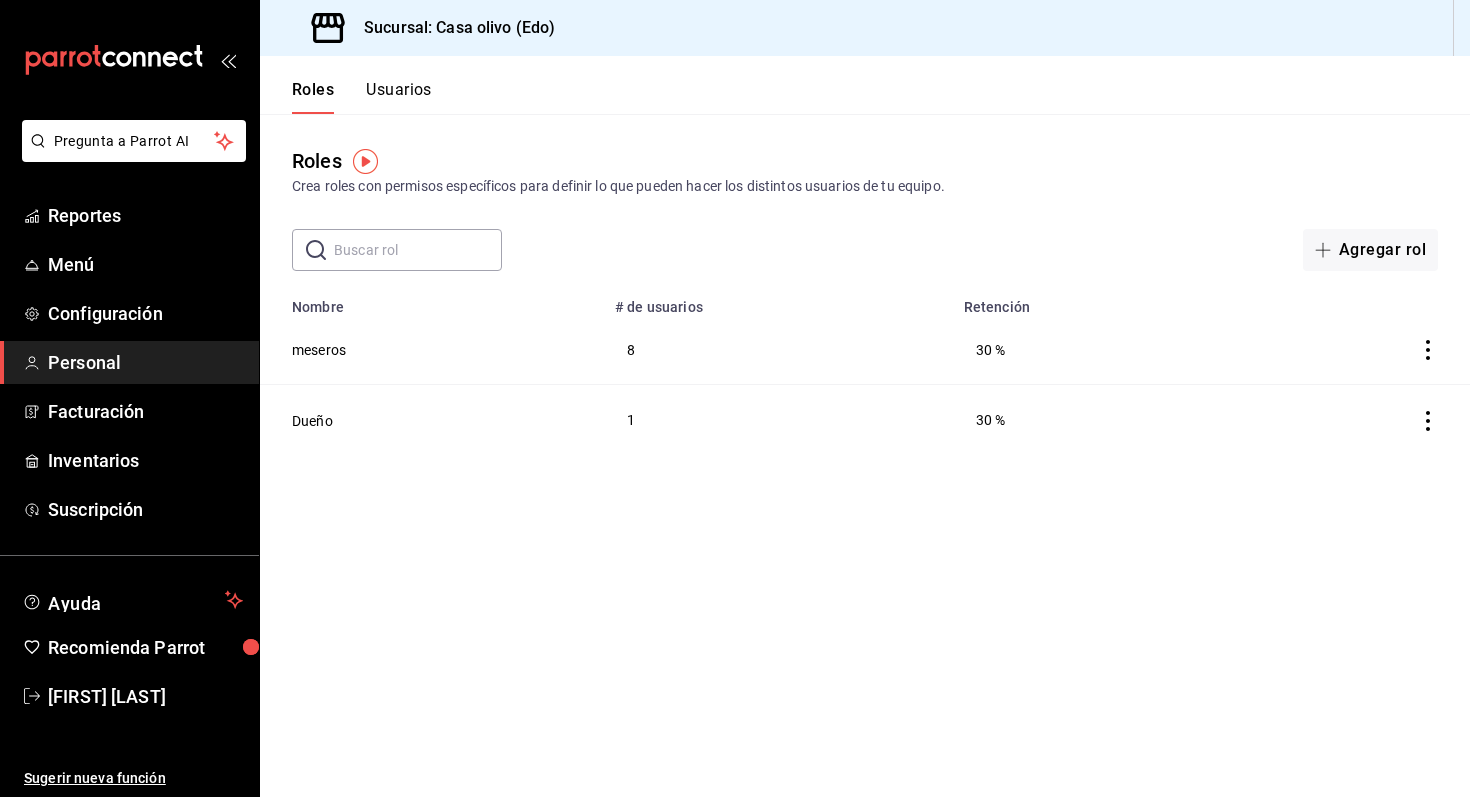 click on "Usuarios" at bounding box center [399, 97] 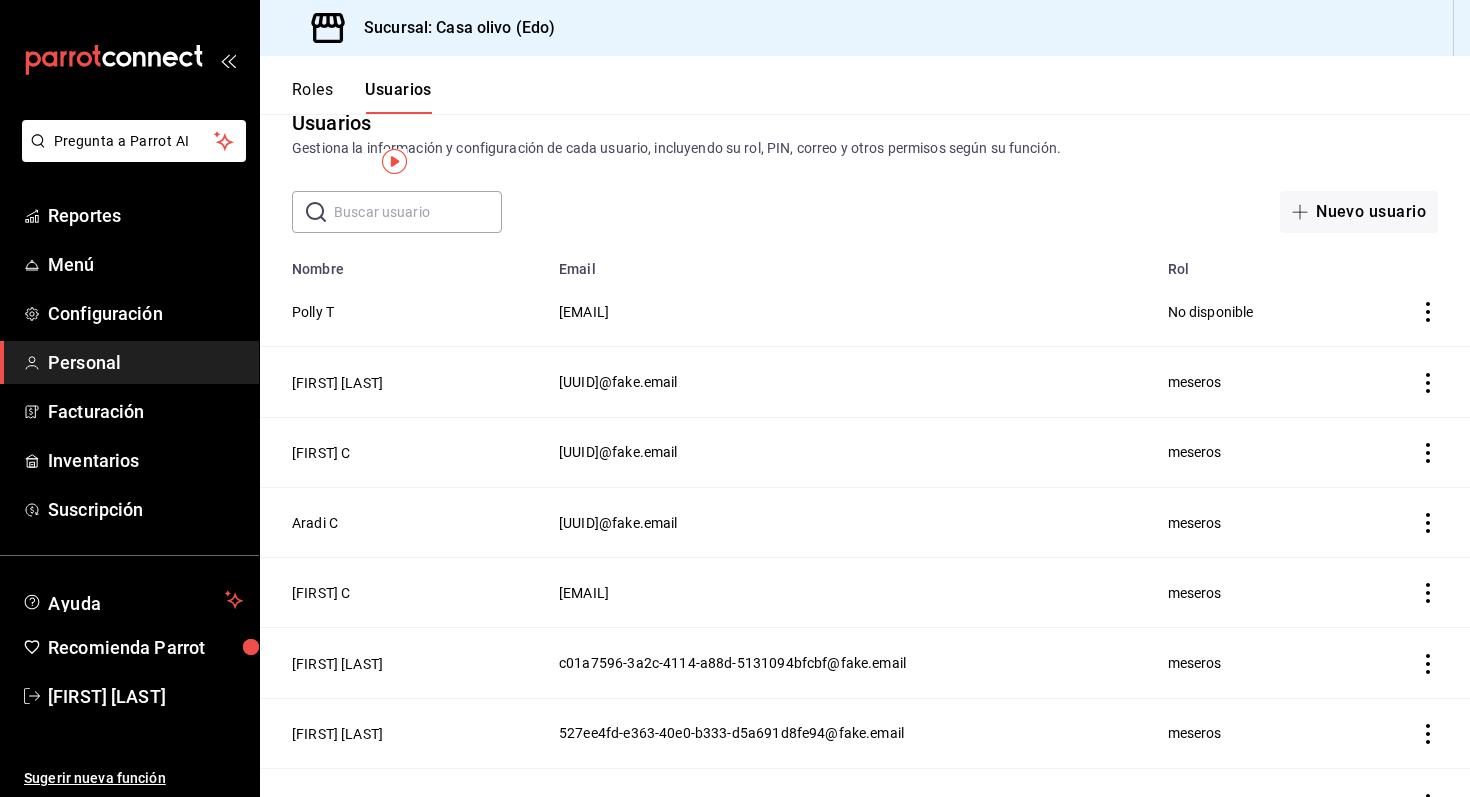 scroll, scrollTop: 0, scrollLeft: 0, axis: both 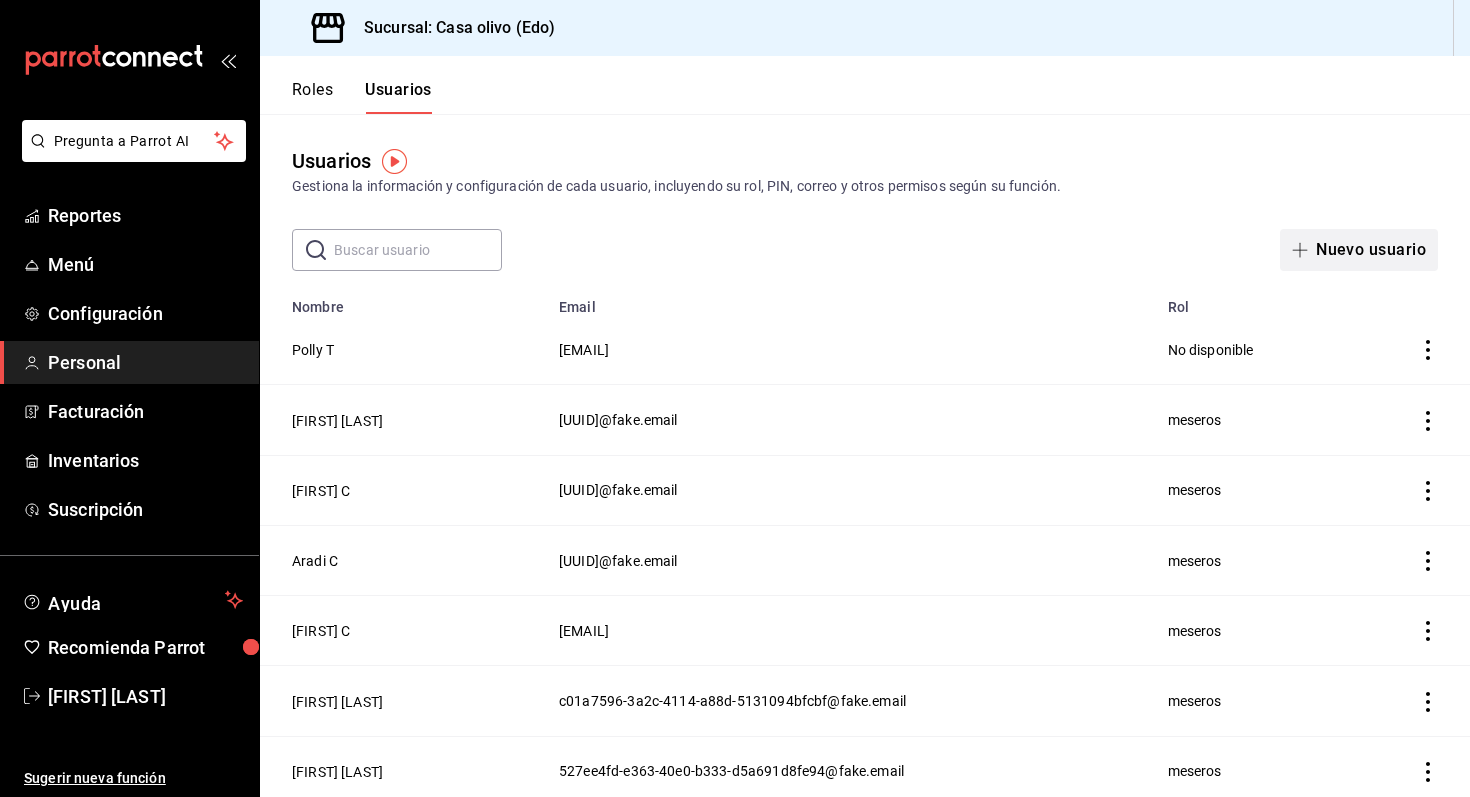click on "Nuevo usuario" at bounding box center [1359, 250] 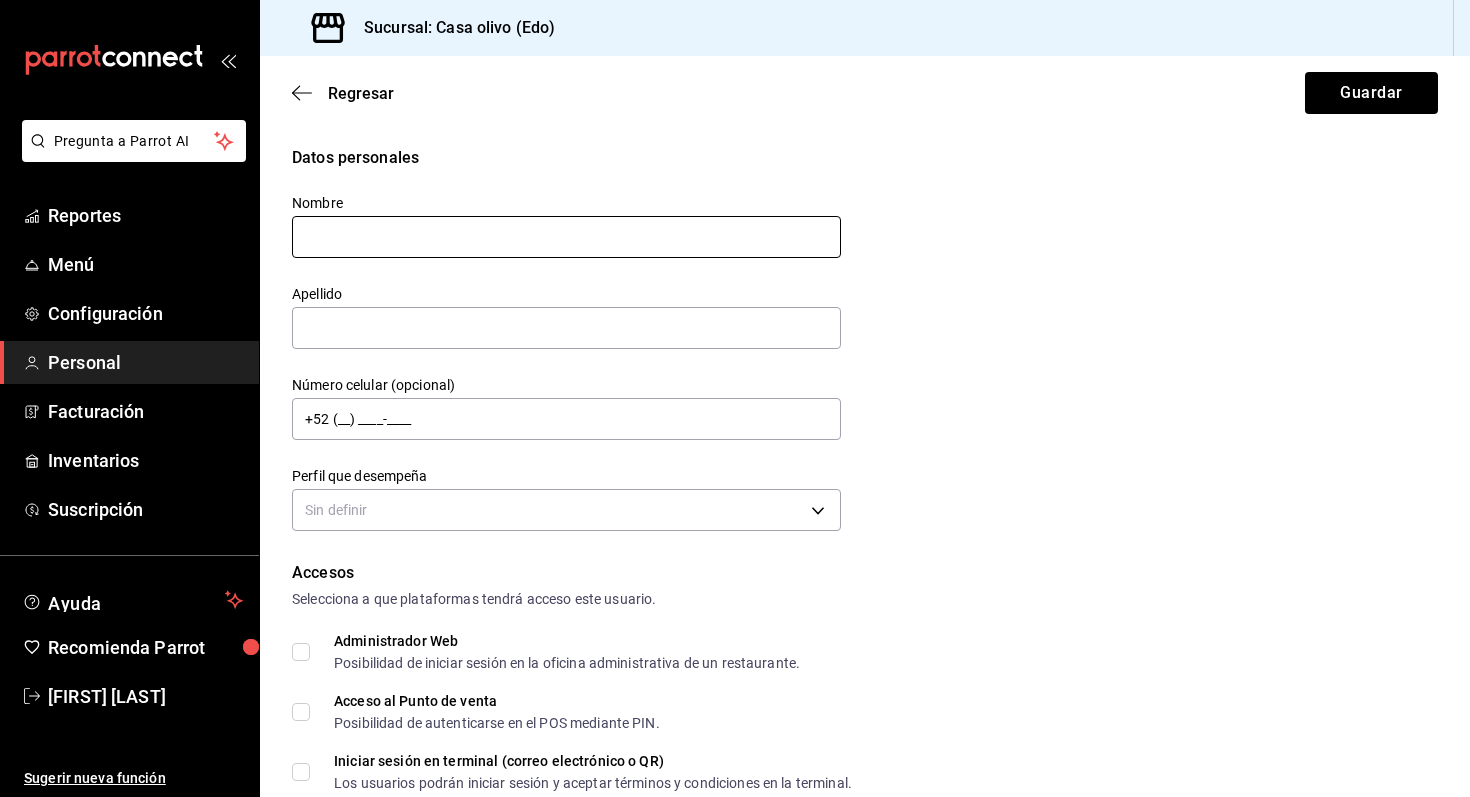 click at bounding box center (566, 237) 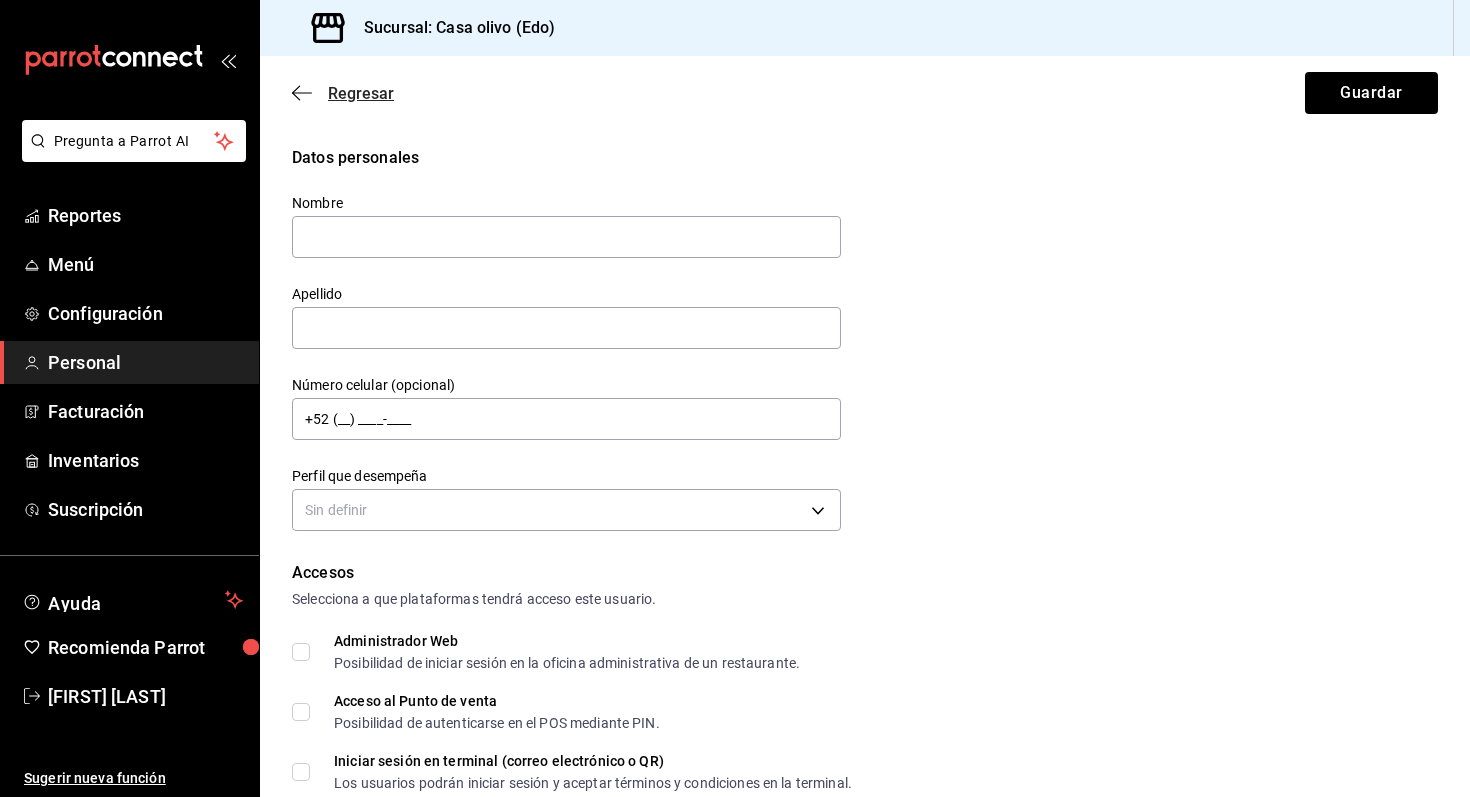 click on "Regresar" at bounding box center (361, 93) 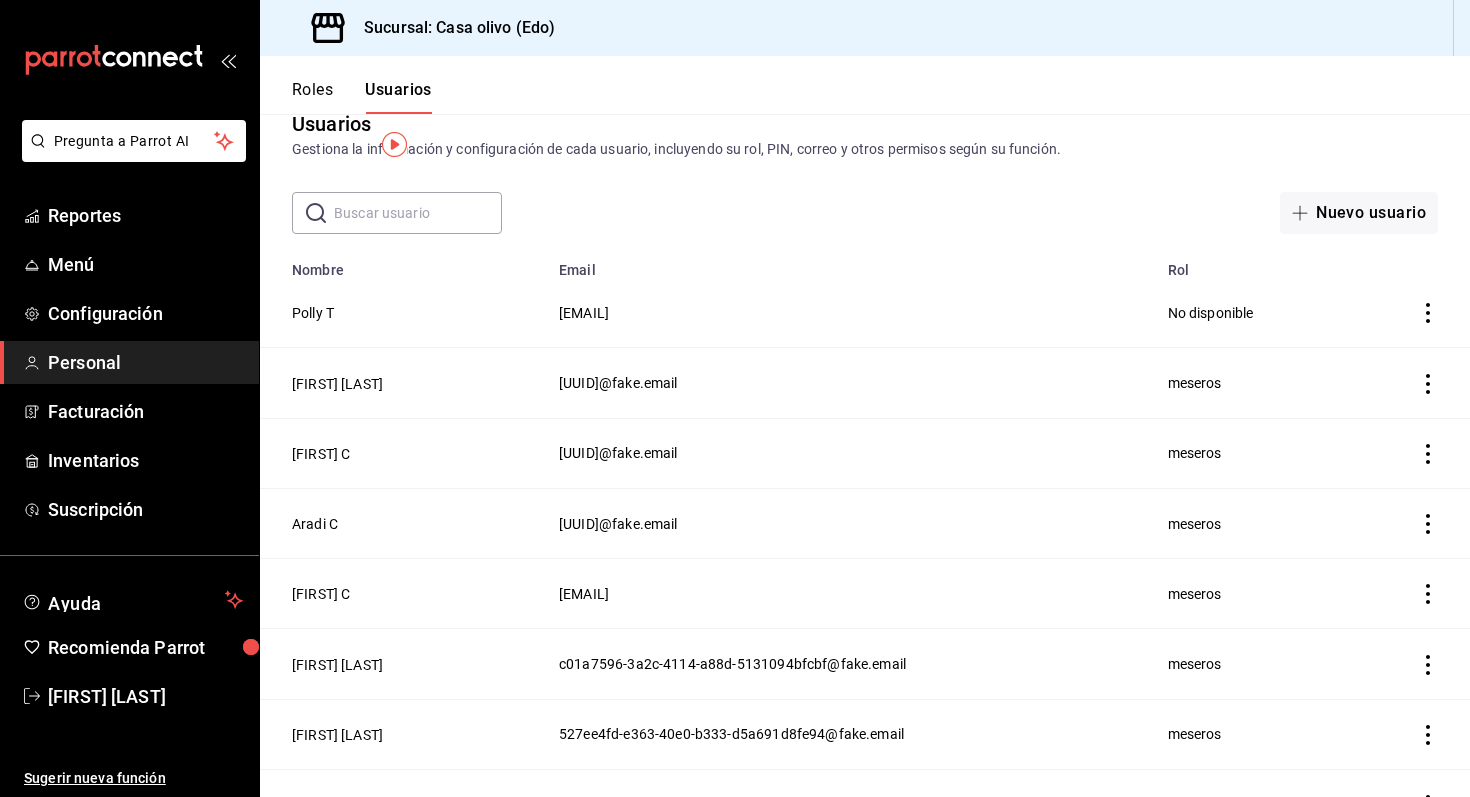 scroll, scrollTop: 39, scrollLeft: 0, axis: vertical 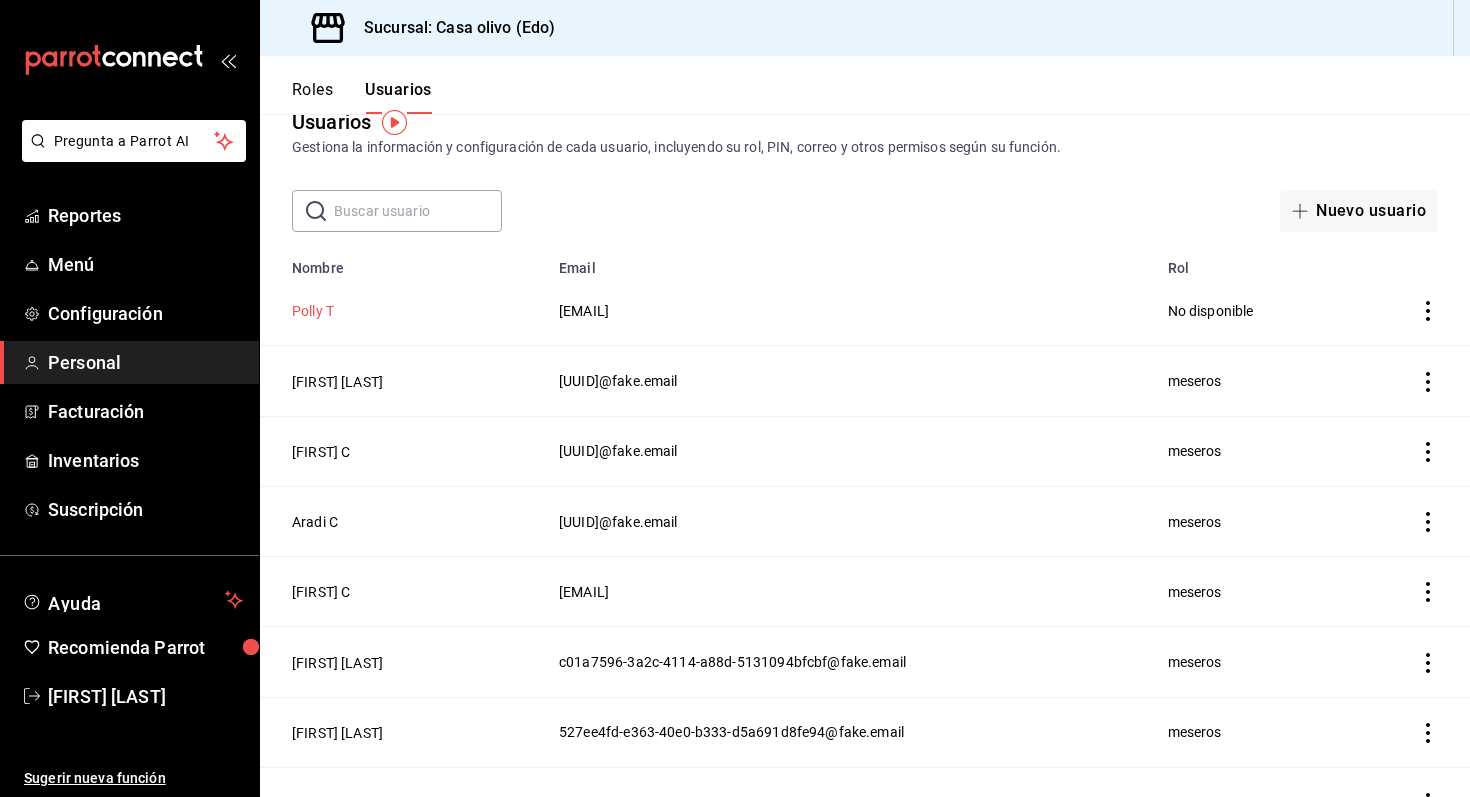 click on "Polly T" at bounding box center [313, 311] 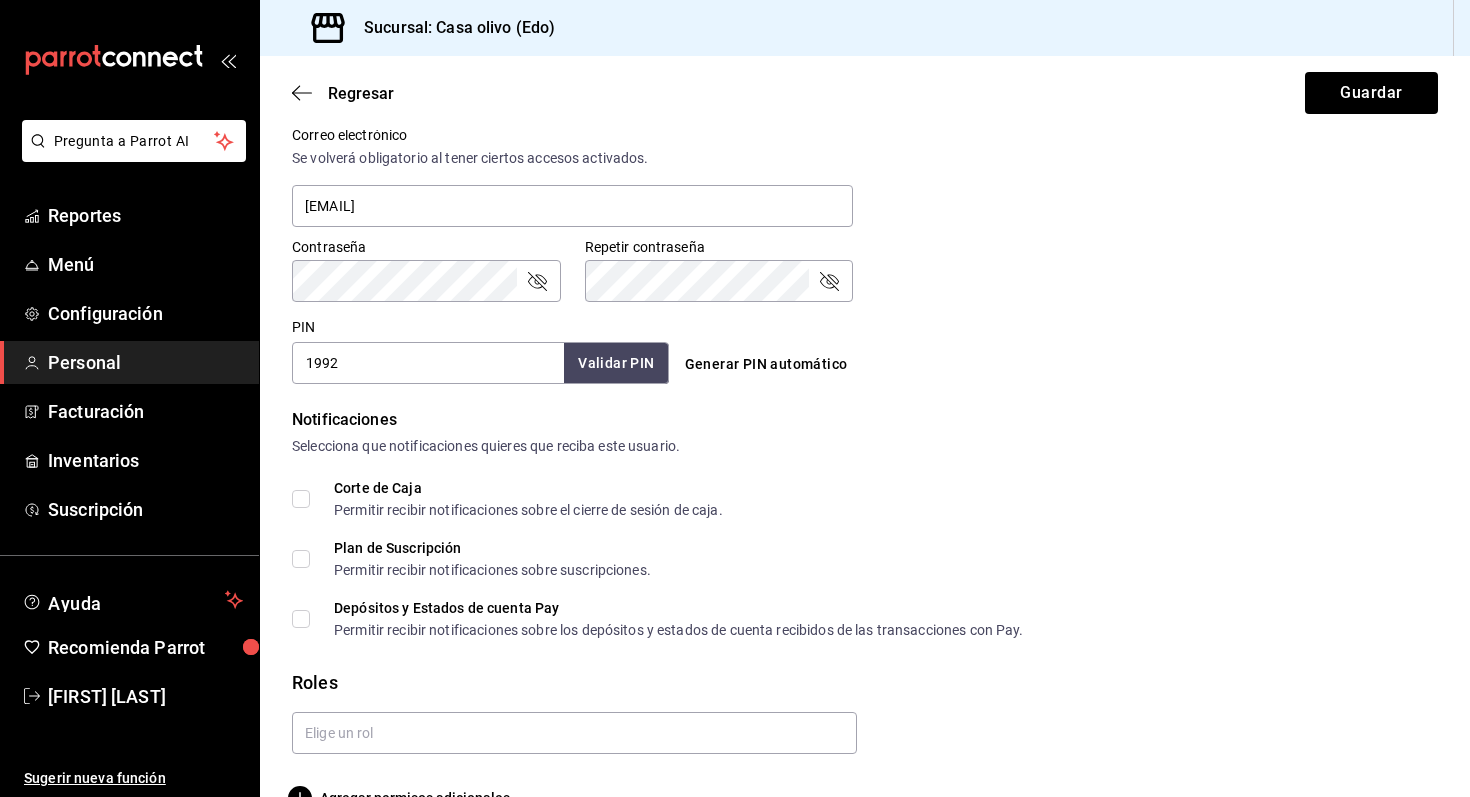 scroll, scrollTop: 801, scrollLeft: 0, axis: vertical 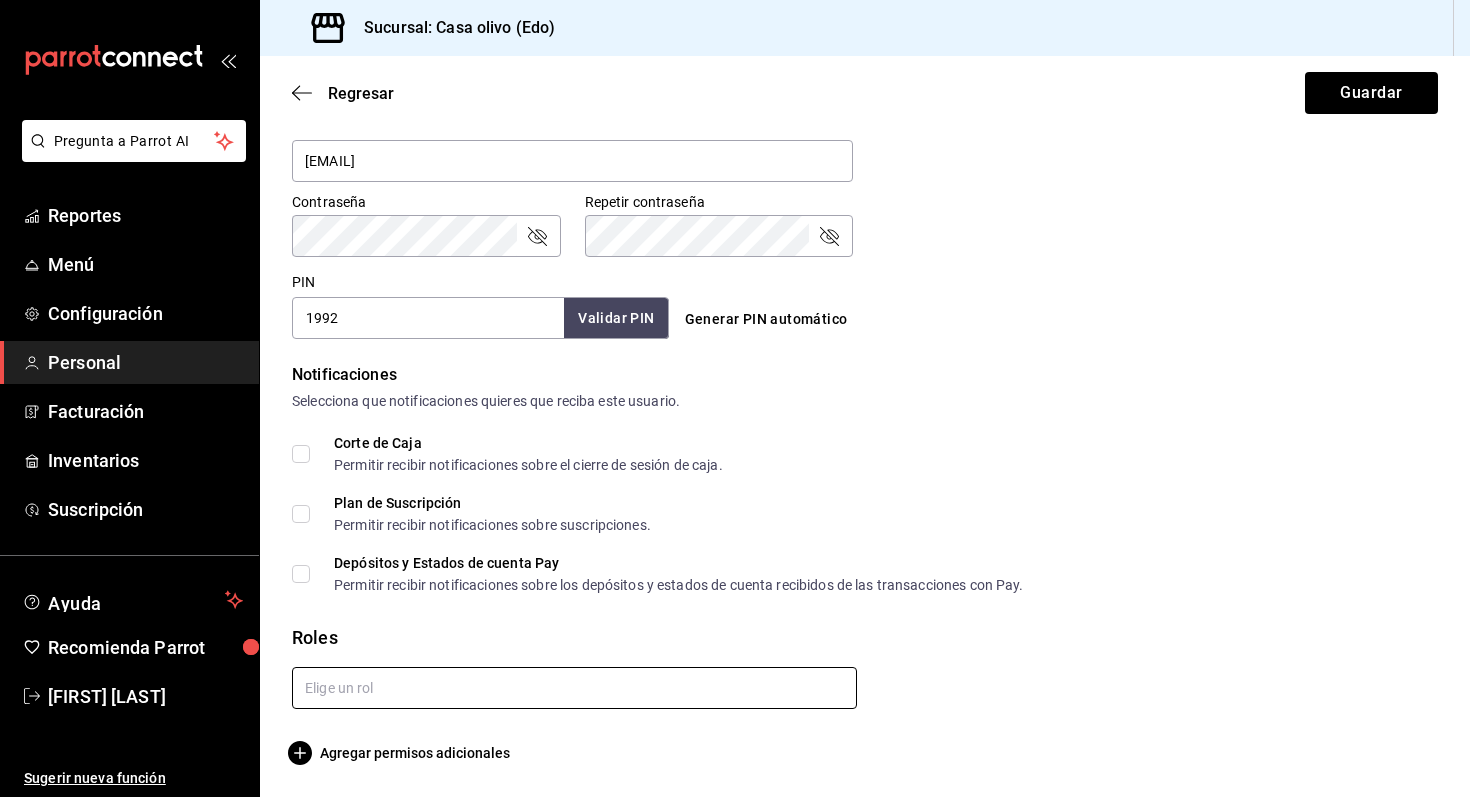 click at bounding box center [574, 688] 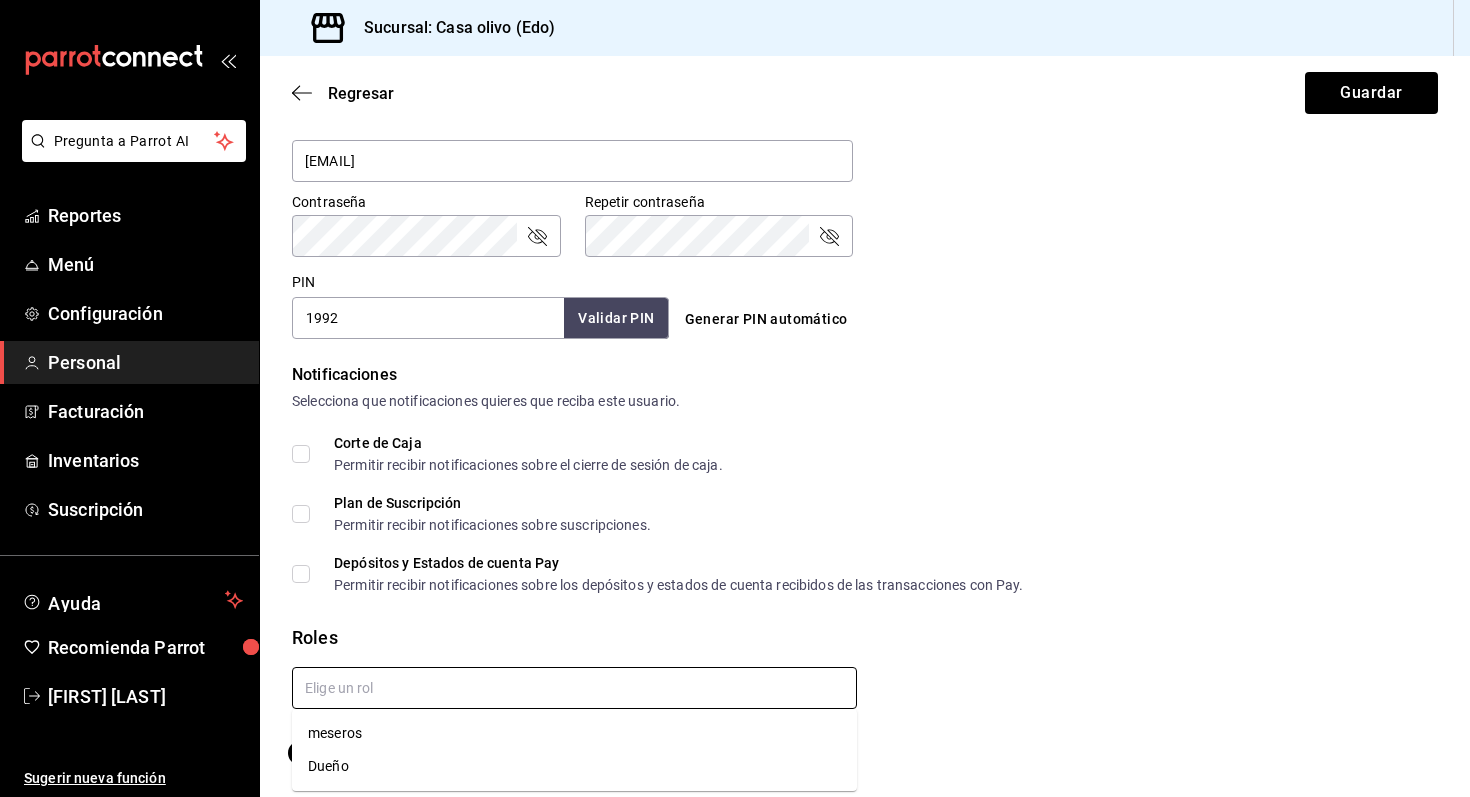 click on "meseros" at bounding box center (574, 733) 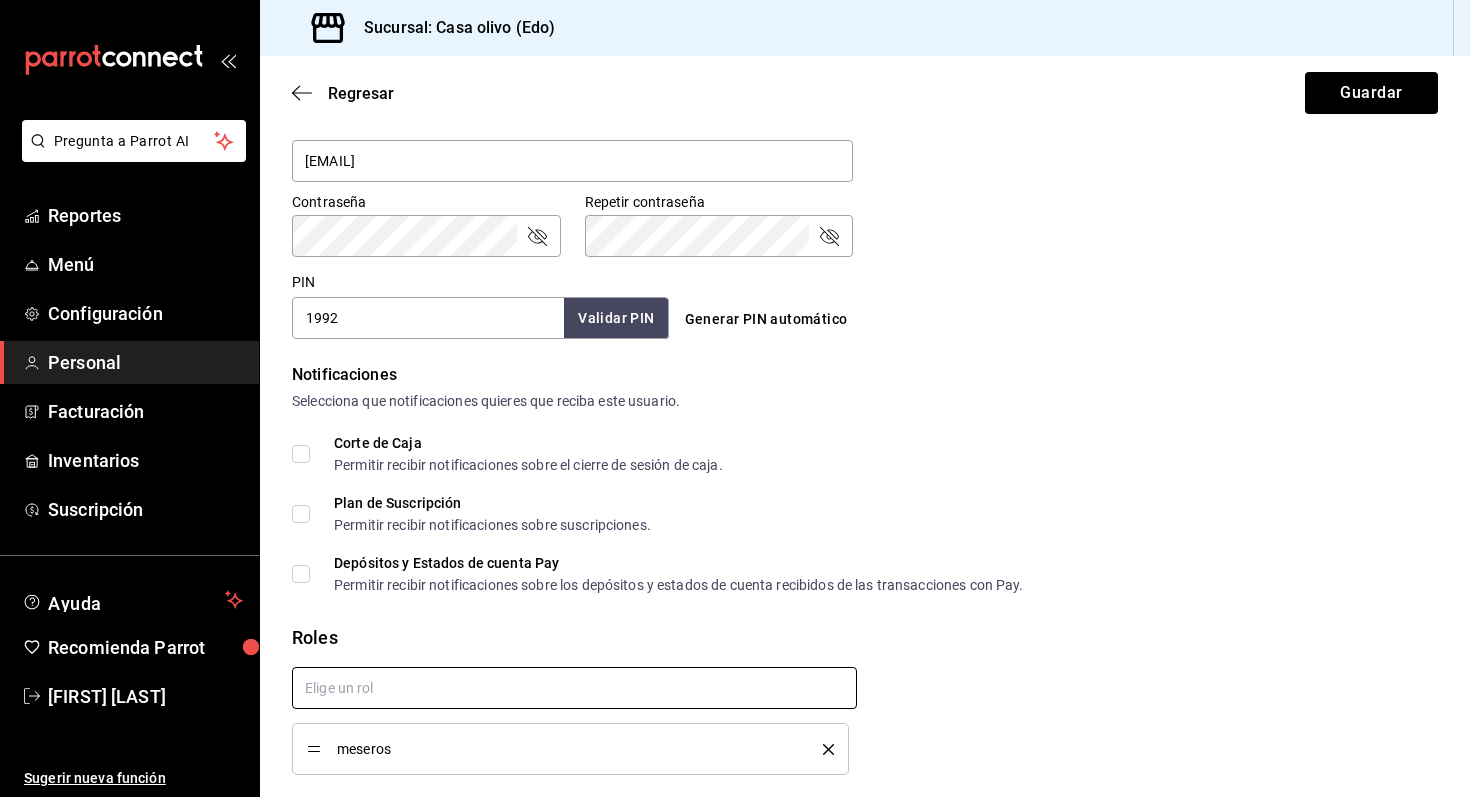 scroll, scrollTop: 867, scrollLeft: 0, axis: vertical 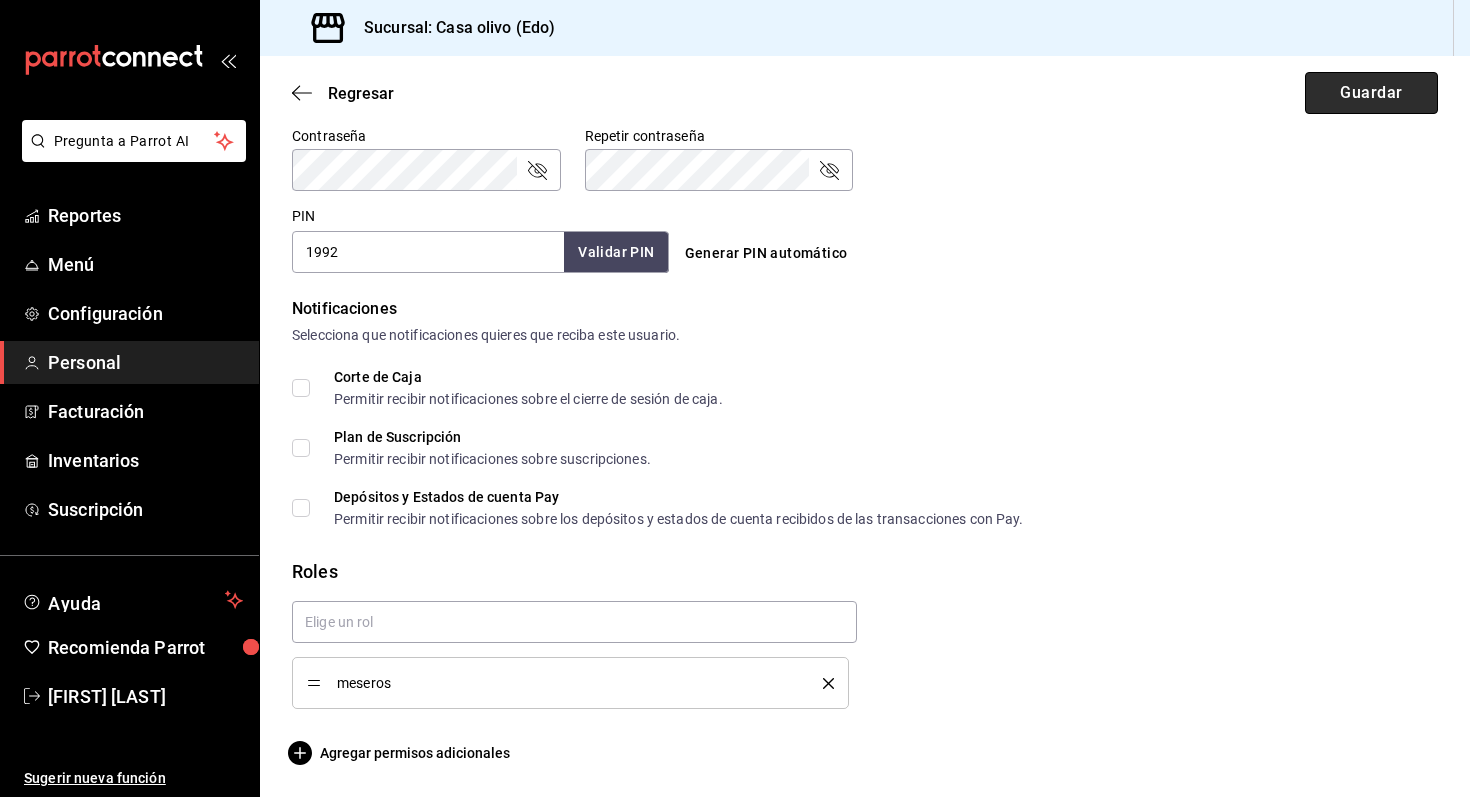 click on "Guardar" at bounding box center (1371, 93) 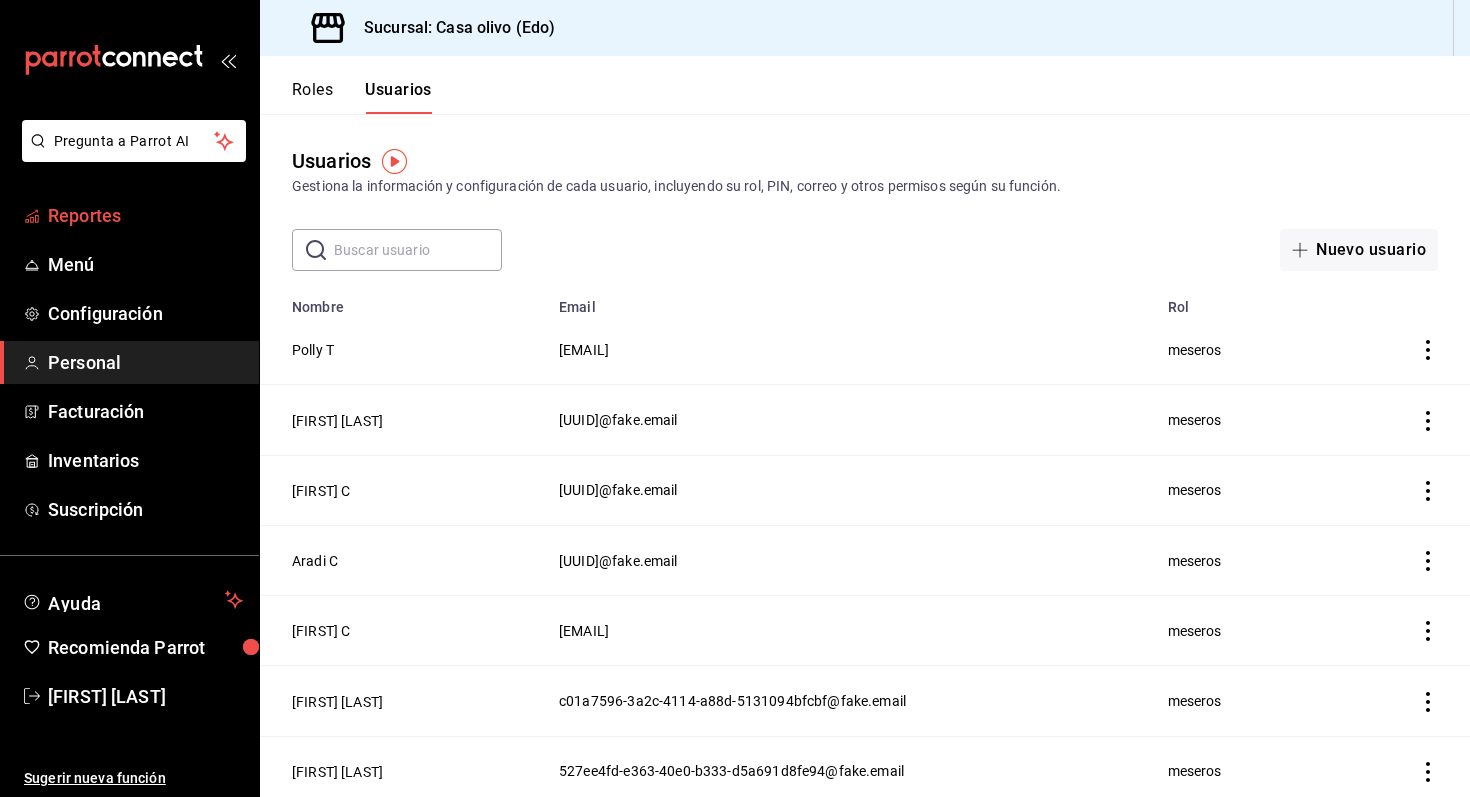 click on "Reportes" at bounding box center [129, 215] 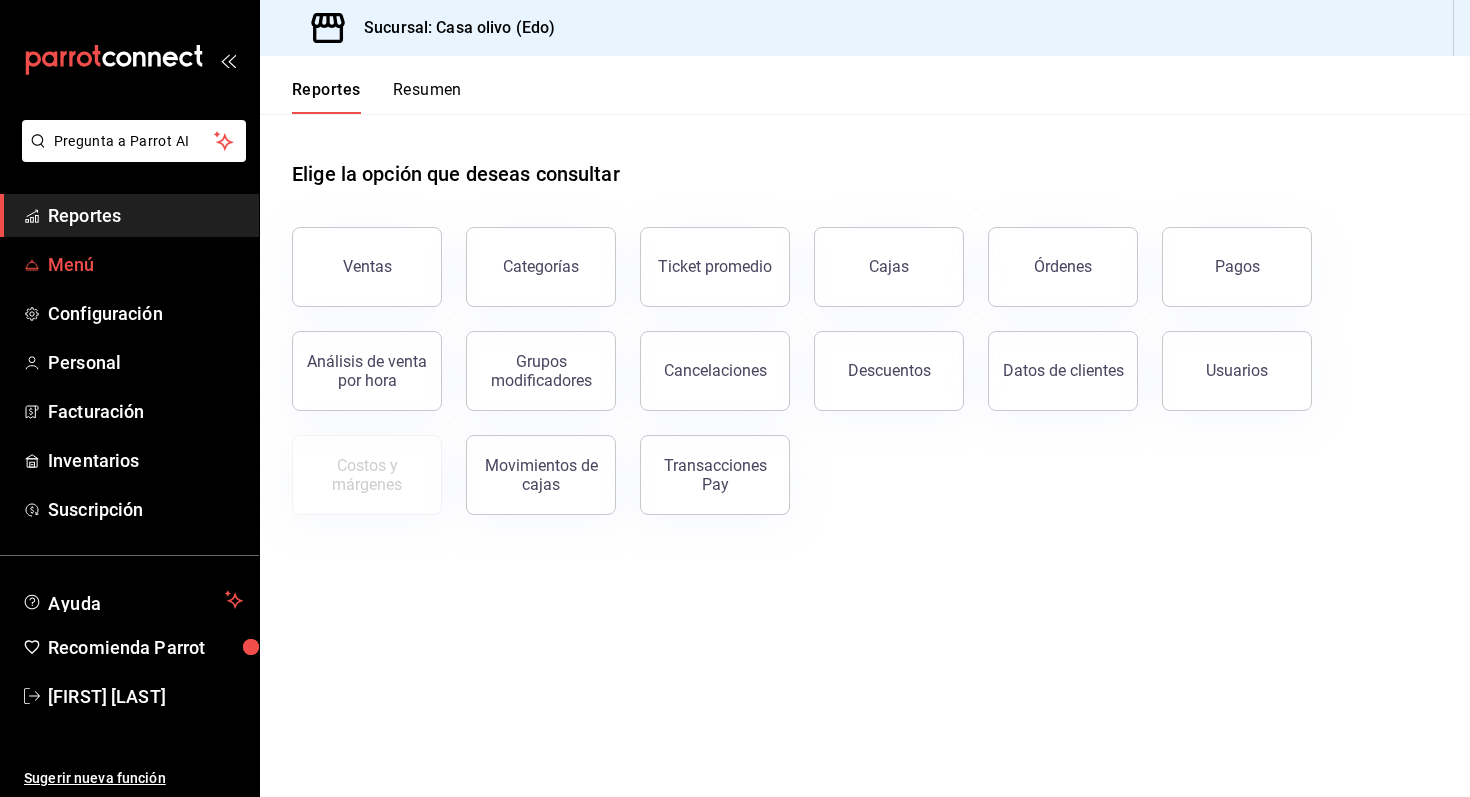 click on "Menú" at bounding box center [145, 264] 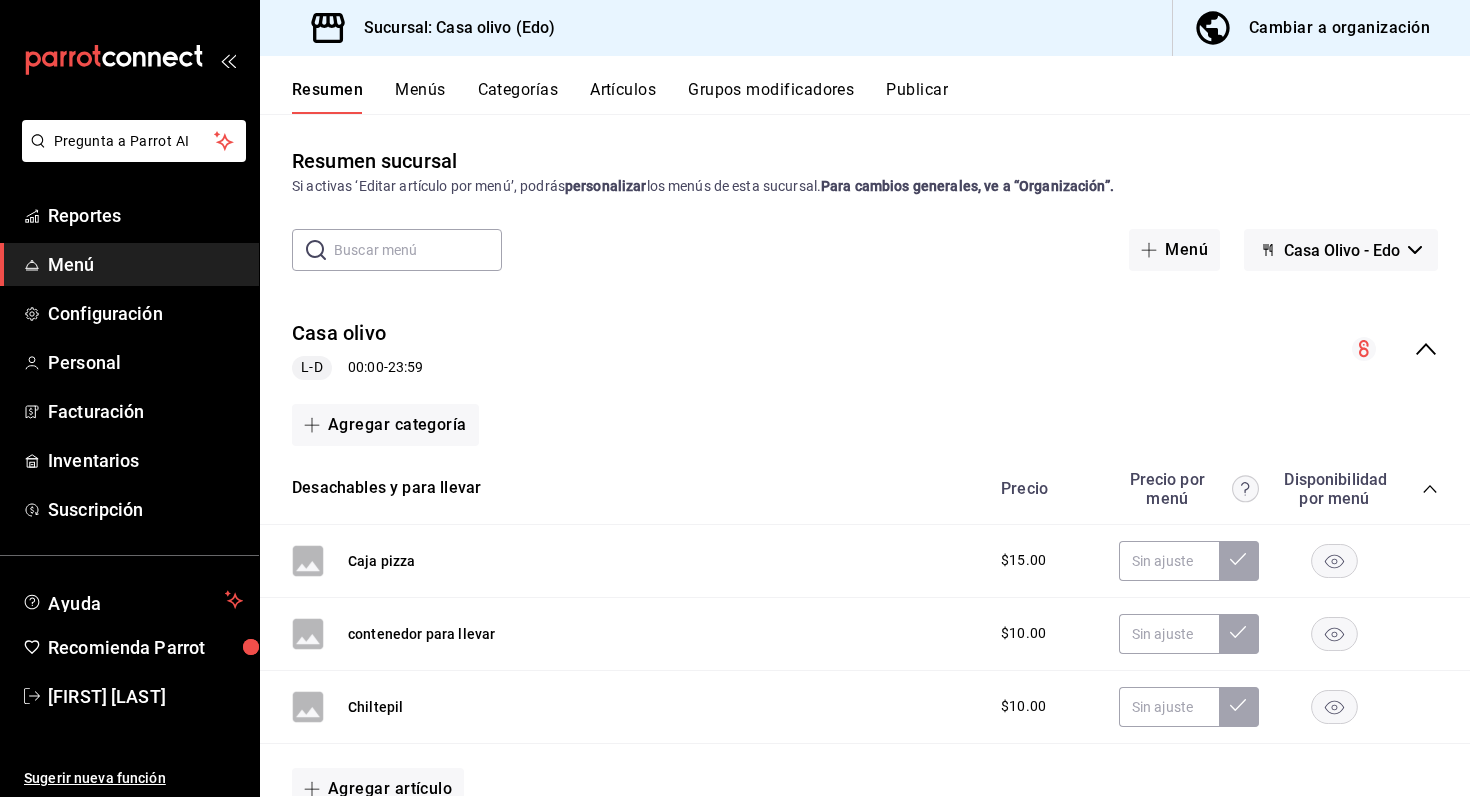 click on "Publicar" at bounding box center (917, 97) 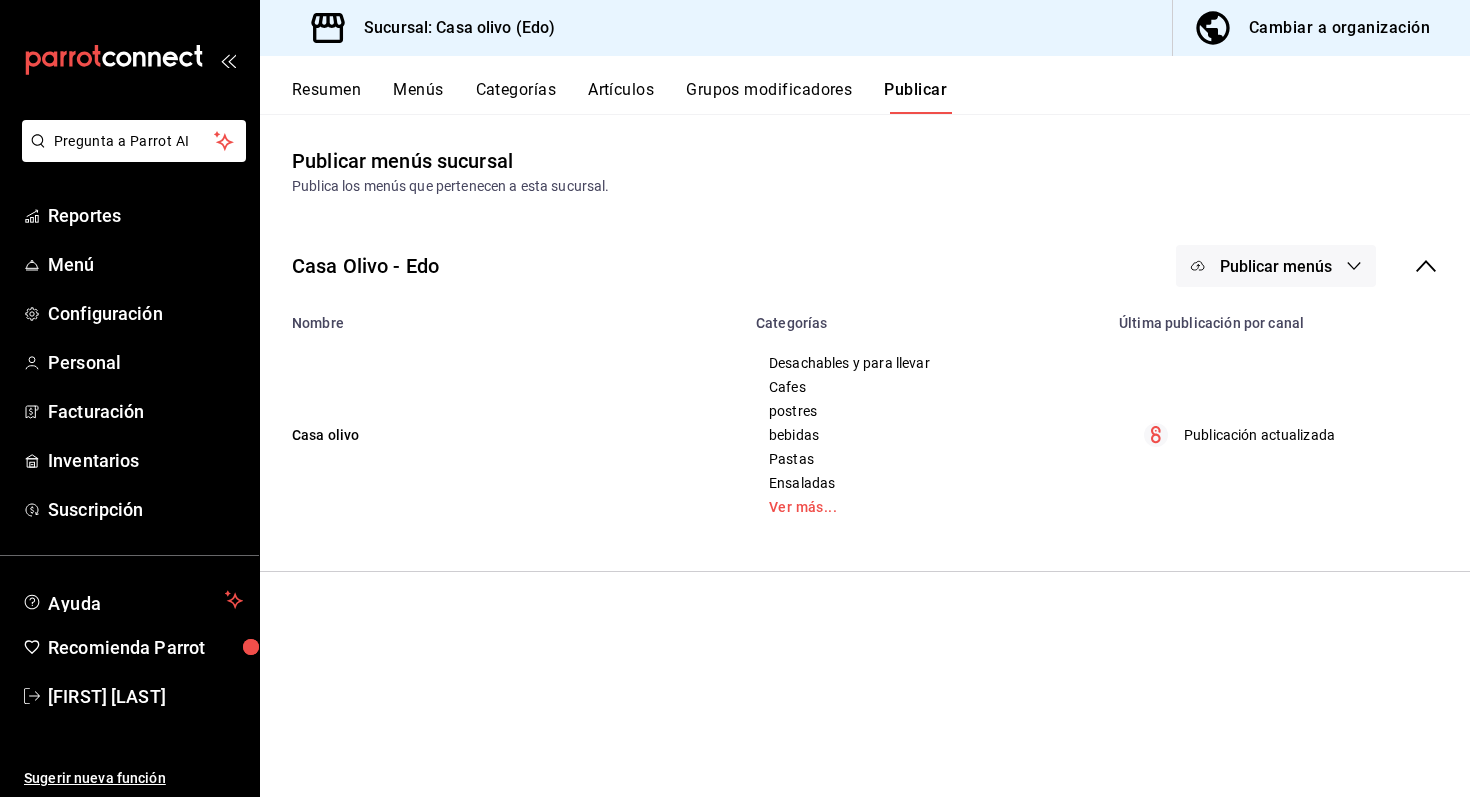click on "Publicar menús" at bounding box center (1276, 266) 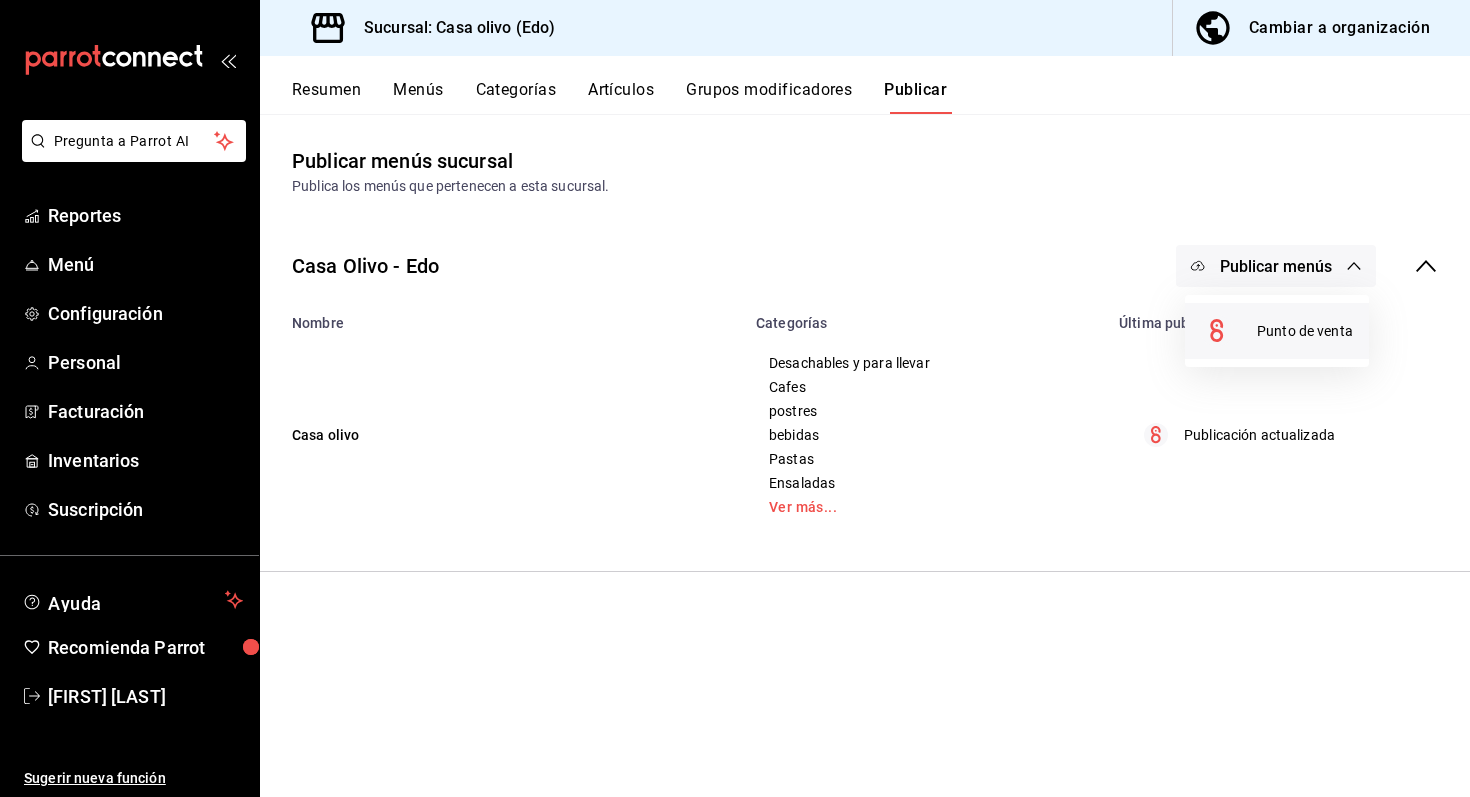 click on "Punto de venta" at bounding box center (1305, 331) 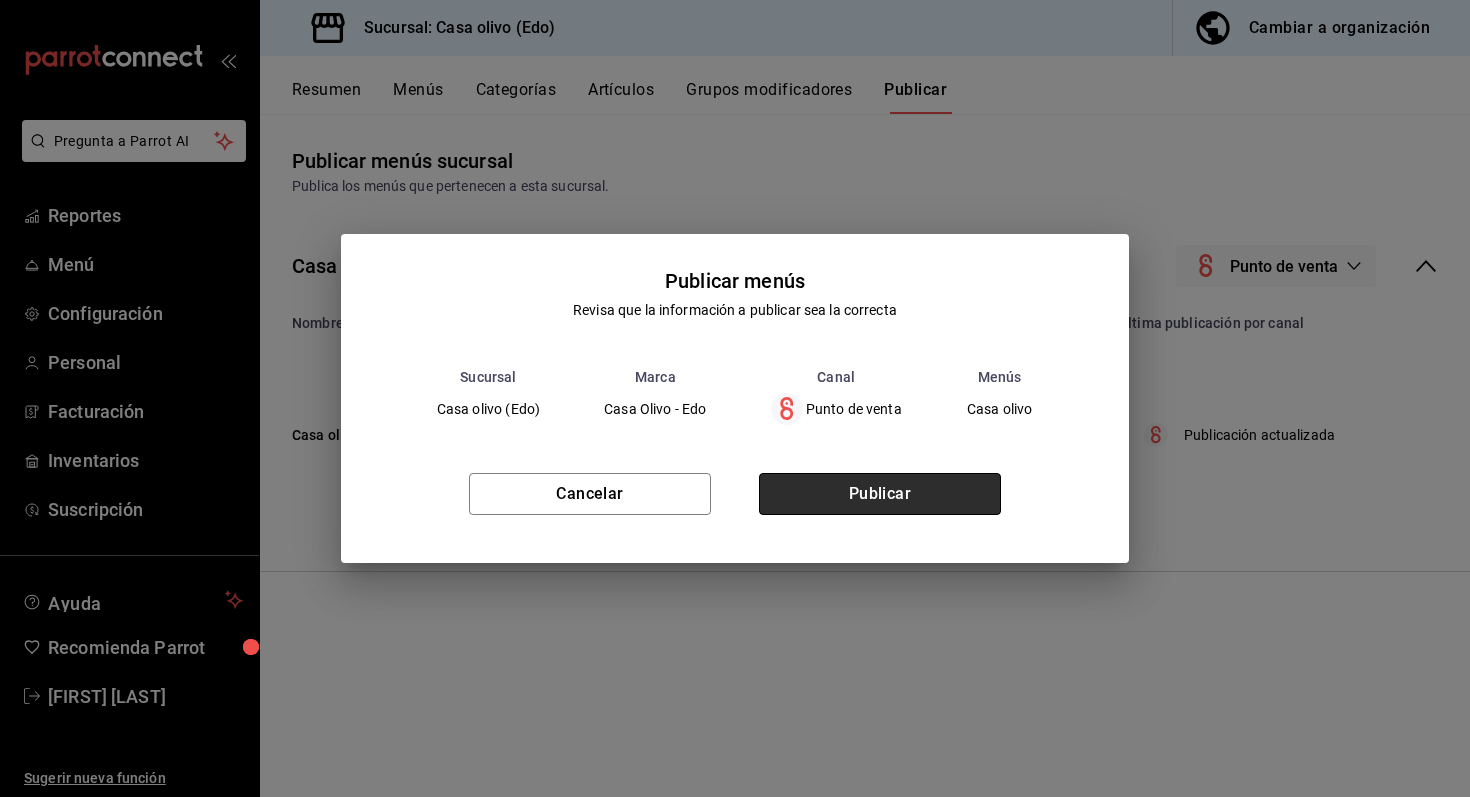 click on "Publicar" at bounding box center (880, 494) 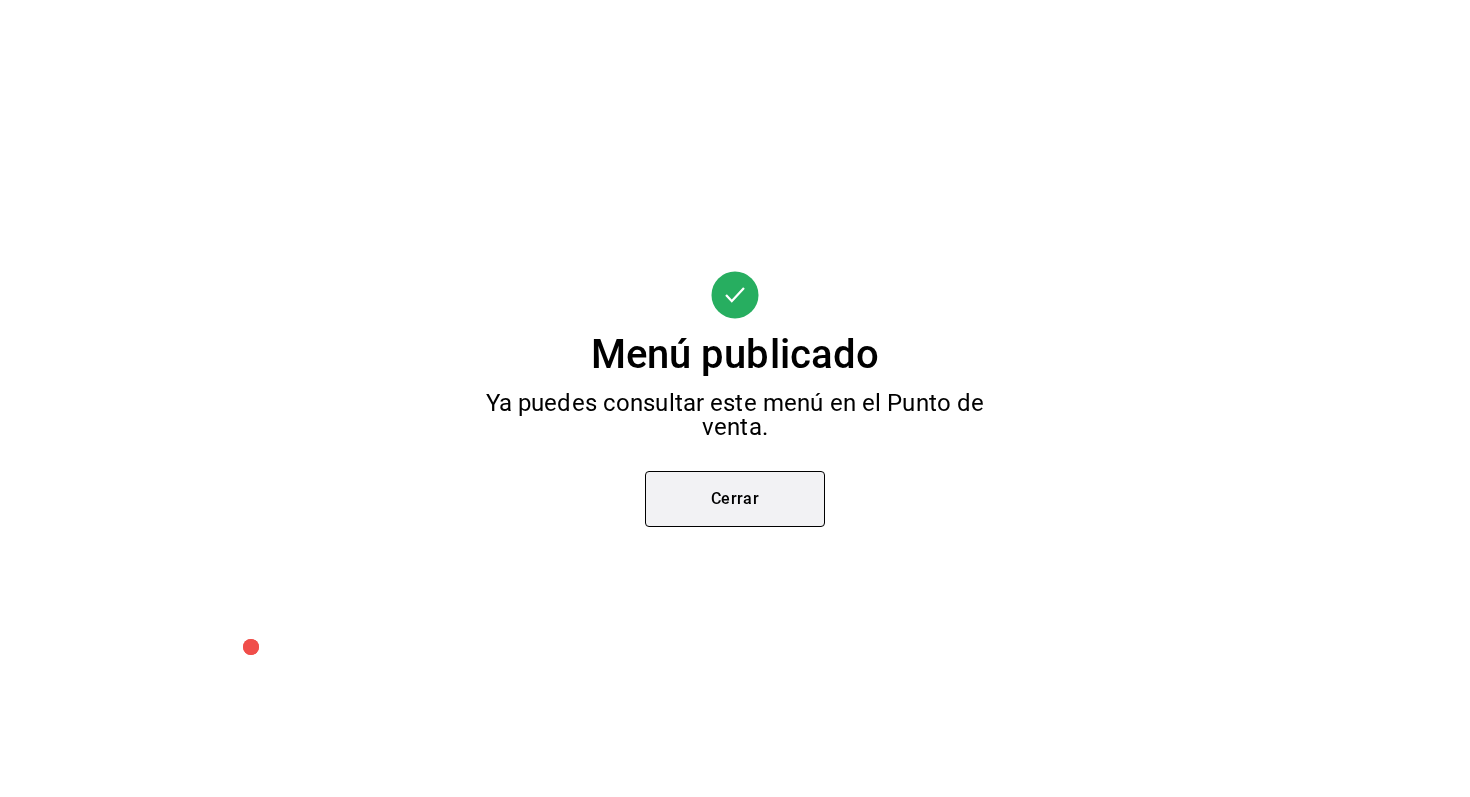 click on "Cerrar" at bounding box center [735, 499] 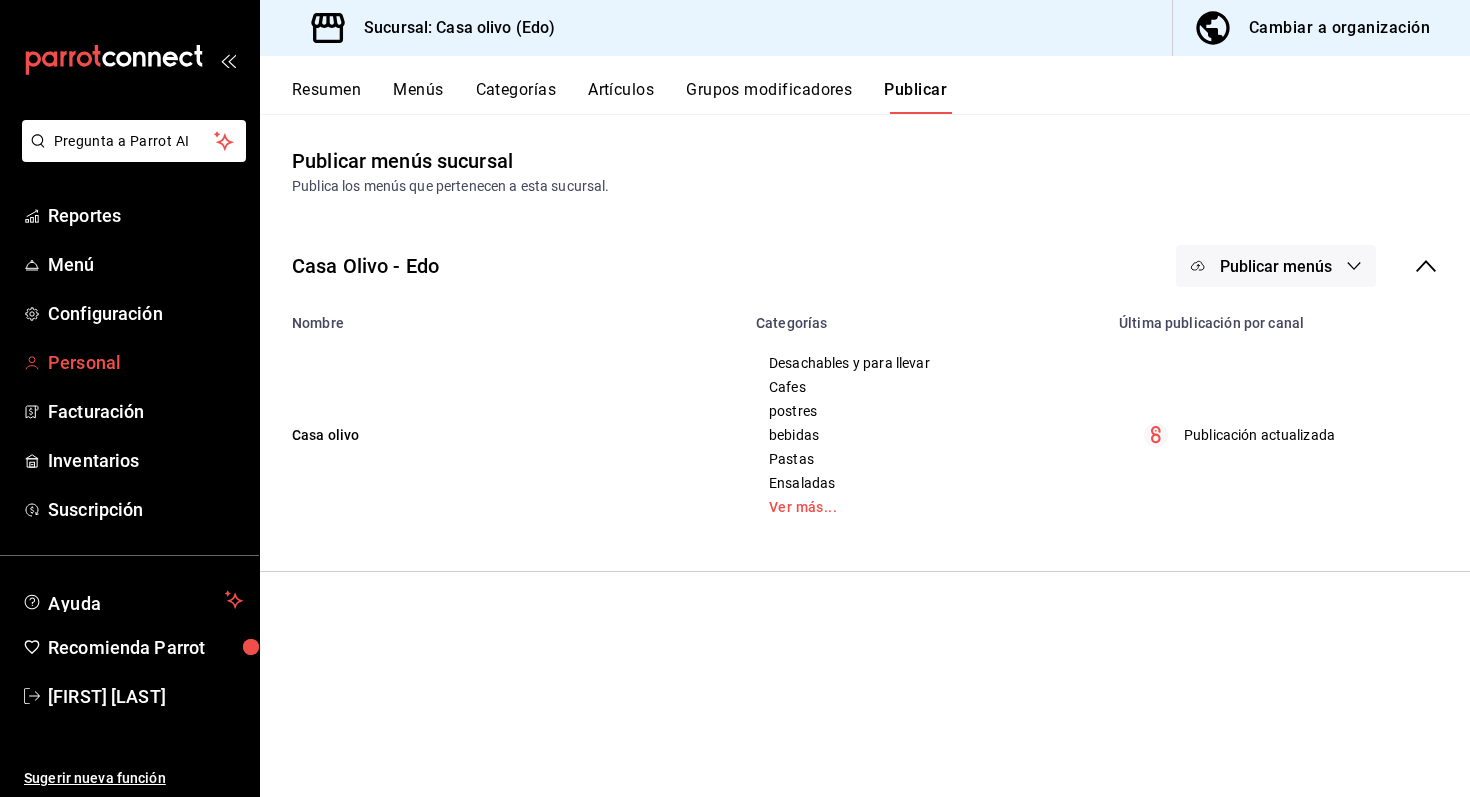 click on "Personal" at bounding box center (145, 362) 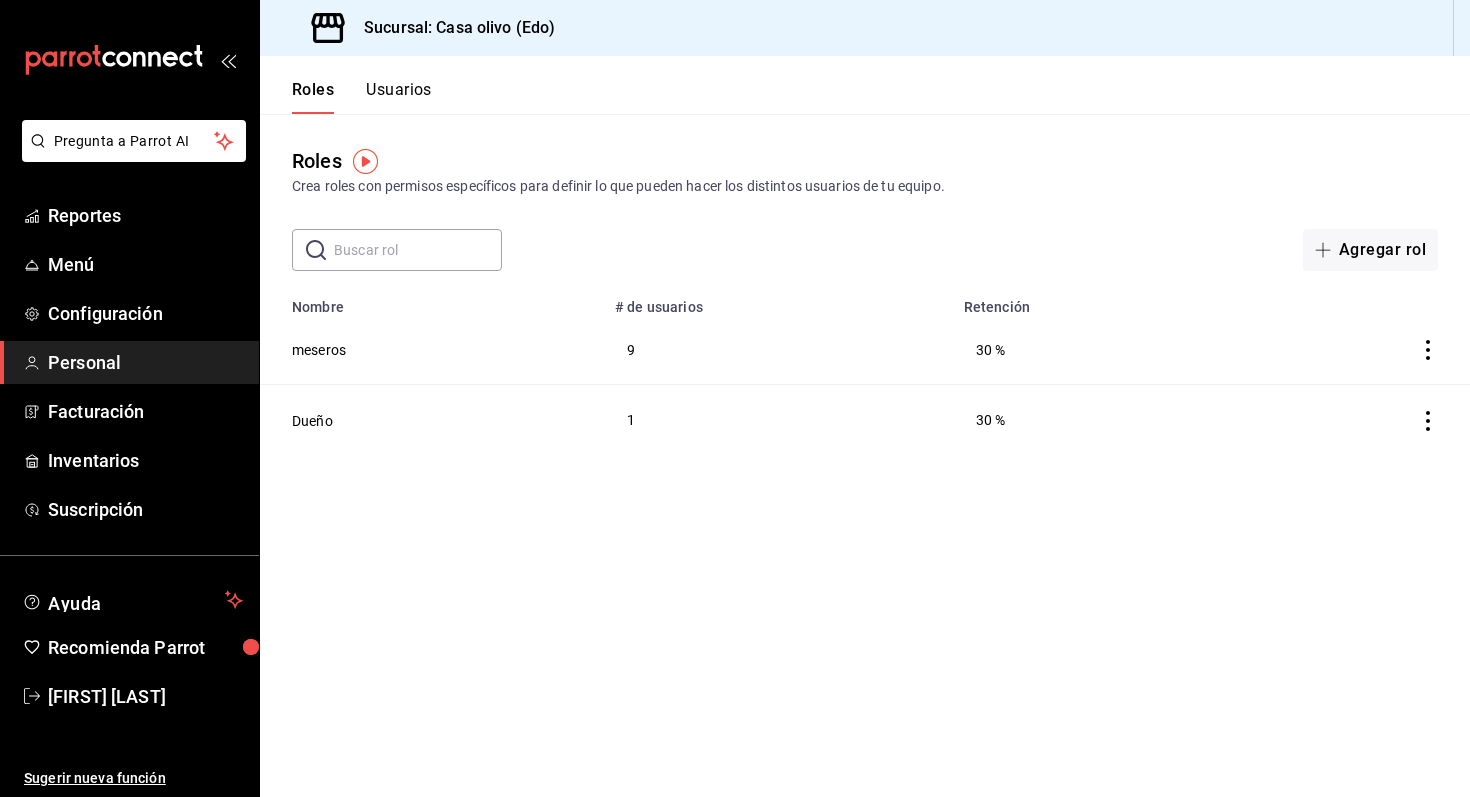 click on "Usuarios" at bounding box center [399, 97] 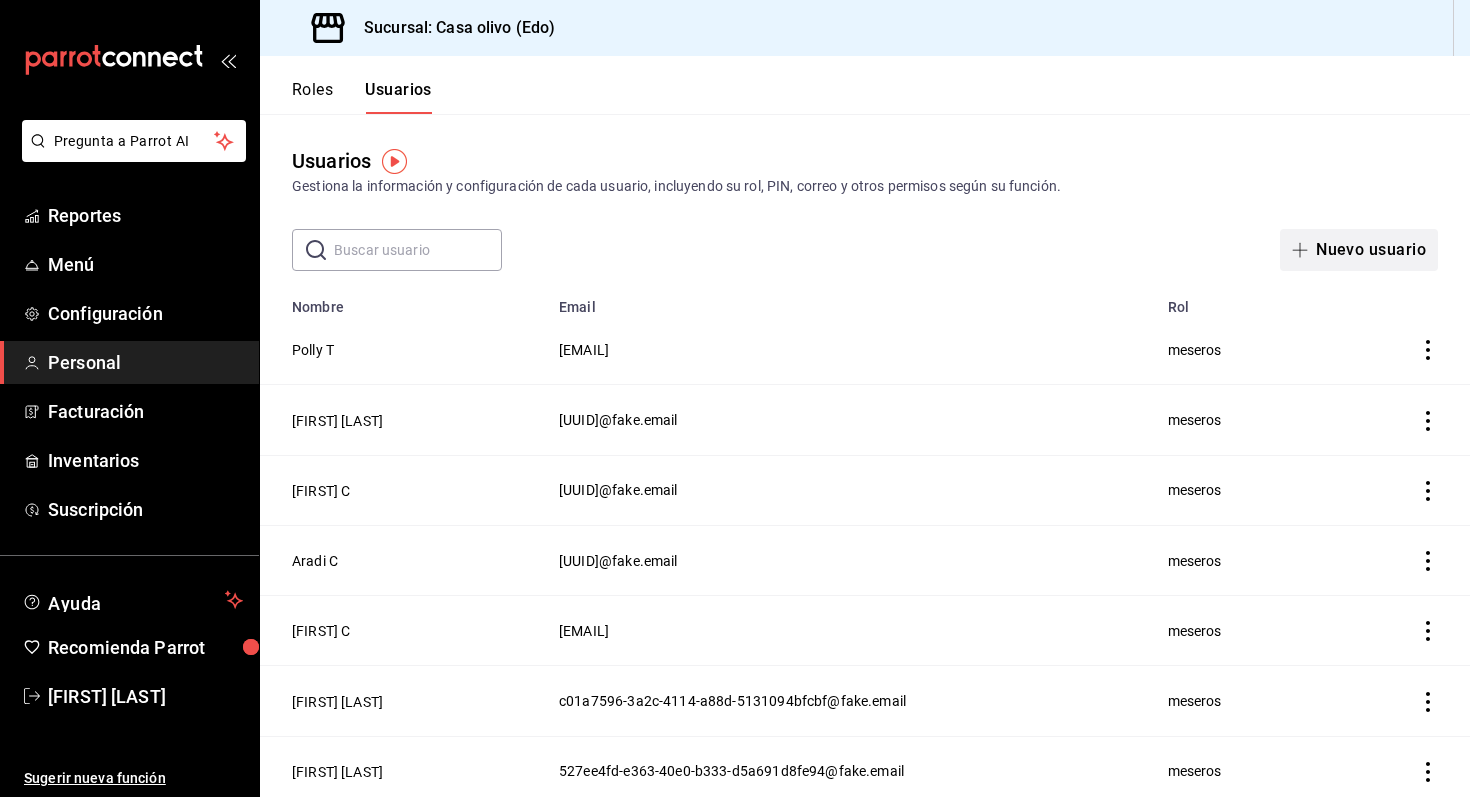click on "Nuevo usuario" at bounding box center [1359, 250] 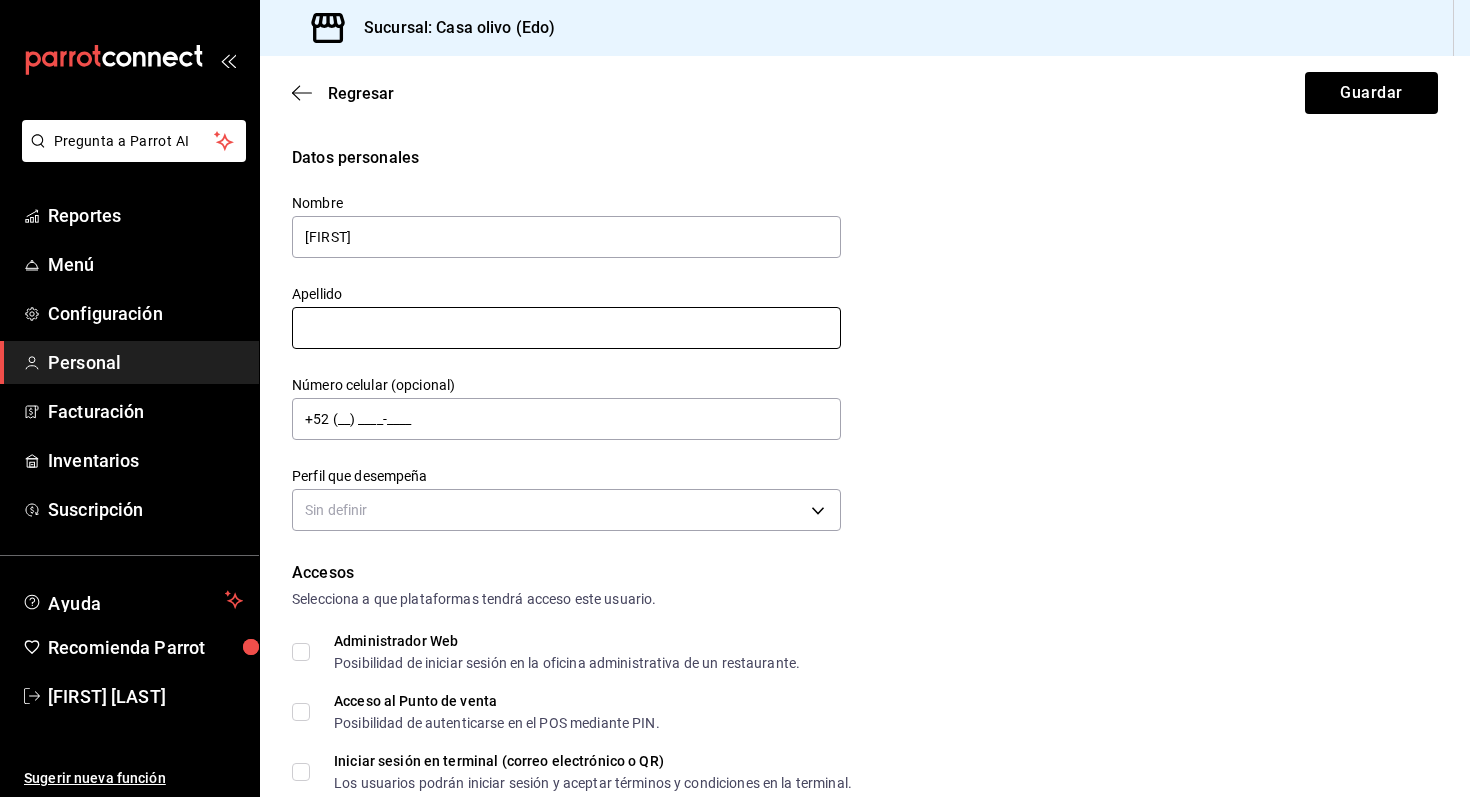 type on "[FIRST]" 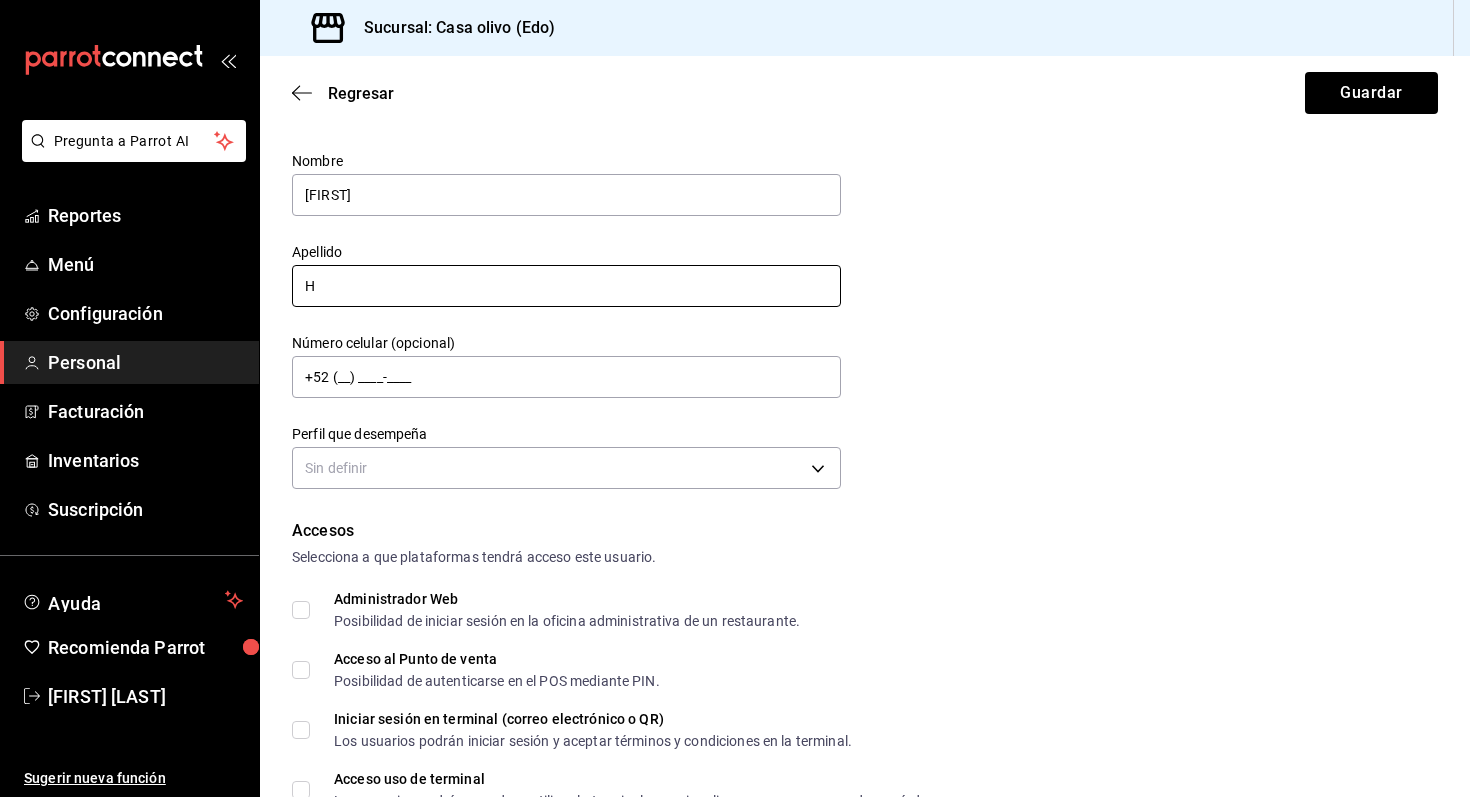 scroll, scrollTop: 111, scrollLeft: 0, axis: vertical 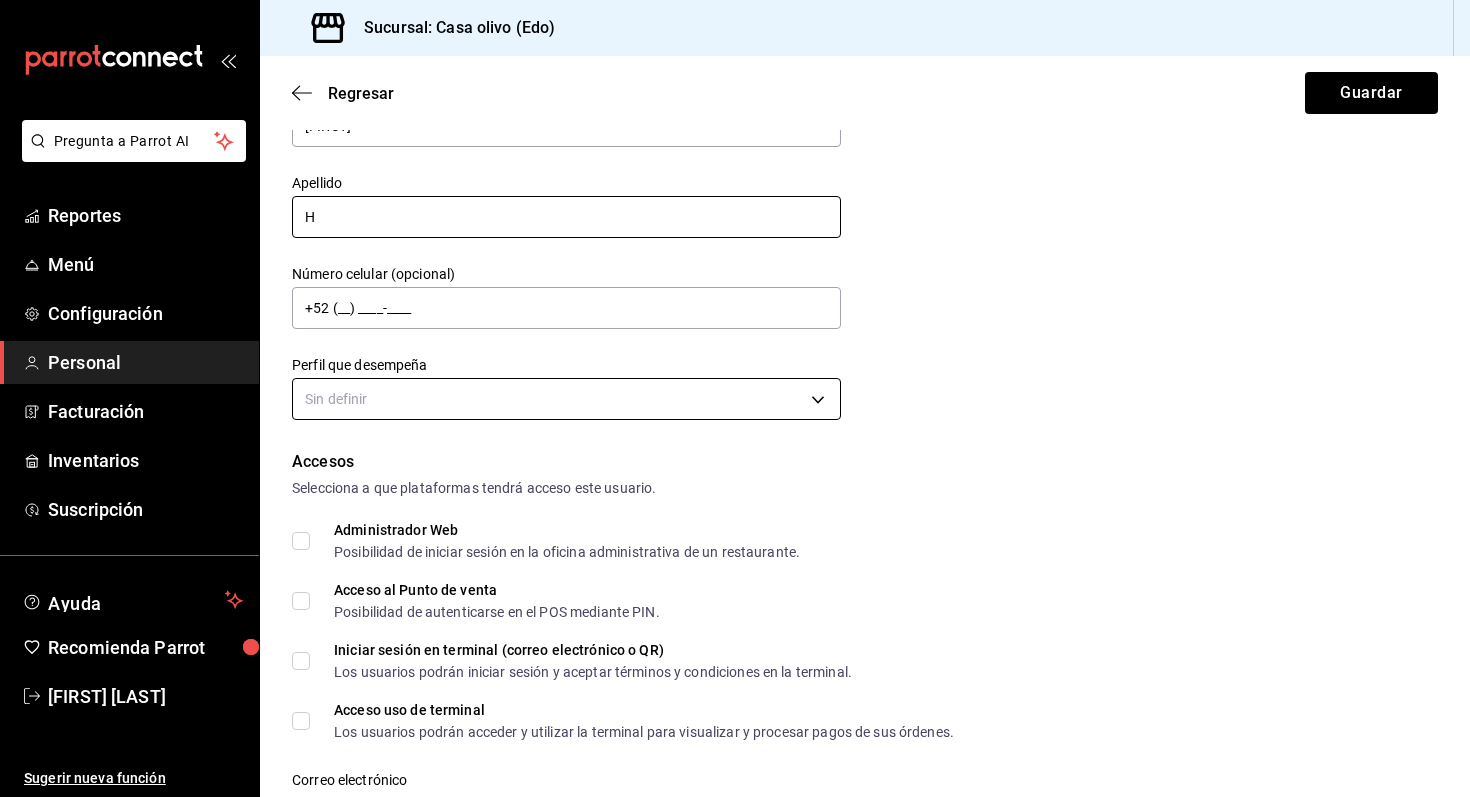 type on "H" 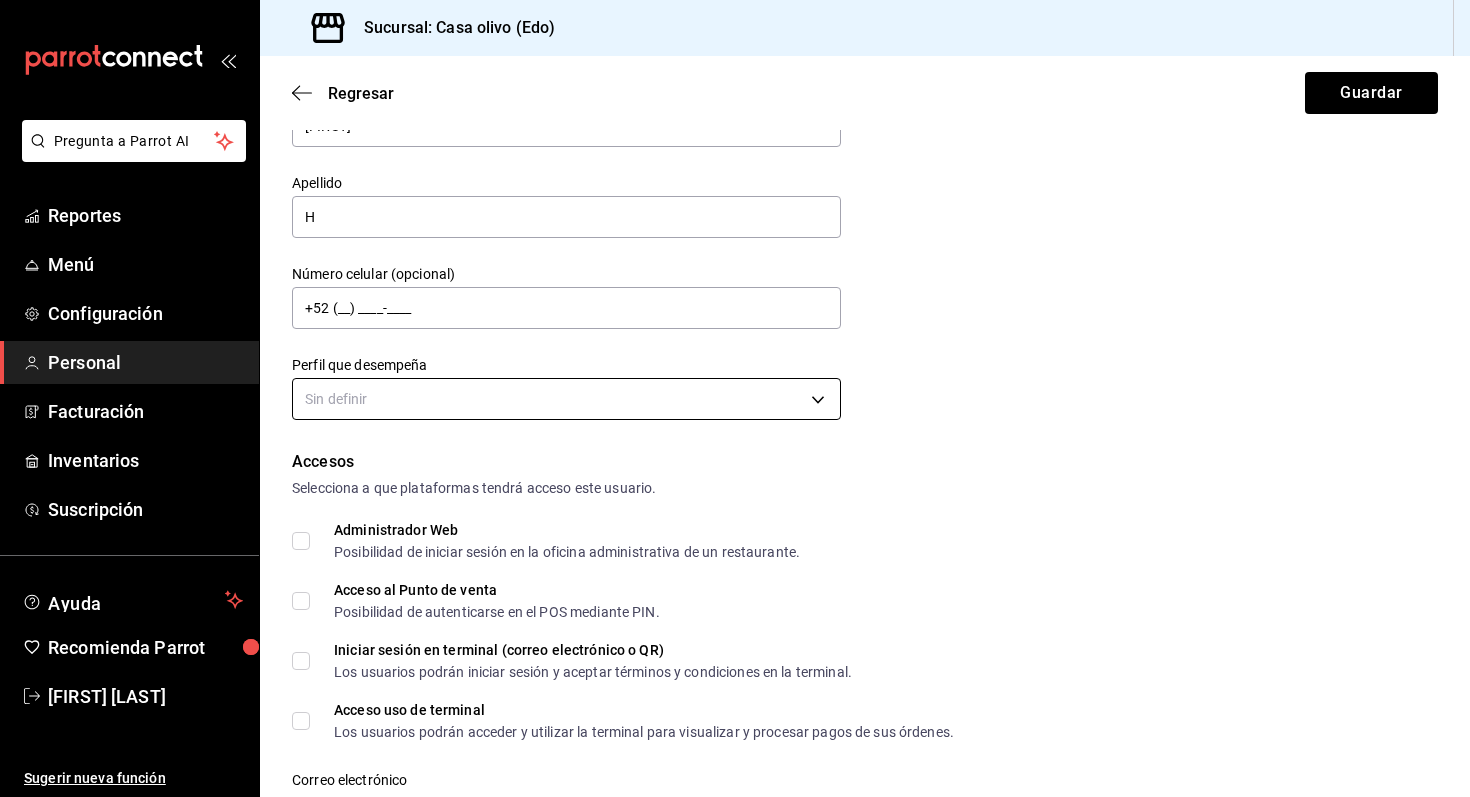 click on "Pregunta a Parrot AI Reportes   Menú   Configuración   Personal   Facturación   Inventarios   Suscripción   Ayuda Recomienda Parrot   [FIRST] [LAST]   Sugerir nueva función   Sucursal: Casa olivo (Edo) Datos personales Nombre [FIRST] Apellido H Número celular (opcional) +52 (__) ____-____ Perfil que desempeña Sin definir Accesos Selecciona a que plataformas tendrá acceso este usuario. Administrador Web Posibilidad de iniciar sesión en la oficina administrativa de un restaurante.  Acceso al Punto de venta Posibilidad de autenticarse en el POS mediante PIN.  Iniciar sesión en terminal (correo electrónico o QR) Los usuarios podrán iniciar sesión y aceptar términos y condiciones en la terminal. Acceso uso de terminal Los usuarios podrán acceder y utilizar la terminal para visualizar y procesar pagos de sus órdenes. Correo electrónico Se volverá obligatorio al tener ciertos accesos activados. Contraseña Contraseña Repetir contraseña Repetir contraseña PIN Validar PIN ​ Roles" at bounding box center [735, 398] 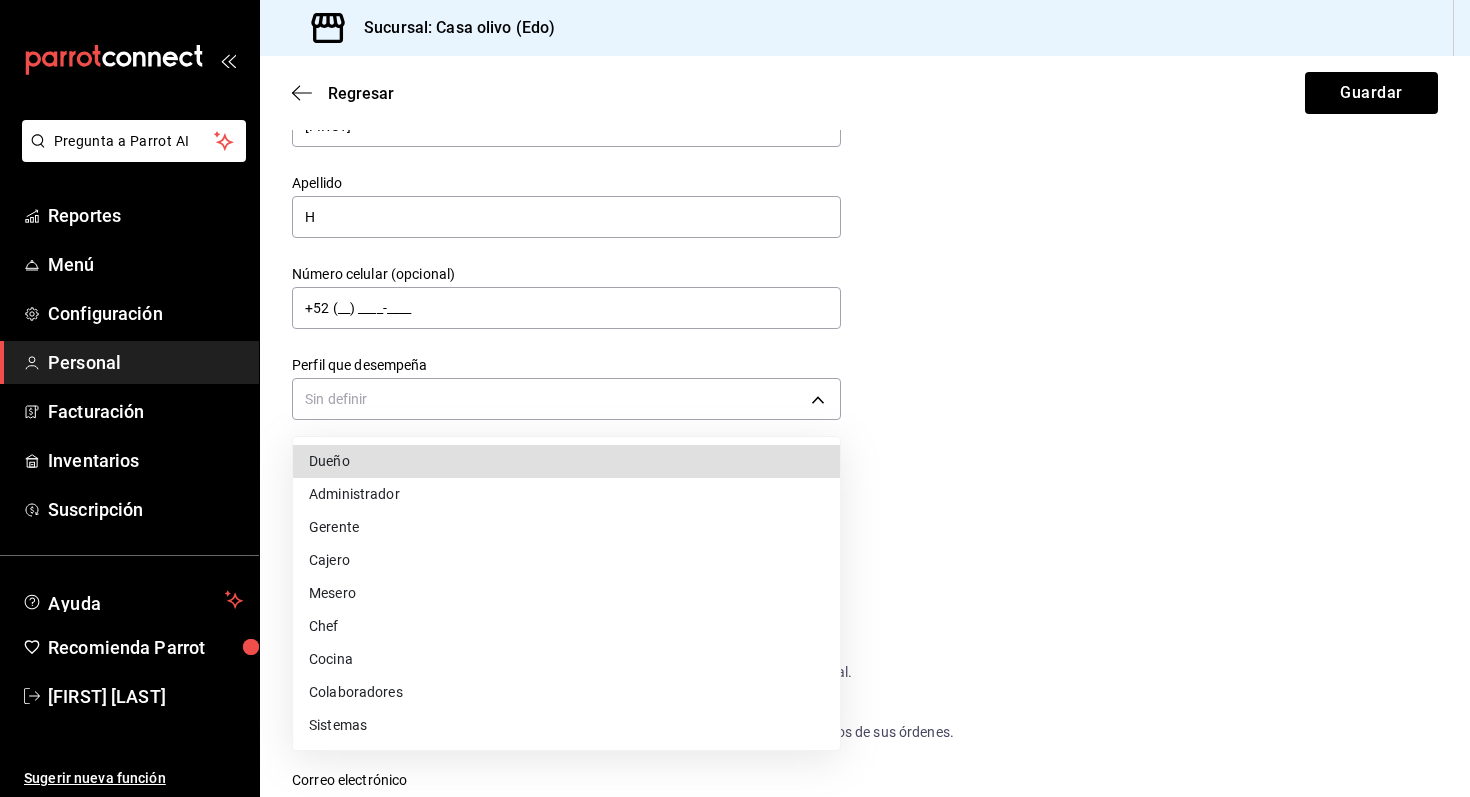 click on "Mesero" at bounding box center (566, 593) 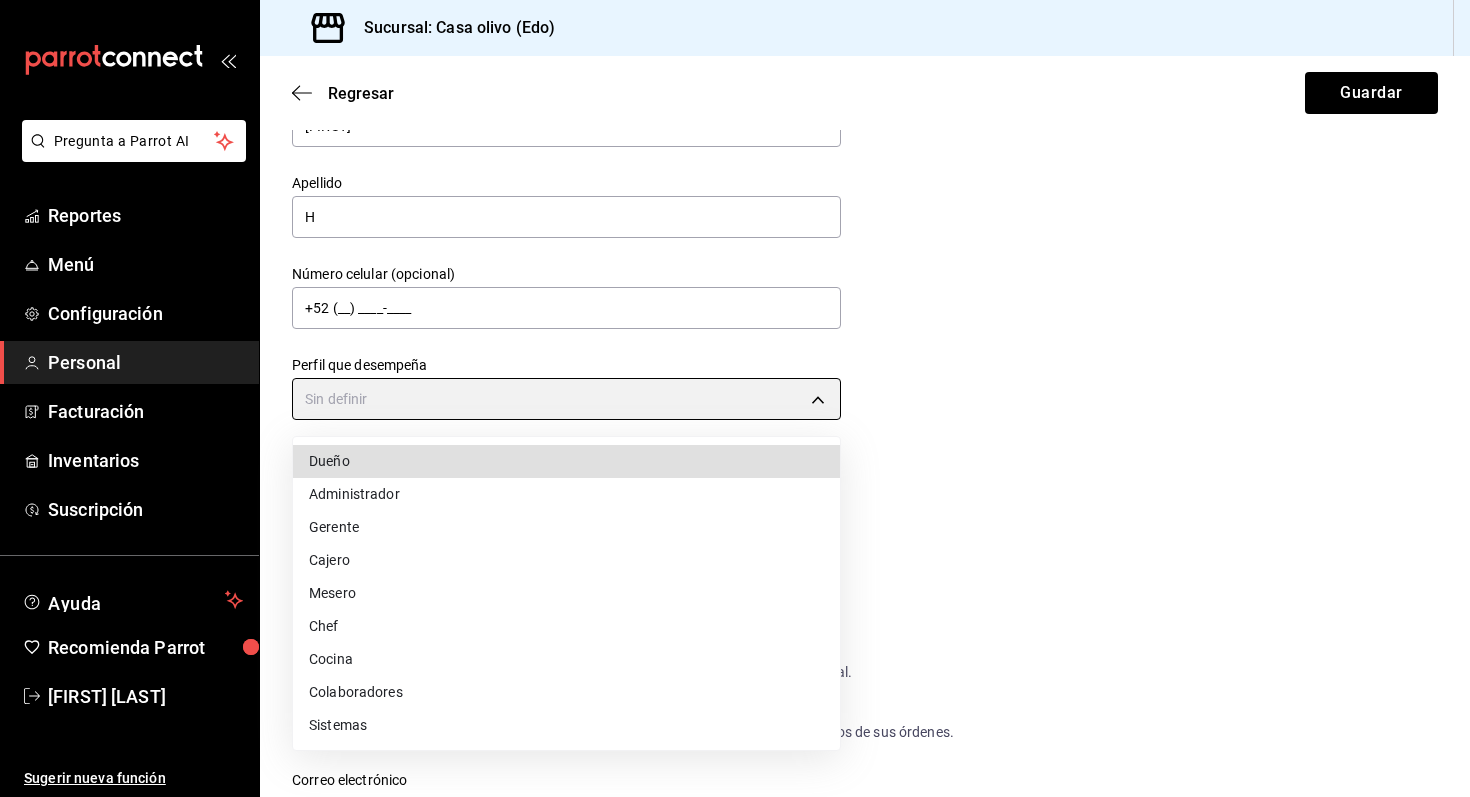 type on "WAITER" 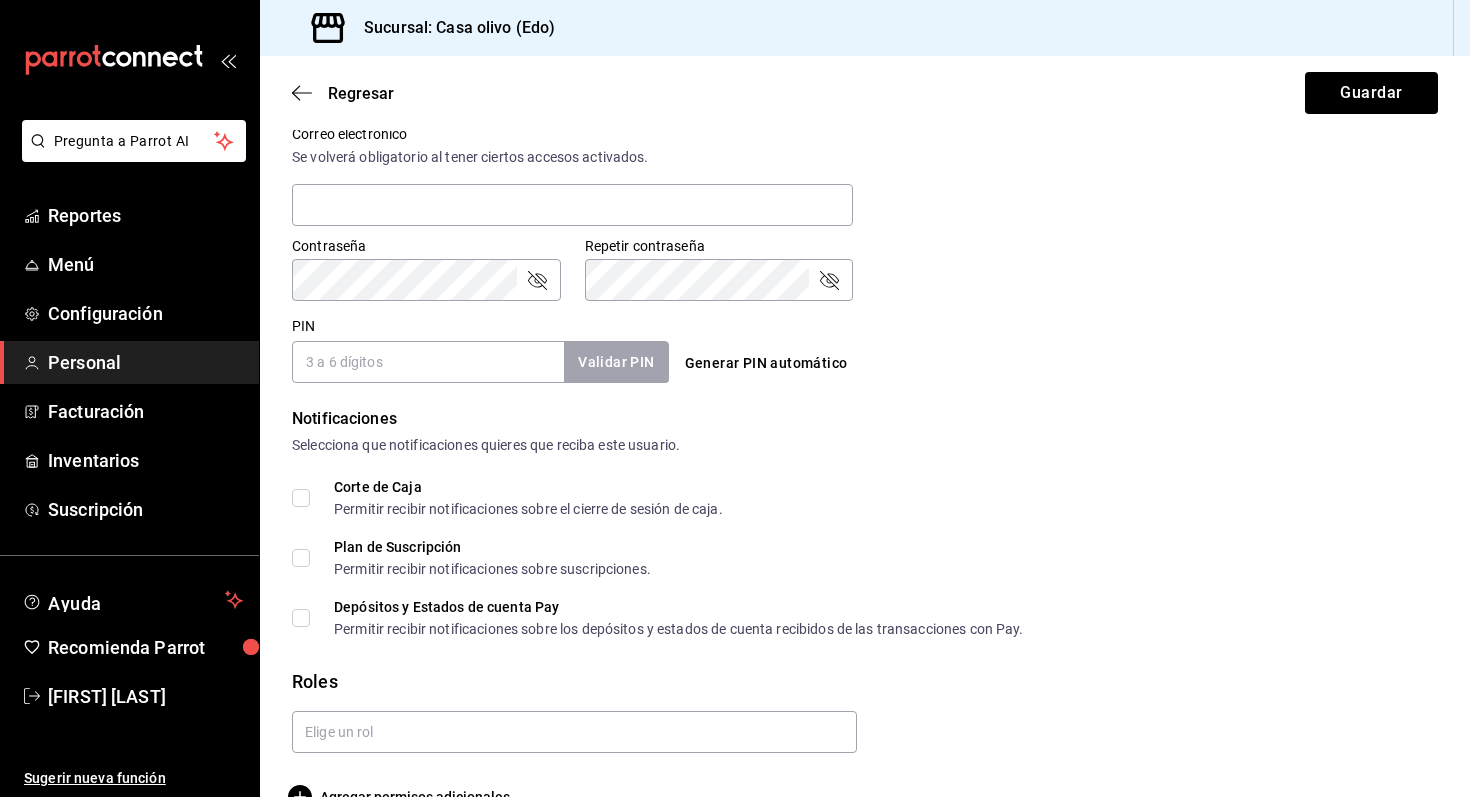 scroll, scrollTop: 801, scrollLeft: 0, axis: vertical 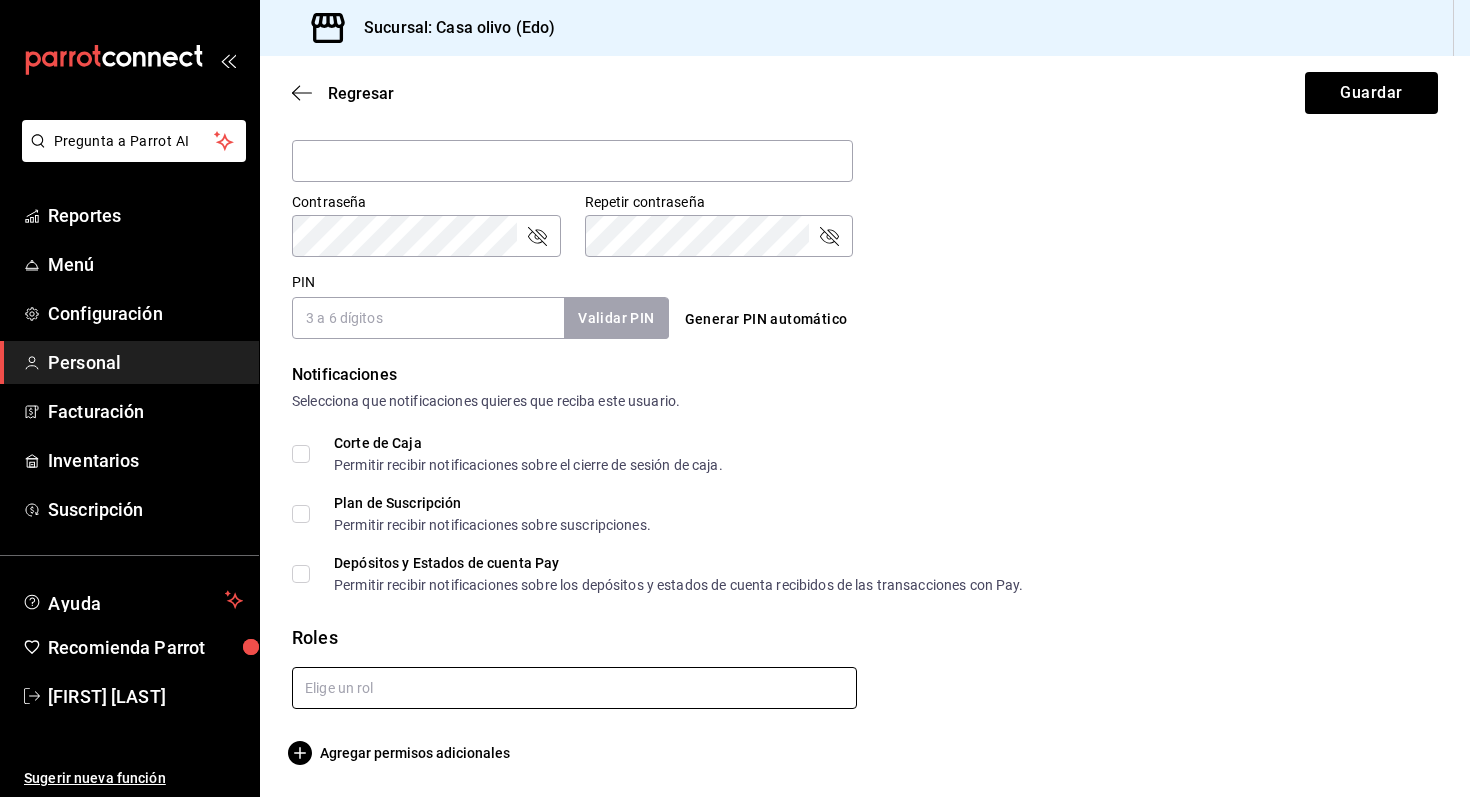 click at bounding box center (574, 688) 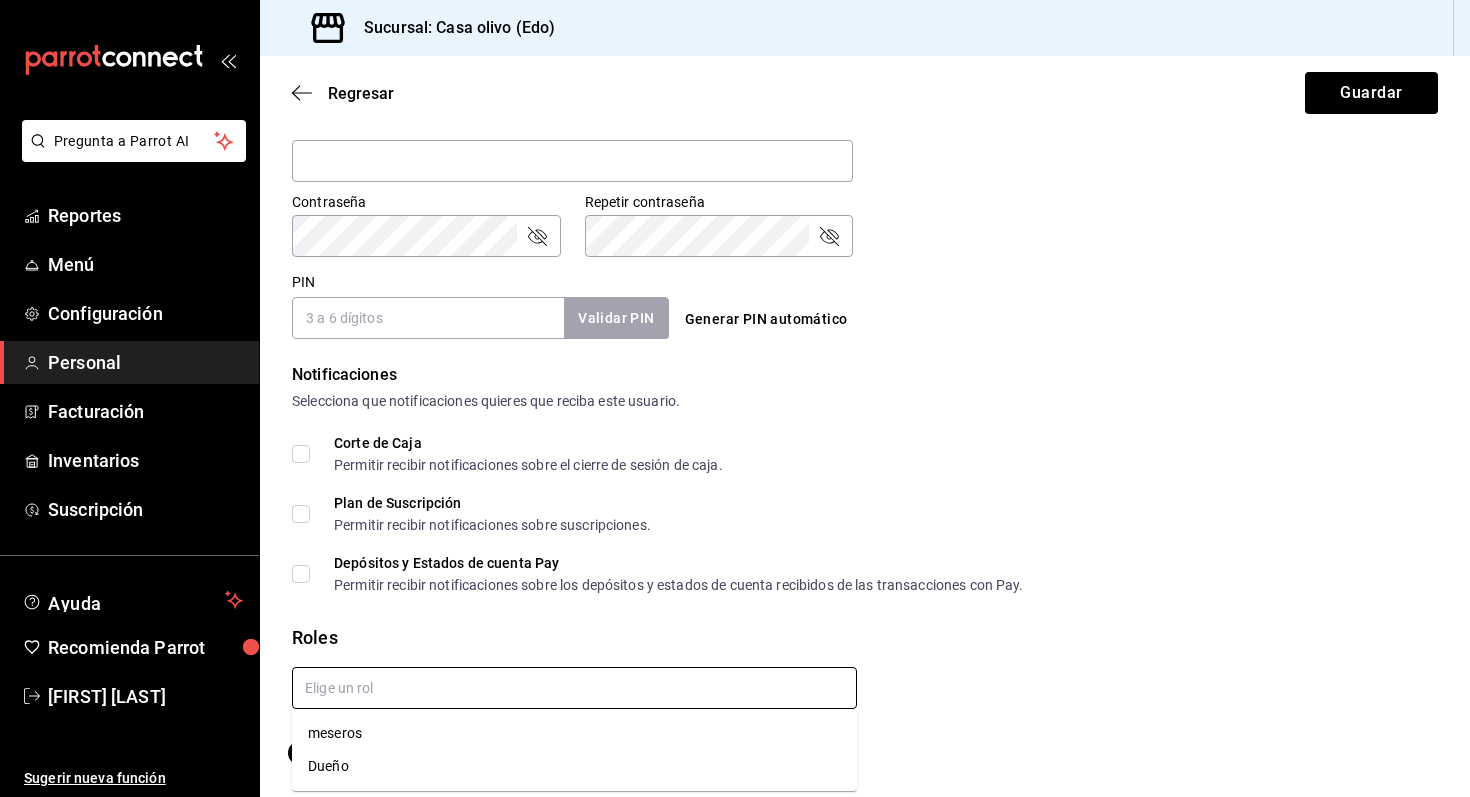 click on "meseros" at bounding box center (574, 733) 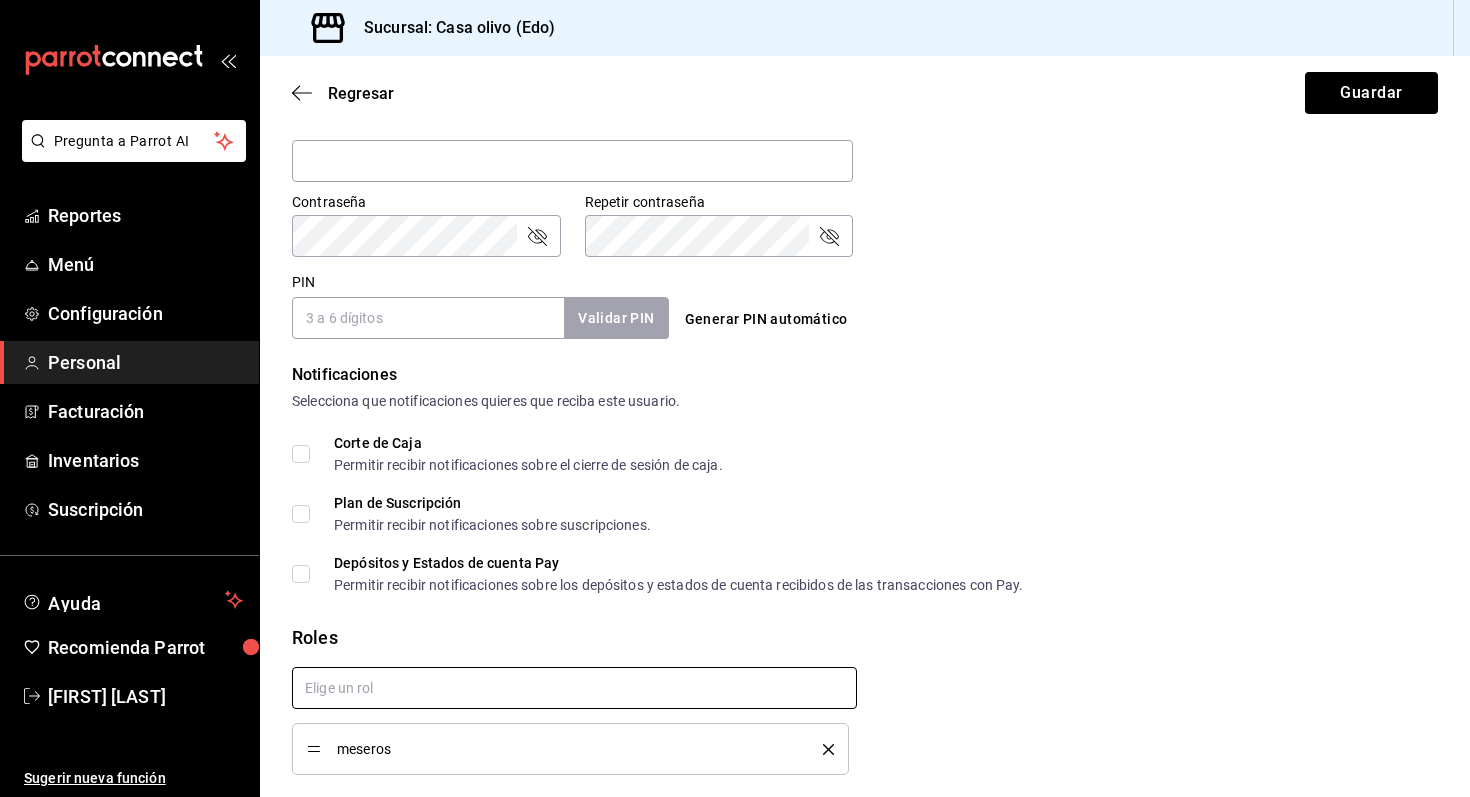 checkbox on "true" 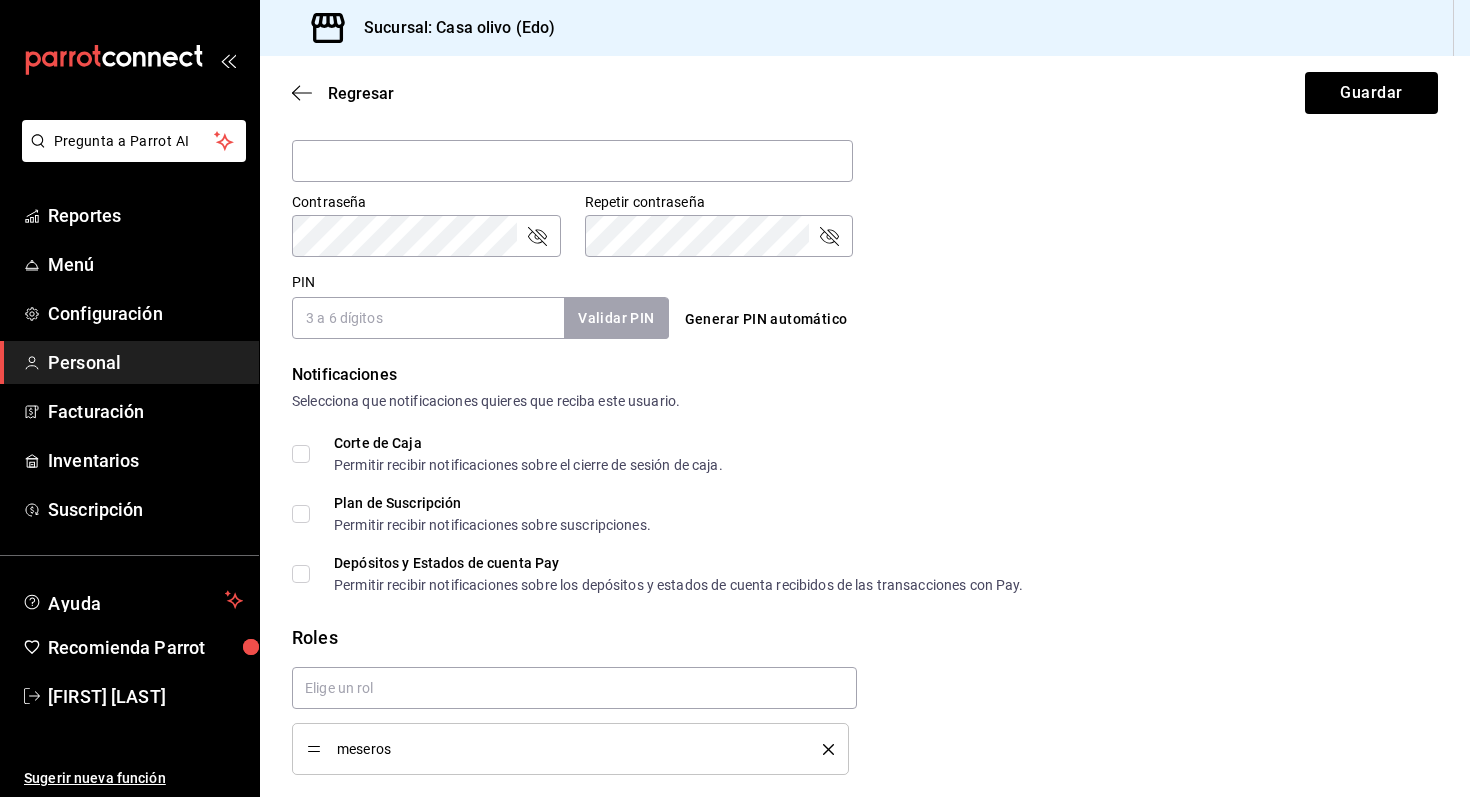 click on "PIN" at bounding box center [428, 318] 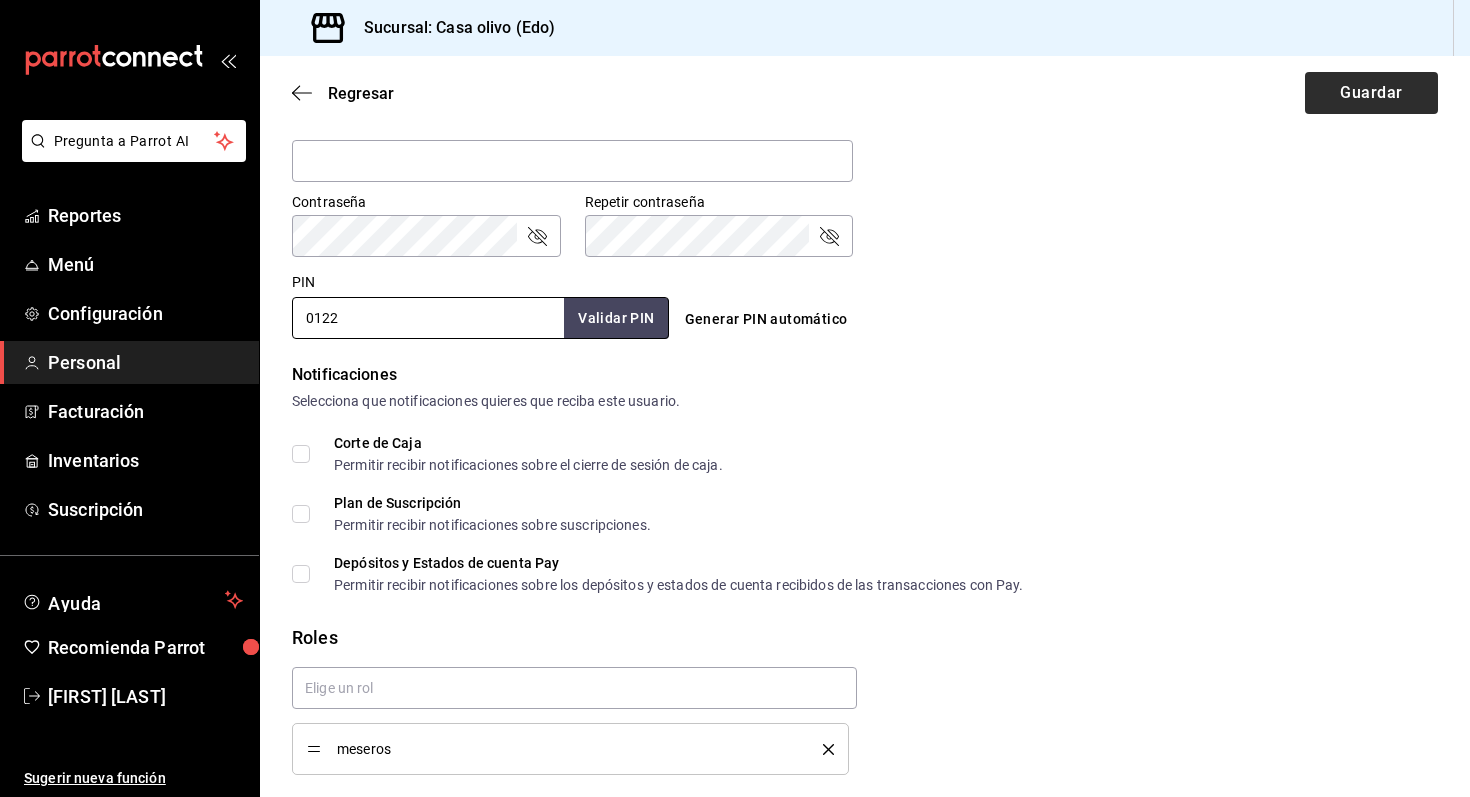 type on "0122" 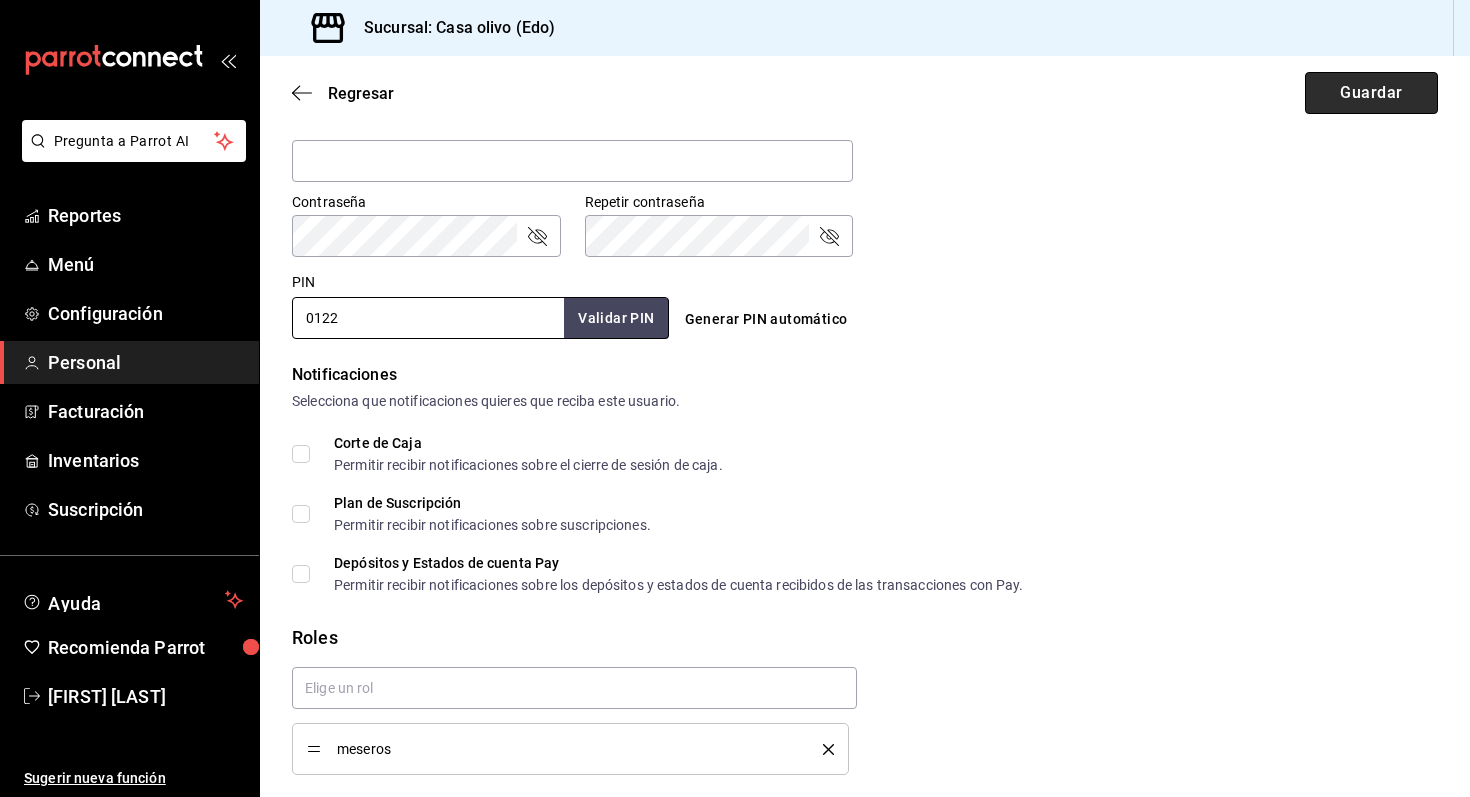 click on "Guardar" at bounding box center (1371, 93) 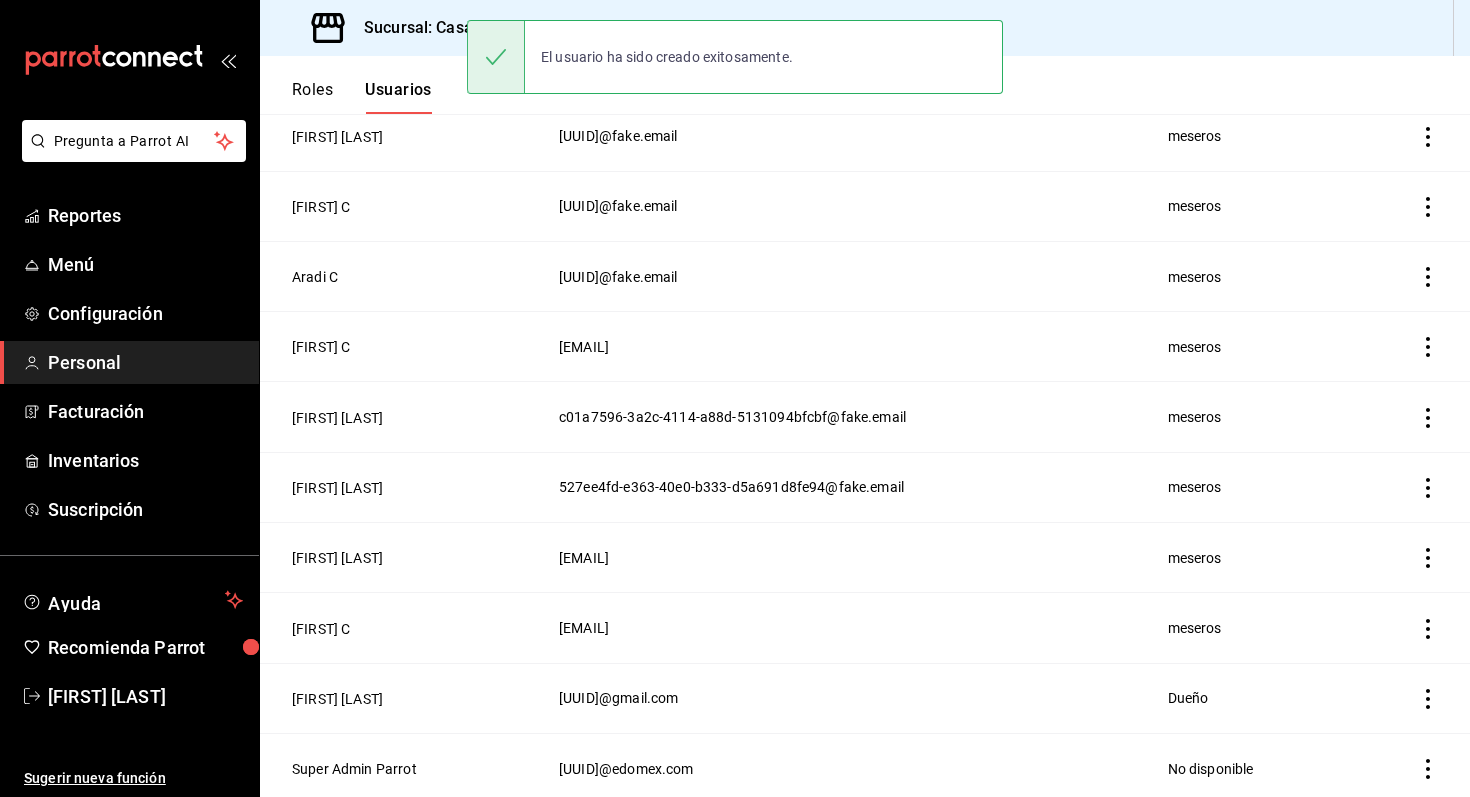 scroll, scrollTop: 355, scrollLeft: 0, axis: vertical 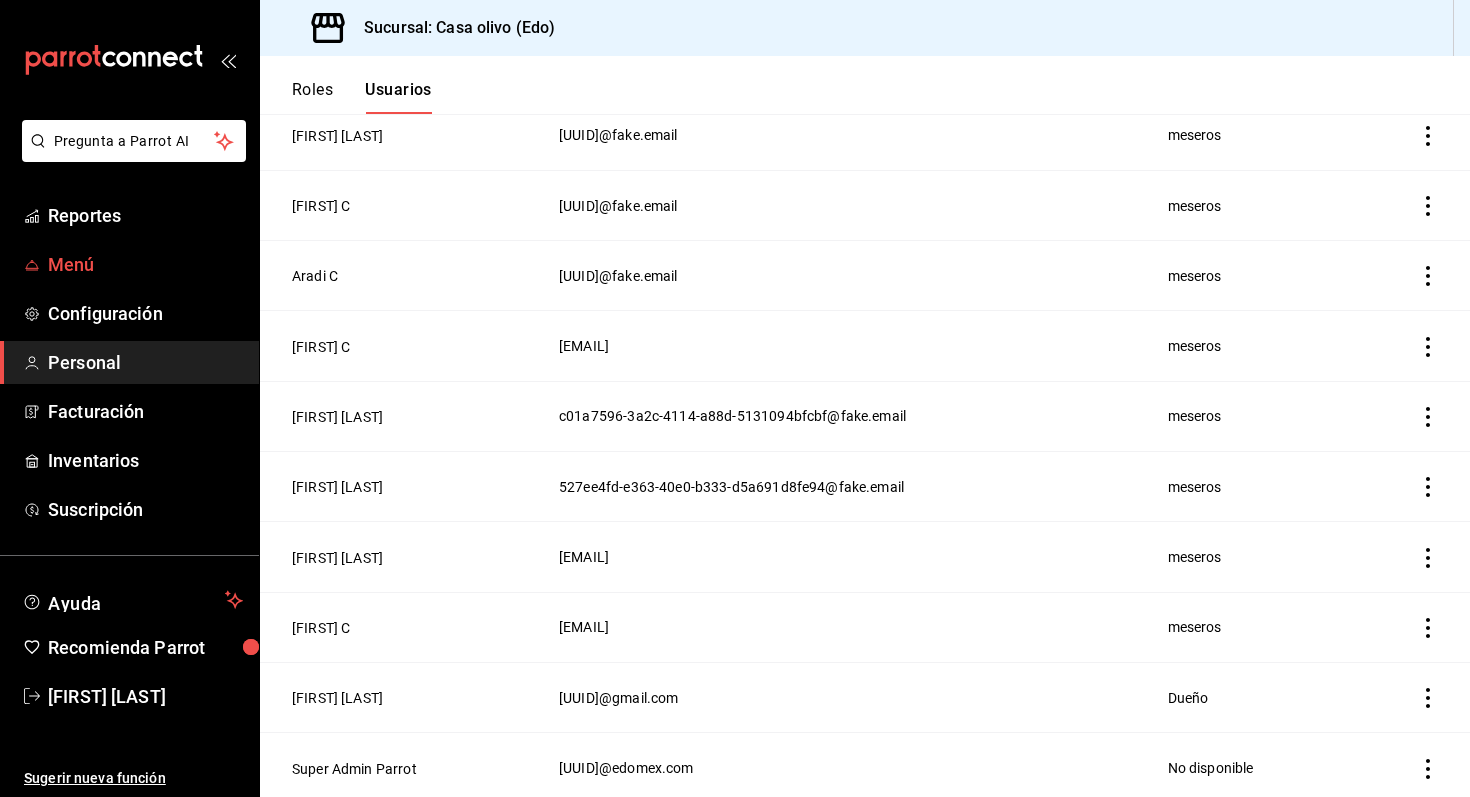 click on "Menú" at bounding box center [145, 264] 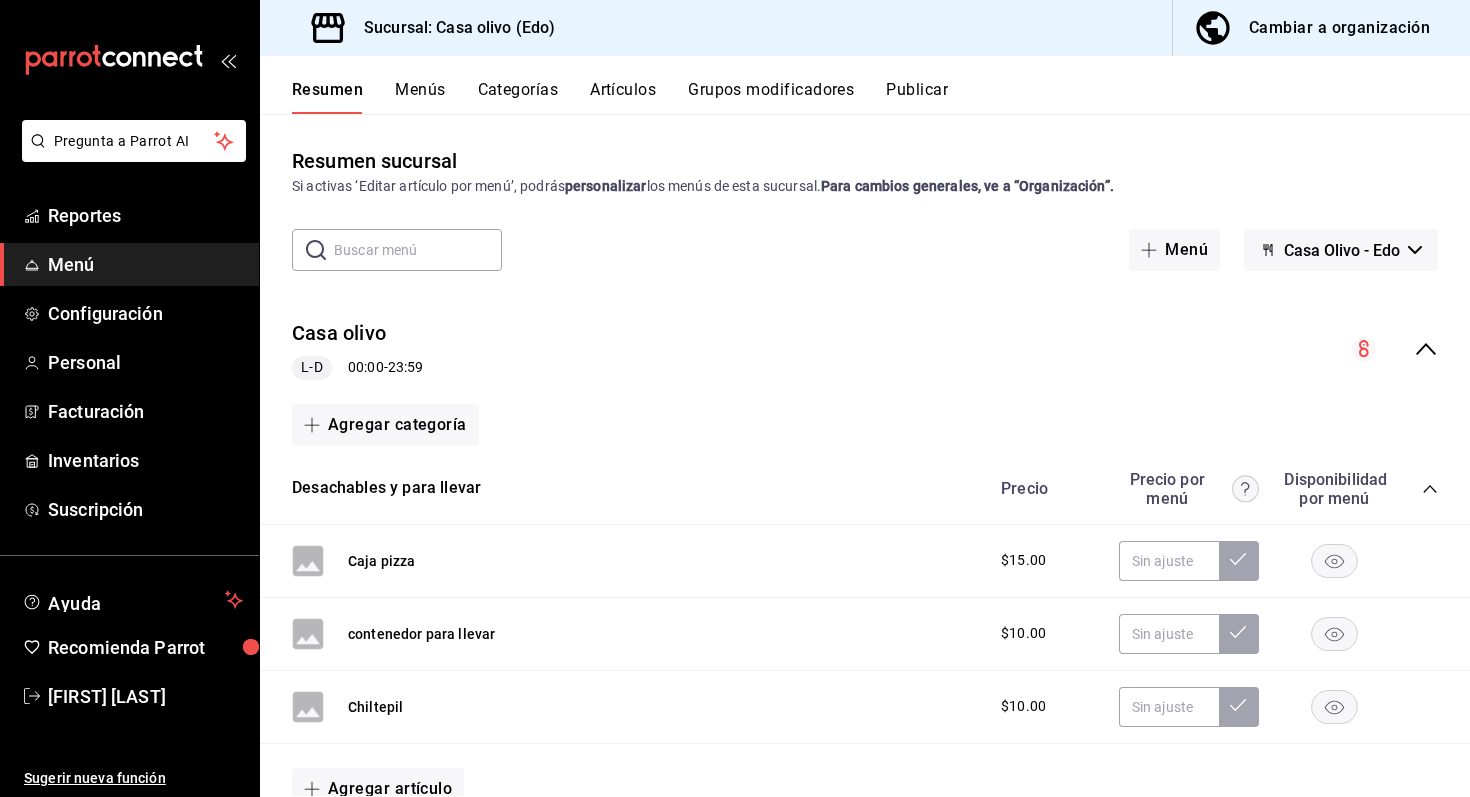 click on "Publicar" at bounding box center [917, 97] 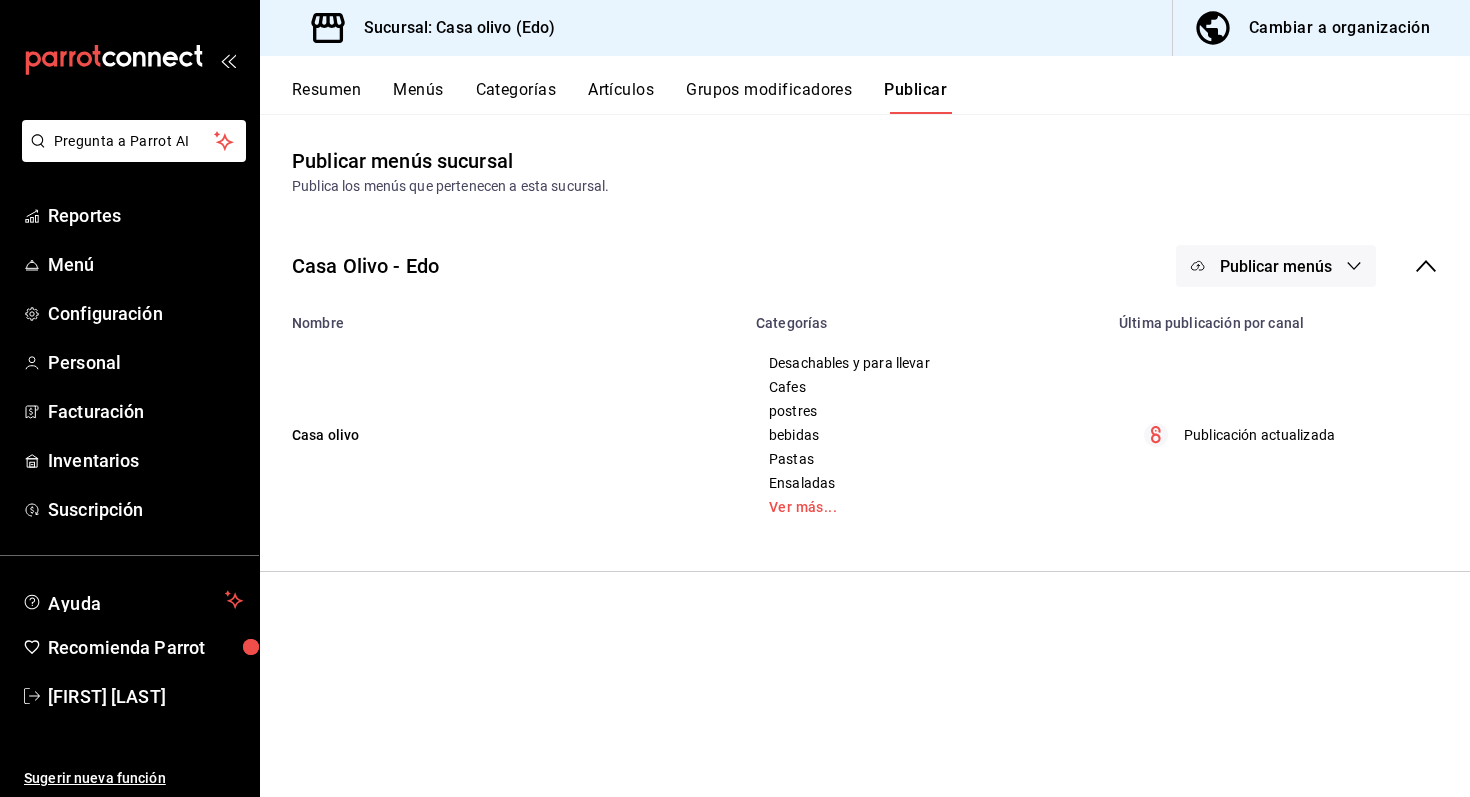 click on "Publicar menús" at bounding box center [1276, 266] 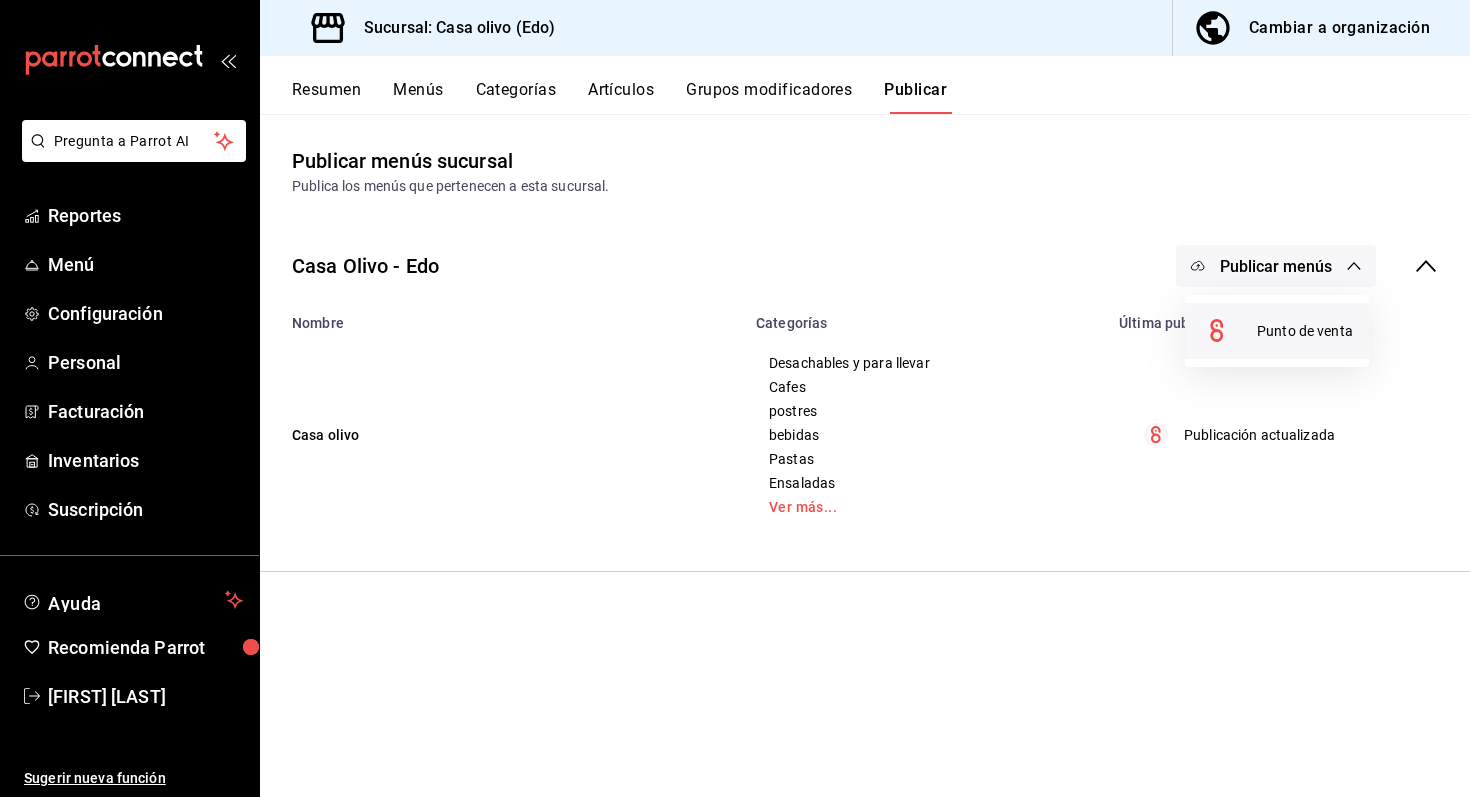 click on "Punto de venta" at bounding box center [1277, 331] 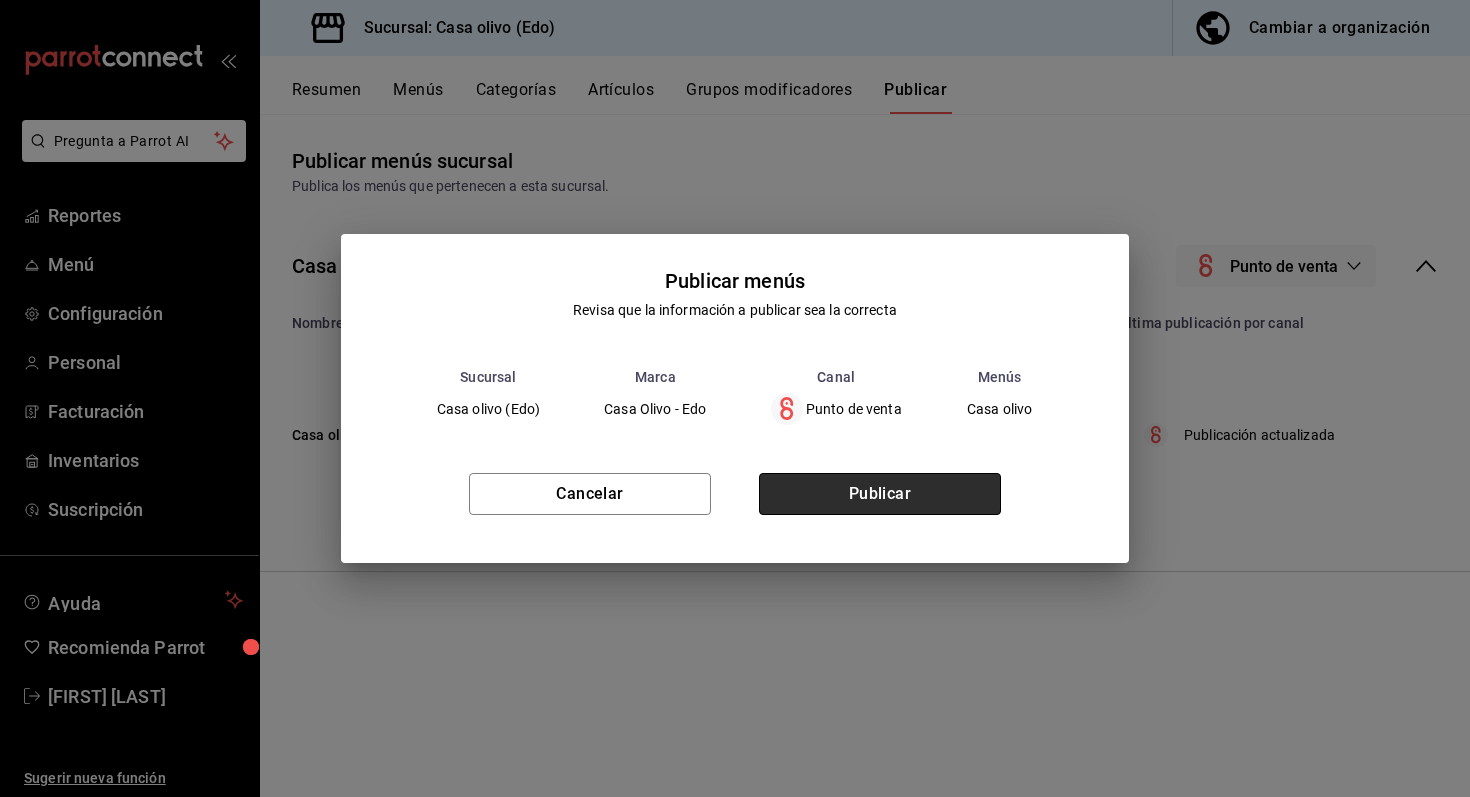 click on "Publicar" at bounding box center (880, 494) 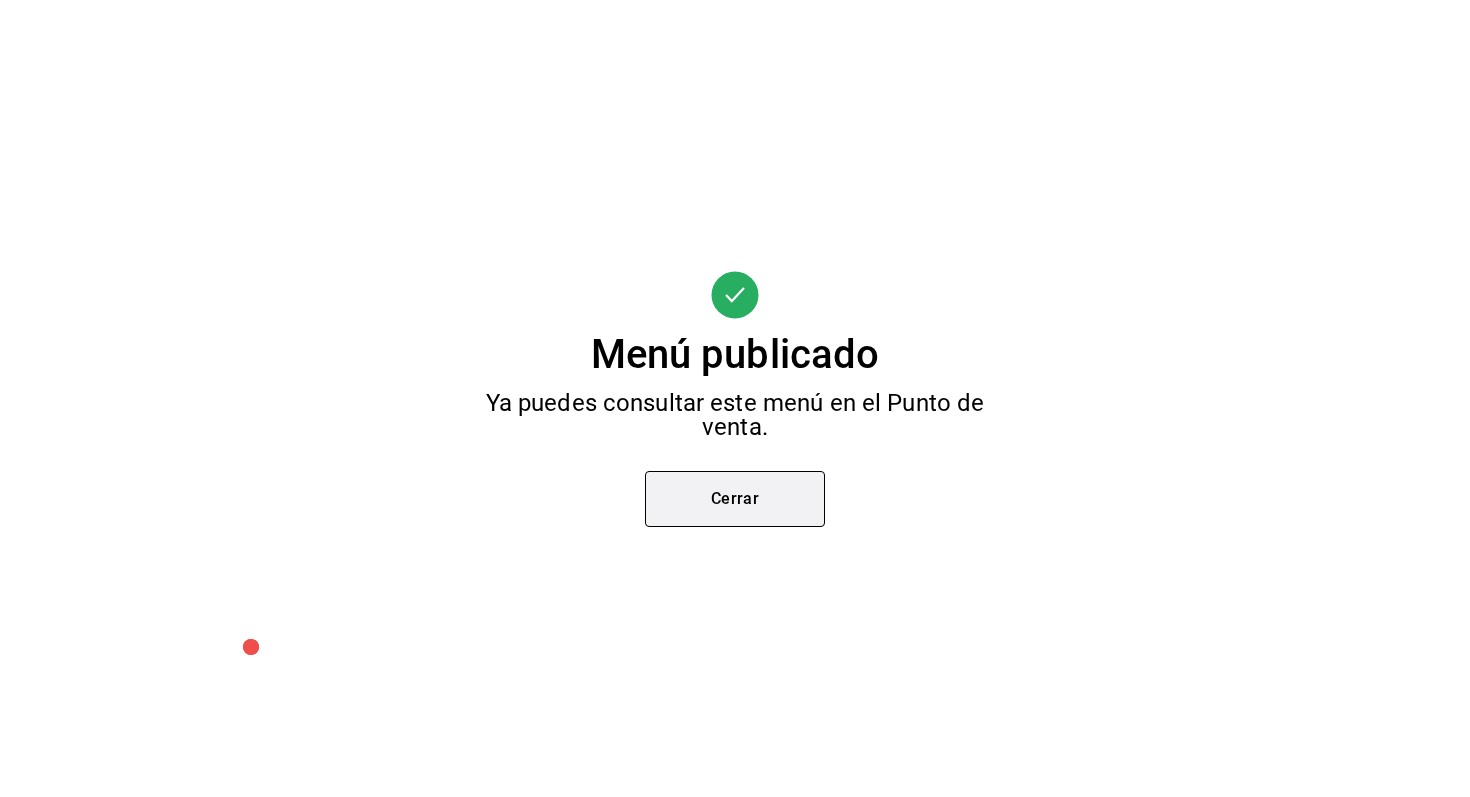 click on "Cerrar" at bounding box center (735, 499) 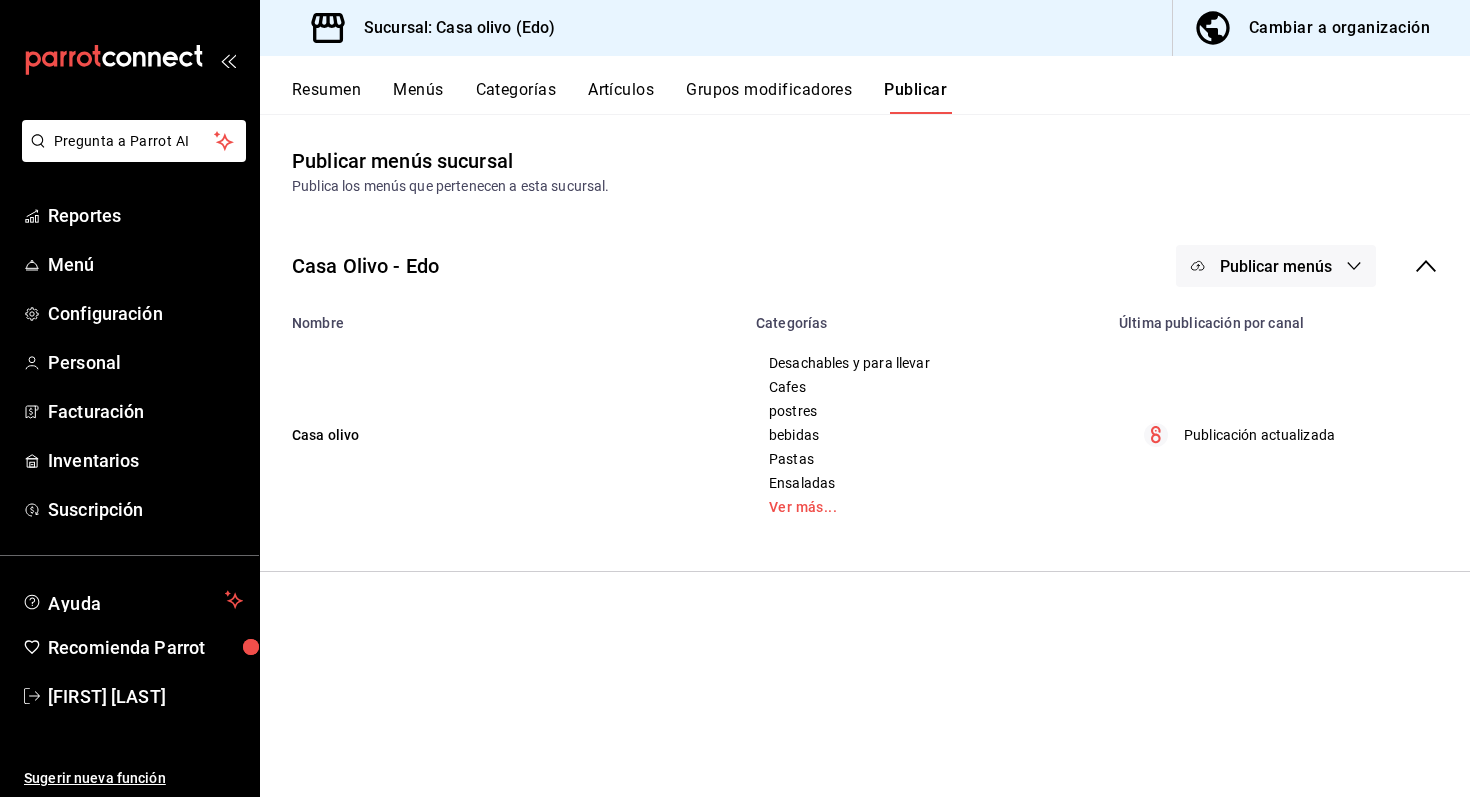 click on "Artículos" at bounding box center [621, 97] 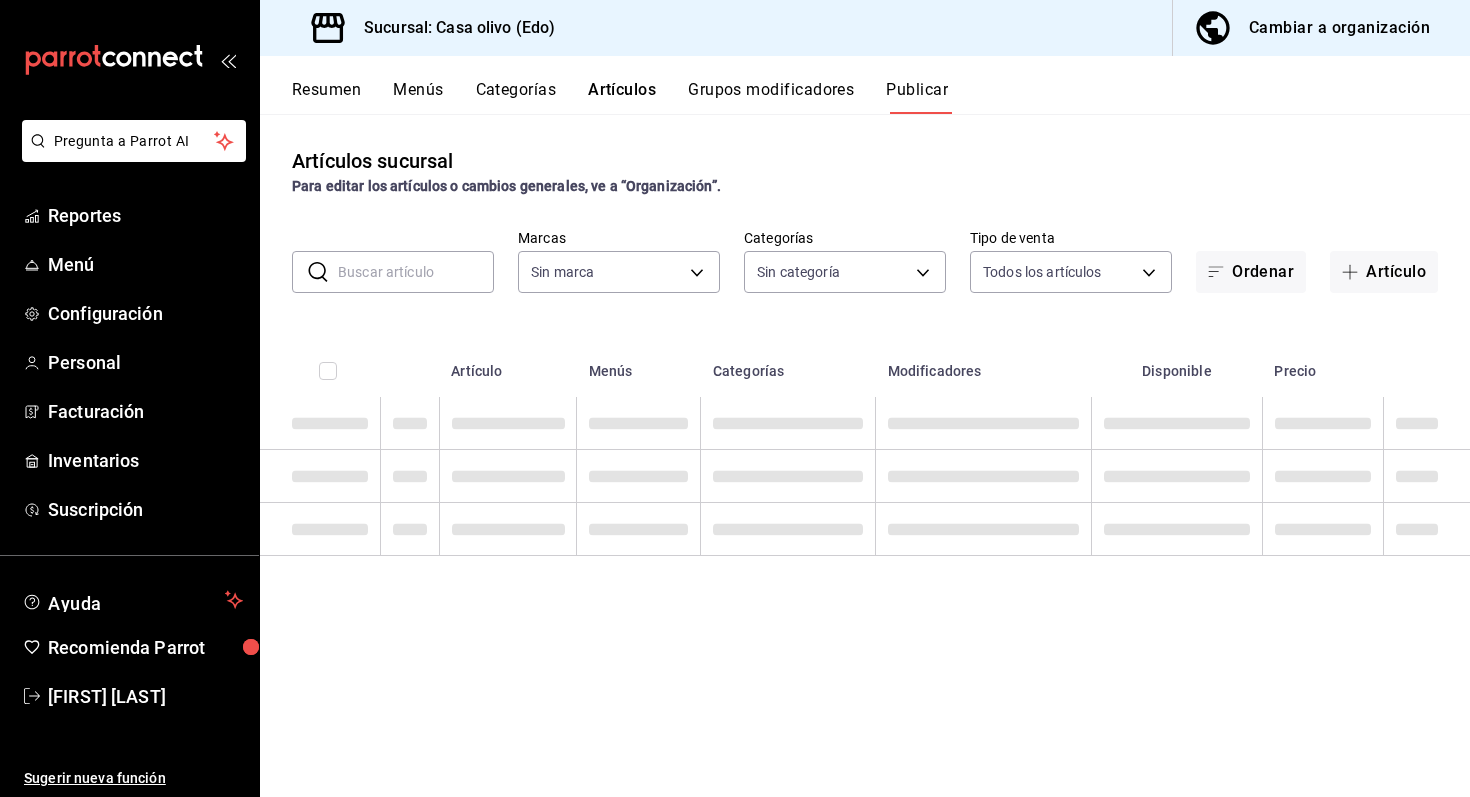 type on "09261786-2630-426b-924a-f43334cfd809" 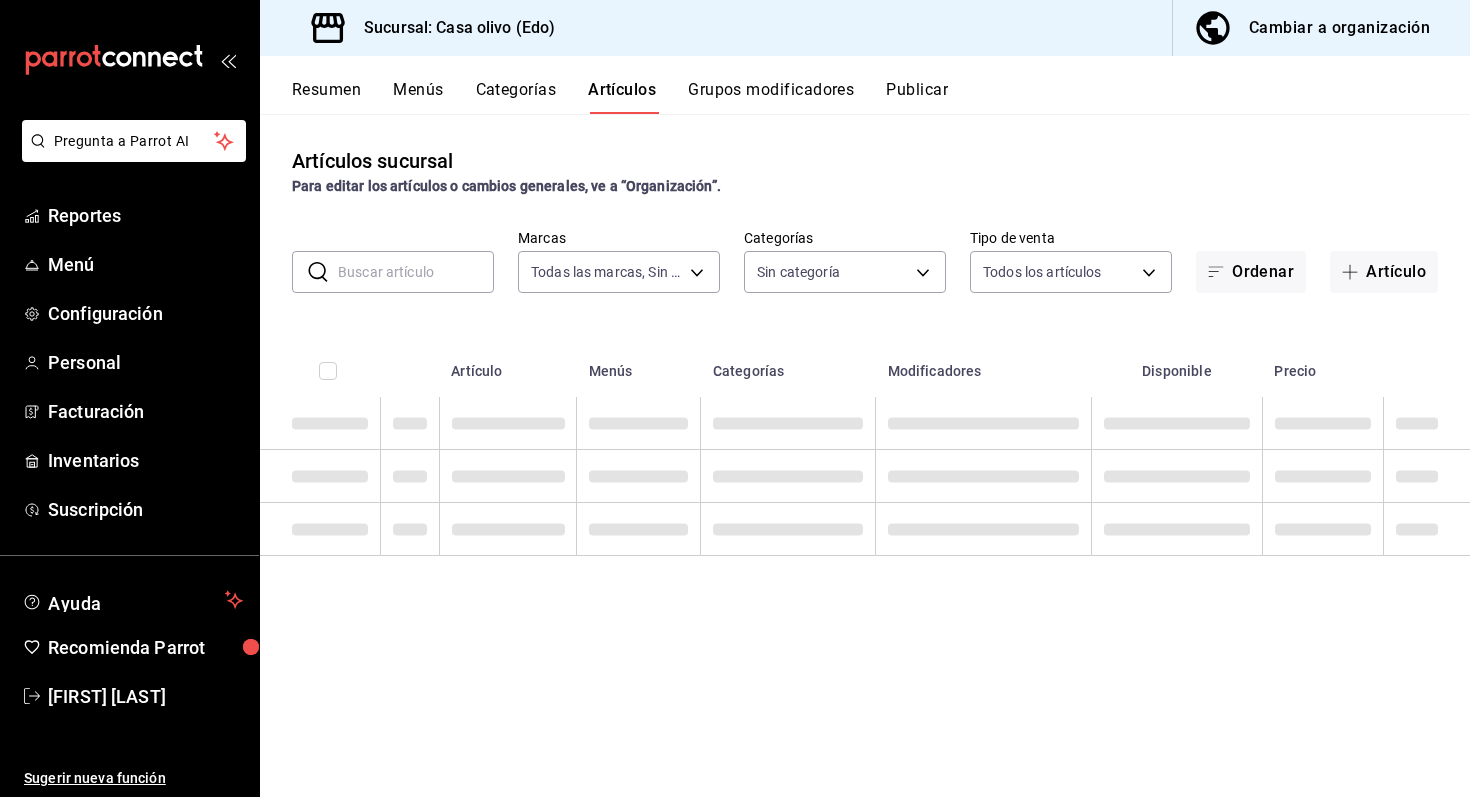 type on "09261786-2630-426b-924a-f43334cfd809" 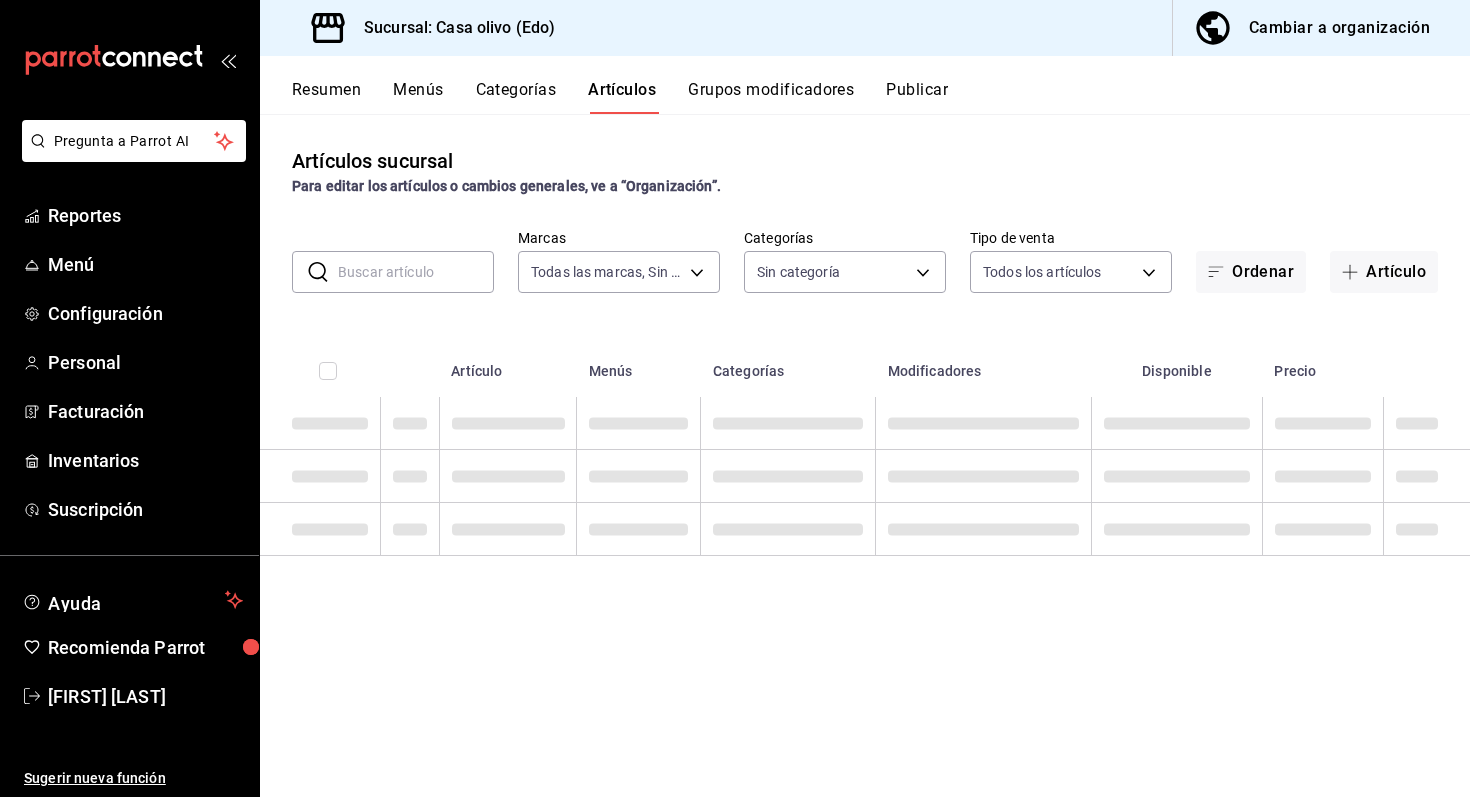 type on "[UUID],[UUID],[UUID],[UUID],[UUID],[UUID],[UUID],[UUID]" 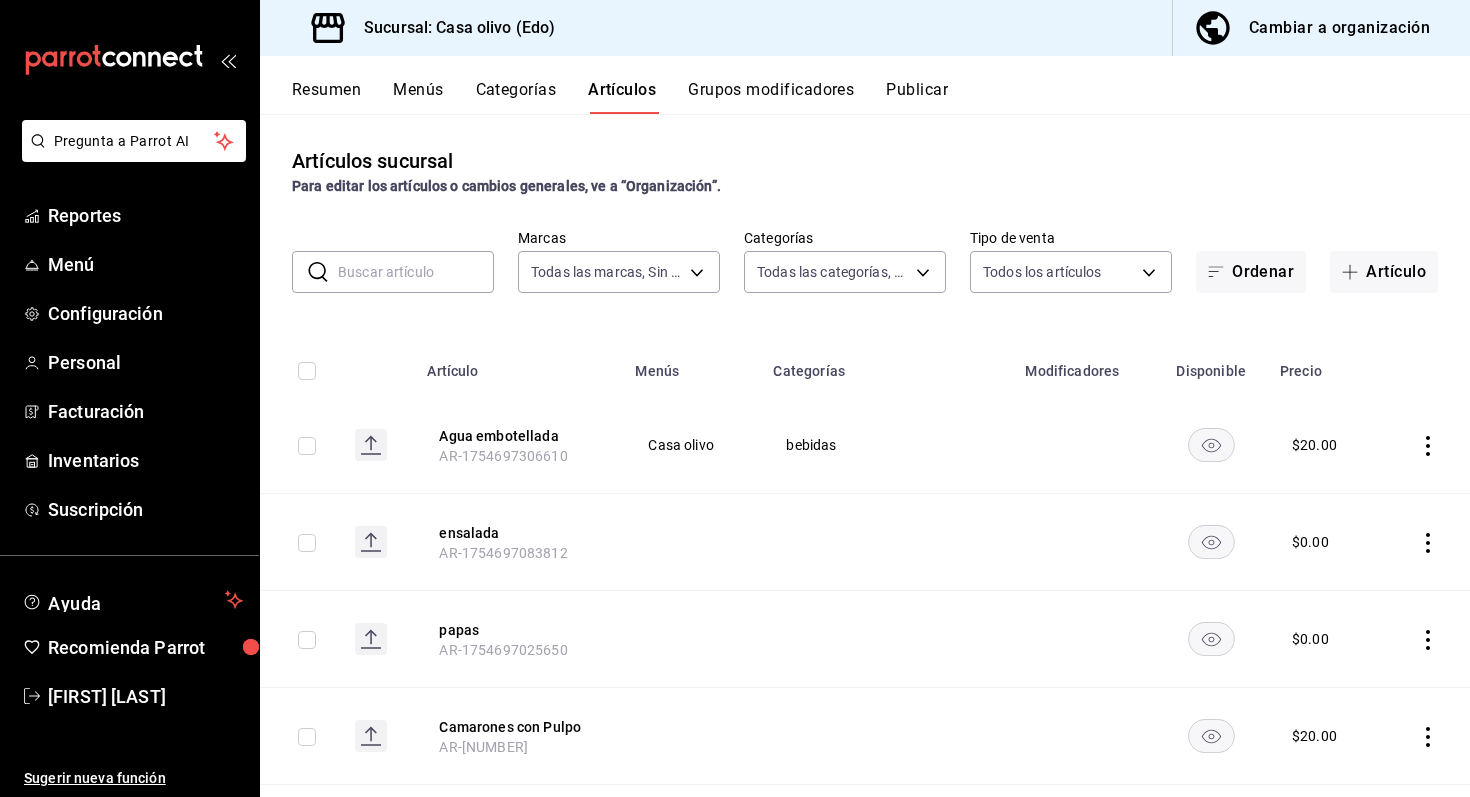 click at bounding box center [416, 272] 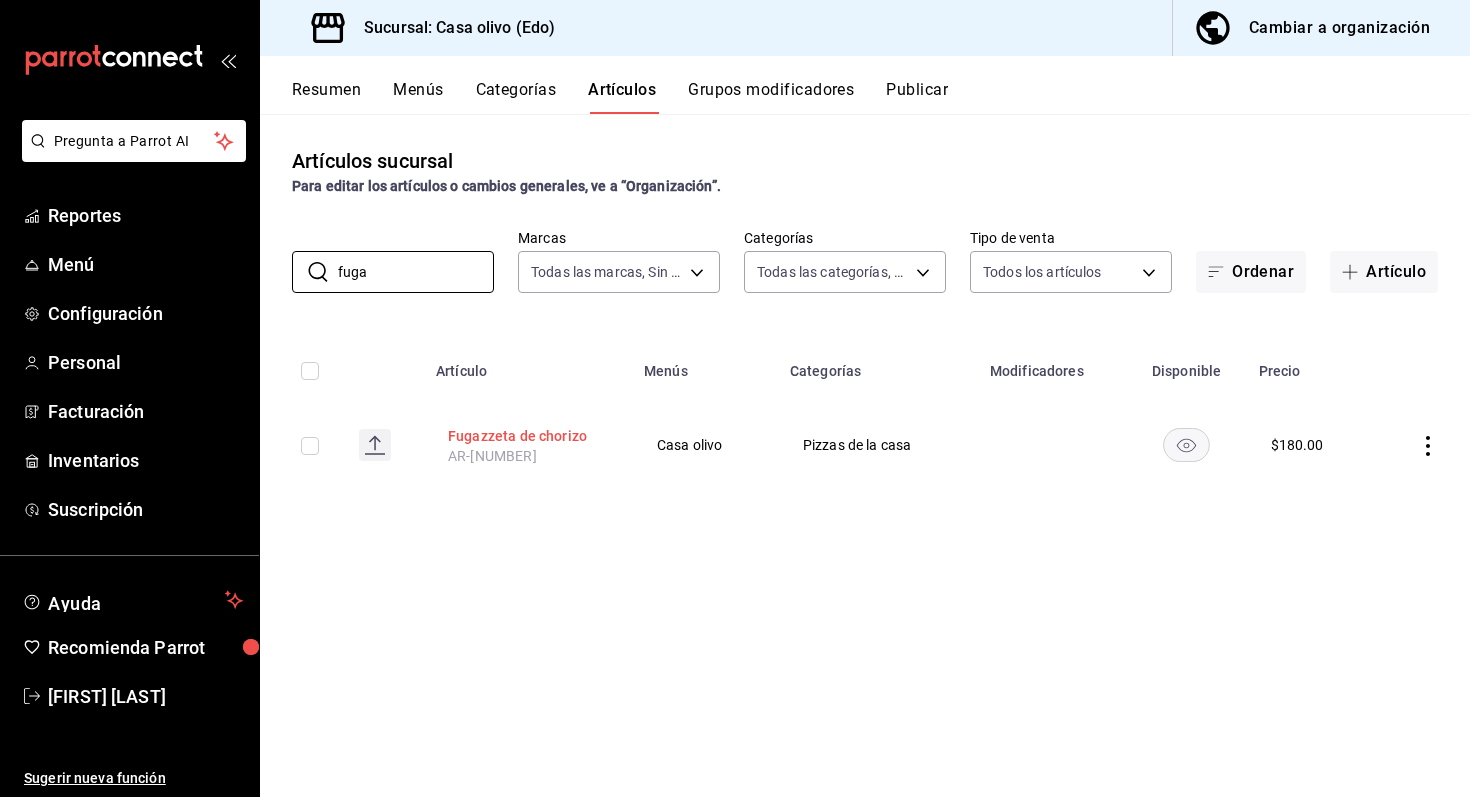 type on "fuga" 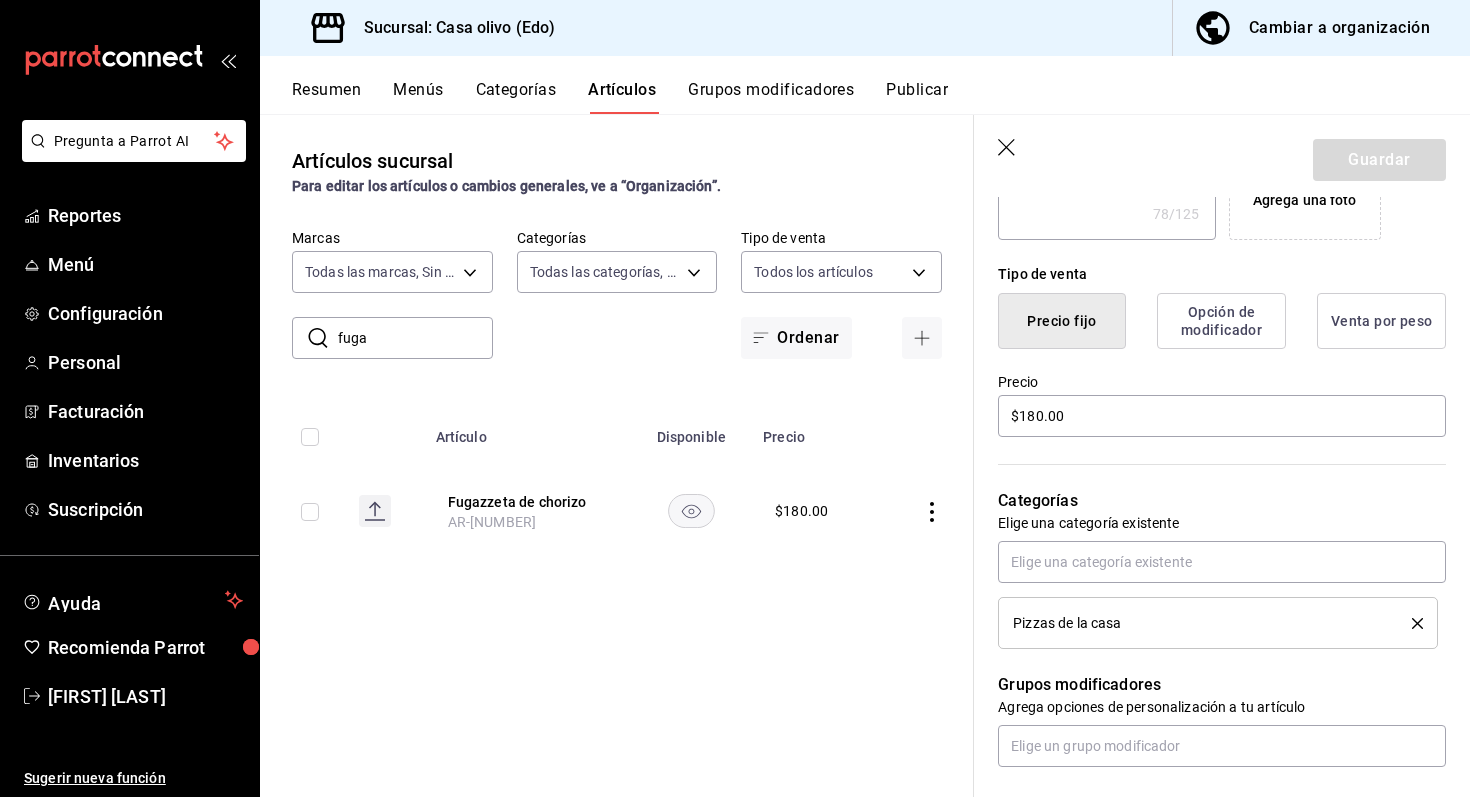 scroll, scrollTop: 478, scrollLeft: 0, axis: vertical 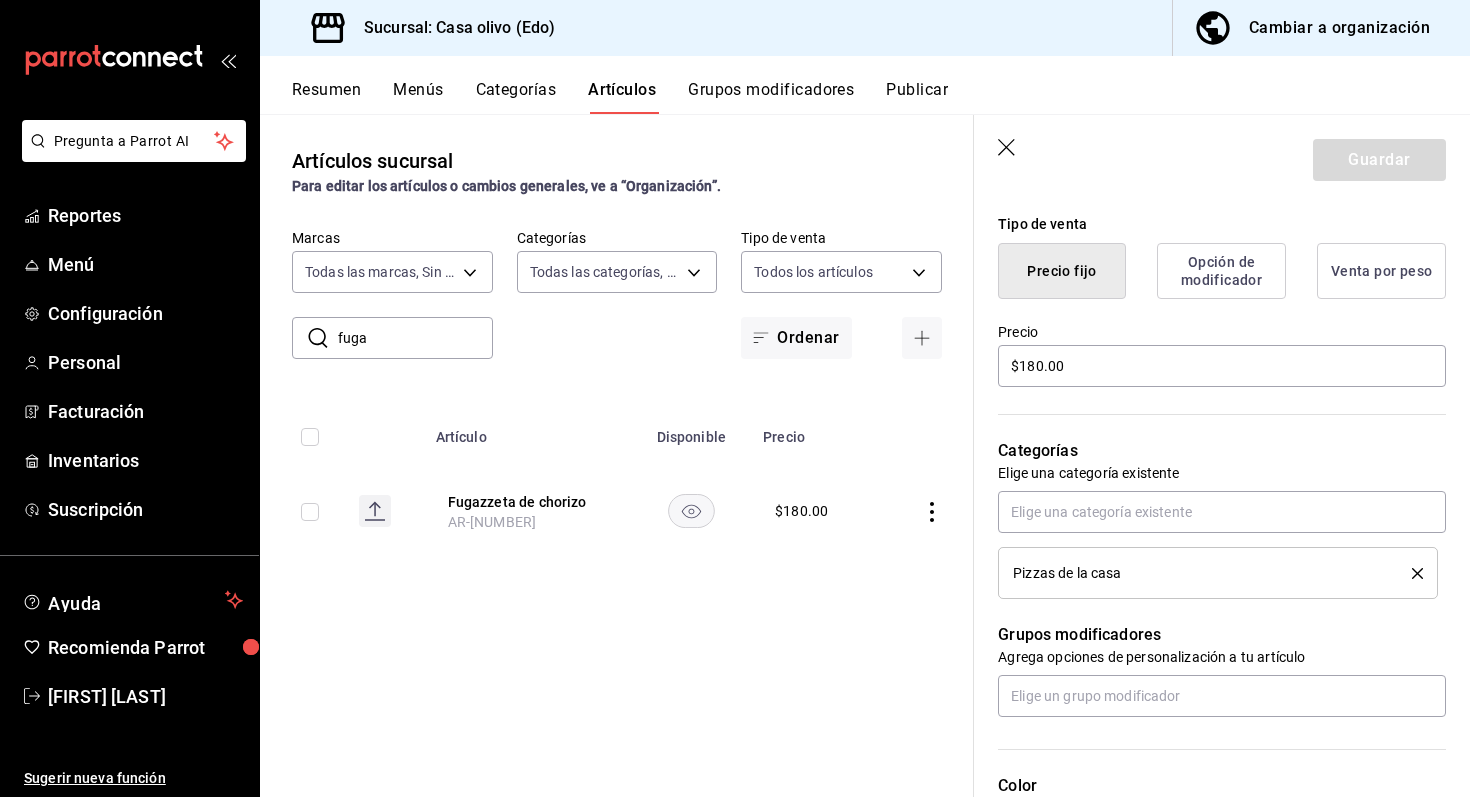 click on "Opción de modificador" at bounding box center [1221, 271] 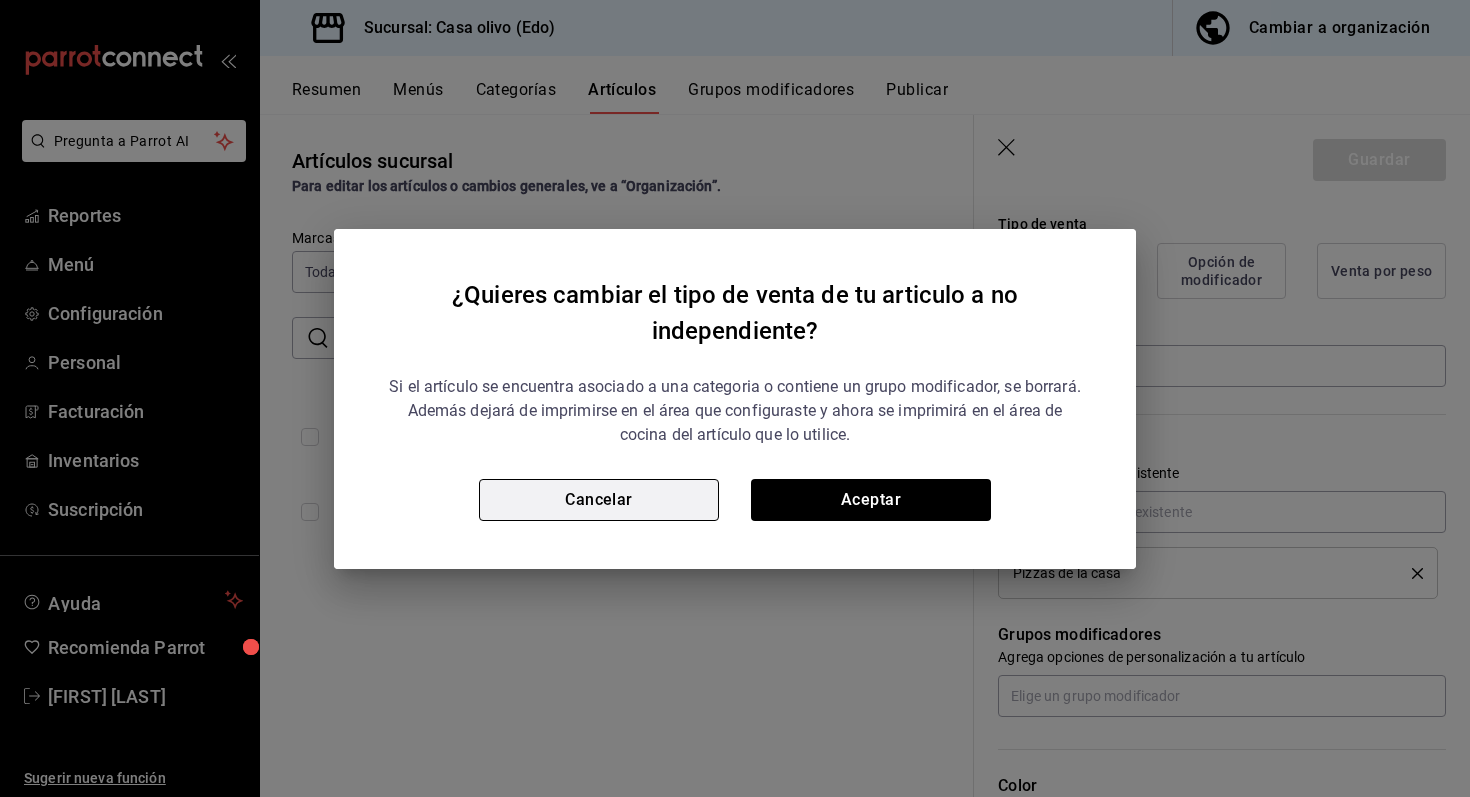 click on "Cancelar" at bounding box center [599, 500] 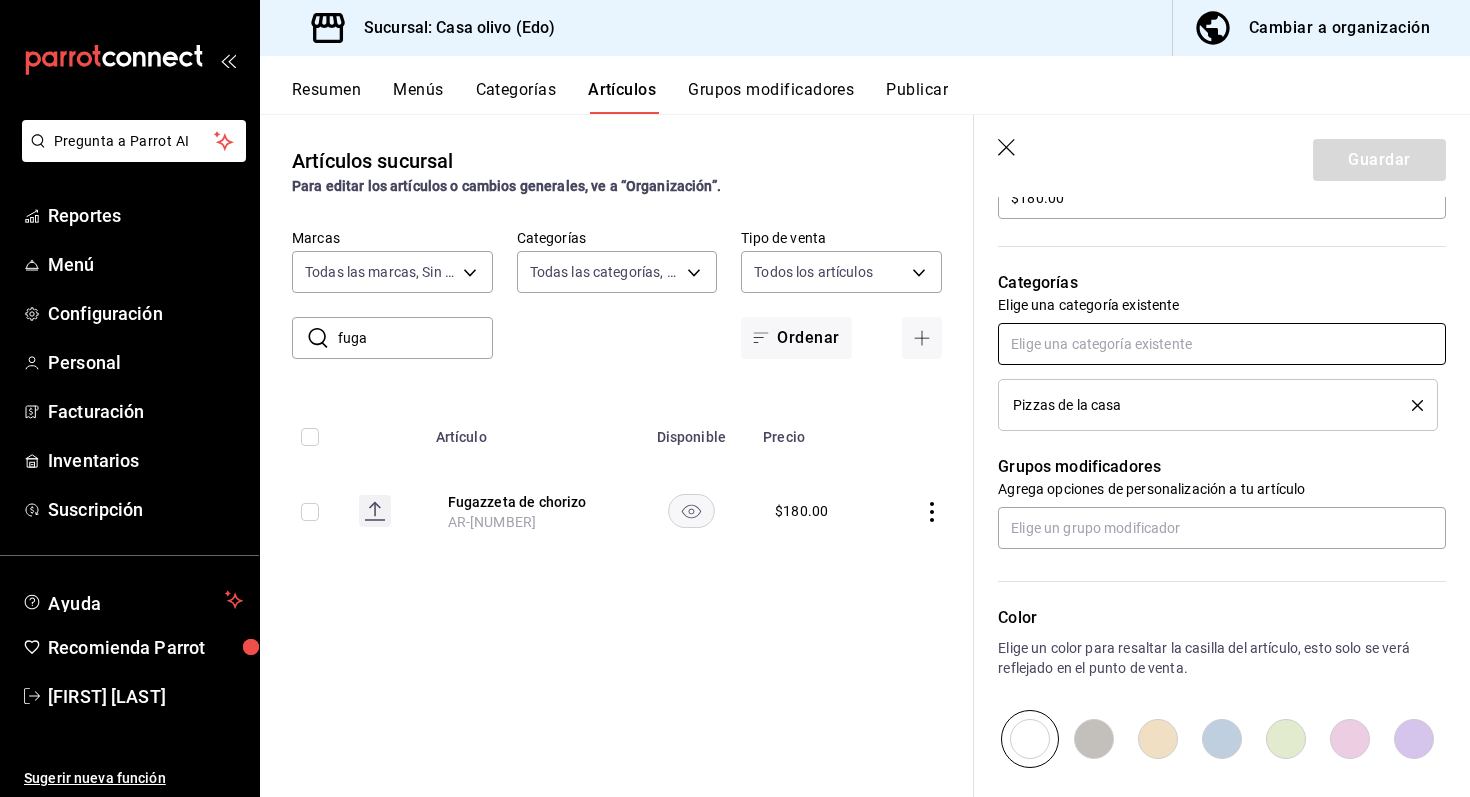 scroll, scrollTop: 652, scrollLeft: 0, axis: vertical 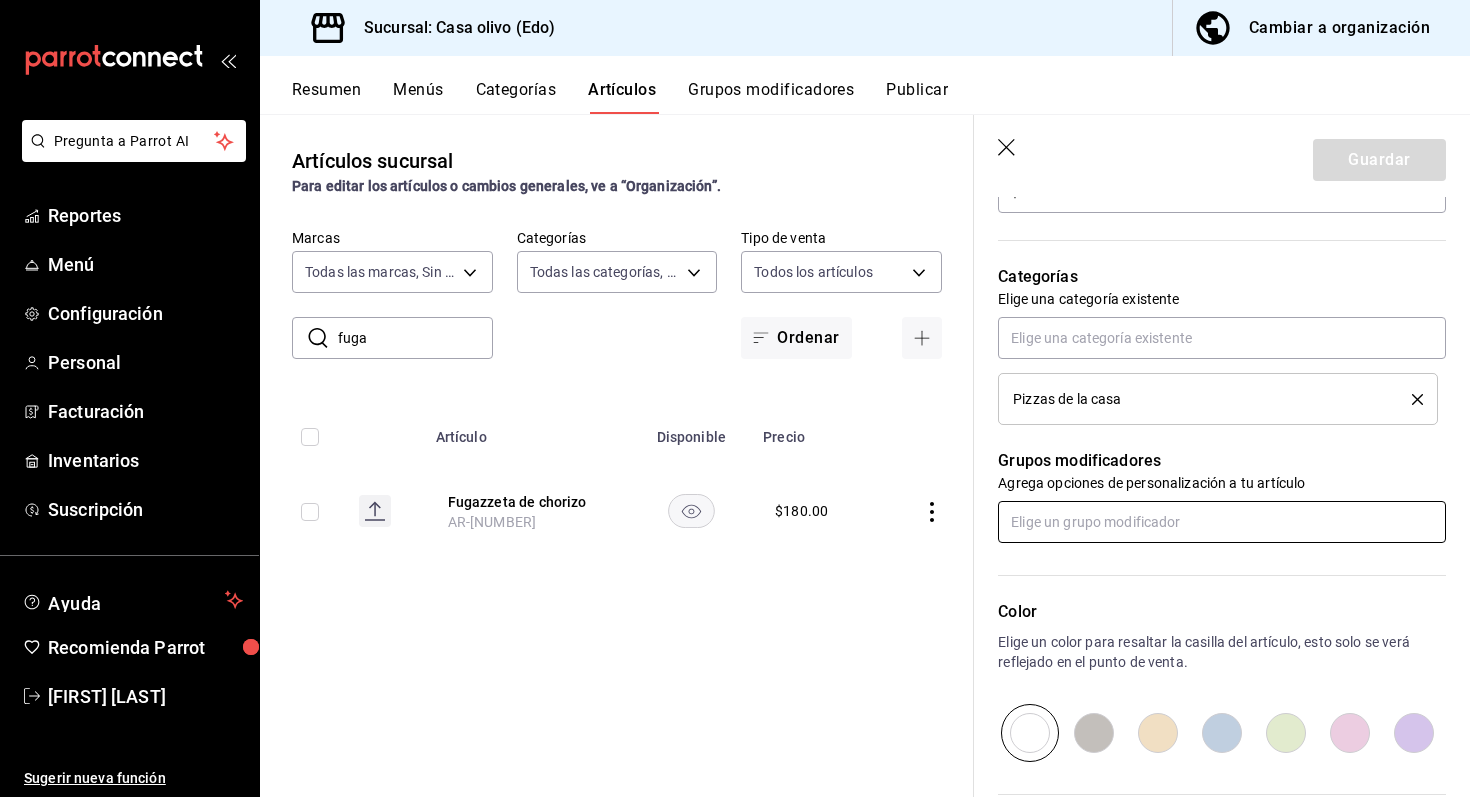 click at bounding box center [1222, 522] 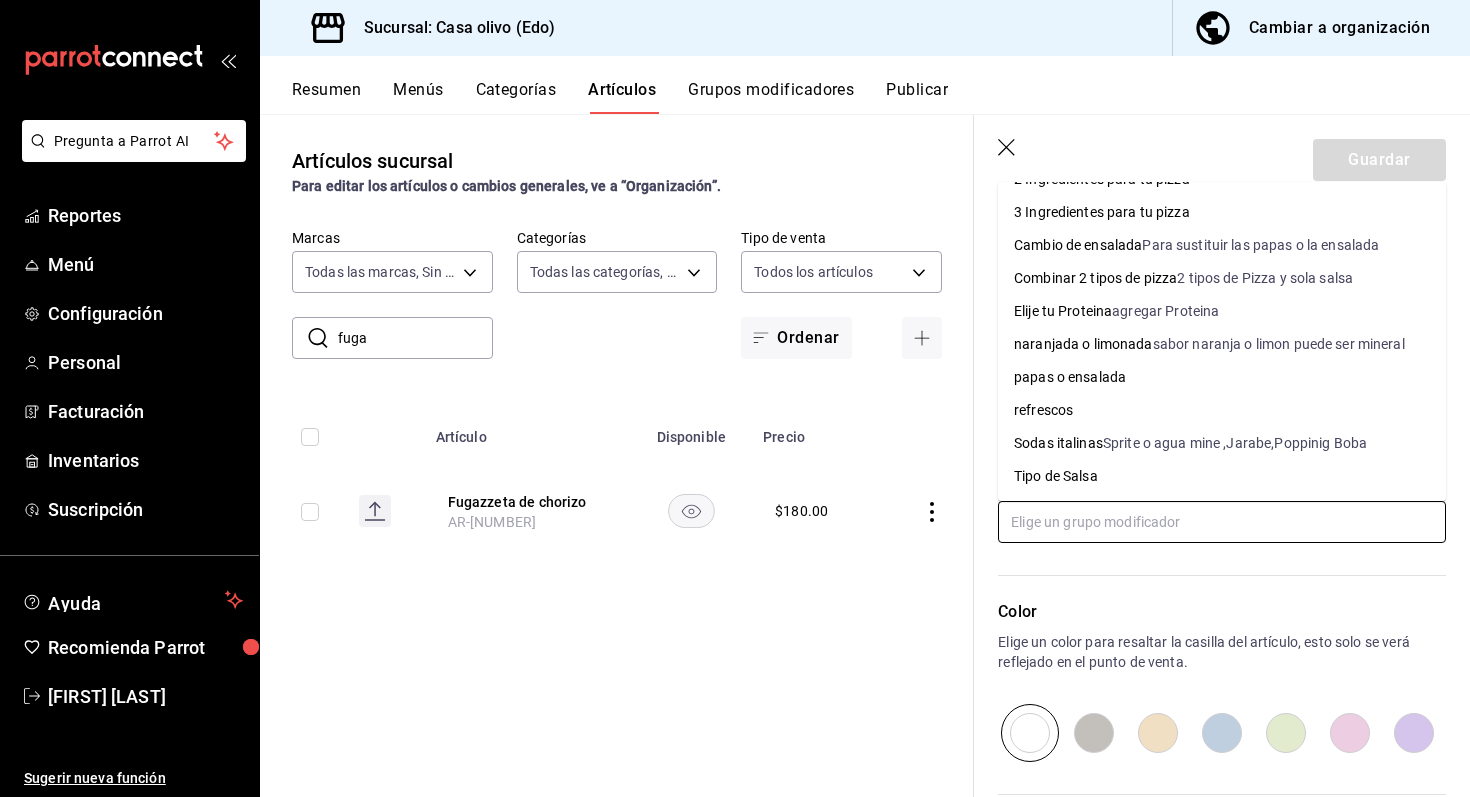 scroll, scrollTop: 0, scrollLeft: 0, axis: both 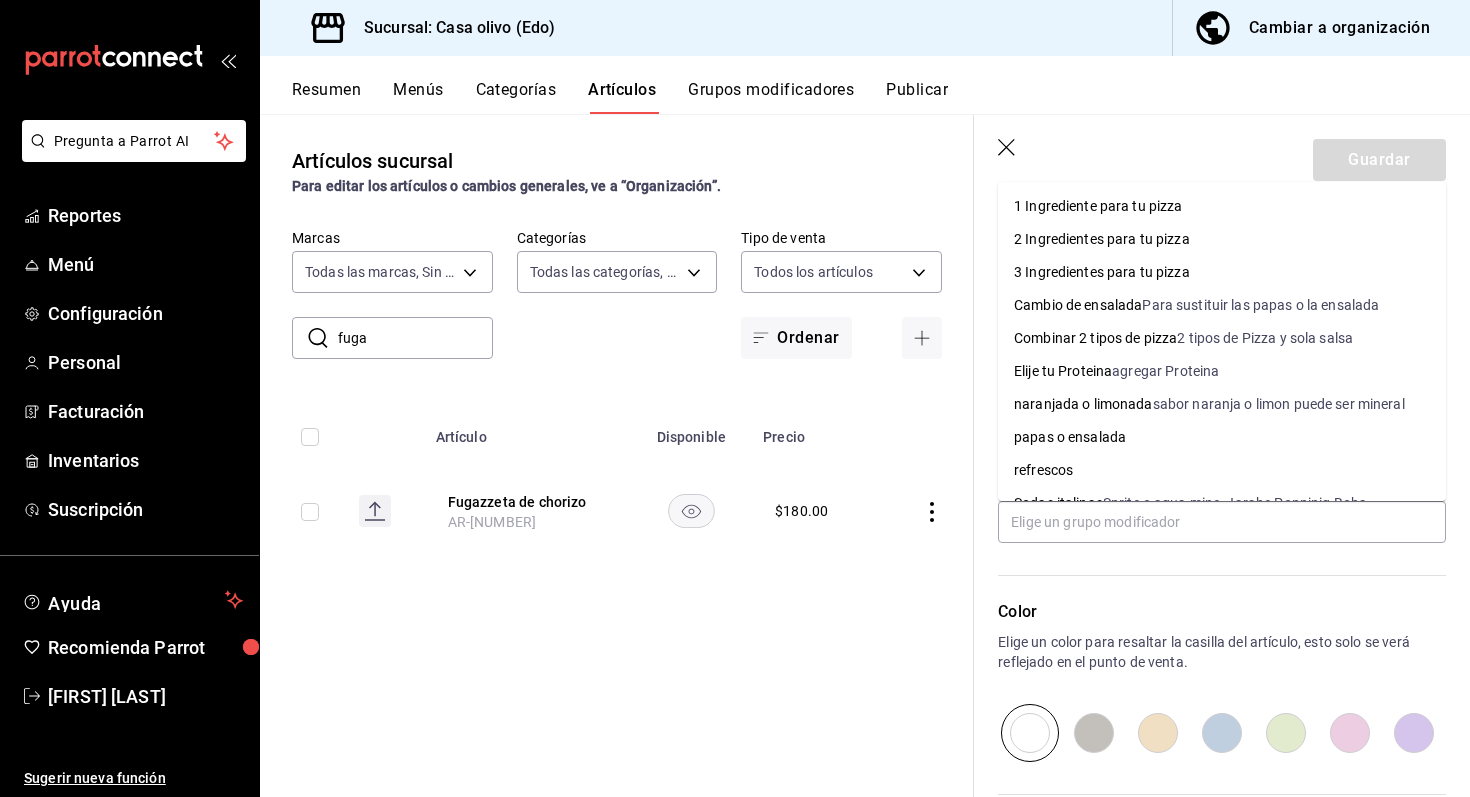 click on "Grupos modificadores" at bounding box center (771, 97) 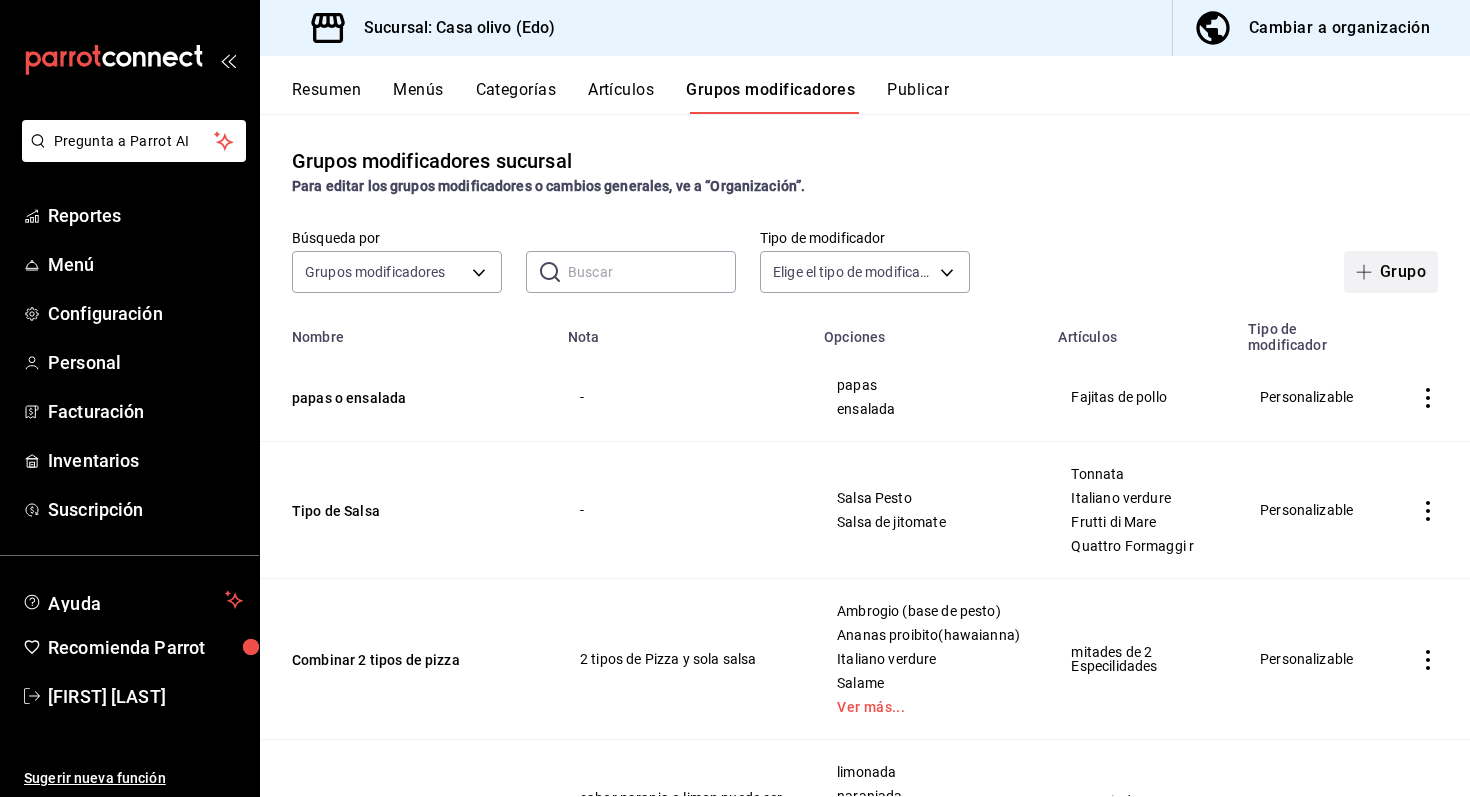 click on "Grupo" at bounding box center (1391, 272) 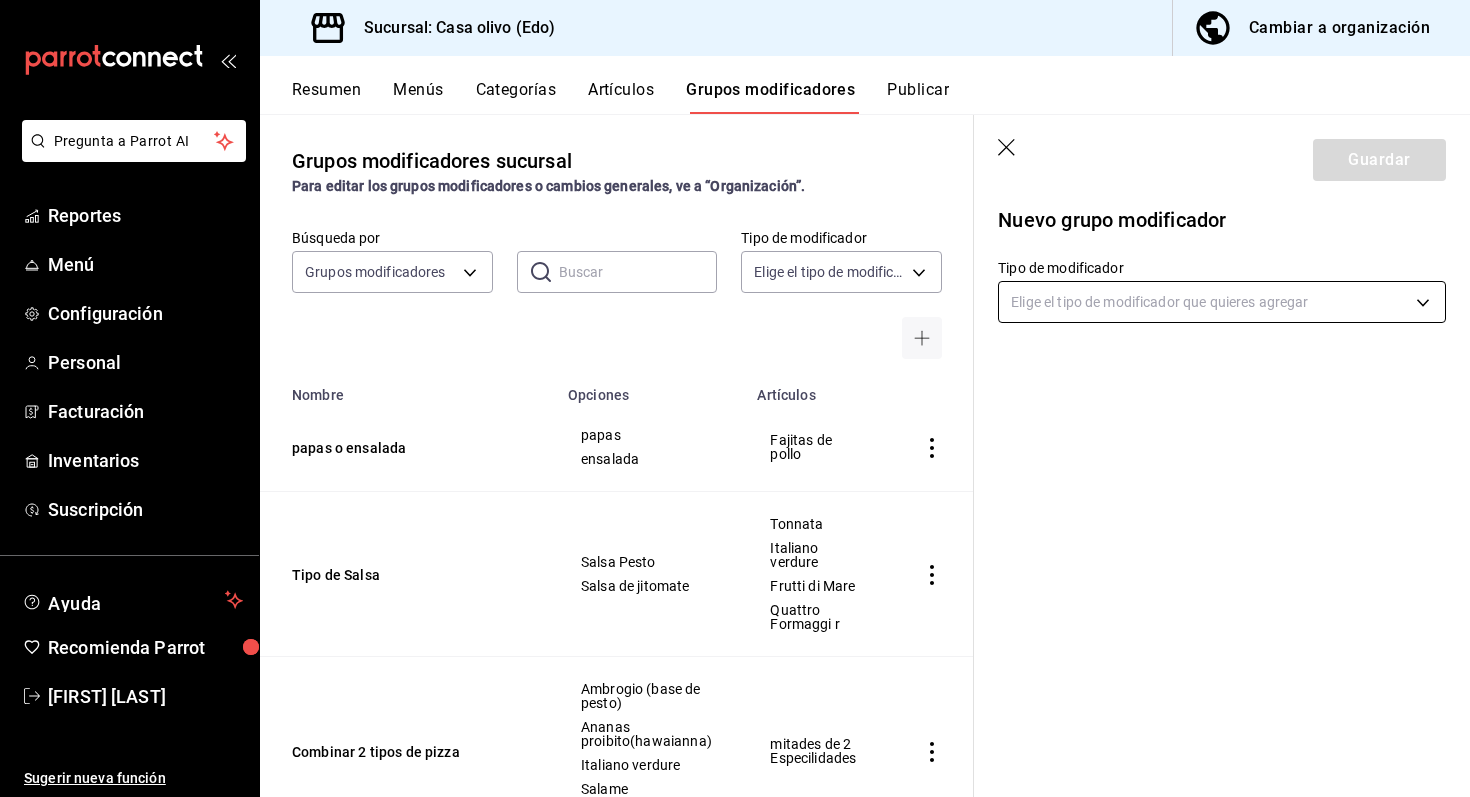 click on "Pregunta a Parrot AI Reportes   Menú   Configuración   Personal   Facturación   Inventarios   Suscripción   Ayuda Recomienda Parrot   [FIRST] [LAST]   Sugerir nueva función   Sucursal: Casa olivo (Edo) Cambiar a organización Resumen Menús Categorías Artículos Grupos modificadores Publicar Artículos sucursal Para editar los artículos o cambios generales, ve a “Organización”. ​ ​ Marcas Todas las marcas, Sin marca [UUID] Categorías Todas las categorías, Sin categoría [UUID],[UUID],[UUID],[UUID],[UUID],[UUID],[UUID],[UUID] Tipo de venta Todos los artículos ALL Ordenar Artículo Artículo Menús Categorías Modificadores Disponible Precio Camarones con Pulpo AR-[NUMBER] $ [PRICE] Extra queso AR-[NUMBER] $ [PRICE] $ [PRICE]" at bounding box center (735, 398) 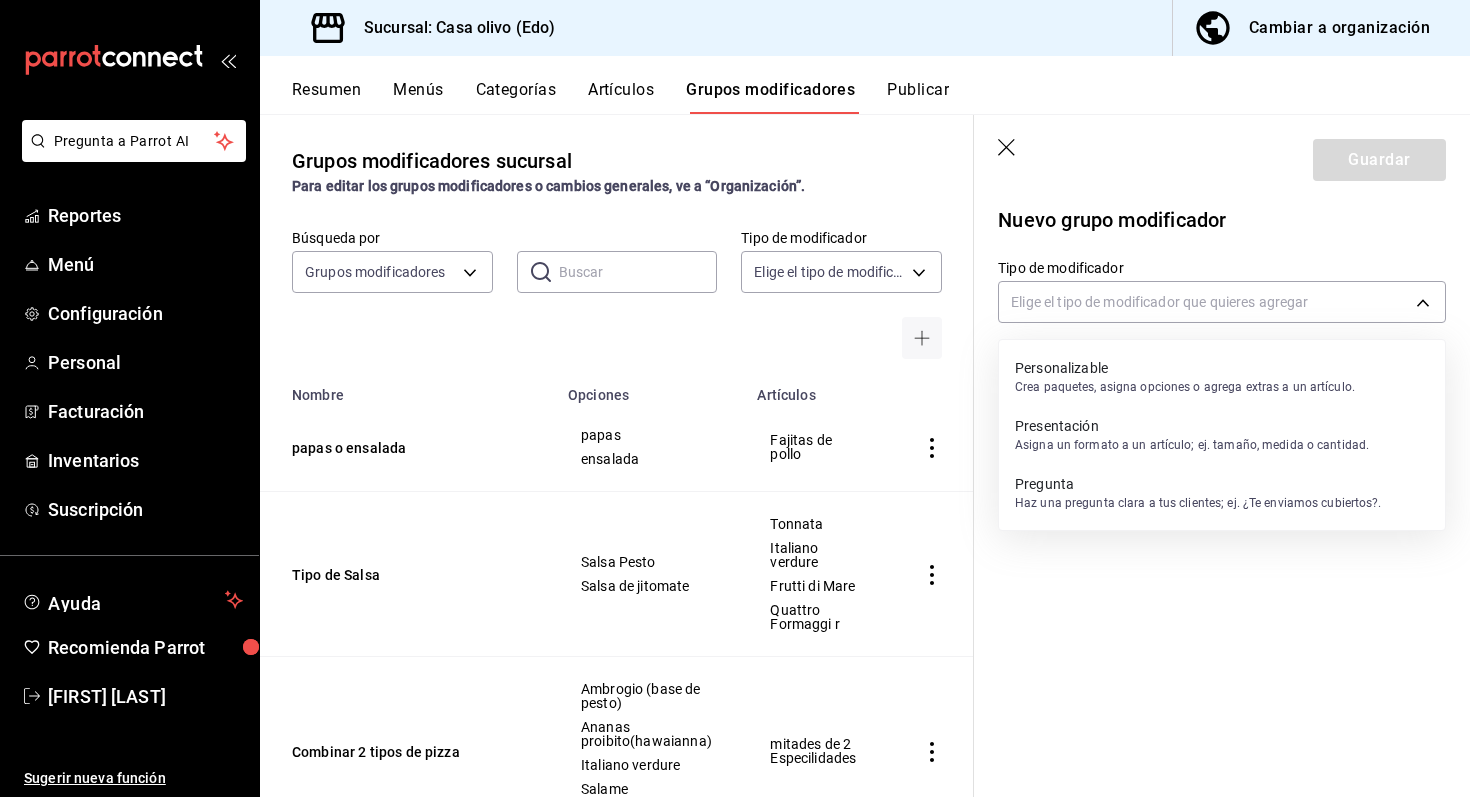 click on "Crea paquetes, asigna opciones o agrega extras a un artículo." at bounding box center [1185, 387] 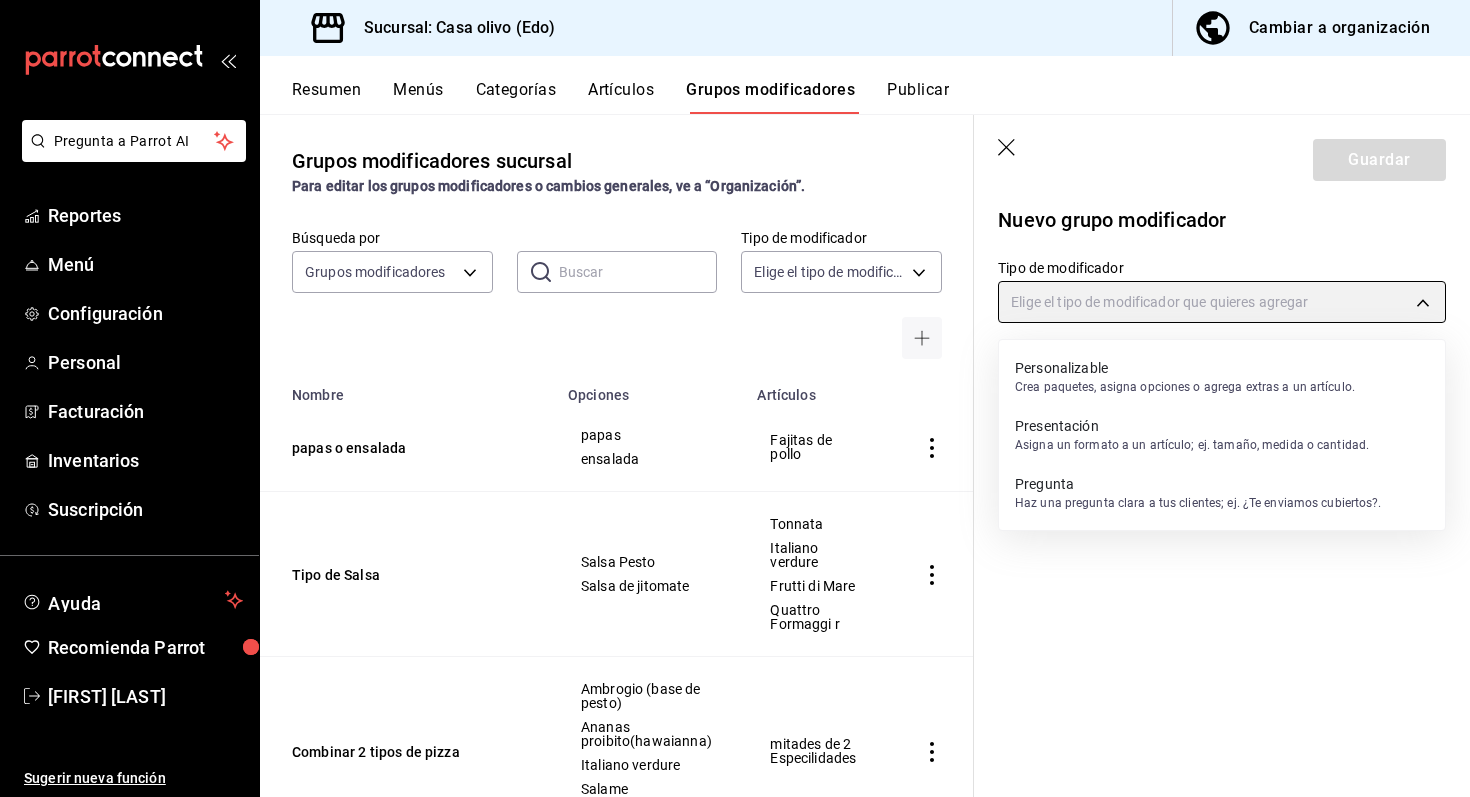 type on "CUSTOMIZABLE" 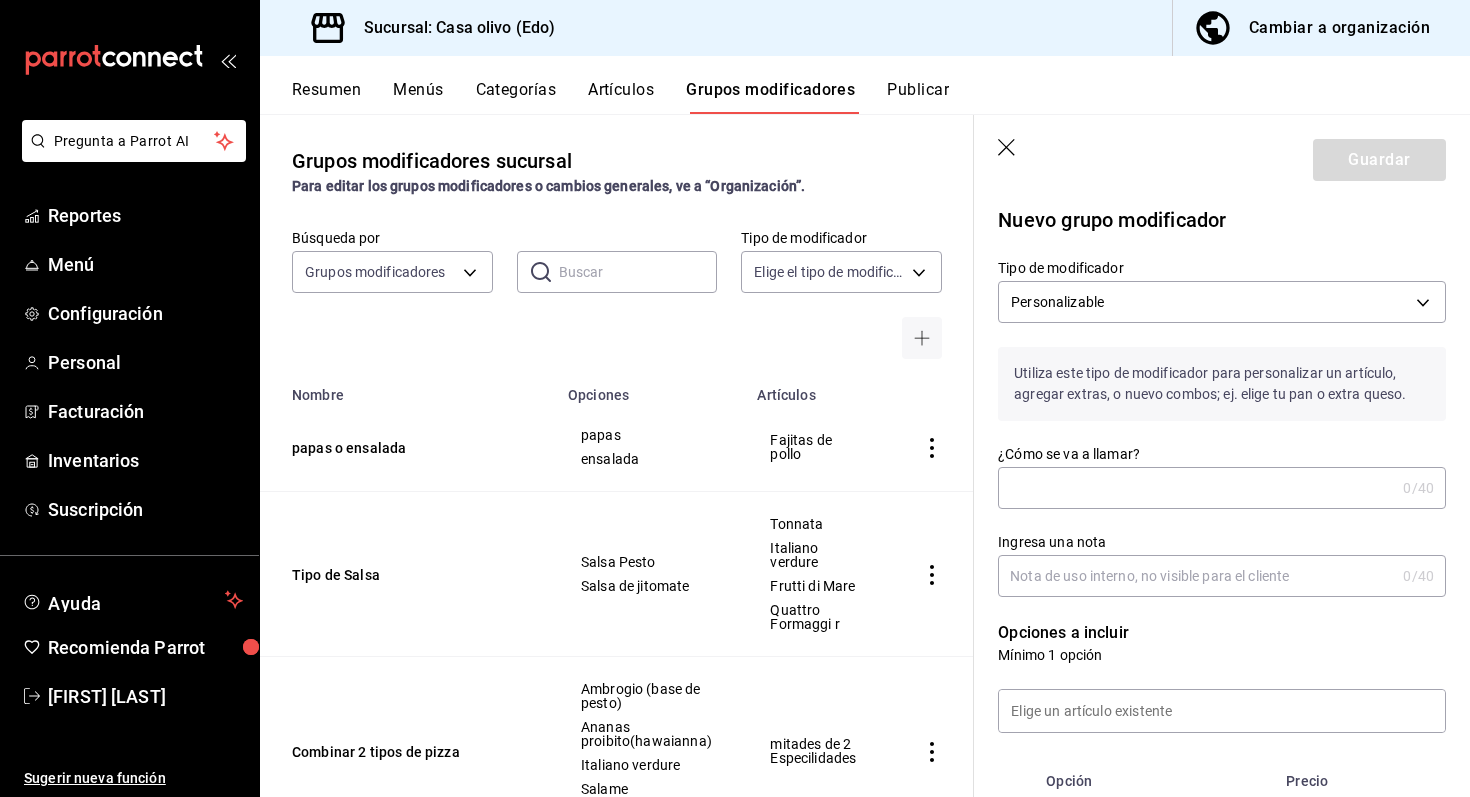click on "¿Cómo se va a llamar?" at bounding box center (1196, 488) 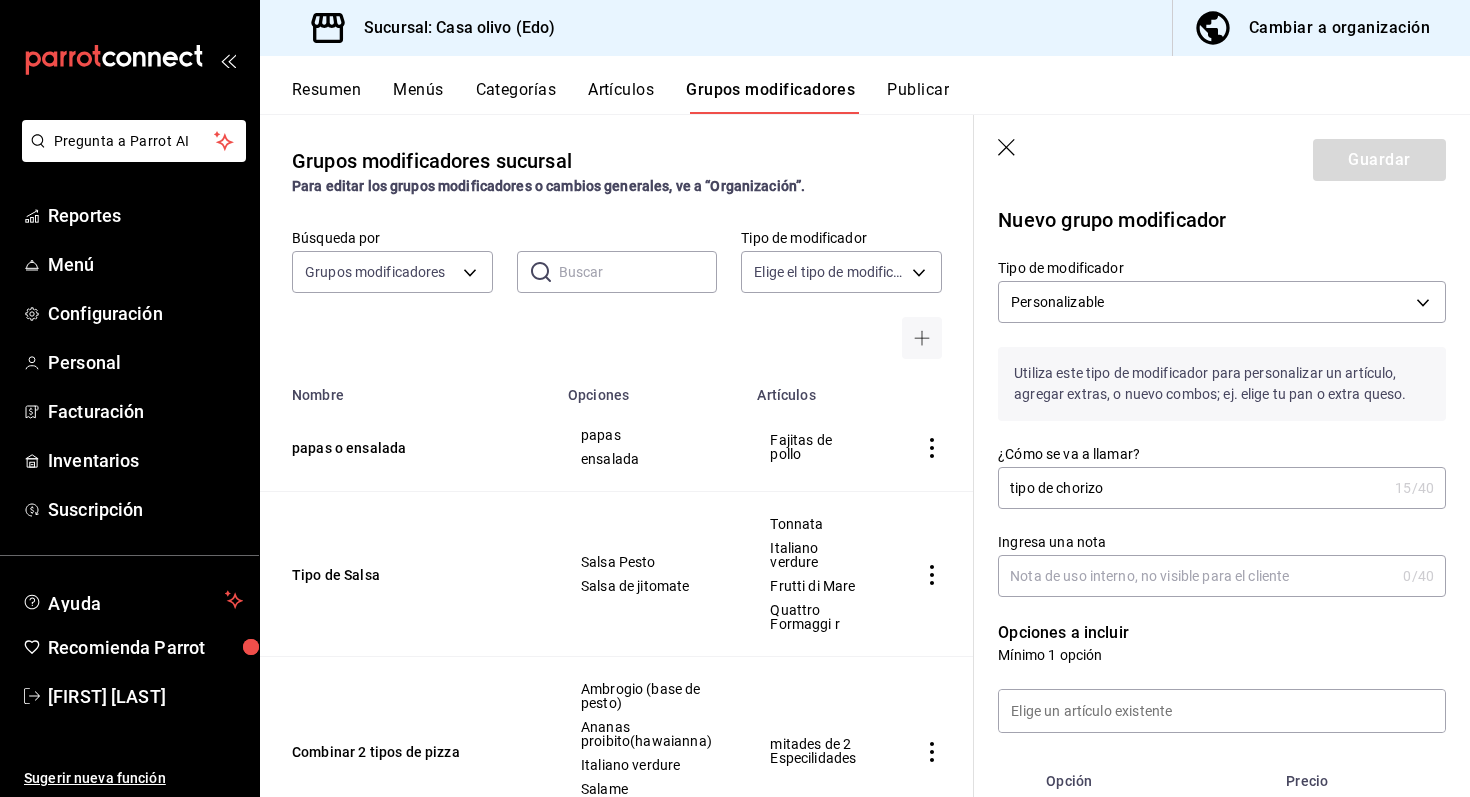 click on "tipo de chorizo" at bounding box center [1192, 488] 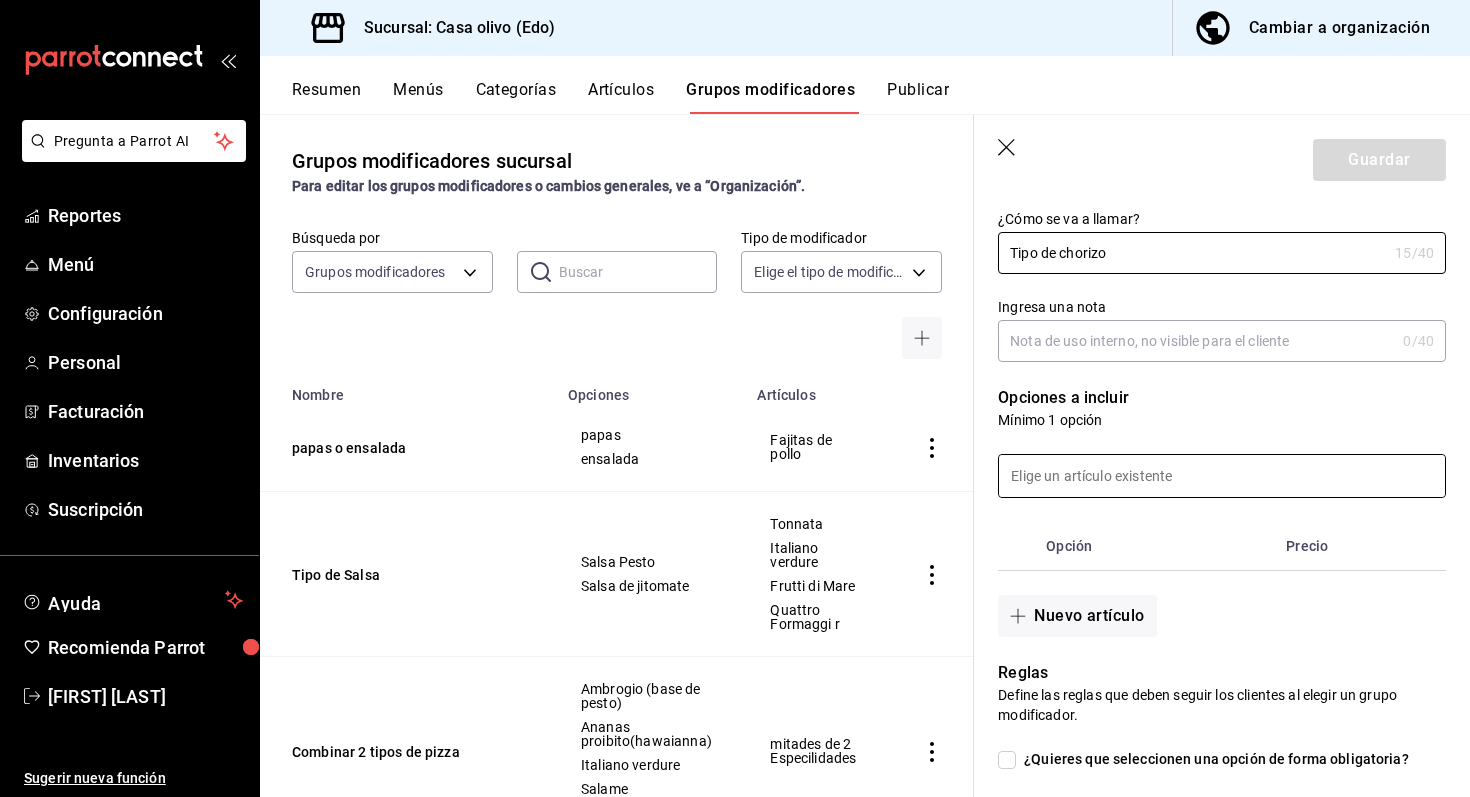 scroll, scrollTop: 283, scrollLeft: 0, axis: vertical 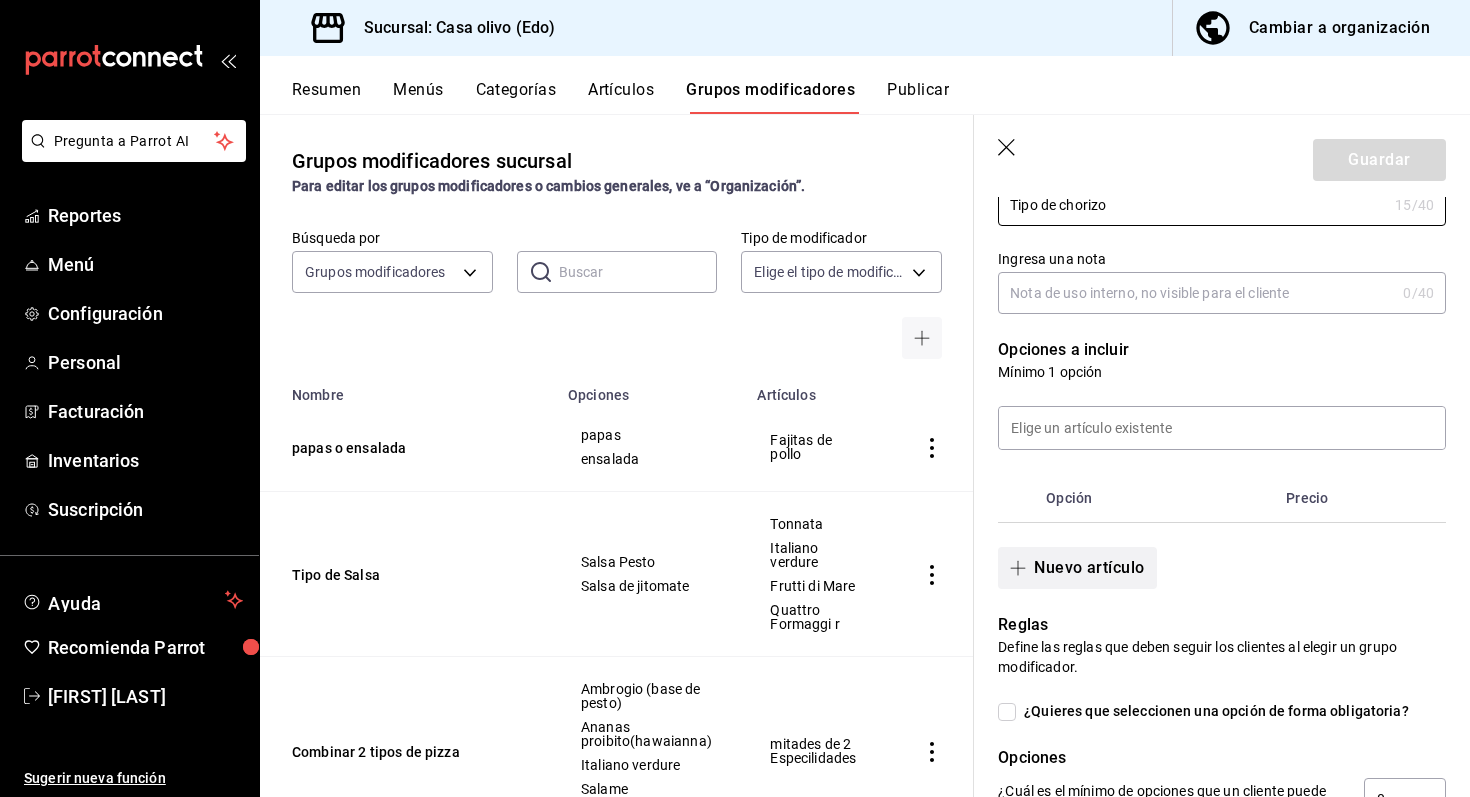 type on "Tipo de chorizo" 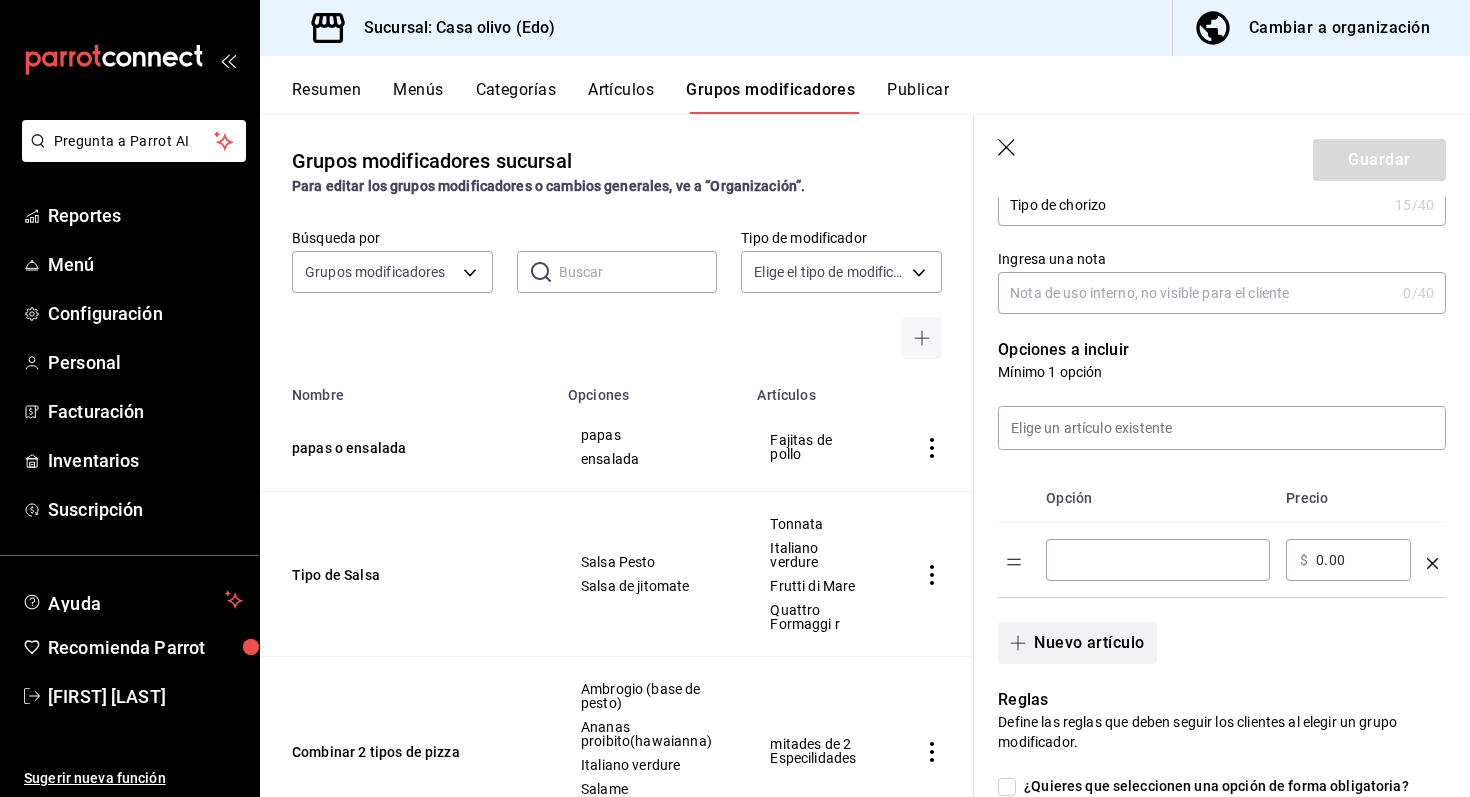 click at bounding box center [1158, 560] 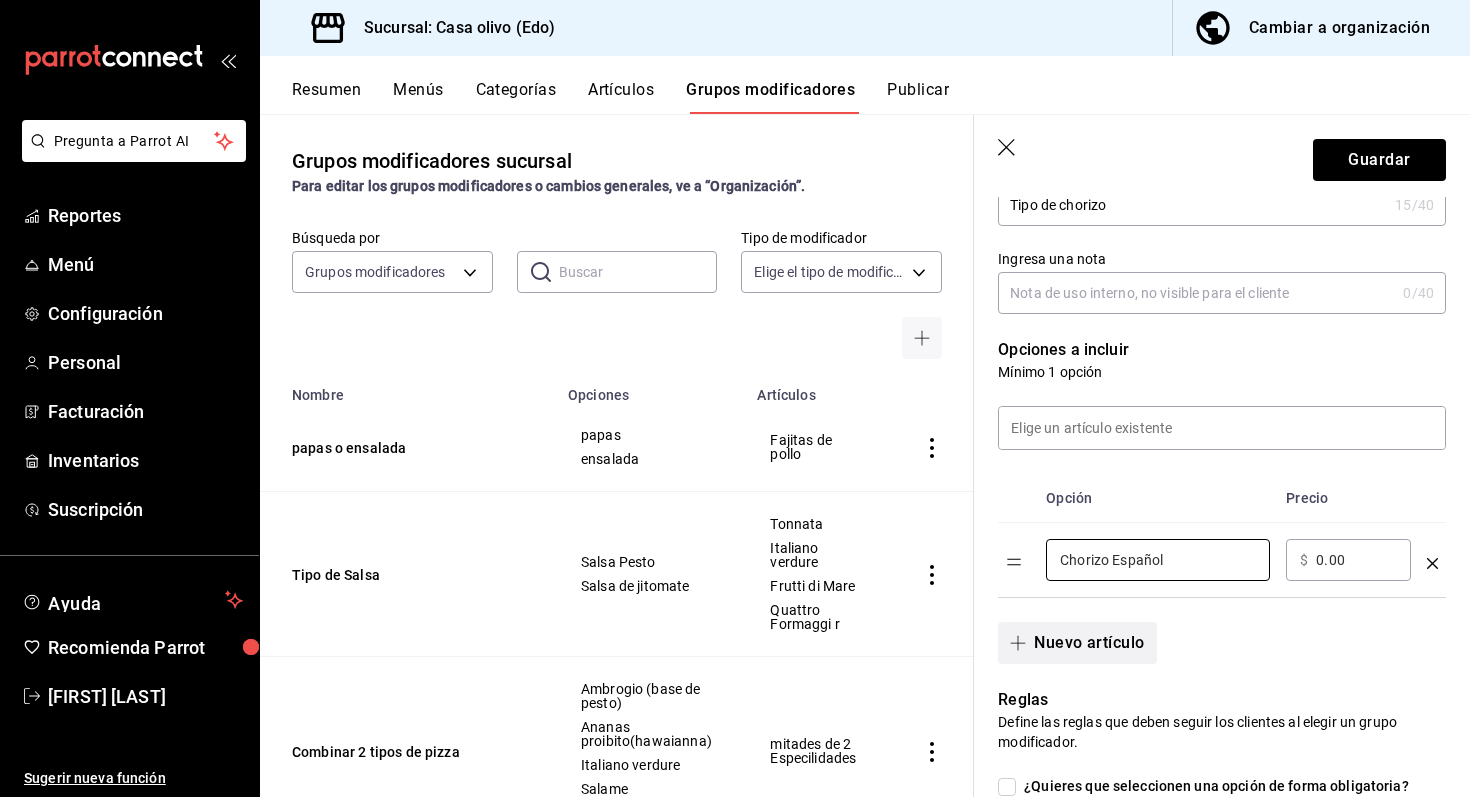 type on "Chorizo Español" 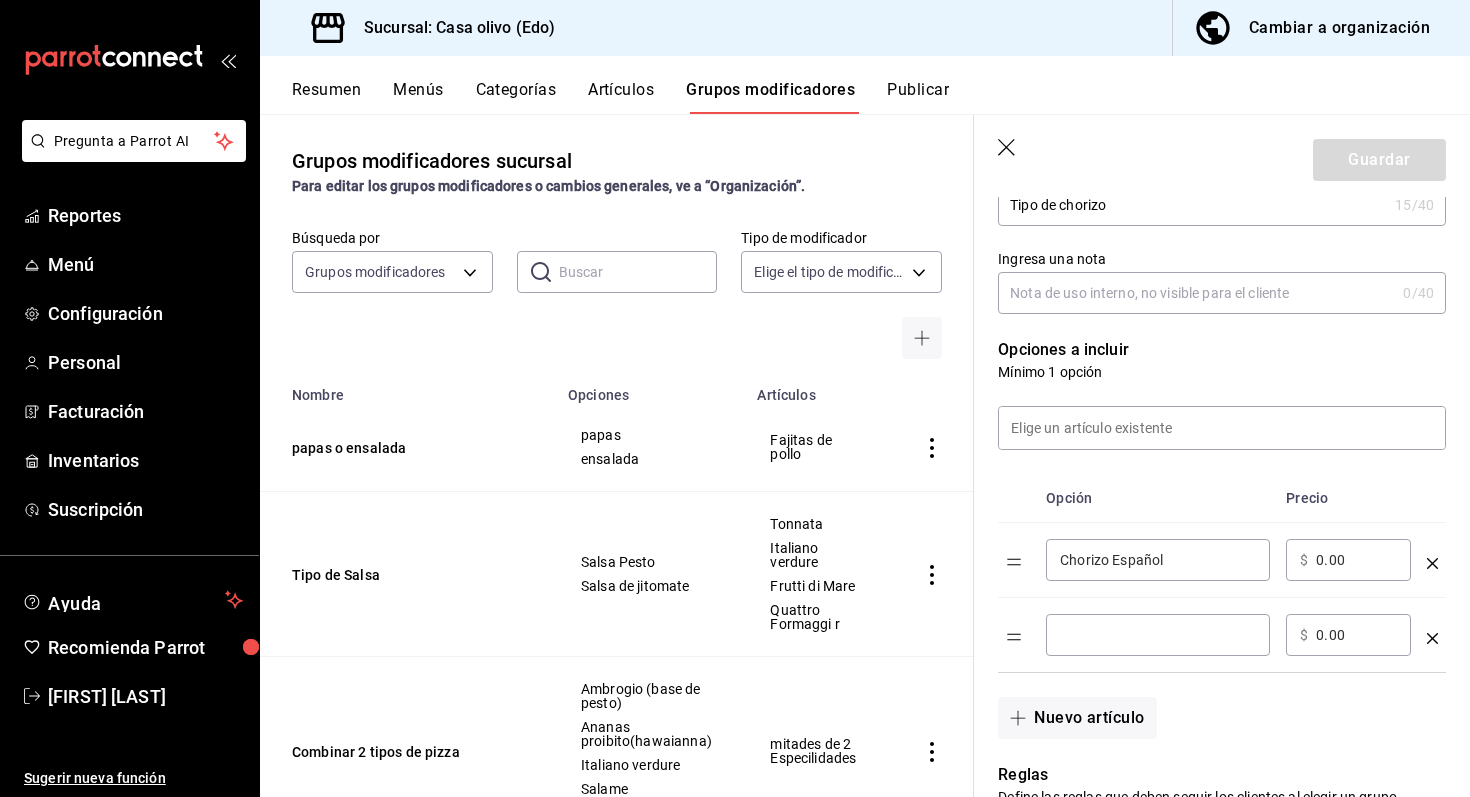 click at bounding box center (1158, 635) 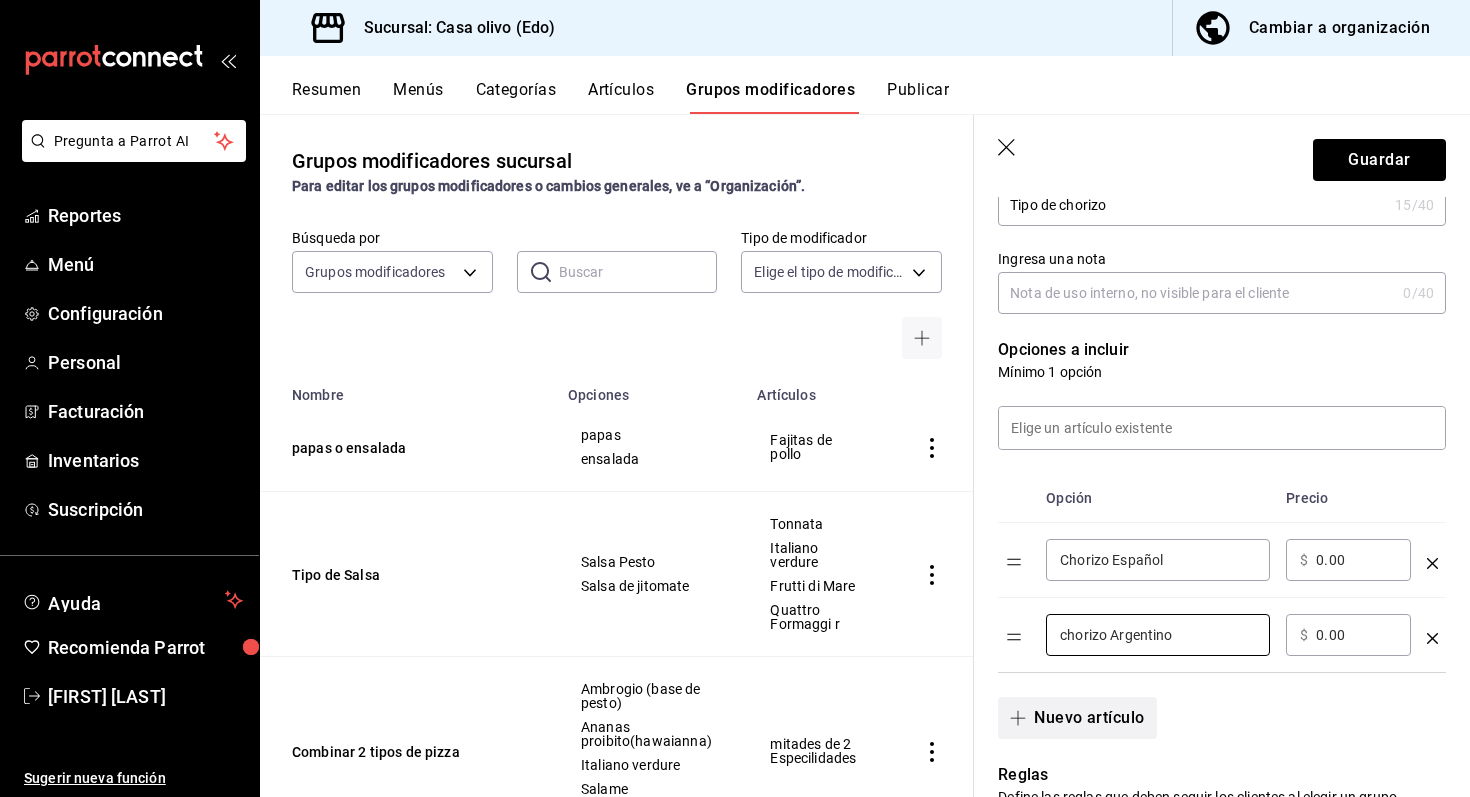 type on "chorizo Argentino" 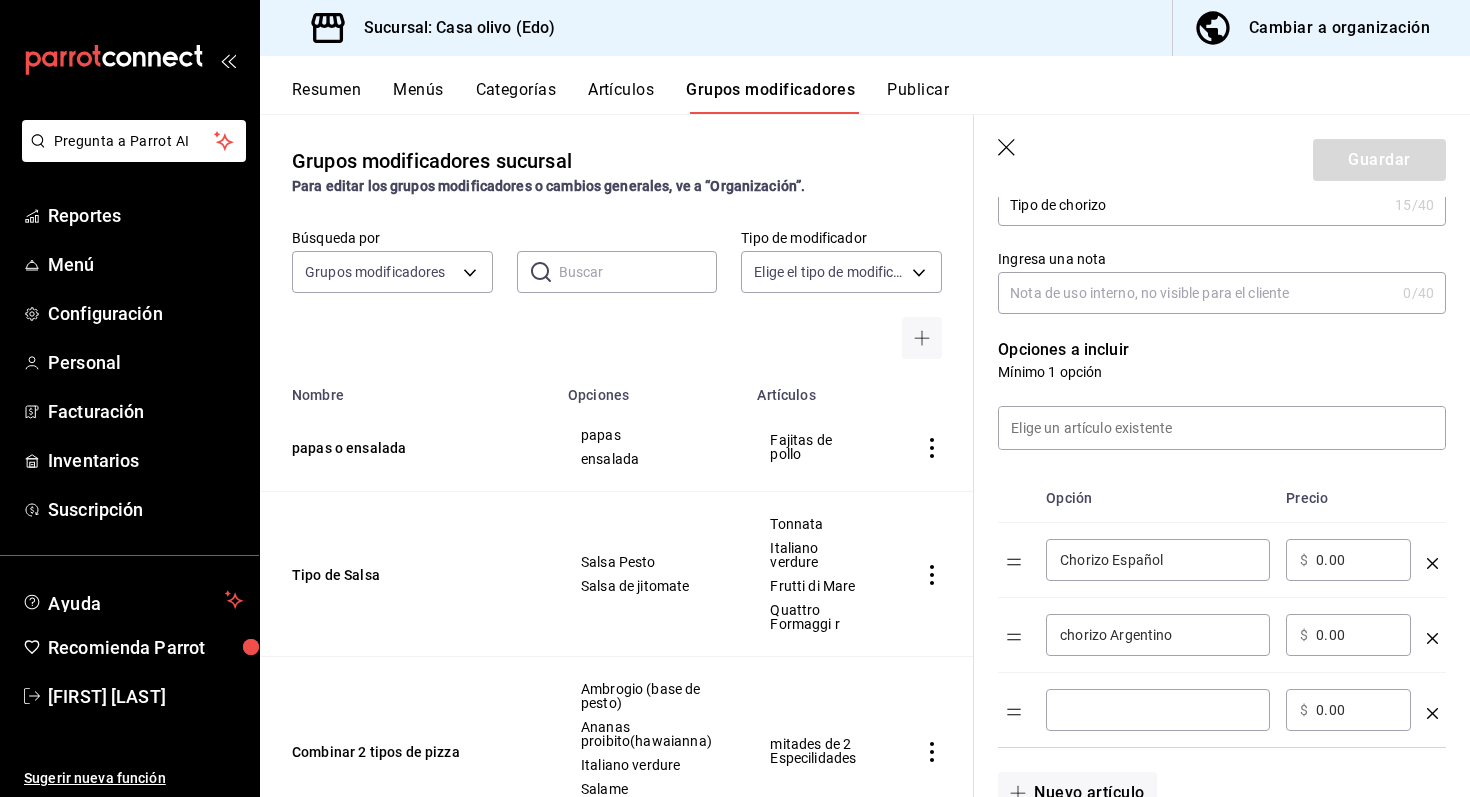 click at bounding box center (1158, 710) 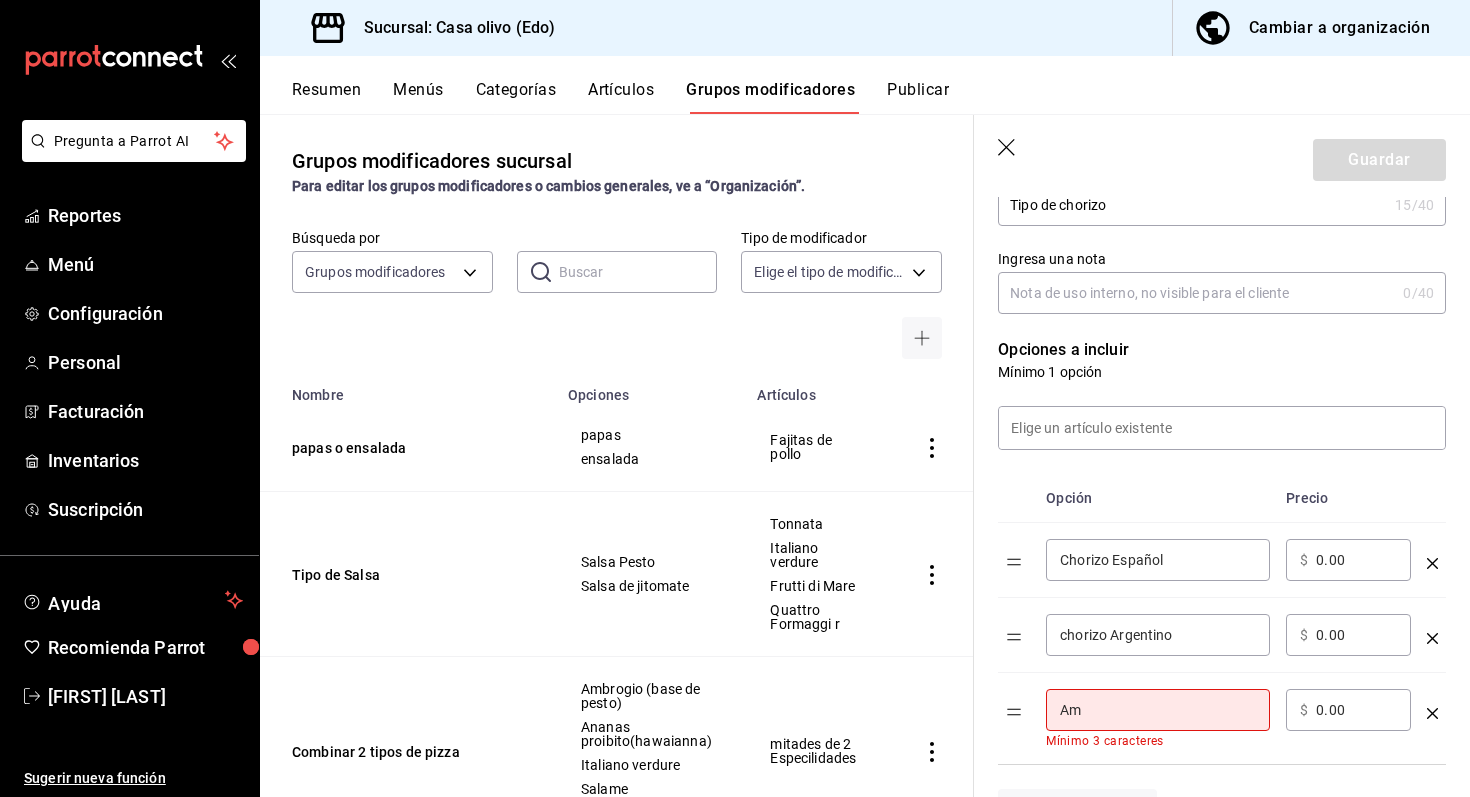 type on "A" 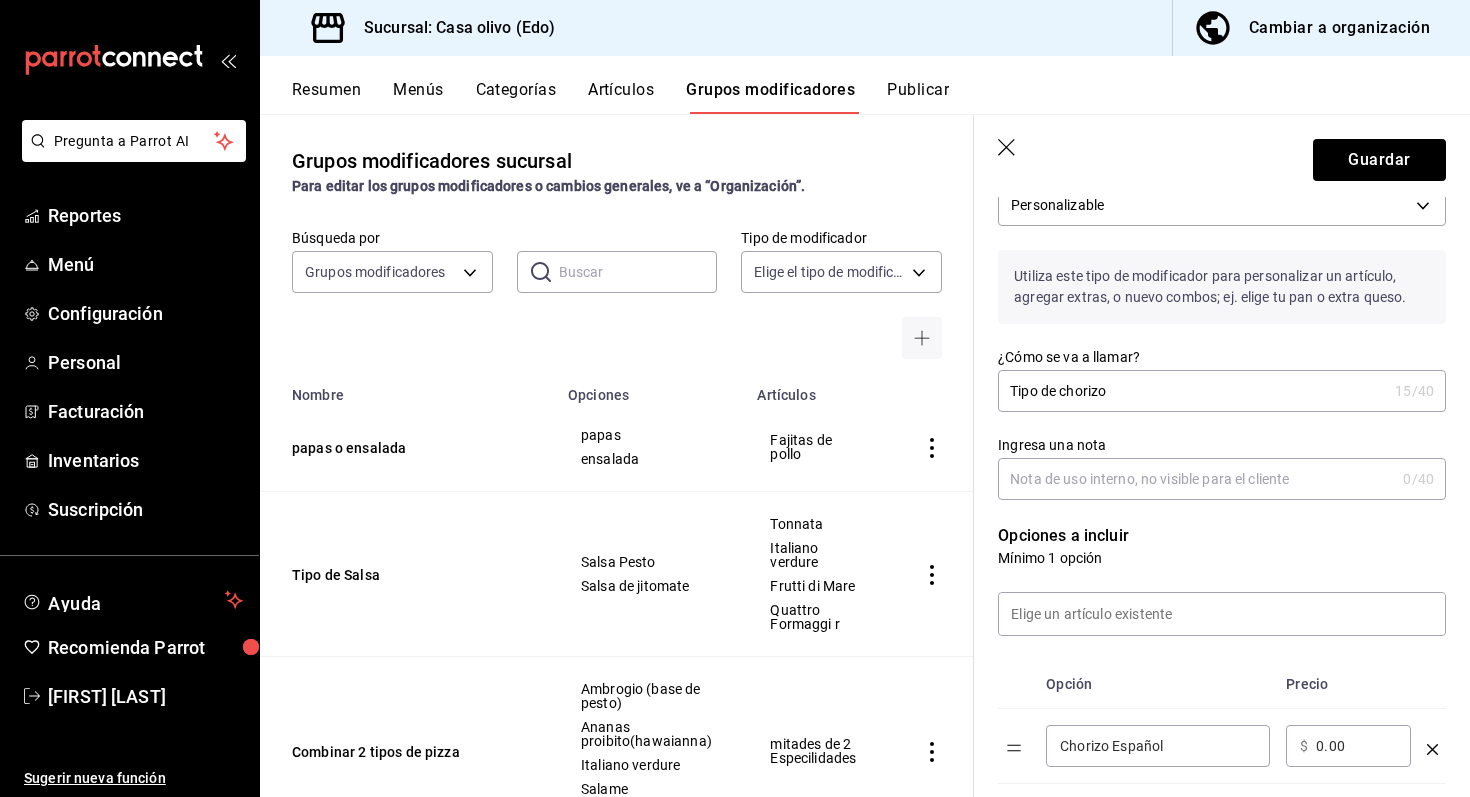 scroll, scrollTop: 101, scrollLeft: 0, axis: vertical 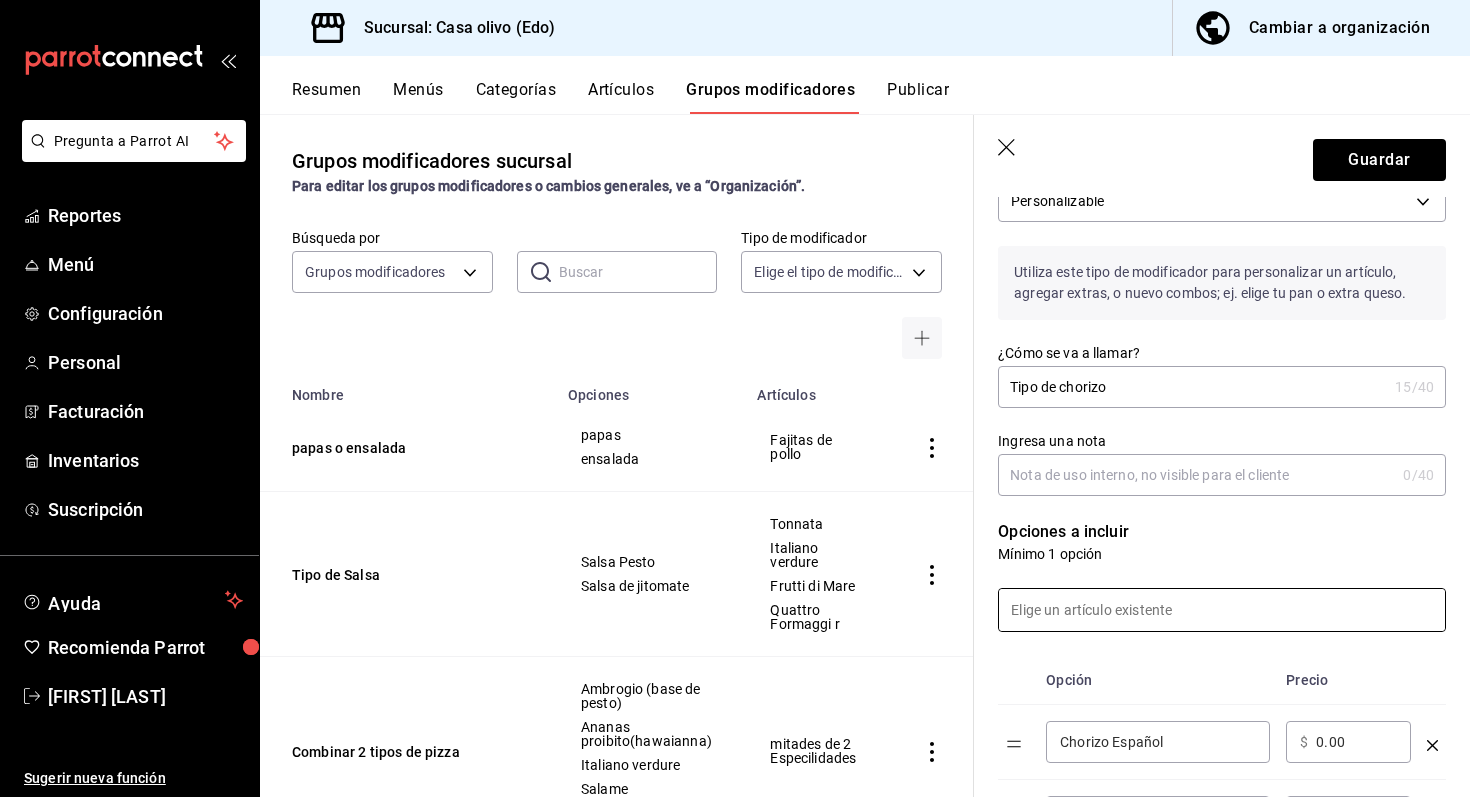 type on "Español y argentino" 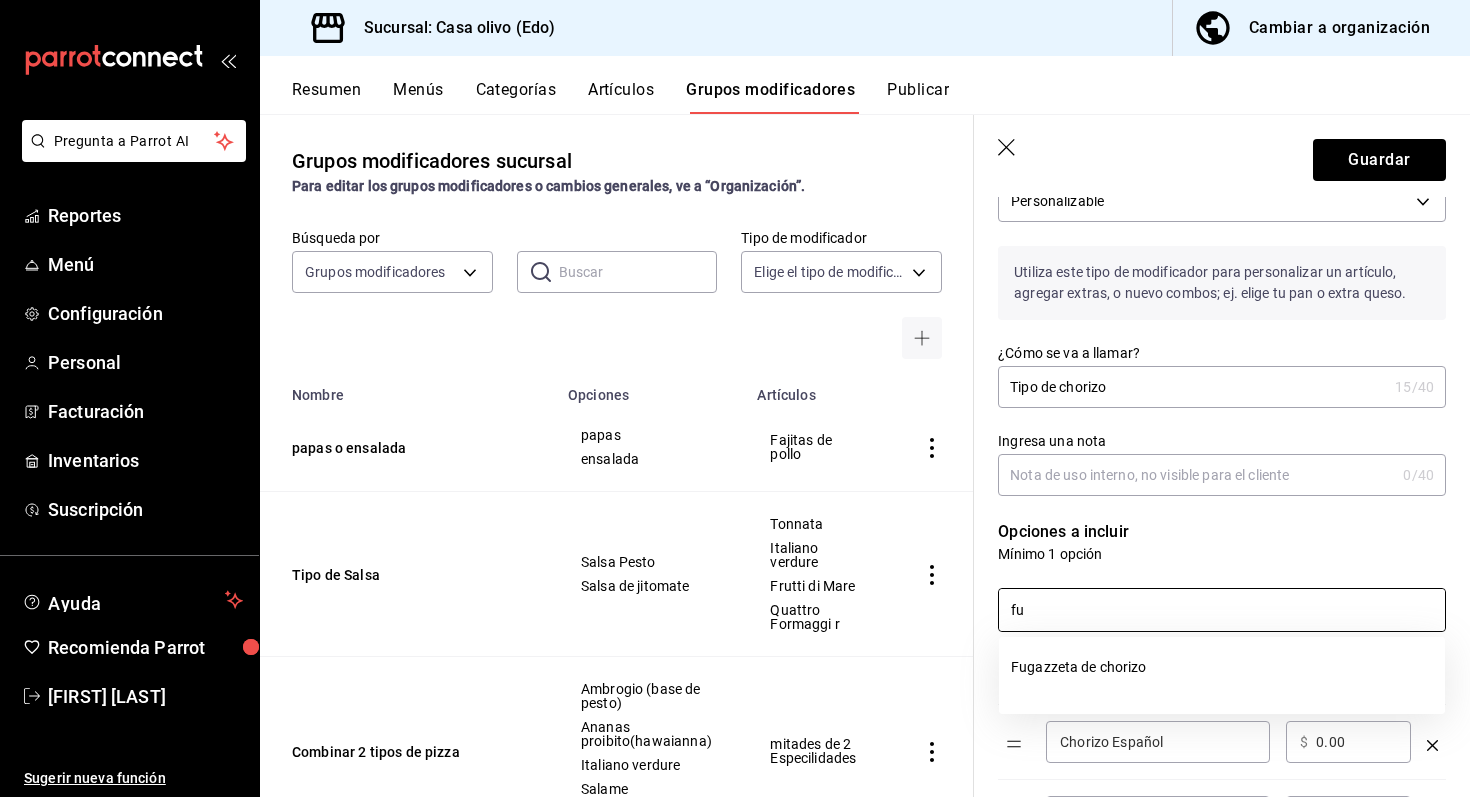 type on "f" 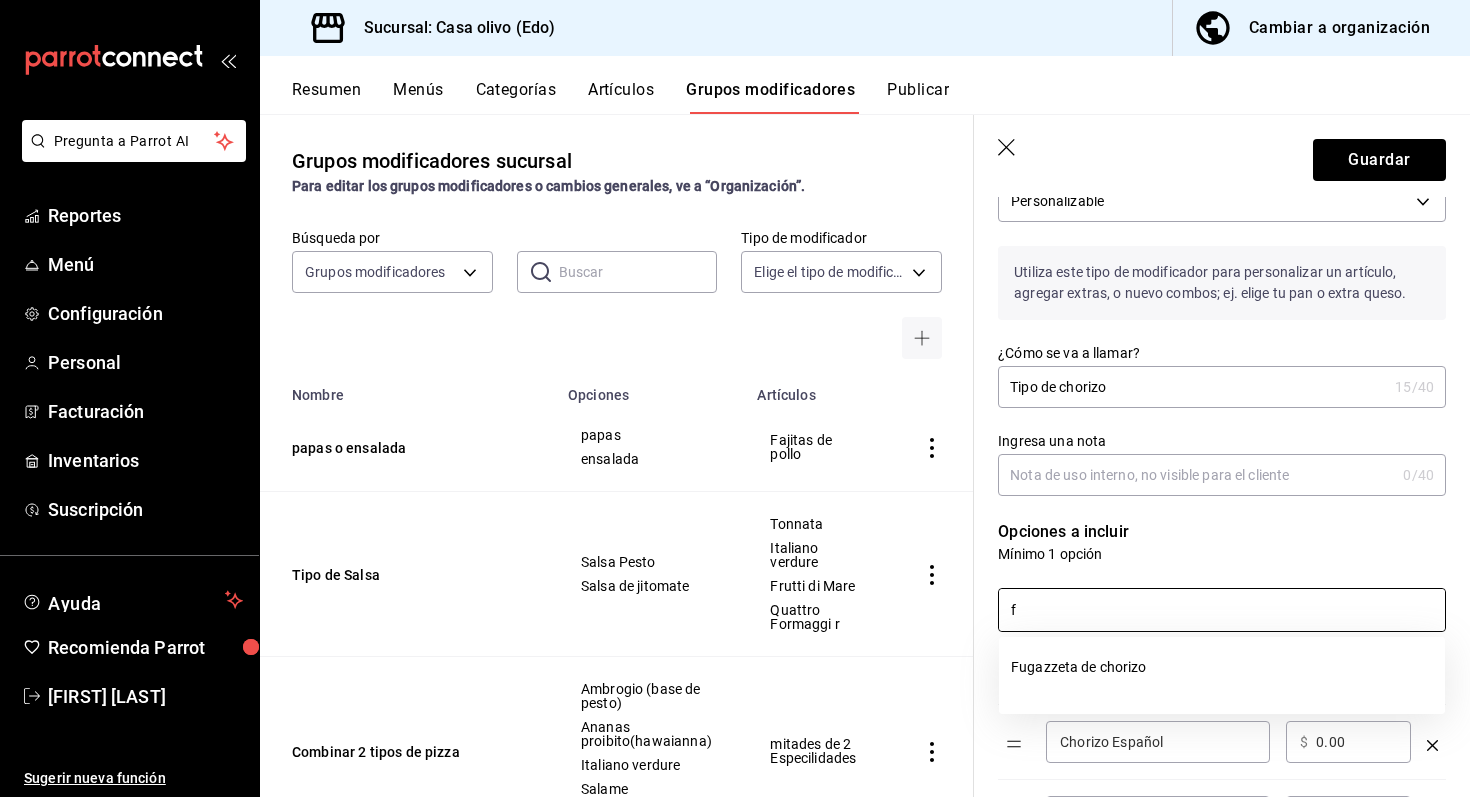 type 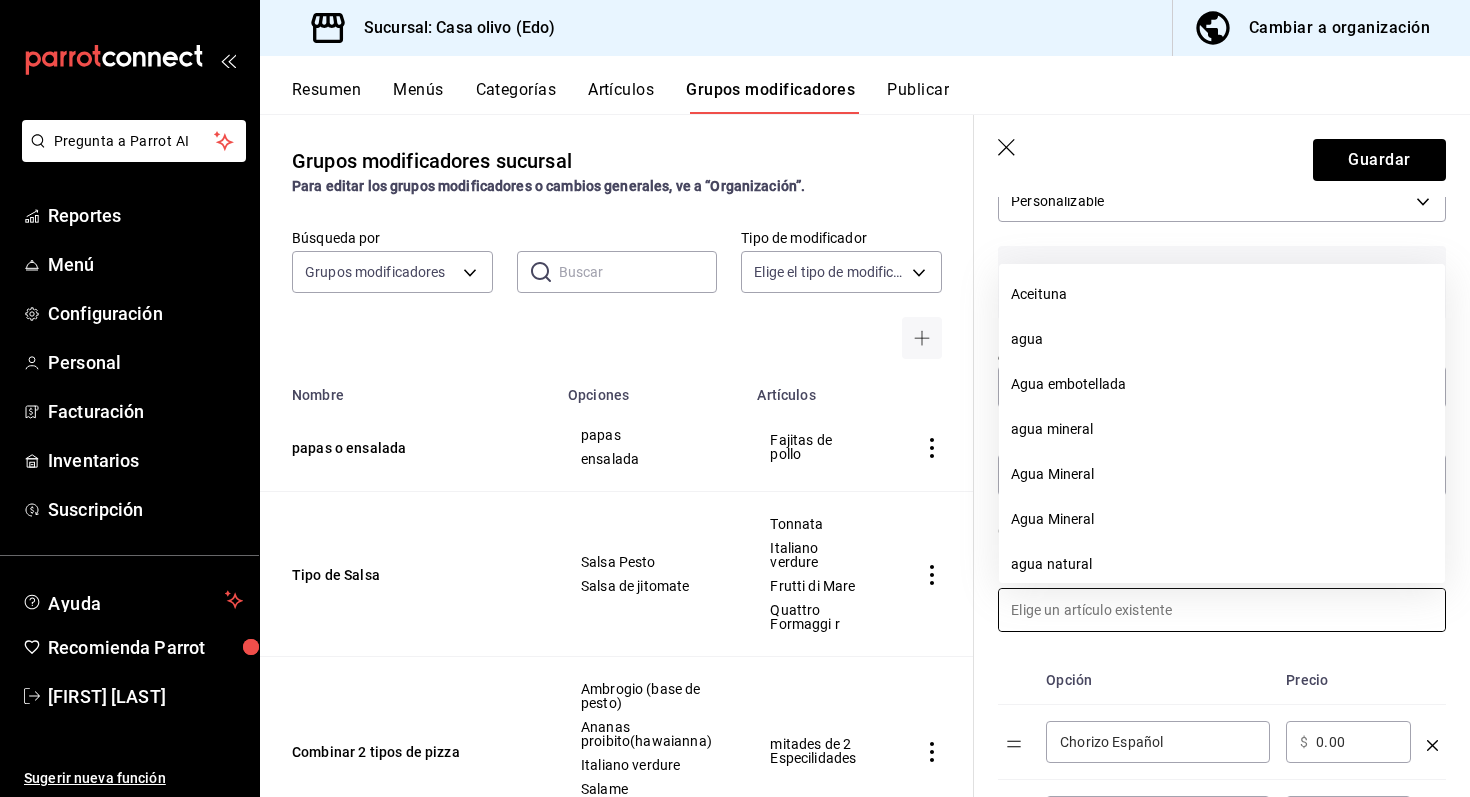 click on "Opción" at bounding box center [1158, 680] 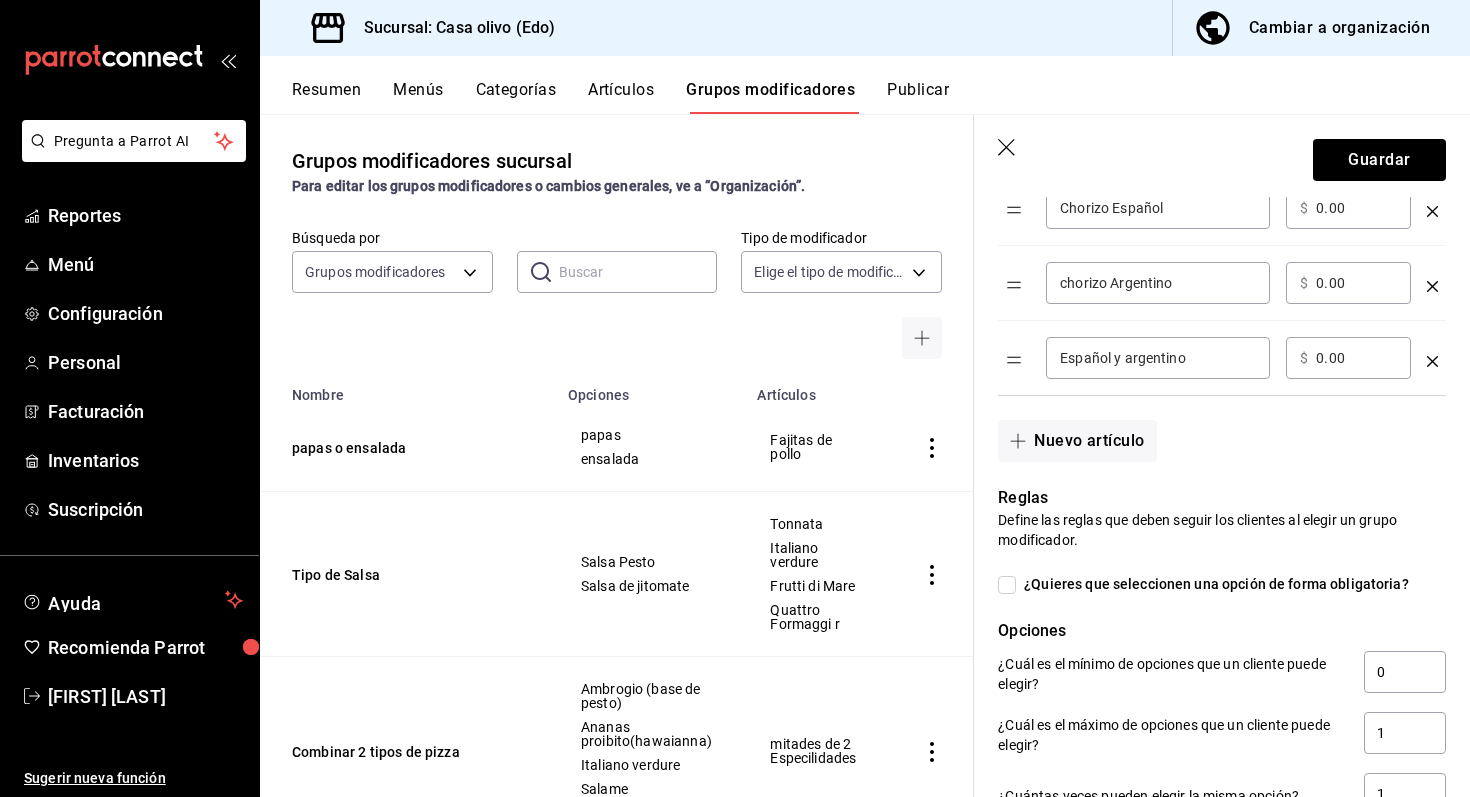 scroll, scrollTop: 638, scrollLeft: 0, axis: vertical 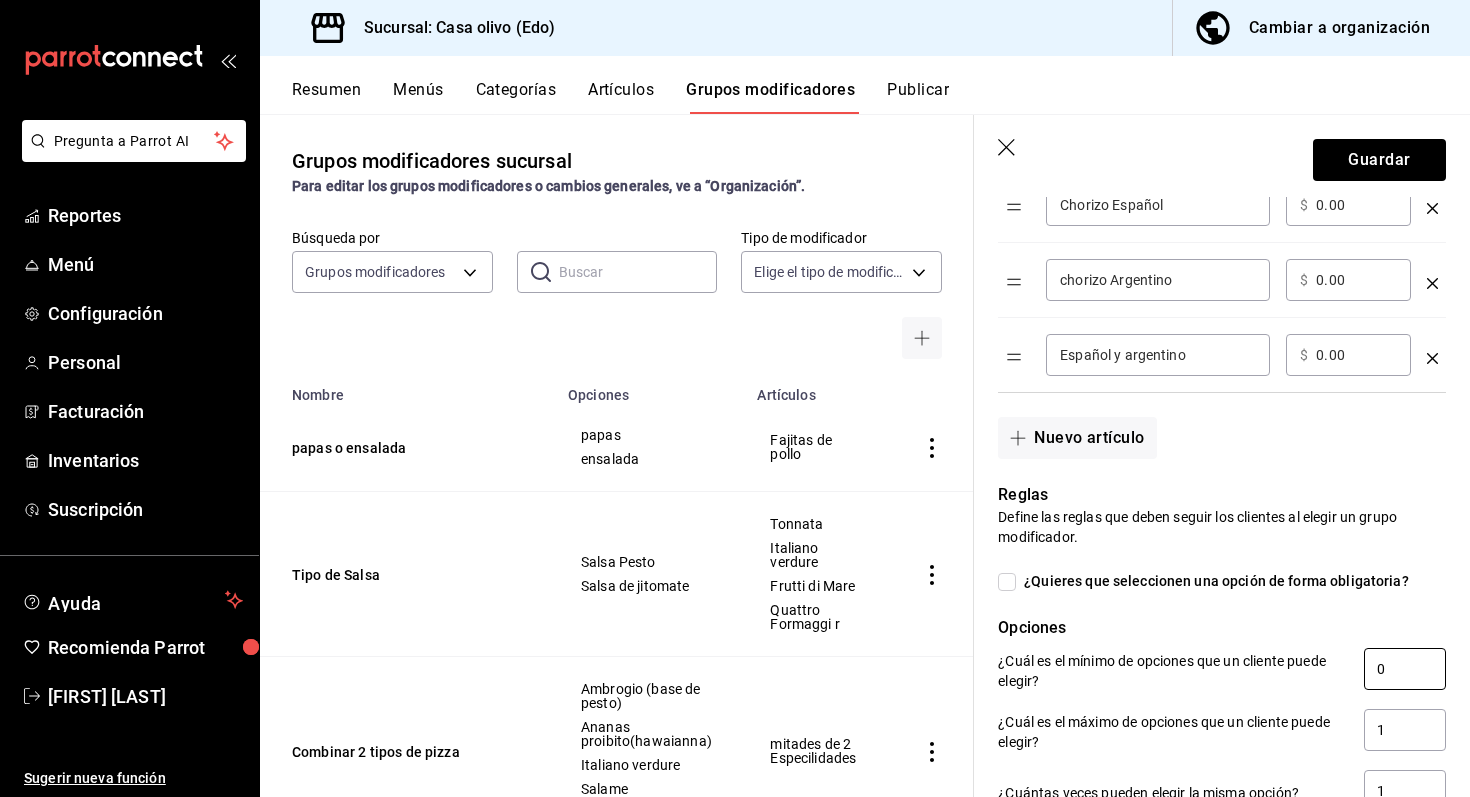 click on "0" at bounding box center [1405, 669] 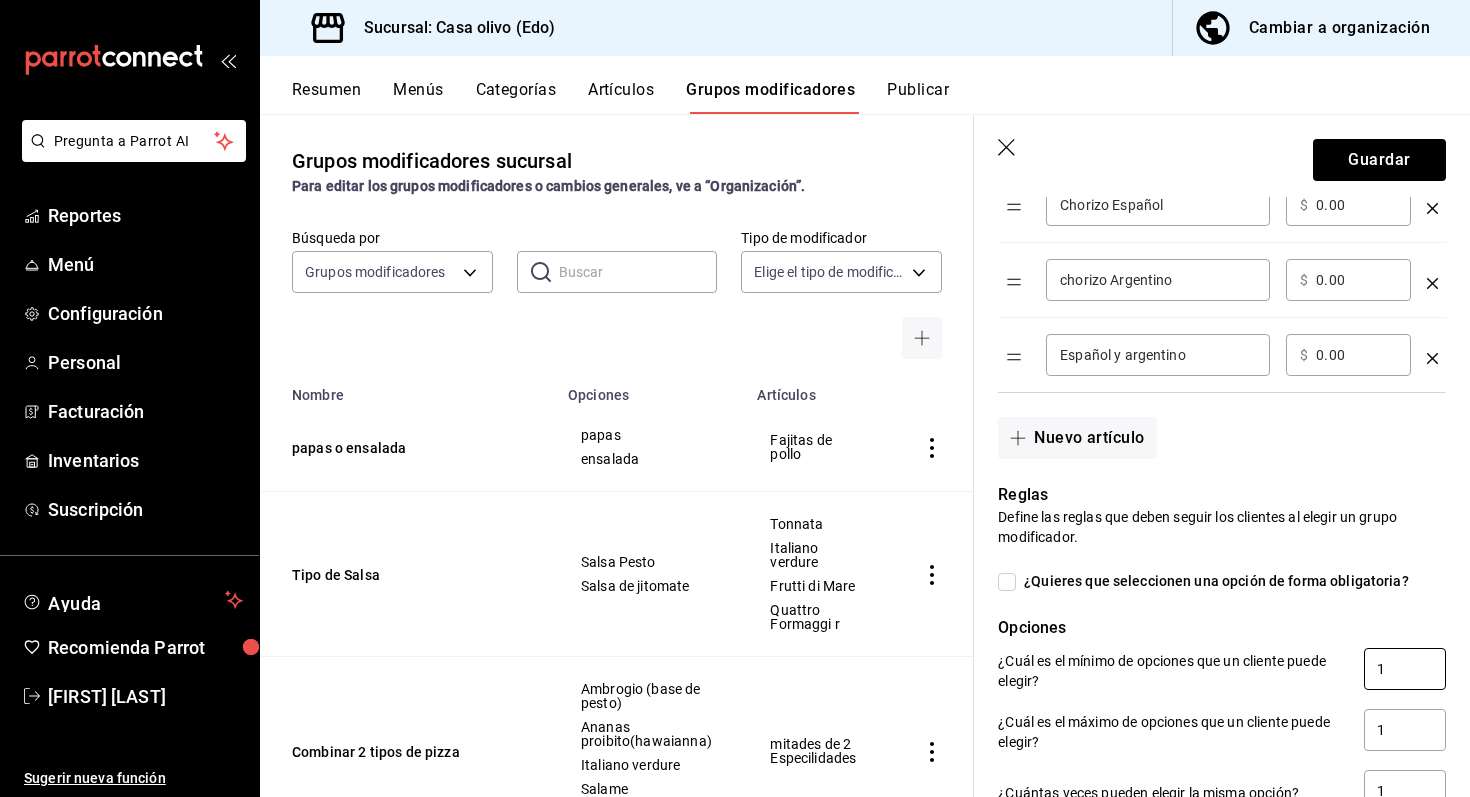 type on "0" 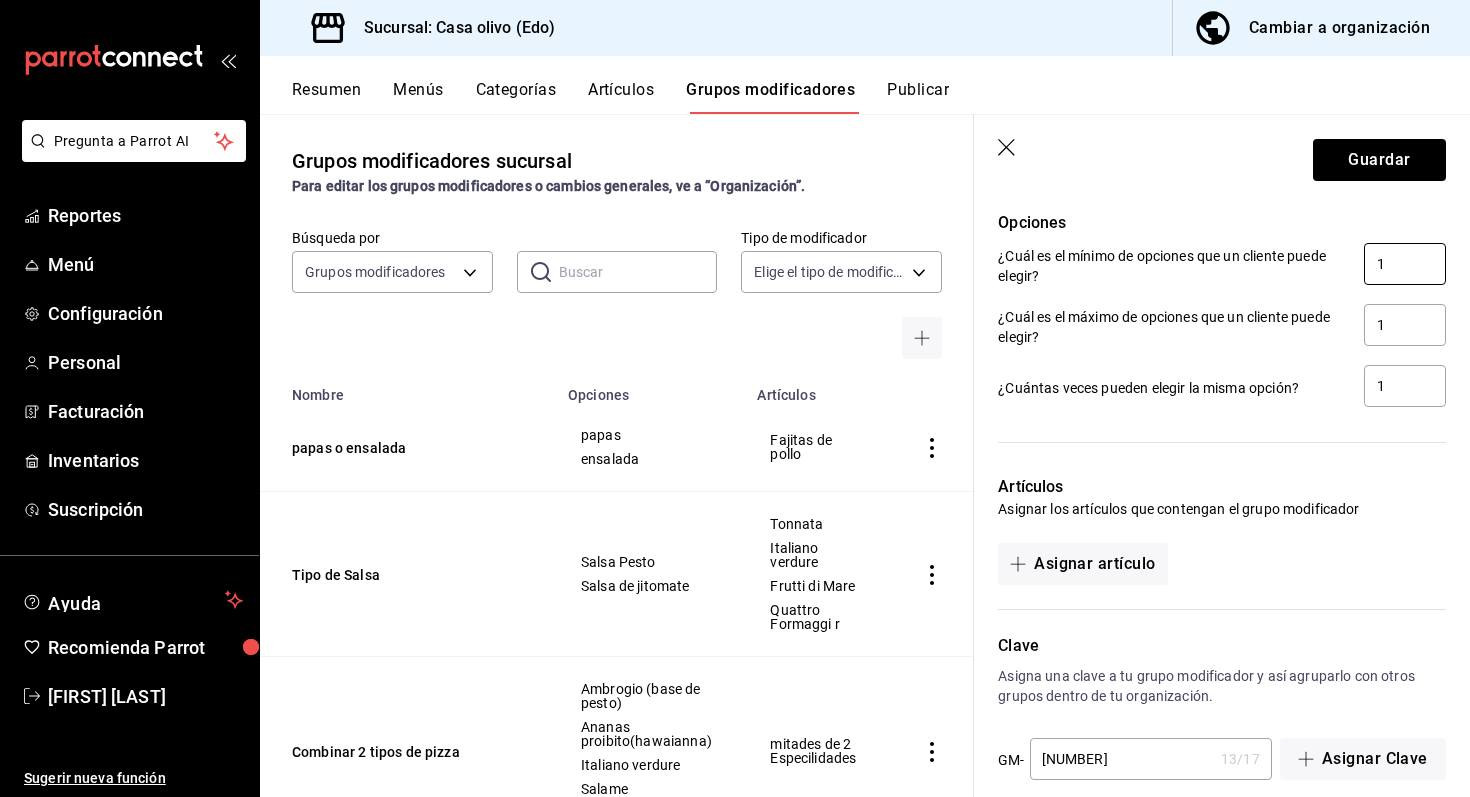 scroll, scrollTop: 1068, scrollLeft: 0, axis: vertical 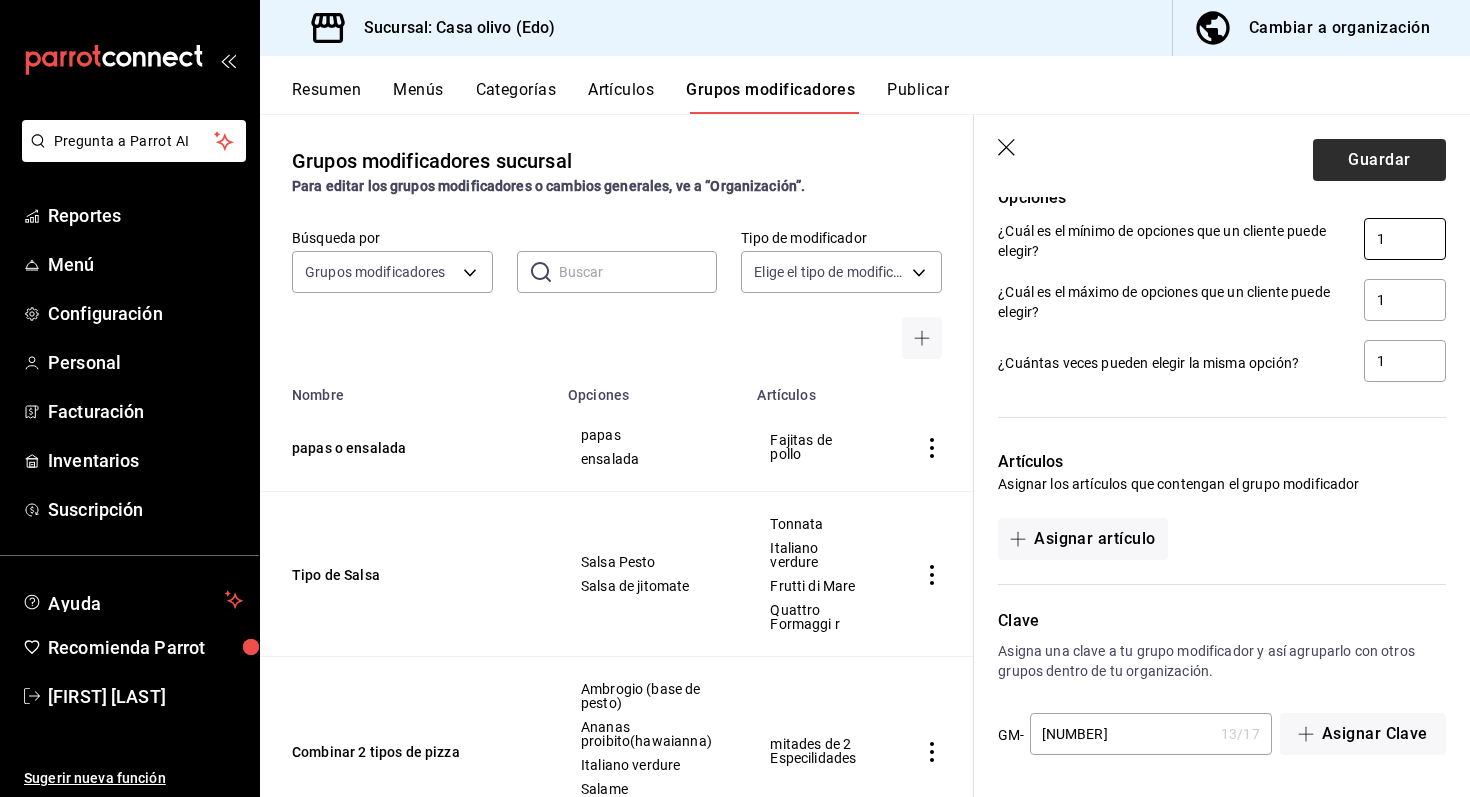 type on "1" 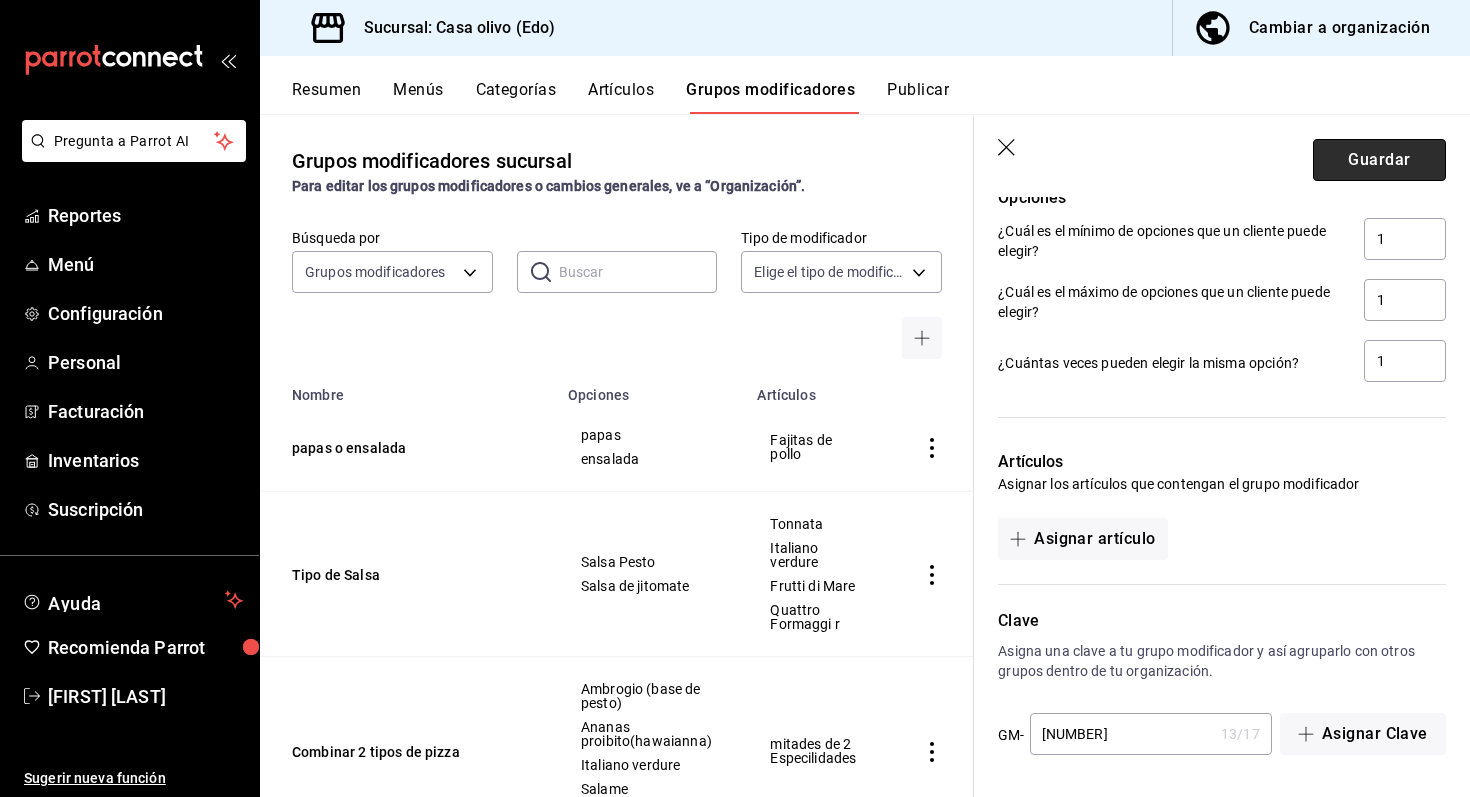 click on "Guardar" at bounding box center [1379, 160] 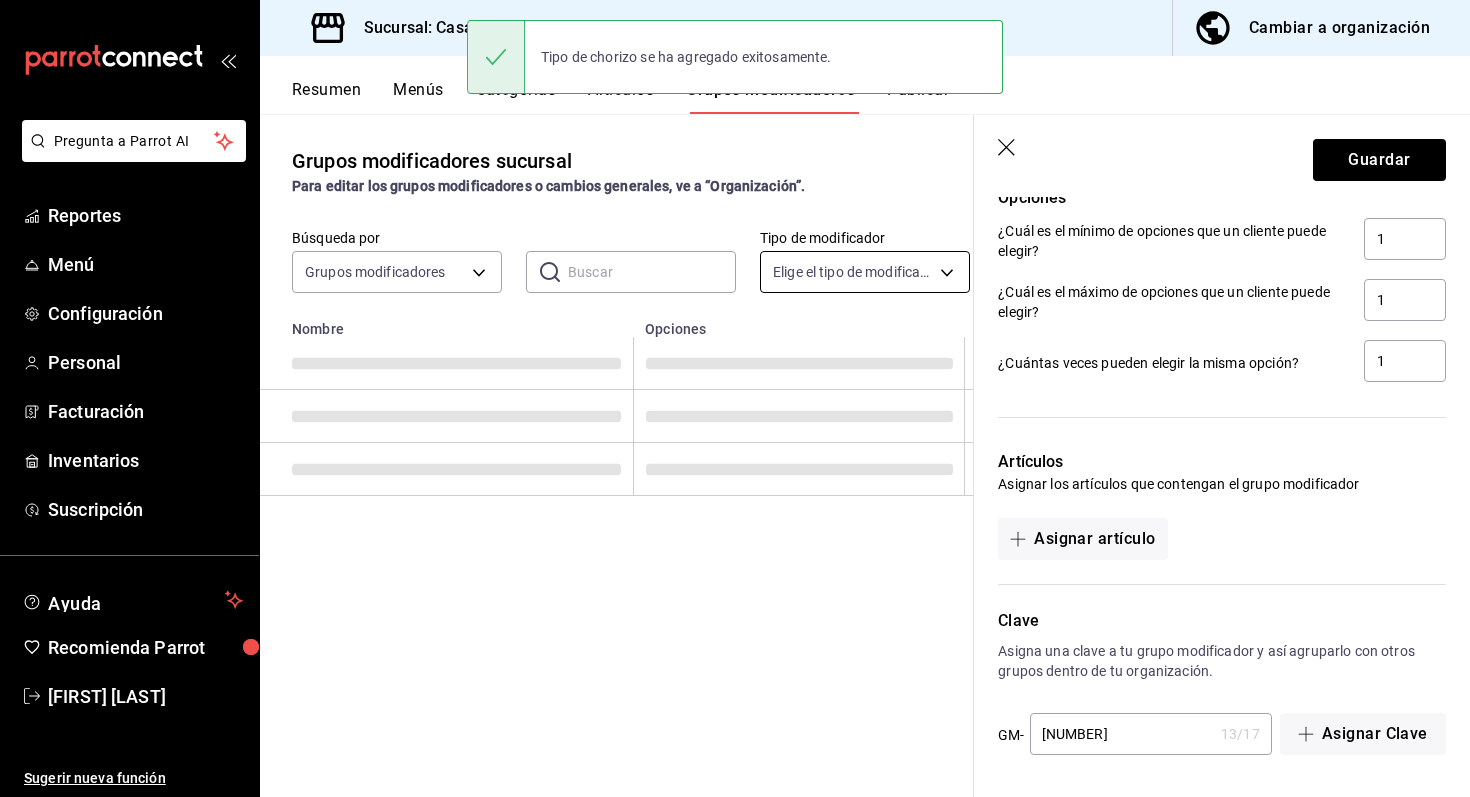 scroll, scrollTop: 0, scrollLeft: 0, axis: both 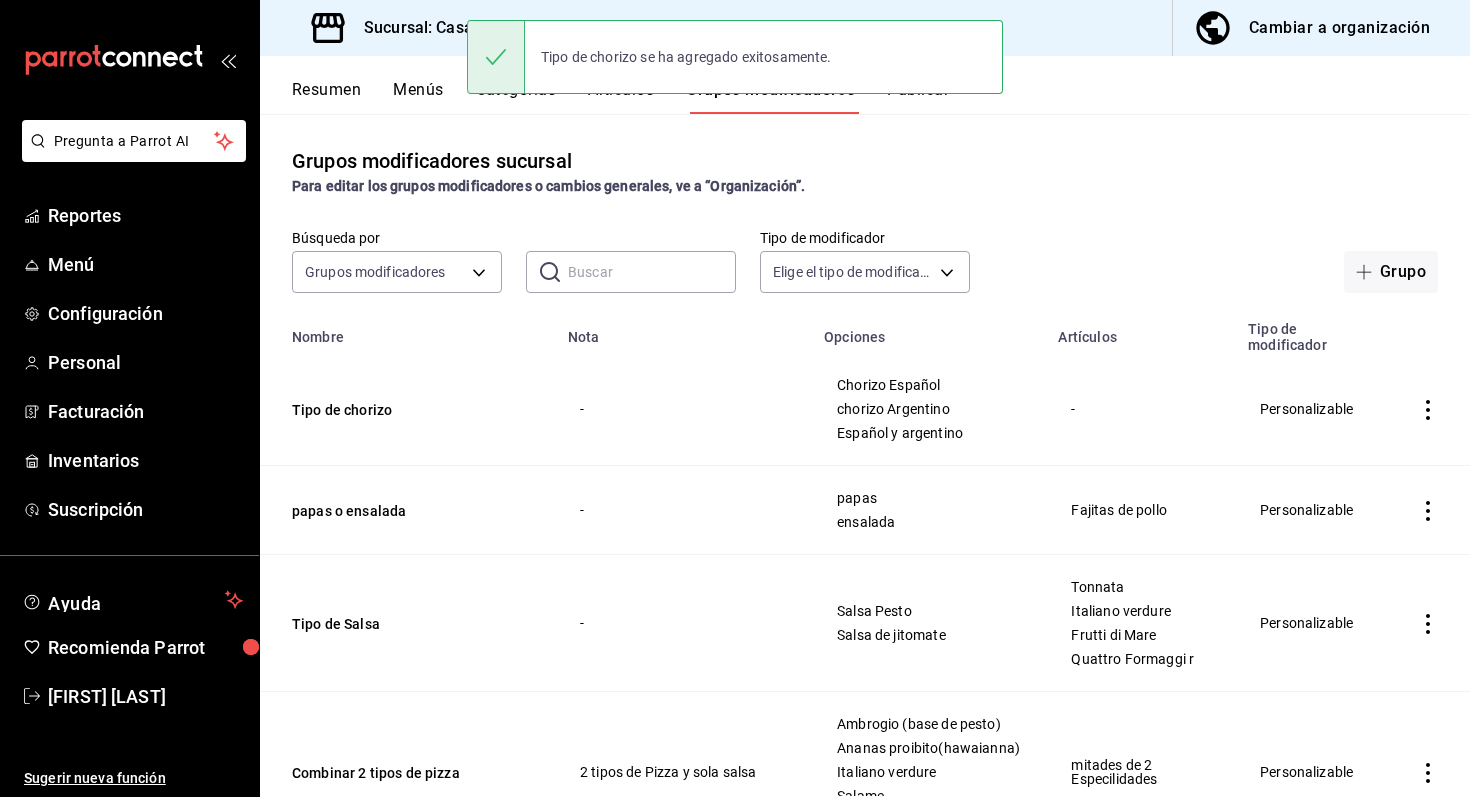 click on "Tipo de chorizo se ha agregado exitosamente." at bounding box center [735, 57] 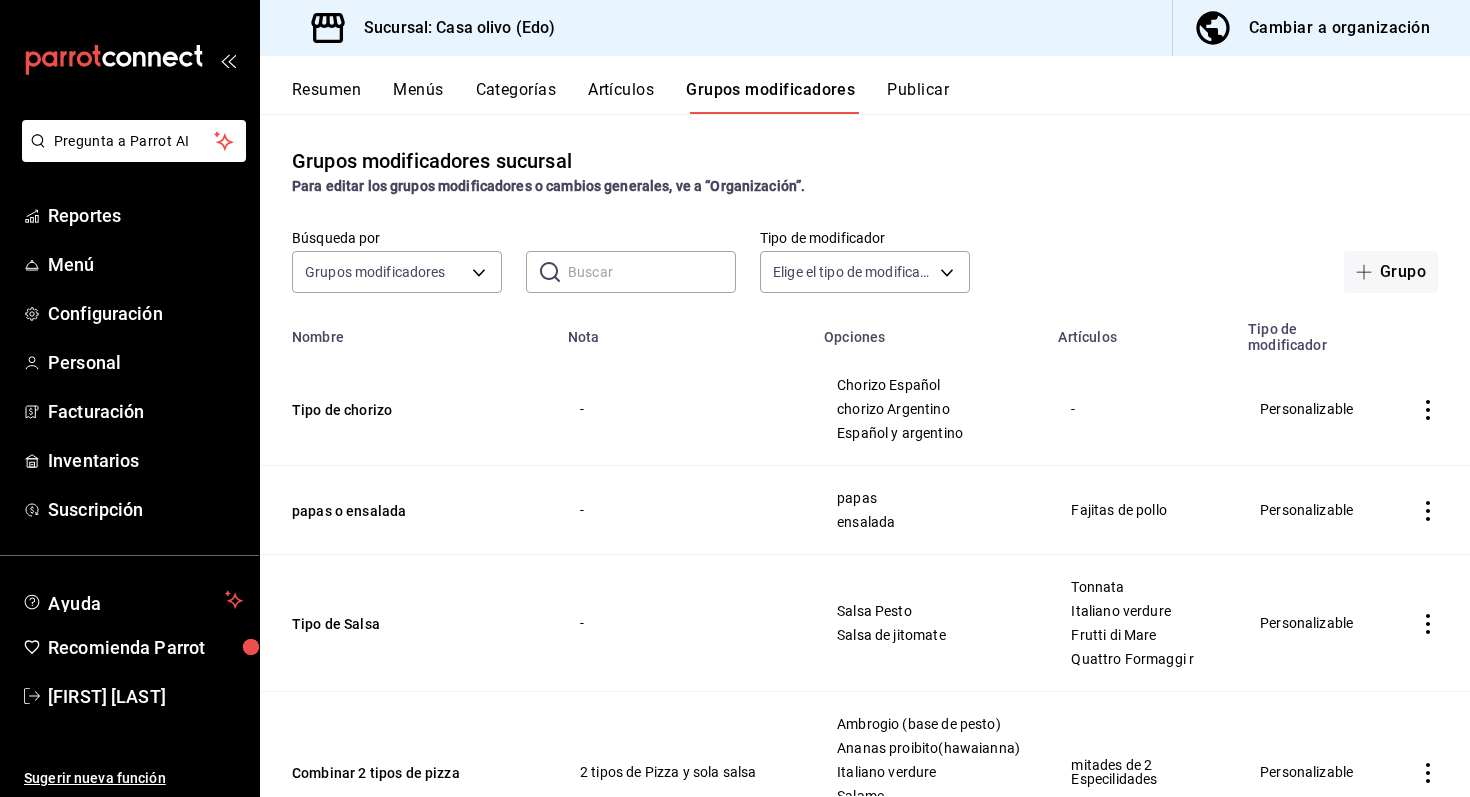 click on "Artículos" at bounding box center [621, 97] 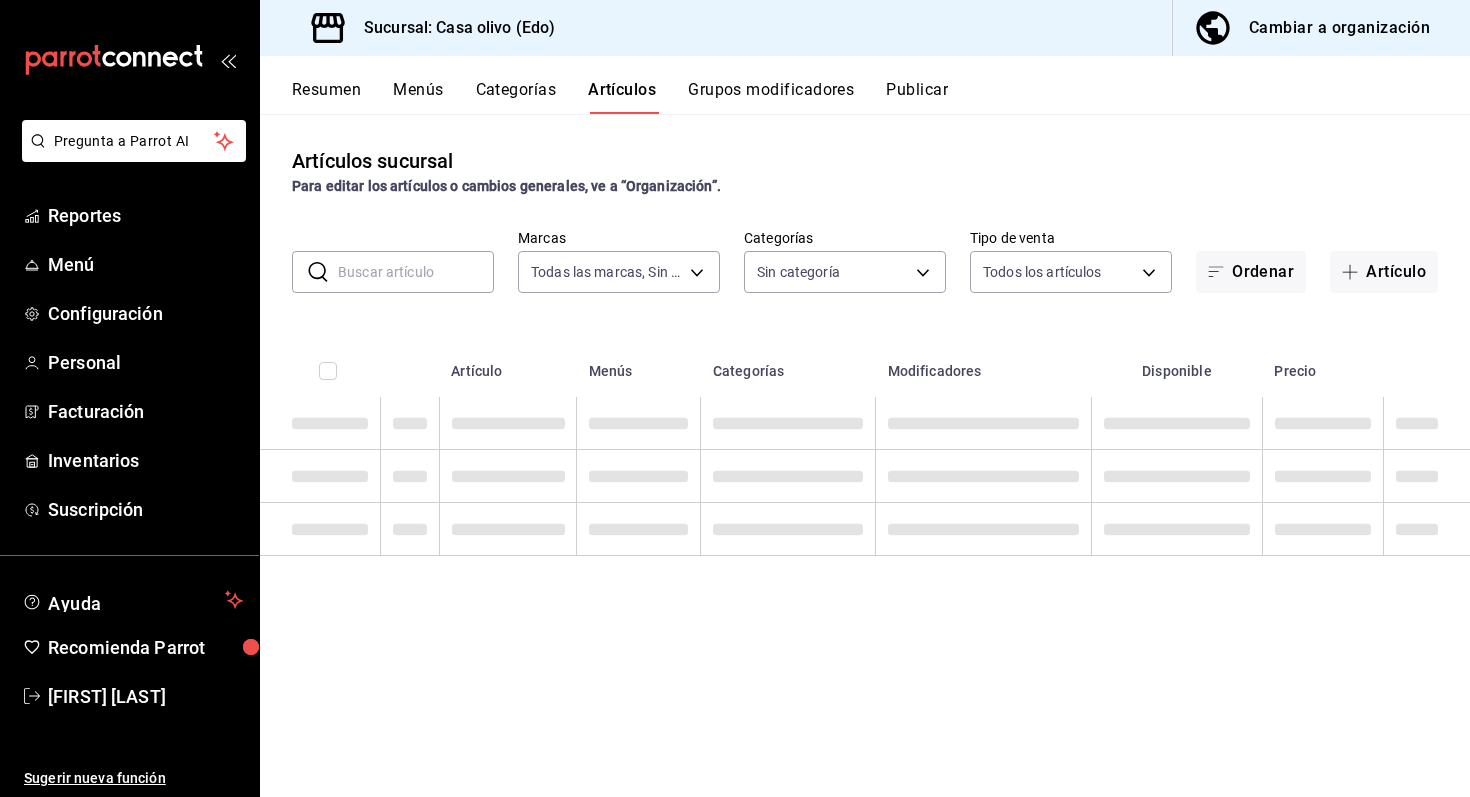 type on "09261786-2630-426b-924a-f43334cfd809" 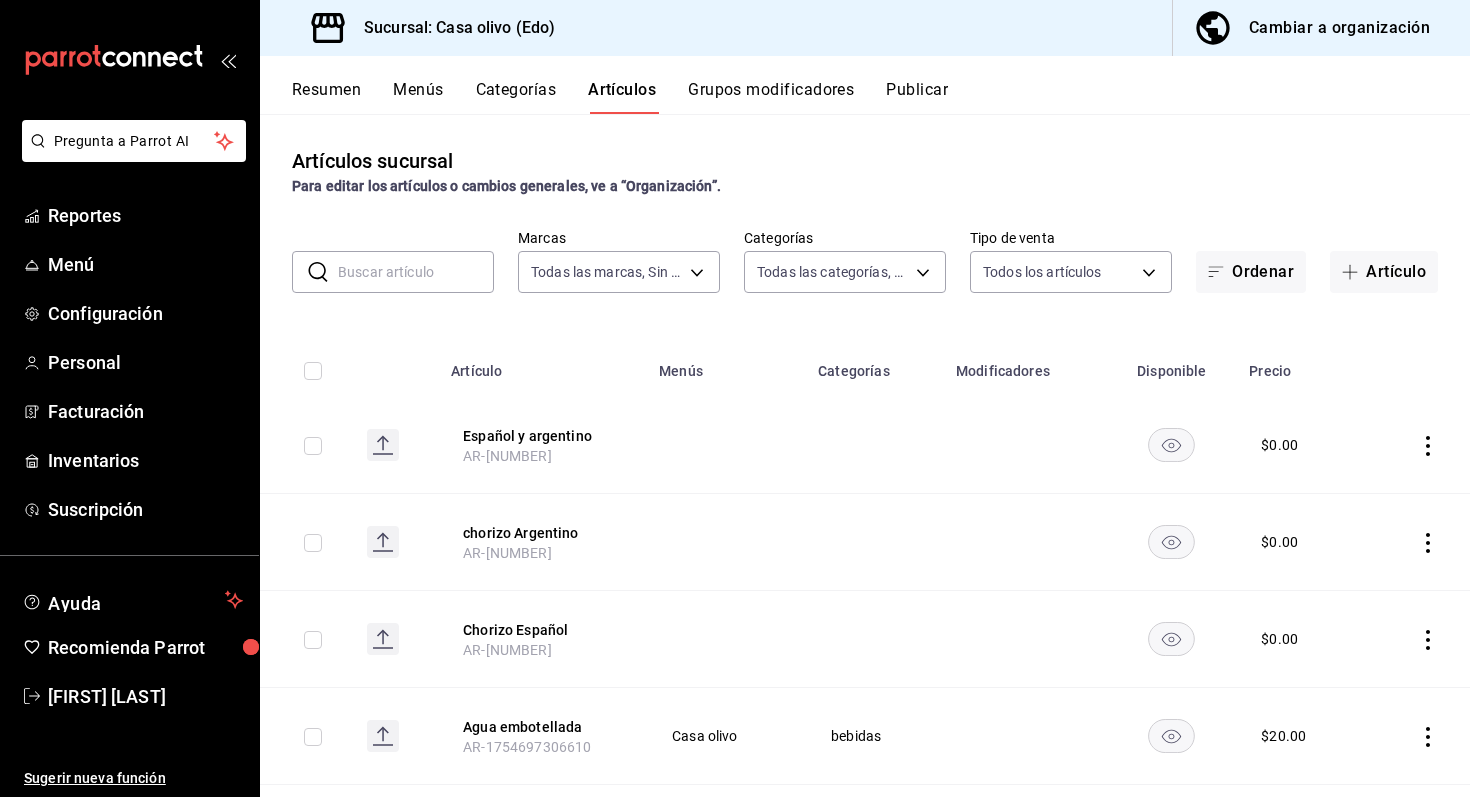 click at bounding box center [416, 272] 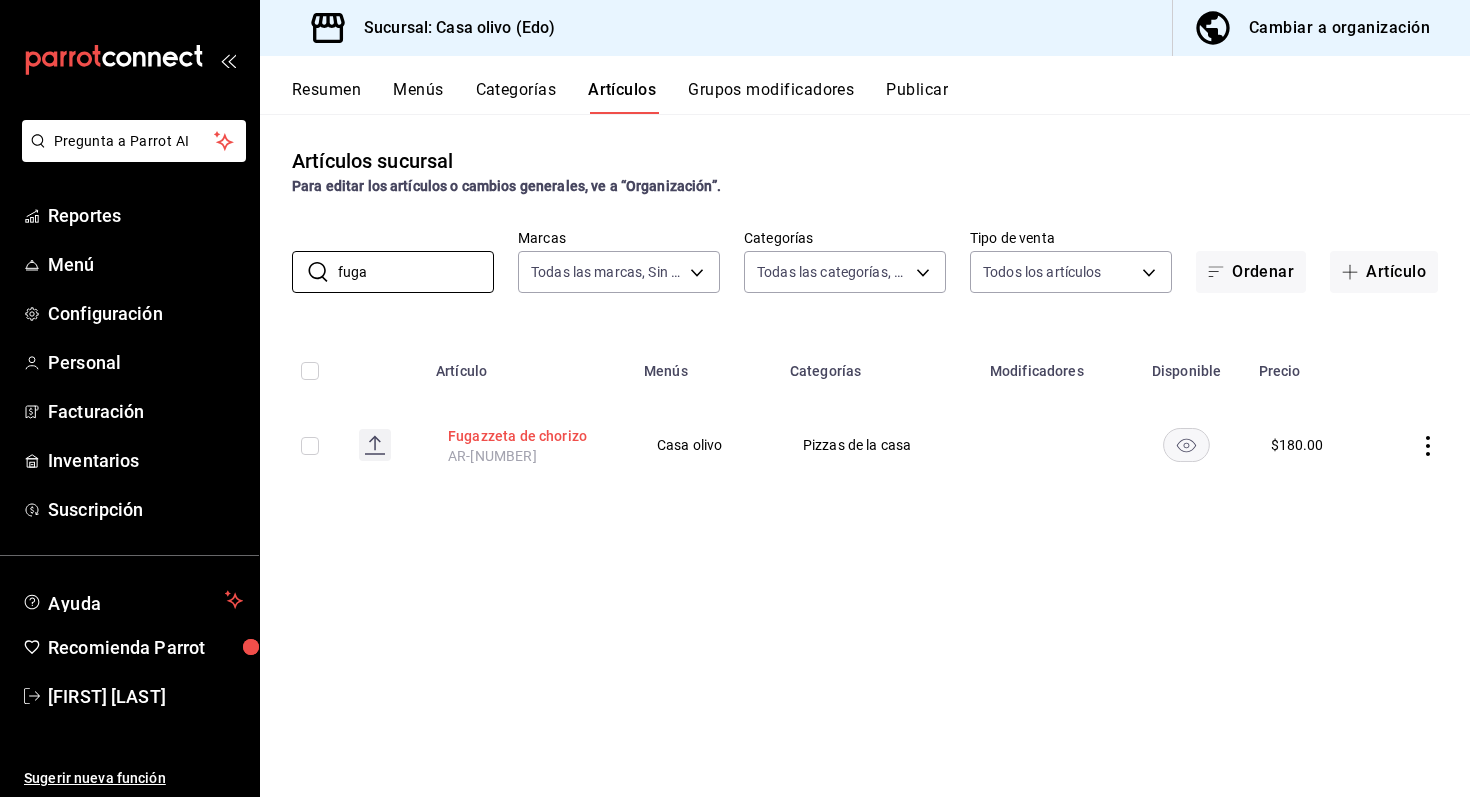 type on "fuga" 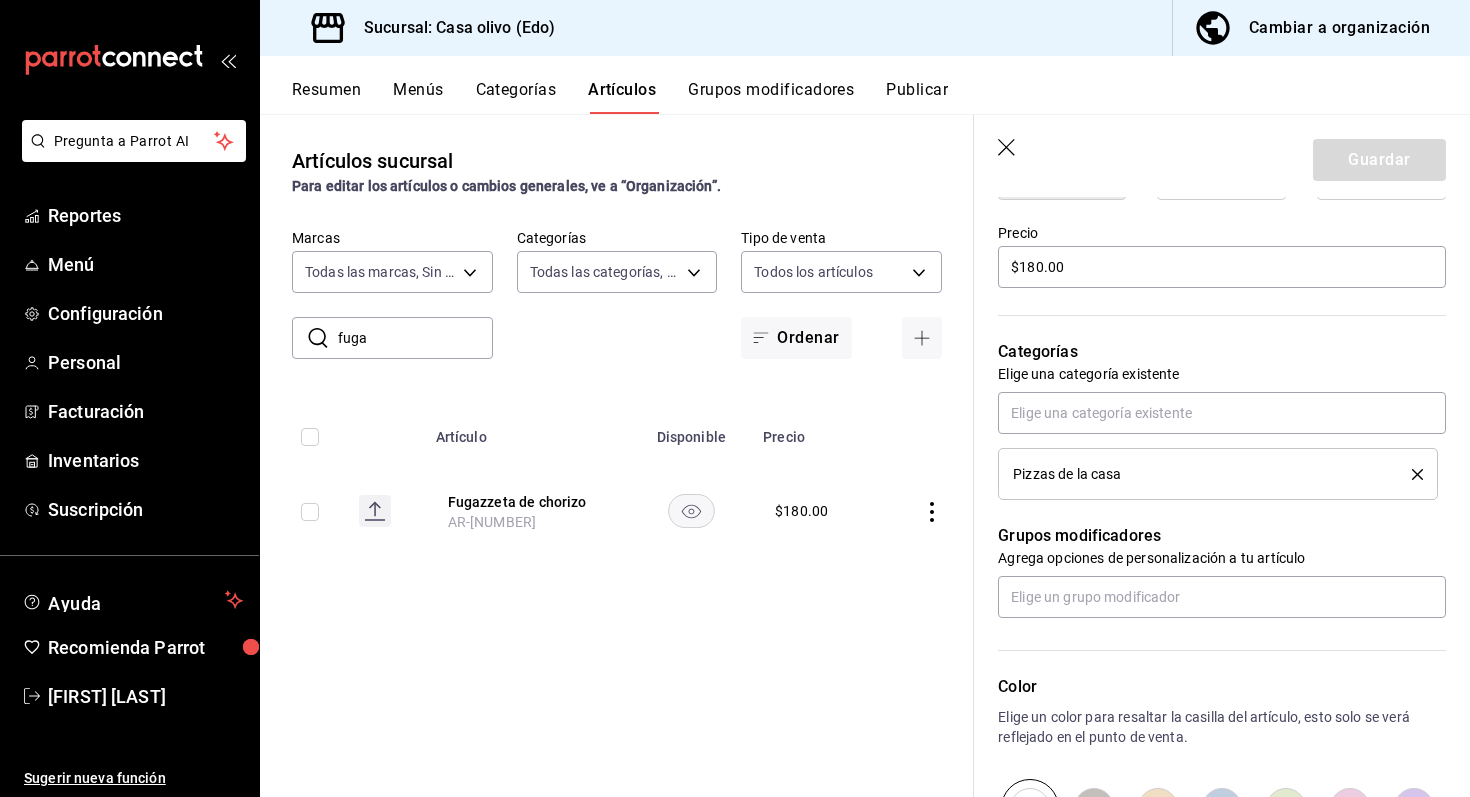 scroll, scrollTop: 607, scrollLeft: 0, axis: vertical 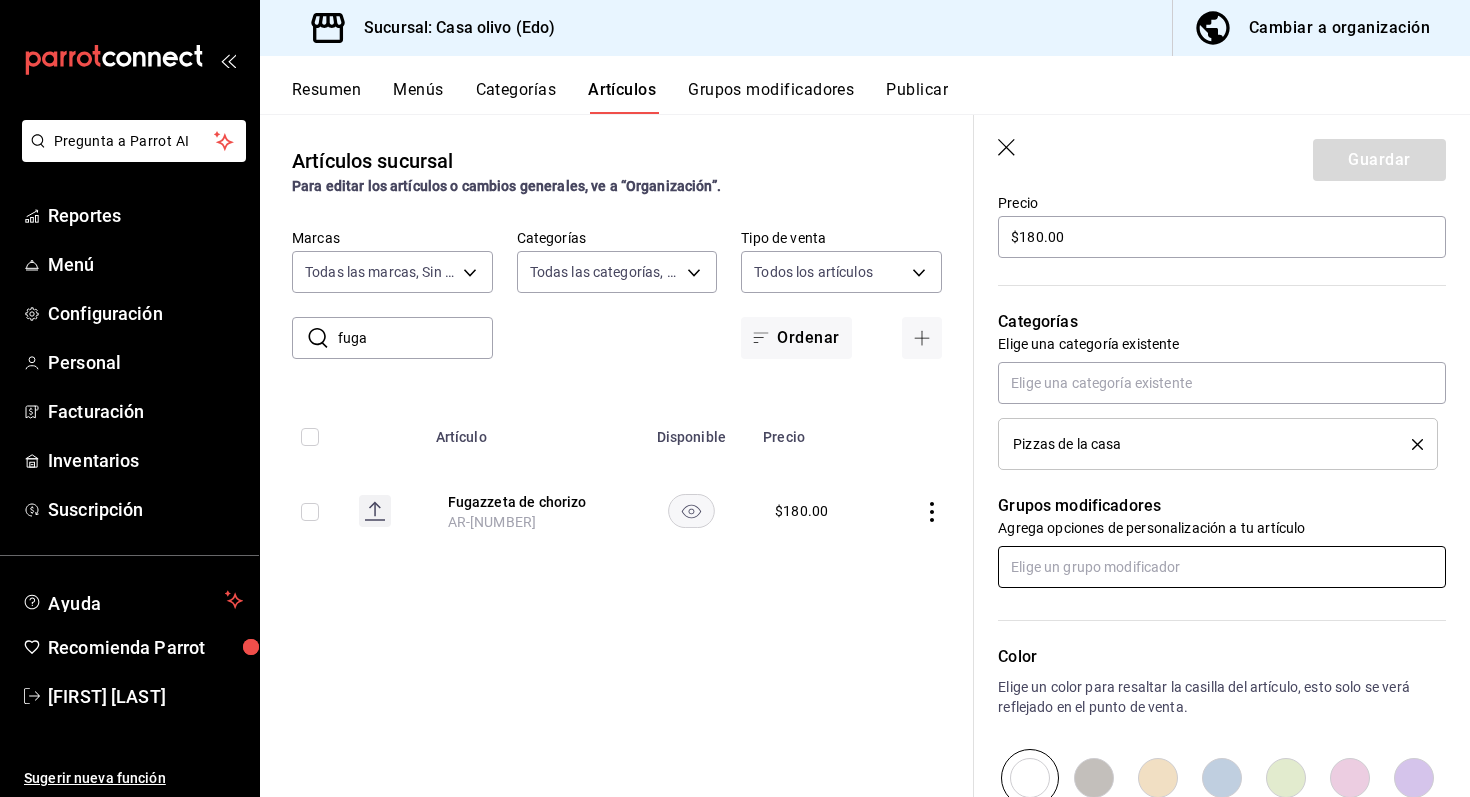 click at bounding box center (1222, 567) 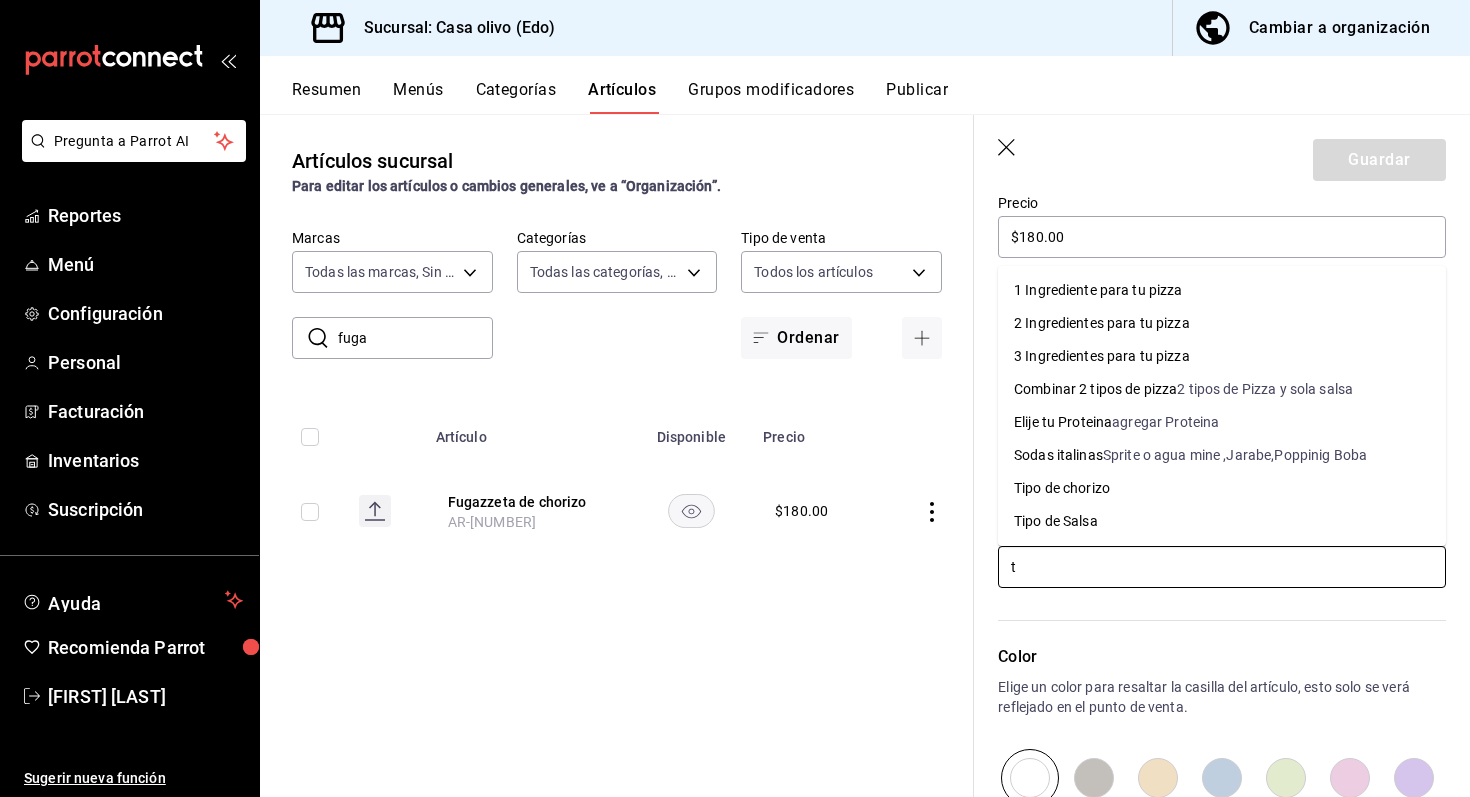 type on "ti" 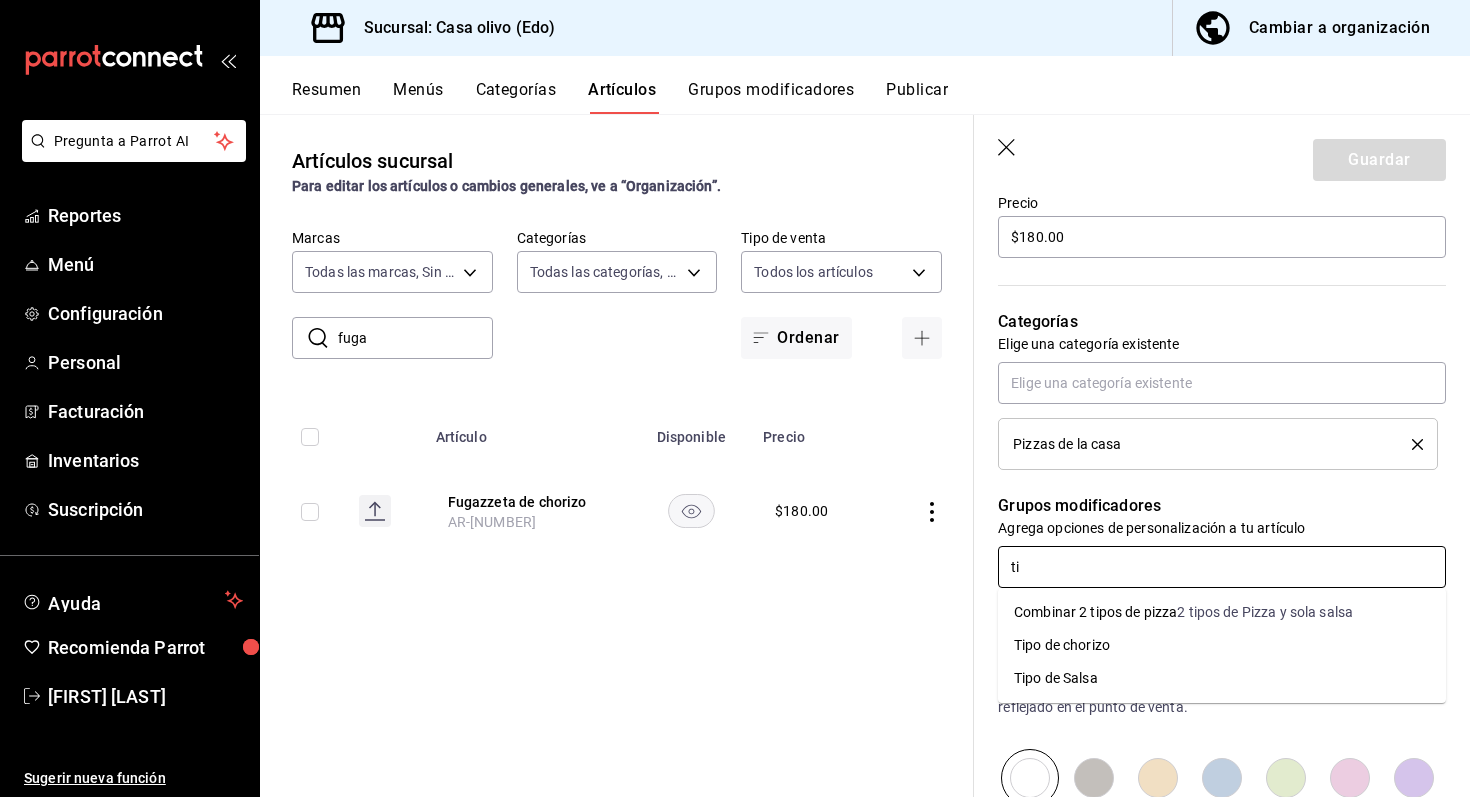 click on "Tipo de chorizo" at bounding box center (1222, 645) 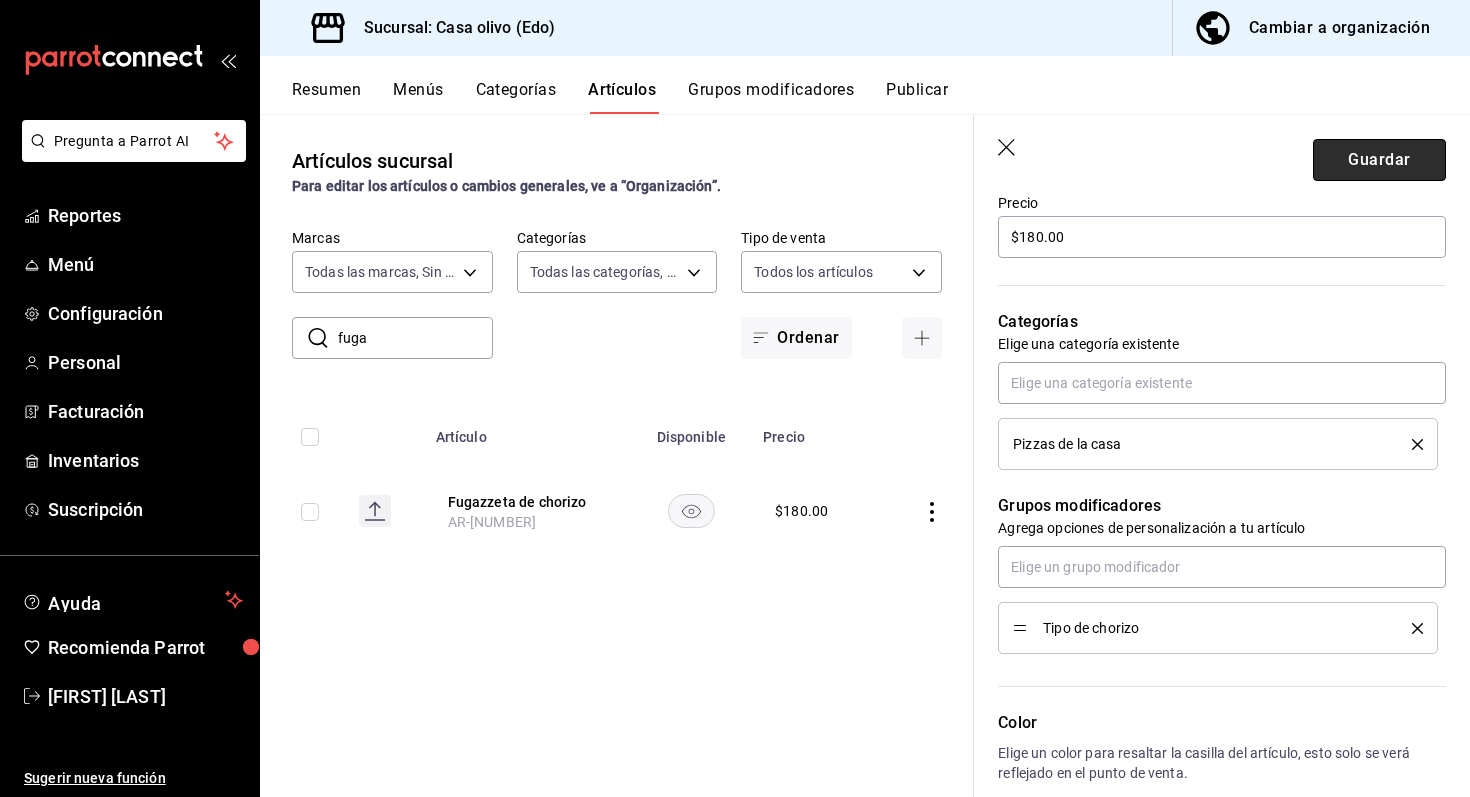 click on "Guardar" at bounding box center (1379, 160) 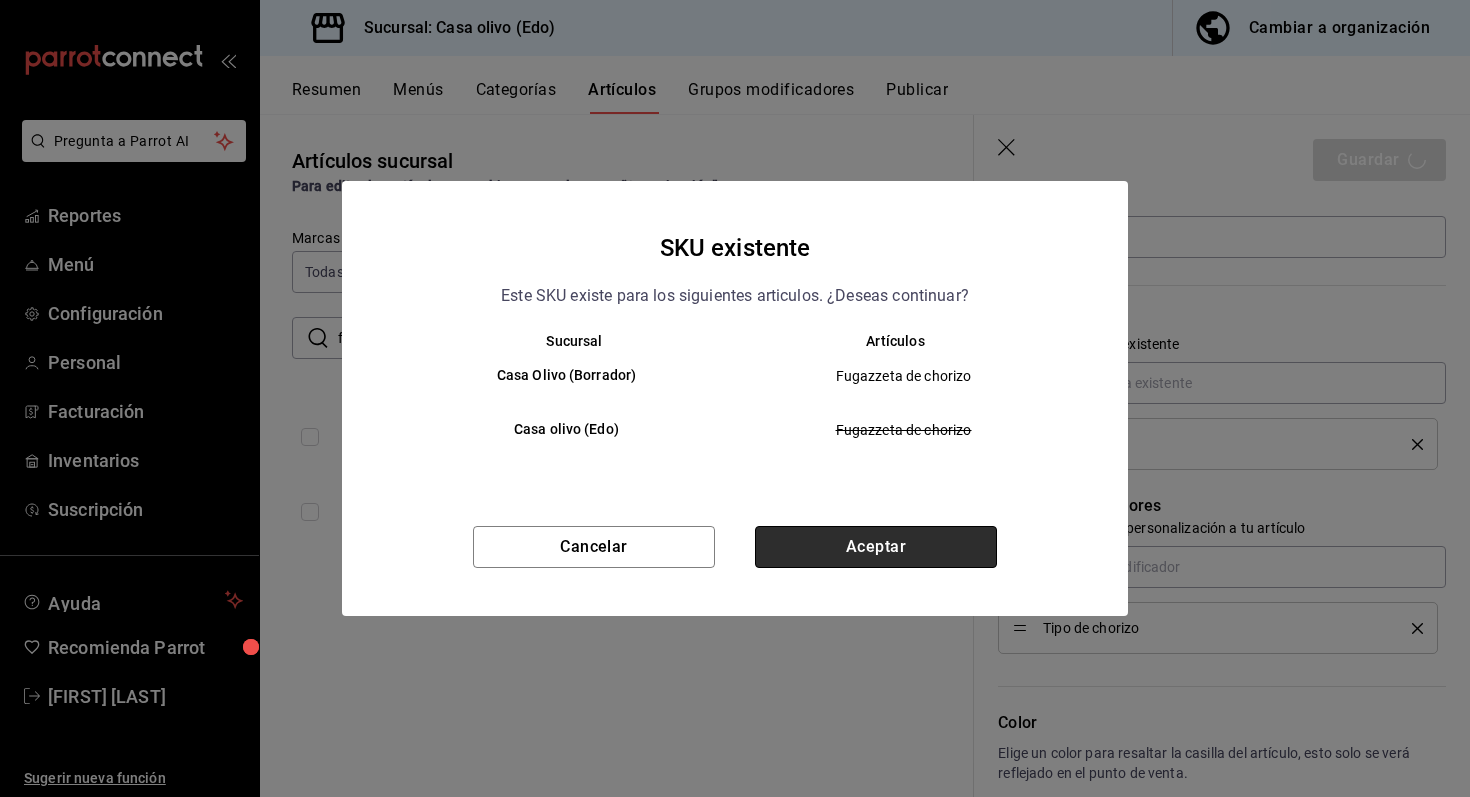 click on "Aceptar" at bounding box center (876, 547) 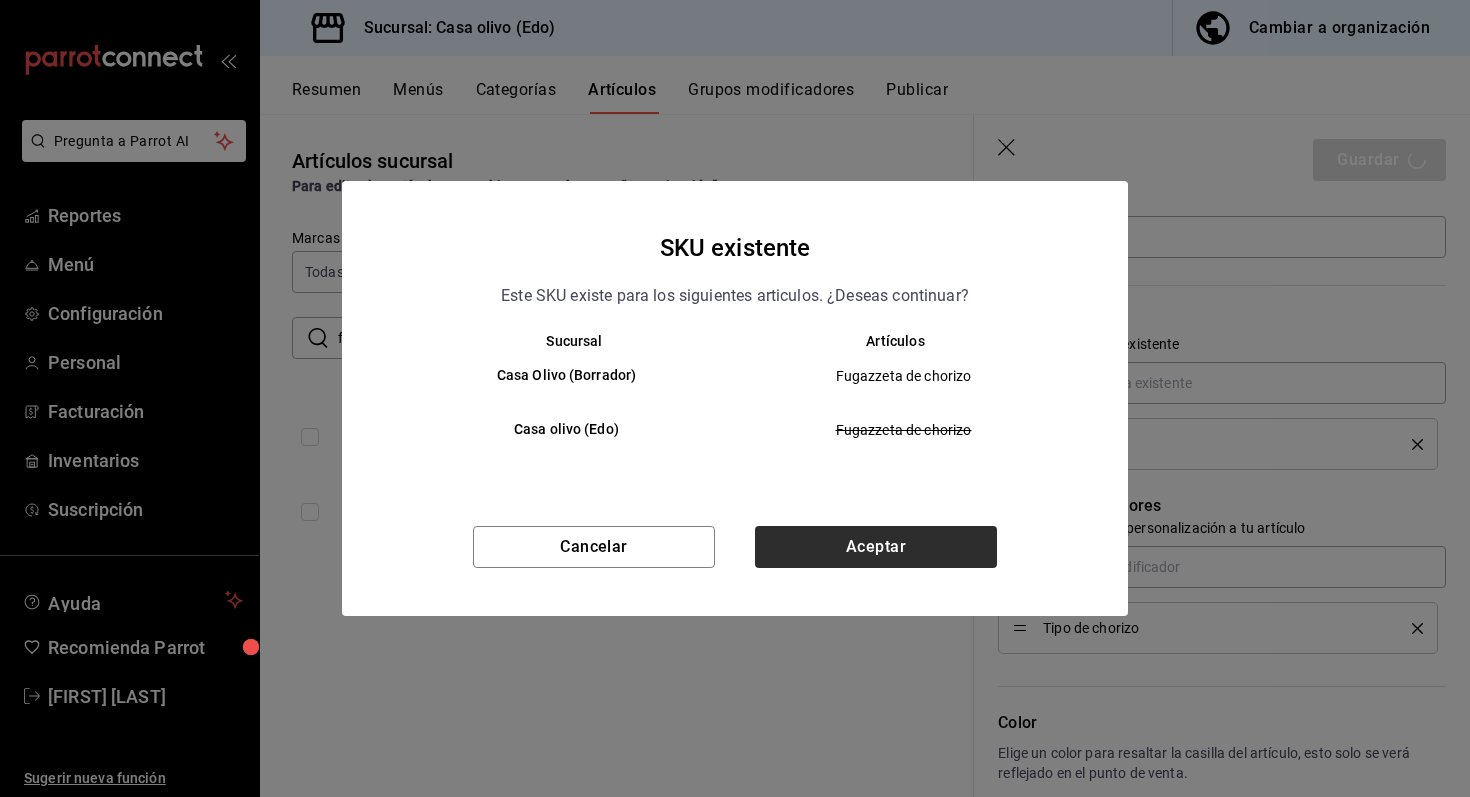 type on "x" 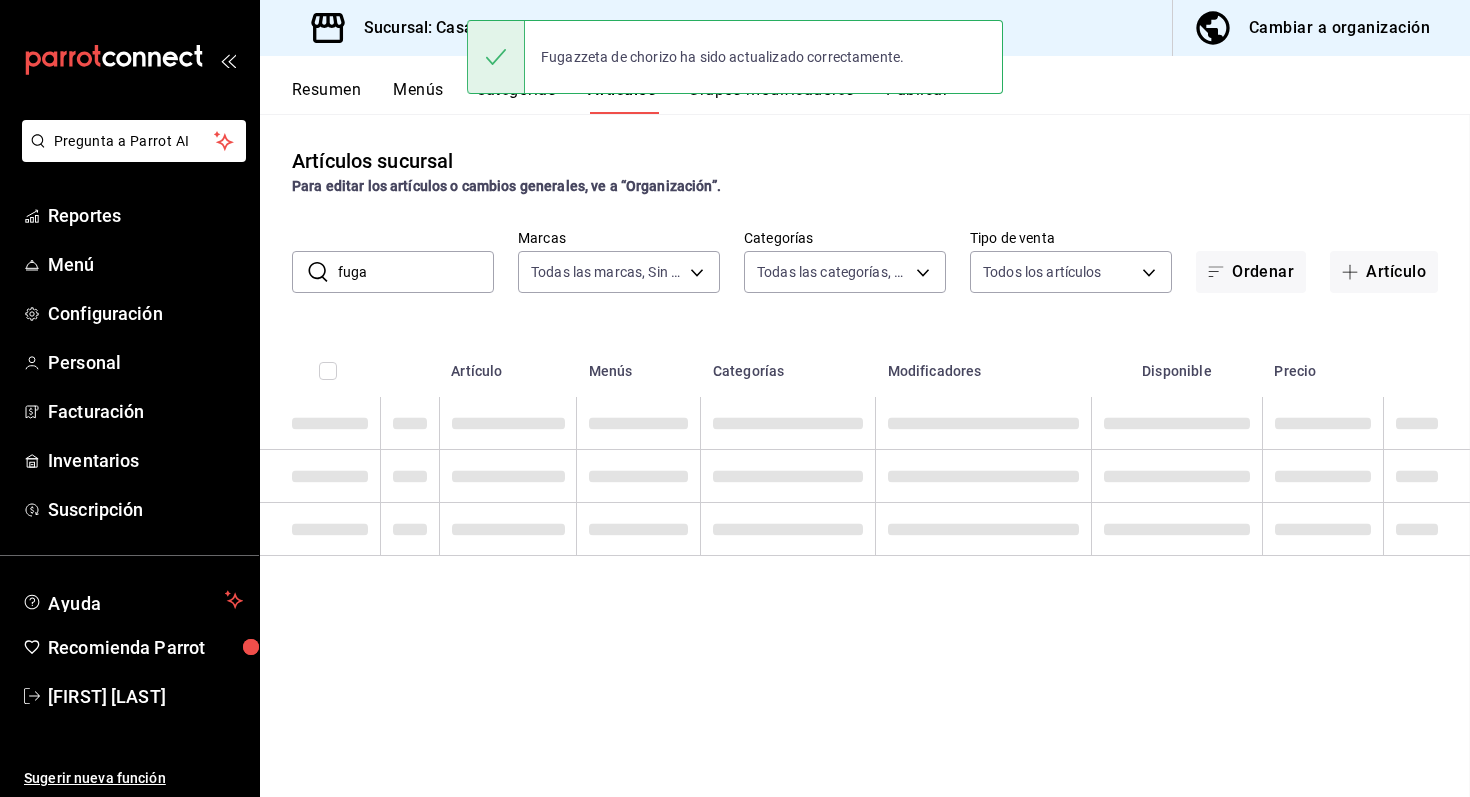 scroll, scrollTop: 0, scrollLeft: 0, axis: both 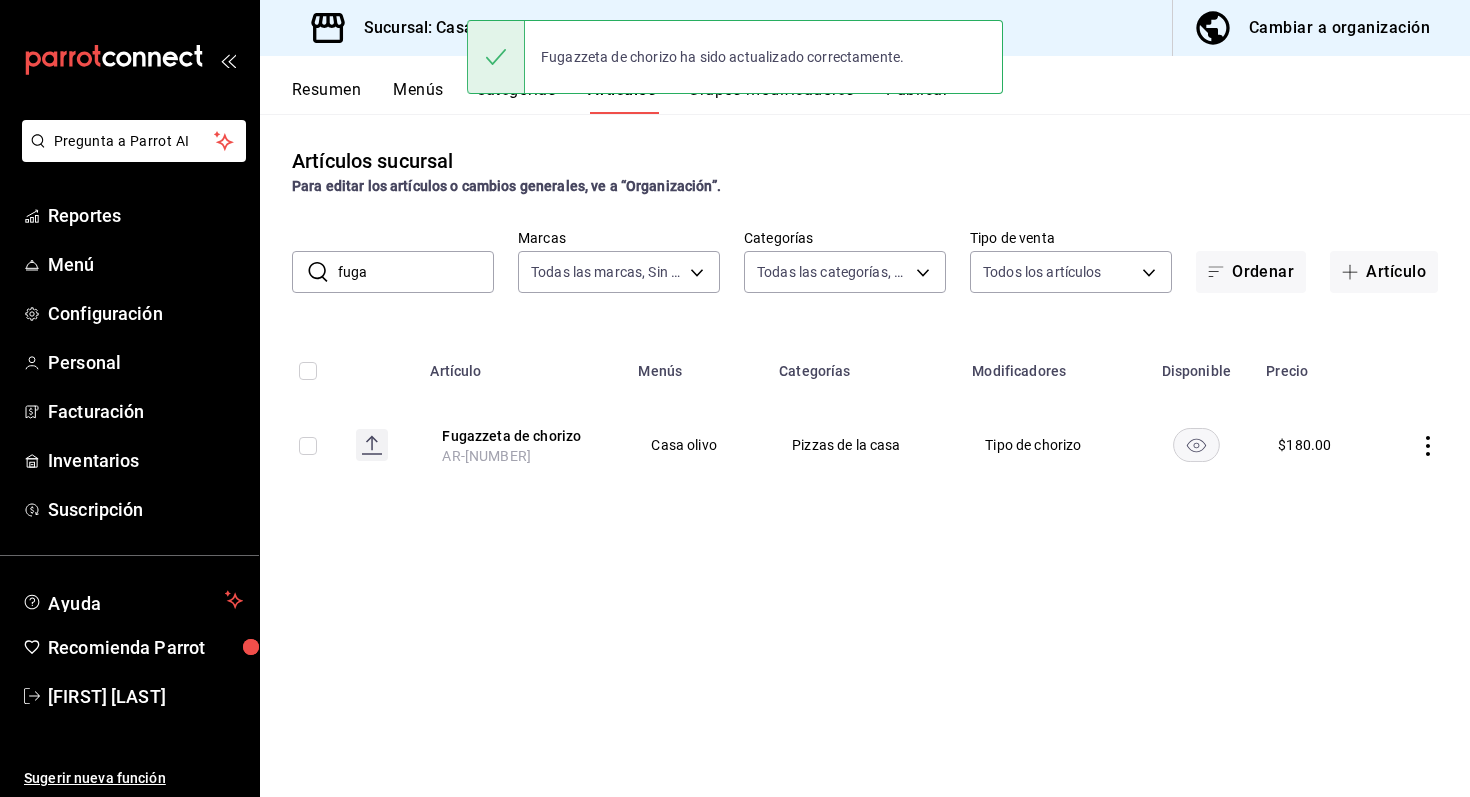 click on "Artículos sucursal Para editar los artículos o cambios generales, ve a “Organización”. ​ fuga ​ Marcas Todas las marcas, Sin marca [UUID] Categorías Todas las categorías, Sin categoría [UUID],[UUID],[UUID],[UUID],[UUID],[UUID],[UUID],[UUID] Tipo de venta Todos los artículos ALL Ordenar Artículo Artículo Menús Categorías Modificadores Disponible Precio Fugazzeta de chorizo AR-[NUMBER] Casa olivo Pizzas de la casa Tipo de chorizo $ [PRICE]" at bounding box center [865, 455] 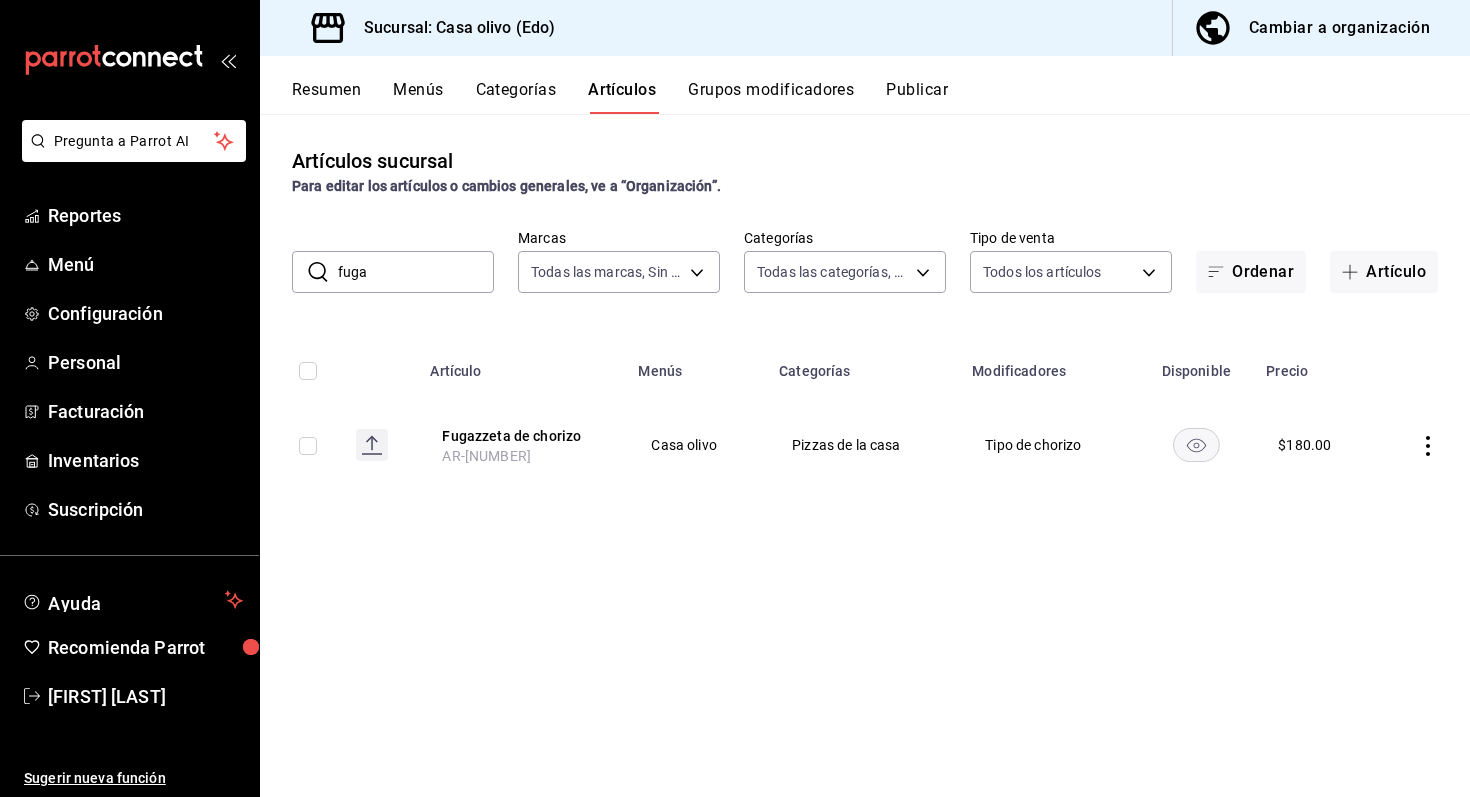 click on "Publicar" at bounding box center [917, 97] 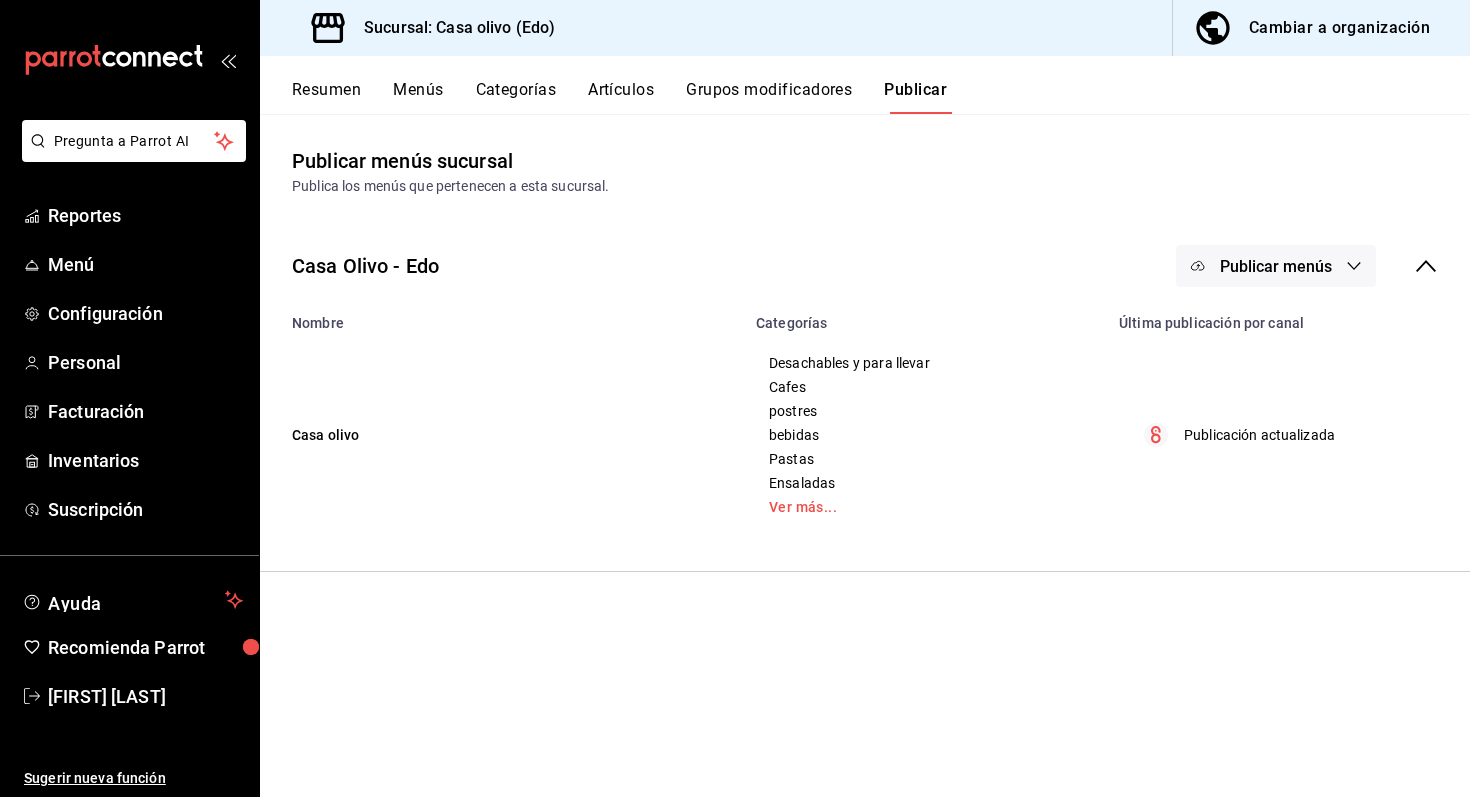 click on "Publicar menús" at bounding box center (1276, 266) 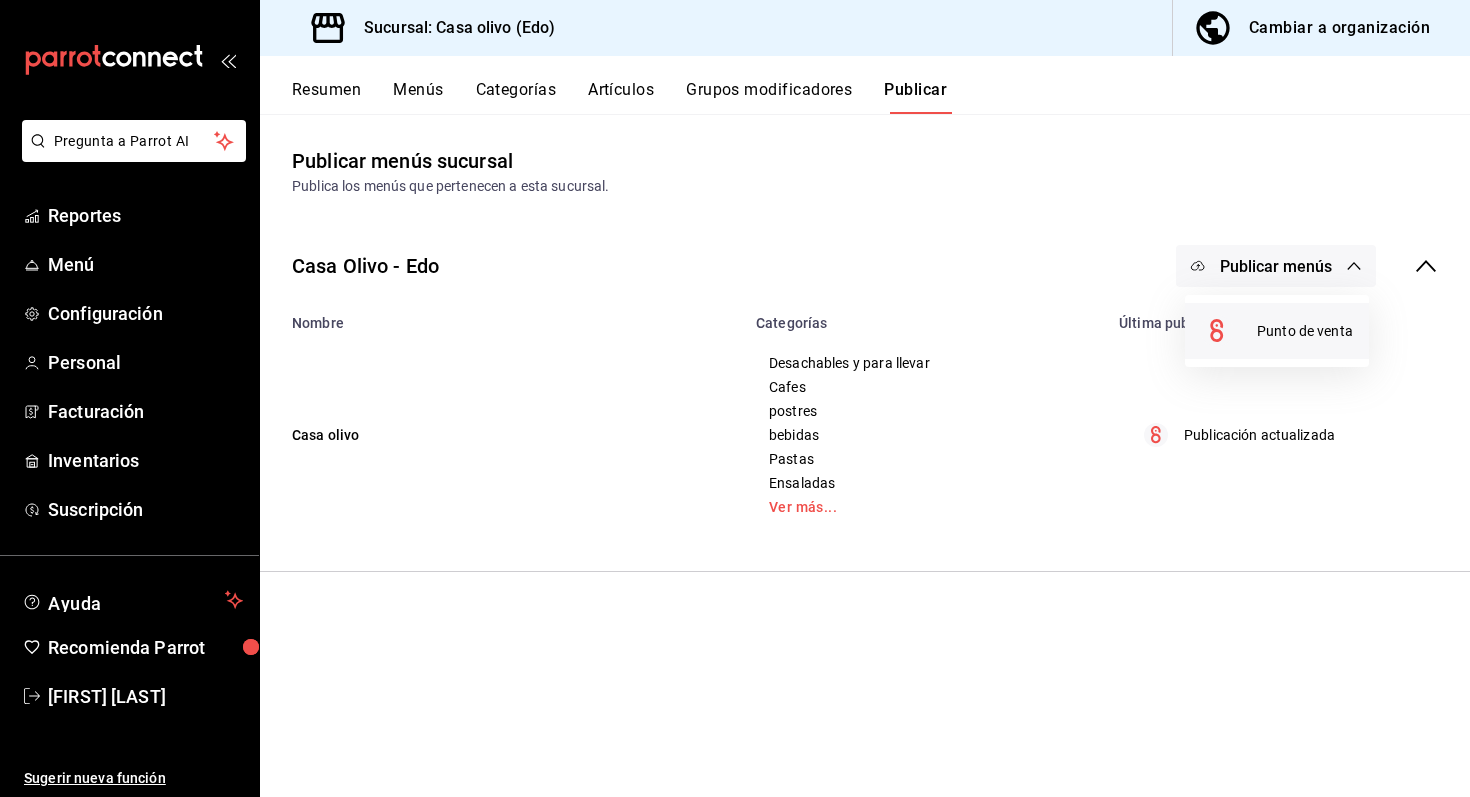 click on "Punto de venta" at bounding box center [1305, 331] 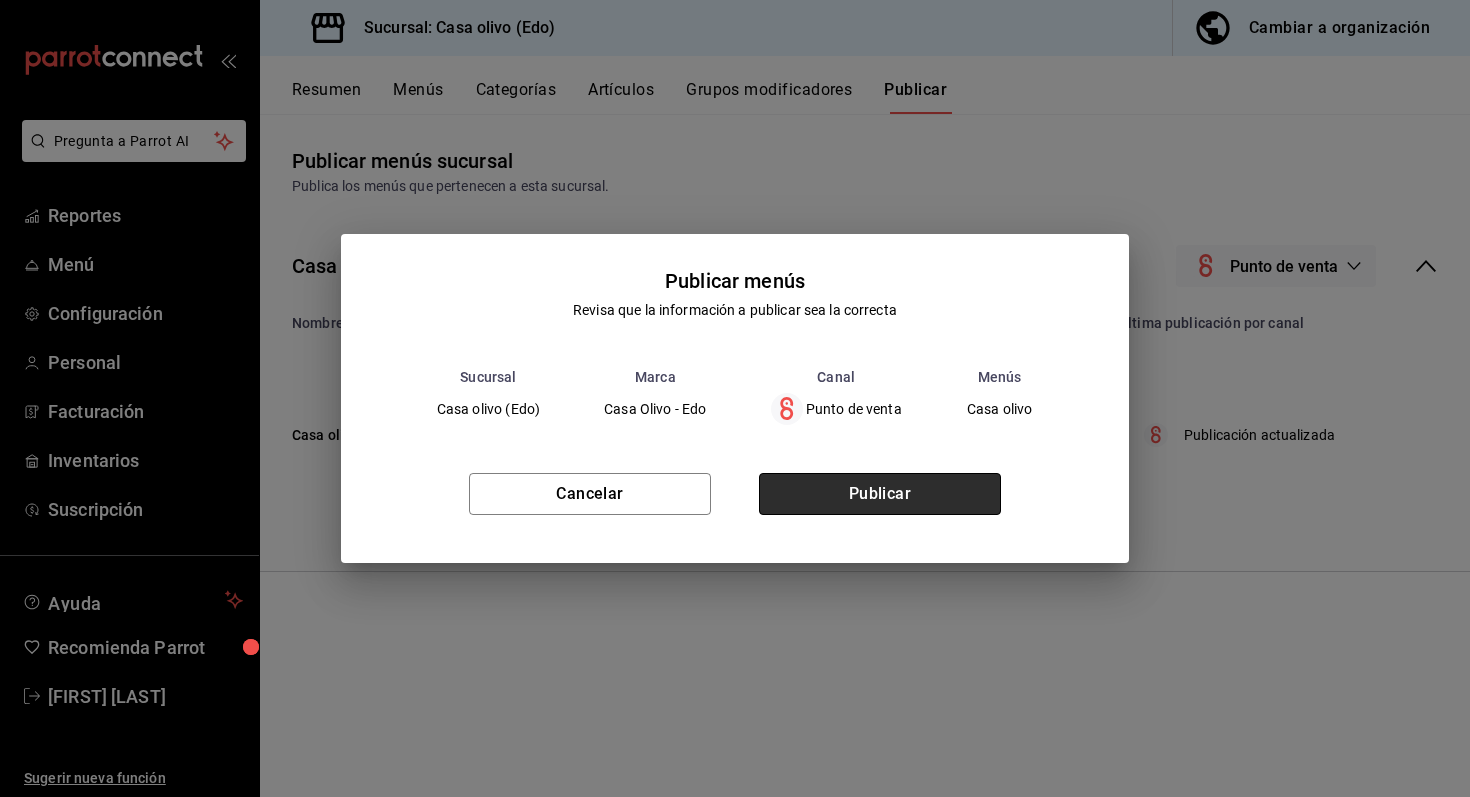 click on "Publicar" at bounding box center [880, 494] 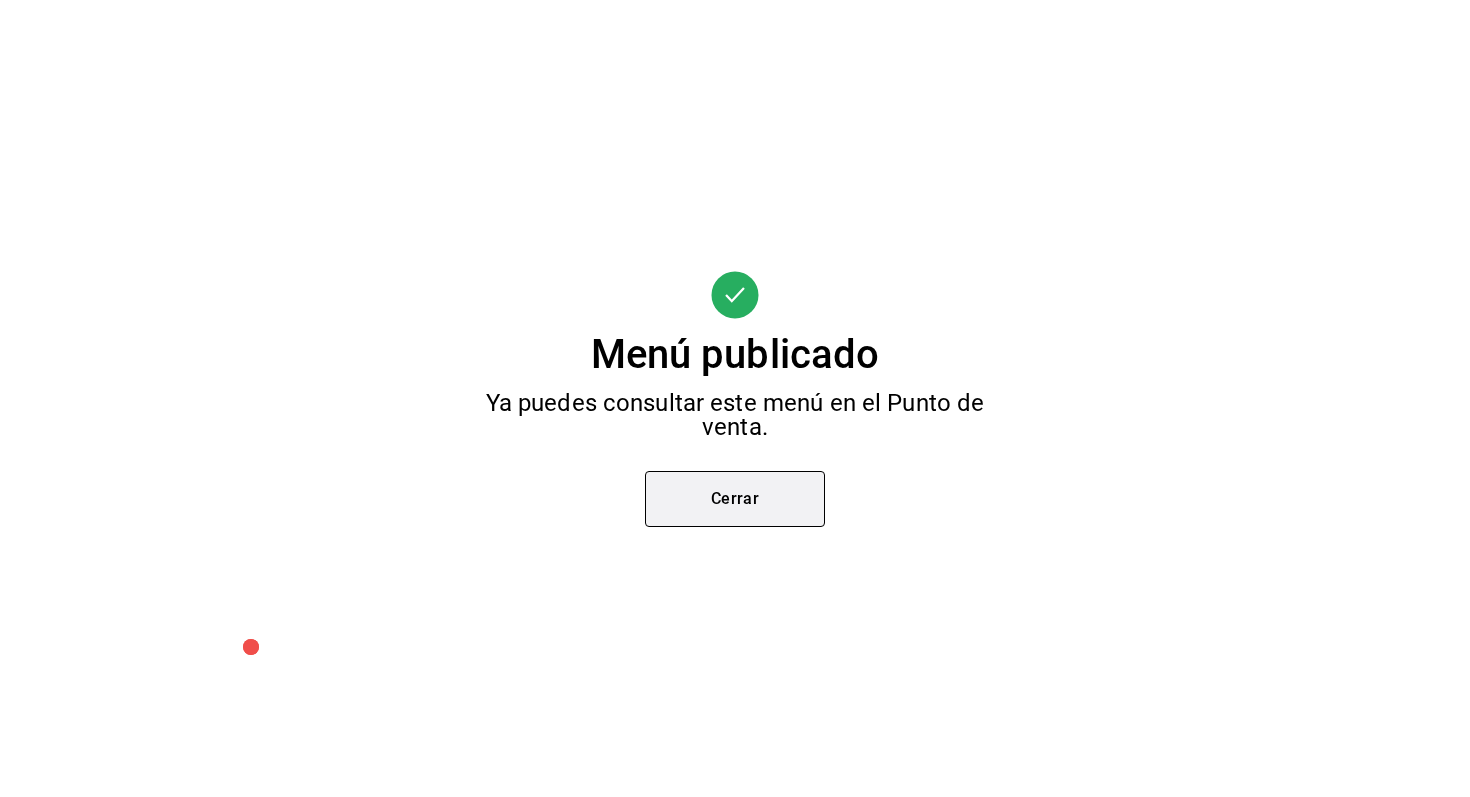 click on "Cerrar" at bounding box center (735, 499) 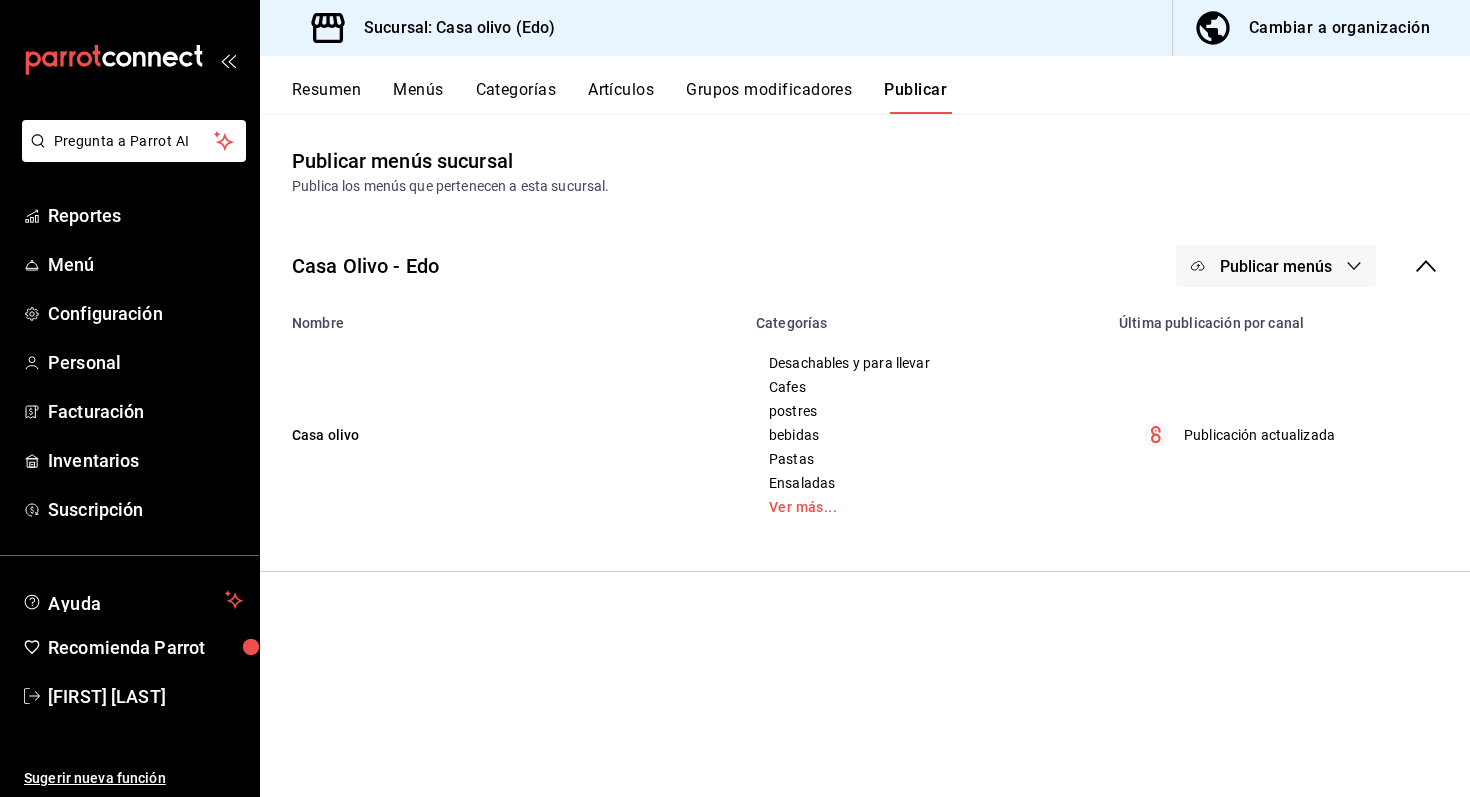click on "Artículos" at bounding box center (621, 97) 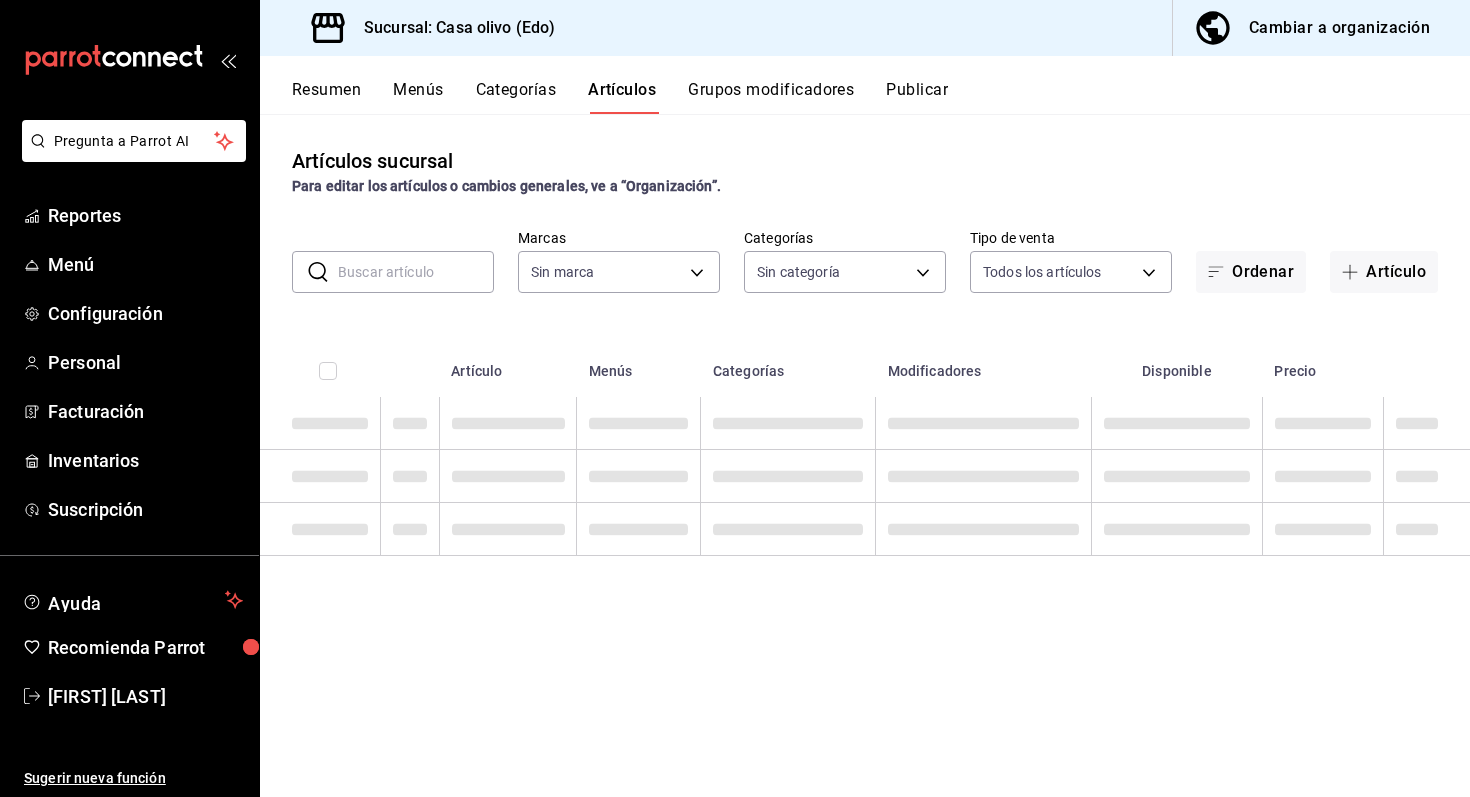 type on "09261786-2630-426b-924a-f43334cfd809" 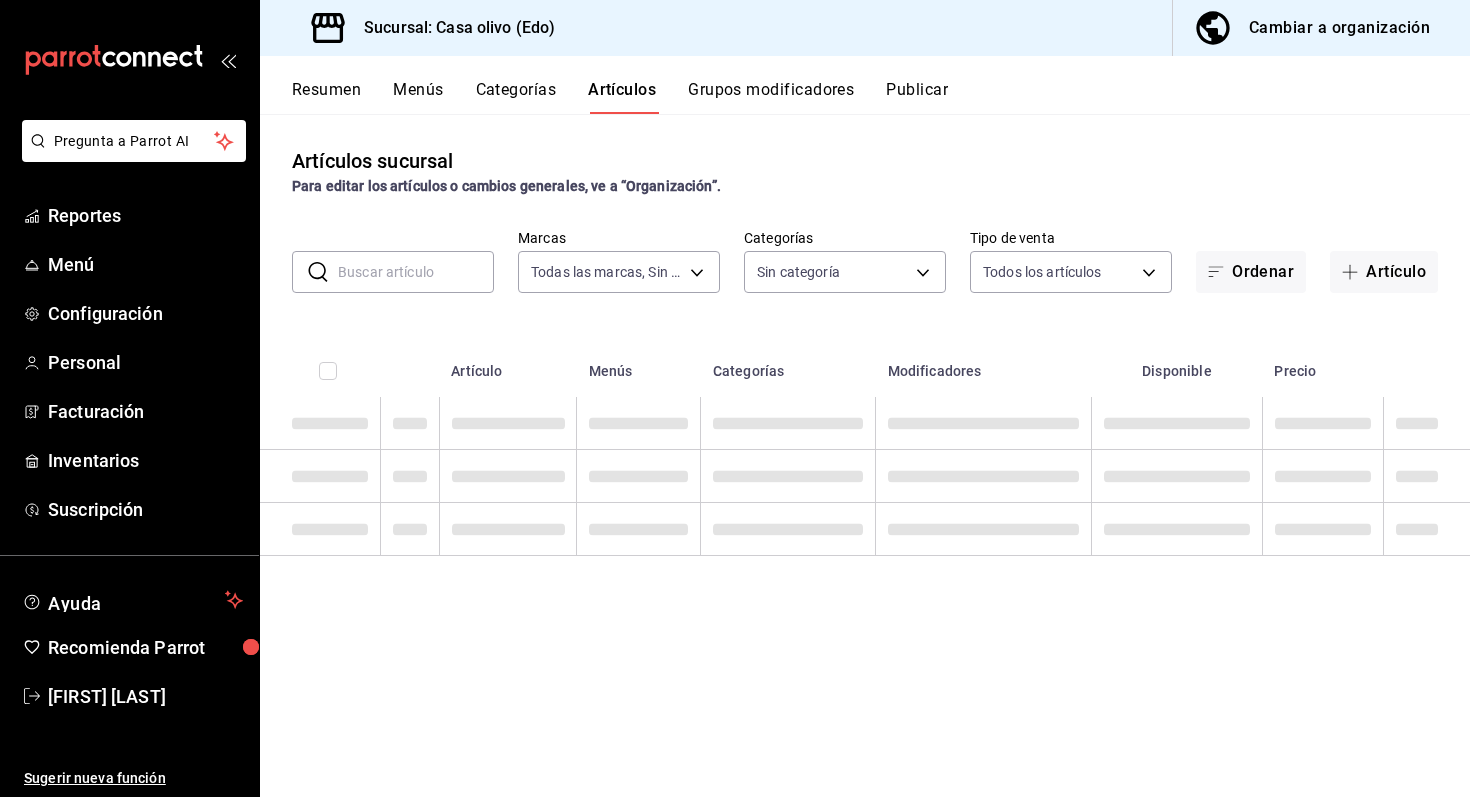 type on "[UUID],[UUID],[UUID],[UUID],[UUID],[UUID],[UUID],[UUID]" 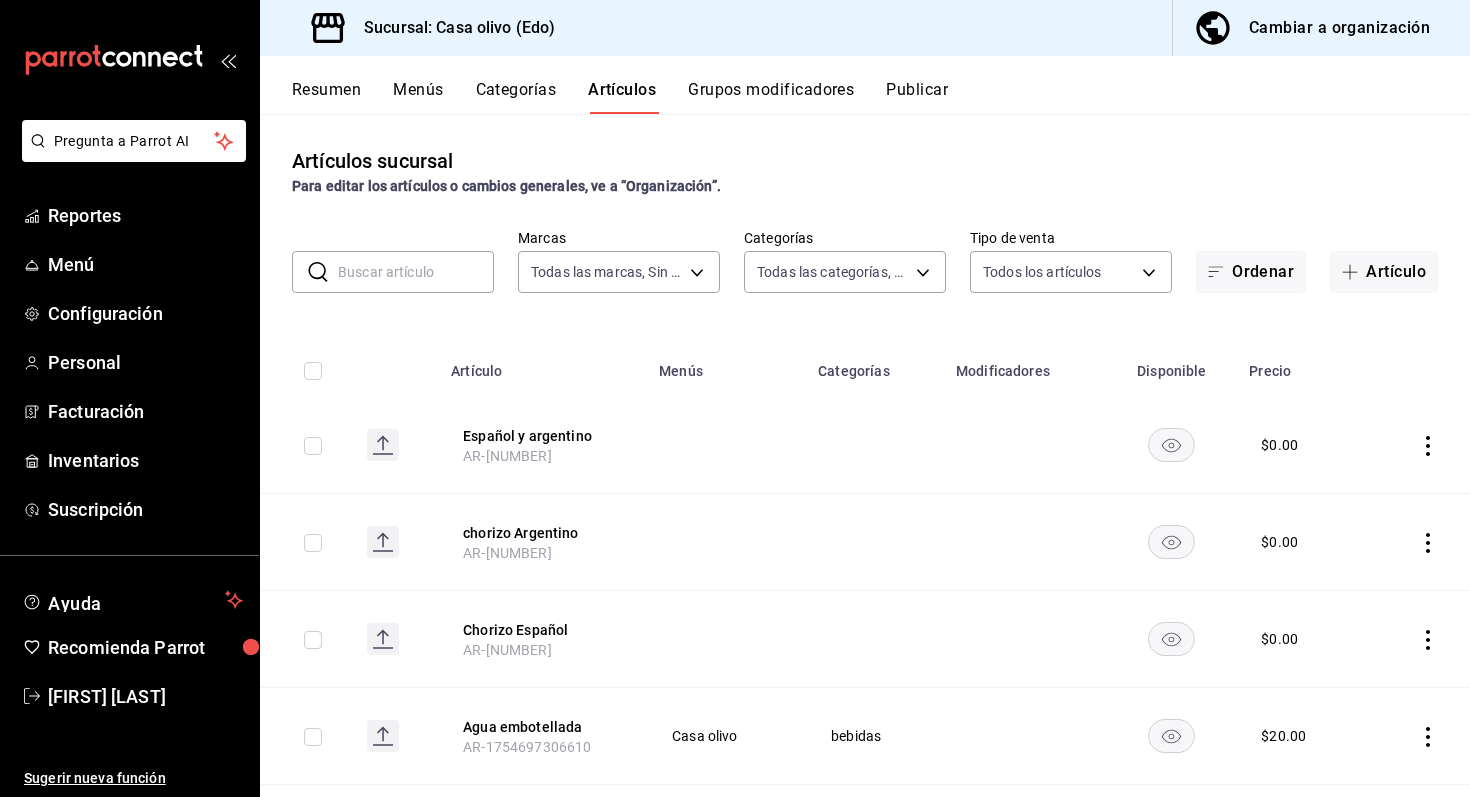 click at bounding box center (416, 272) 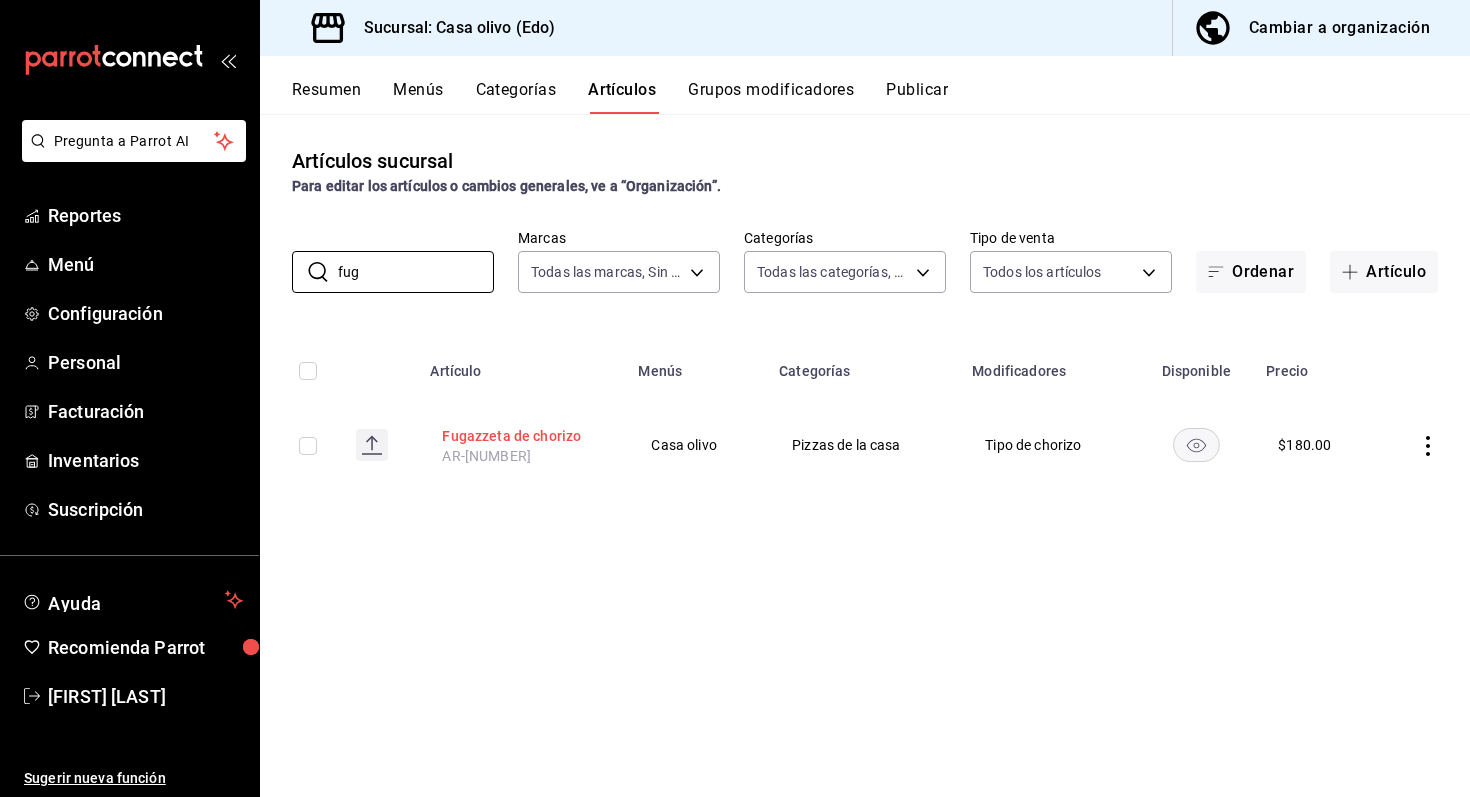 type on "fug" 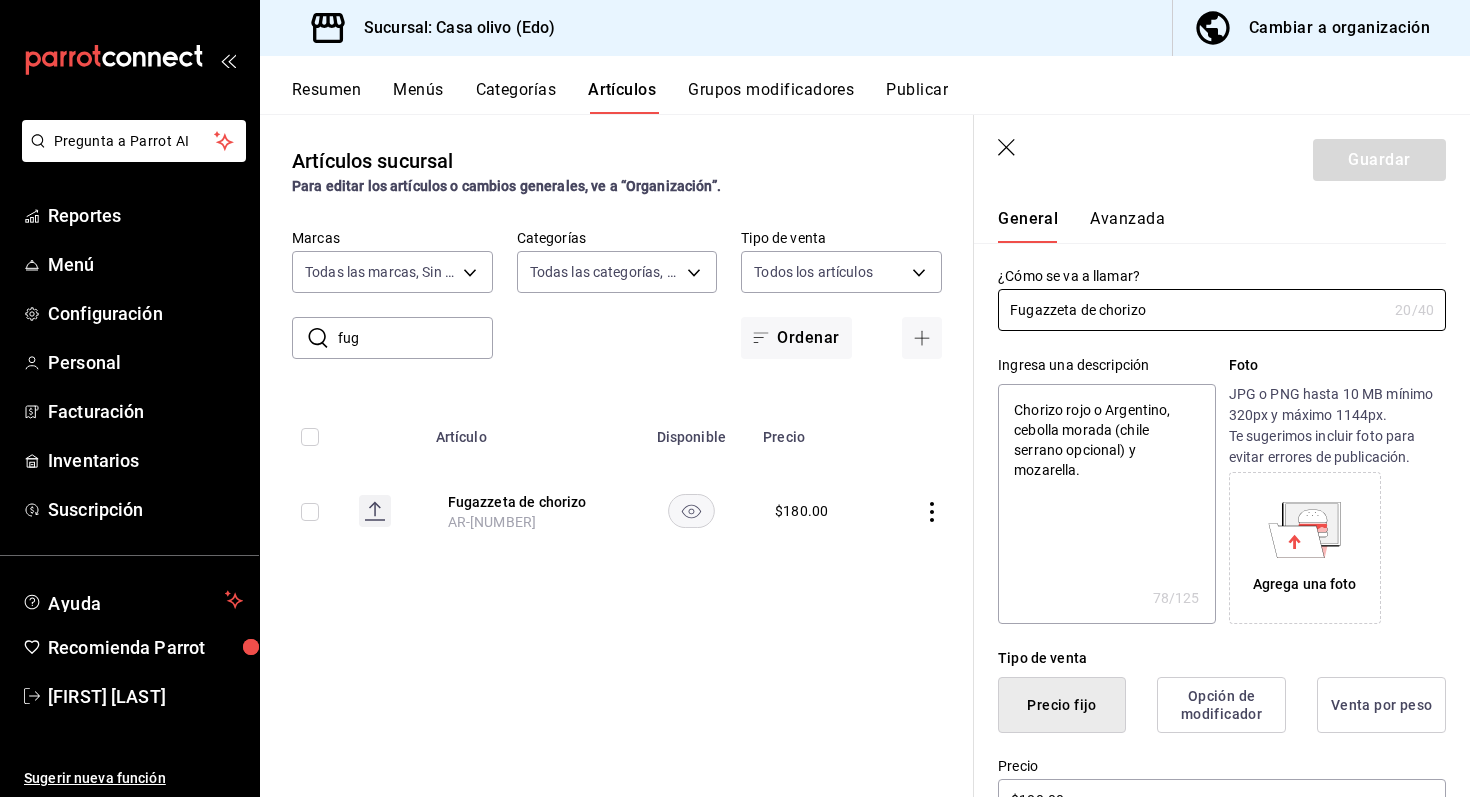 scroll, scrollTop: 0, scrollLeft: 0, axis: both 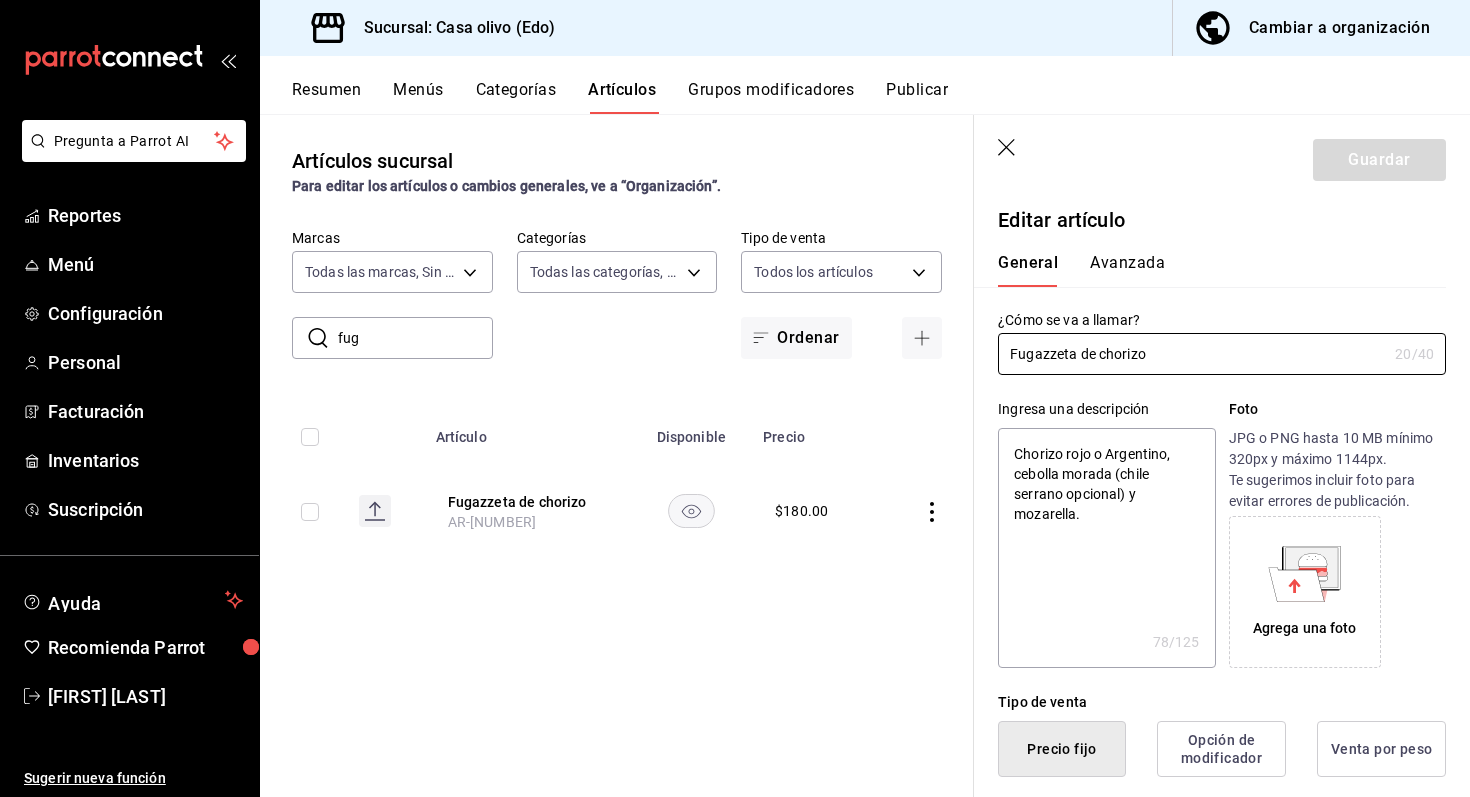 click on "Categorías" at bounding box center (516, 97) 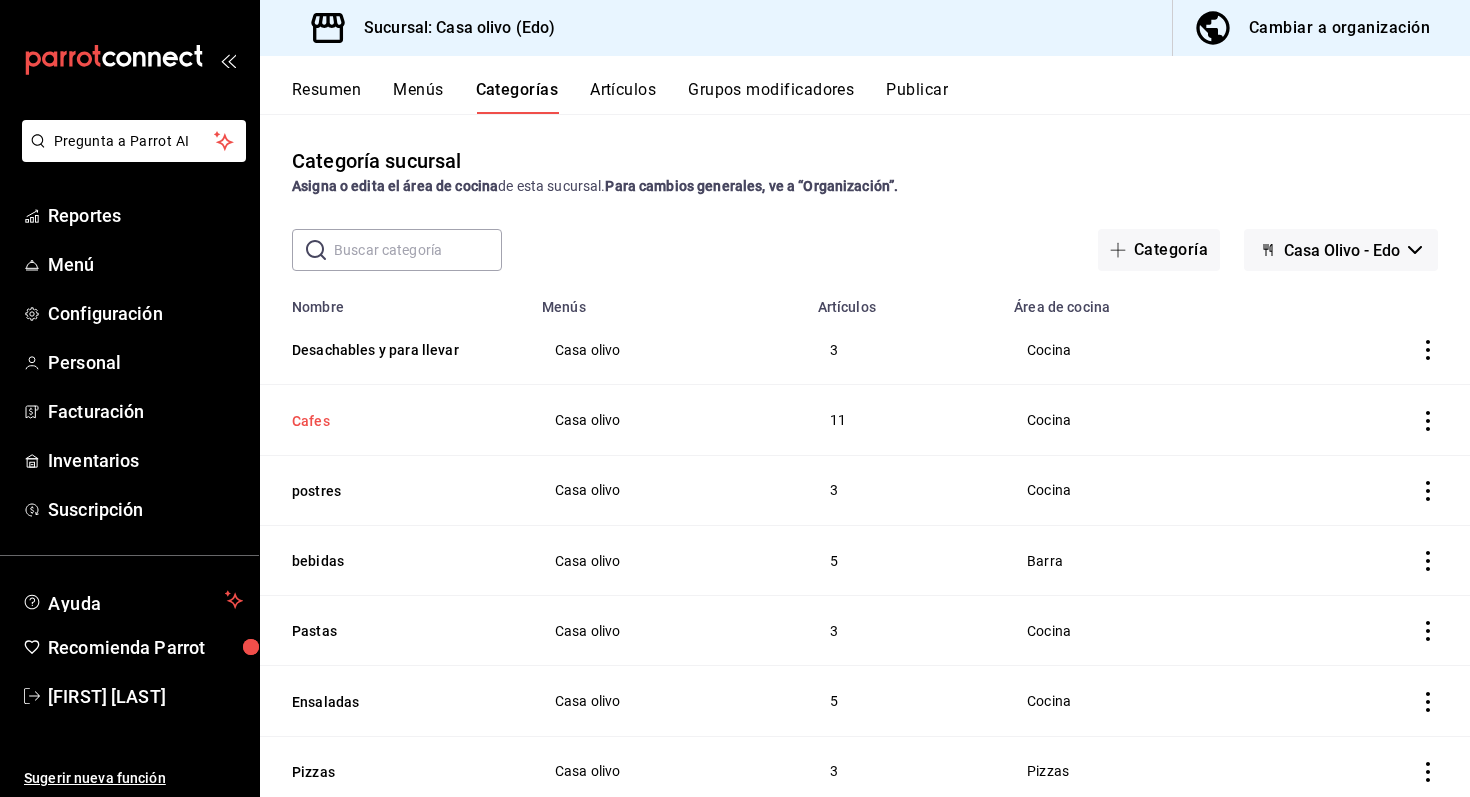 click on "Cafes" at bounding box center [392, 421] 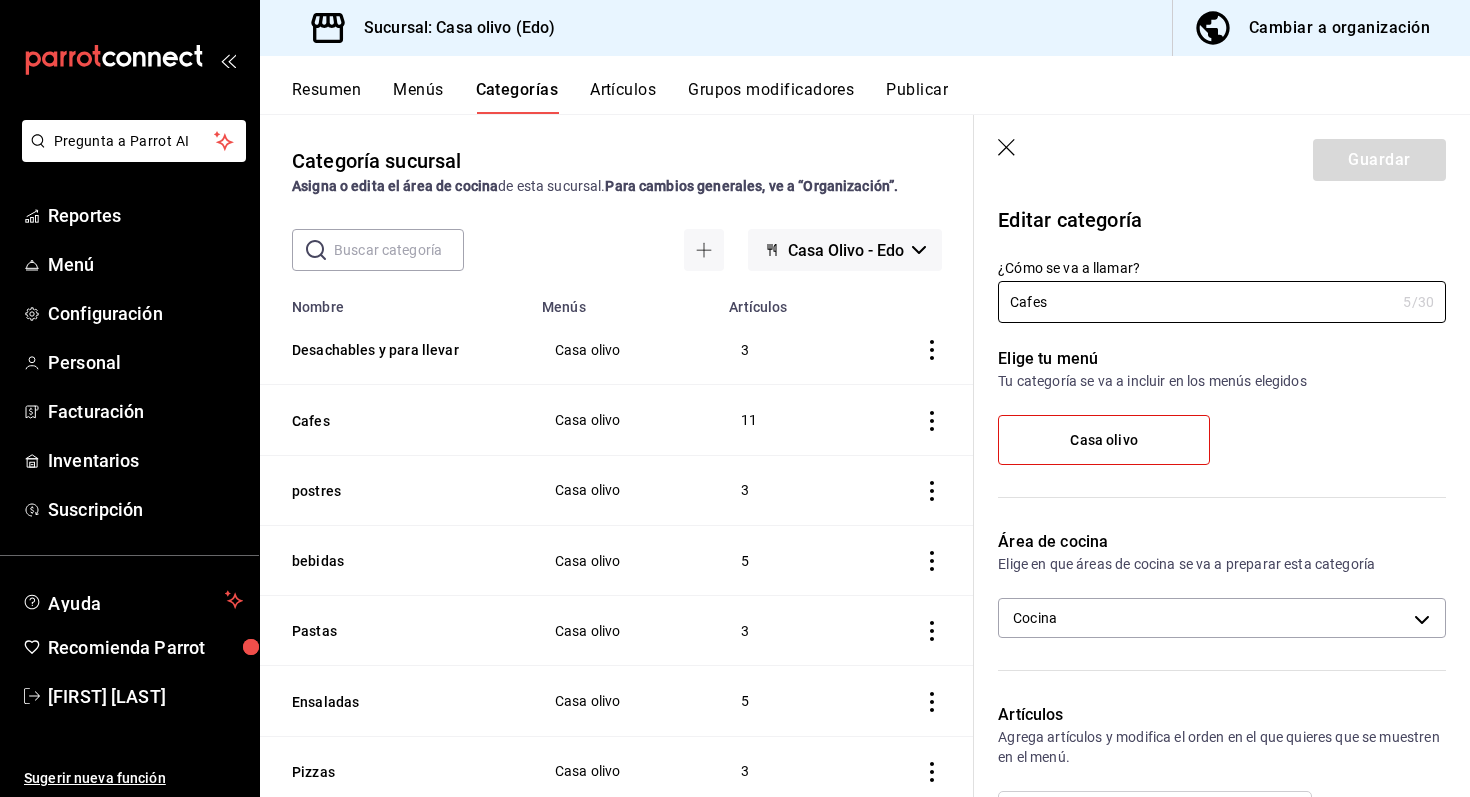 click on "Artículos" at bounding box center (623, 97) 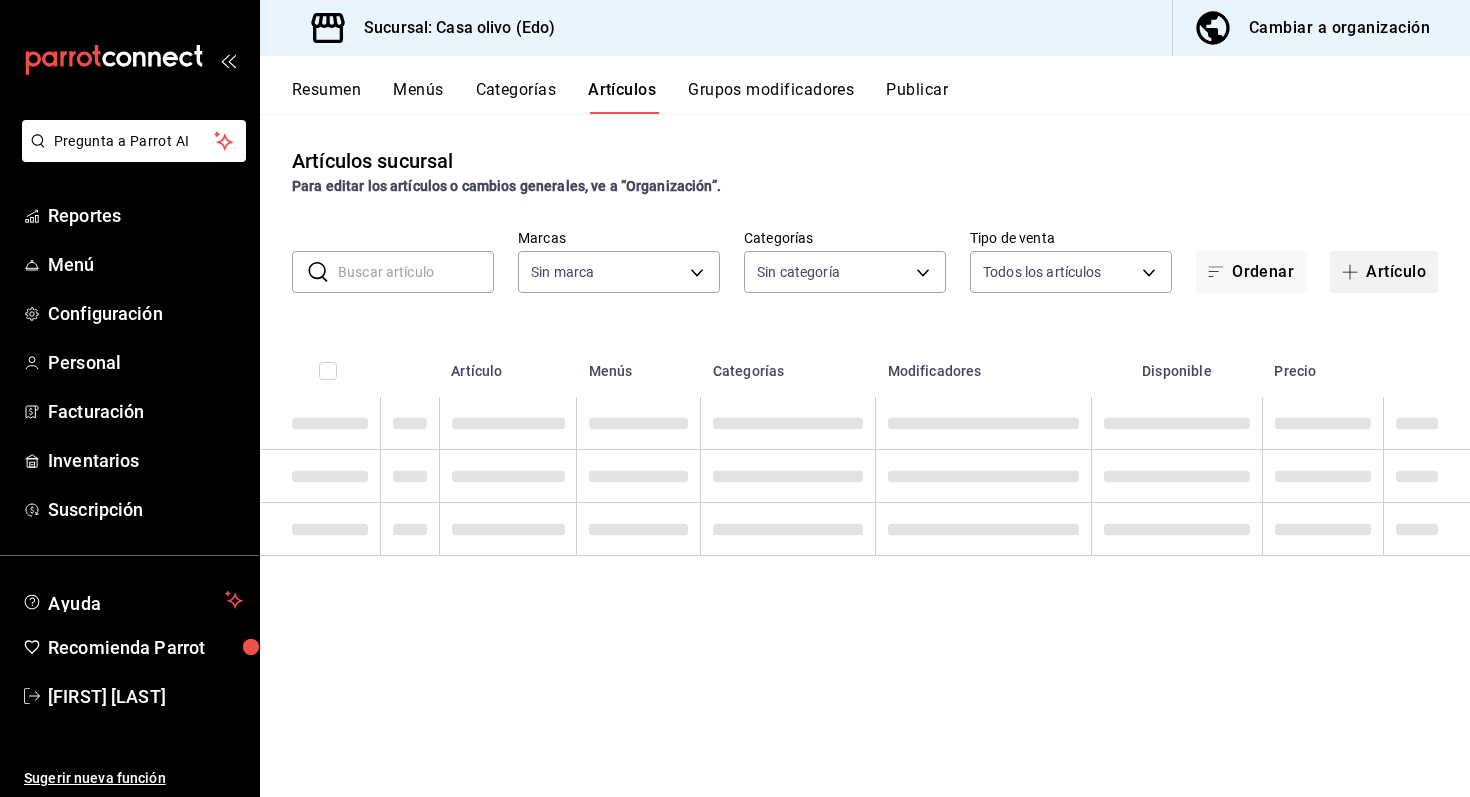 type on "09261786-2630-426b-924a-f43334cfd809" 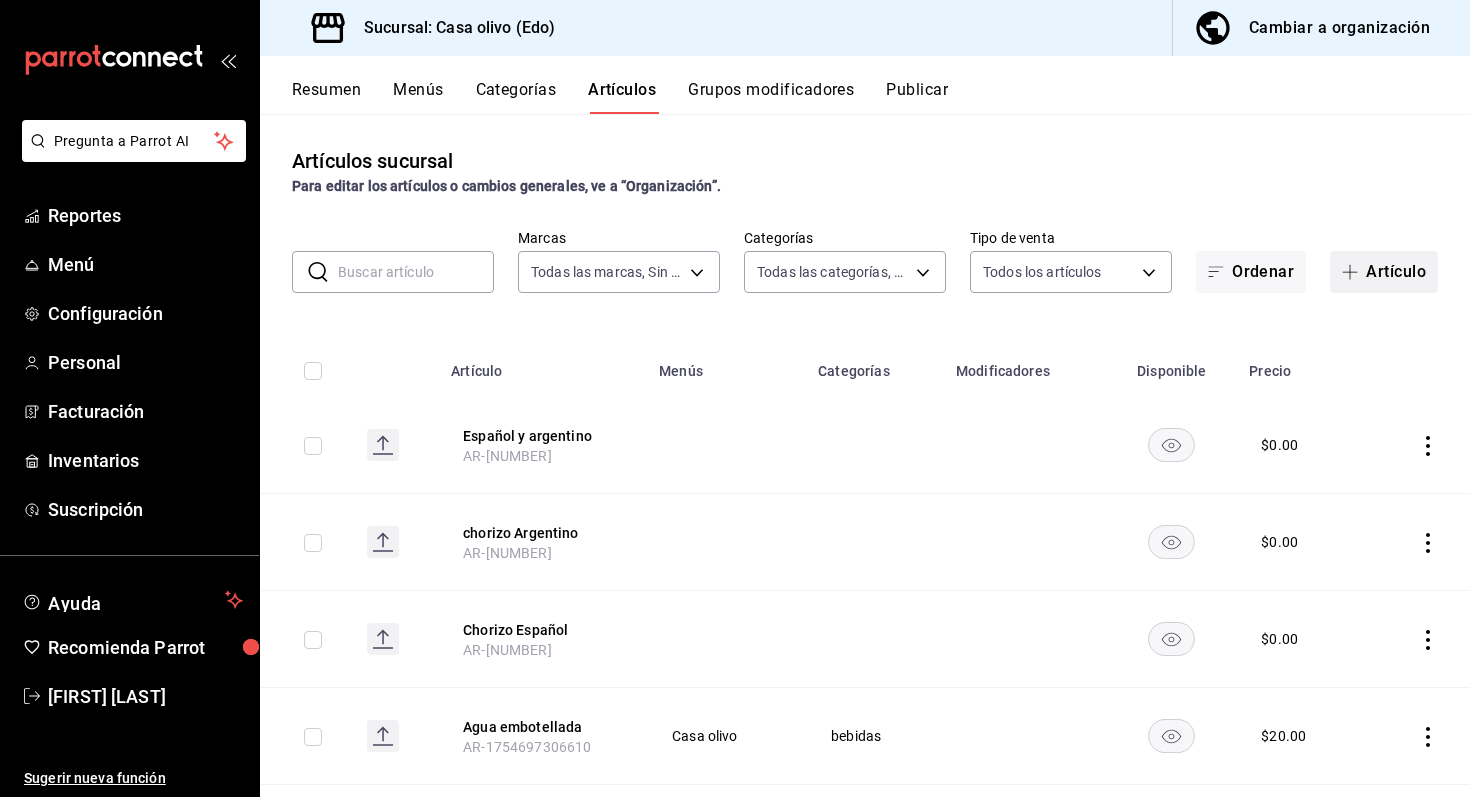click on "Artículo" at bounding box center (1384, 272) 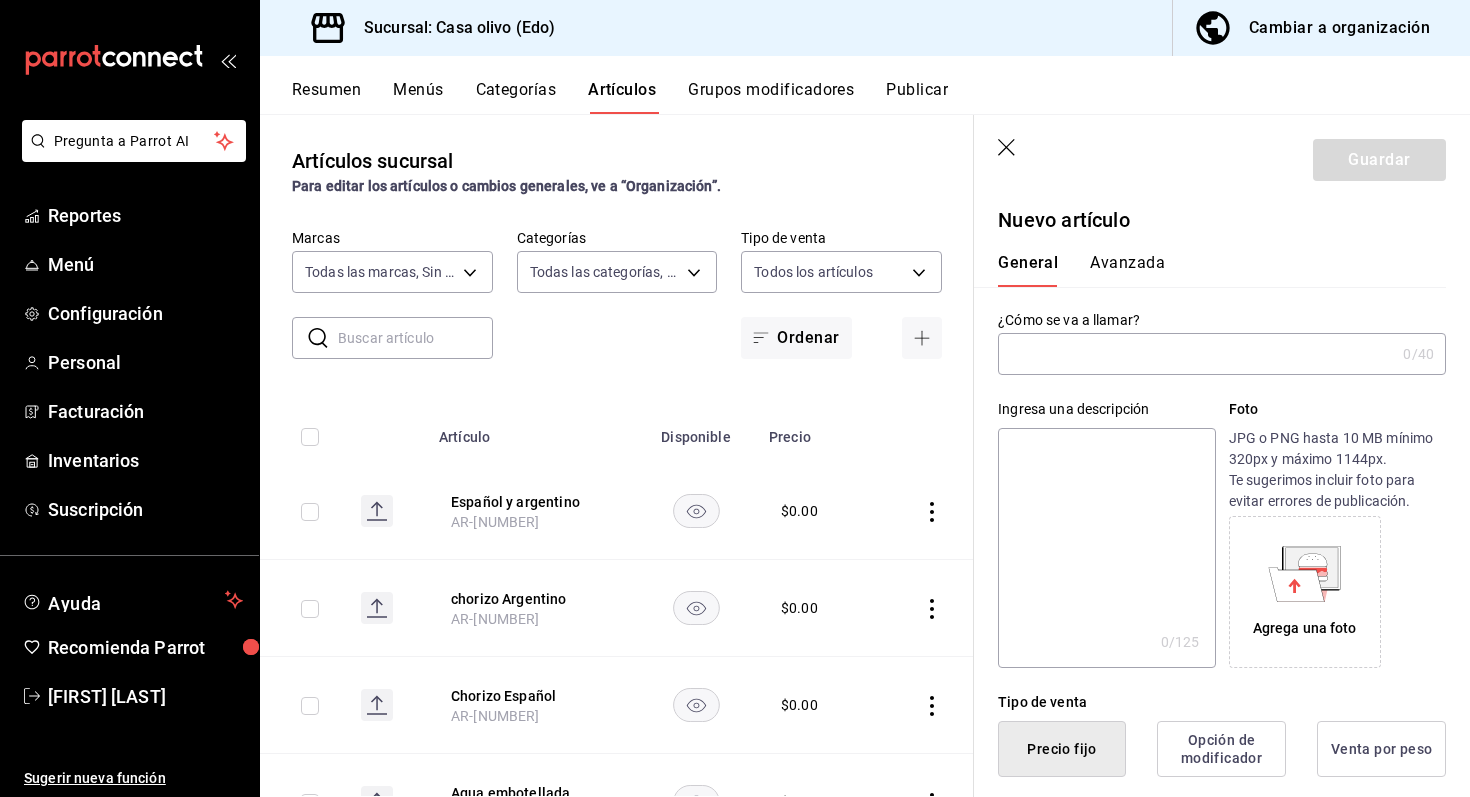 click at bounding box center (1196, 354) 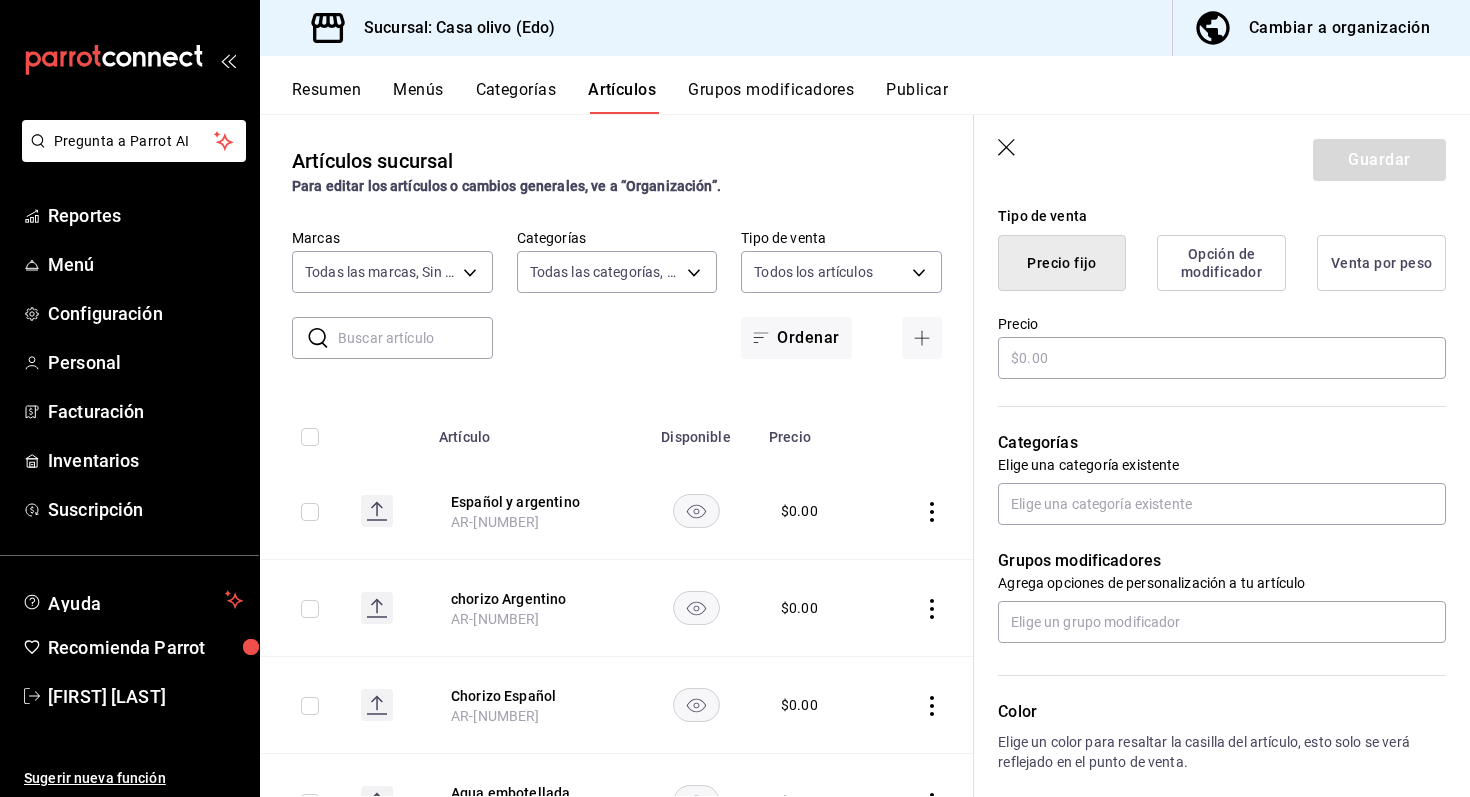 scroll, scrollTop: 489, scrollLeft: 0, axis: vertical 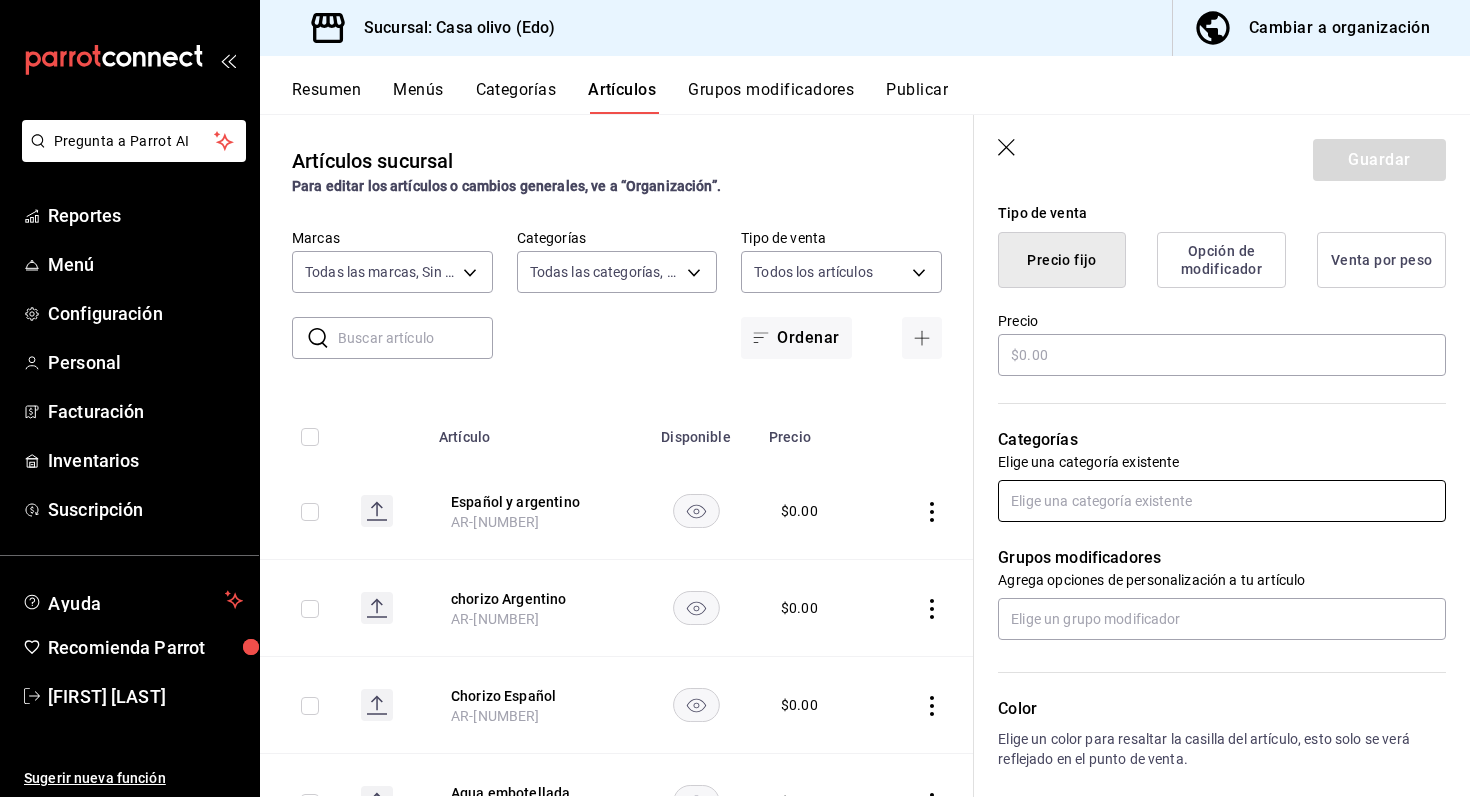 type on "Crema lincon" 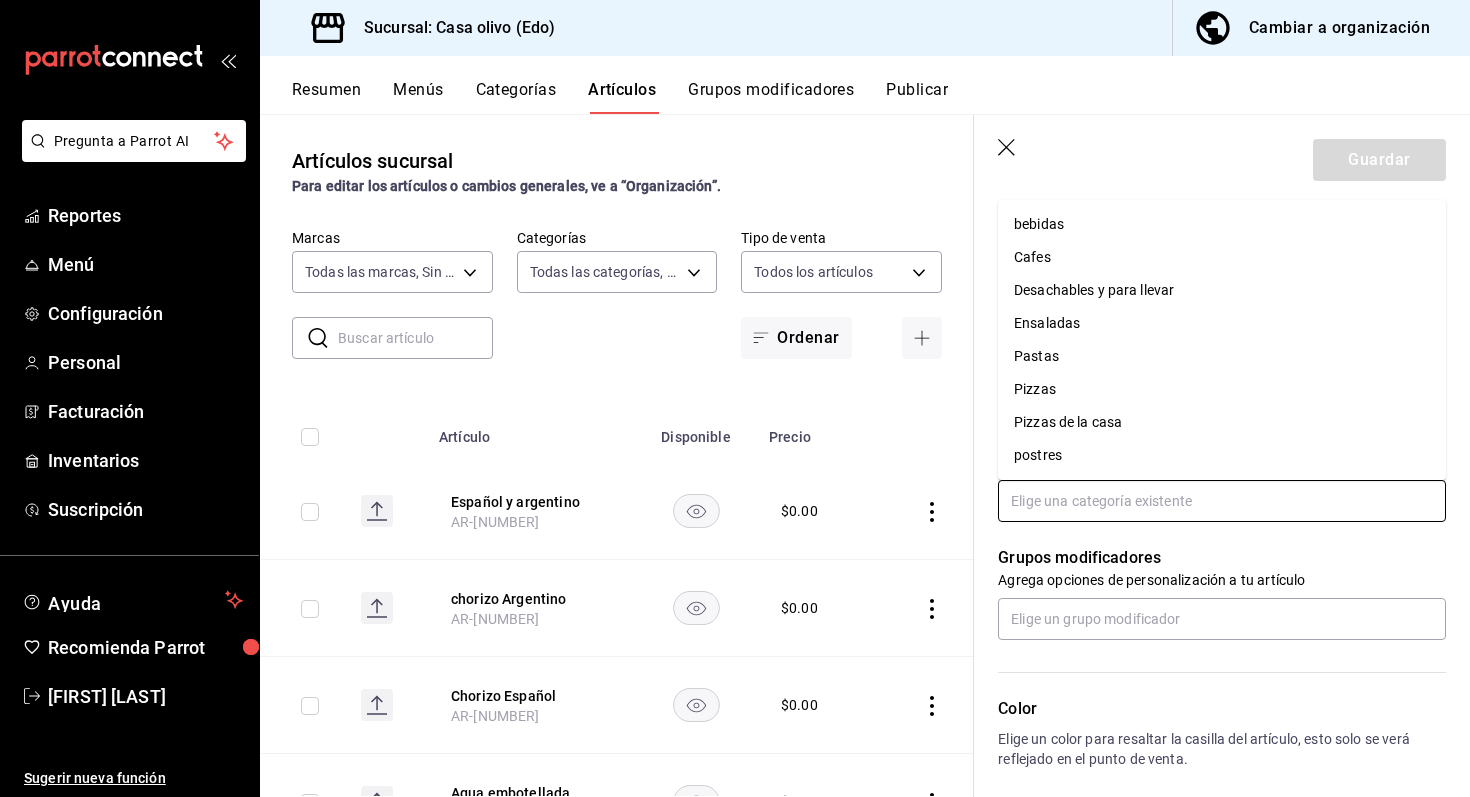 click on "Cafes" at bounding box center (1222, 257) 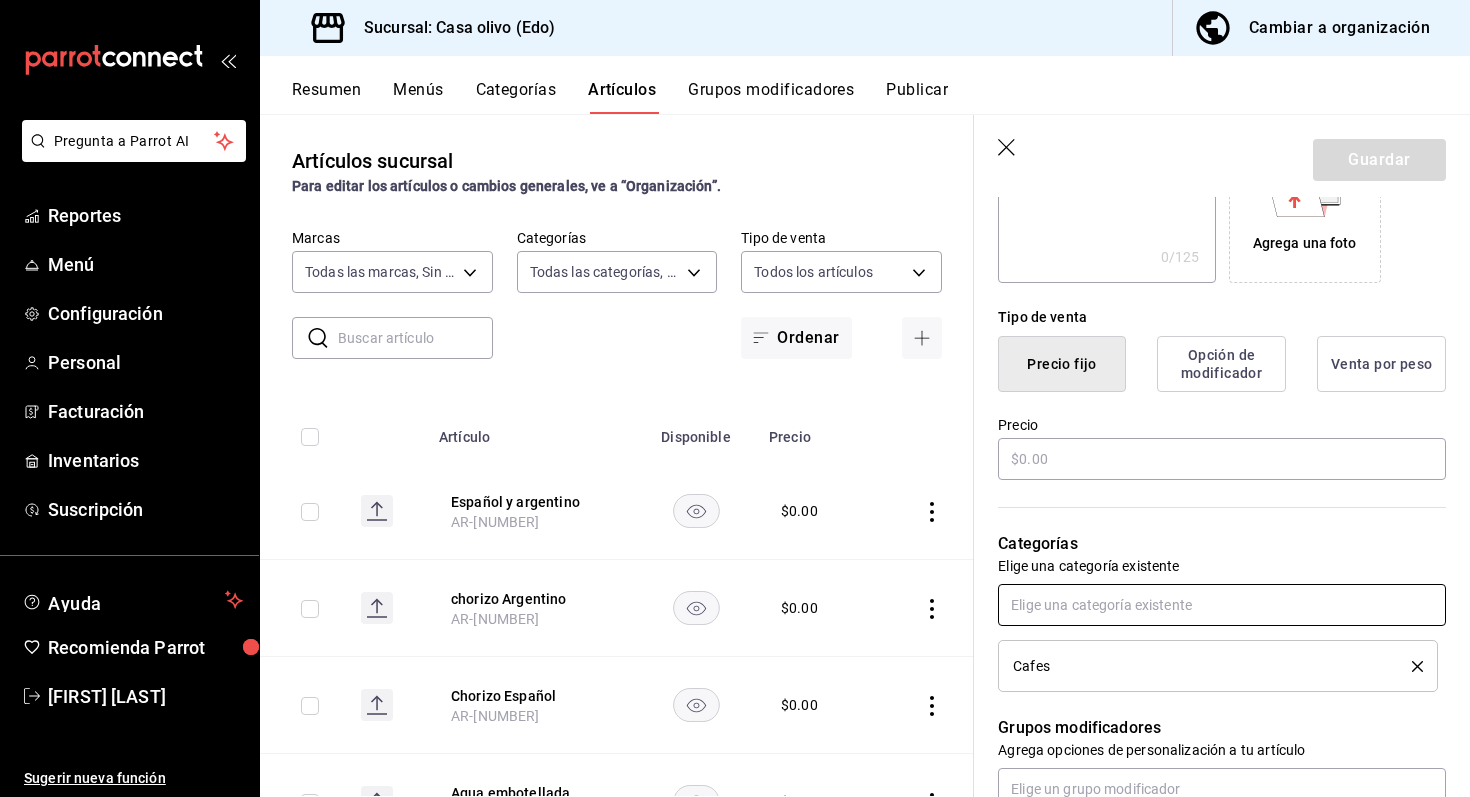 scroll, scrollTop: 317, scrollLeft: 0, axis: vertical 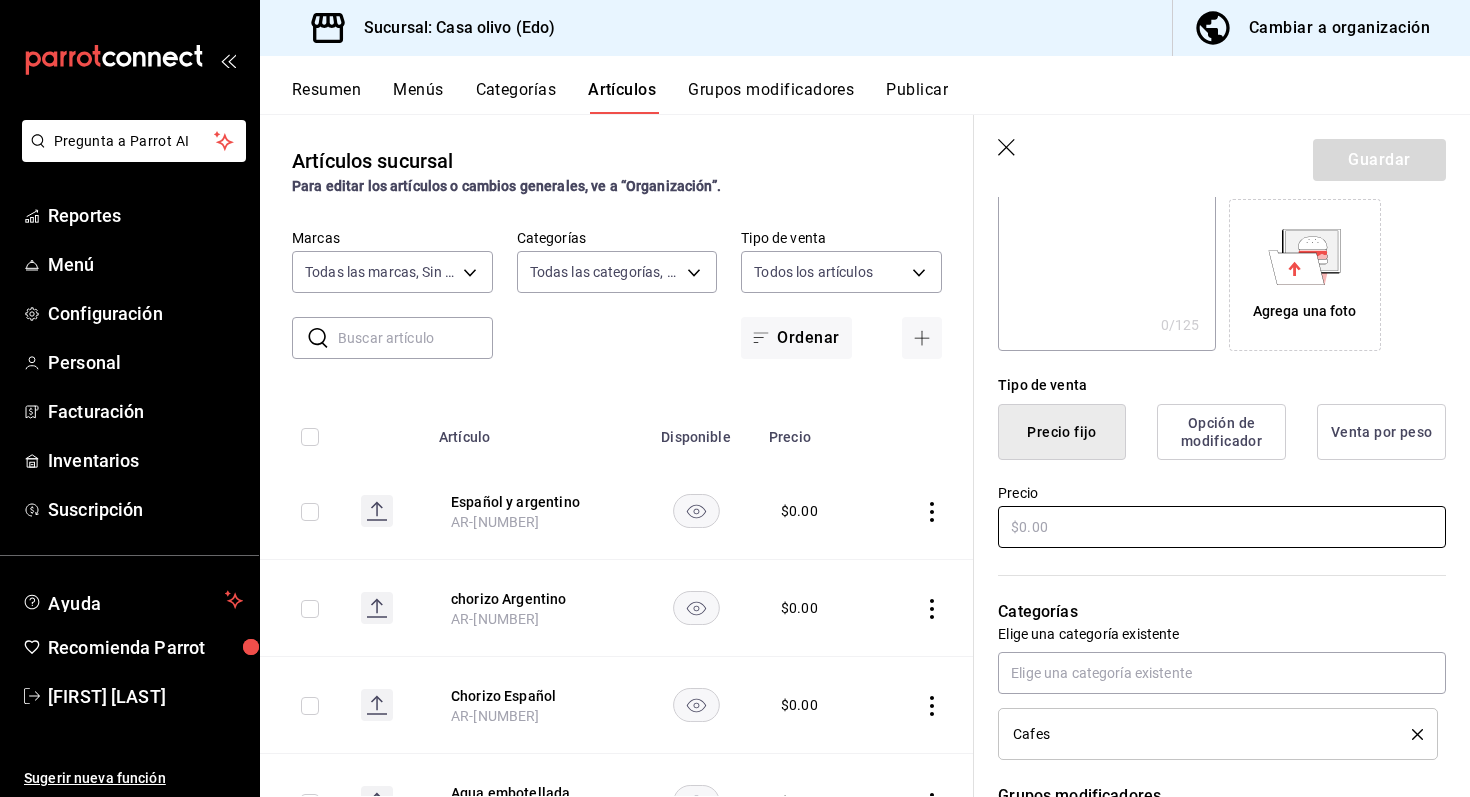 click at bounding box center [1222, 527] 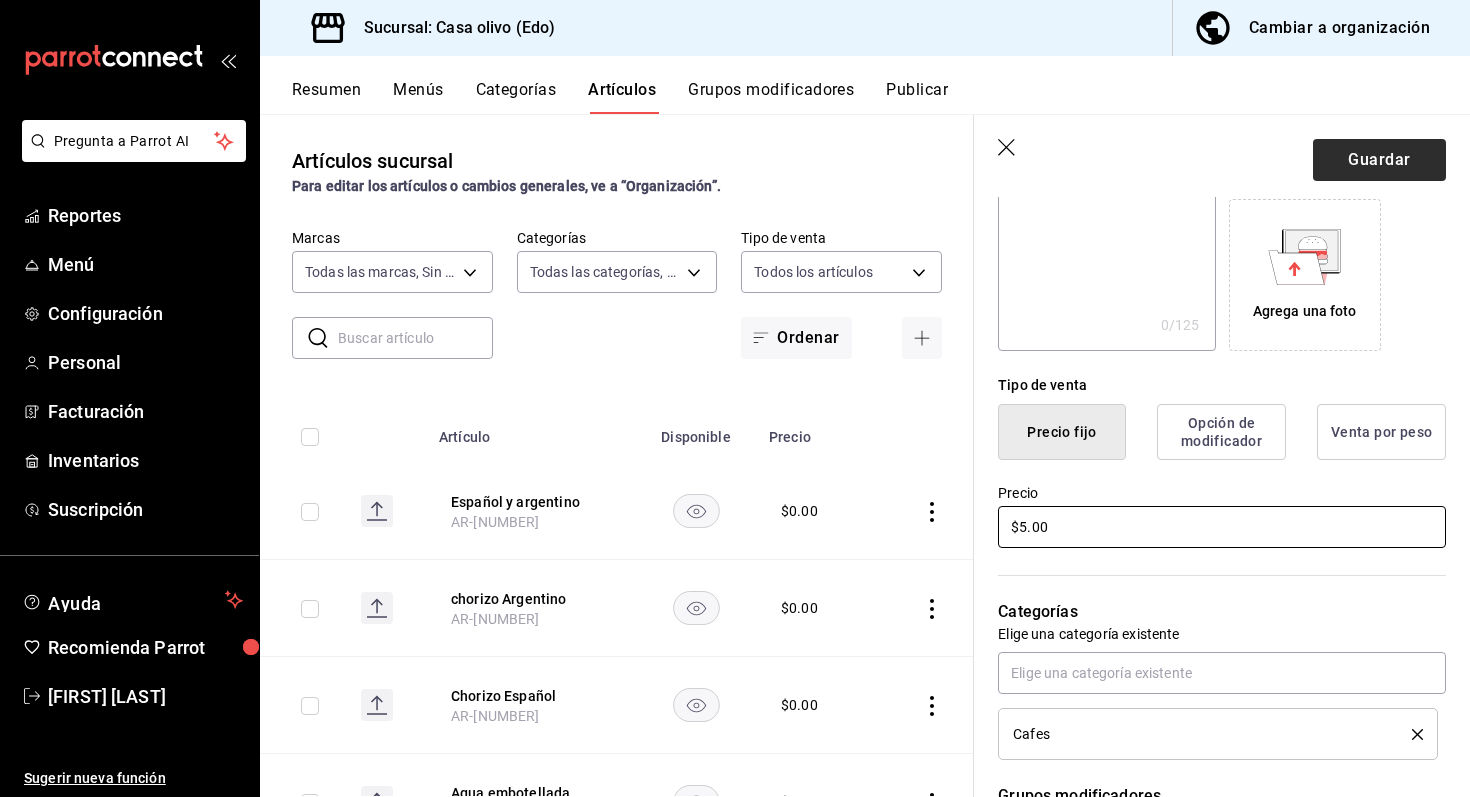 type on "$5.00" 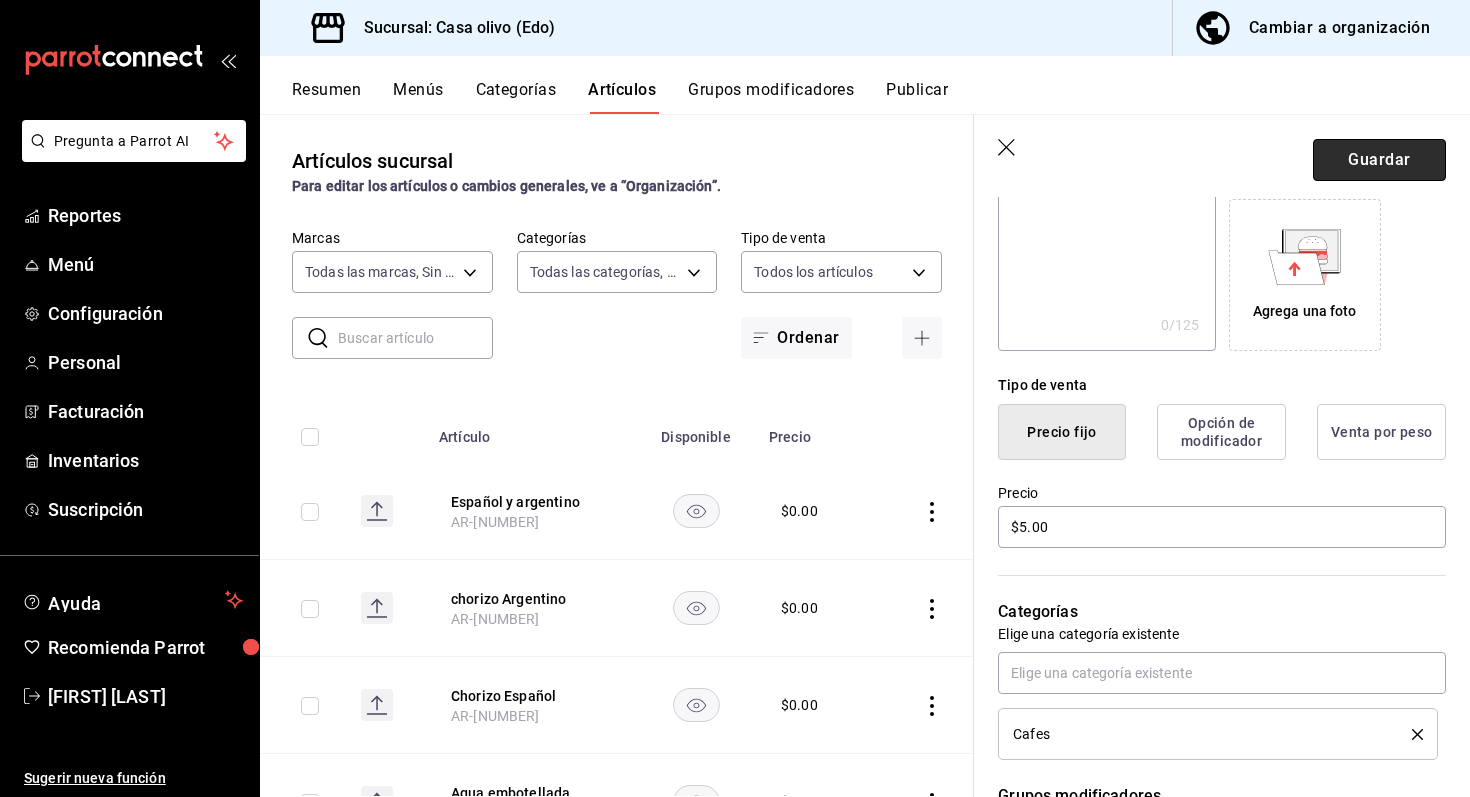 click on "Guardar" at bounding box center [1379, 160] 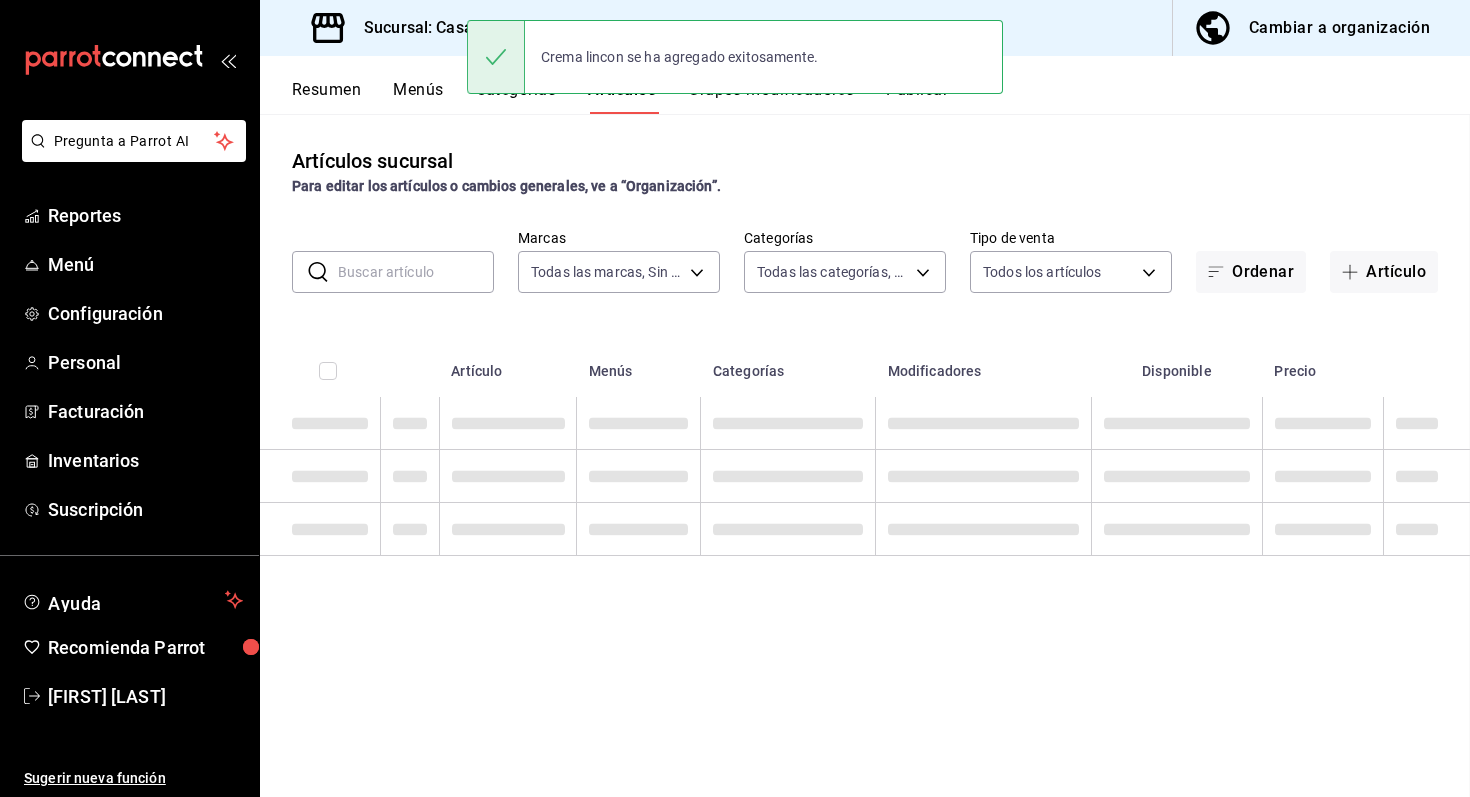 scroll, scrollTop: 0, scrollLeft: 0, axis: both 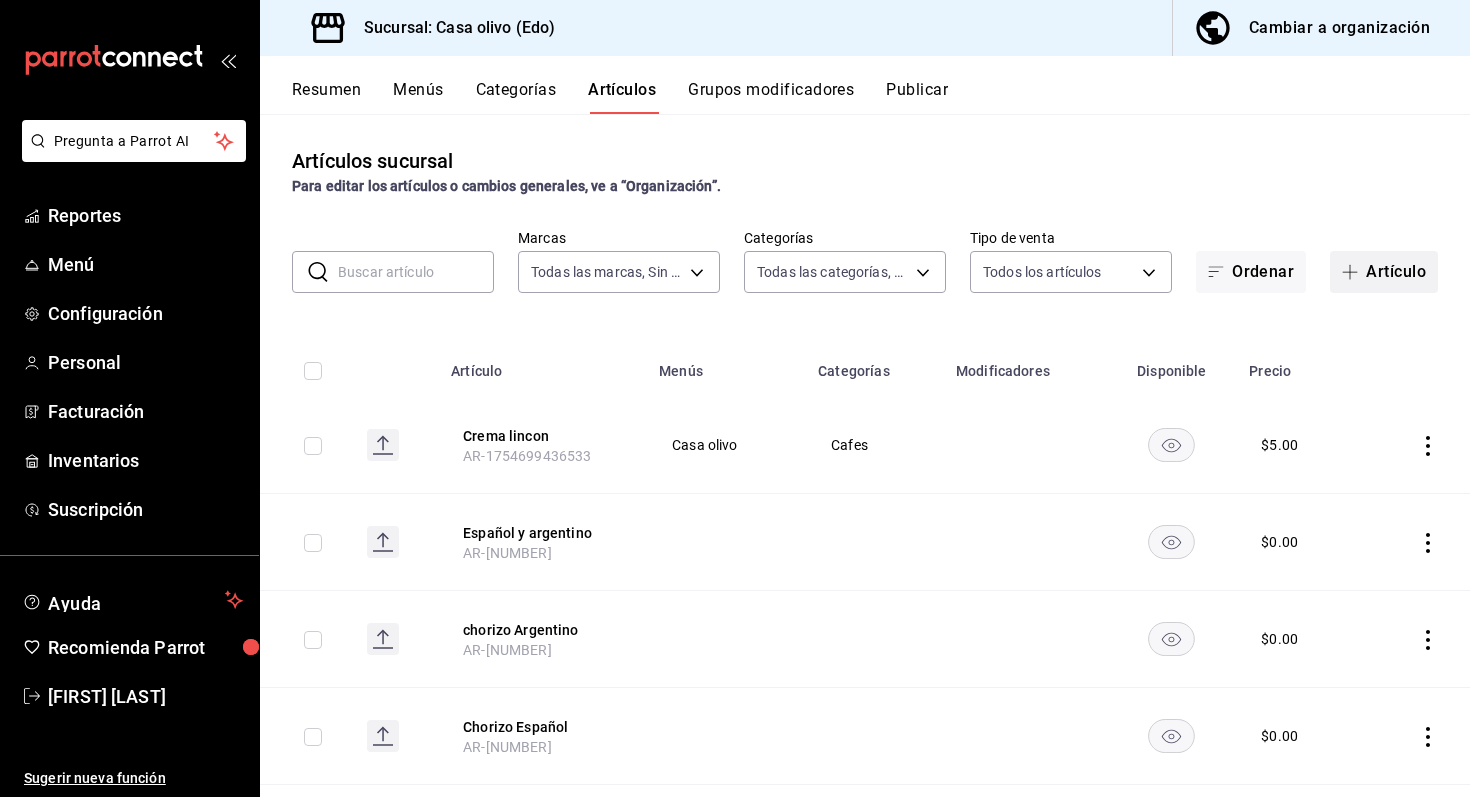 click on "Artículo" at bounding box center (1384, 272) 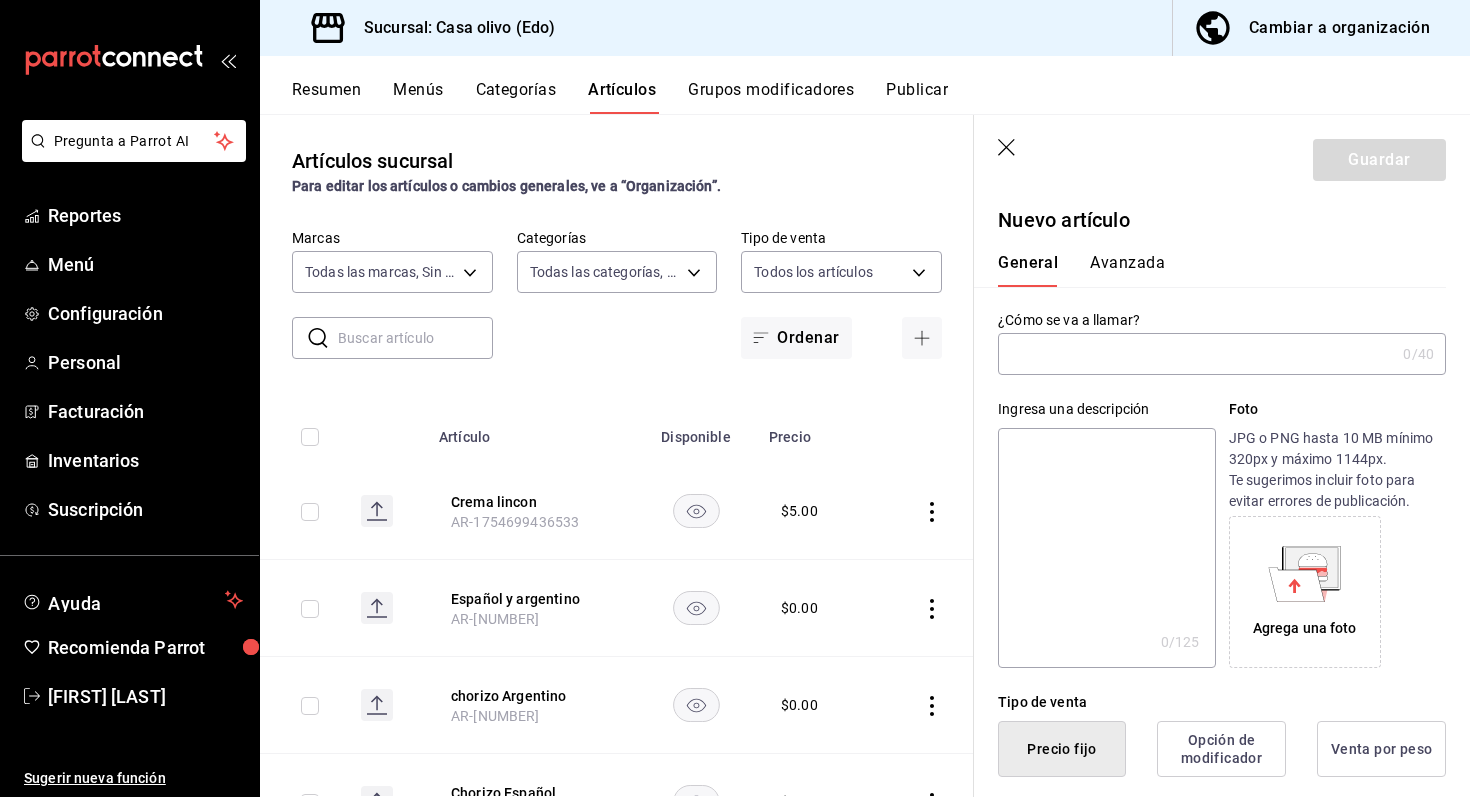 click at bounding box center (1196, 354) 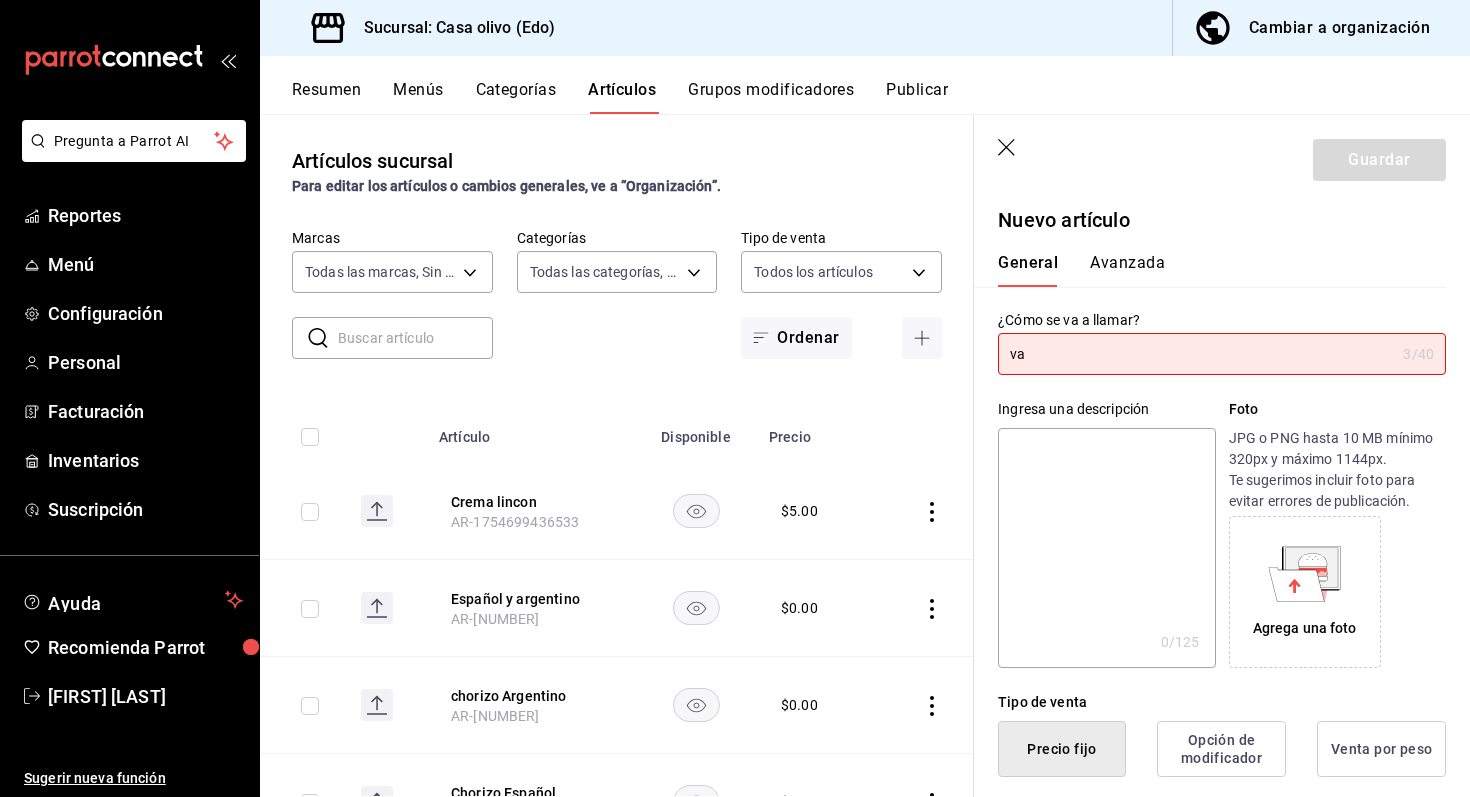 type on "v" 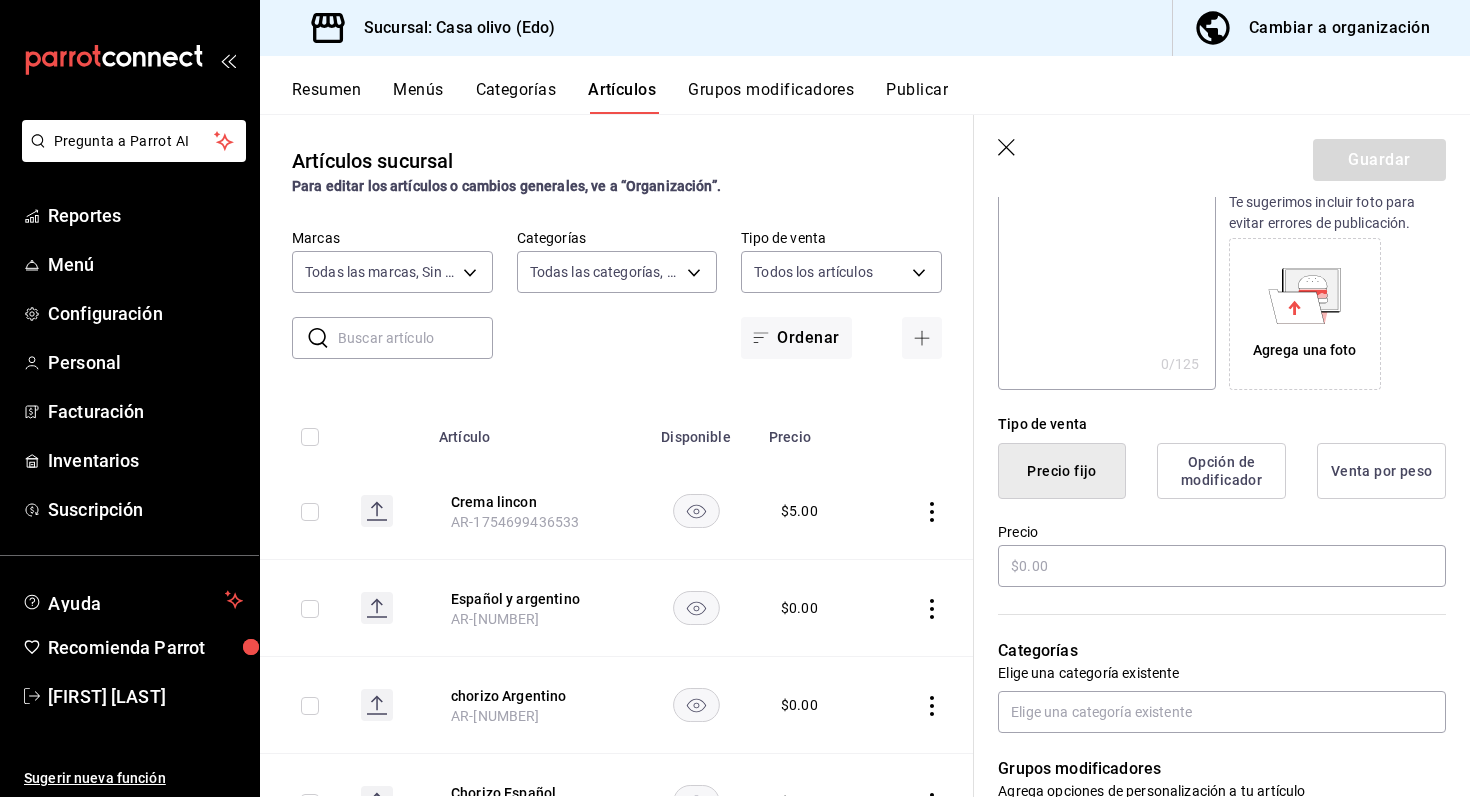 scroll, scrollTop: 350, scrollLeft: 0, axis: vertical 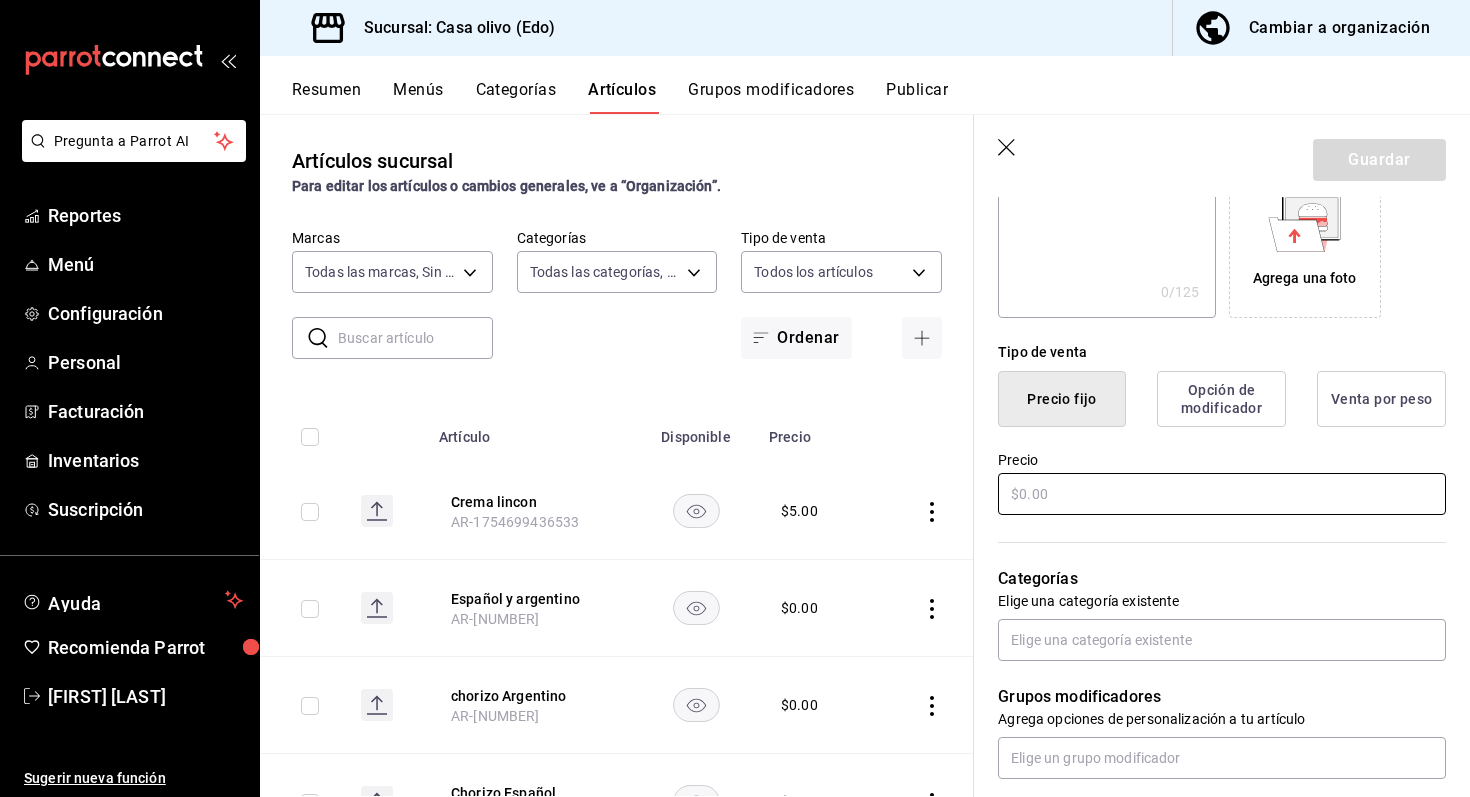 type on "Vaso para llevar" 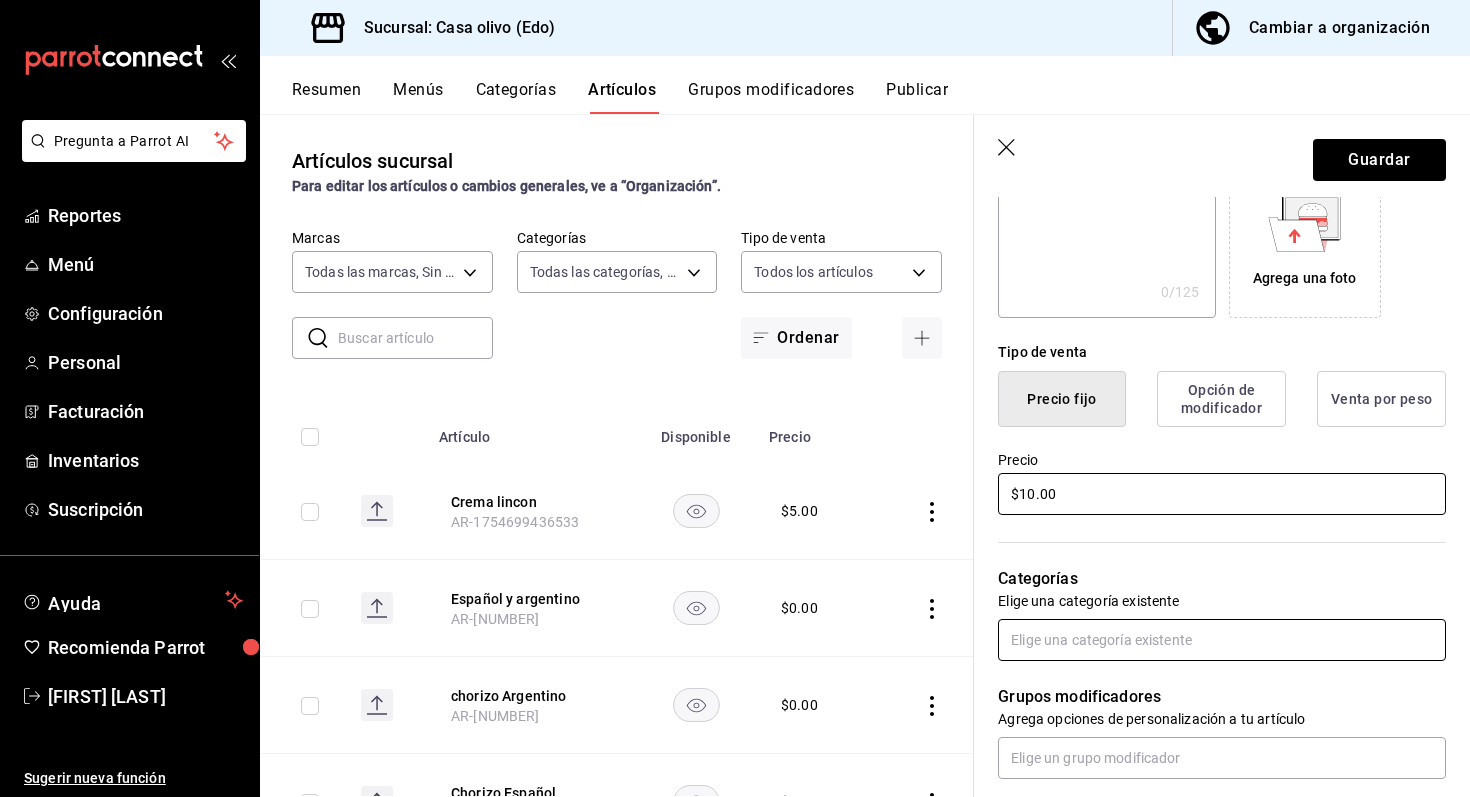 type on "$10.00" 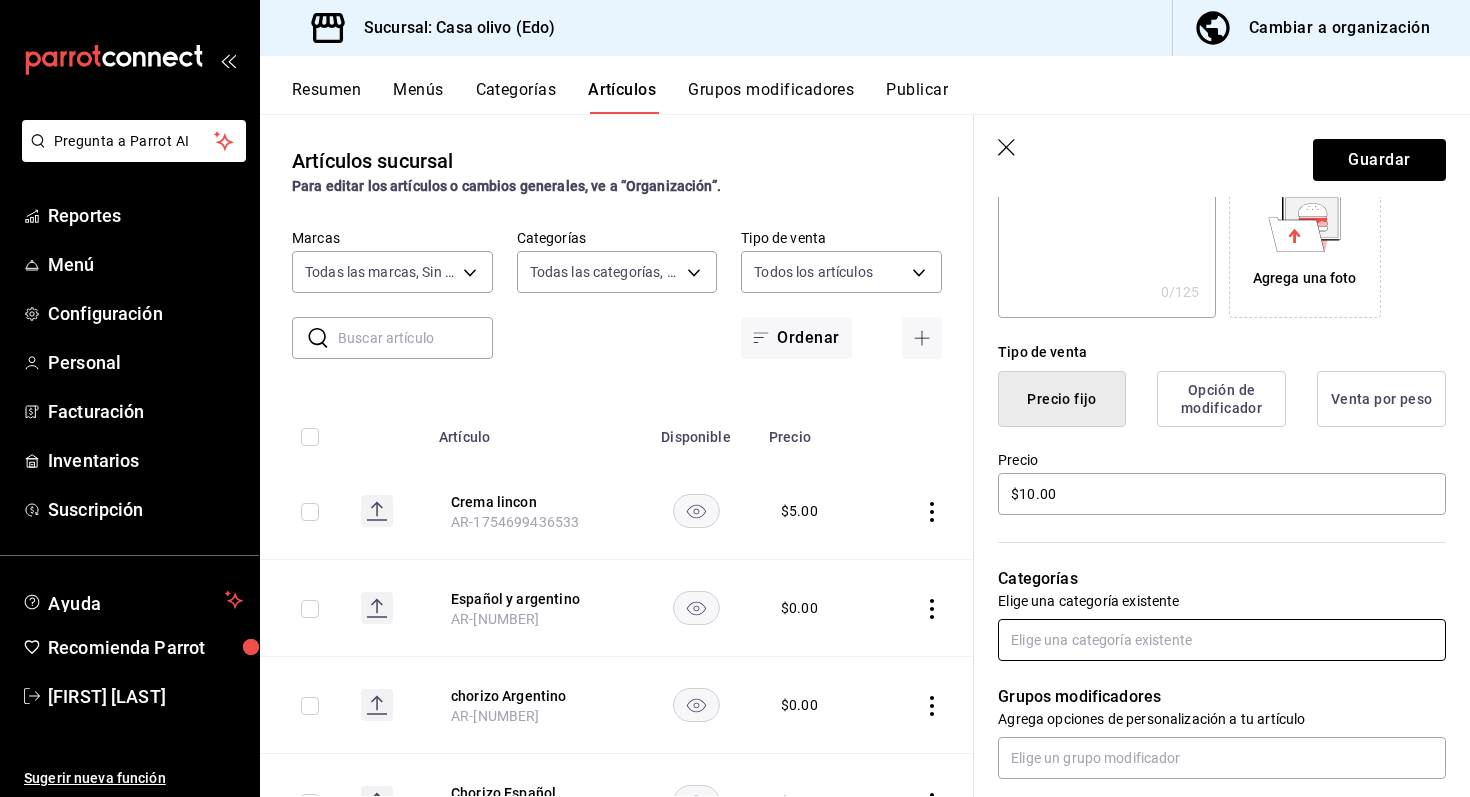 click at bounding box center [1222, 640] 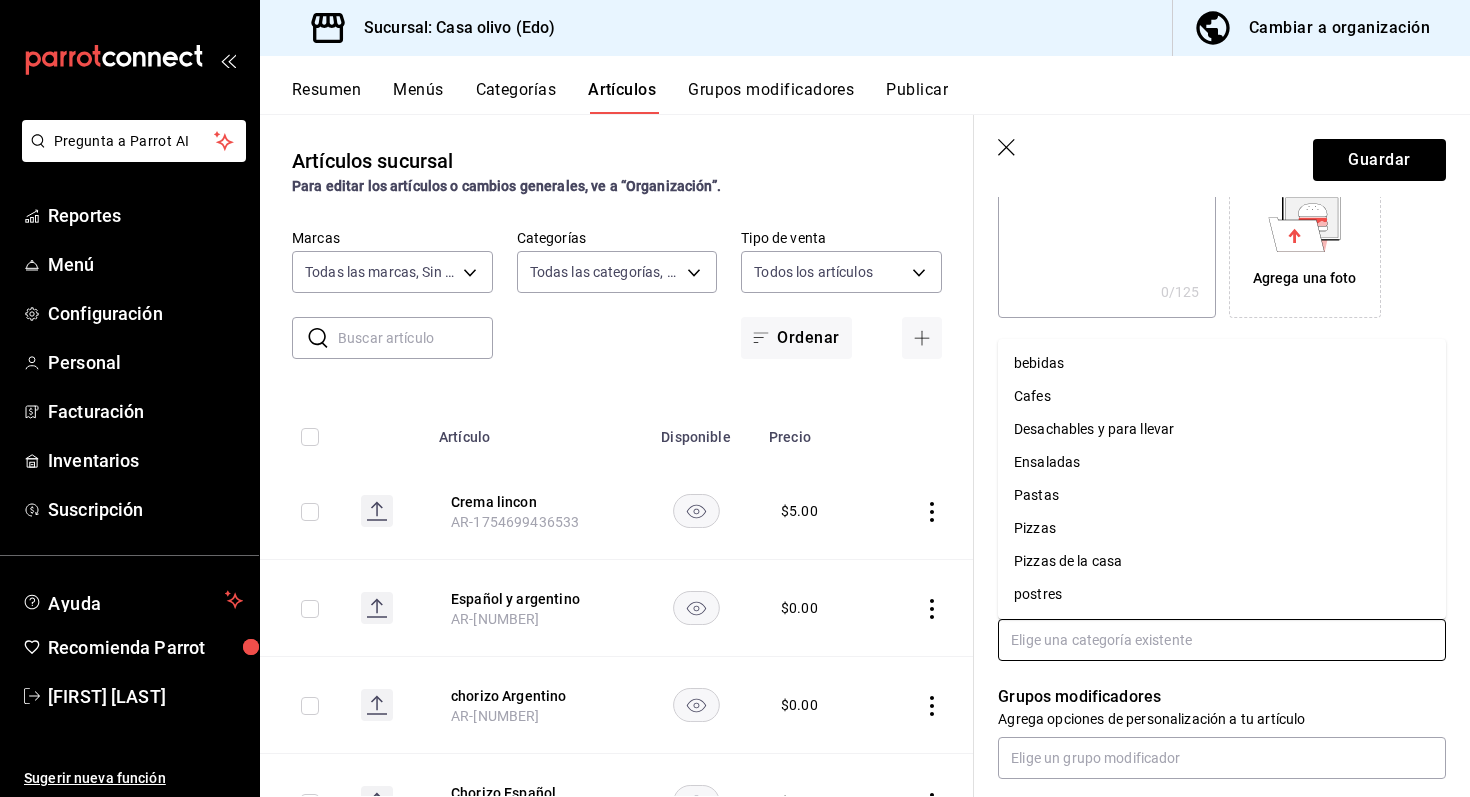 click on "Cafes" at bounding box center [1222, 396] 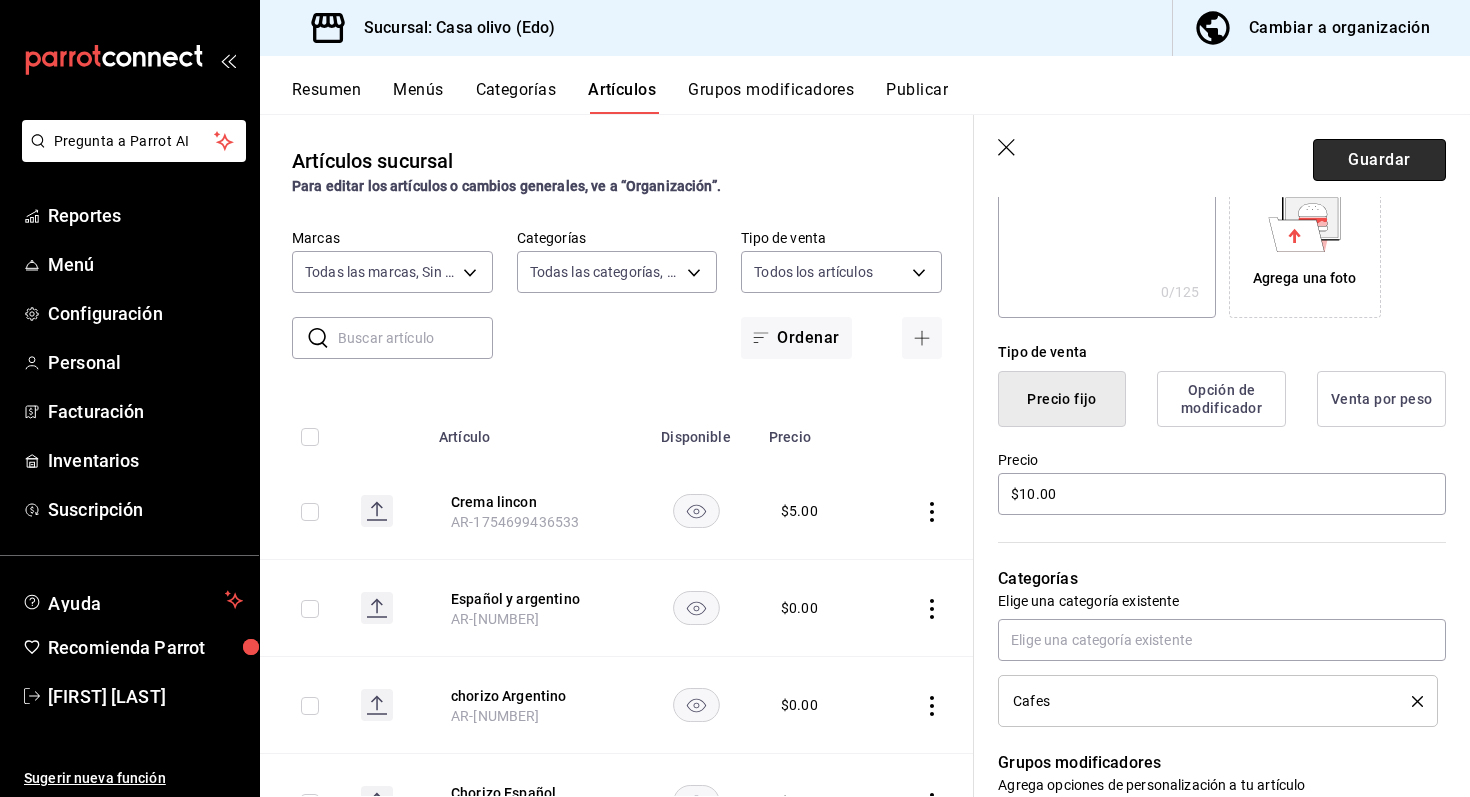 click on "Guardar" at bounding box center [1379, 160] 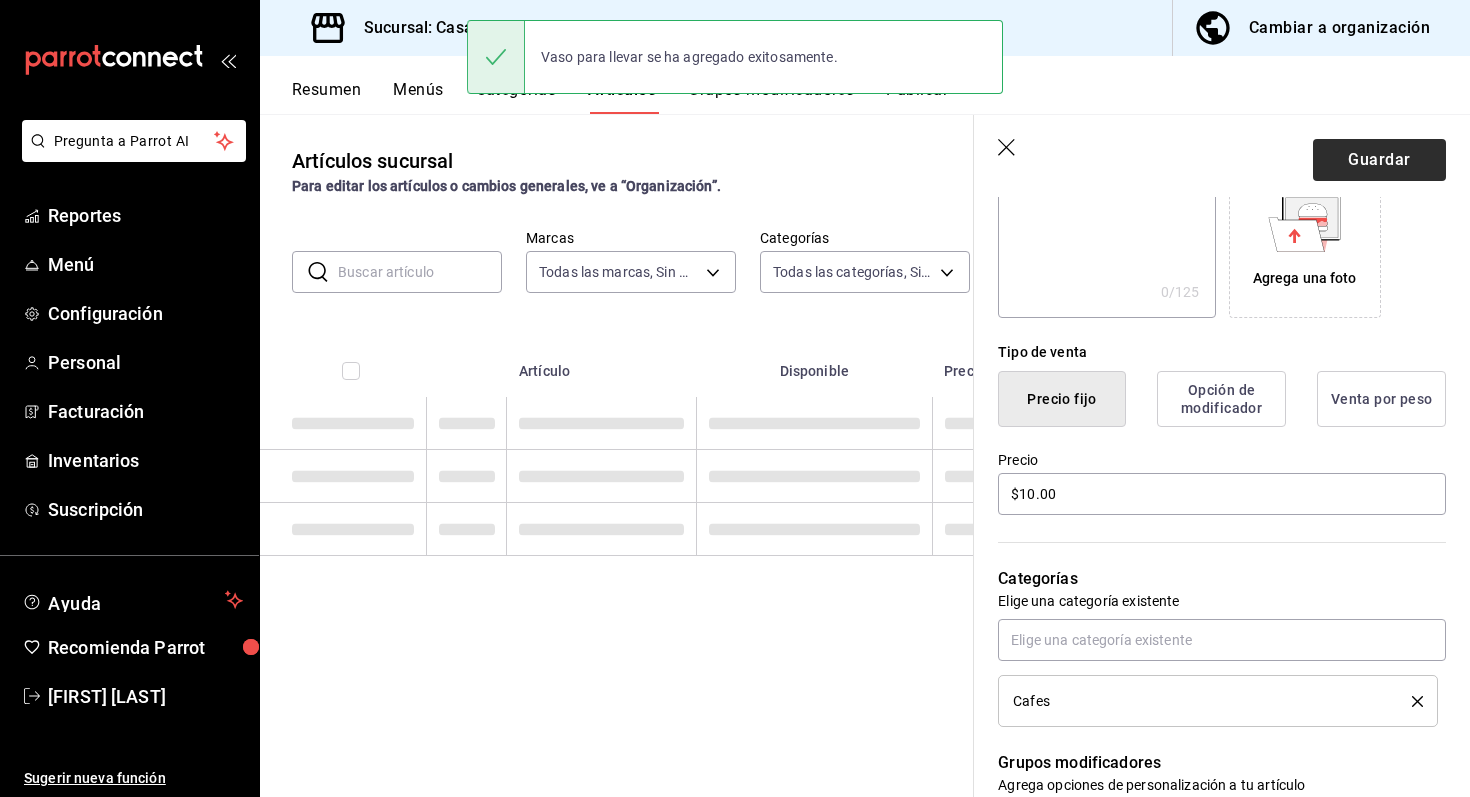 scroll, scrollTop: 0, scrollLeft: 0, axis: both 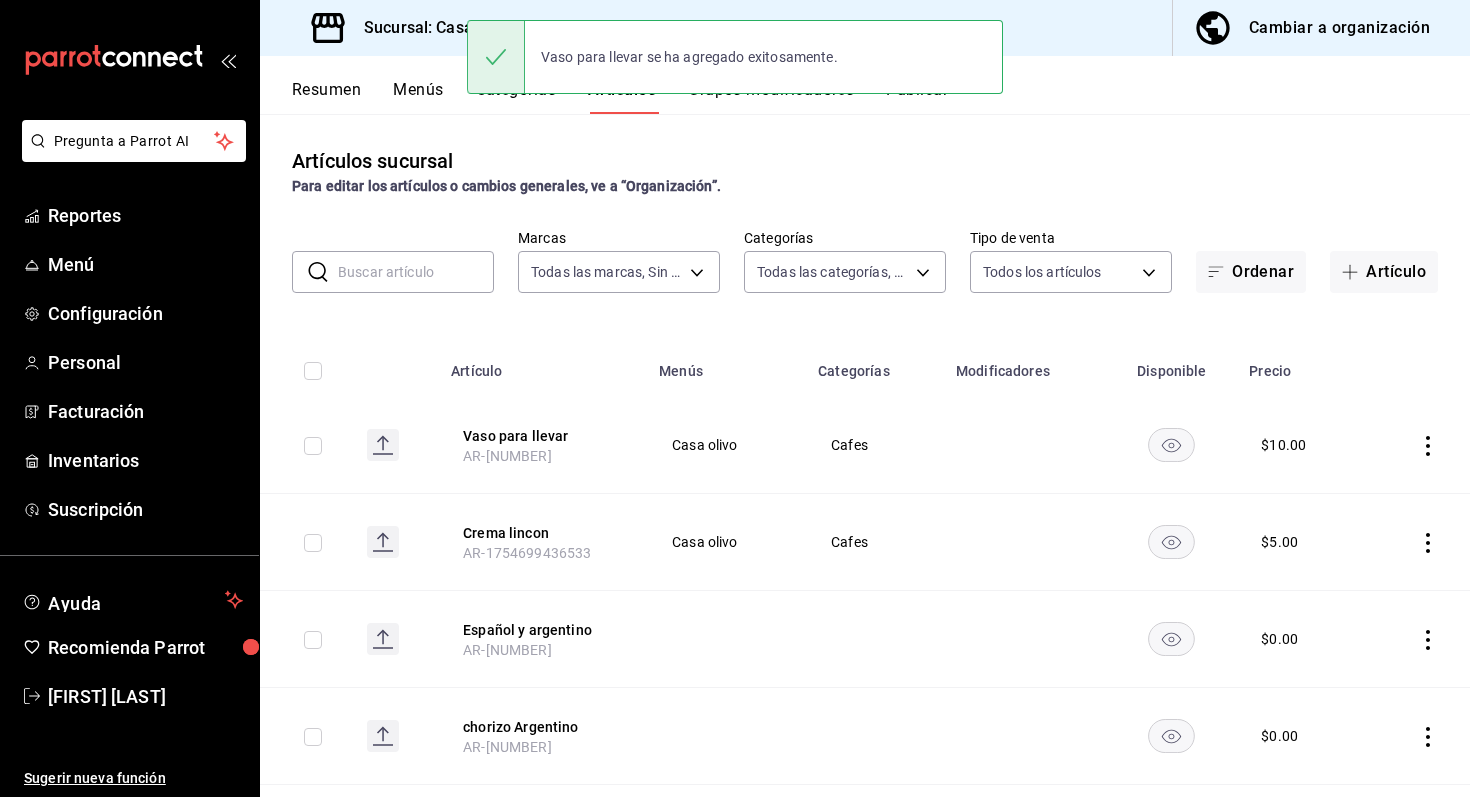 click on "Artículos sucursal Para editar los artículos o cambios generales, ve a “Organización”." at bounding box center [865, 171] 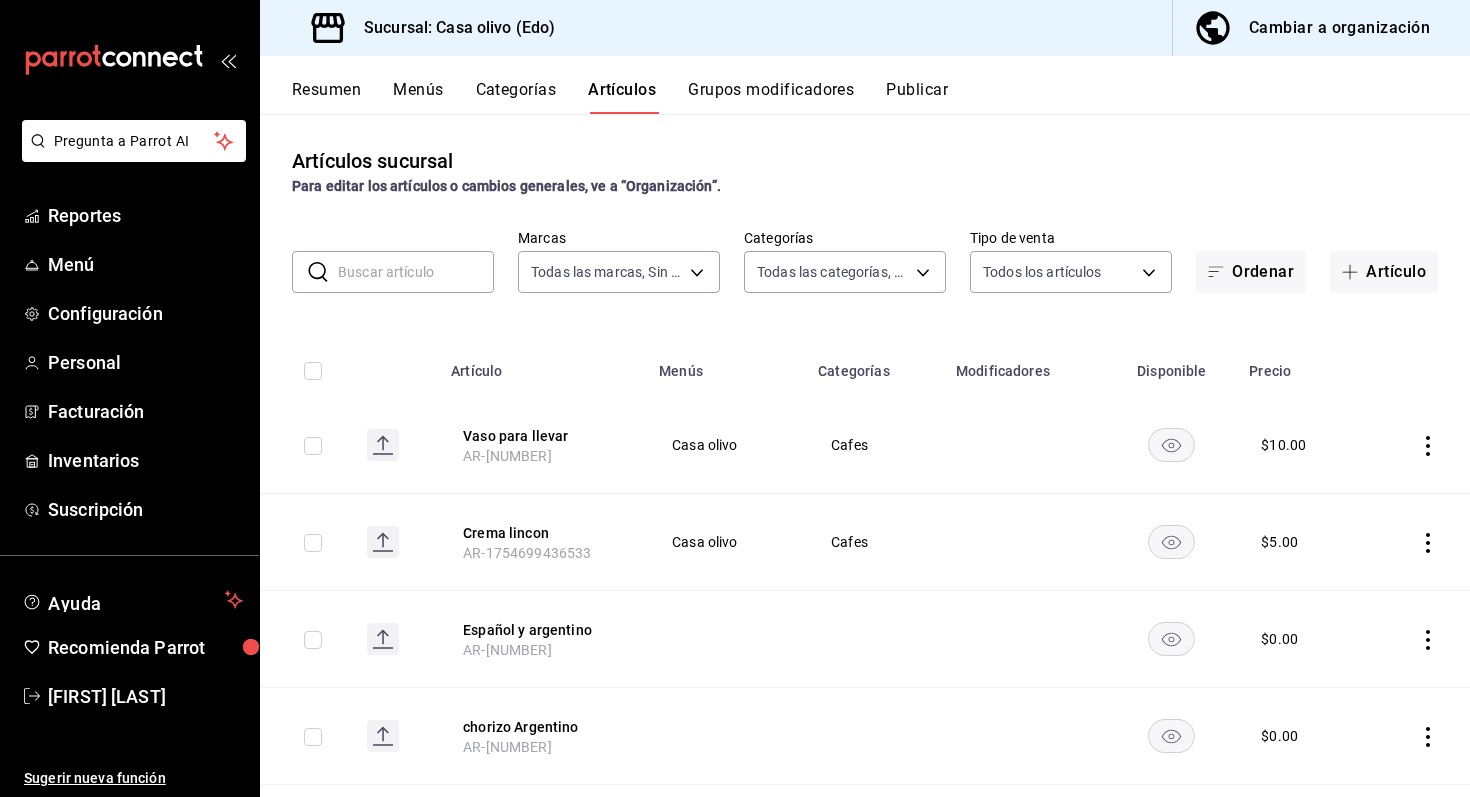 click on "Publicar" at bounding box center (917, 97) 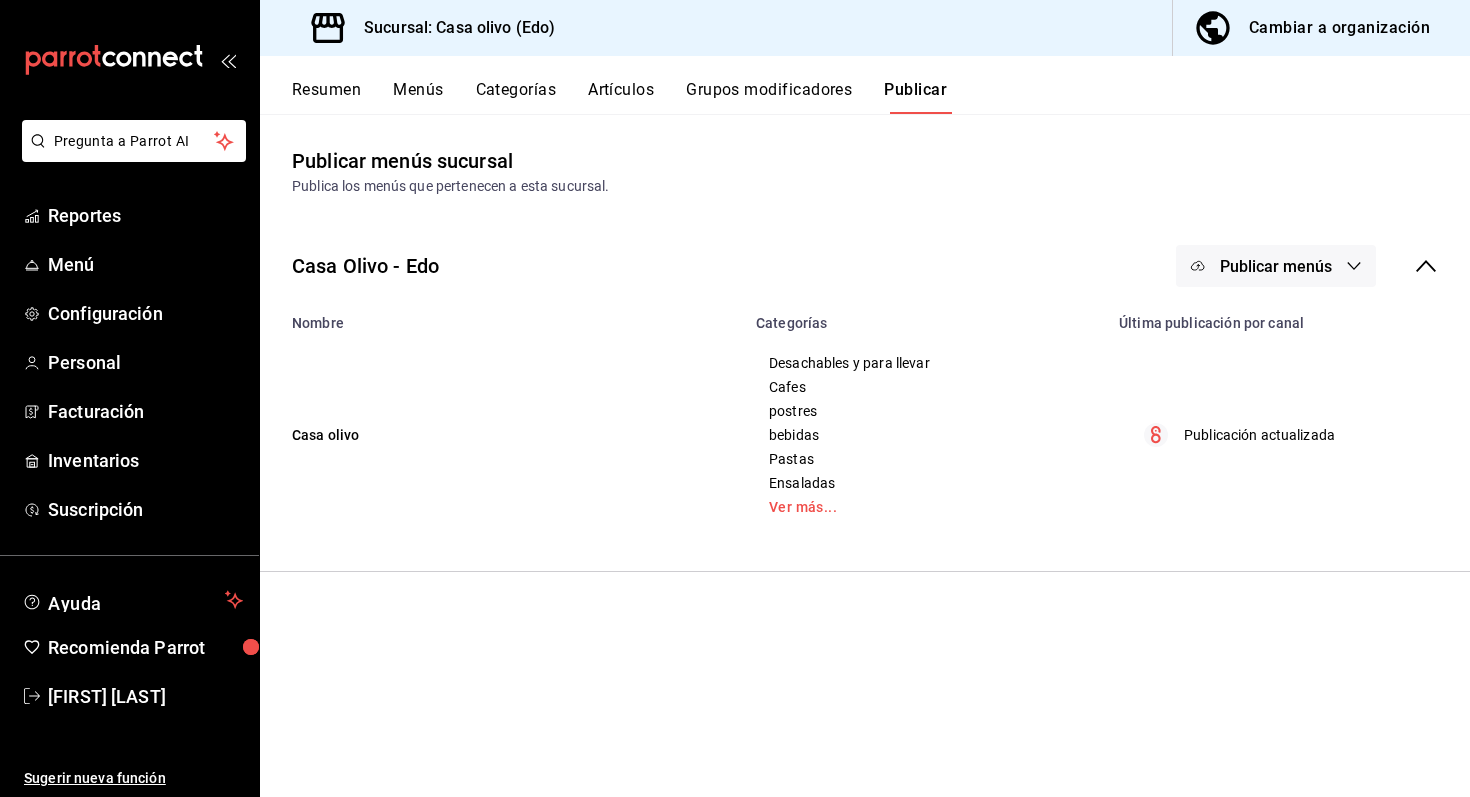 click on "Publicar menús" at bounding box center [1276, 266] 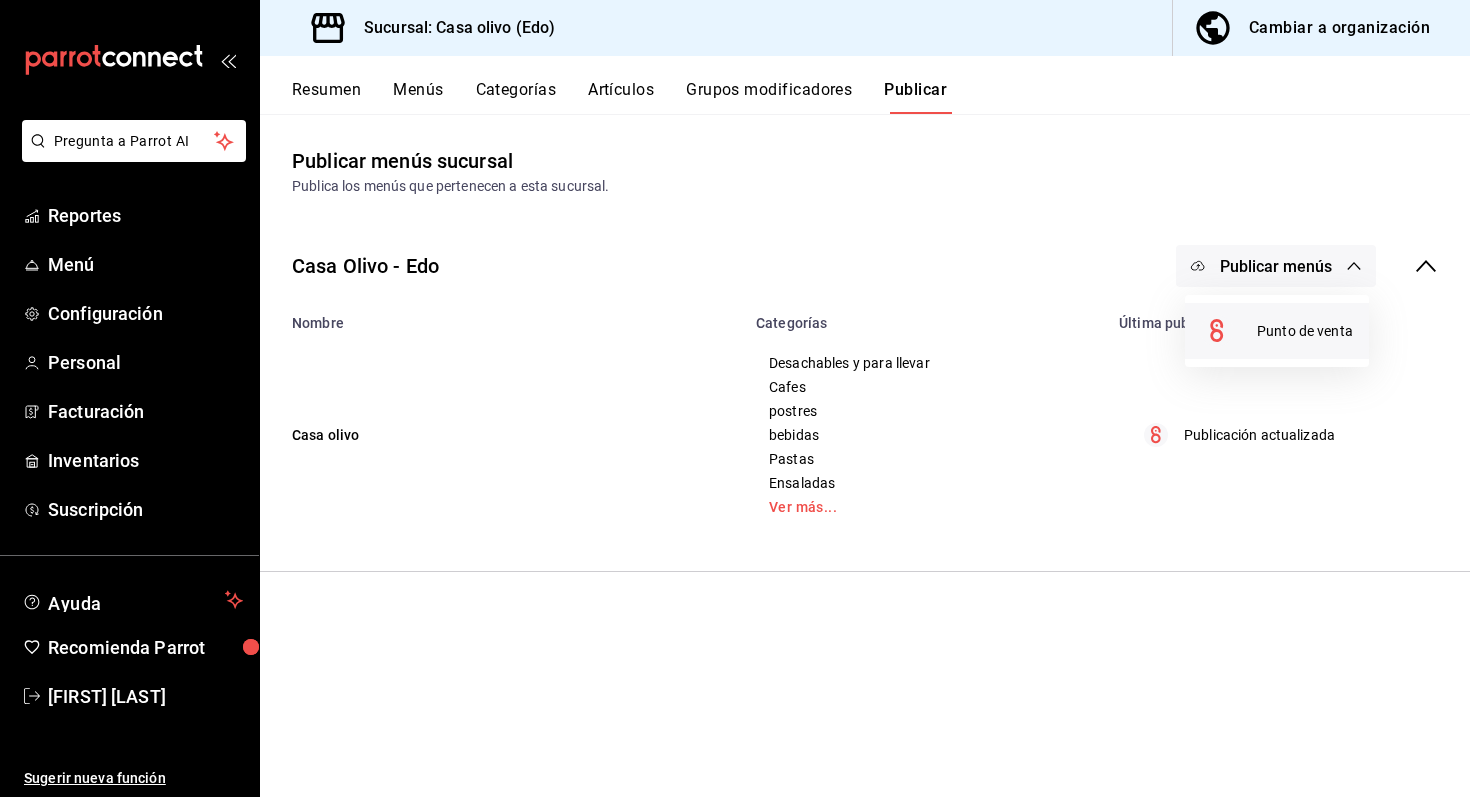 click on "Punto de venta" at bounding box center (1305, 331) 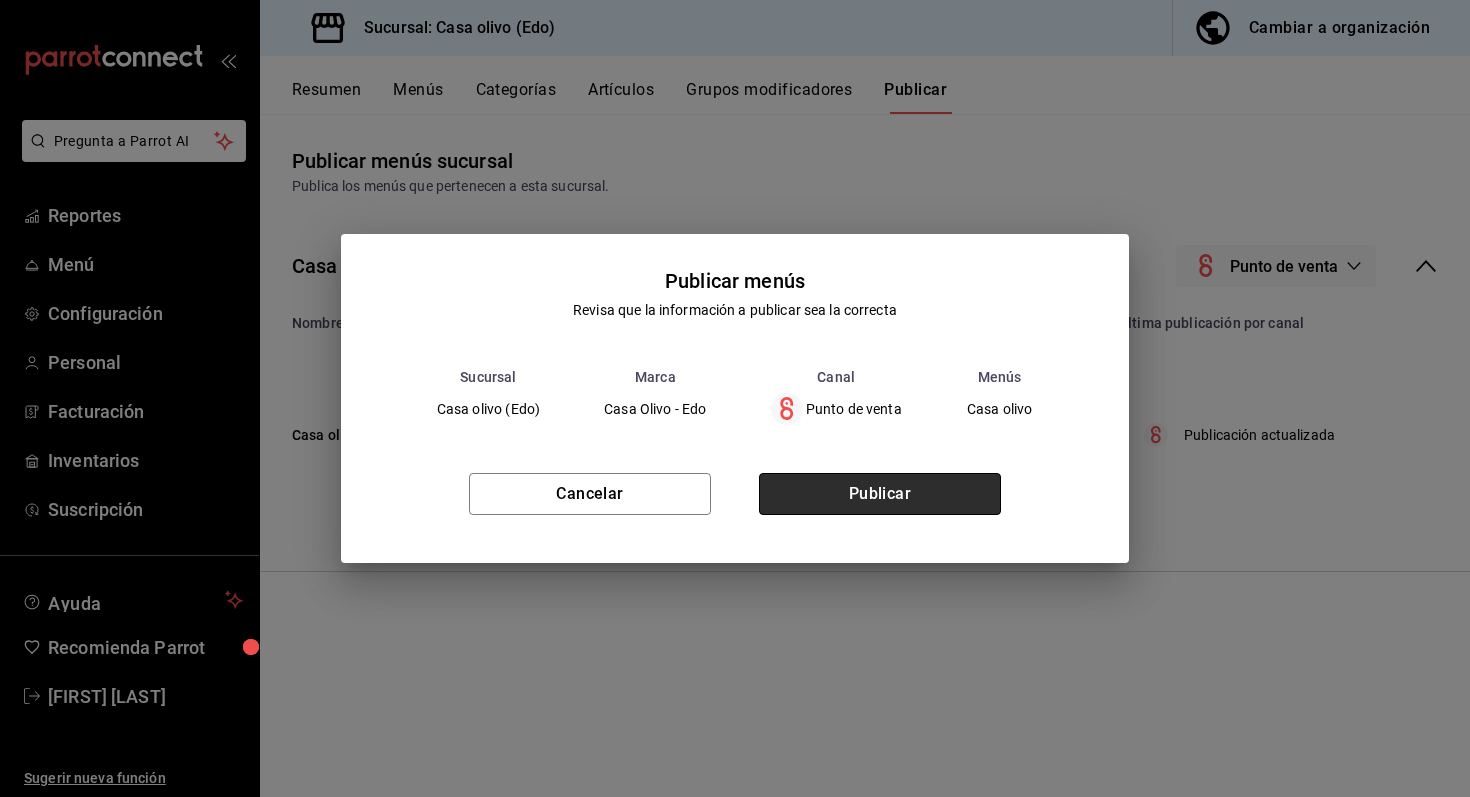 click on "Publicar" at bounding box center (880, 494) 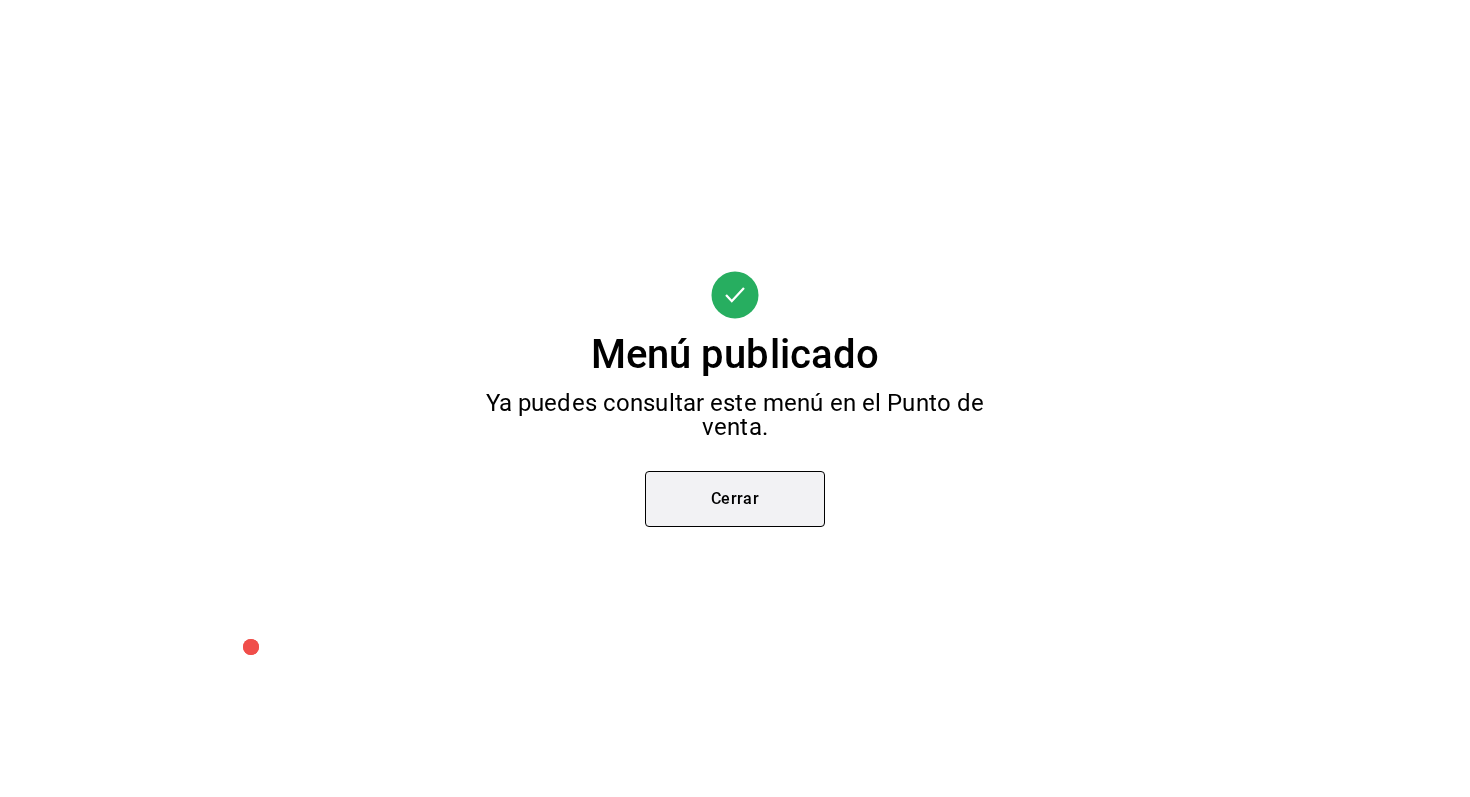 click on "Cerrar" at bounding box center [735, 499] 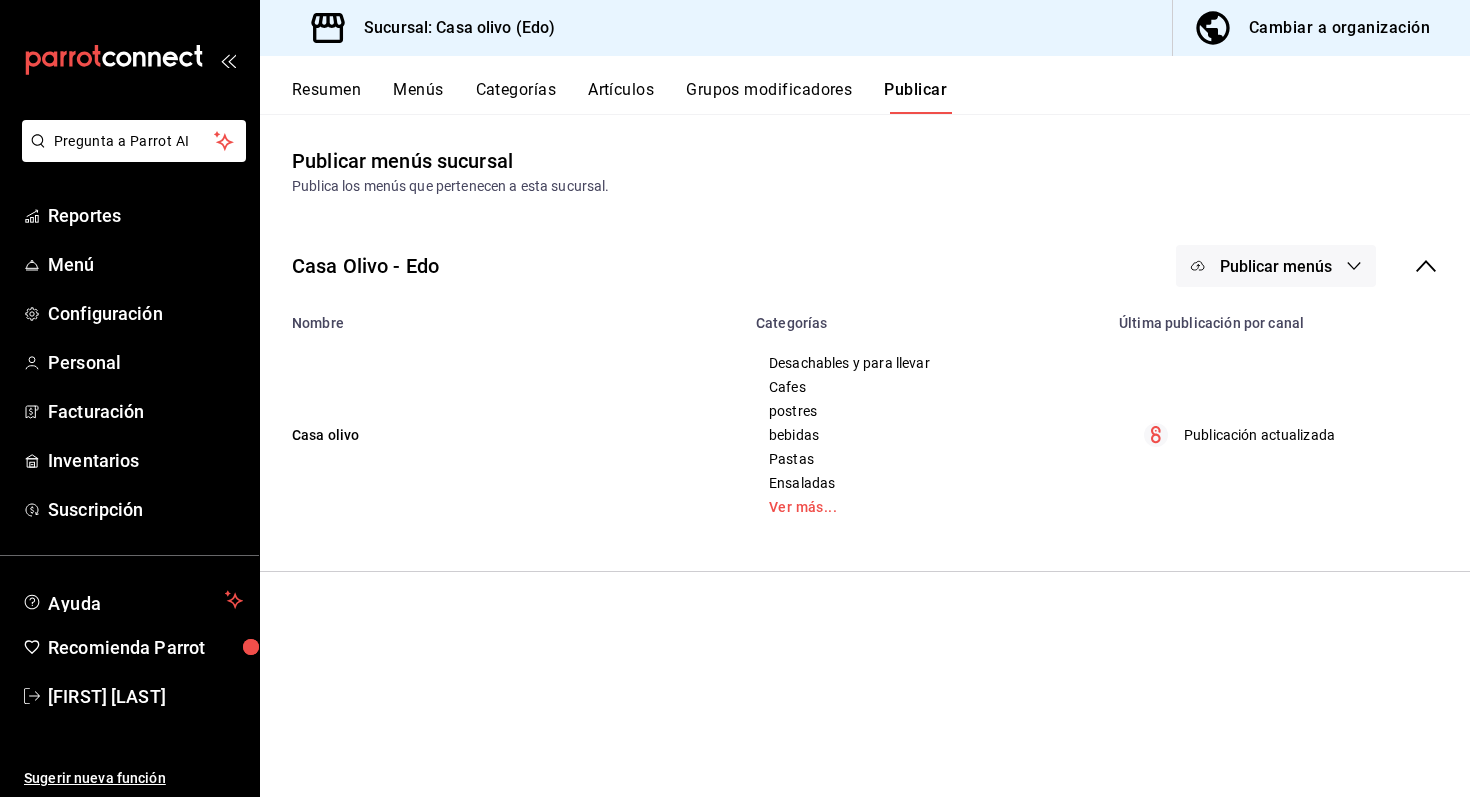 click on "Grupos modificadores" at bounding box center (769, 97) 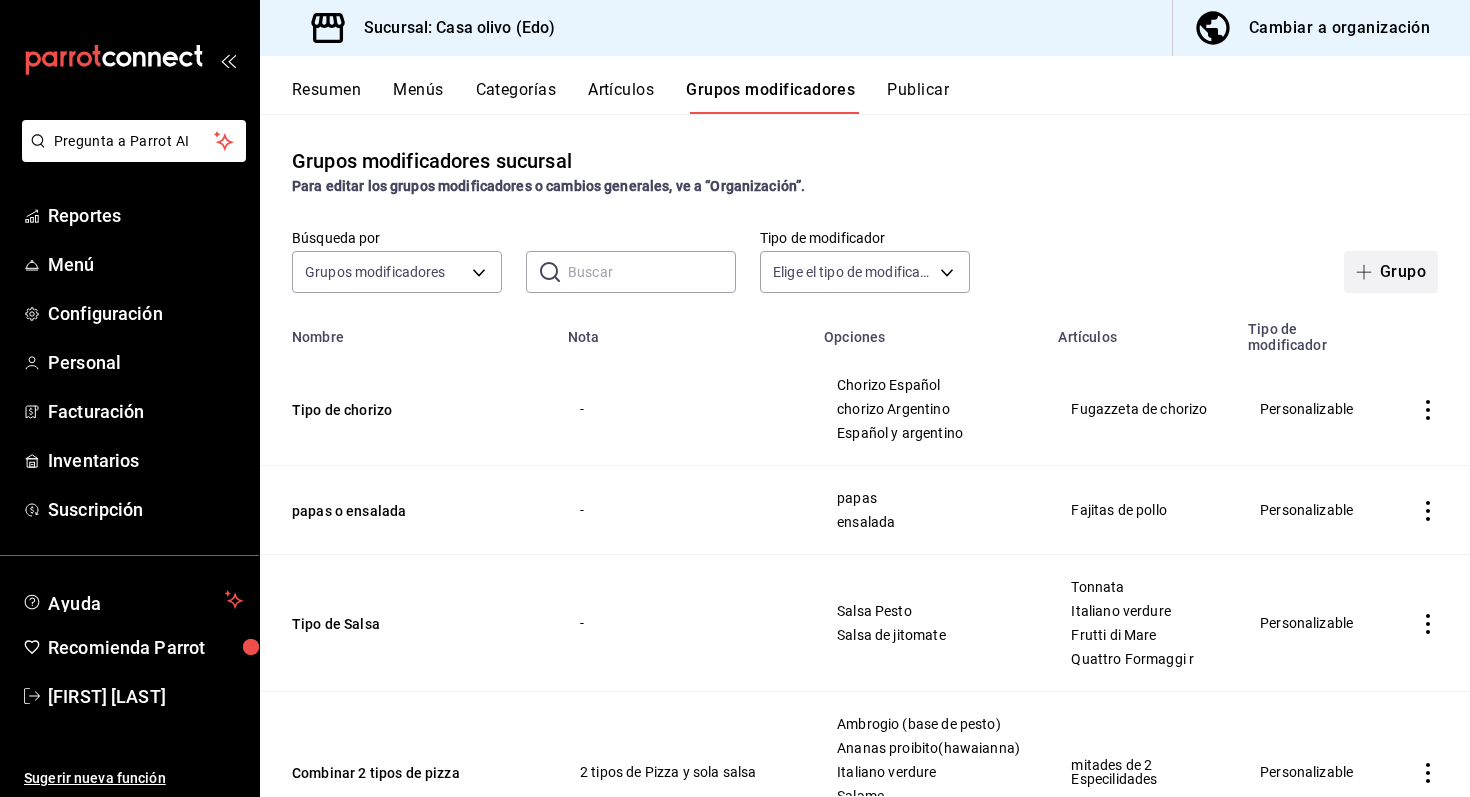 click on "Grupo" at bounding box center [1391, 272] 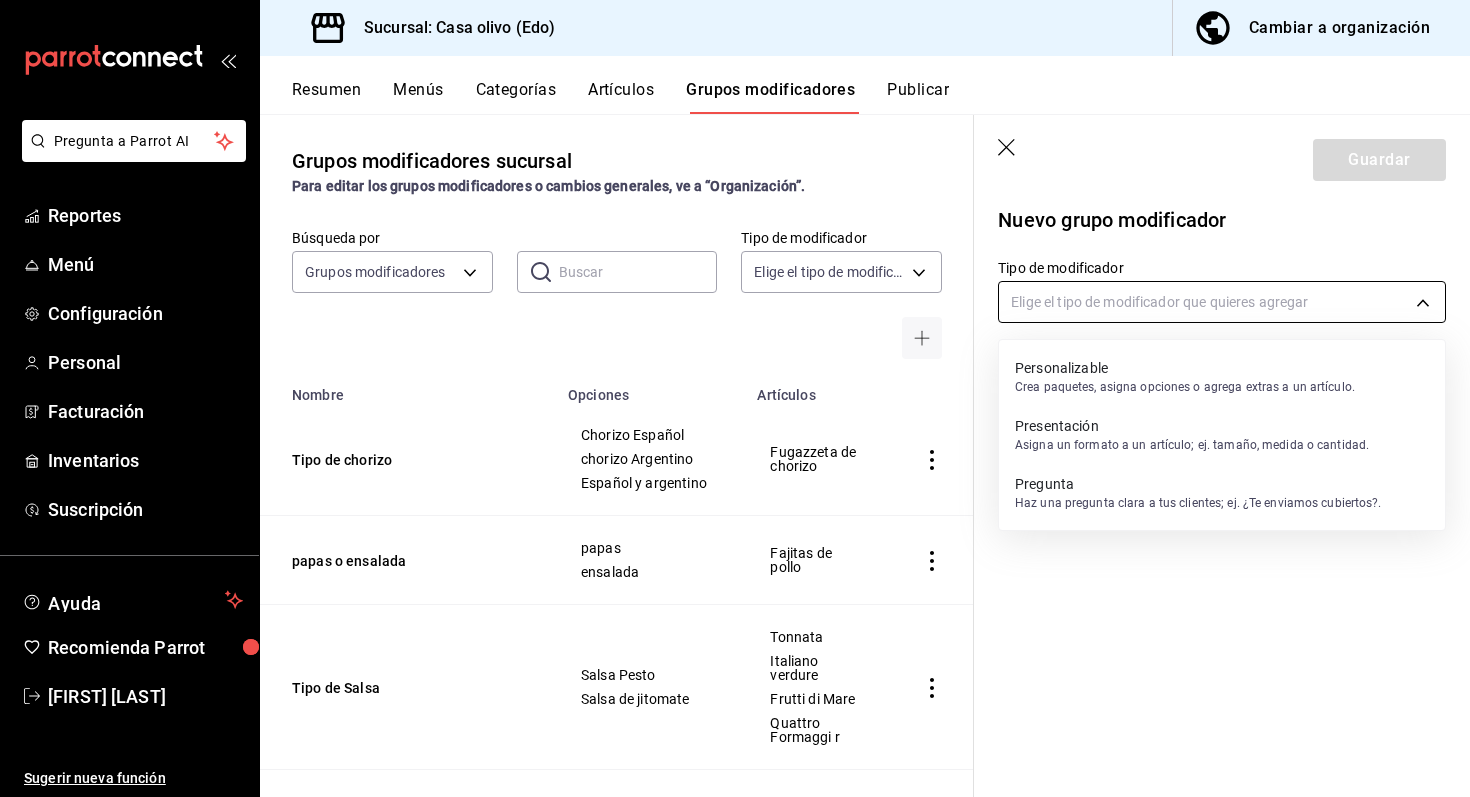 click on "Pregunta a Parrot AI Reportes   Menú   Configuración   Personal   Facturación   Inventarios   Suscripción   Ayuda Recomienda Parrot   [FIRST] [LAST]   Sugerir nueva función   Sucursal: Casa olivo (Edo) Cambiar a organización Resumen Menús Categorías Artículos Grupos modificadores Publicar Grupos modificadores sucursal Para editar los grupos modificadores o cambios generales, ve a “Organización”. Búsqueda por Grupos modificadores GROUP ​ ​ Tipo de modificador Elige el tipo de modificador Nombre Opciones Artículos Tipo de chorizo Chorizo Español chorizo Argentino Español y argentino Fugazzeta de chorizo papas o ensalada papas ensalada Fajitas de pollo Tipo de Salsa Salsa Pesto Salsa de jitomate Tonnata Italiano verdure Frutti di Mare Quattro Formaggi r Combinar 2 tipos de pizza Ambrogio (base de pesto) Ananas proibito(hawaianna) Italiano verdure Salame Ver más... mitades de 2 Especilidades naranjada o limonada limonada naranjada agua natural agua mineral Naranjada o limonada refrescos Fanta" at bounding box center [735, 398] 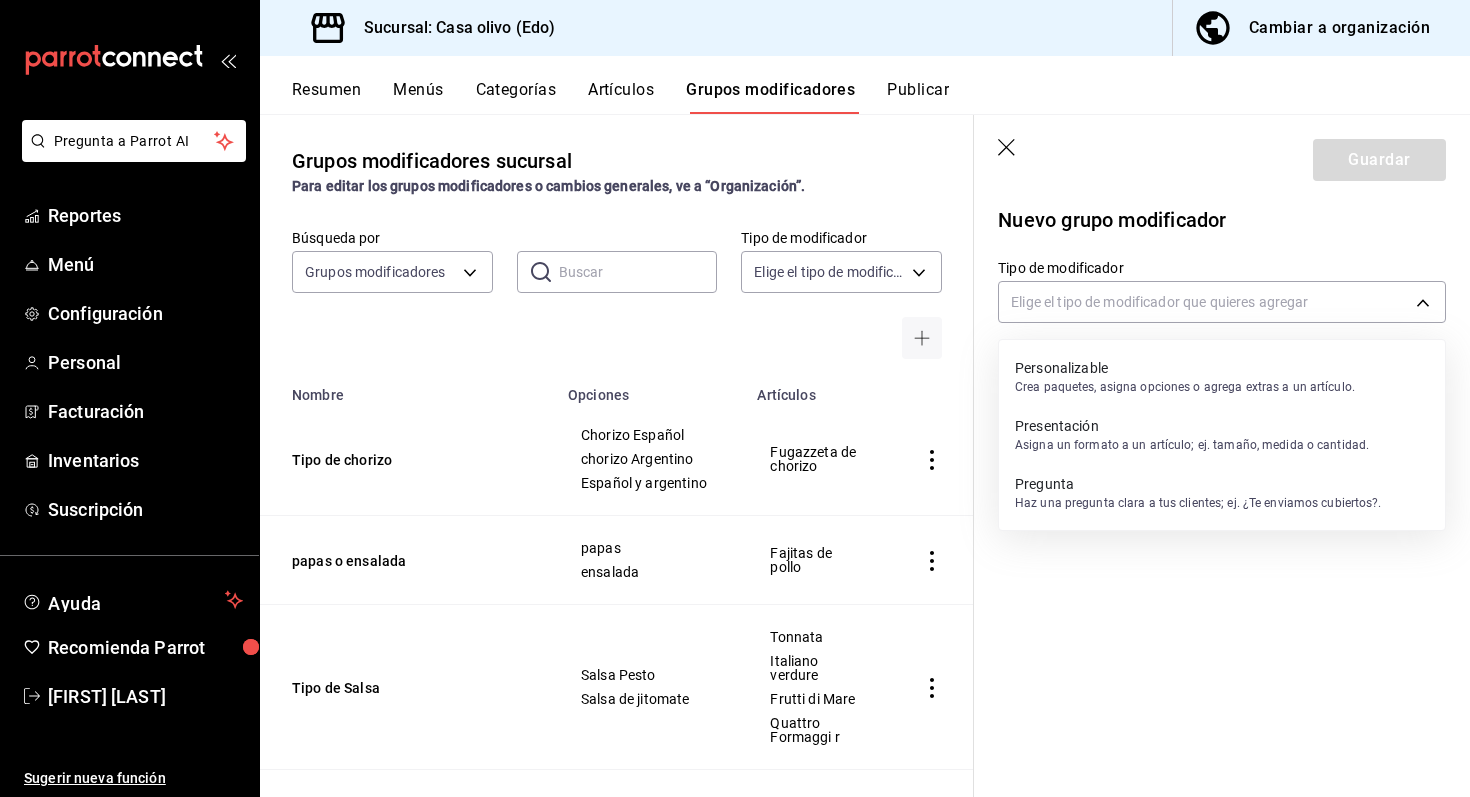 click on "Crea paquetes, asigna opciones o agrega extras a un artículo." at bounding box center (1185, 387) 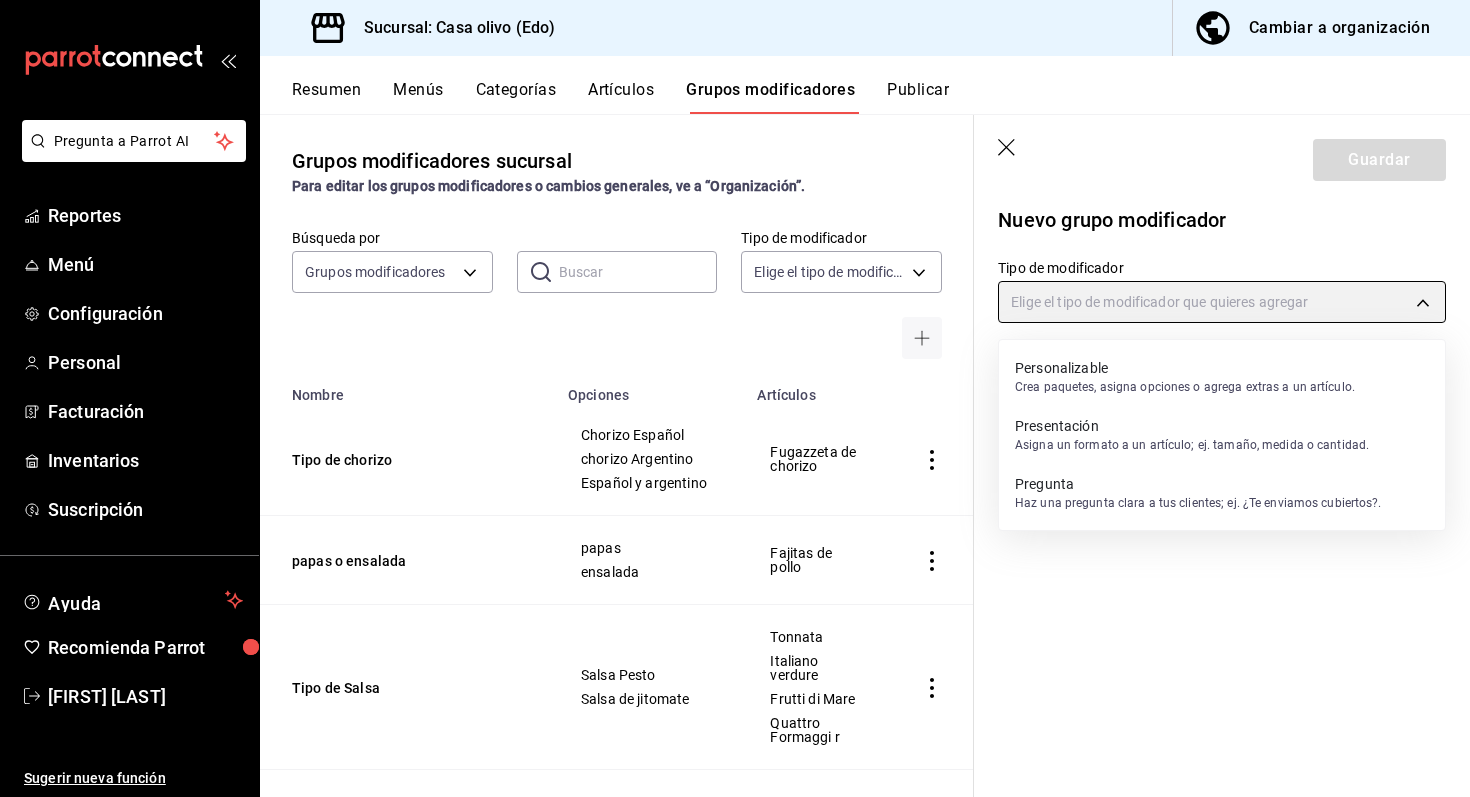 type on "CUSTOMIZABLE" 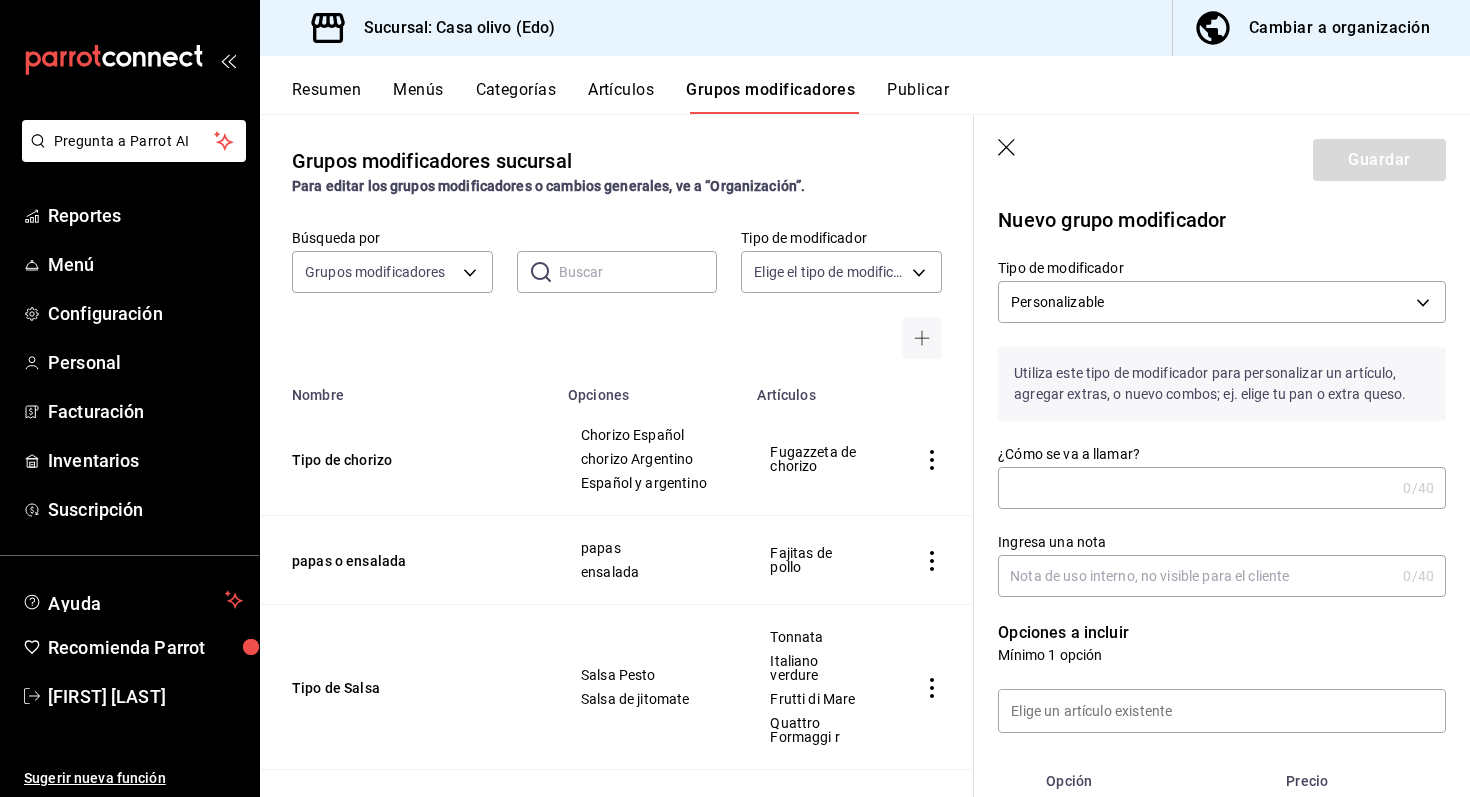 click on "¿Cómo se va a llamar?" at bounding box center (1196, 488) 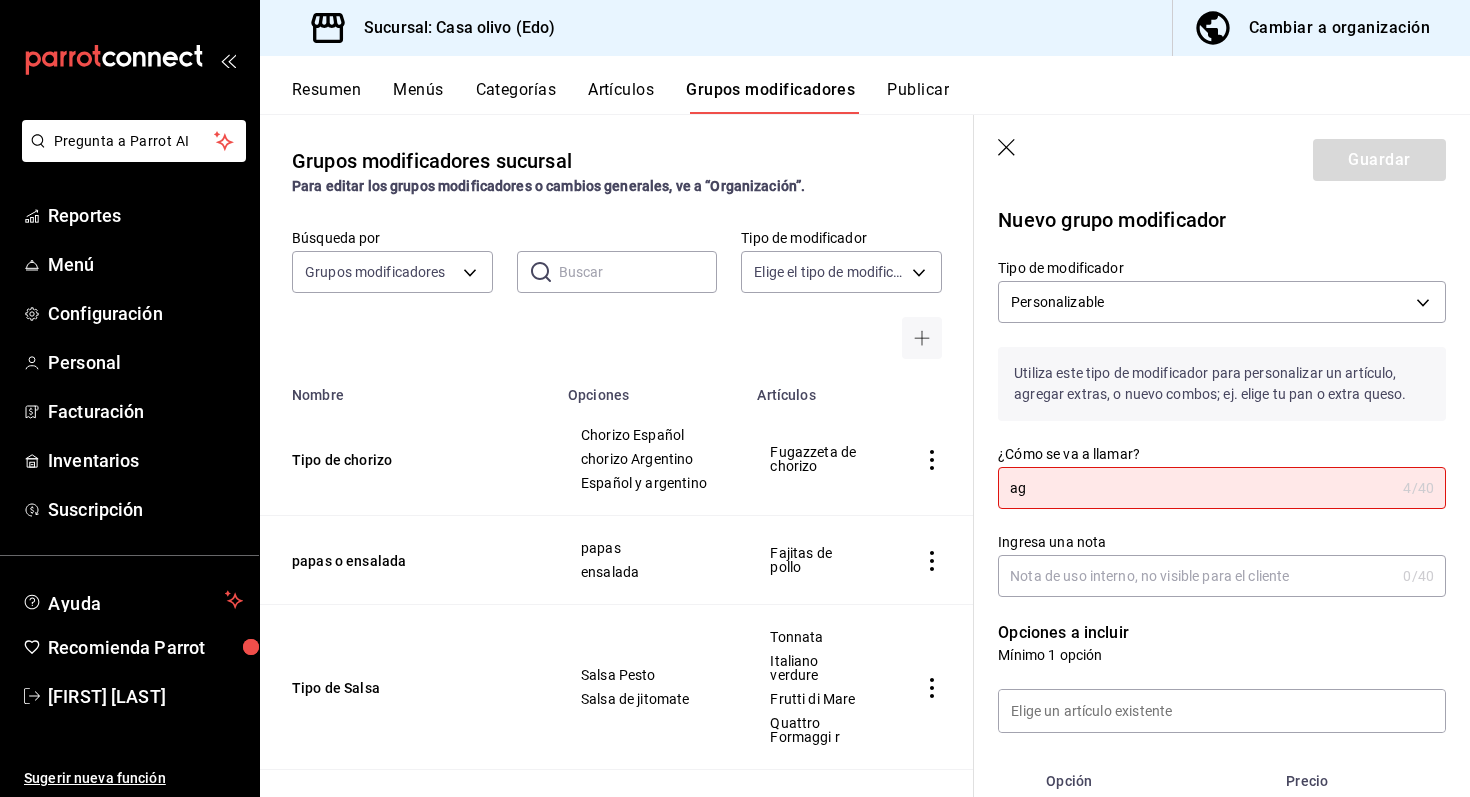 type on "a" 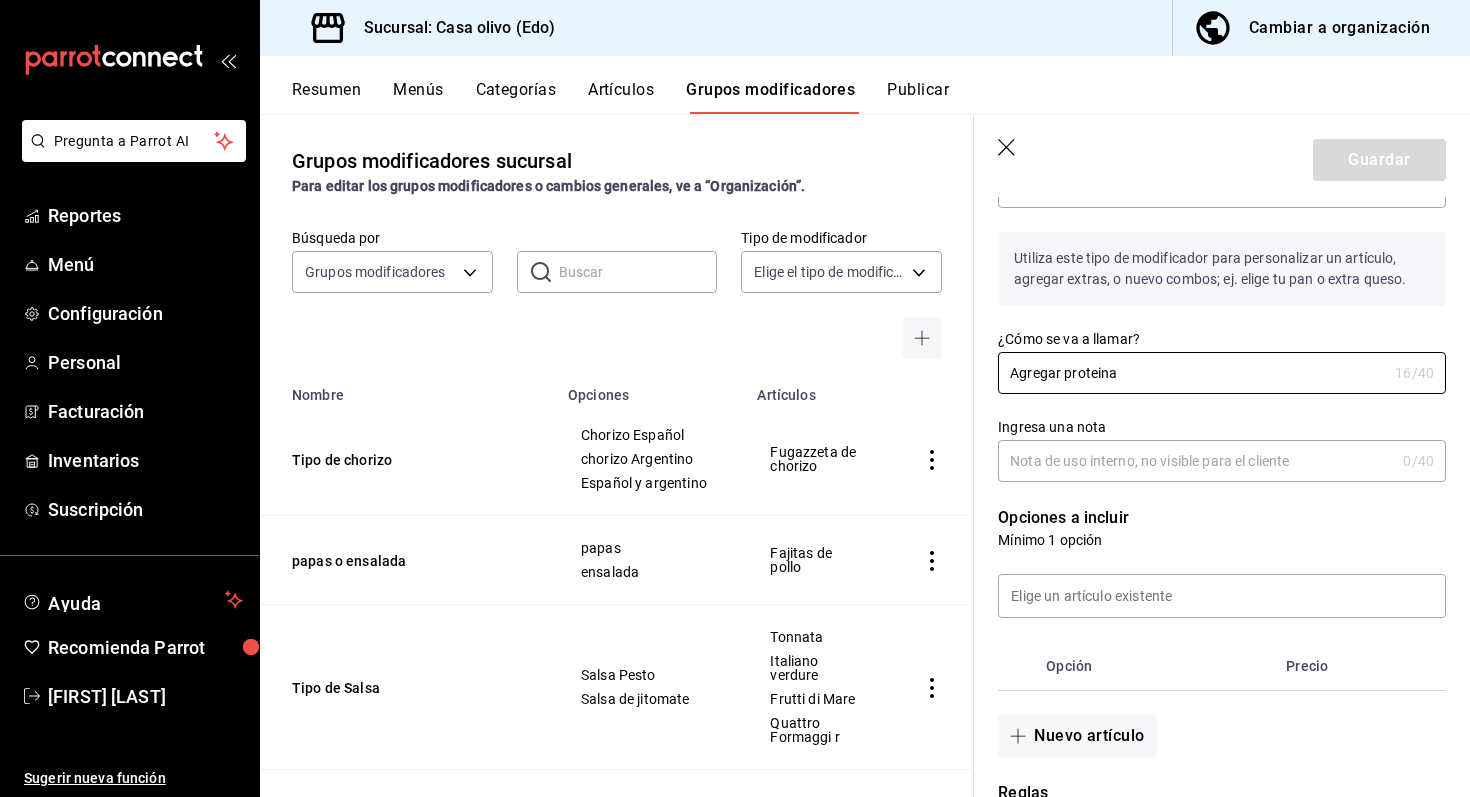 scroll, scrollTop: 128, scrollLeft: 0, axis: vertical 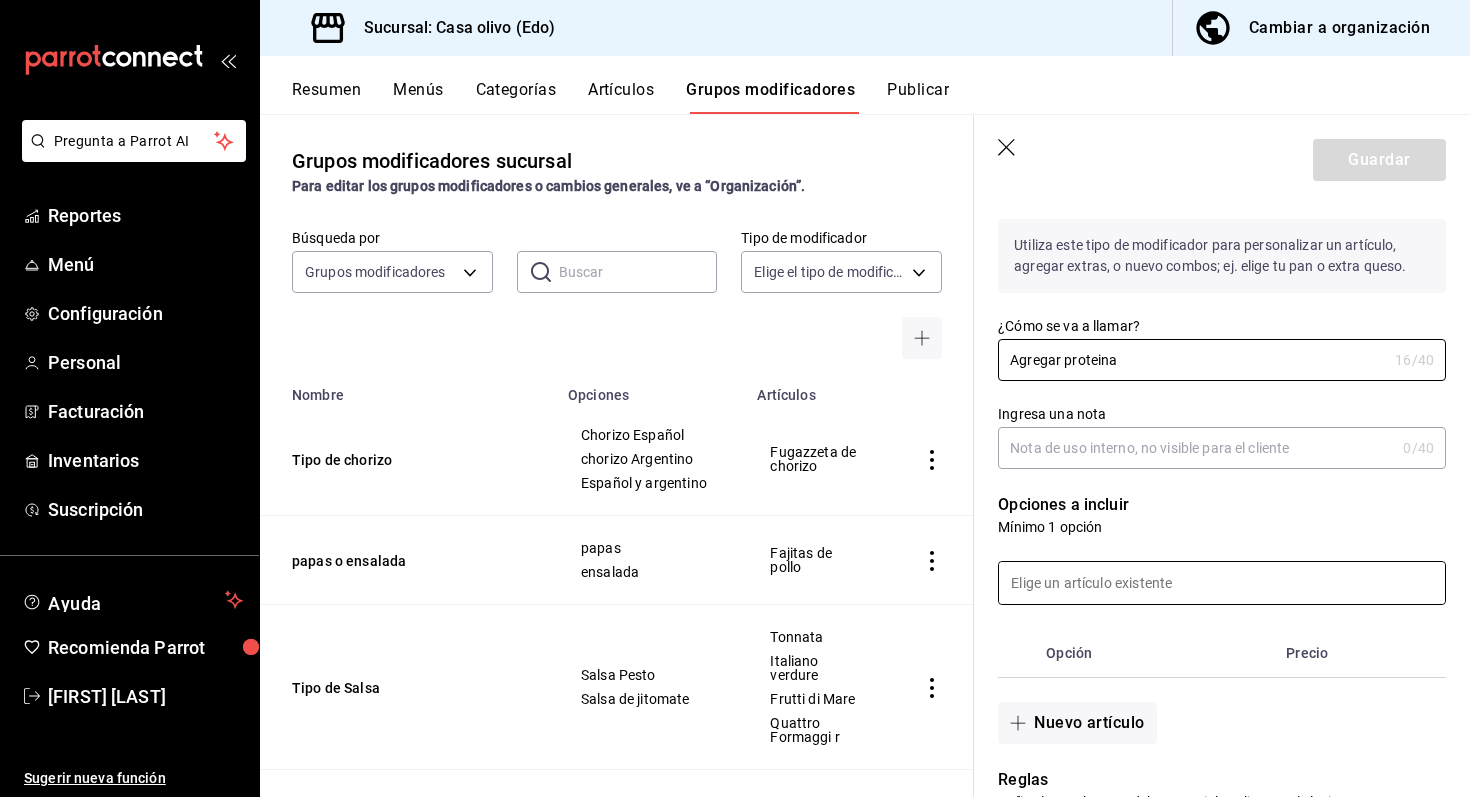 type on "Agregar proteina" 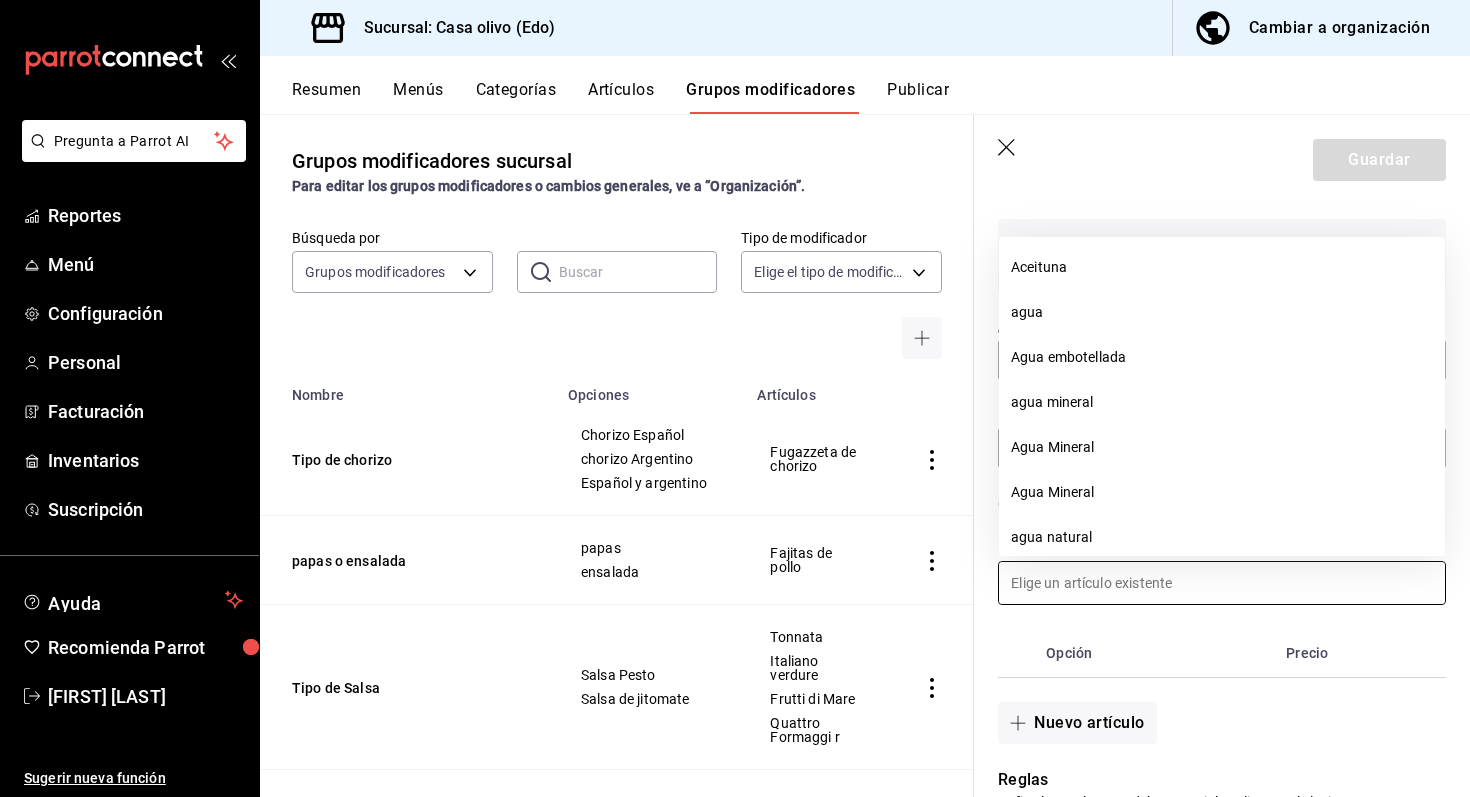 click on "Opción Precio" at bounding box center (1210, 641) 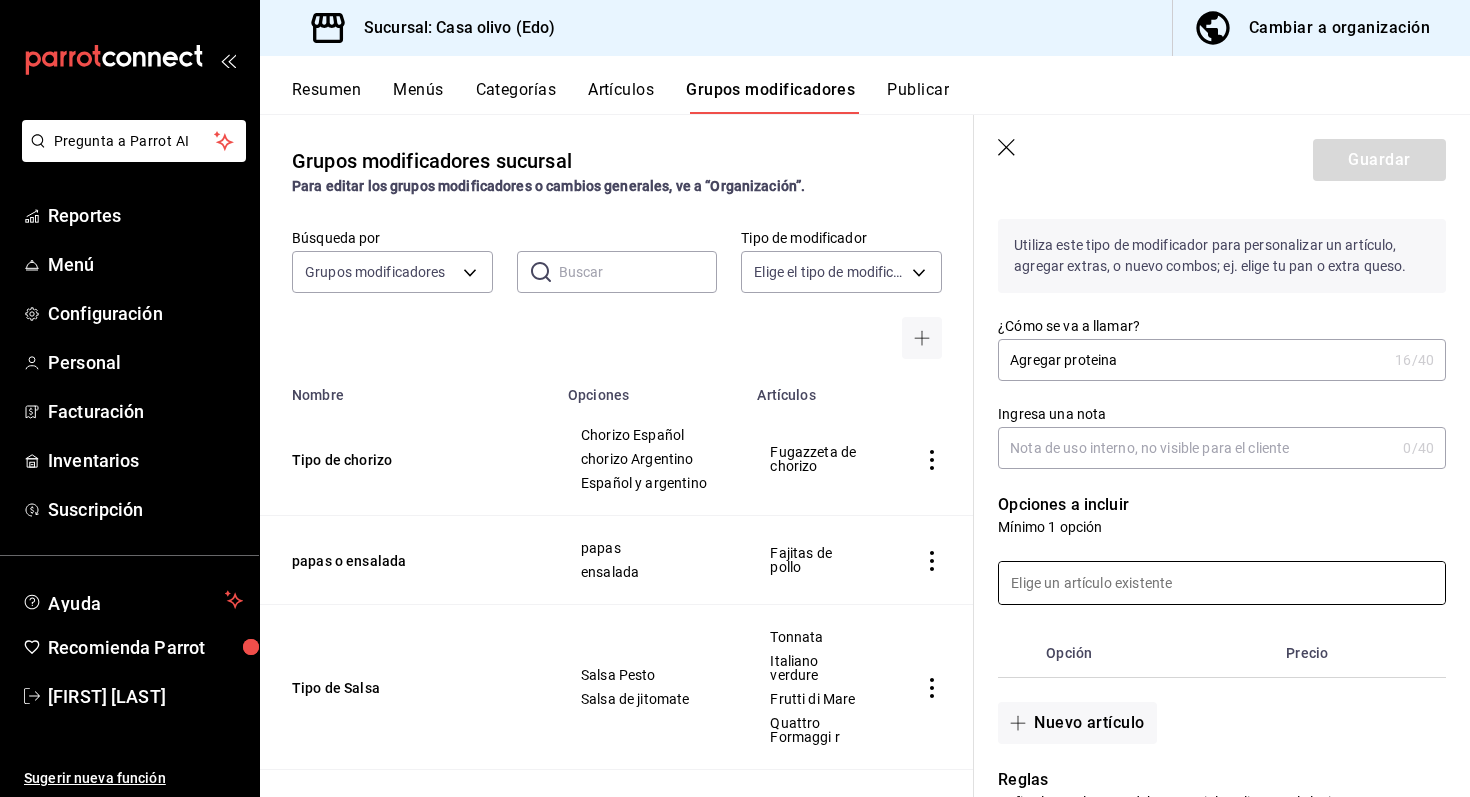click at bounding box center [1222, 583] 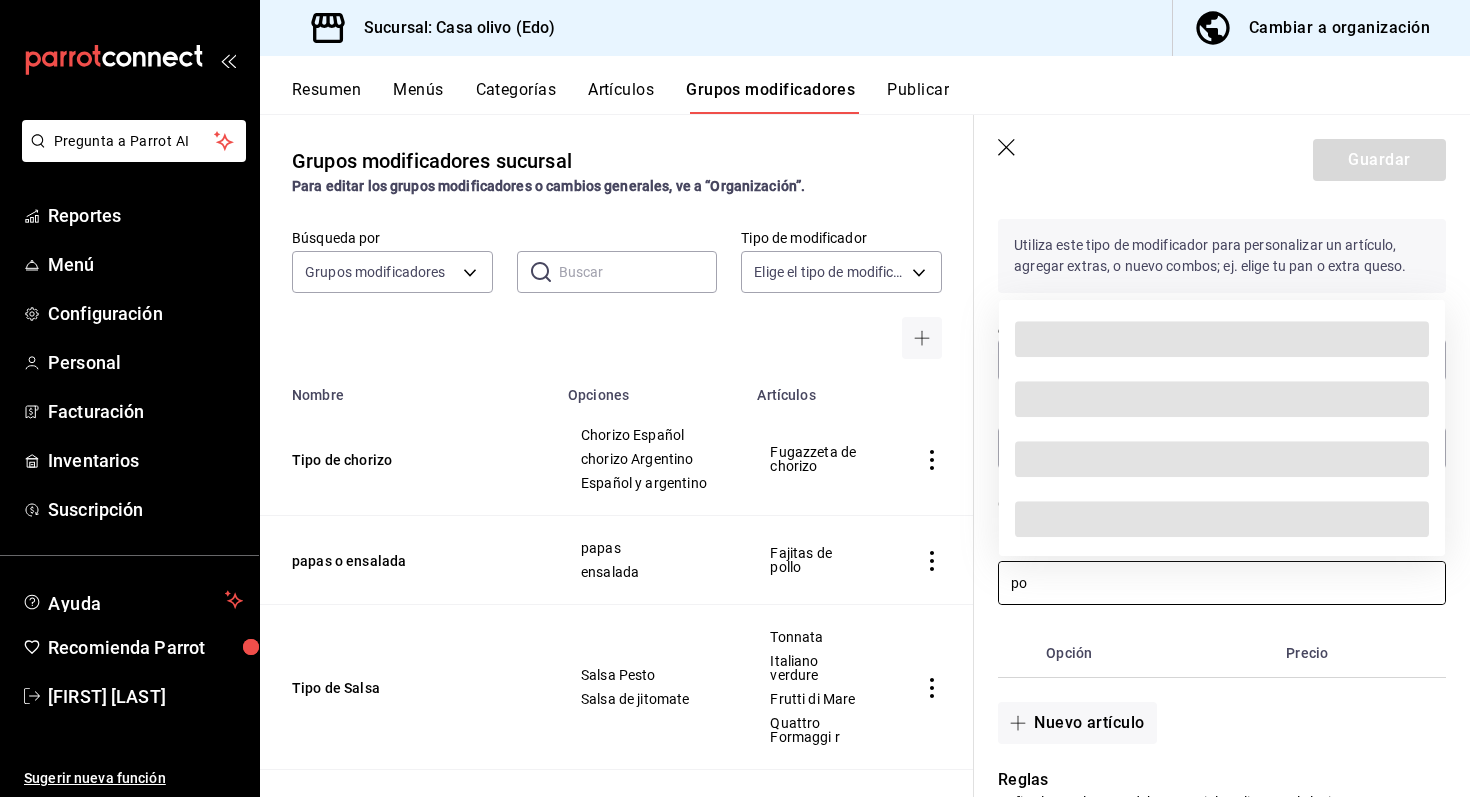 type on "p" 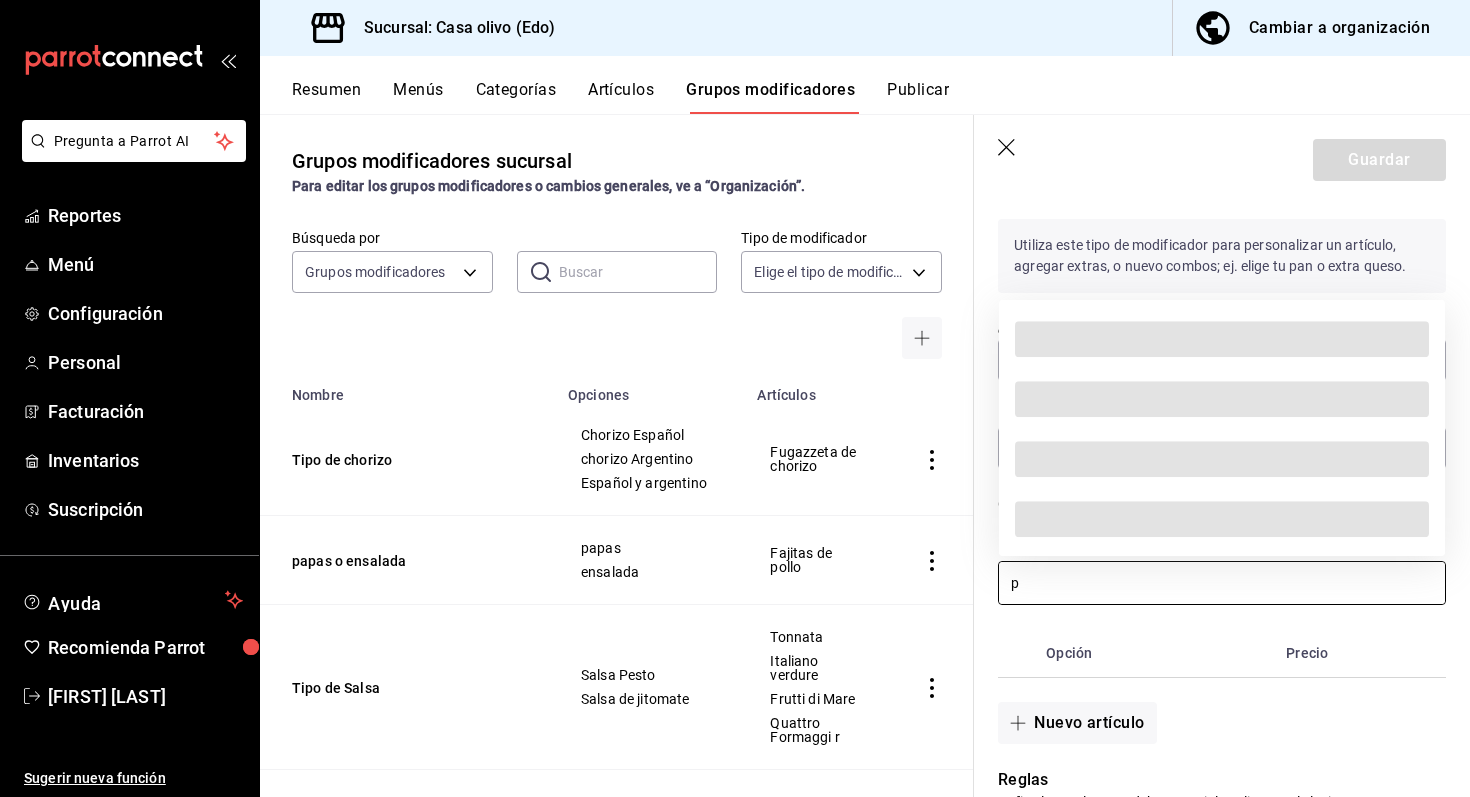 type 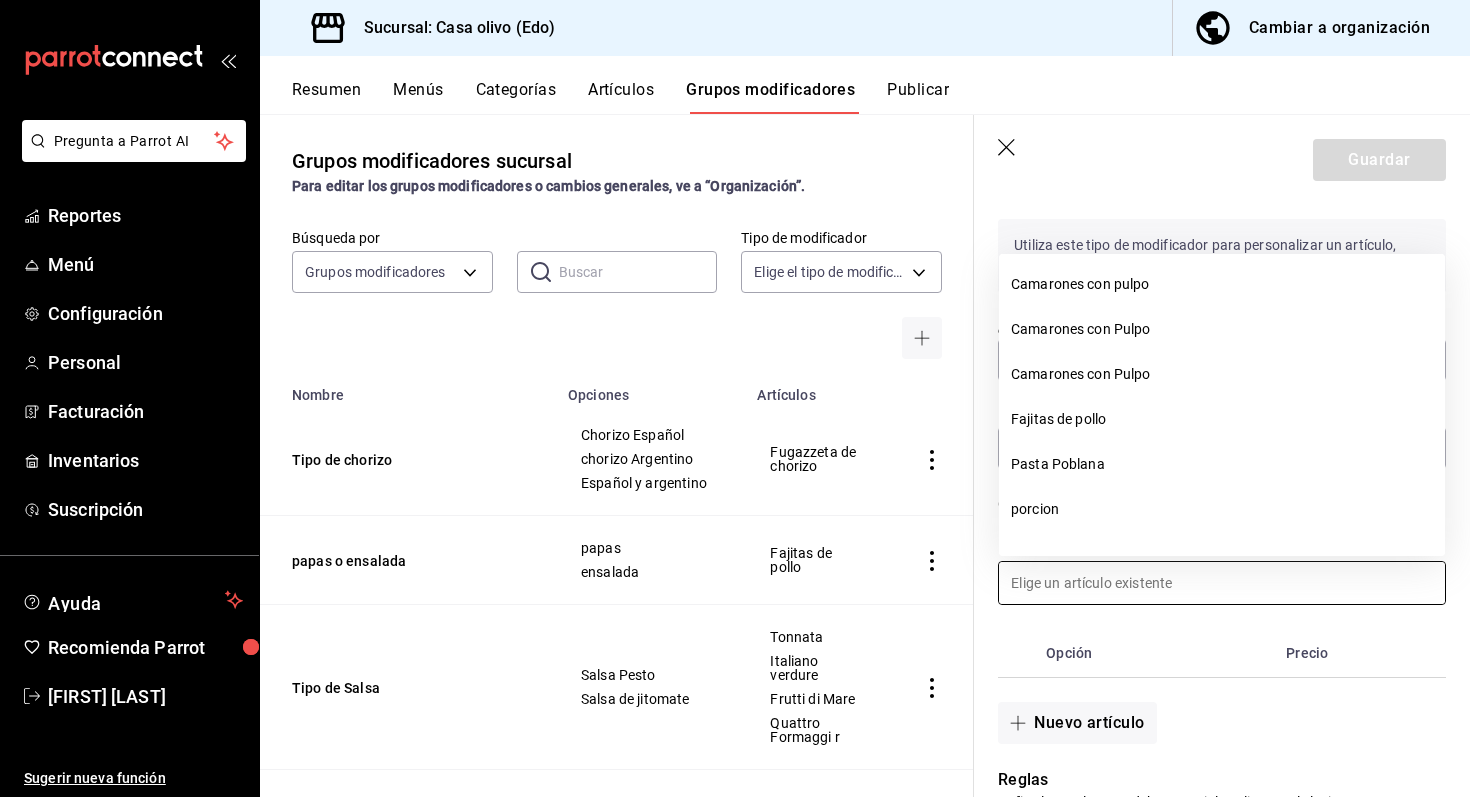 click on "Reglas Define las reglas que deben seguir los clientes al elegir un grupo modificador. ¿Quieres que seleccionen una opción de forma obligatoria? Opciones  ¿Cuál es el mínimo de opciones que un cliente puede elegir? 0 ¿Cuál es el máximo de opciones que un cliente puede elegir? 1 ¿Cuántas veces pueden elegir la misma opción? 1" at bounding box center (1210, 922) 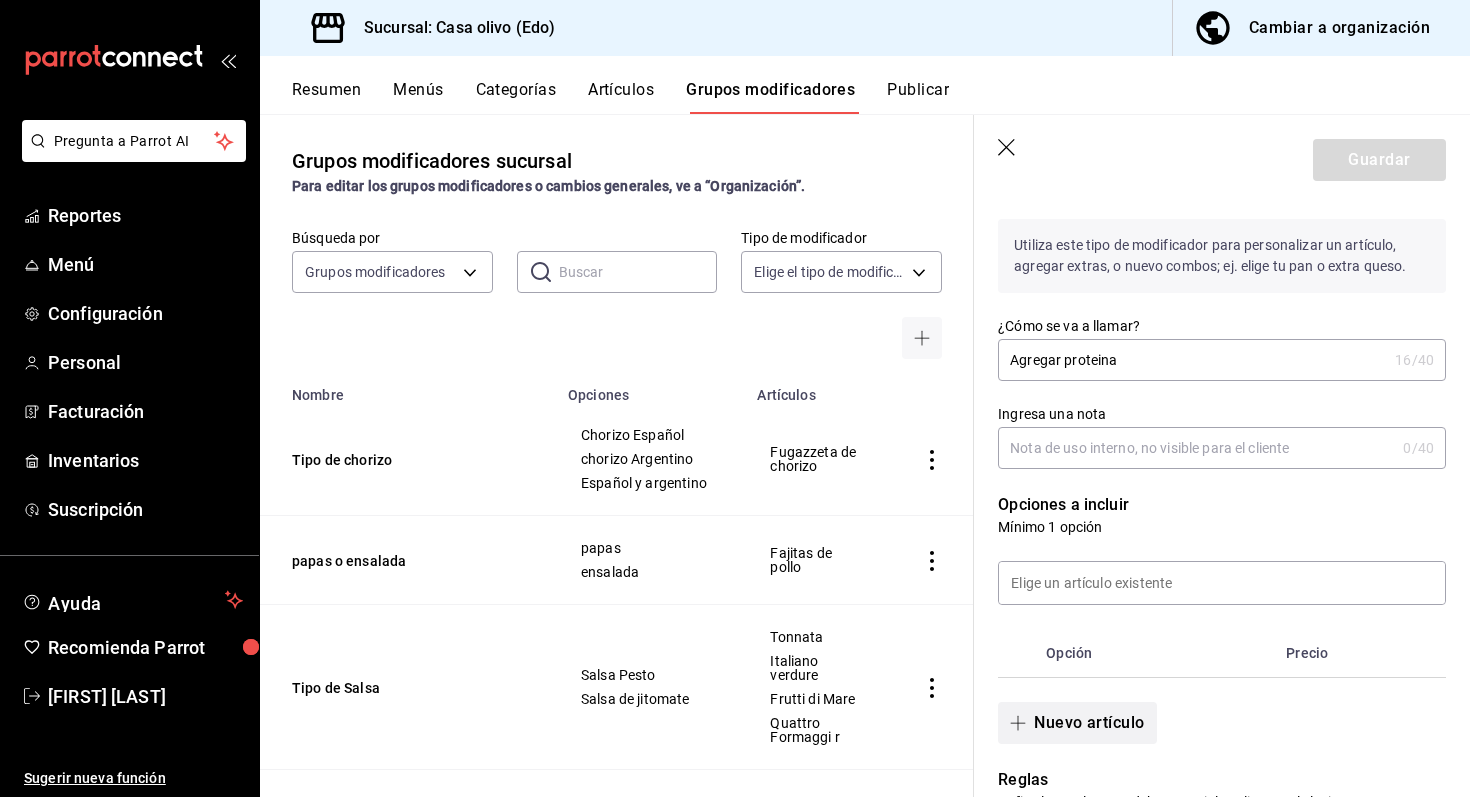 click on "Nuevo artículo" at bounding box center [1077, 723] 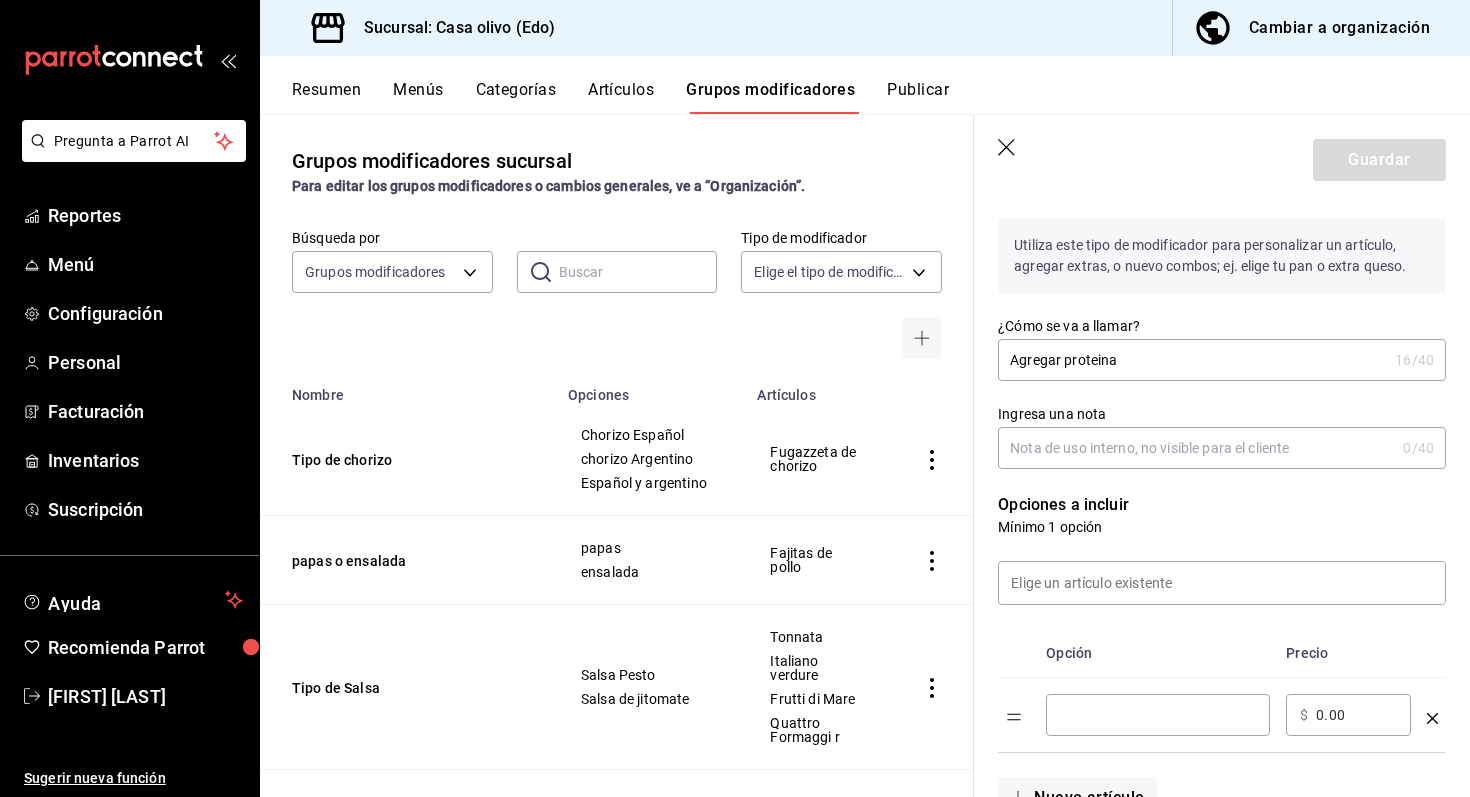 click at bounding box center [1158, 715] 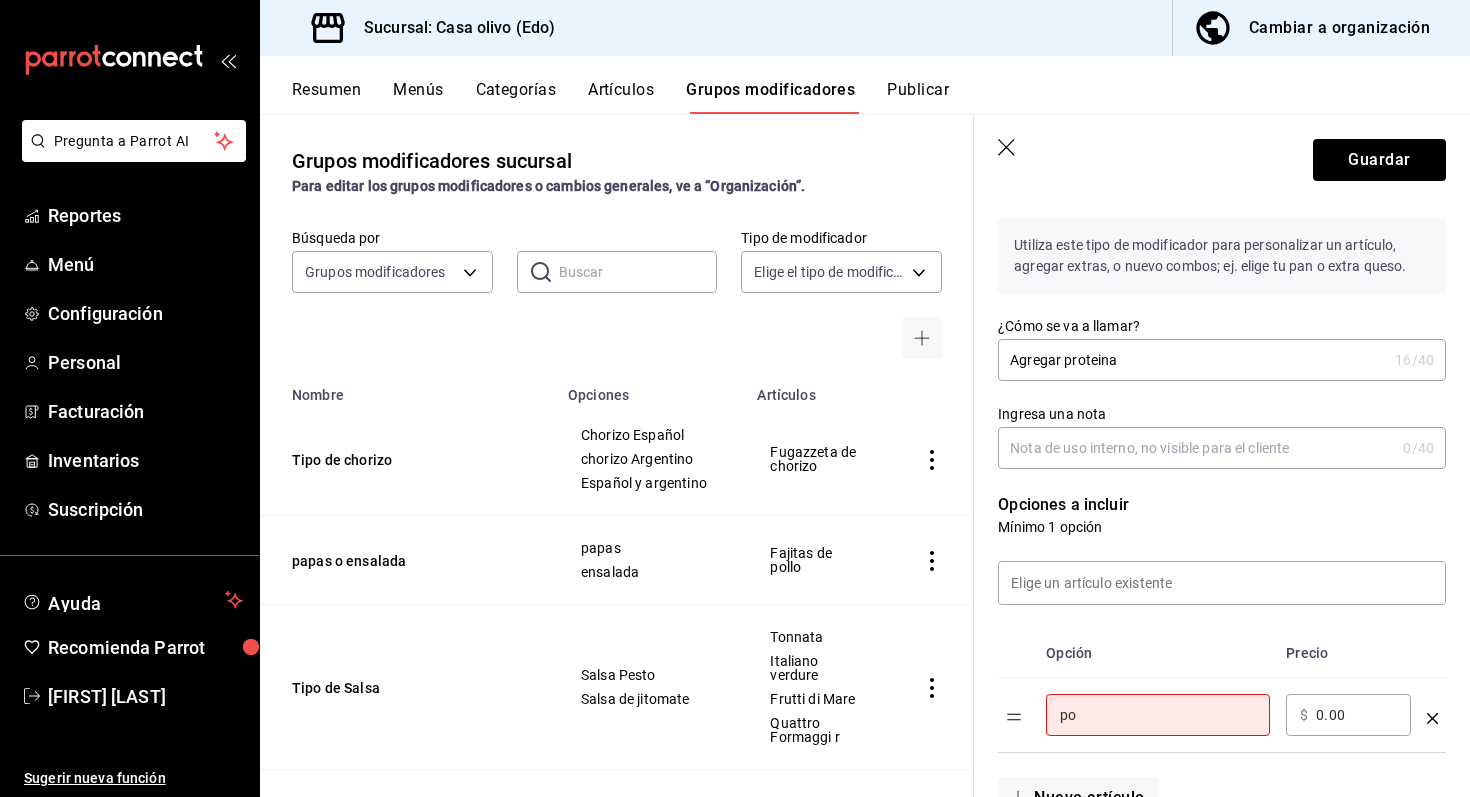 type on "p" 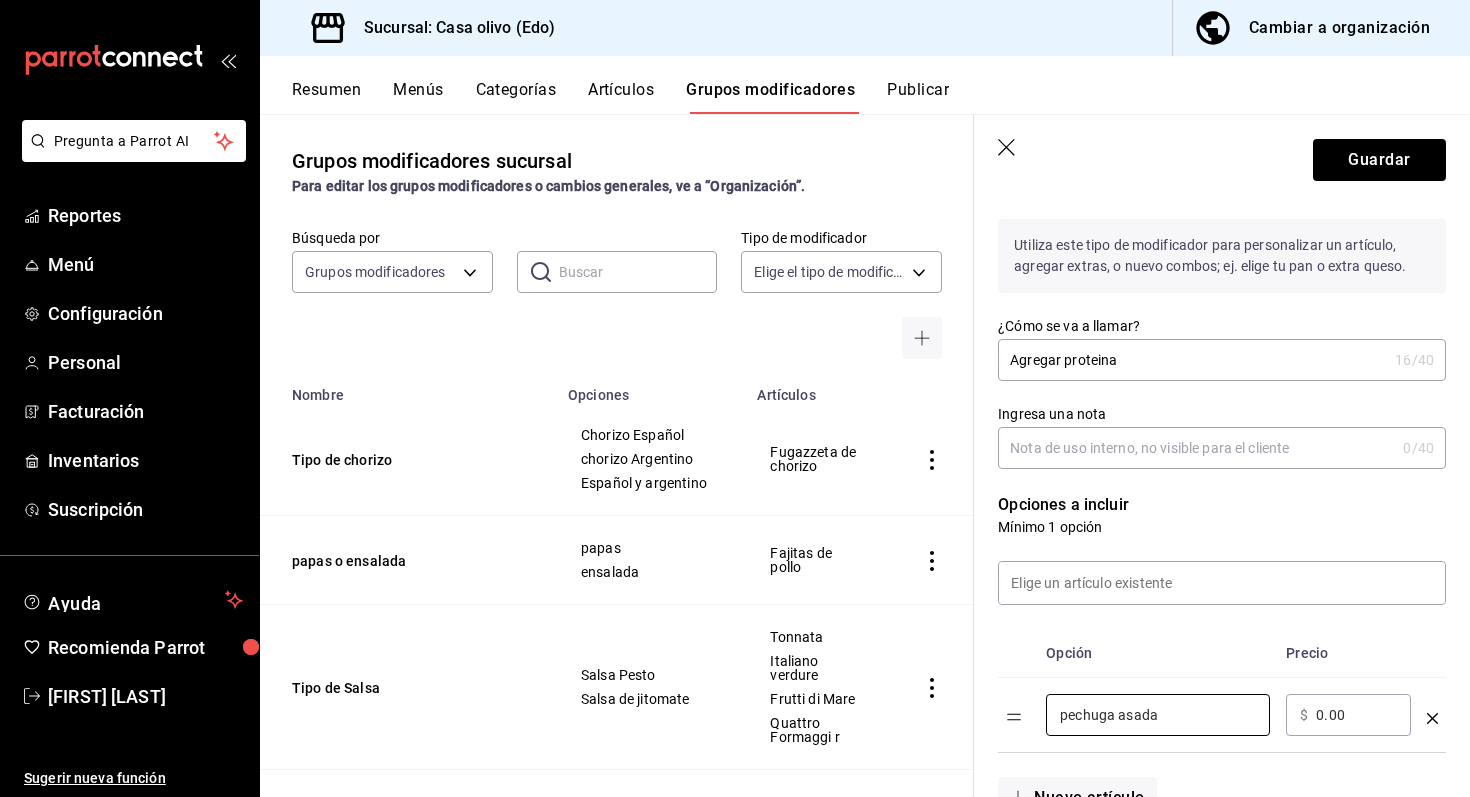 type on "pechuga asada" 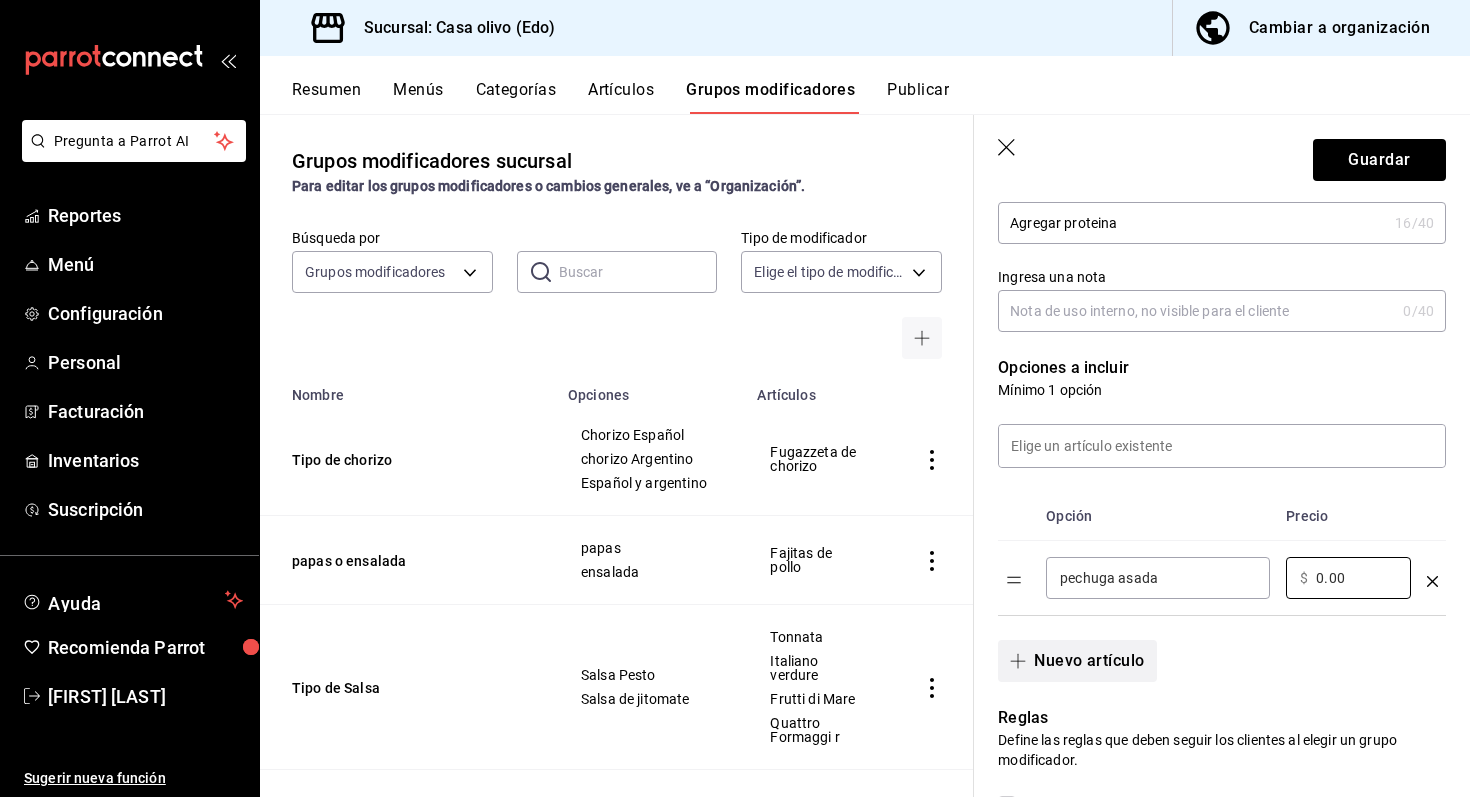 scroll, scrollTop: 283, scrollLeft: 0, axis: vertical 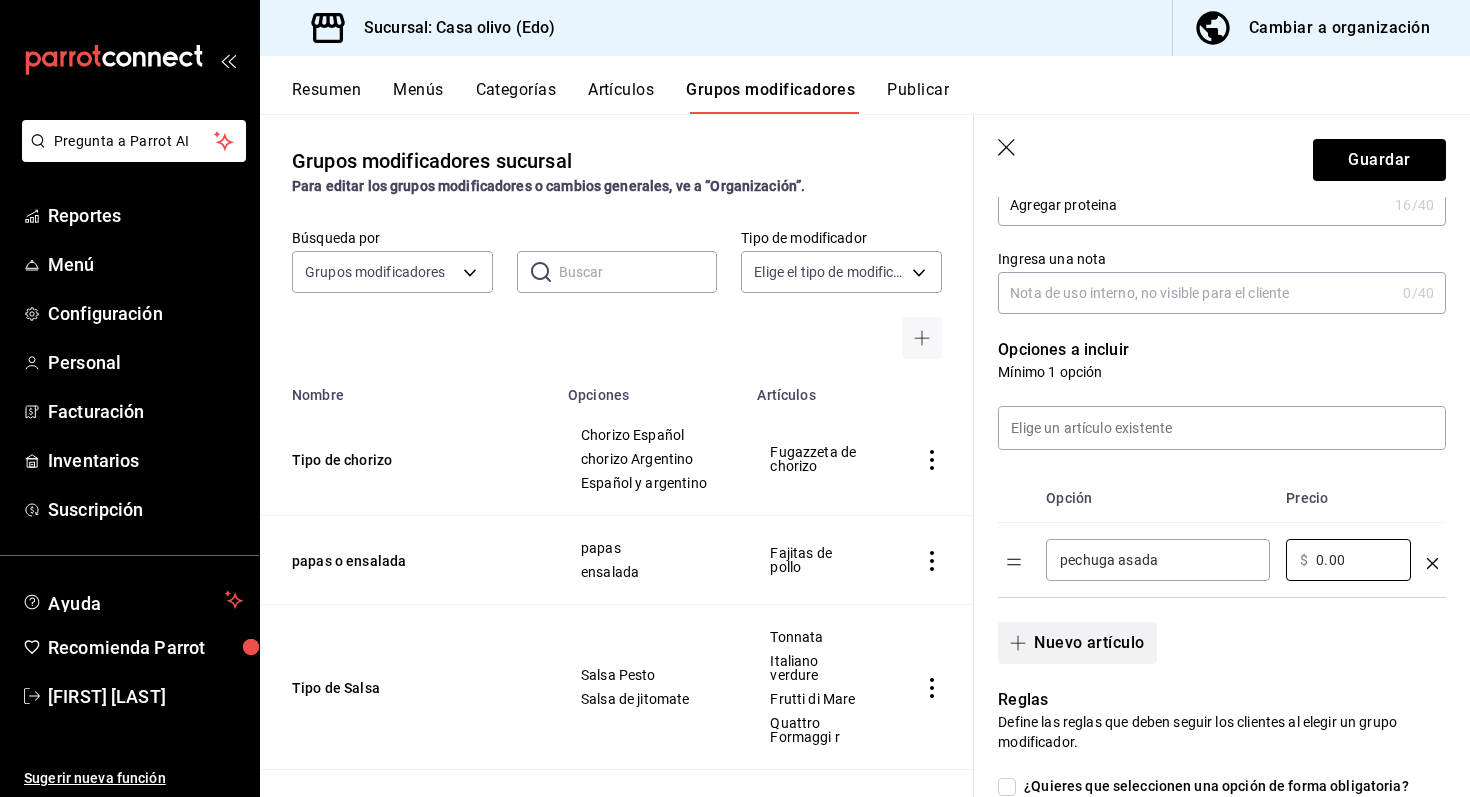 click on "Nuevo artículo" at bounding box center [1077, 643] 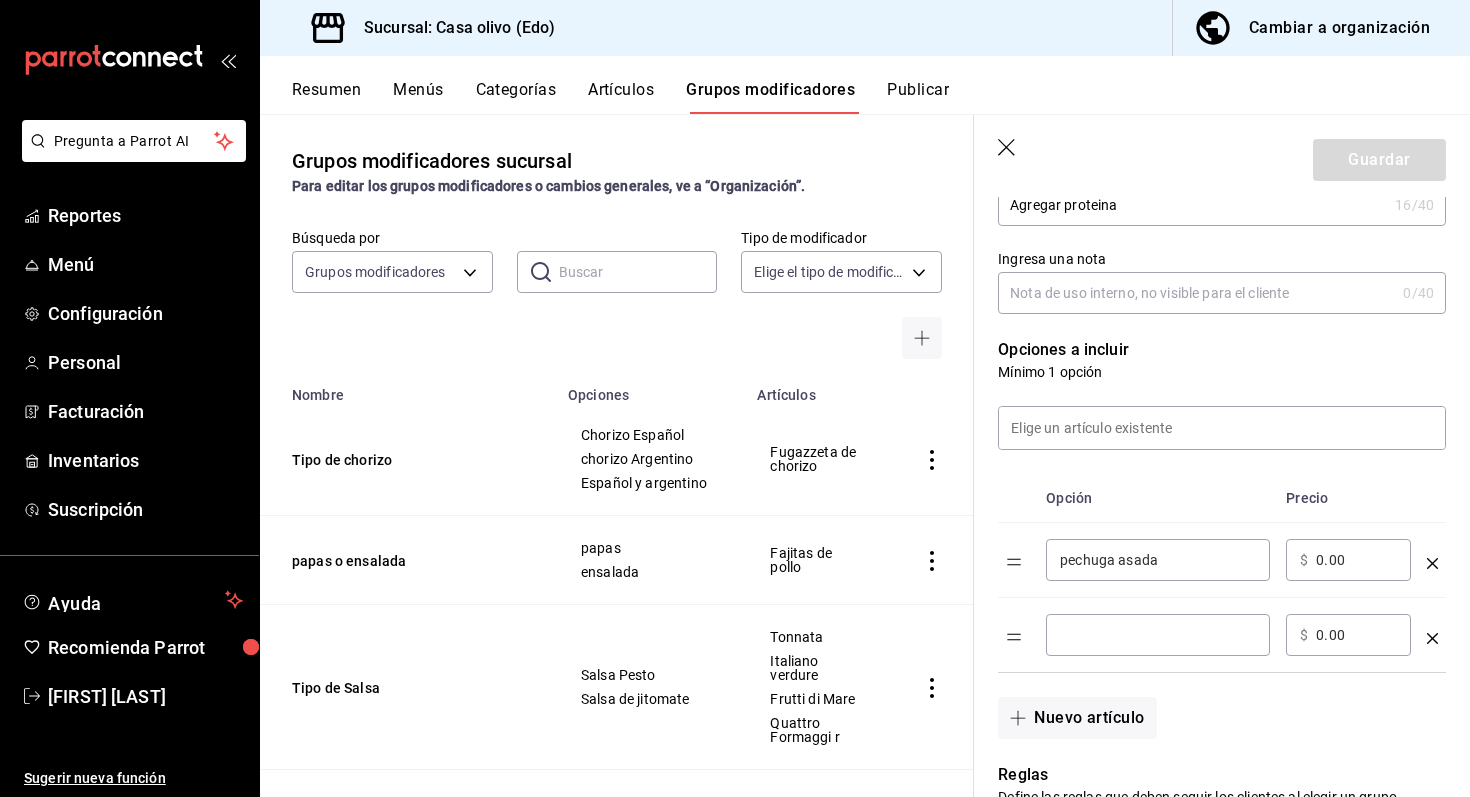 click at bounding box center (1158, 635) 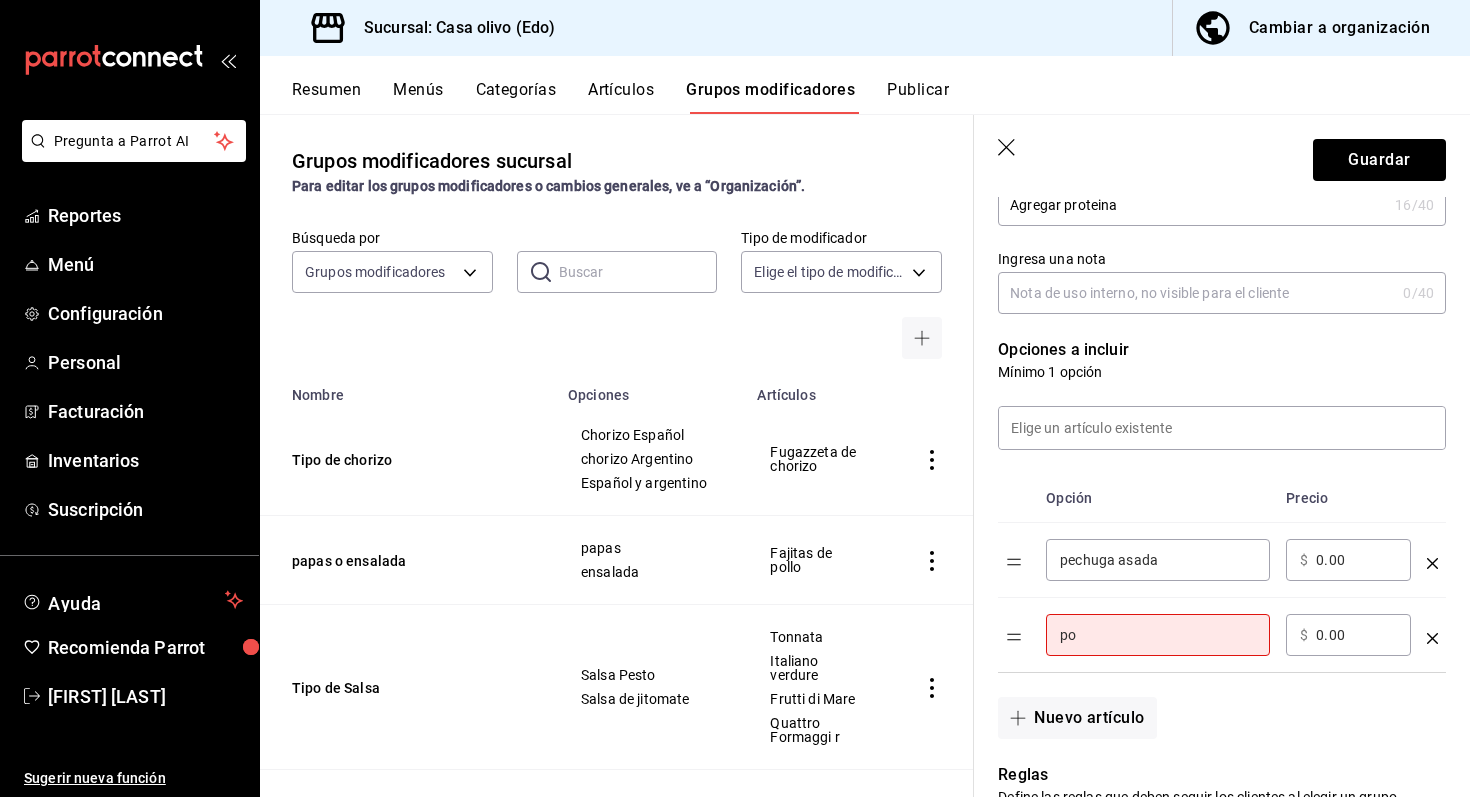 type on "p" 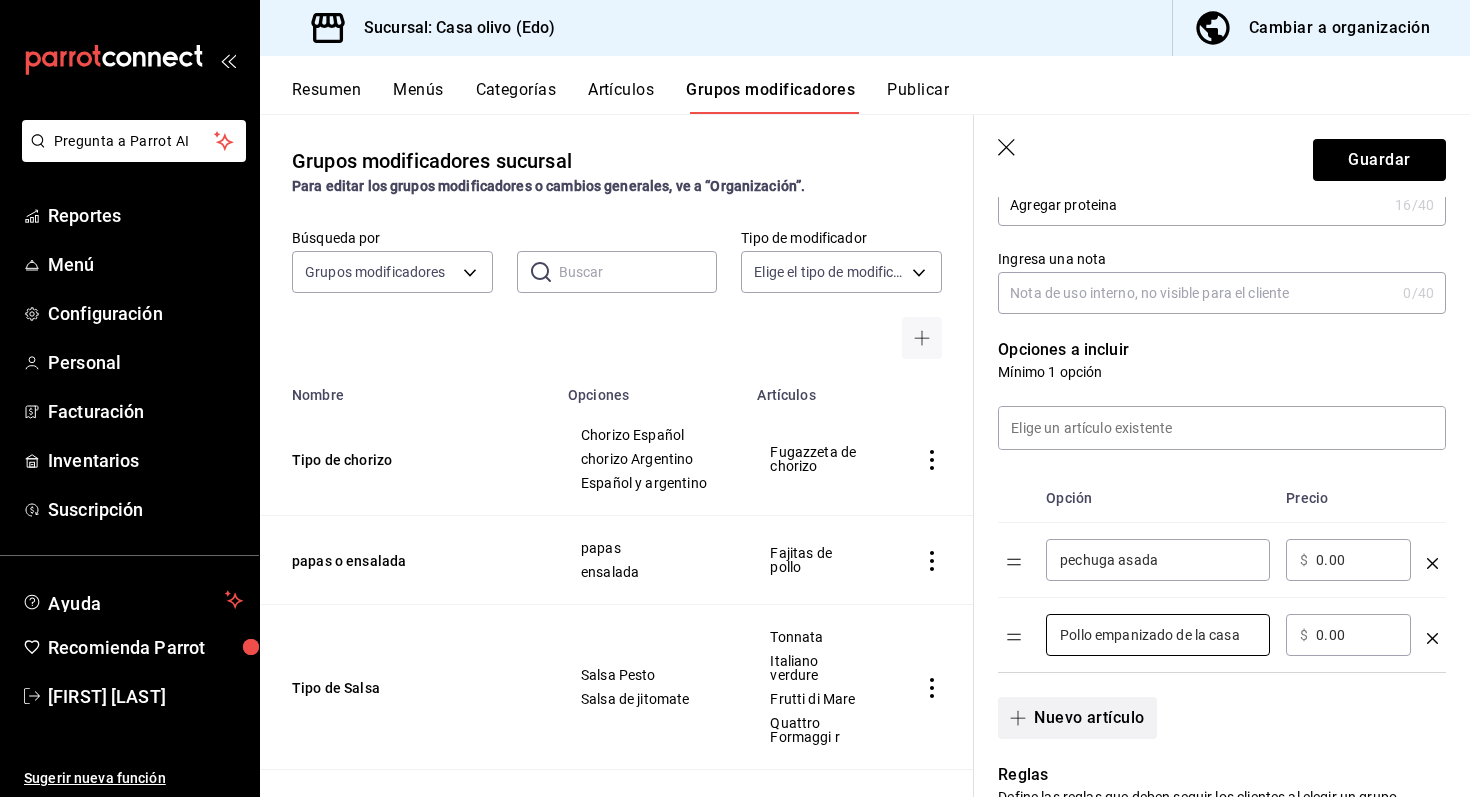 type on "Pollo empanizado de la casa" 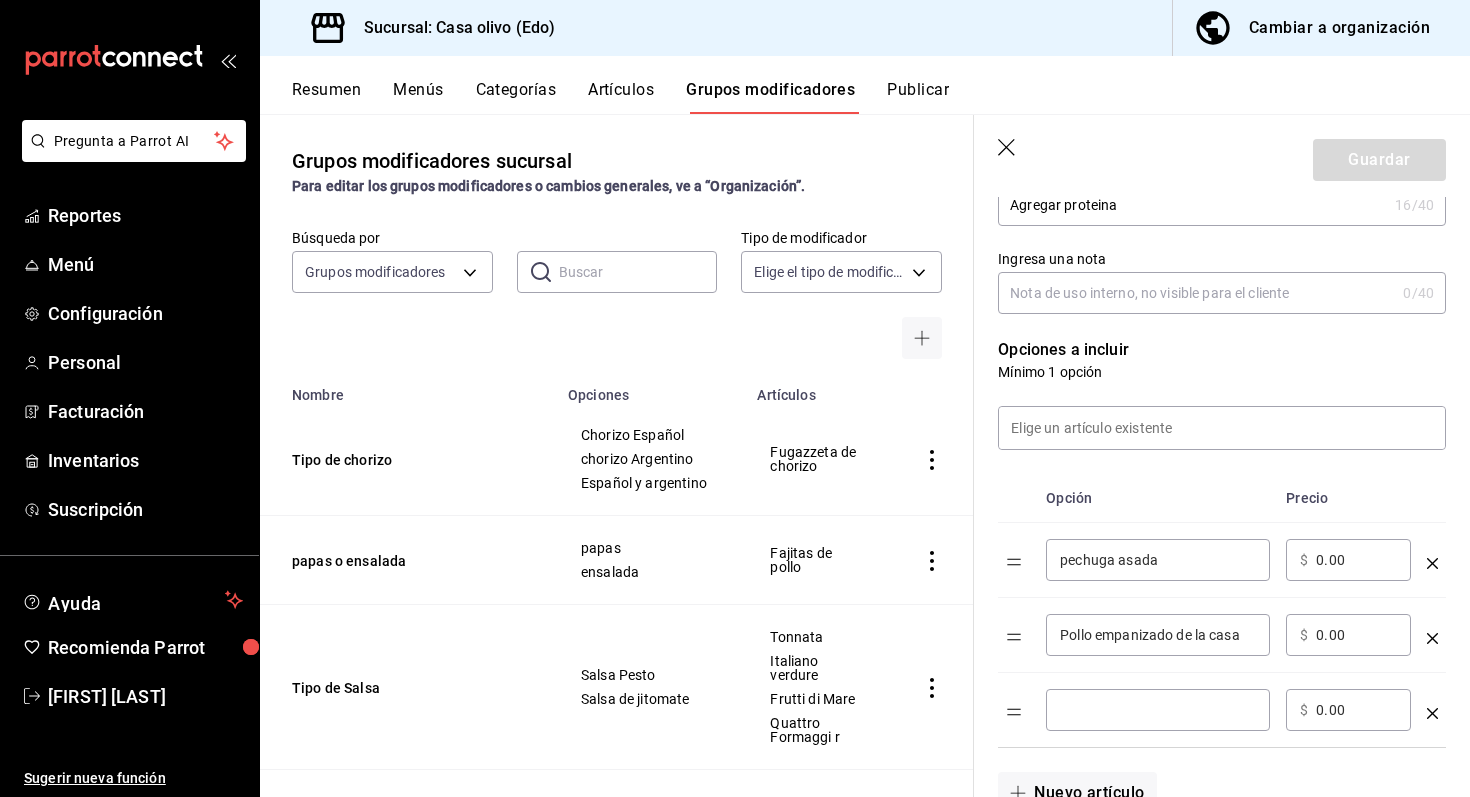 click on "​" at bounding box center (1158, 710) 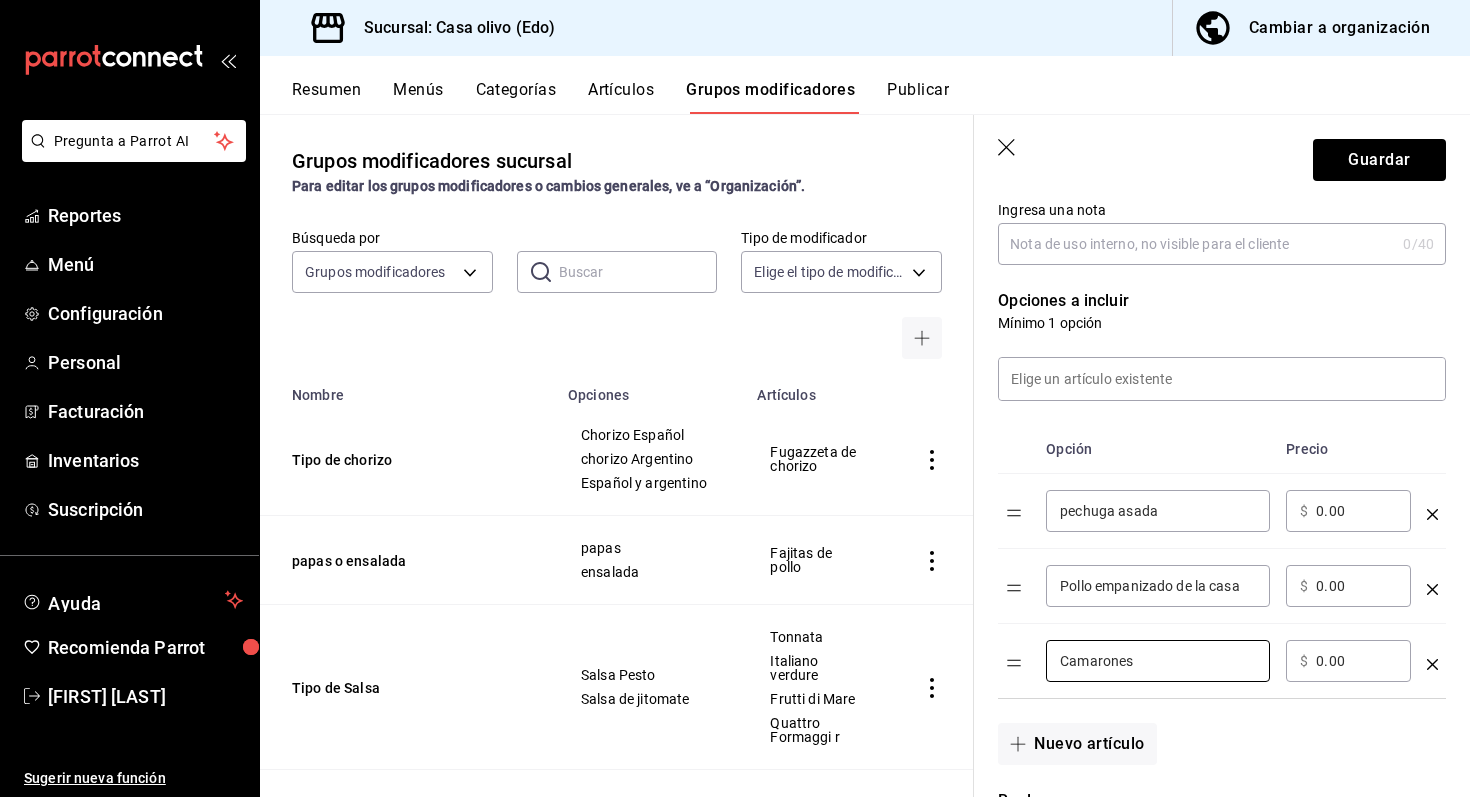 scroll, scrollTop: 337, scrollLeft: 0, axis: vertical 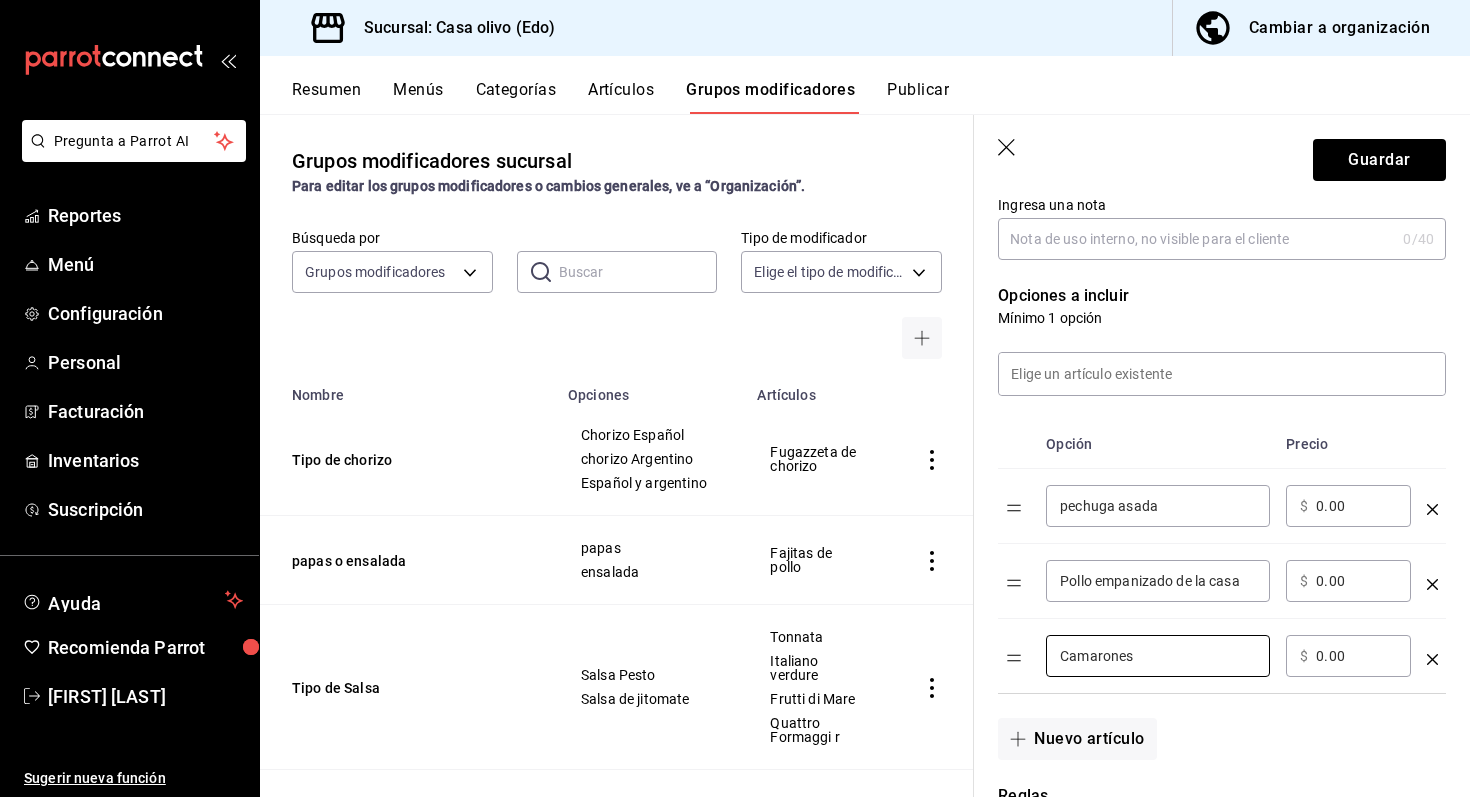 type on "Camarones" 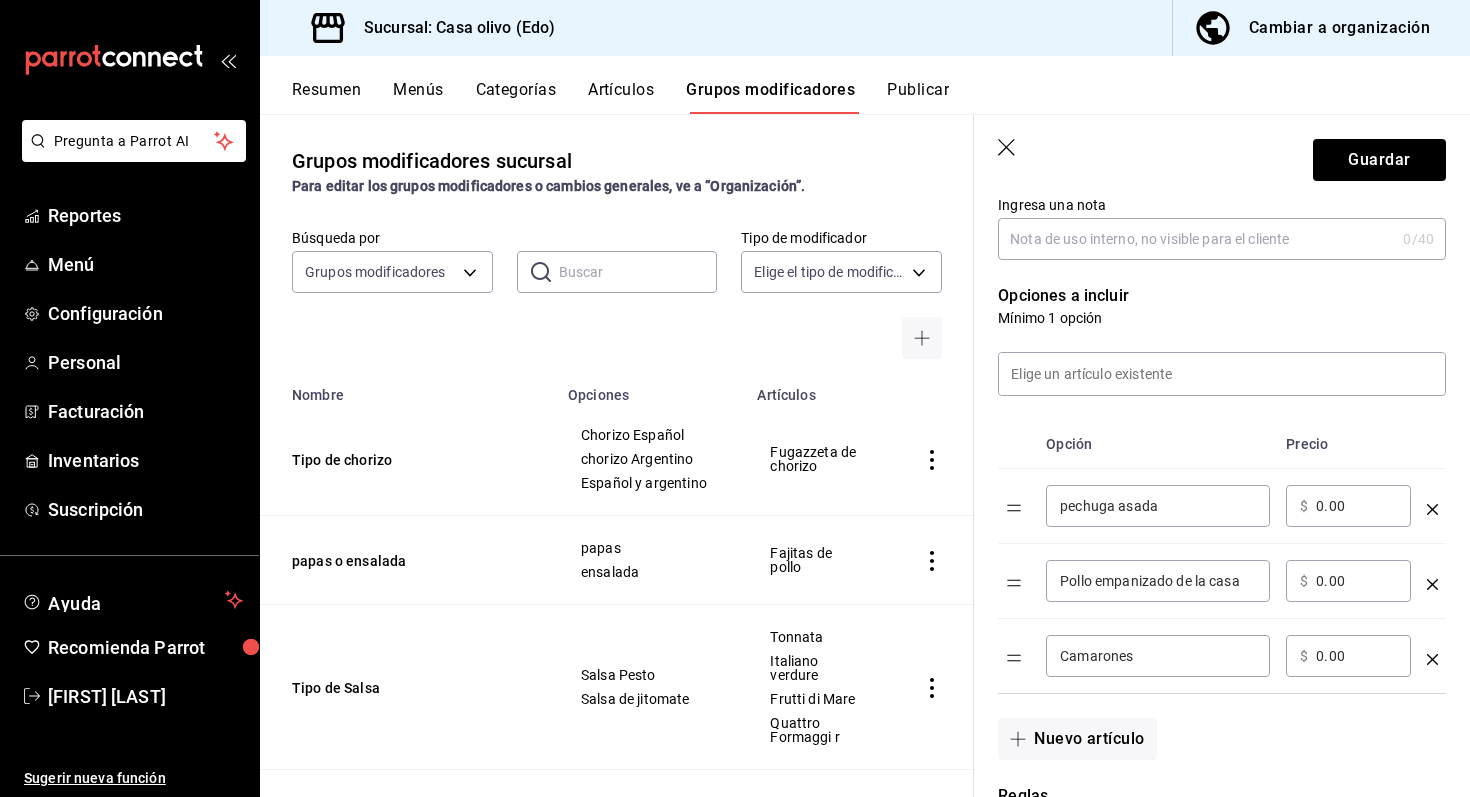 click on "0.00" at bounding box center (1356, 506) 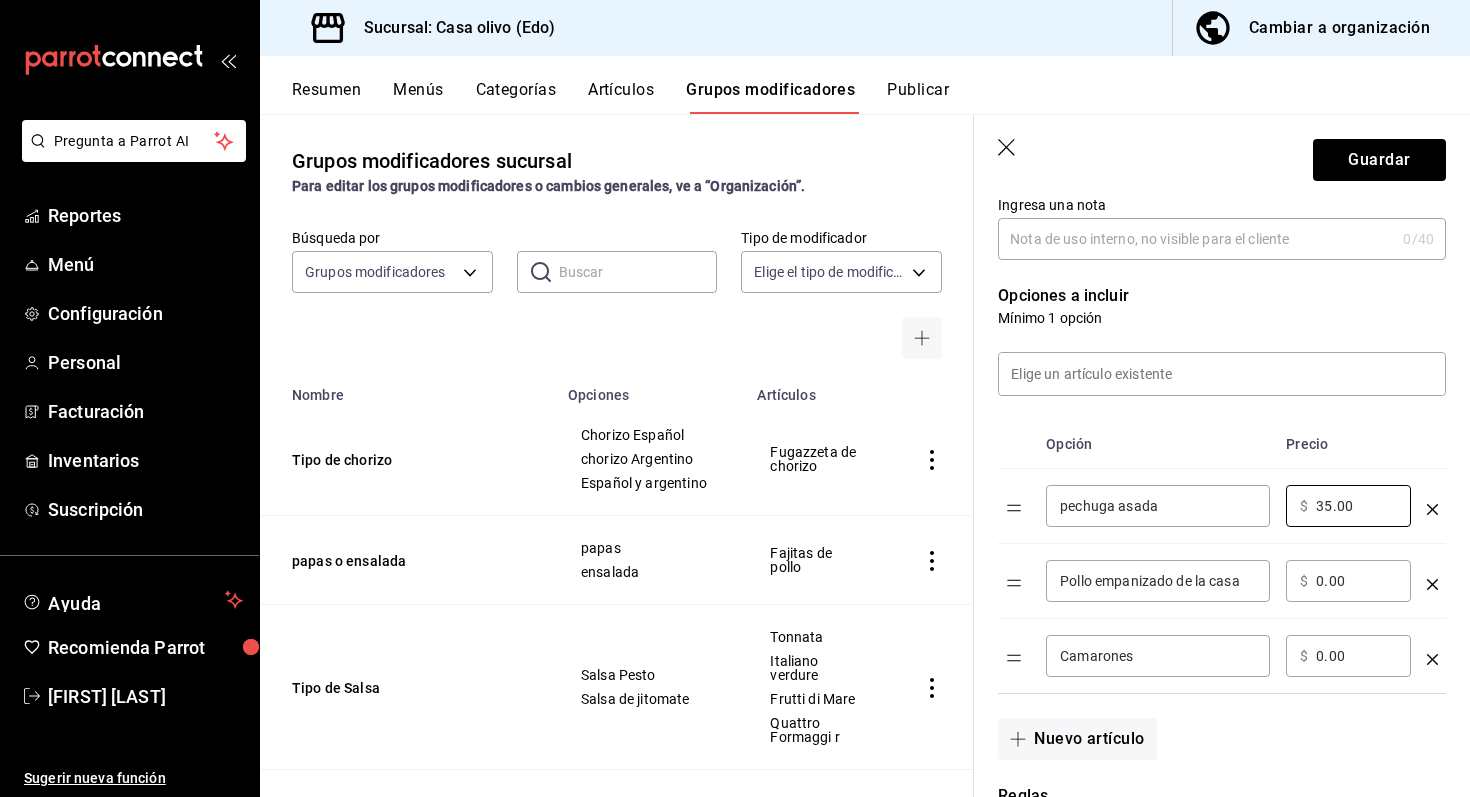 type on "35.00" 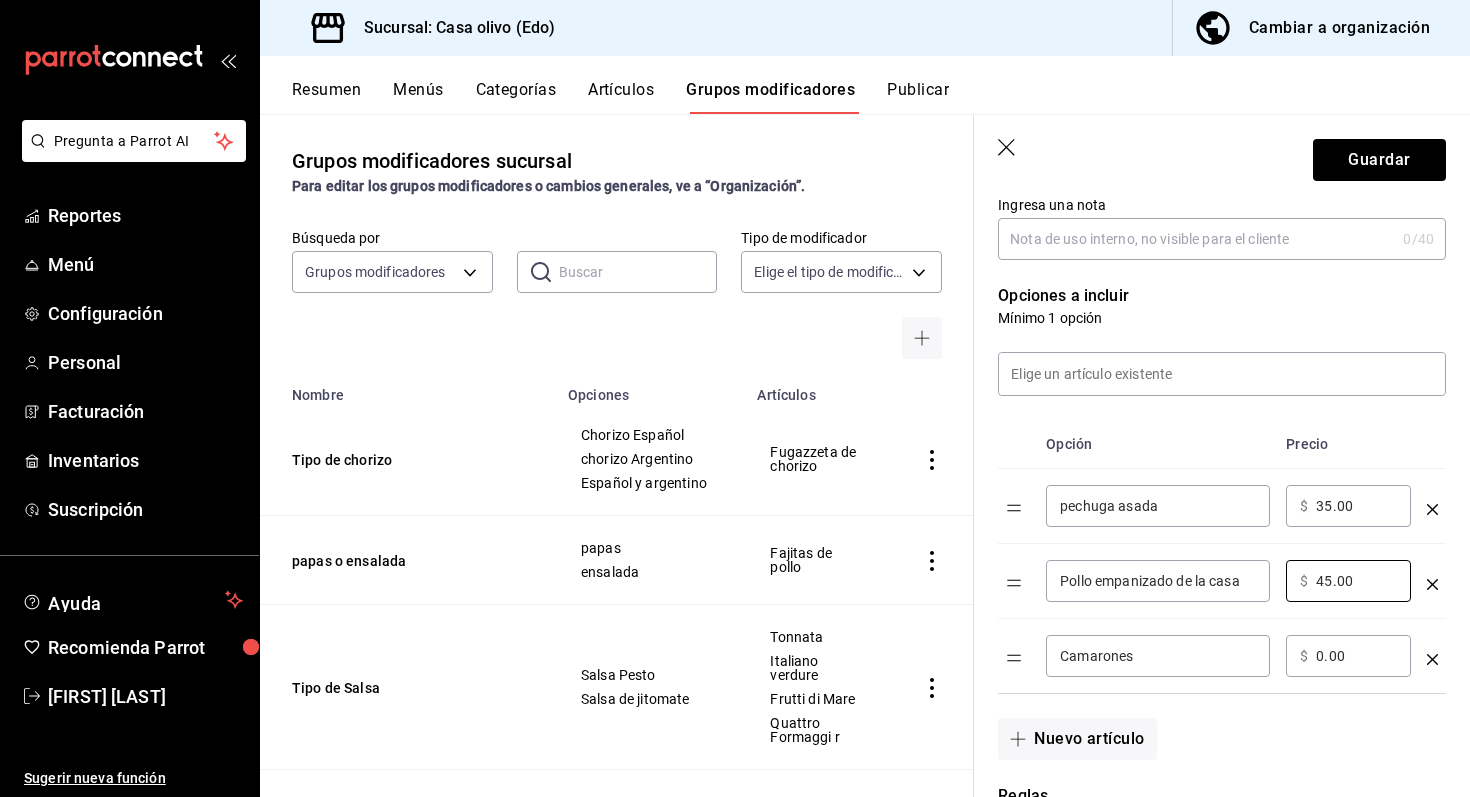 type on "45.00" 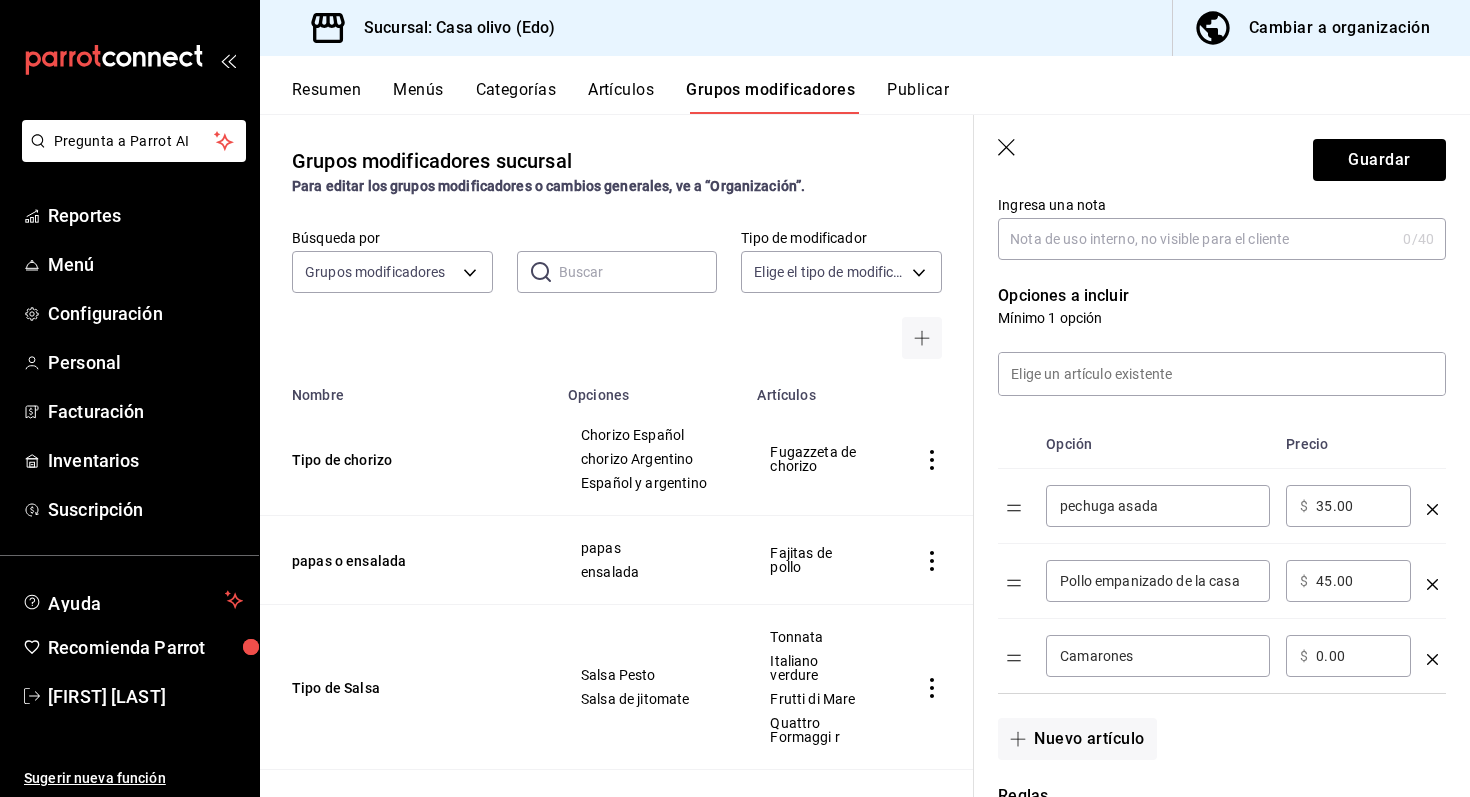 click on "0.00" at bounding box center (1356, 656) 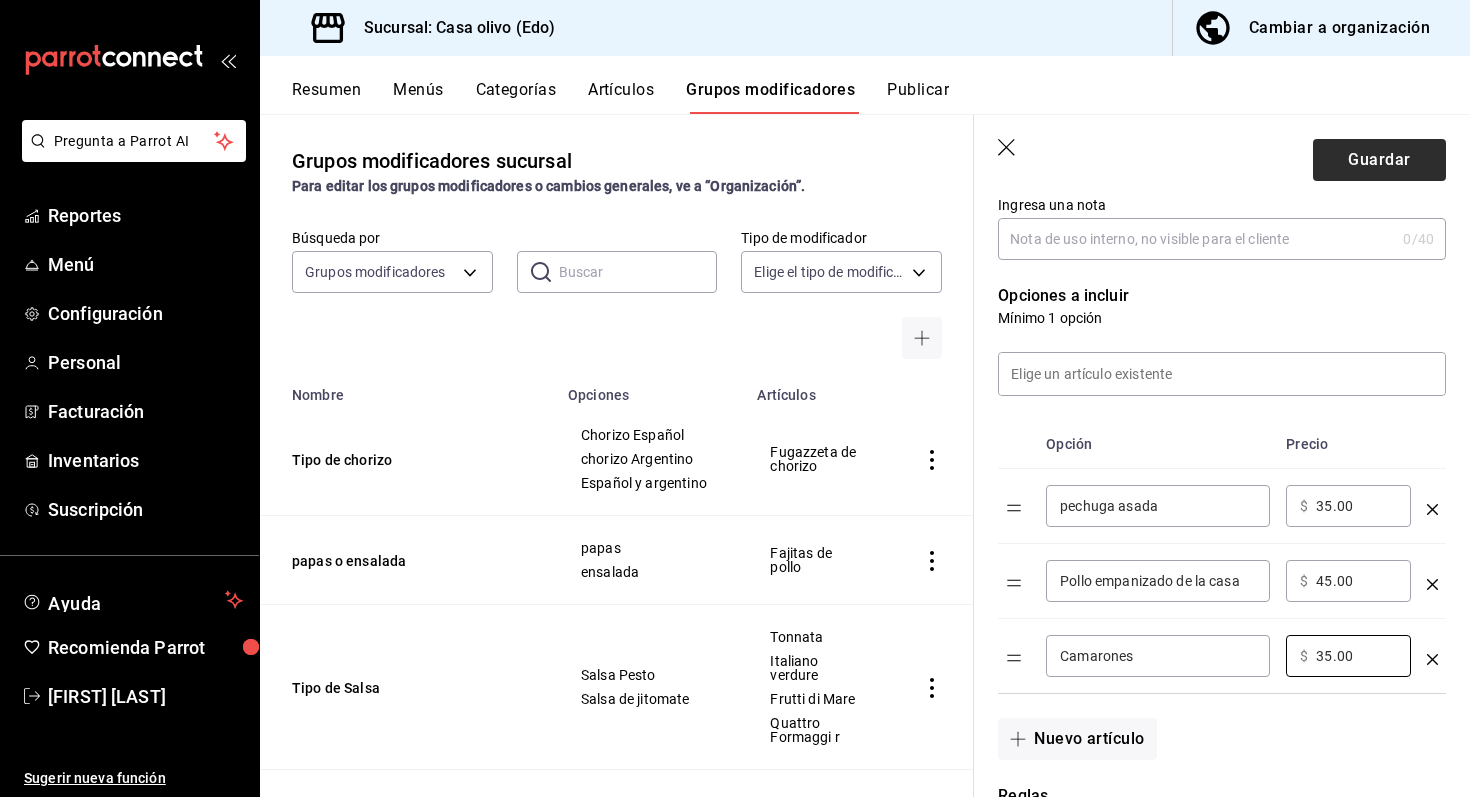 type on "35.00" 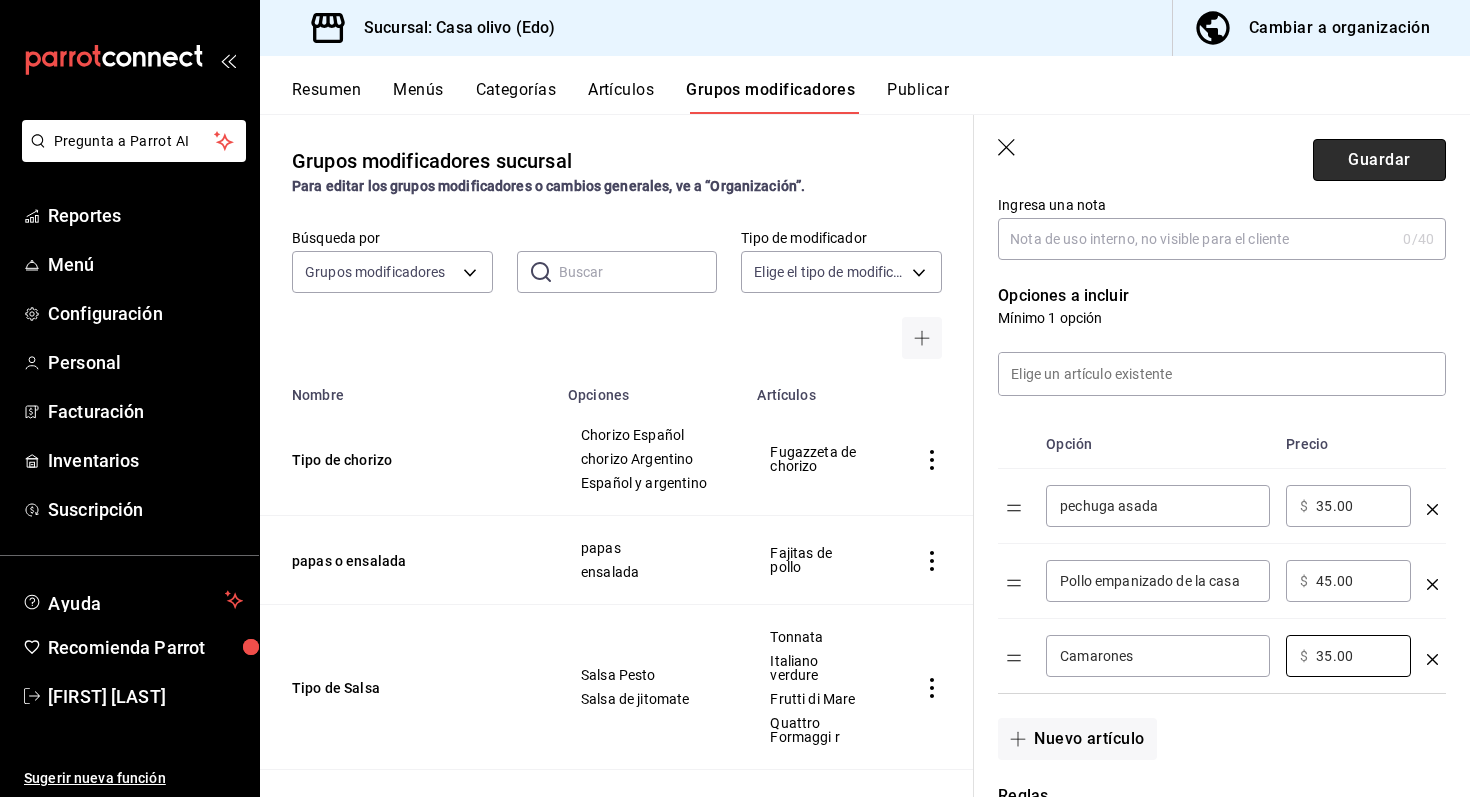 click on "Guardar" at bounding box center (1379, 160) 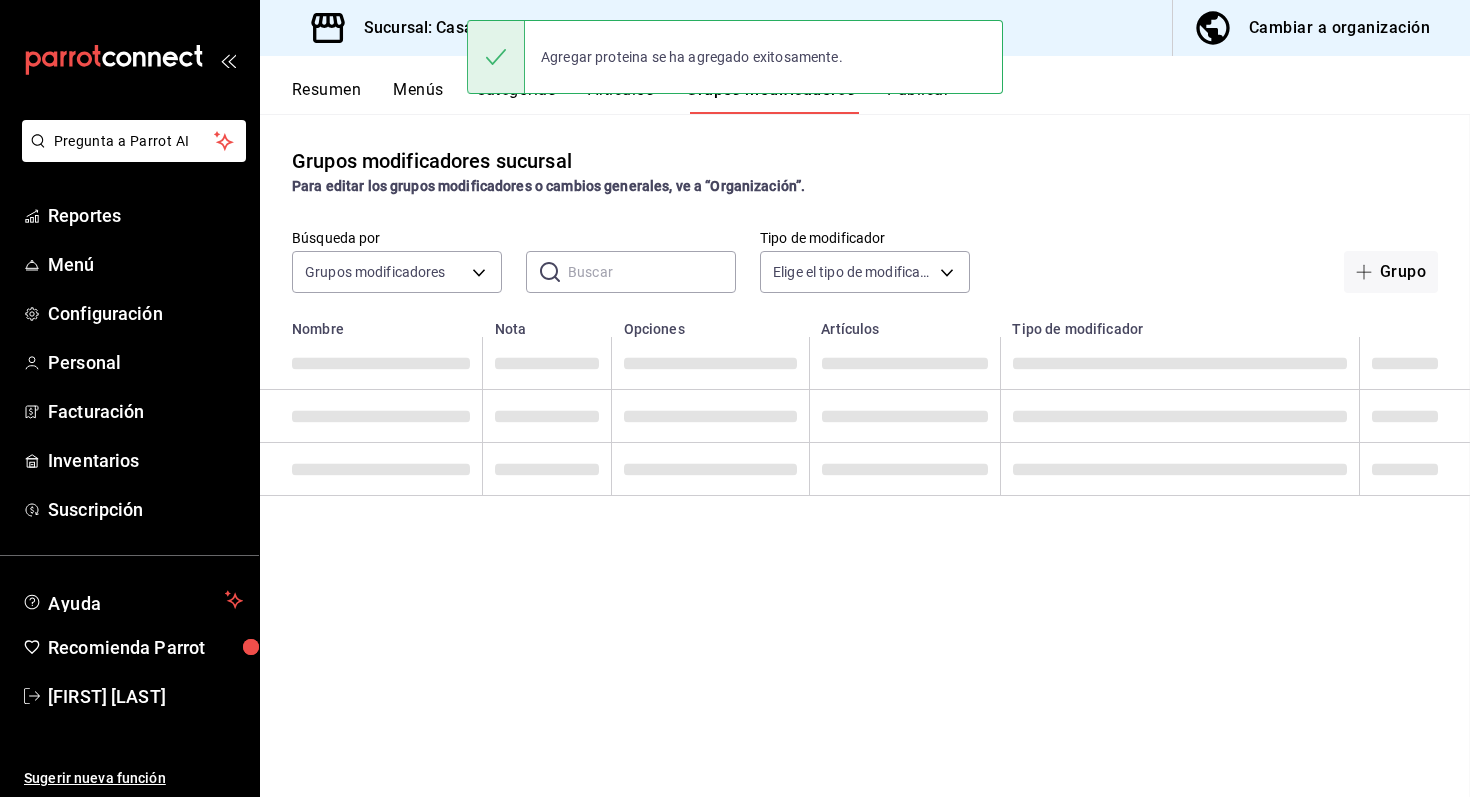 scroll, scrollTop: 0, scrollLeft: 0, axis: both 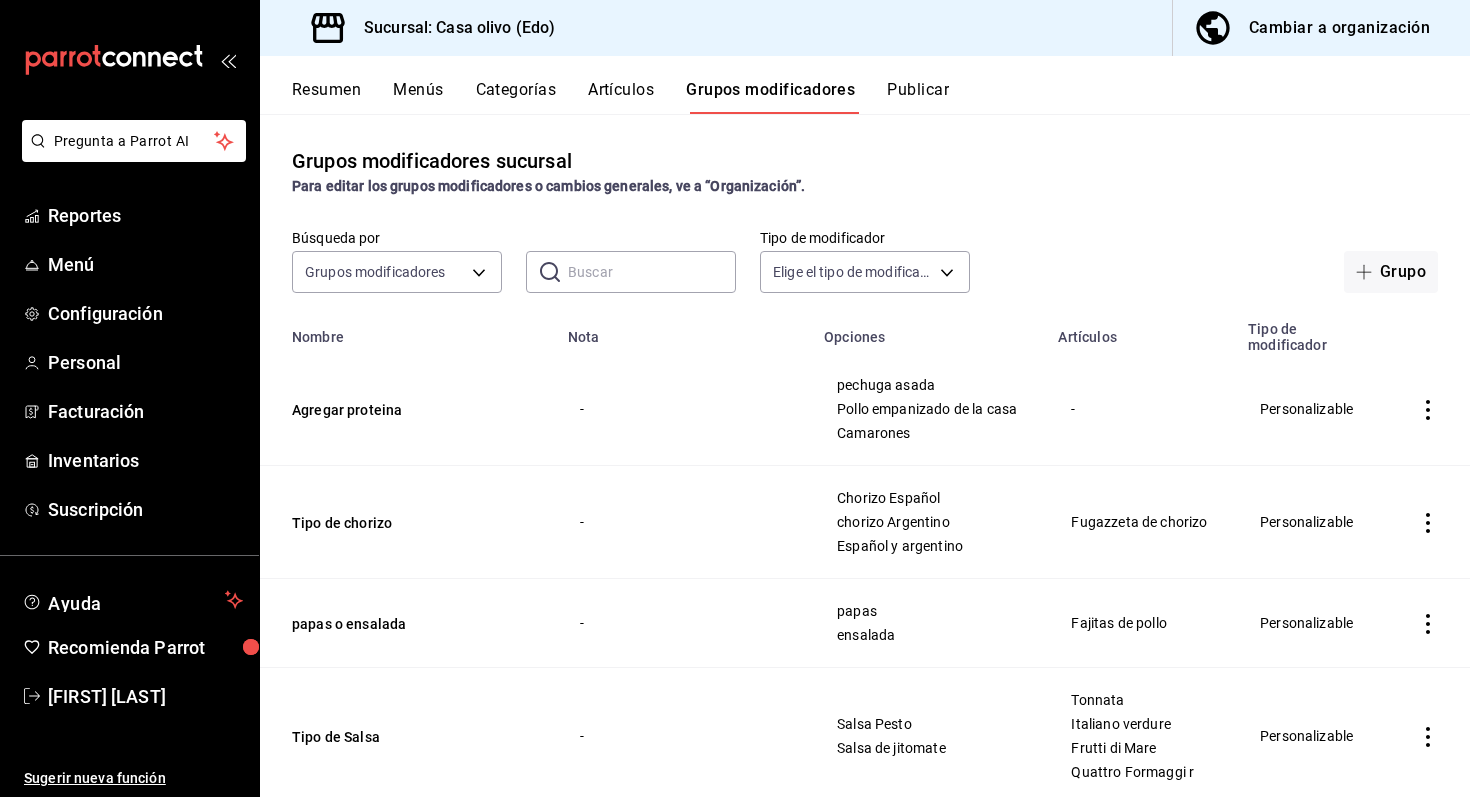 click on "Artículos" at bounding box center [621, 97] 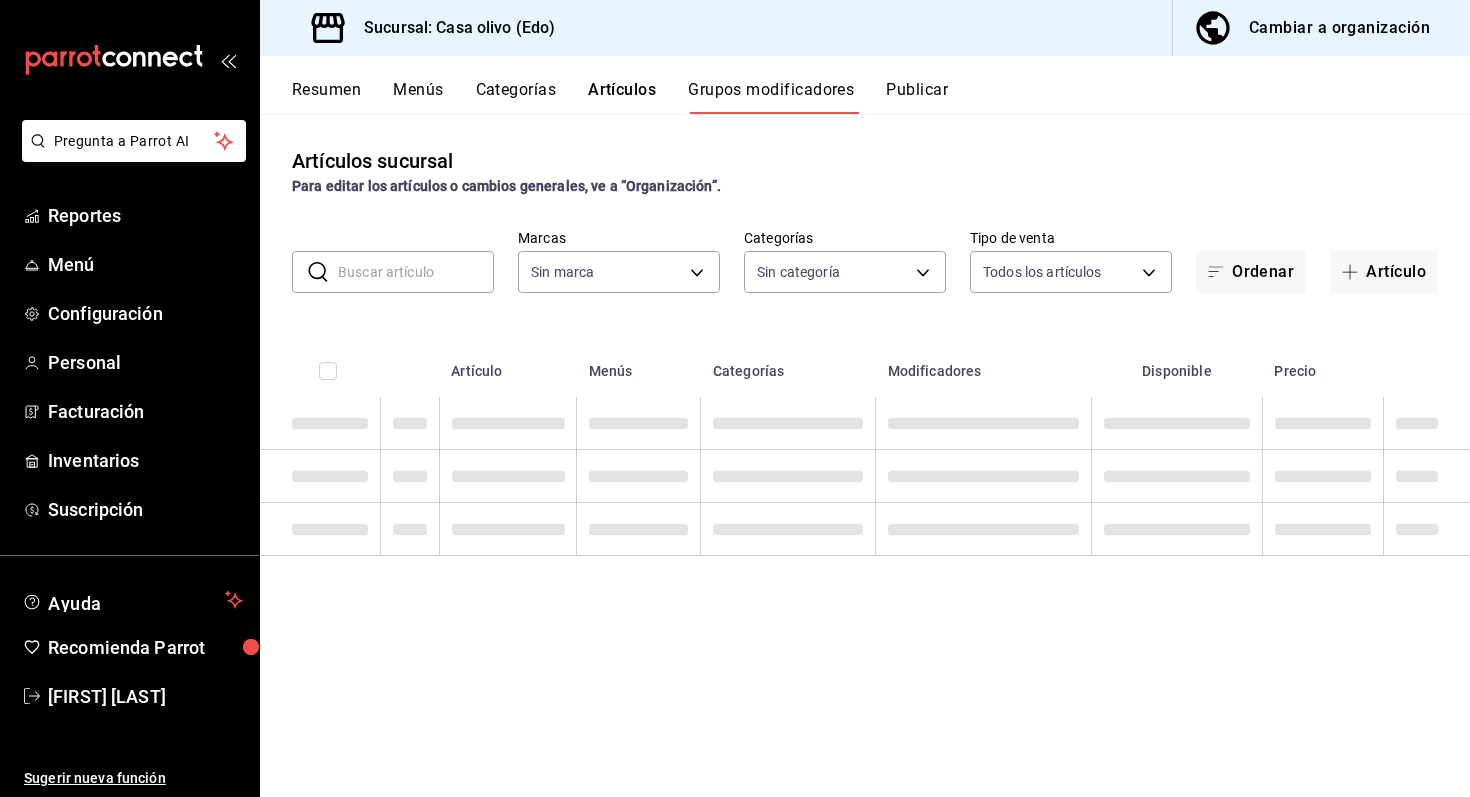 type on "09261786-2630-426b-924a-f43334cfd809" 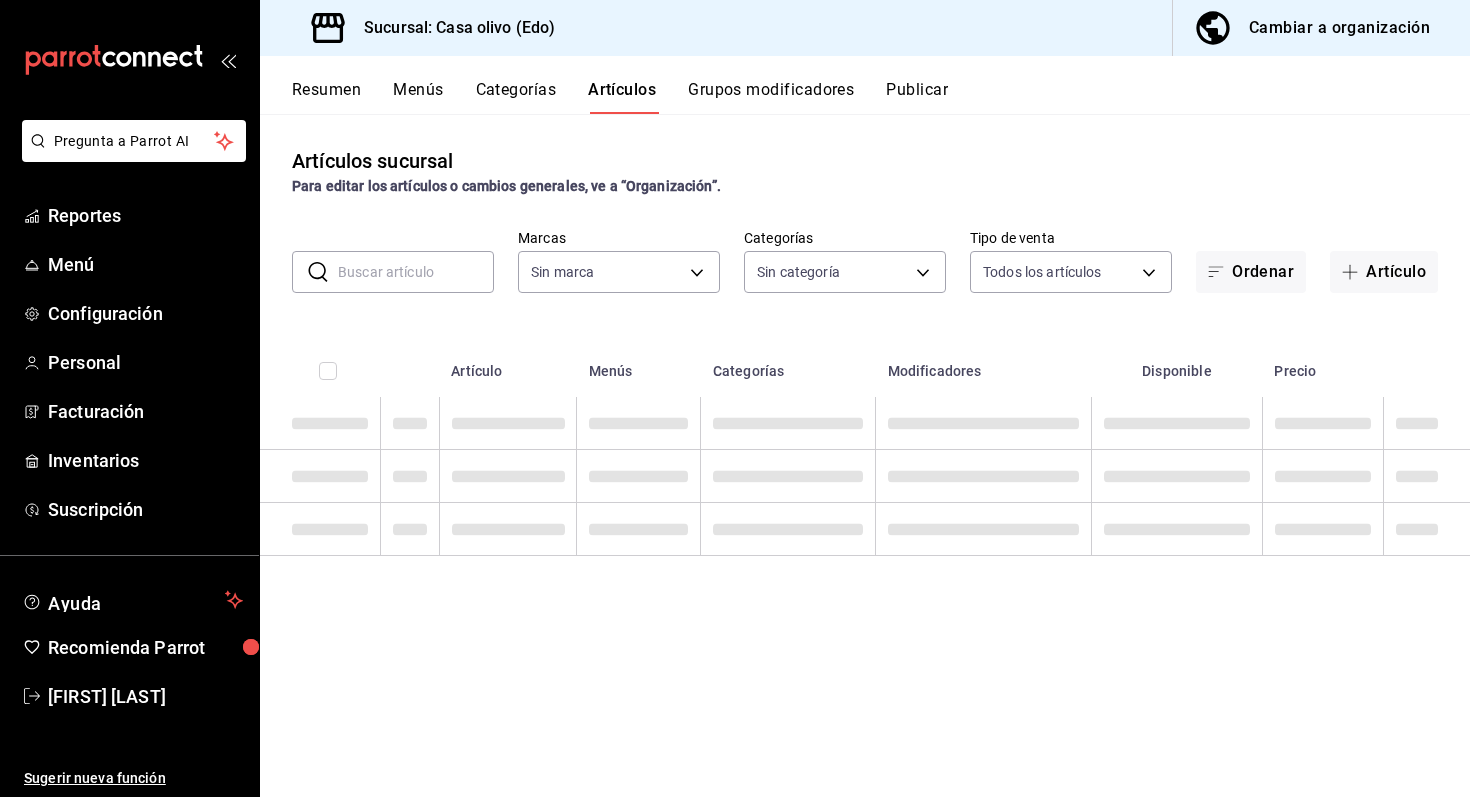 type on "09261786-2630-426b-924a-f43334cfd809" 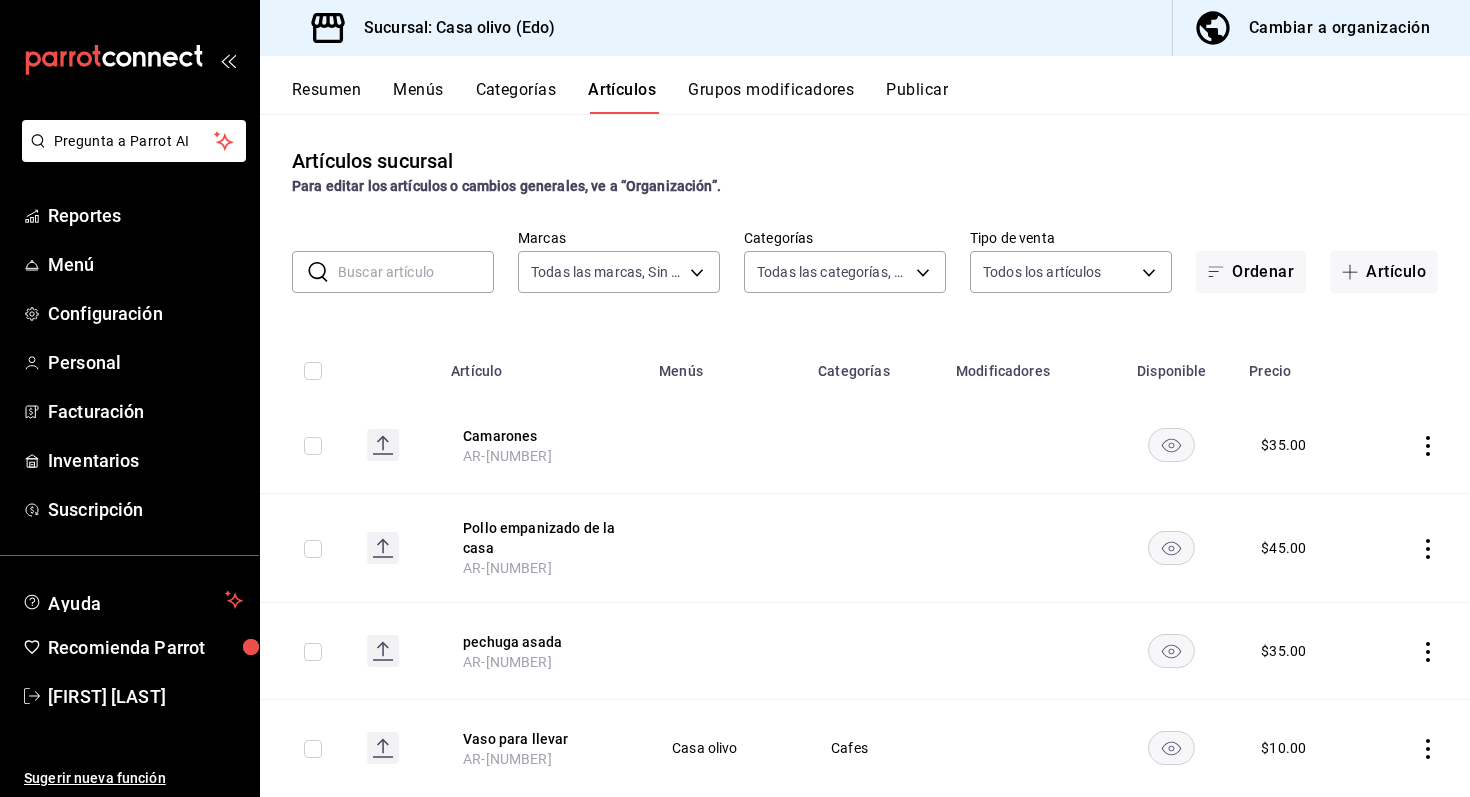 click at bounding box center (416, 272) 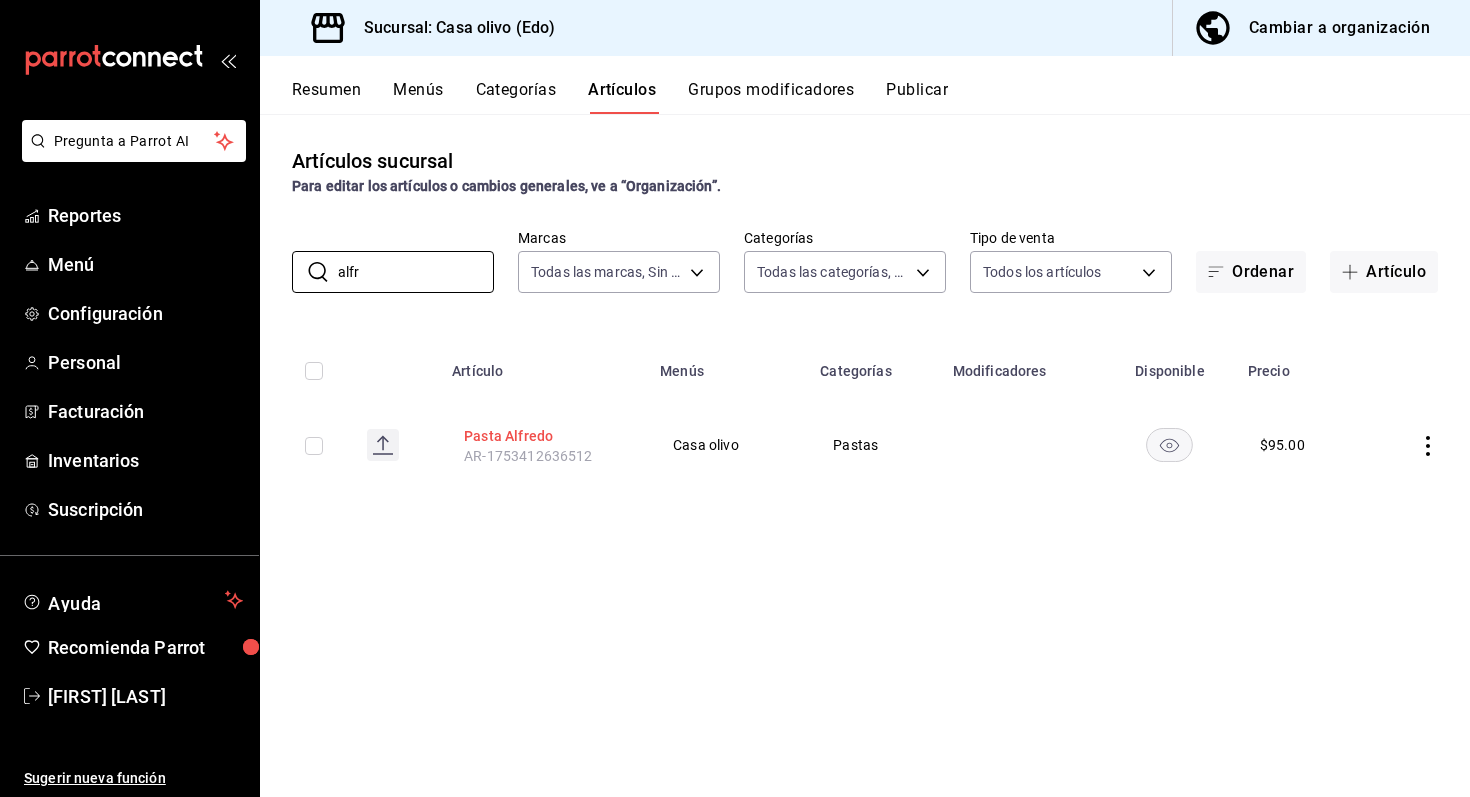 type on "alfr" 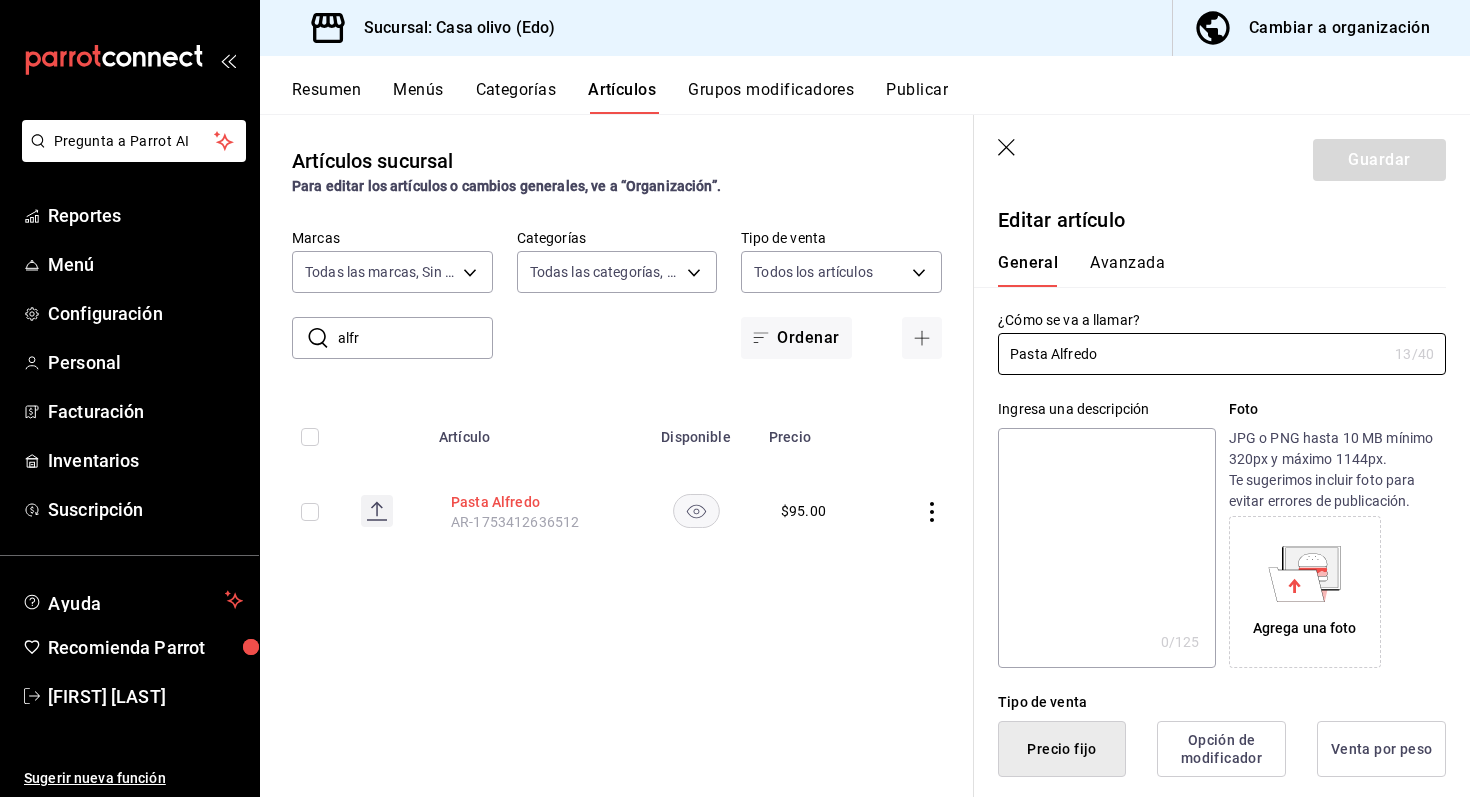 type on "$95.00" 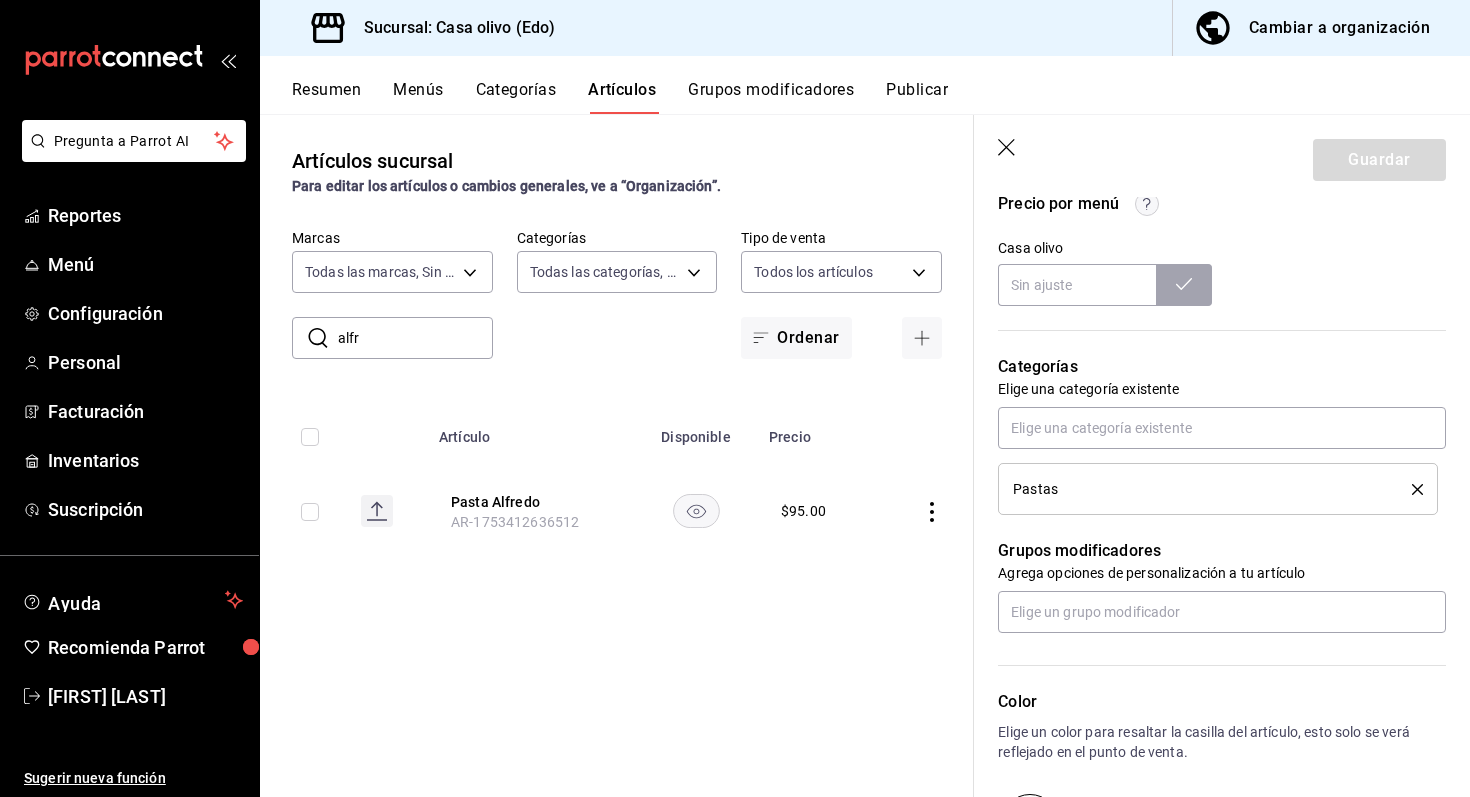 scroll, scrollTop: 702, scrollLeft: 0, axis: vertical 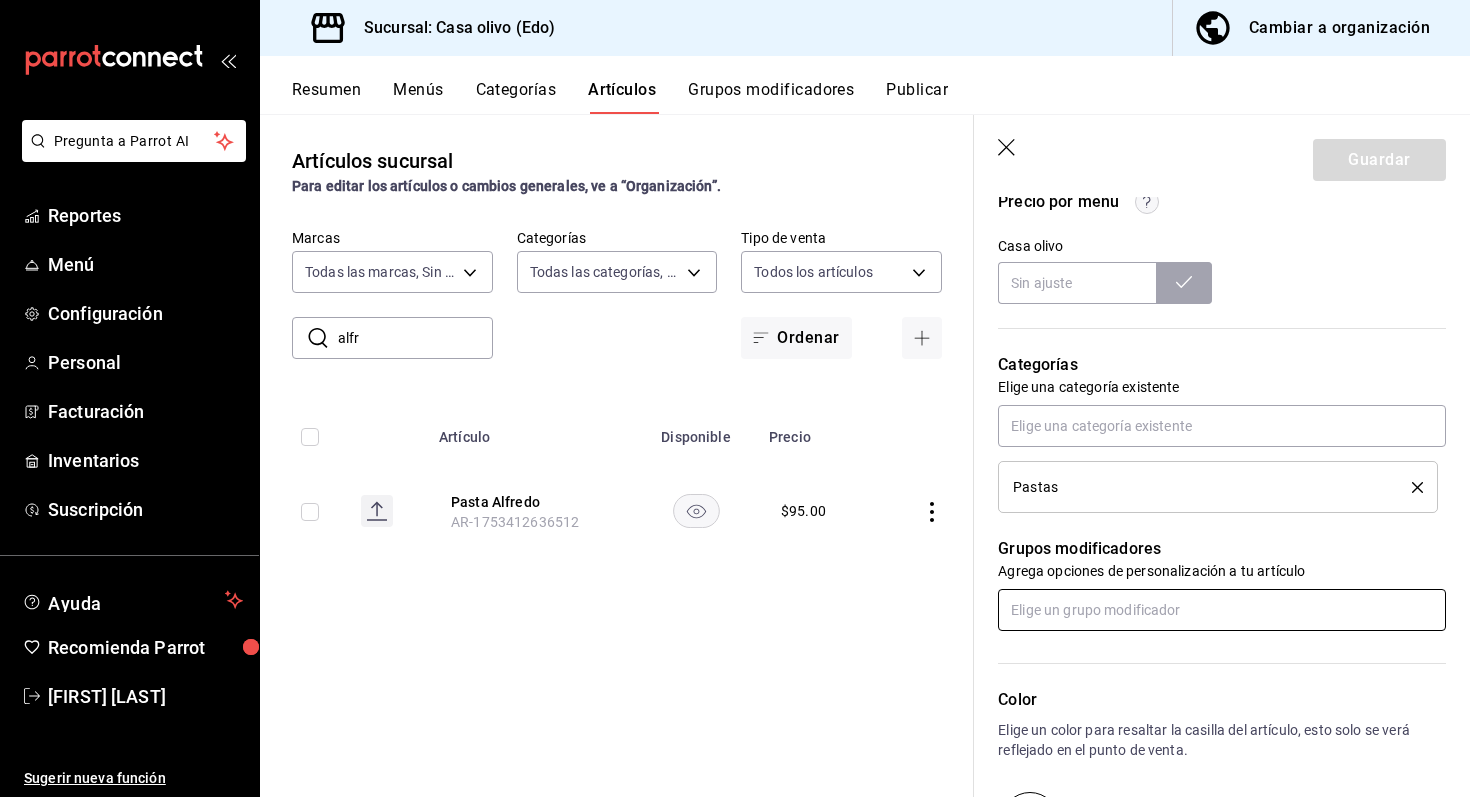 click at bounding box center (1222, 610) 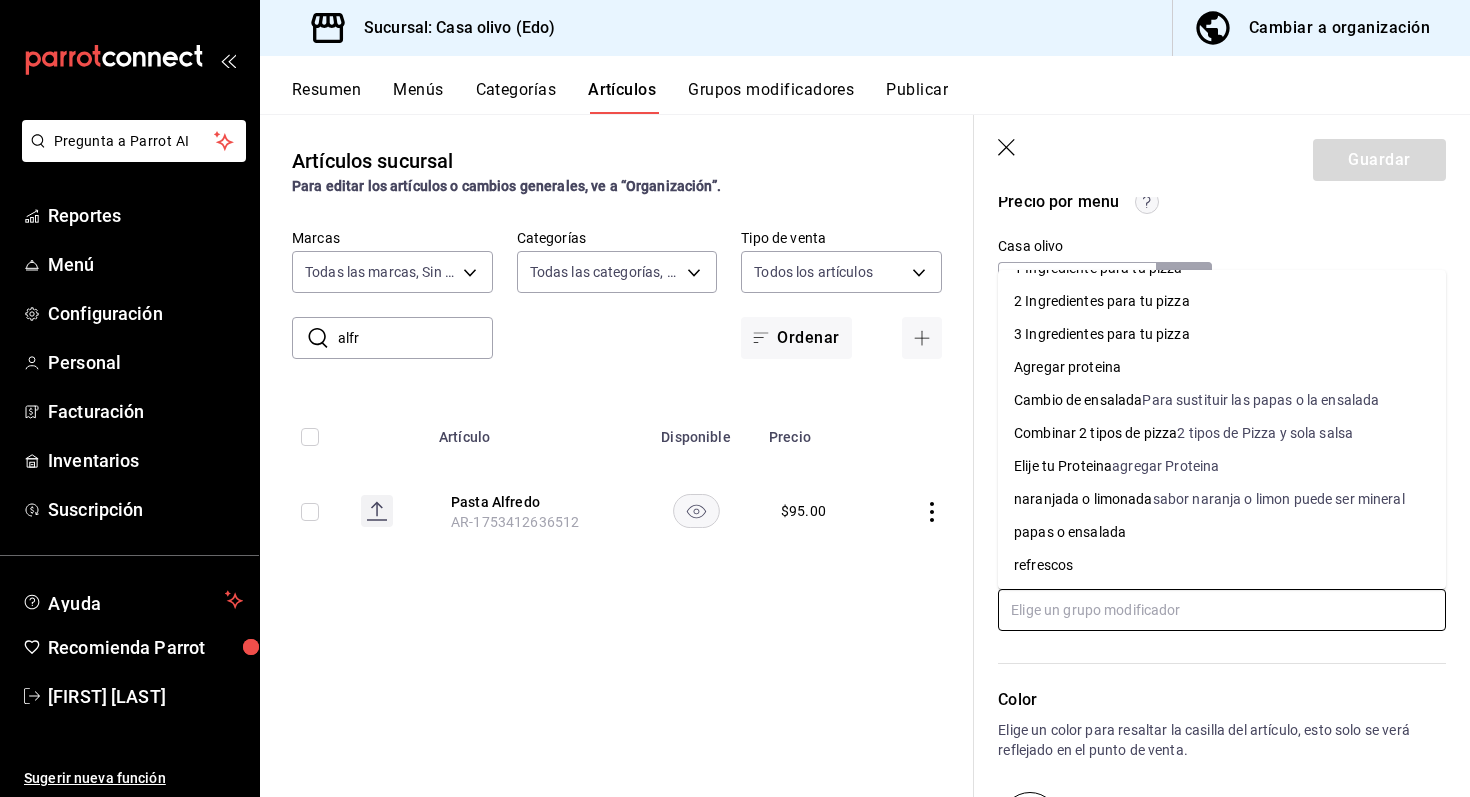 scroll, scrollTop: 0, scrollLeft: 0, axis: both 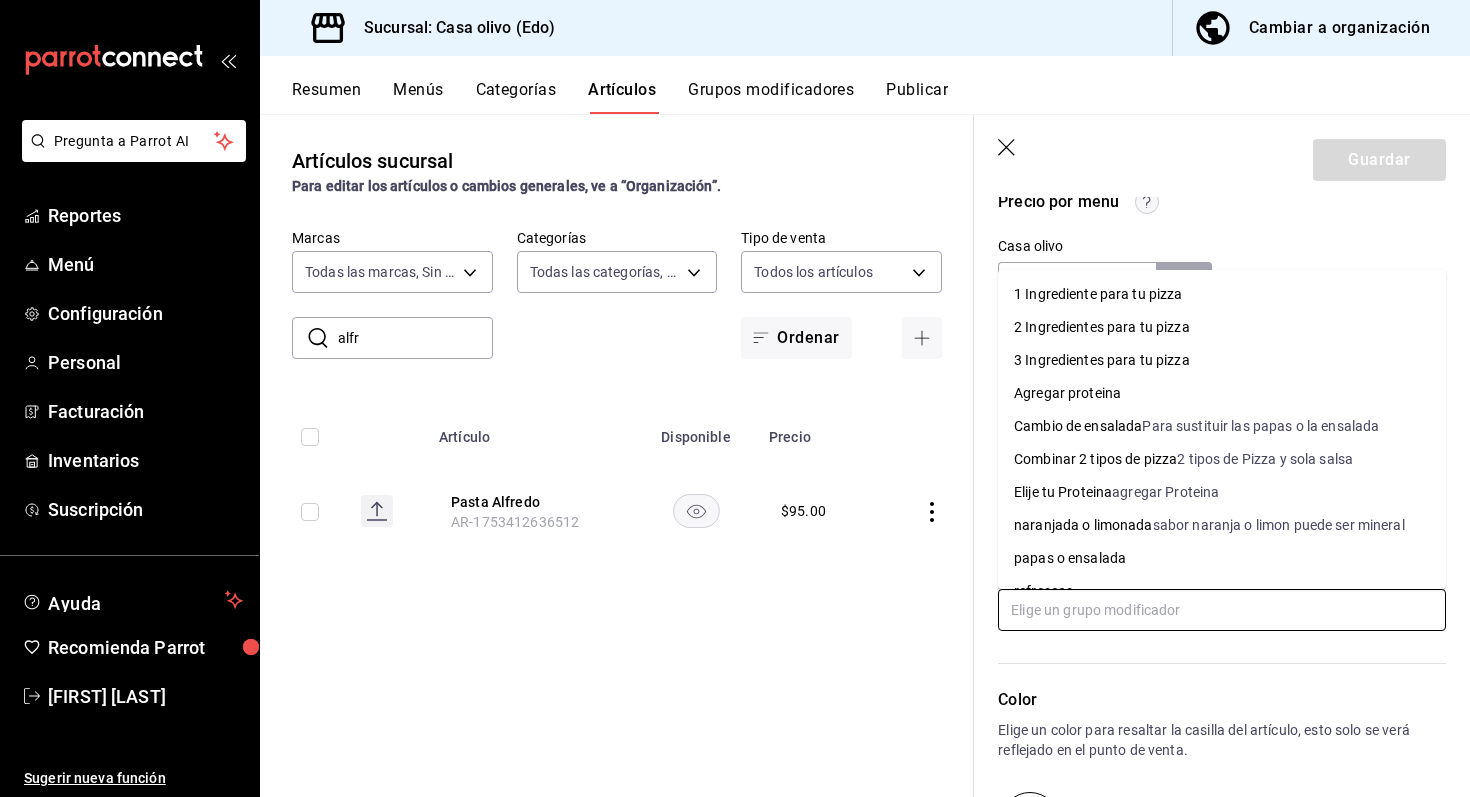 click on "Agregar proteina" at bounding box center (1222, 393) 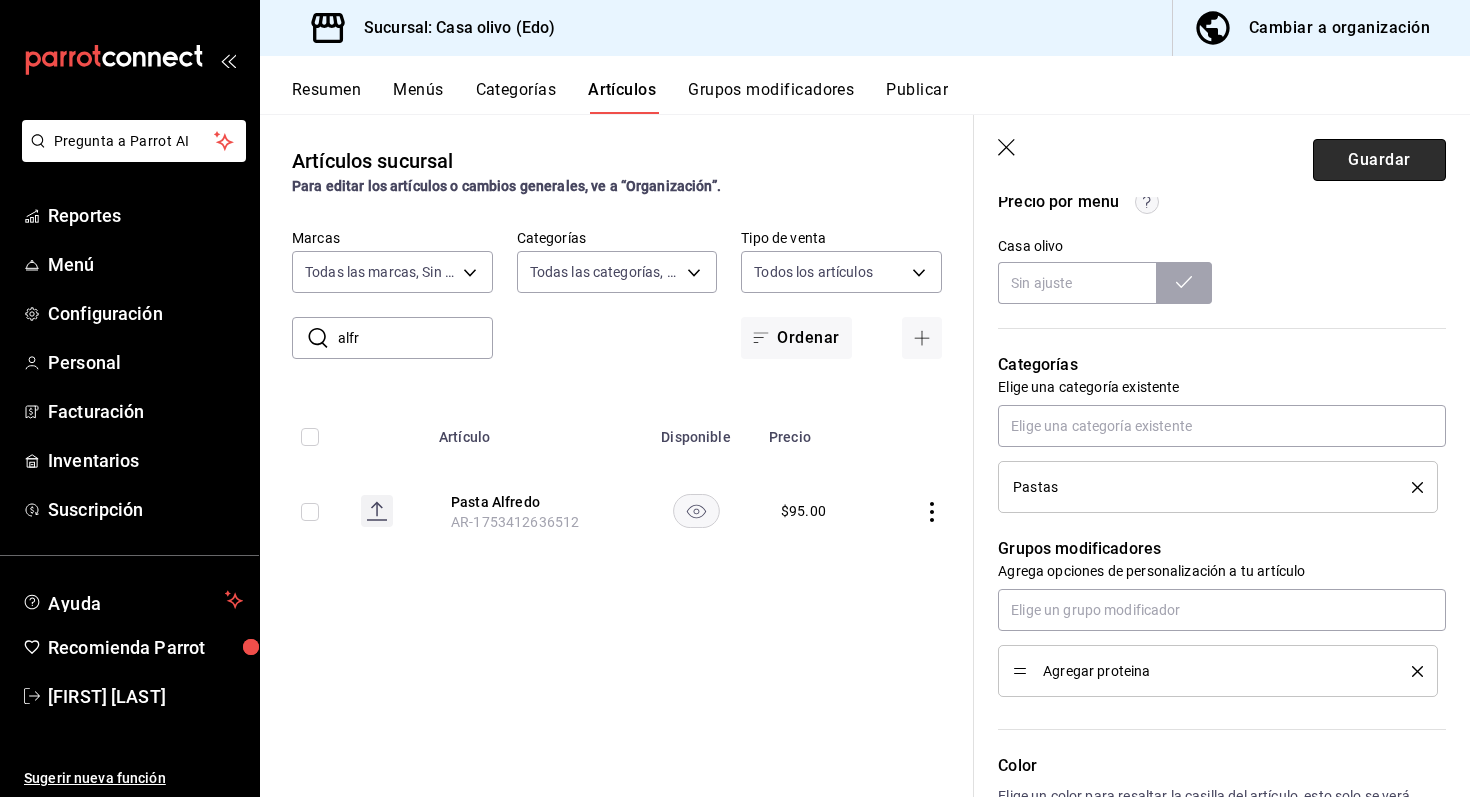 click on "Guardar" at bounding box center [1379, 160] 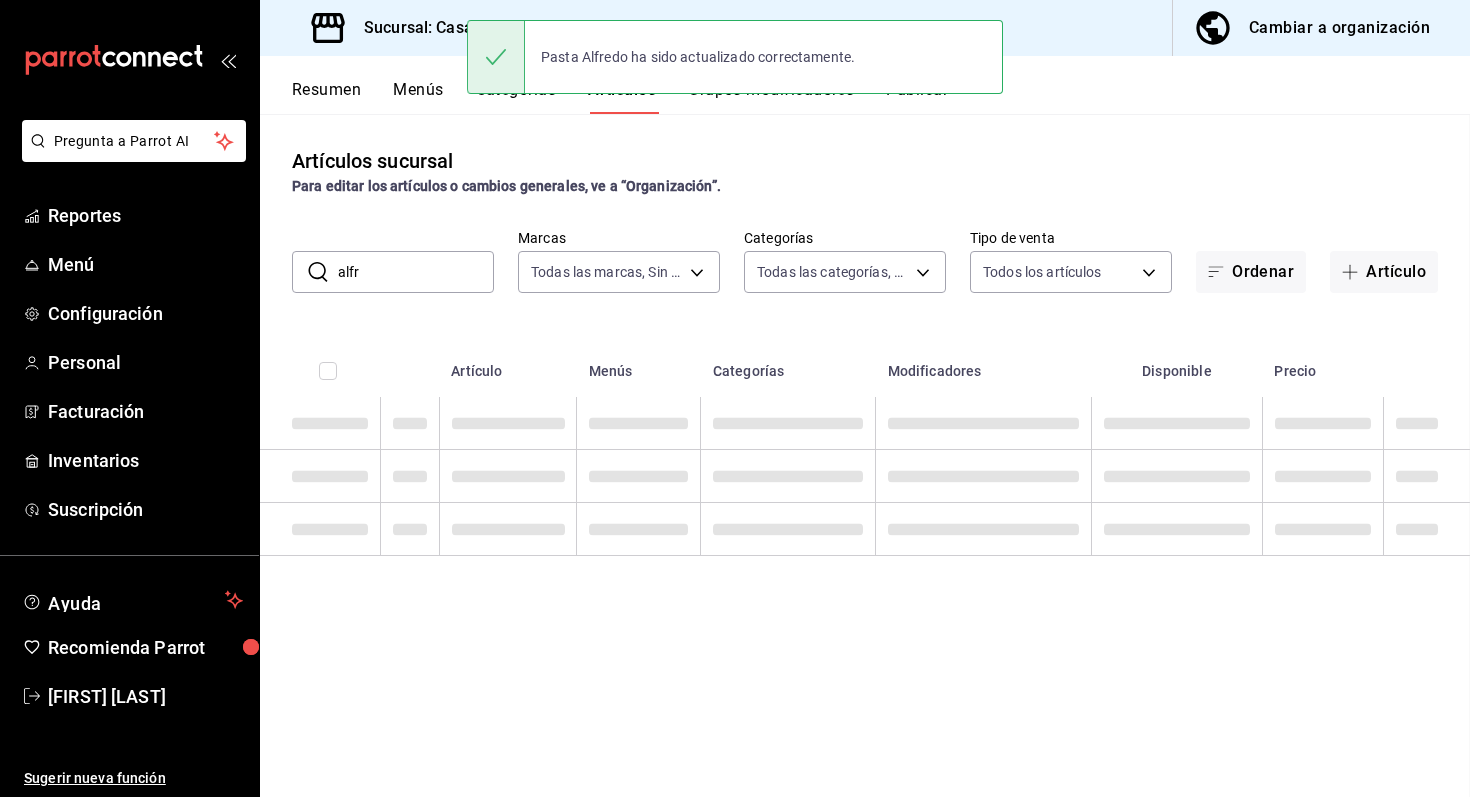 scroll, scrollTop: 0, scrollLeft: 0, axis: both 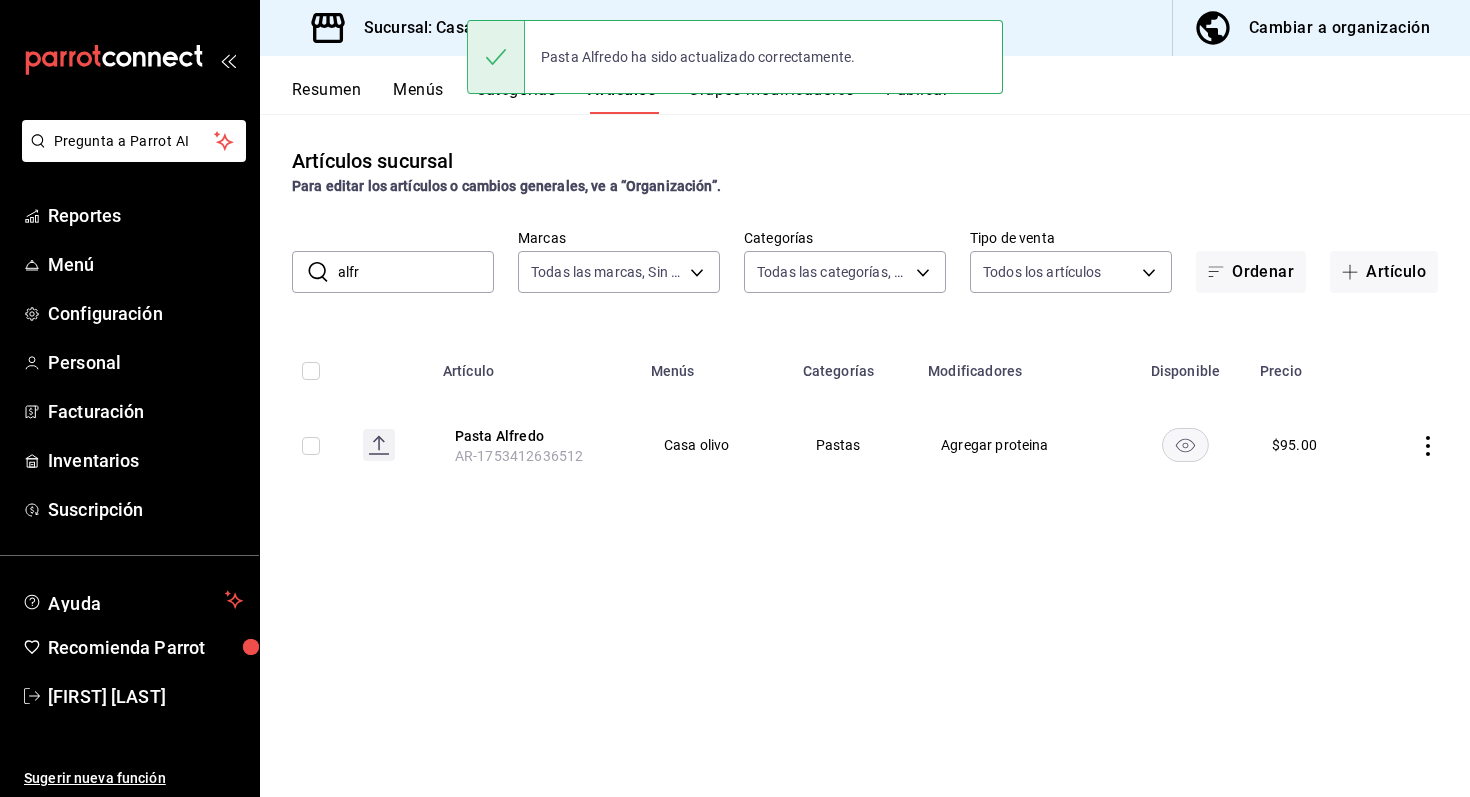 click on "Artículos sucursal Para editar los artículos o cambios generales, ve a “Organización”." at bounding box center (865, 171) 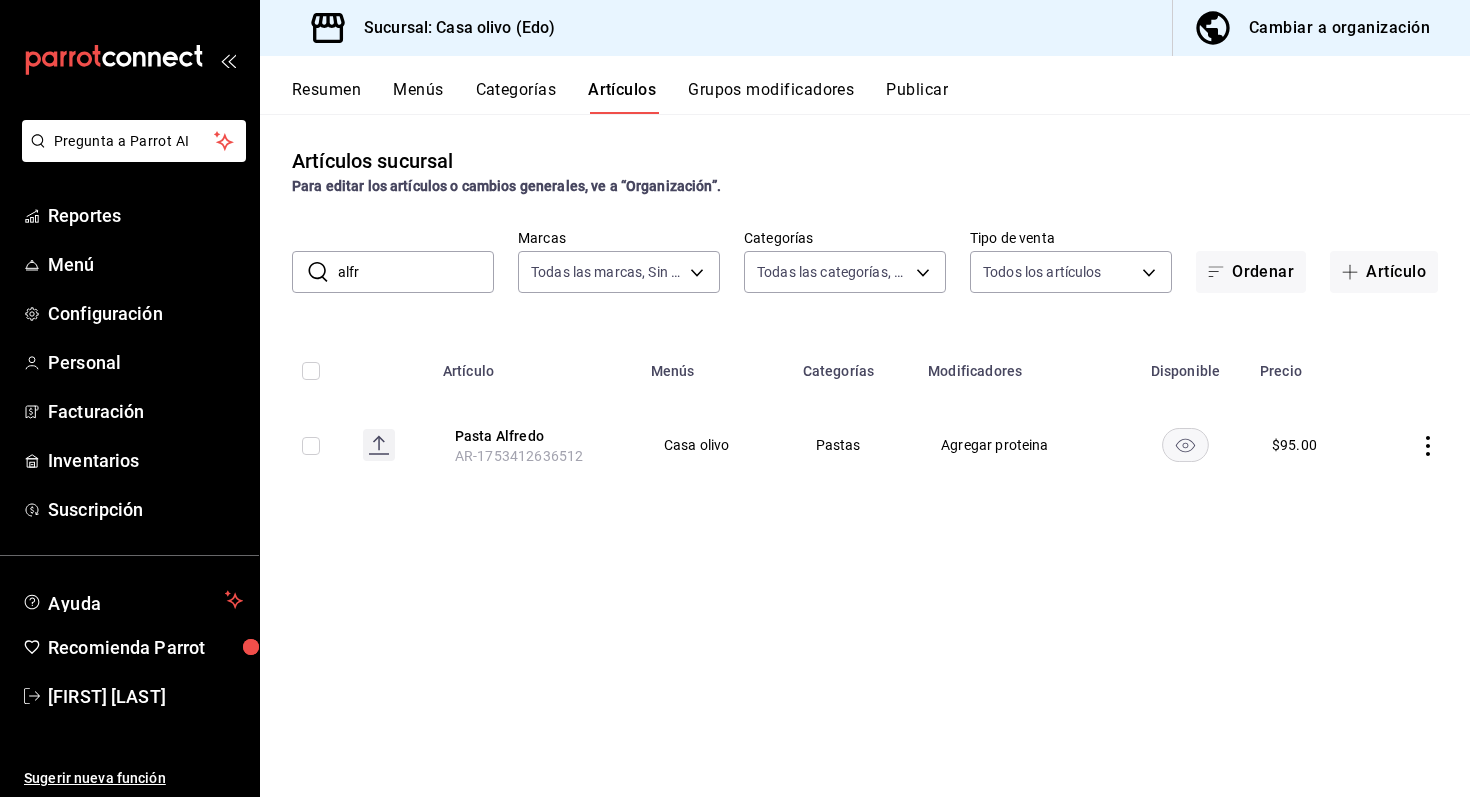 click on "Pasta Alfredo AR-[NUMBER] Casa olivo Pastas Agregar proteina $ [PRICE]" at bounding box center [865, 455] 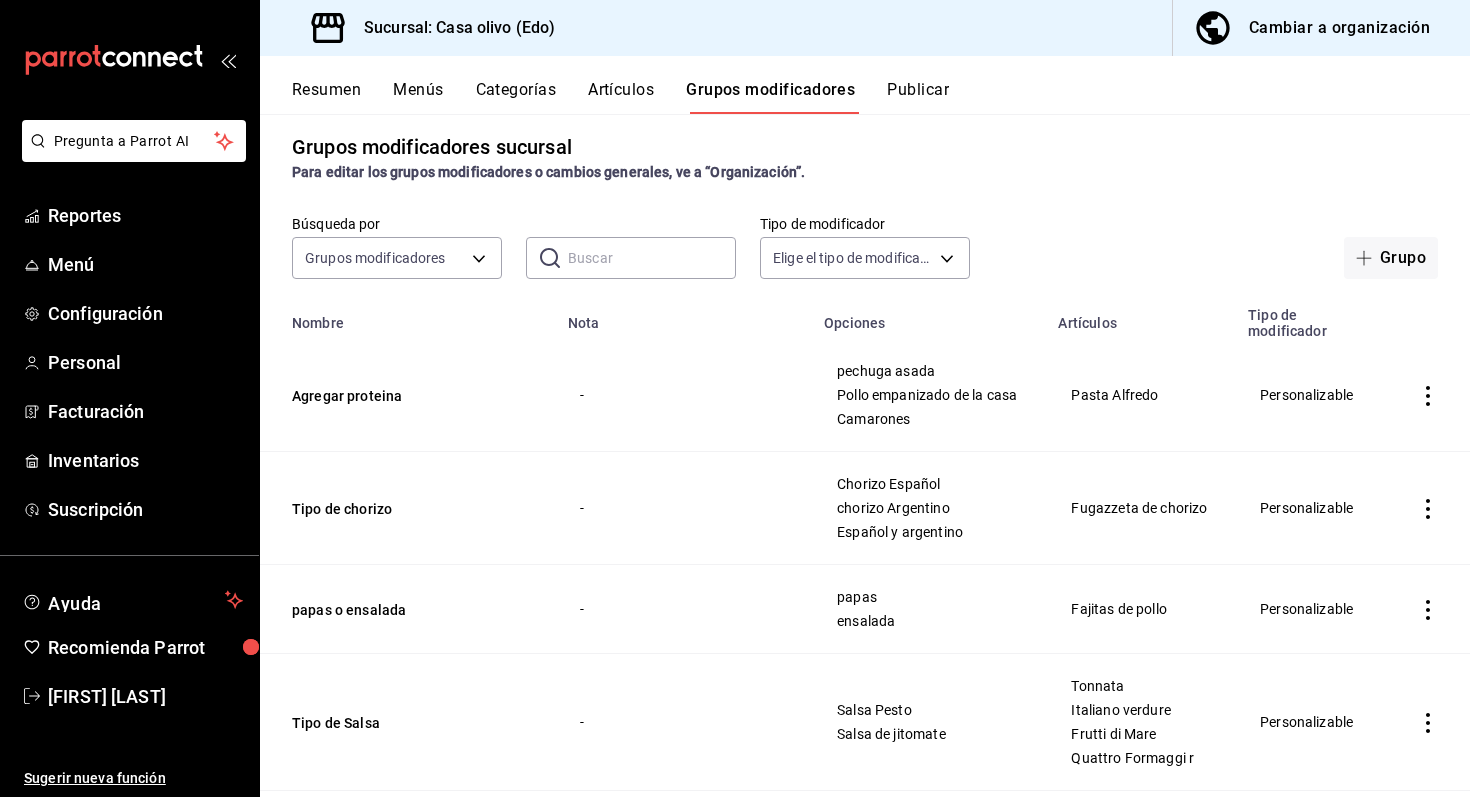 scroll, scrollTop: 0, scrollLeft: 0, axis: both 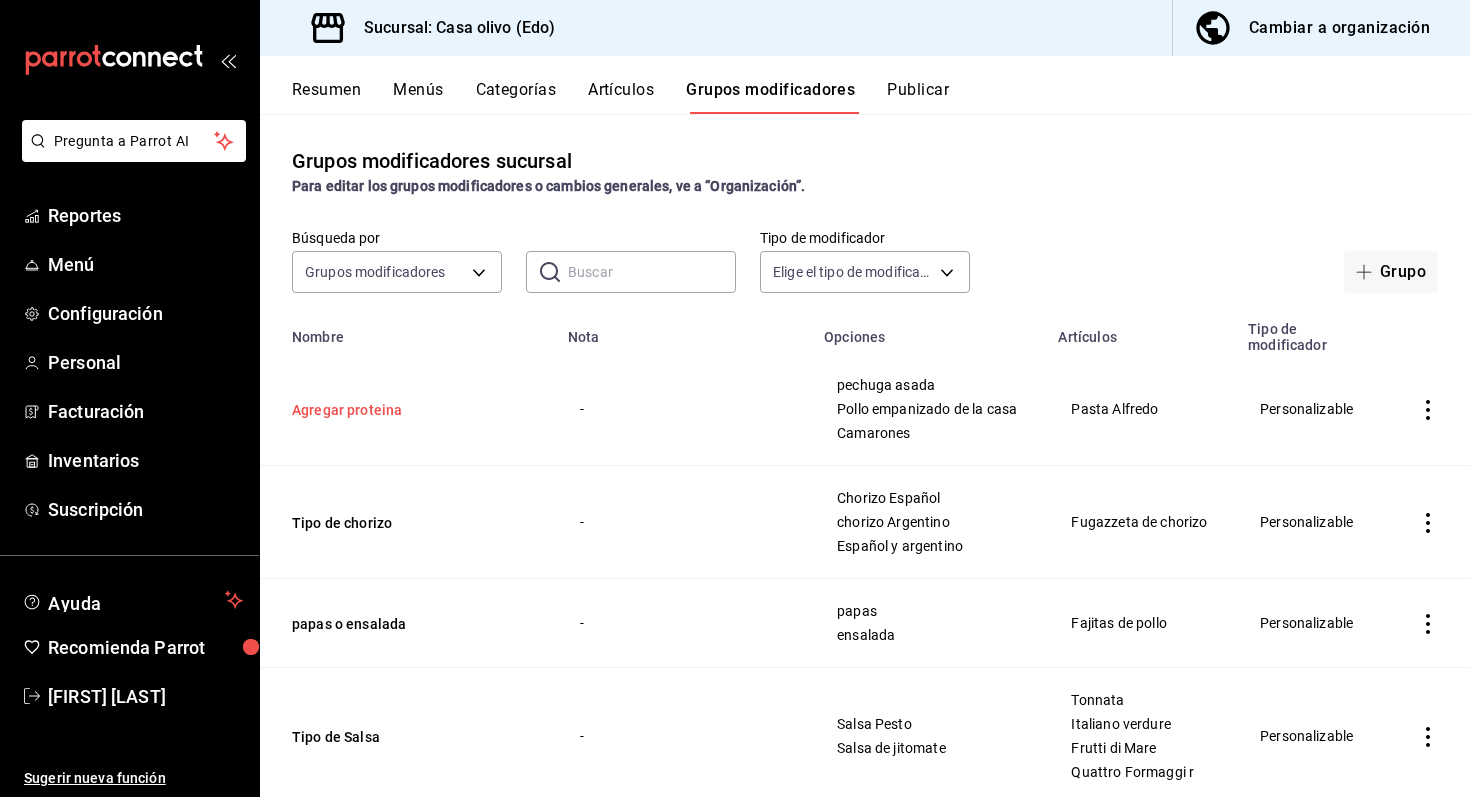 click on "Agregar proteina" at bounding box center (412, 410) 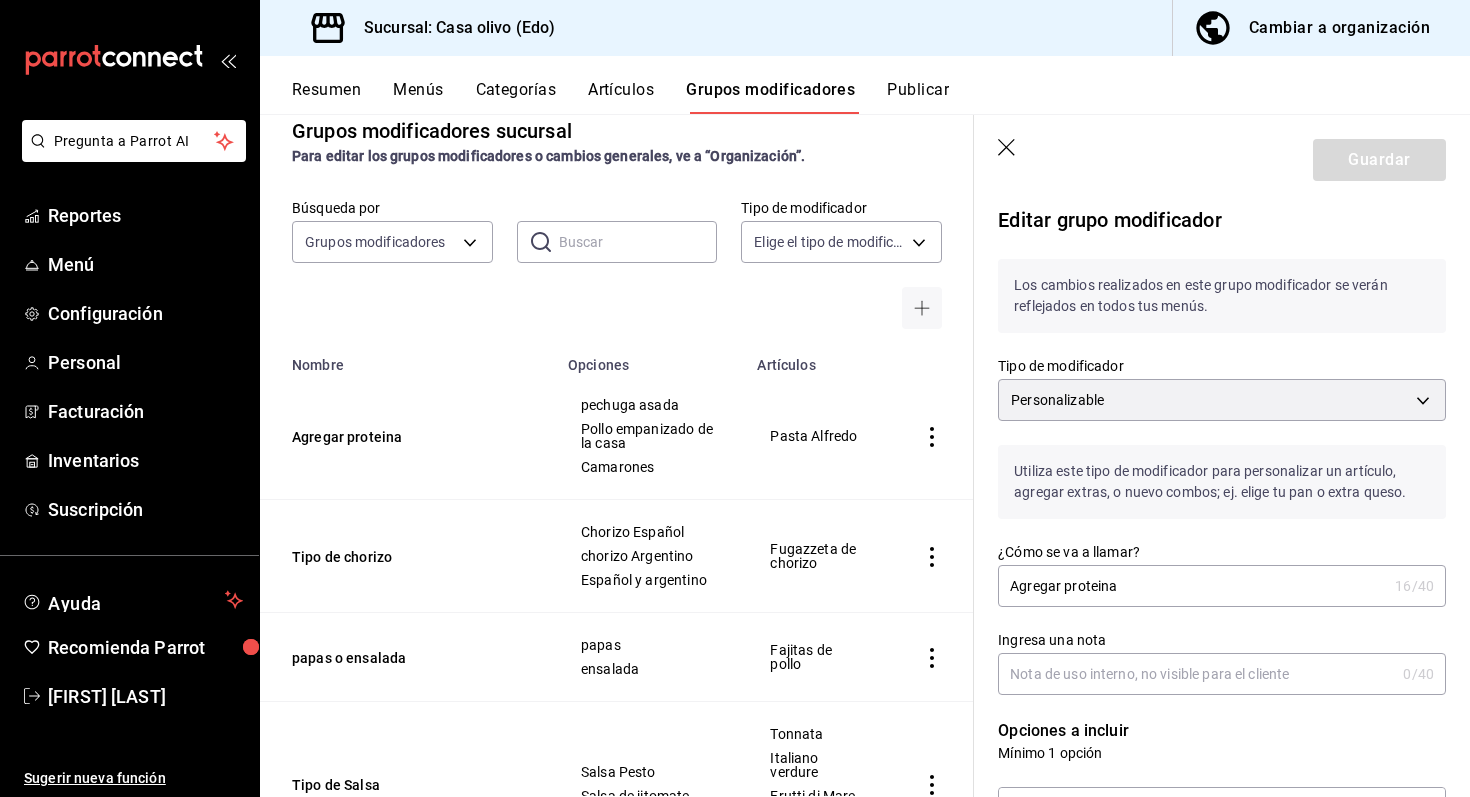 scroll, scrollTop: 35, scrollLeft: 0, axis: vertical 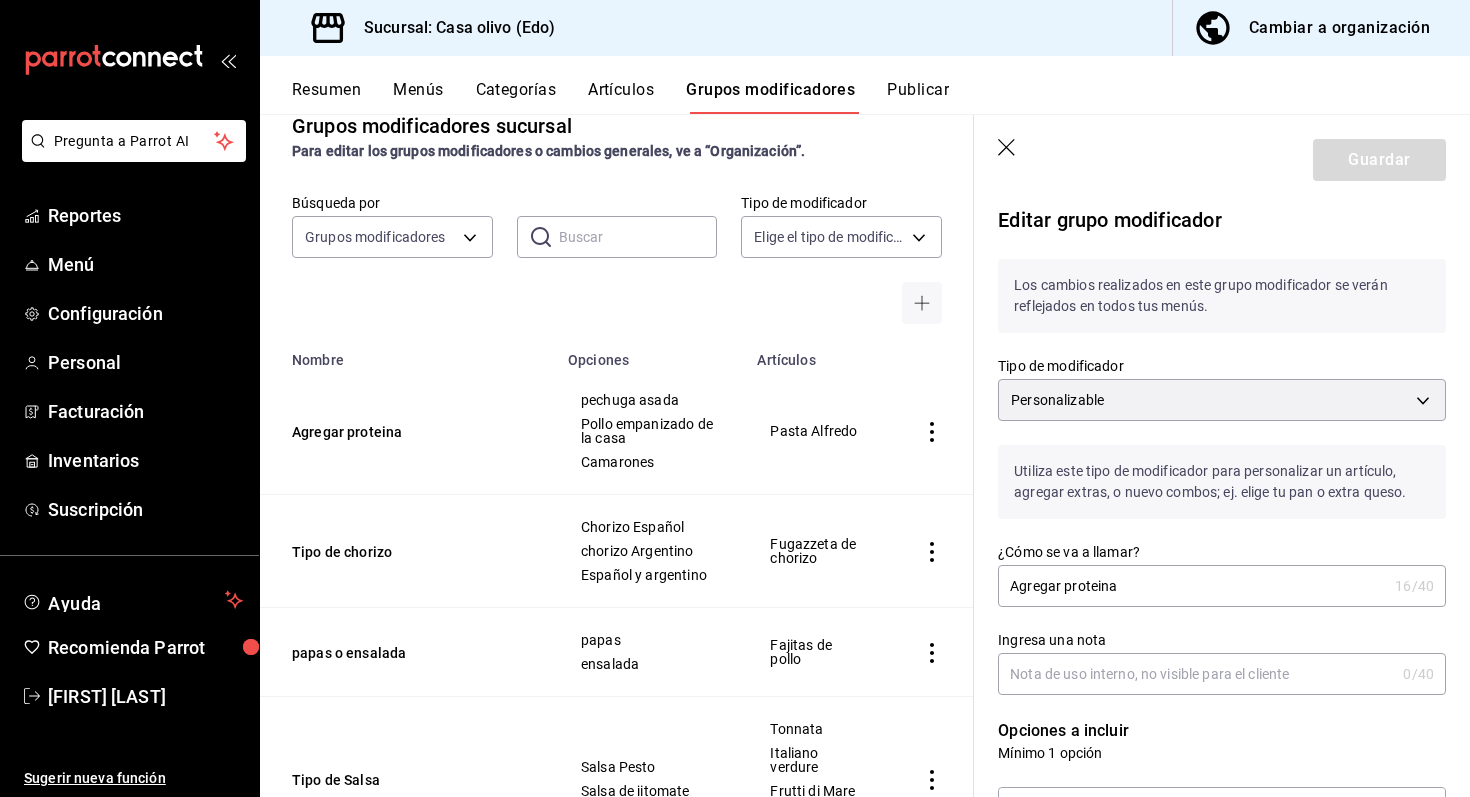 click on "Publicar" at bounding box center [918, 97] 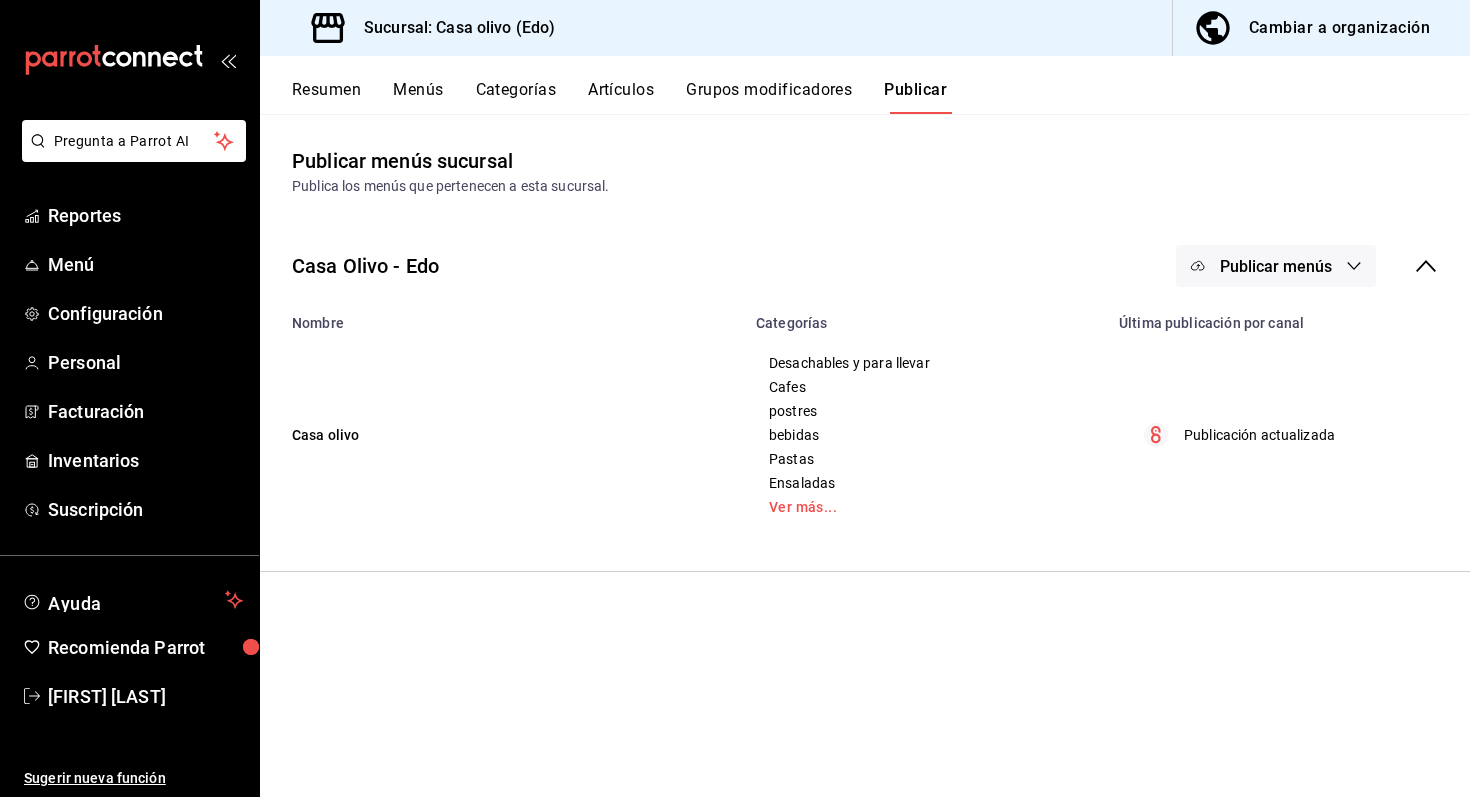 click on "Publicar menús" at bounding box center (1276, 266) 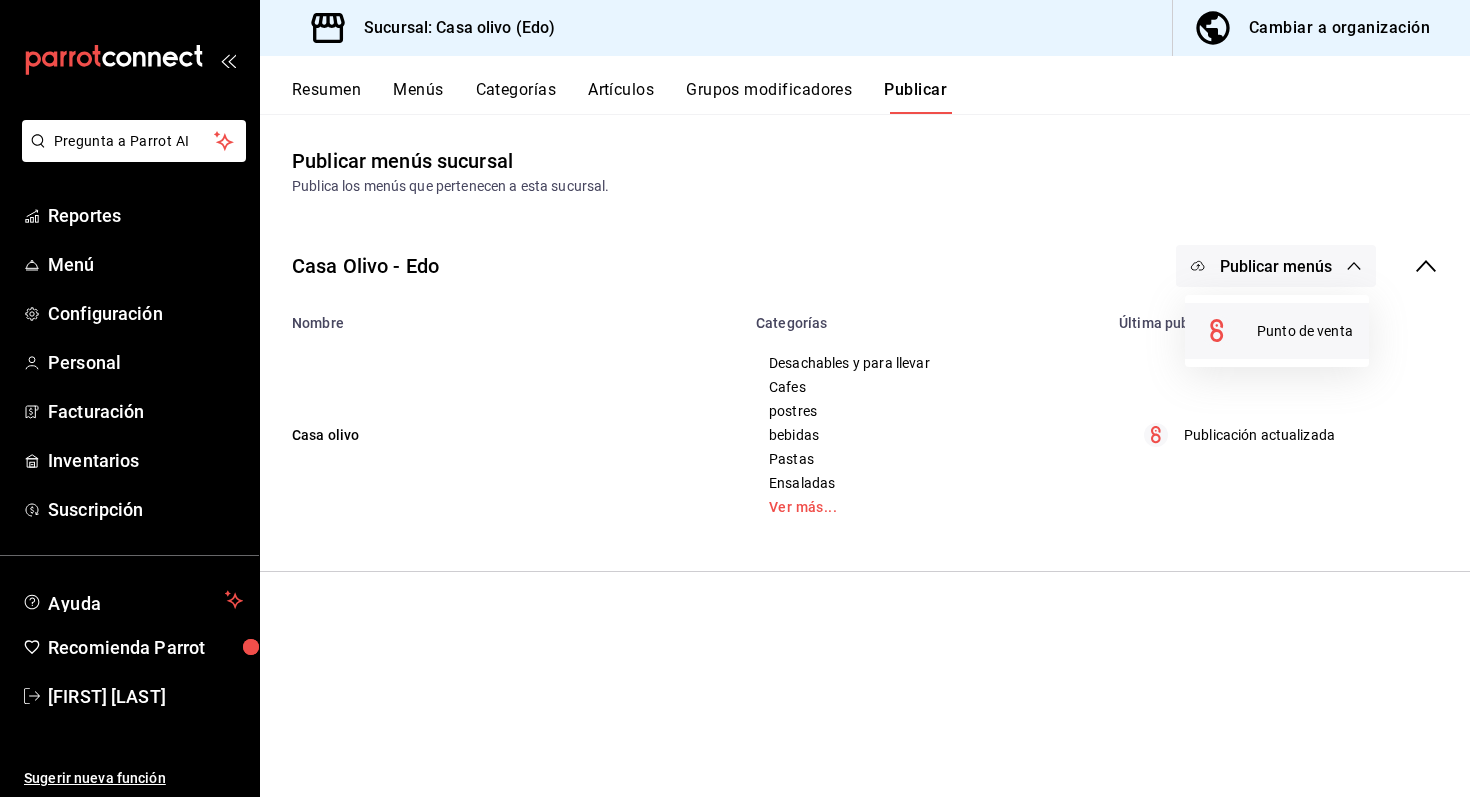 click on "Punto de venta" at bounding box center (1305, 331) 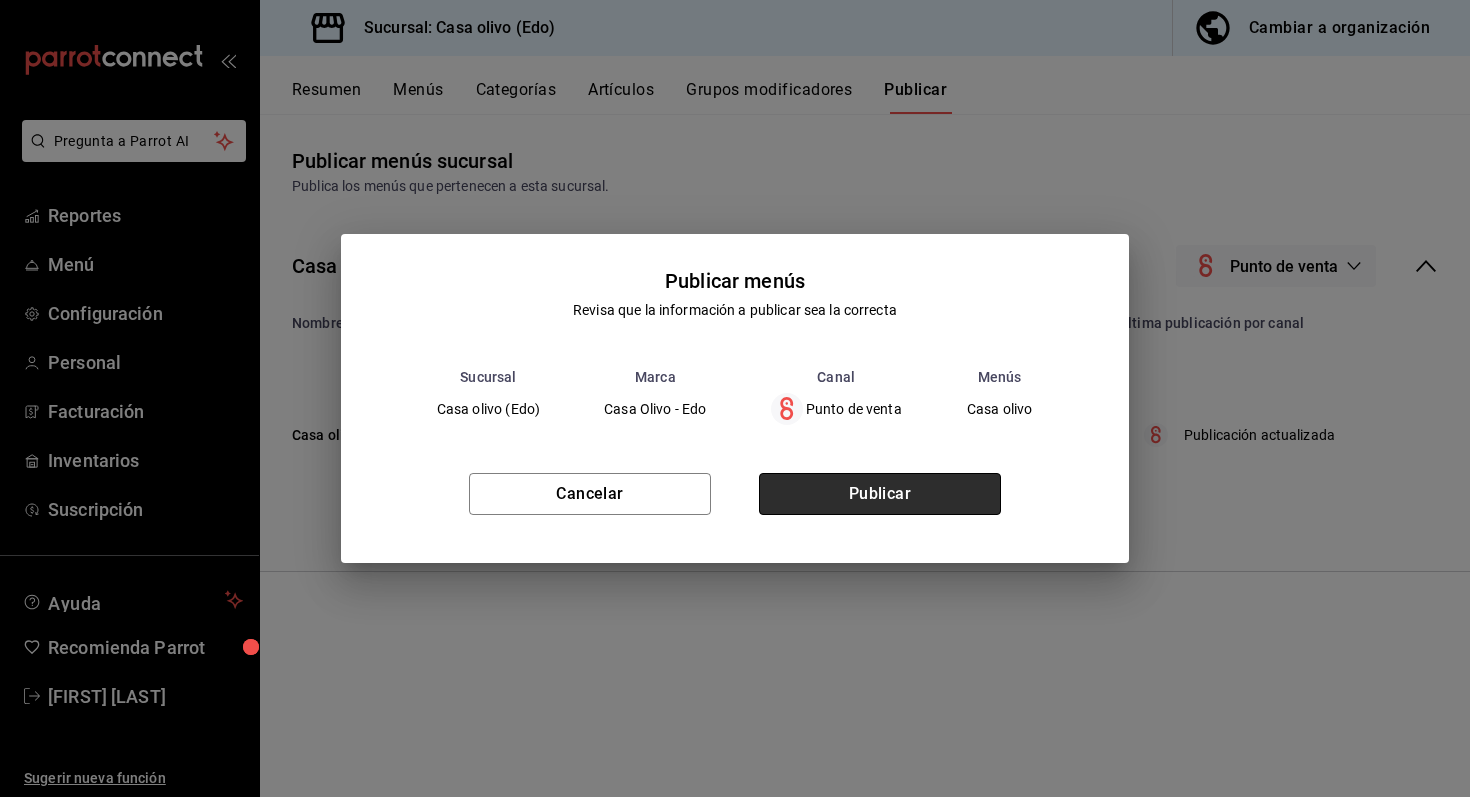 click on "Publicar" at bounding box center [880, 494] 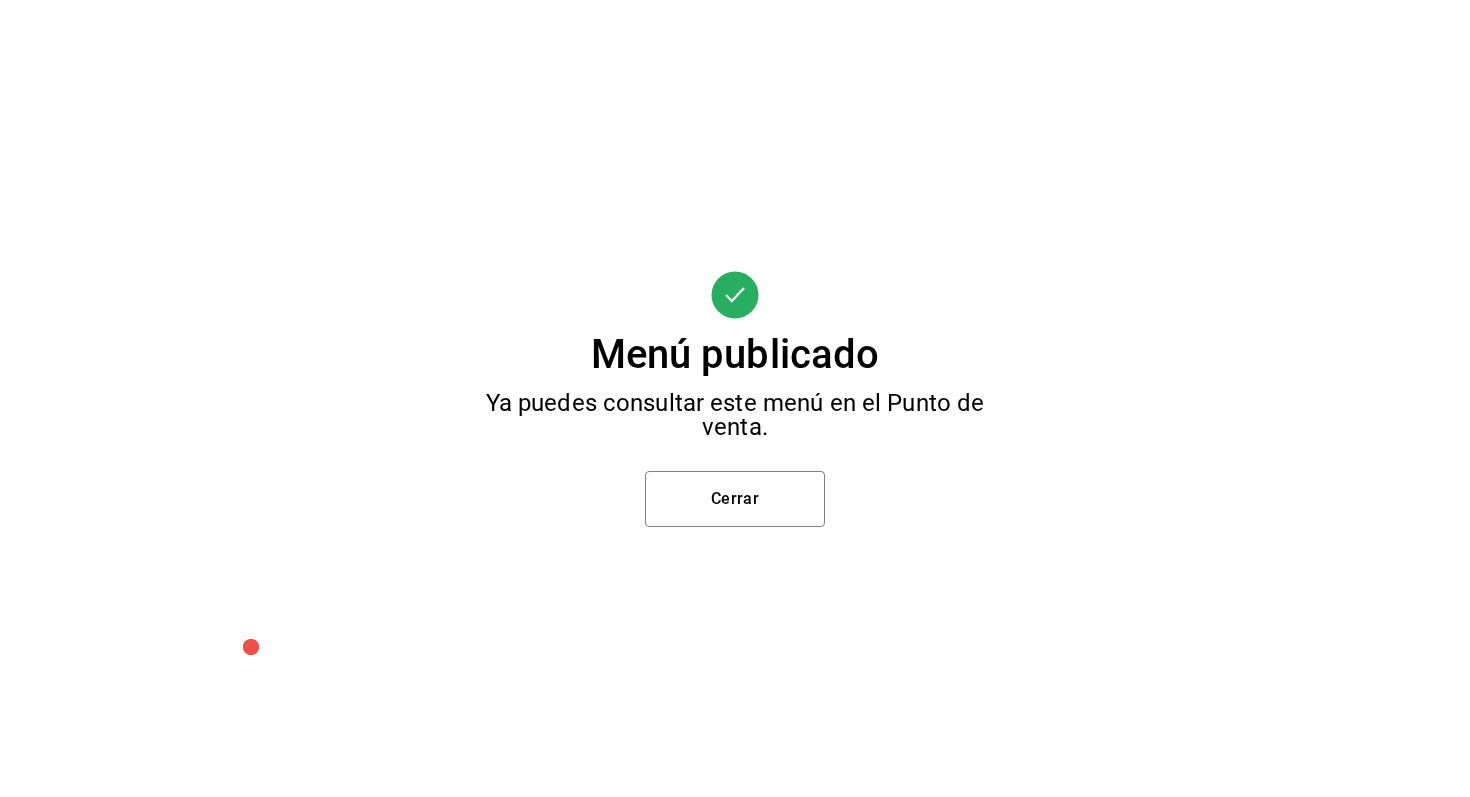 click on "Menú publicado Ya puedes consultar este menú en el Punto de venta. Cerrar" at bounding box center [735, 398] 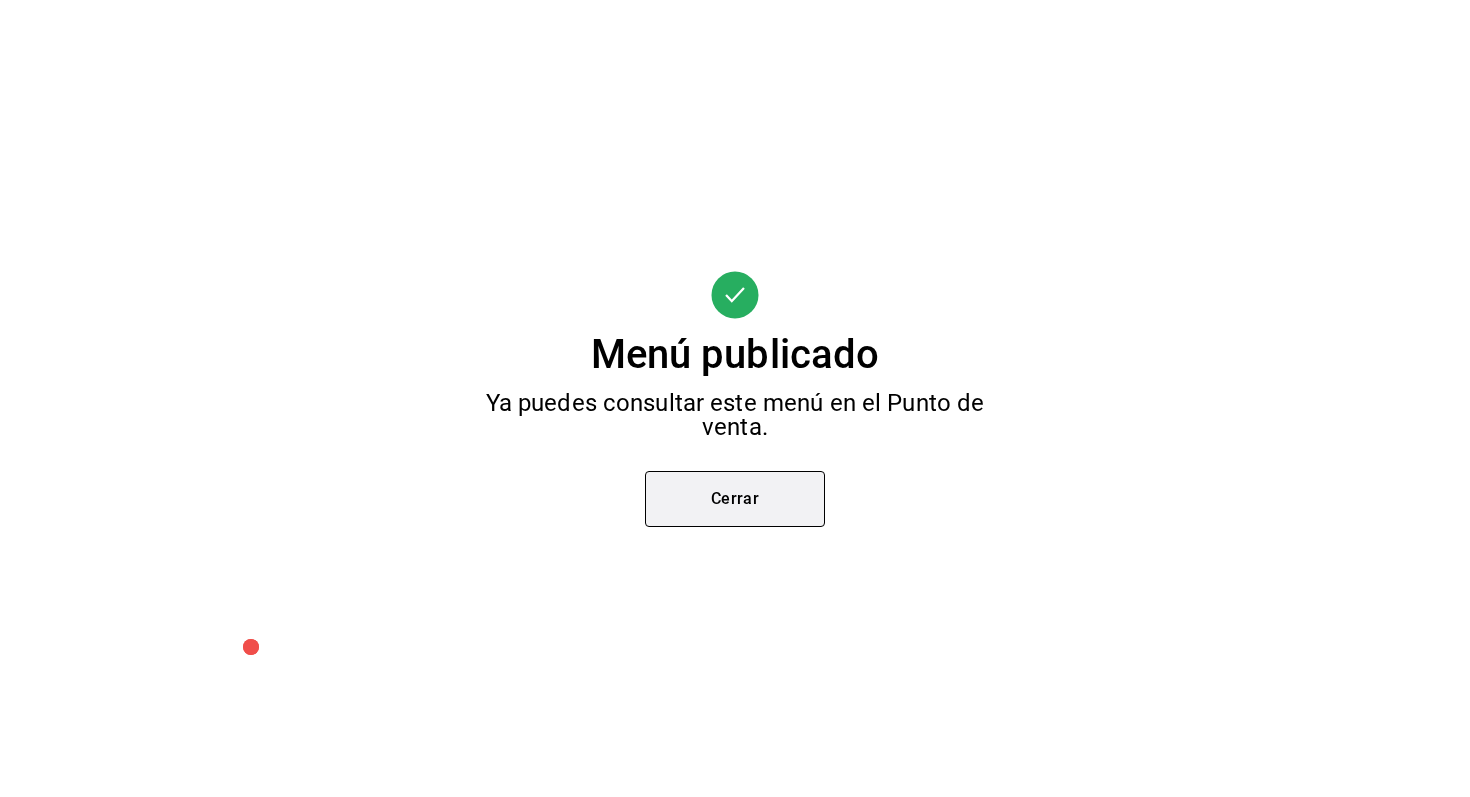 click on "Cerrar" at bounding box center [735, 499] 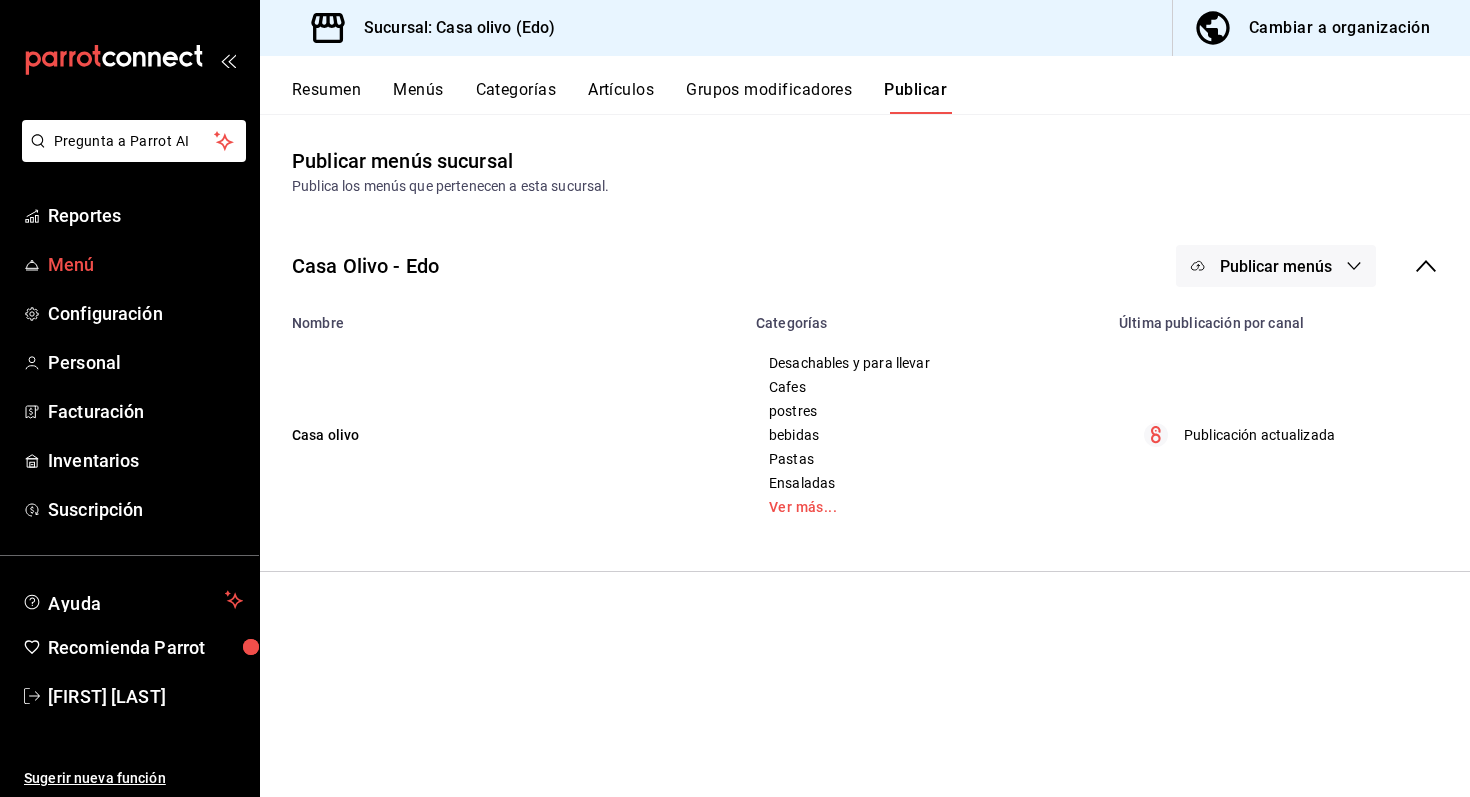 click on "Menú" at bounding box center [145, 264] 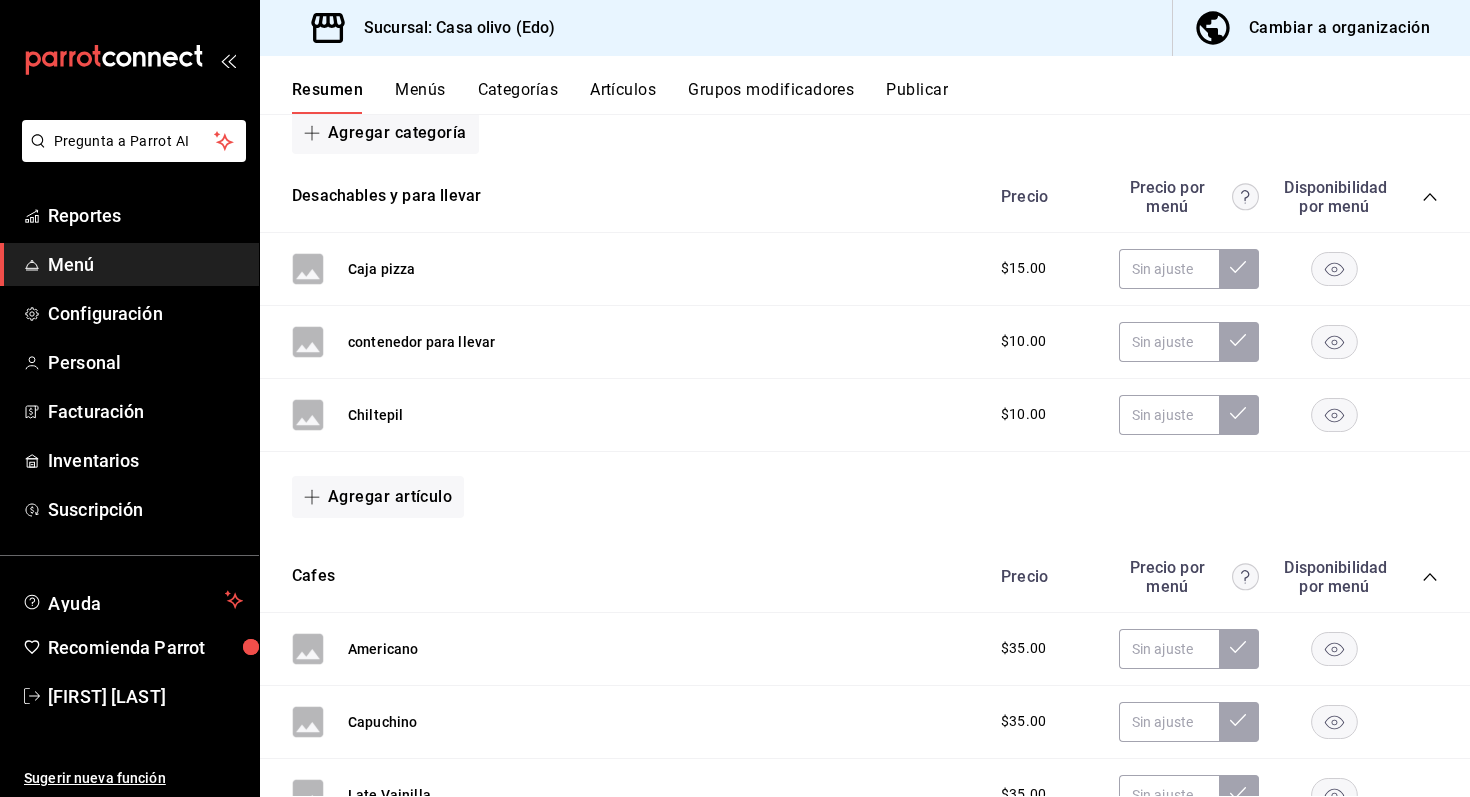 scroll, scrollTop: 0, scrollLeft: 0, axis: both 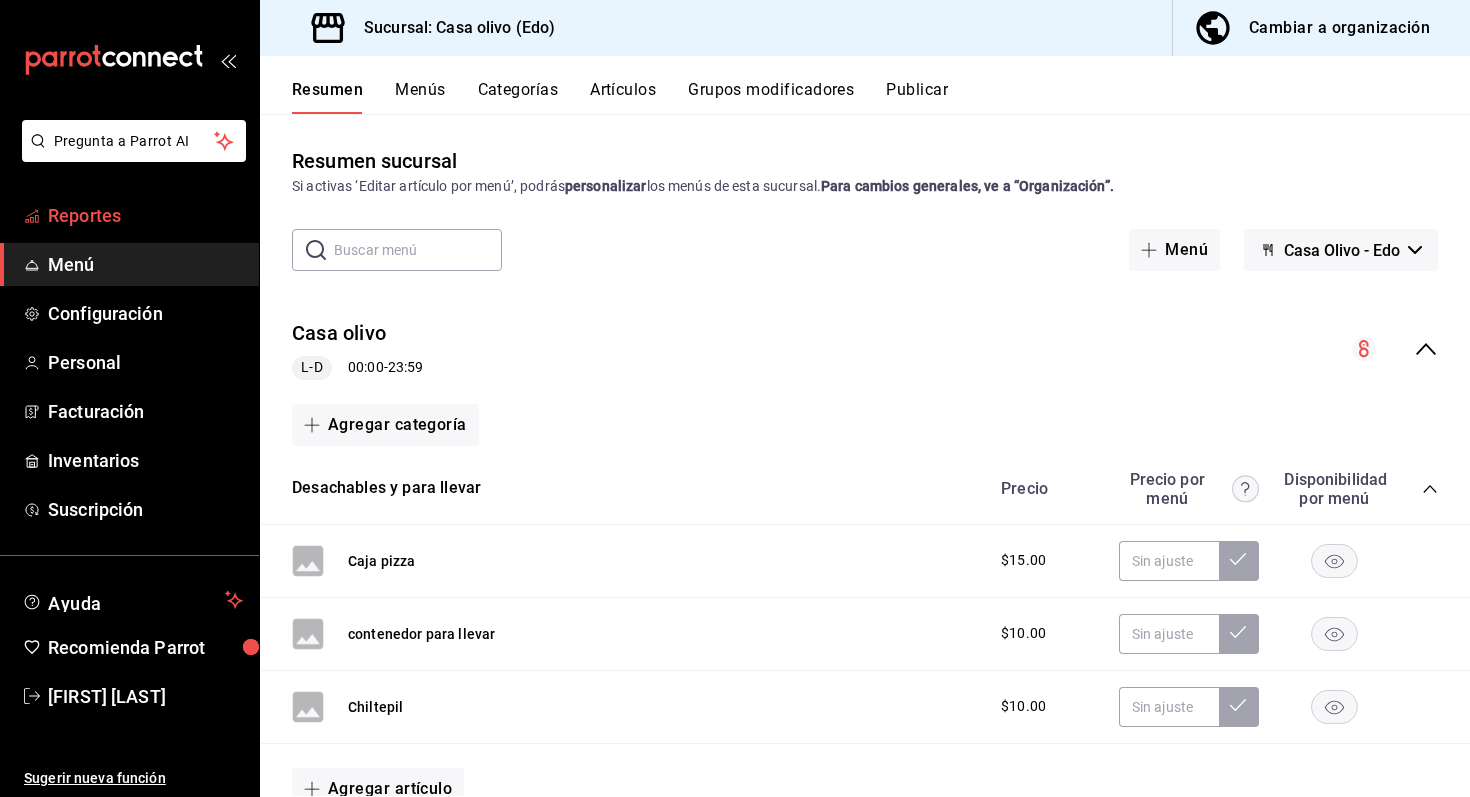 click on "Reportes" at bounding box center [145, 215] 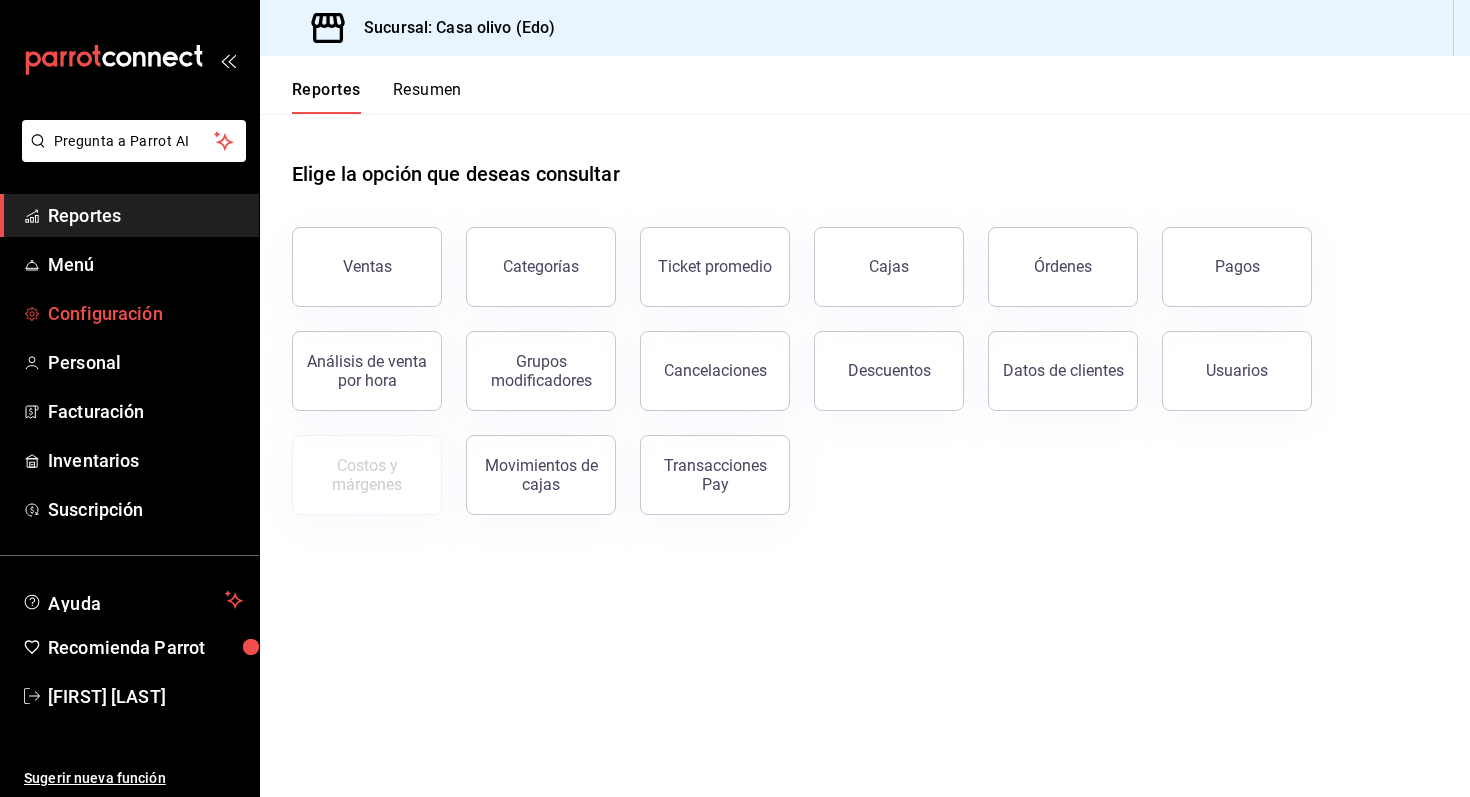 click on "Configuración" at bounding box center [145, 313] 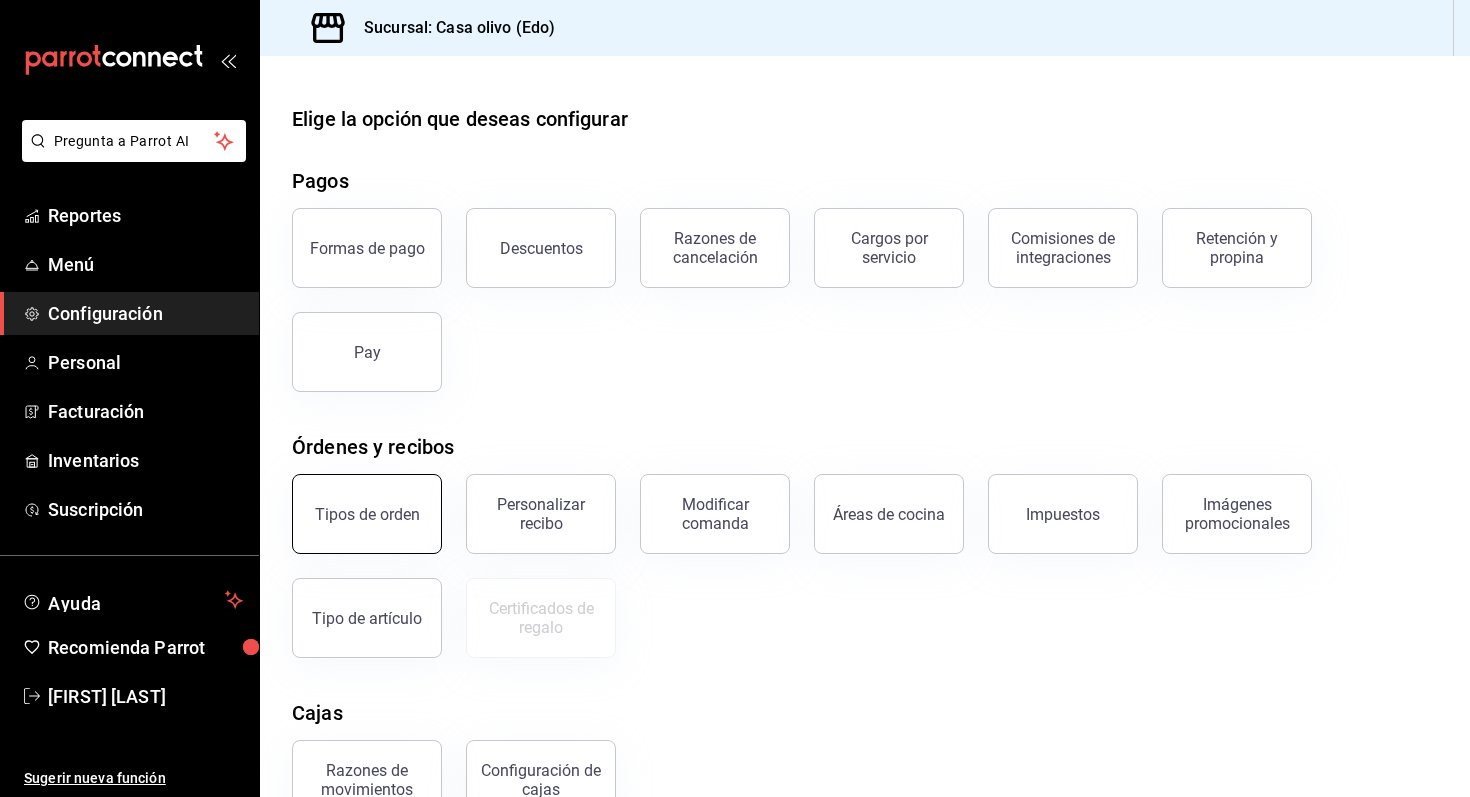 click on "Tipos de orden" at bounding box center [367, 514] 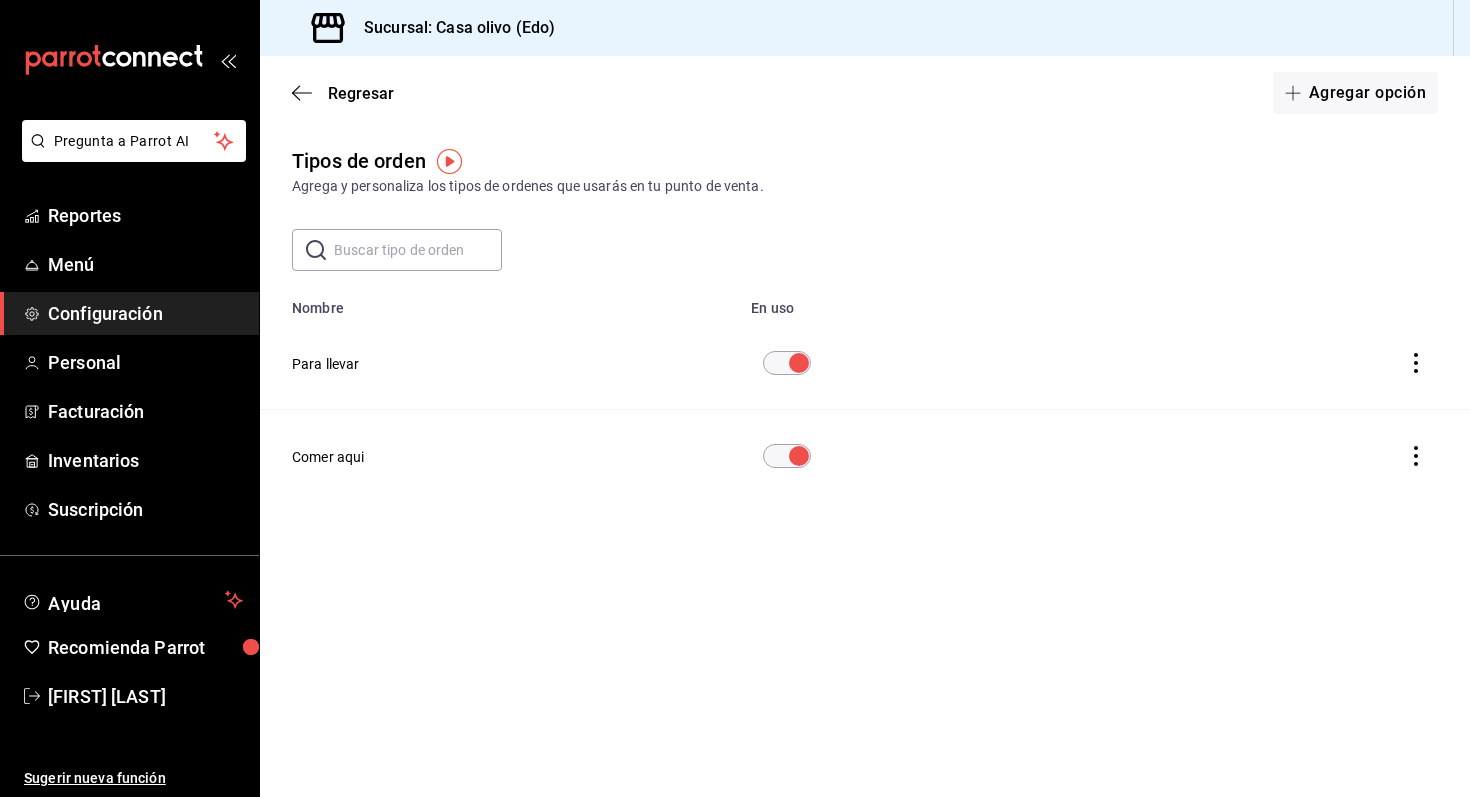 click 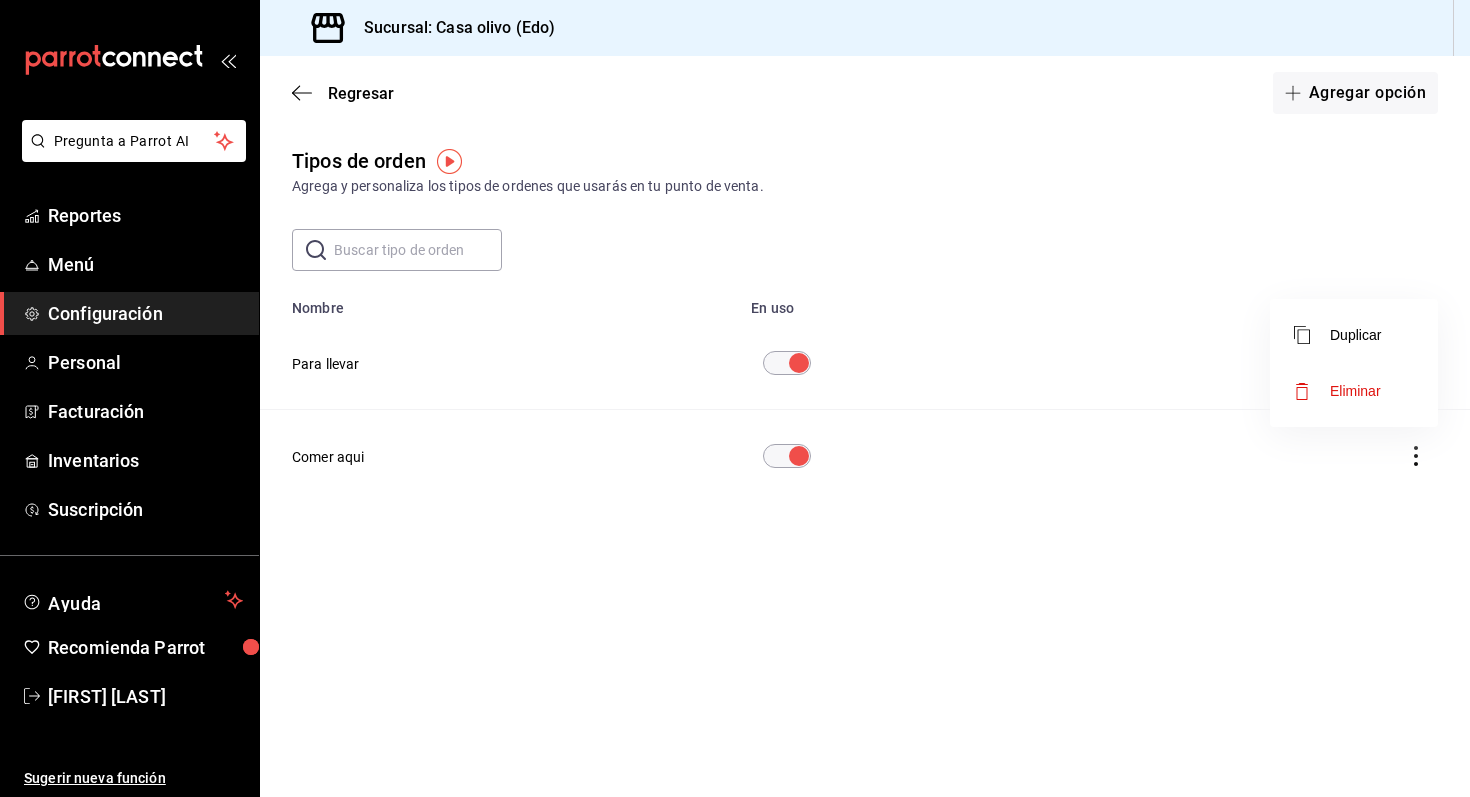 click at bounding box center [735, 398] 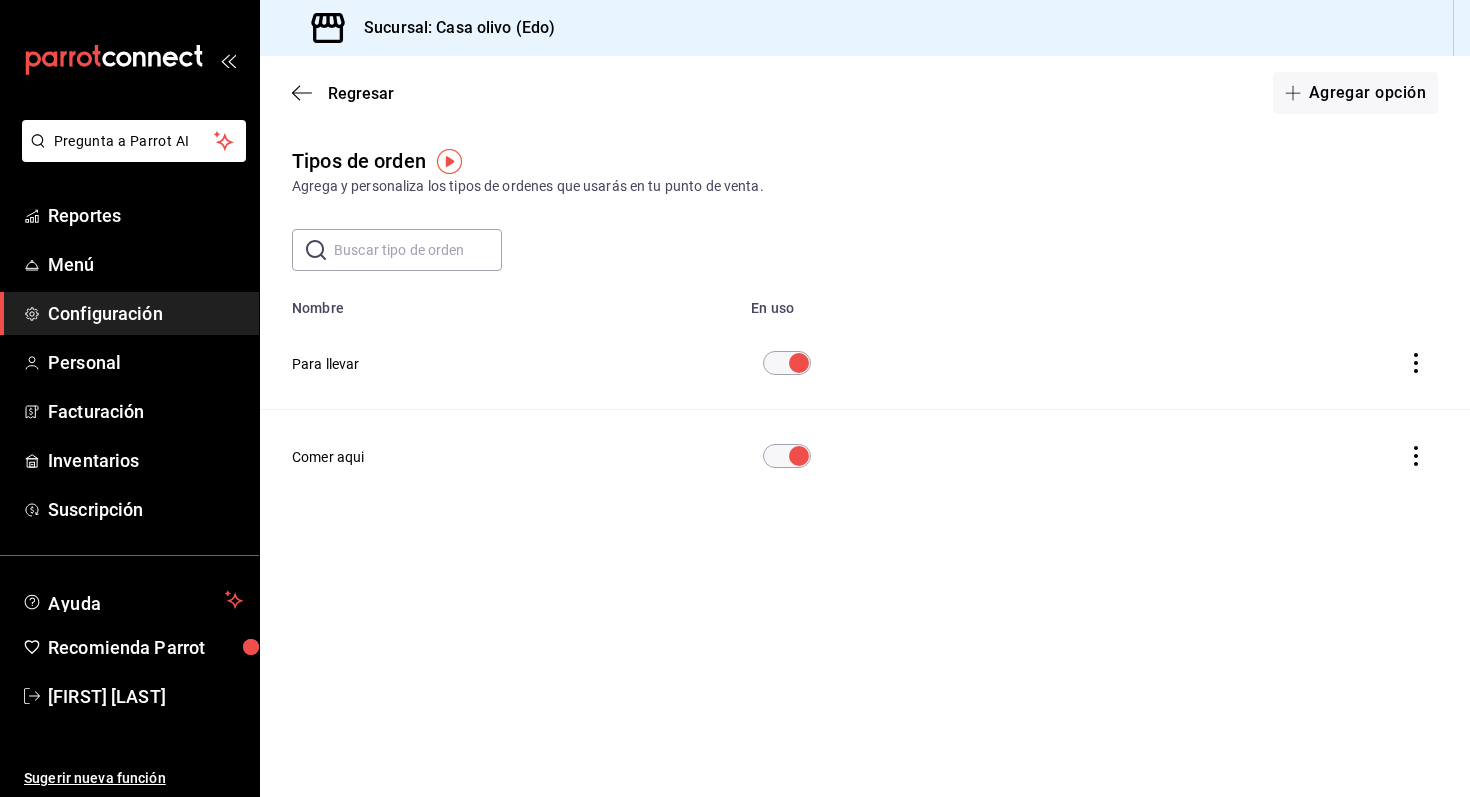 click on "Para llevar" at bounding box center [326, 364] 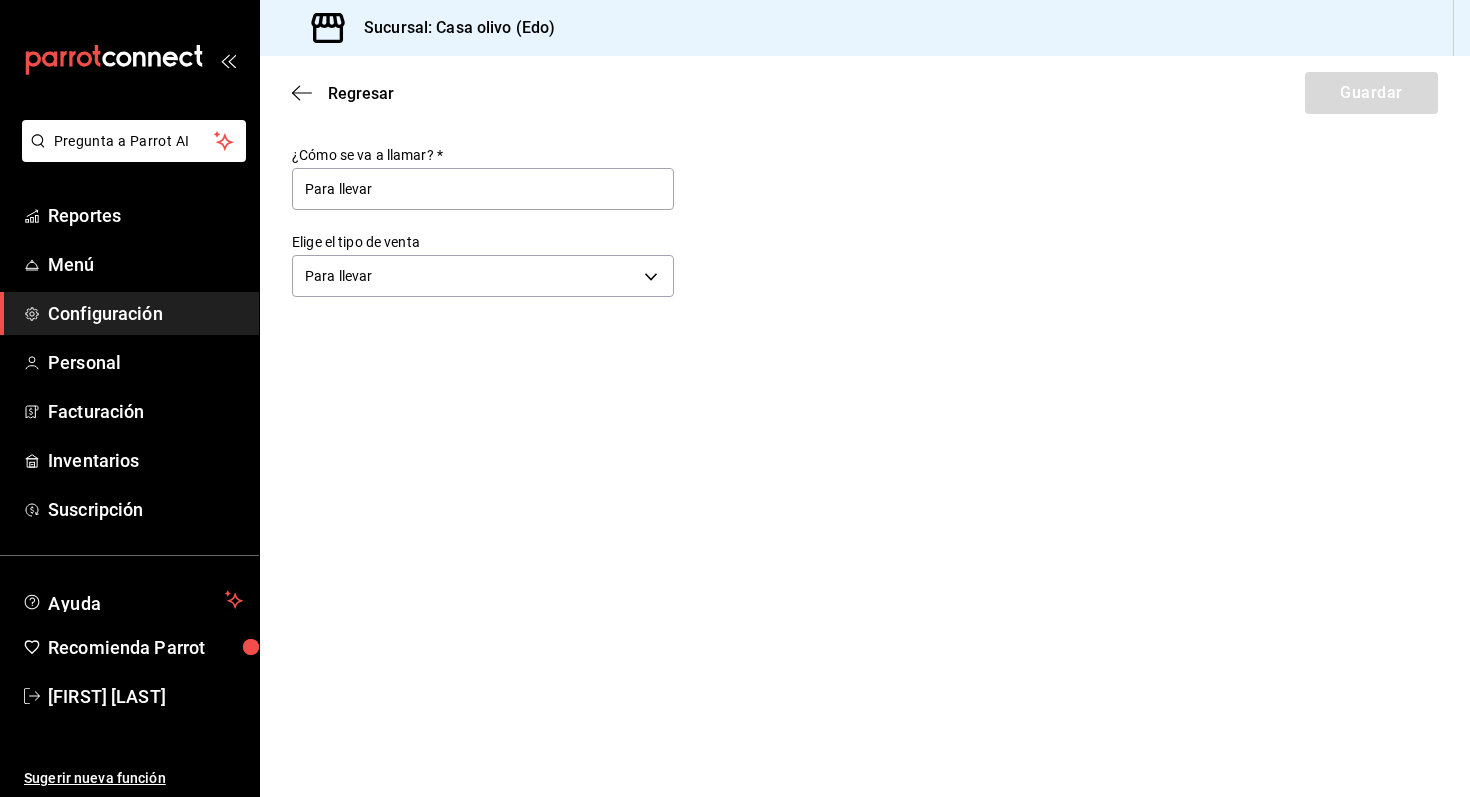 click on "Para llevar TAKE_OUT" at bounding box center (483, 273) 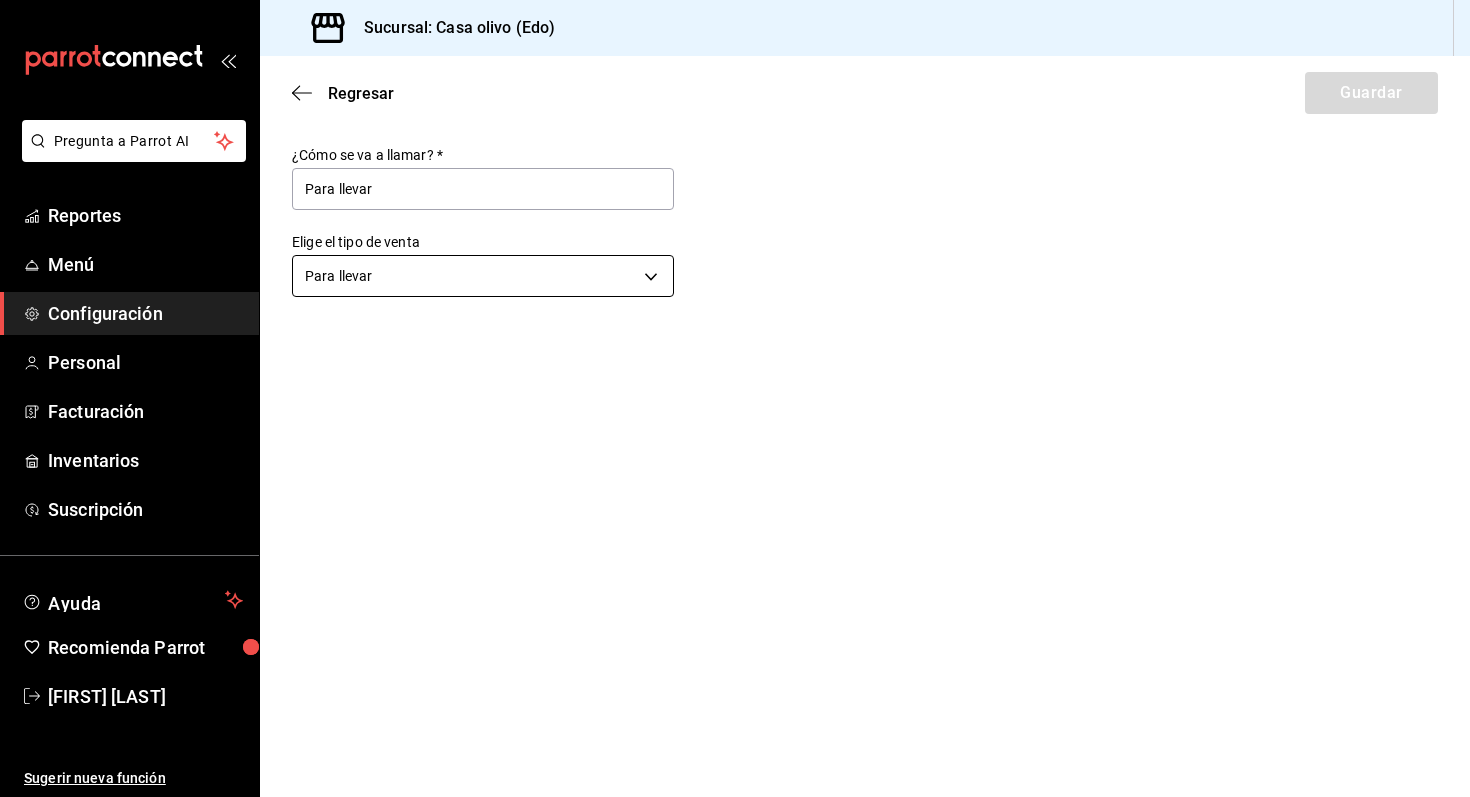 click on "Pregunta a Parrot AI Reportes   Menú   Configuración   Personal   Facturación   Inventarios   Suscripción   Ayuda Recomienda Parrot   Azael Pérez   Sugerir nueva función   Sucursal: Casa olivo (Edo) Regresar Guardar ¿Cómo se va a llamar?   * Para llevar Elige el tipo de venta Para llevar TAKE_OUT GANA 1 MES GRATIS EN TU SUSCRIPCIÓN AQUÍ ¿Recuerdas cómo empezó tu restaurante?
Hoy puedes ayudar a un colega a tener el mismo cambio que tú viviste.
Recomienda Parrot directamente desde tu Portal Administrador.
Es fácil y rápido.
🎁 Por cada restaurante que se una, ganas 1 mes gratis. Ver video tutorial Ir a video Pregunta a Parrot AI Reportes   Menú   Configuración   Personal   Facturación   Inventarios   Suscripción   Ayuda Recomienda Parrot   Azael Pérez   Sugerir nueva función   Visitar centro de ayuda (81) 2046 6363 soporte@parrotsoftware.io Visitar centro de ayuda (81) 2046 6363 soporte@parrotsoftware.io" at bounding box center [735, 398] 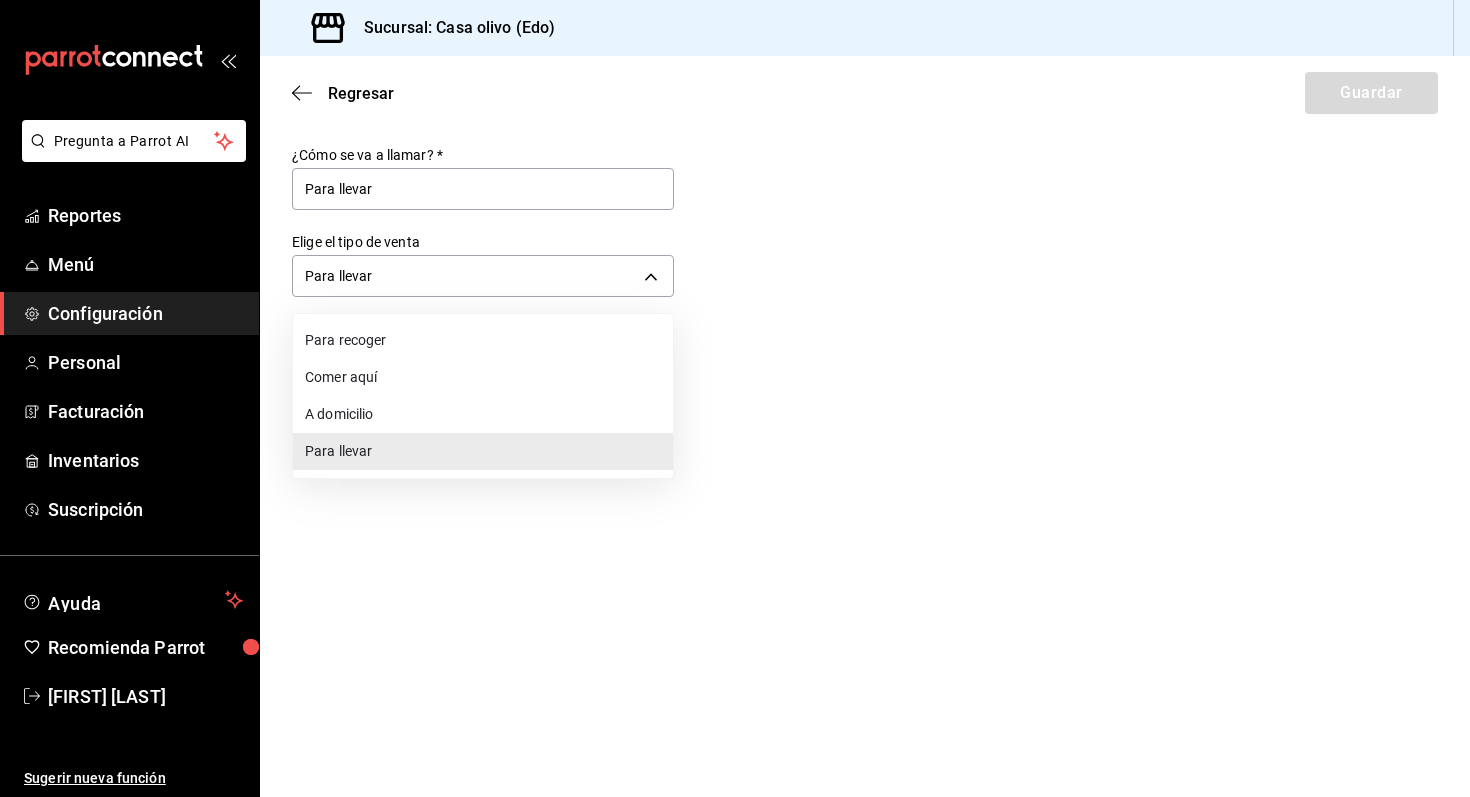 click on "Para recoger" at bounding box center [483, 340] 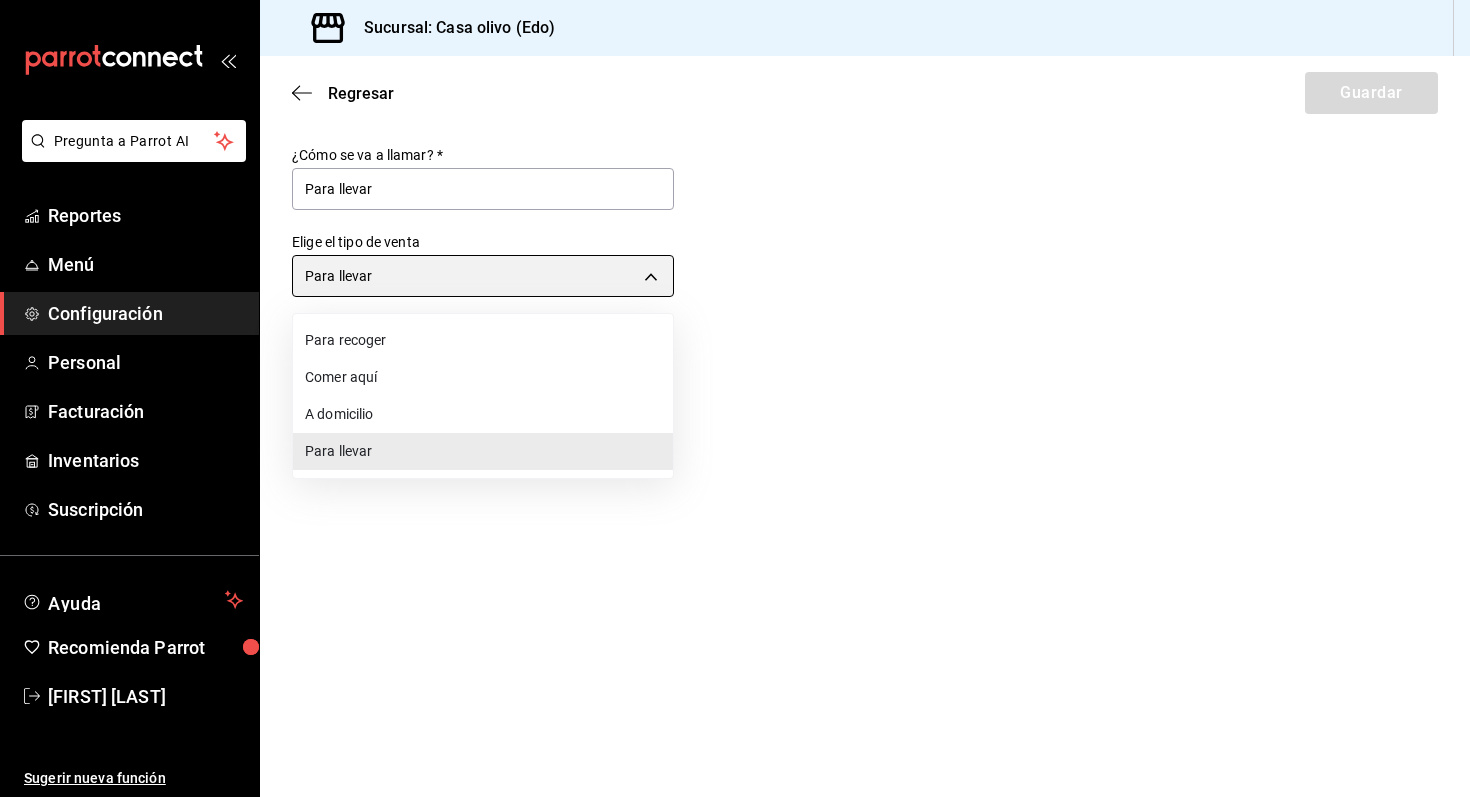 type on "PICK_UP" 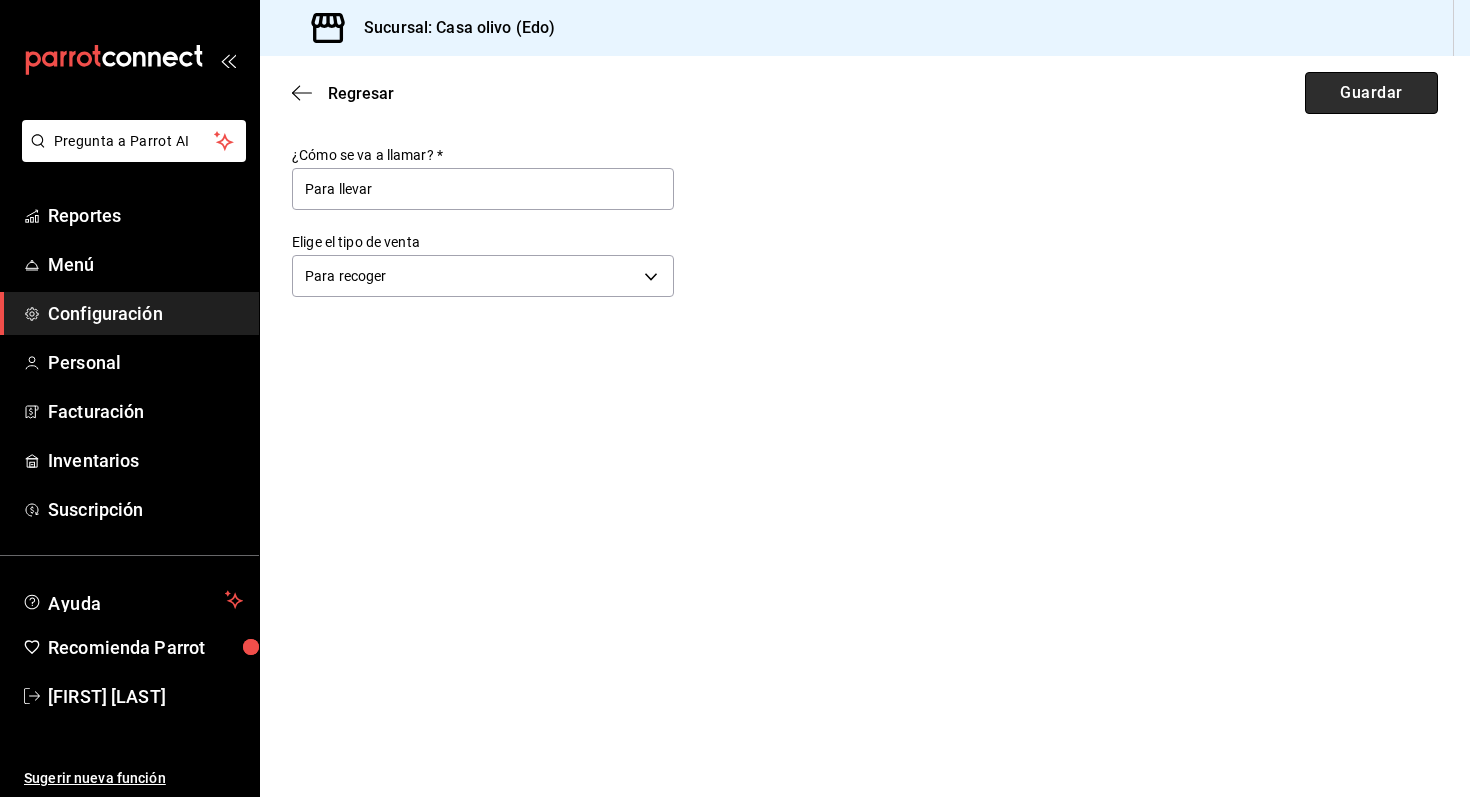click on "Guardar" at bounding box center [1371, 93] 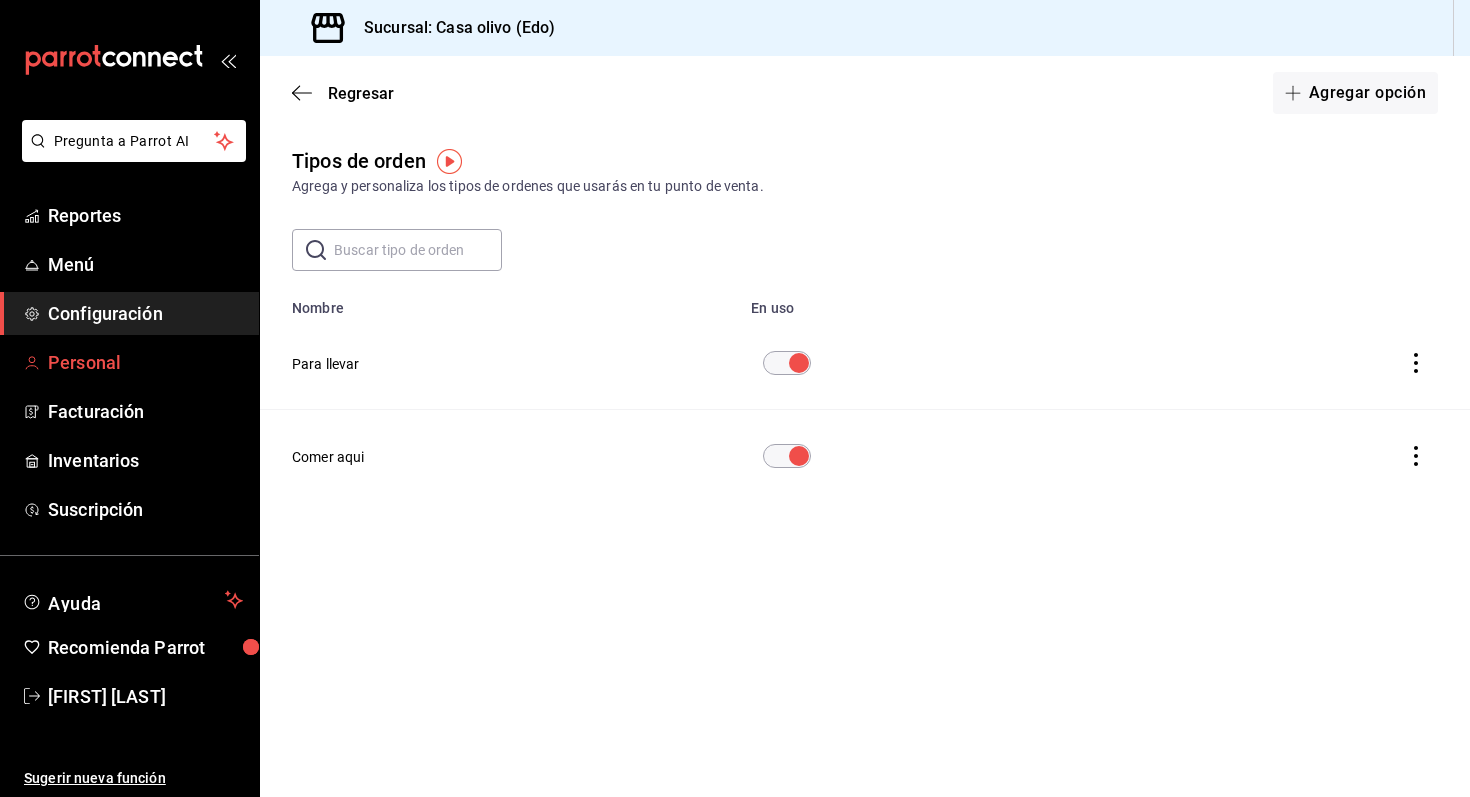click on "Personal" at bounding box center [145, 362] 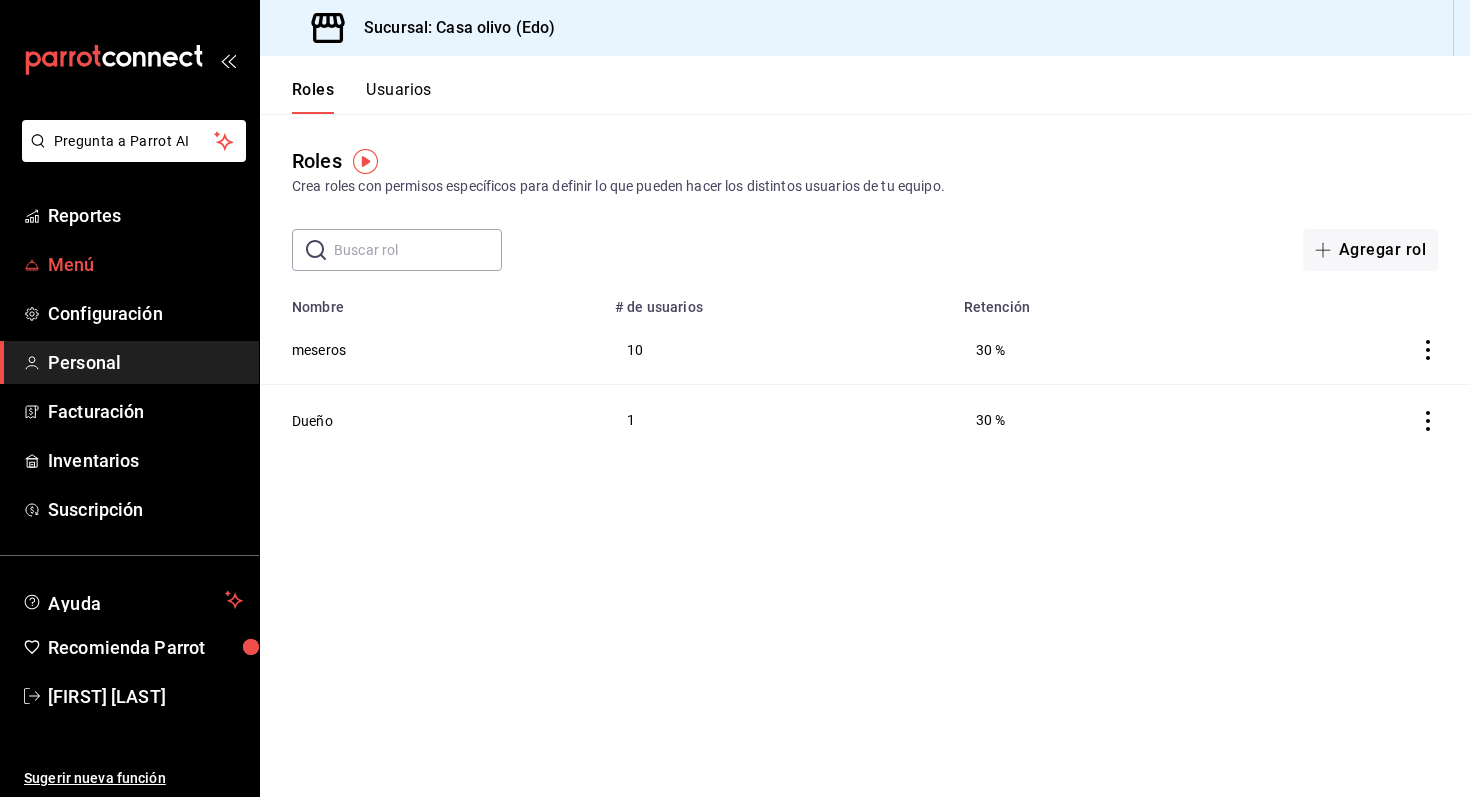 click on "Menú" at bounding box center (129, 264) 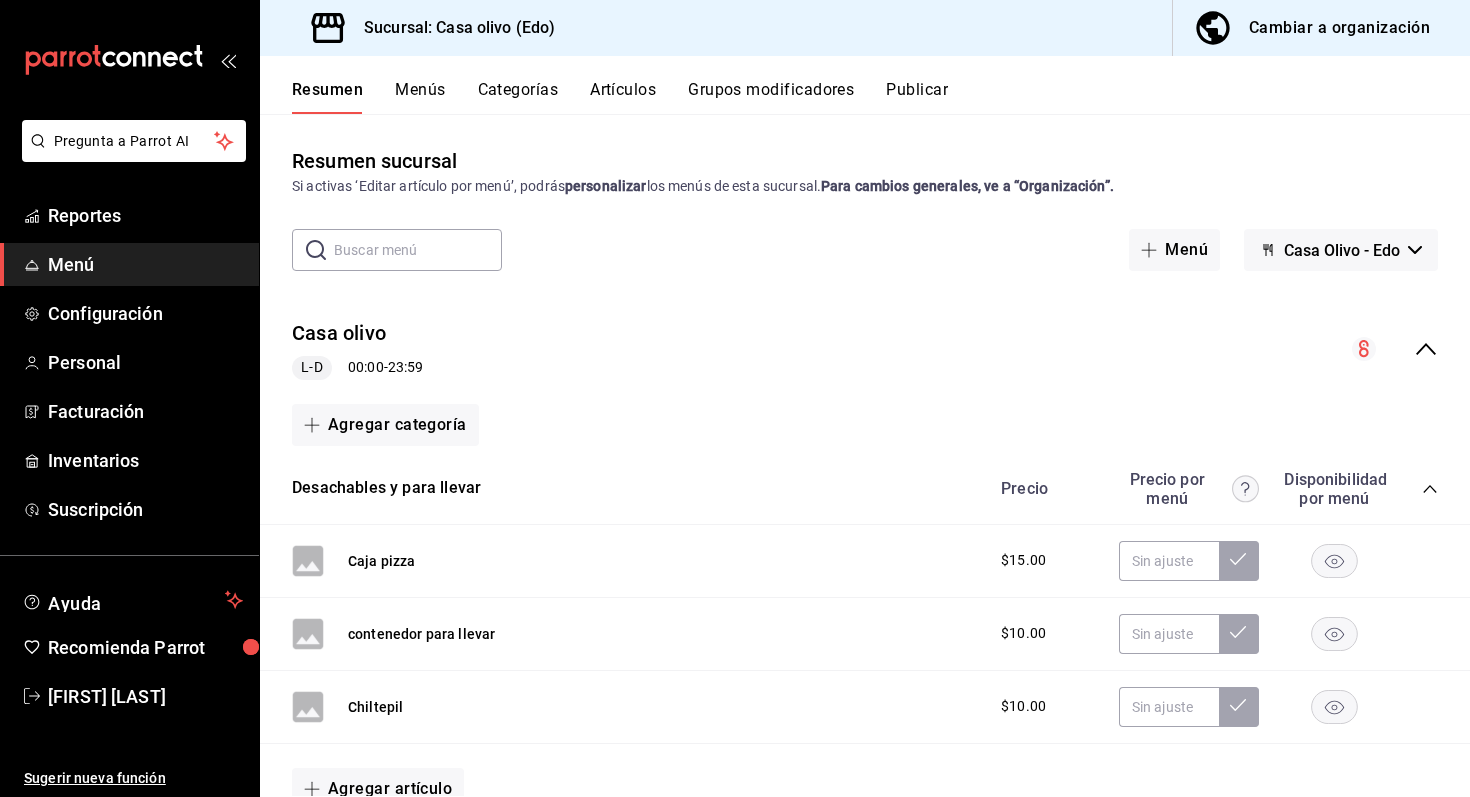 click on "Publicar" at bounding box center (917, 97) 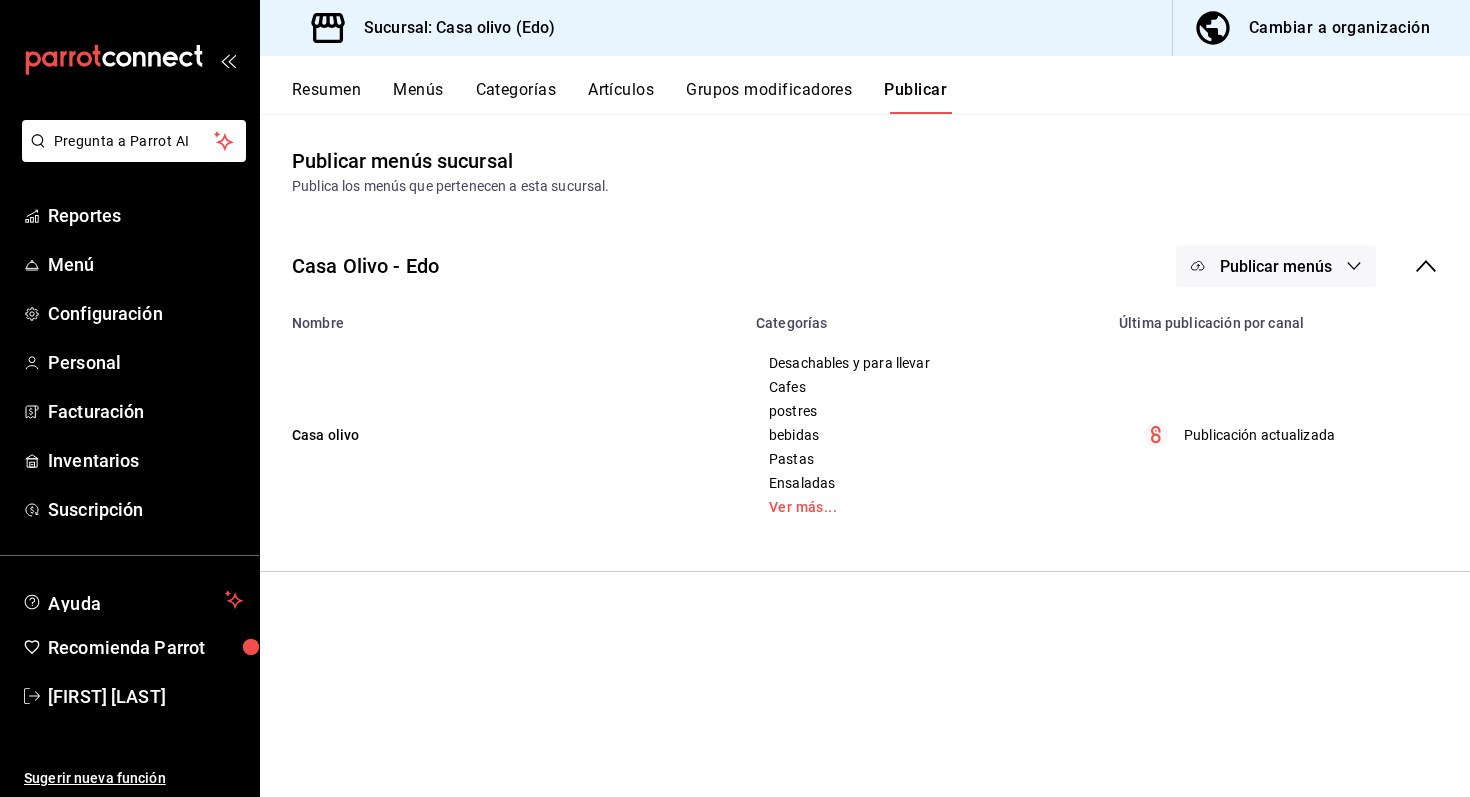 click on "Publicar menús" at bounding box center (1276, 266) 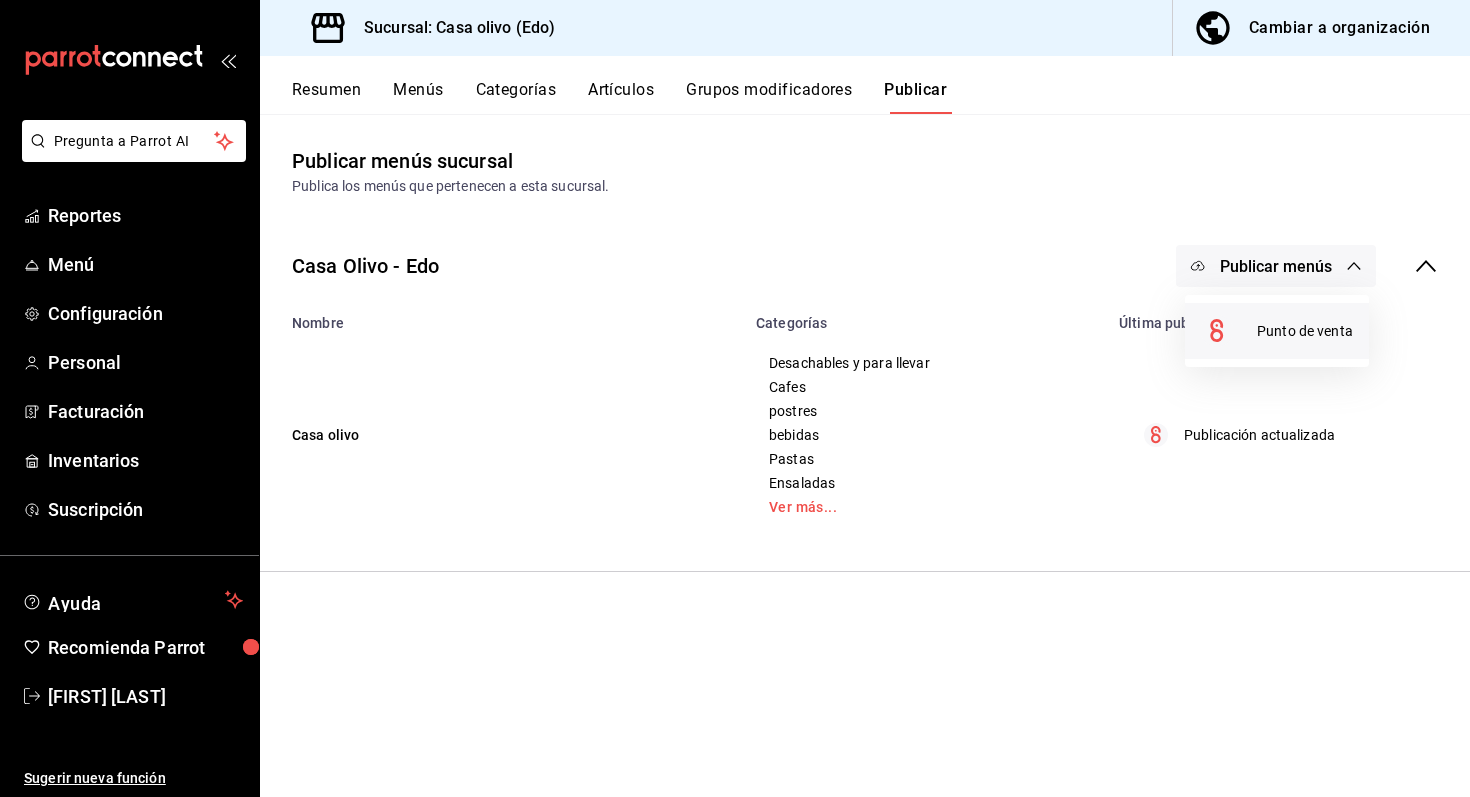 click on "Punto de venta" at bounding box center [1305, 331] 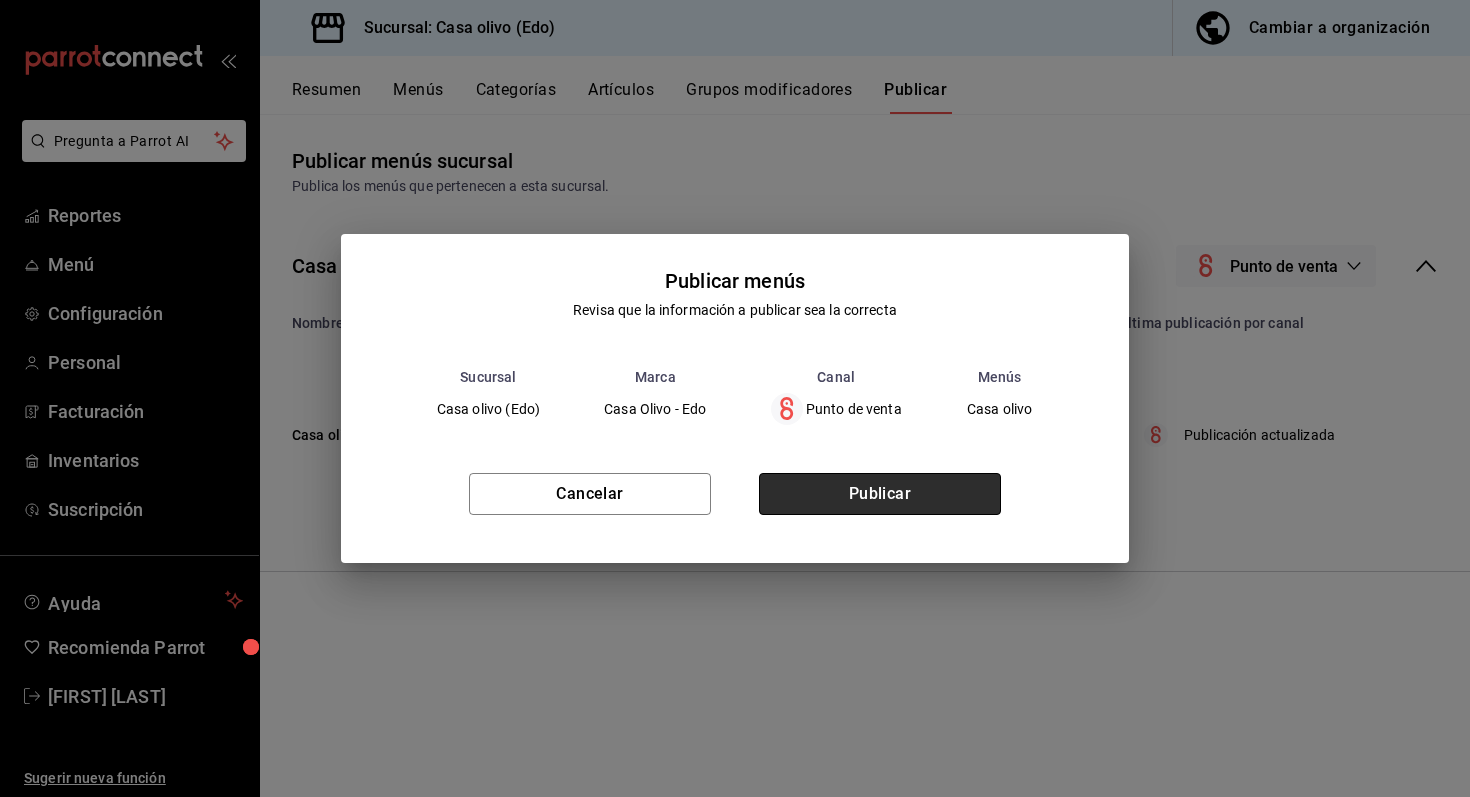 click on "Publicar" at bounding box center [880, 494] 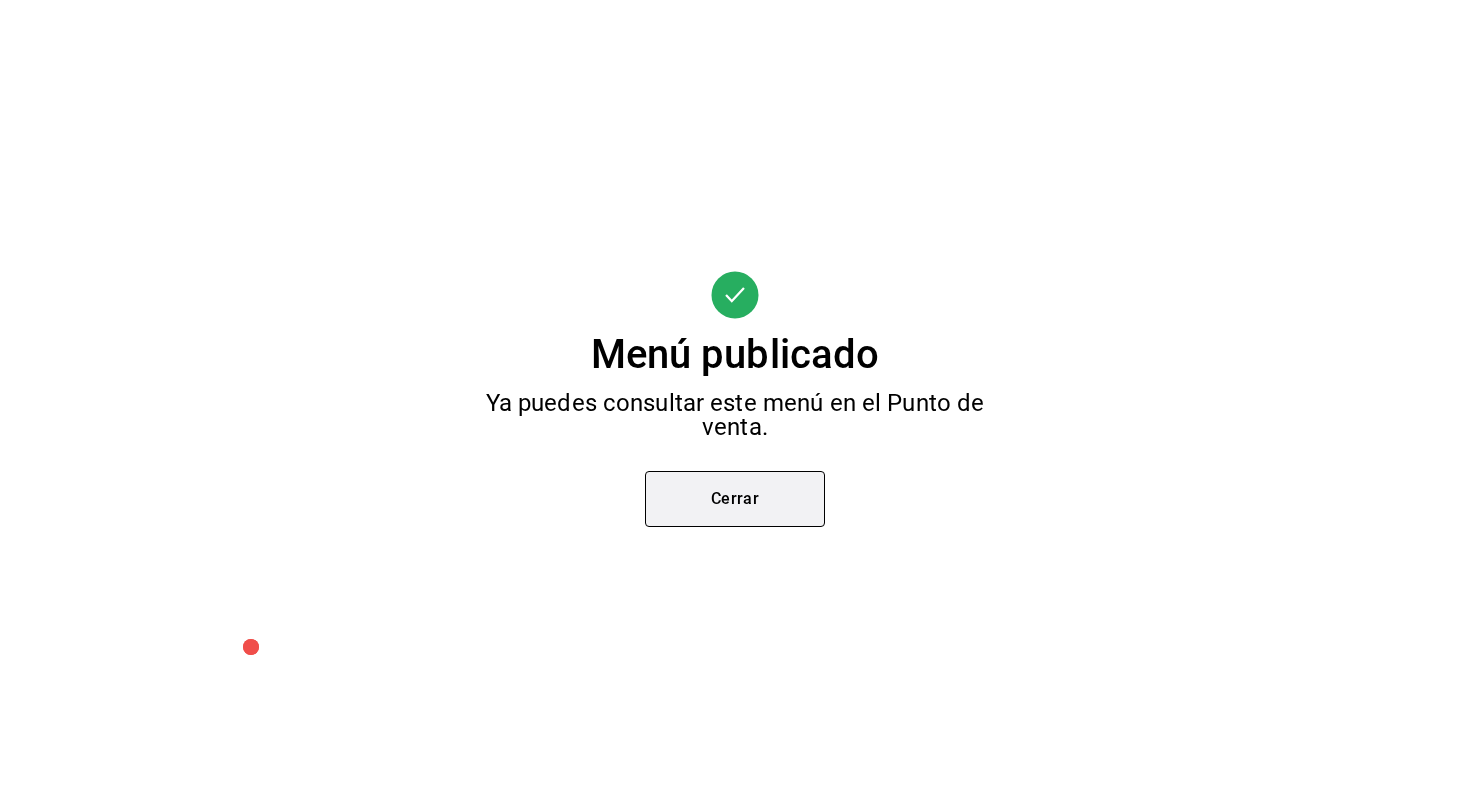 click on "Cerrar" at bounding box center (735, 499) 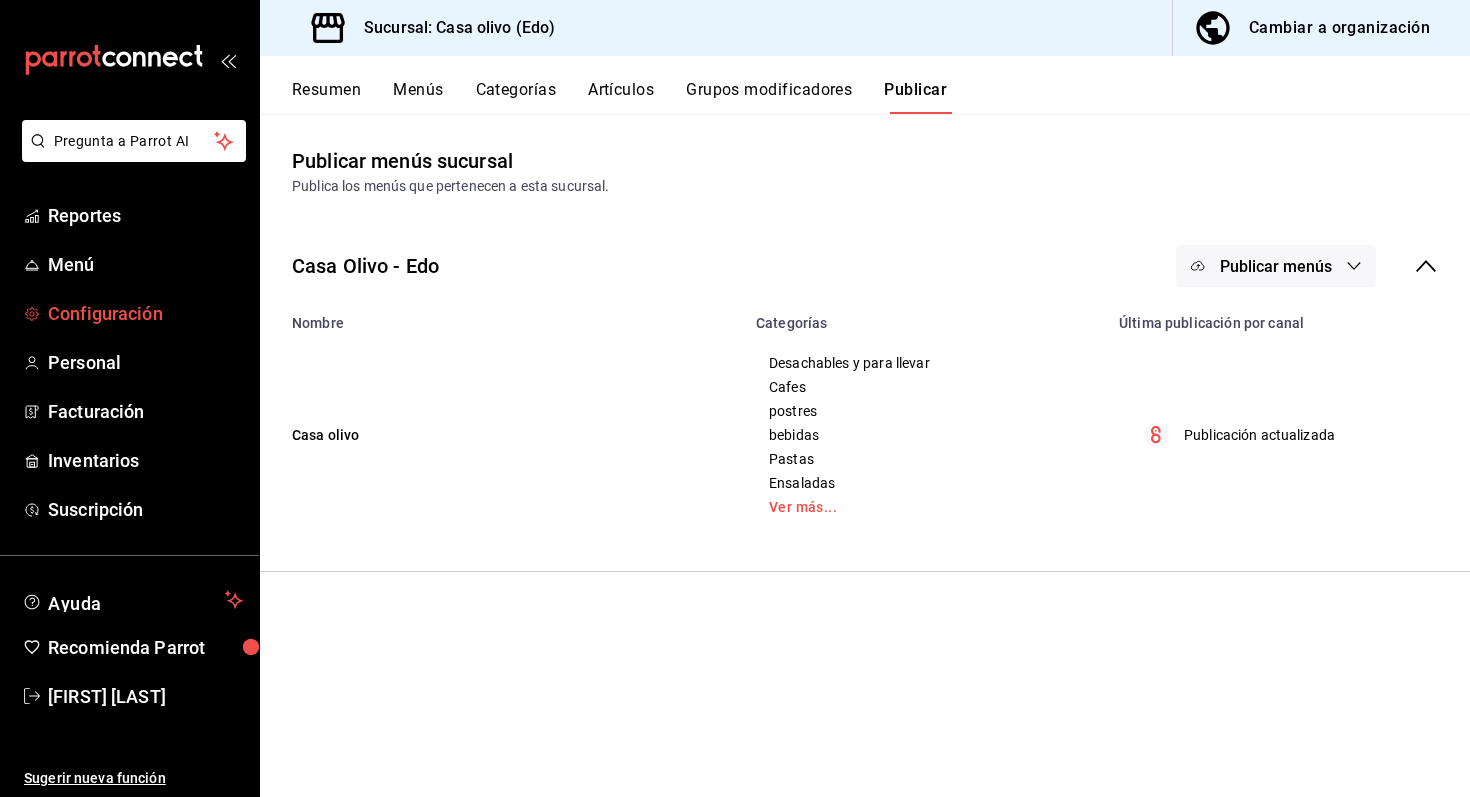 click on "Configuración" at bounding box center [145, 313] 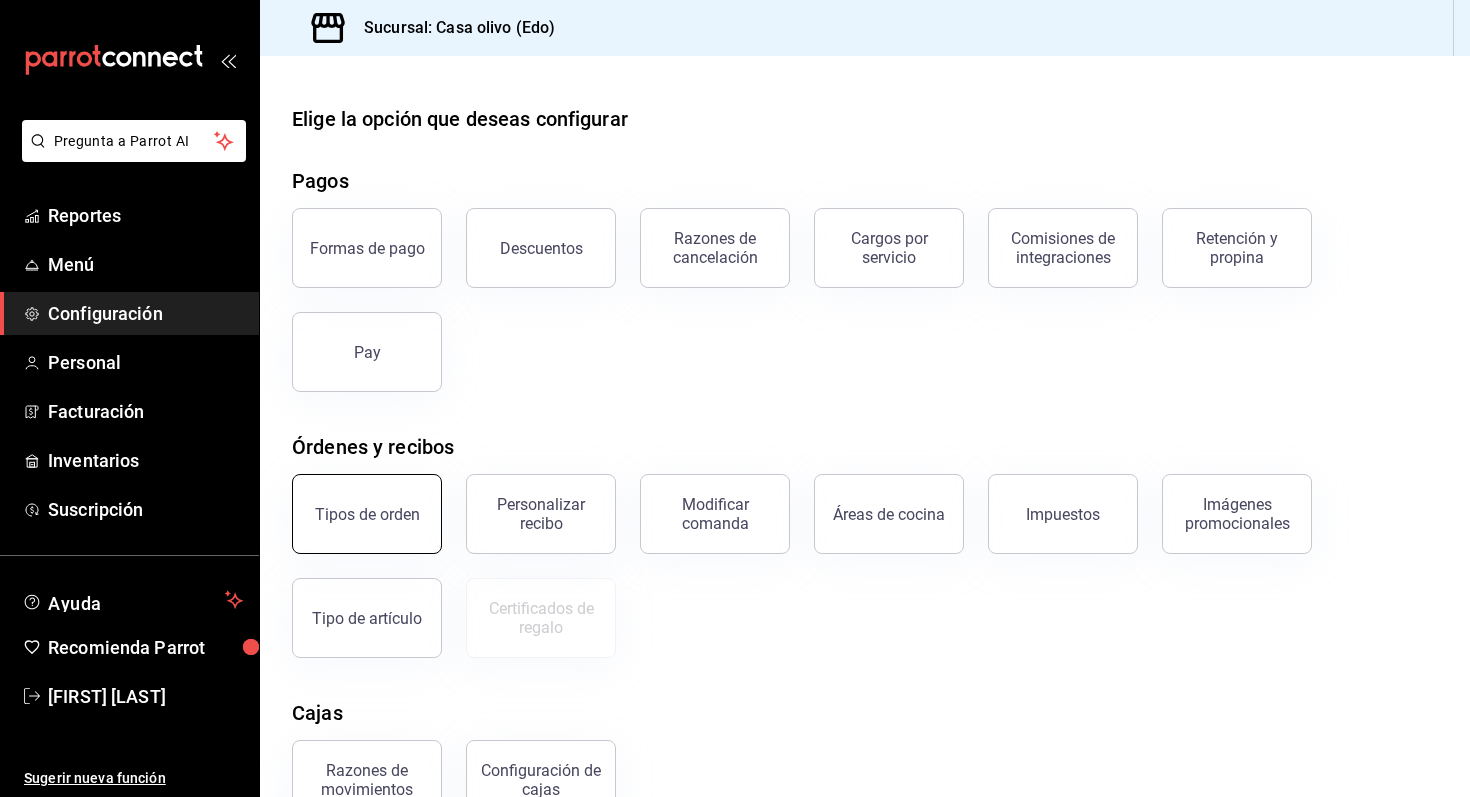 click on "Tipos de orden" at bounding box center (367, 514) 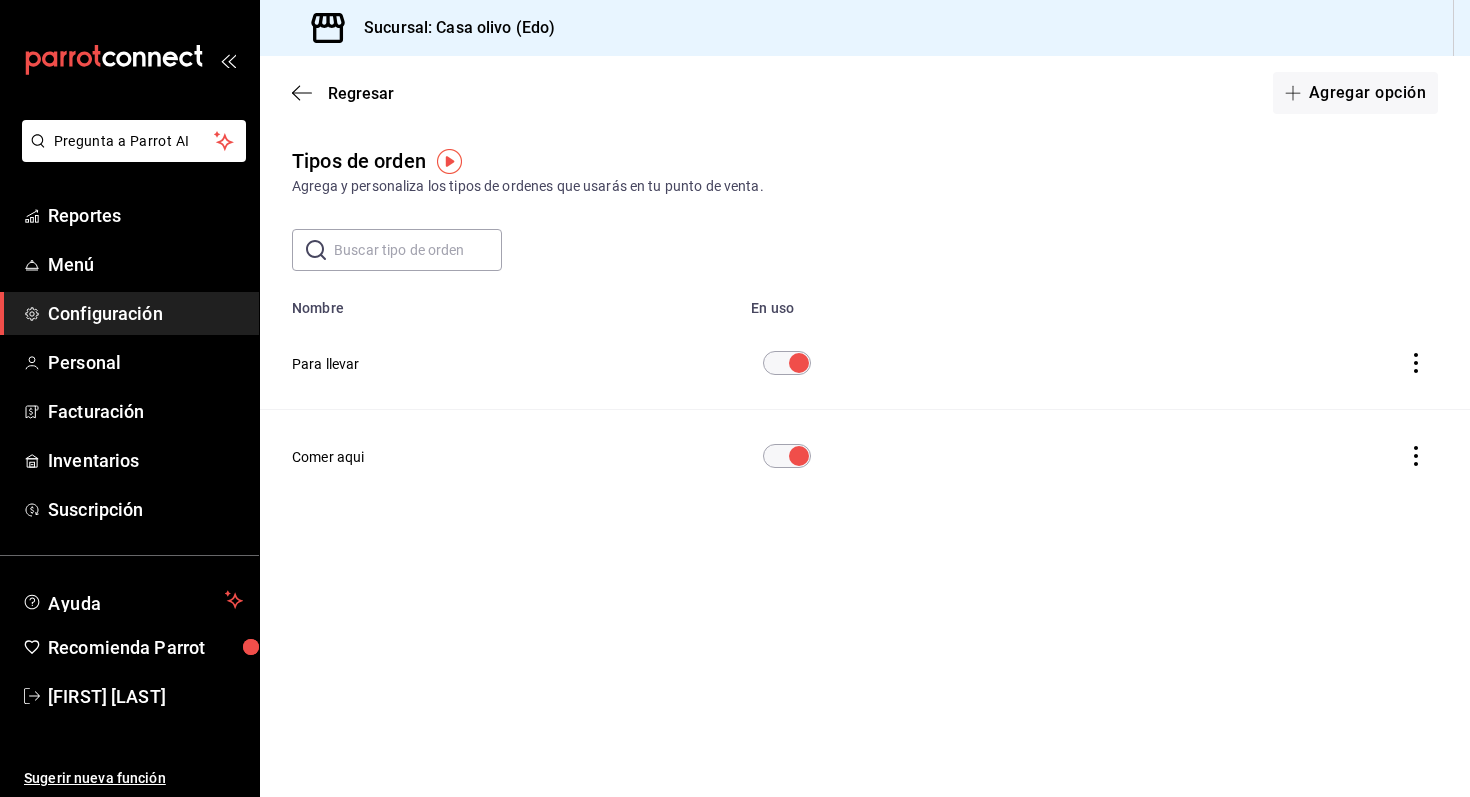 click on "Para llevar" at bounding box center [326, 364] 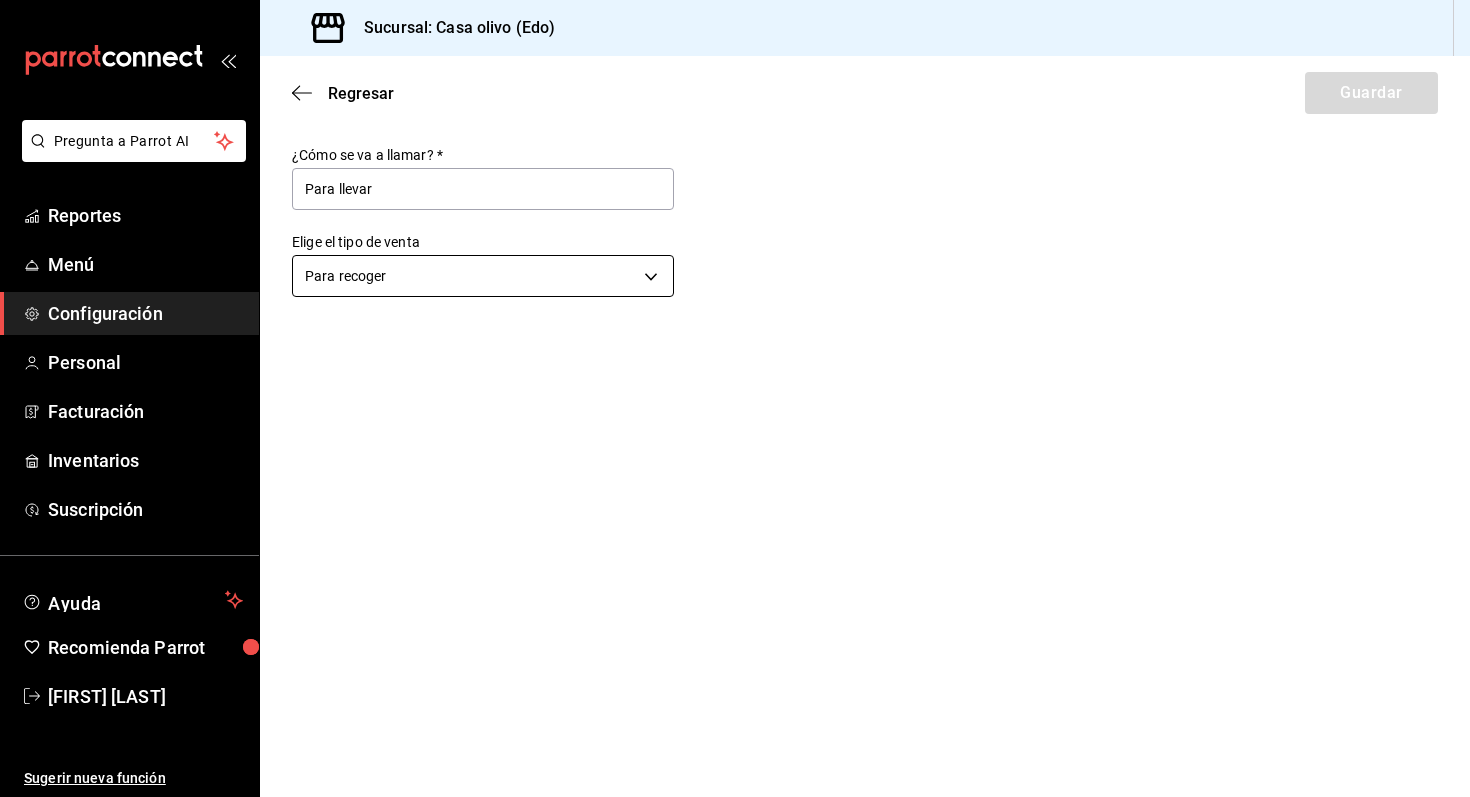 click on "Pregunta a Parrot AI Reportes   Menú   Configuración   Personal   Facturación   Inventarios   Suscripción   Ayuda Recomienda Parrot   Azael Pérez   Sugerir nueva función   Sucursal: Casa olivo (Edo) Regresar Guardar ¿Cómo se va a llamar?   * Para llevar Elige el tipo de venta Para recoger PICK_UP GANA 1 MES GRATIS EN TU SUSCRIPCIÓN AQUÍ ¿Recuerdas cómo empezó tu restaurante?
Hoy puedes ayudar a un colega a tener el mismo cambio que tú viviste.
Recomienda Parrot directamente desde tu Portal Administrador.
Es fácil y rápido.
🎁 Por cada restaurante que se una, ganas 1 mes gratis. Ver video tutorial Ir a video Pregunta a Parrot AI Reportes   Menú   Configuración   Personal   Facturación   Inventarios   Suscripción   Ayuda Recomienda Parrot   Azael Pérez   Sugerir nueva función   Visitar centro de ayuda (81) 2046 6363 soporte@parrotsoftware.io Visitar centro de ayuda (81) 2046 6363 soporte@parrotsoftware.io" at bounding box center [735, 398] 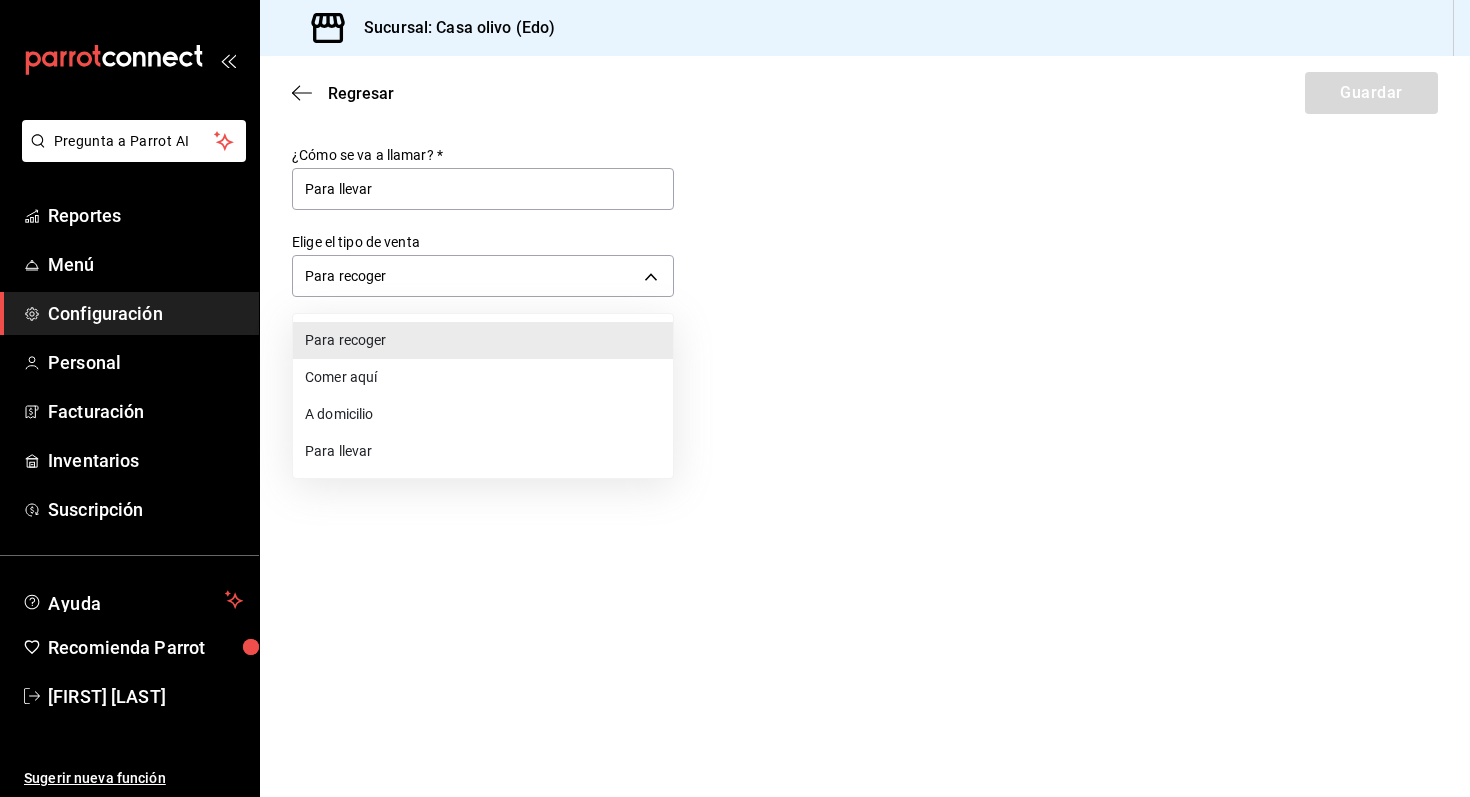 click on "A domicilio" at bounding box center (483, 414) 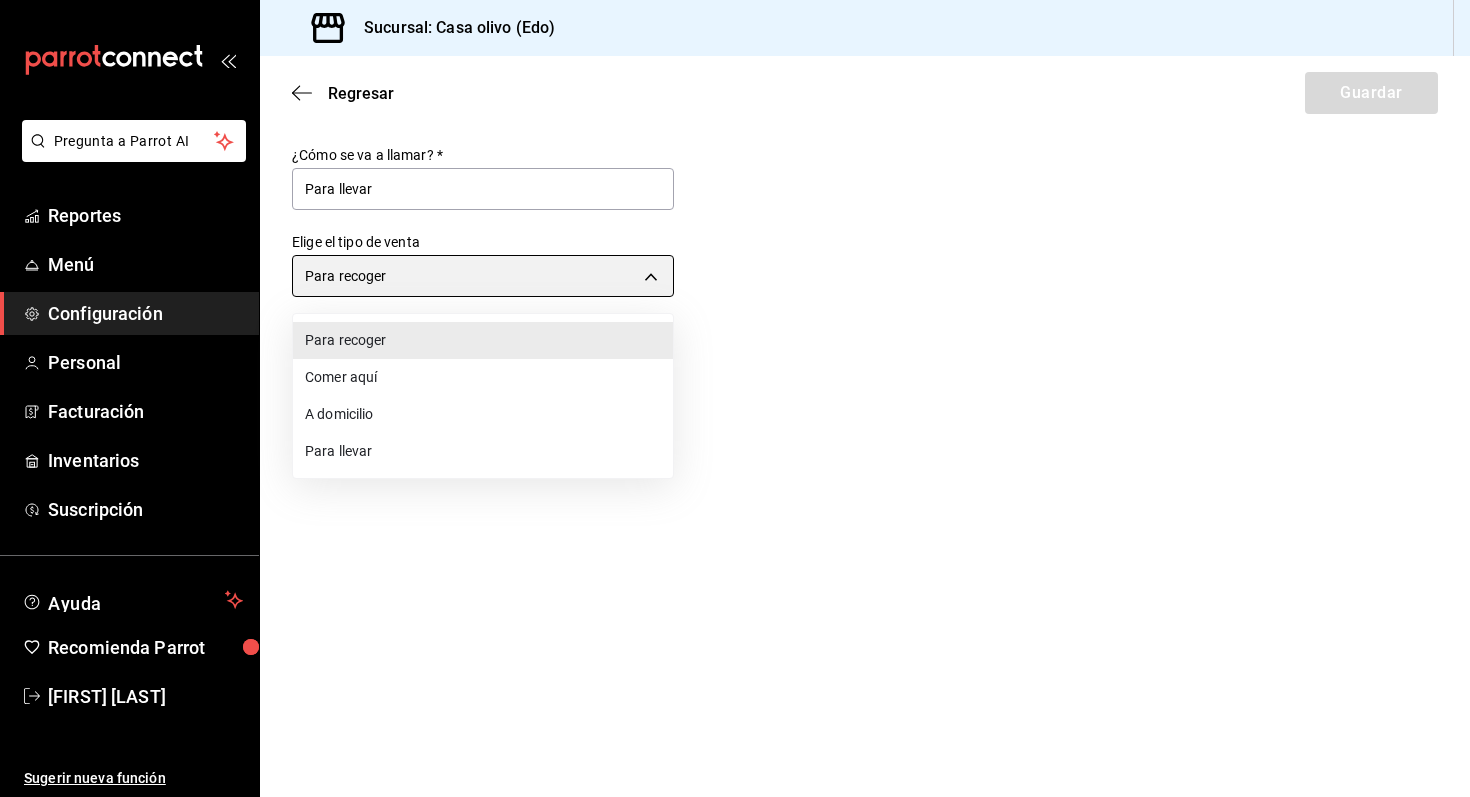 type on "DELIVERY" 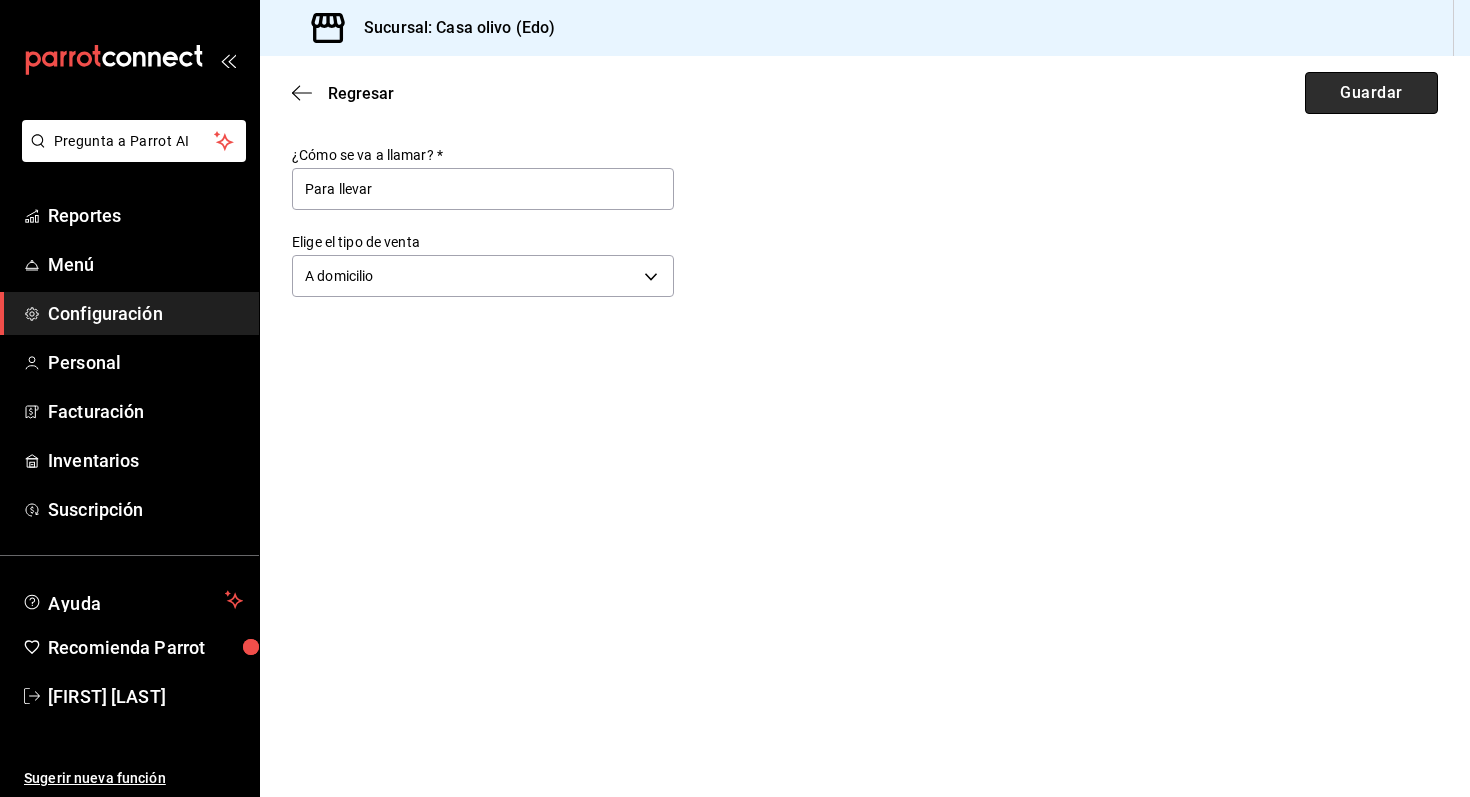 click on "Guardar" at bounding box center [1371, 93] 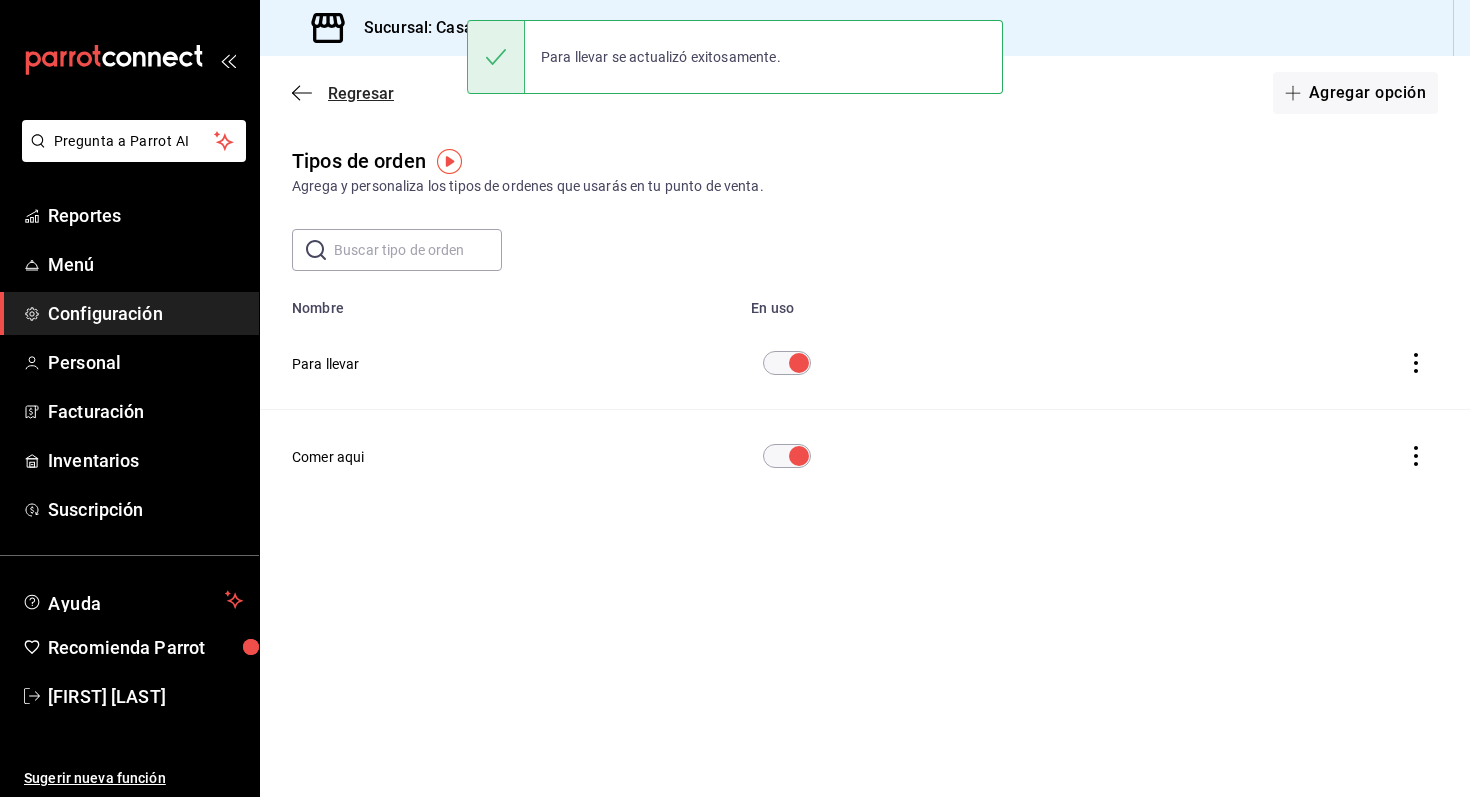 click on "Regresar" at bounding box center [361, 93] 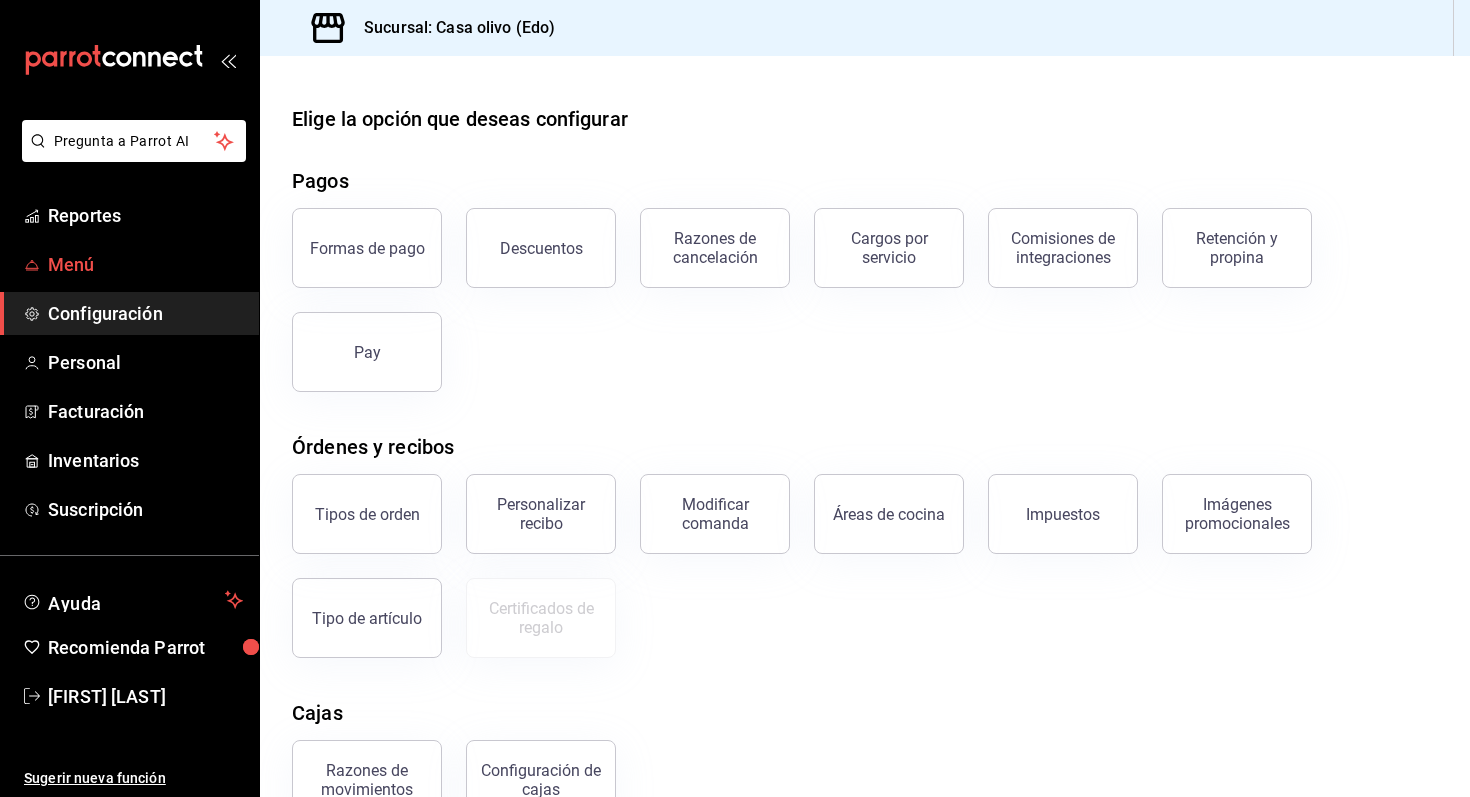 click on "Menú" at bounding box center (145, 264) 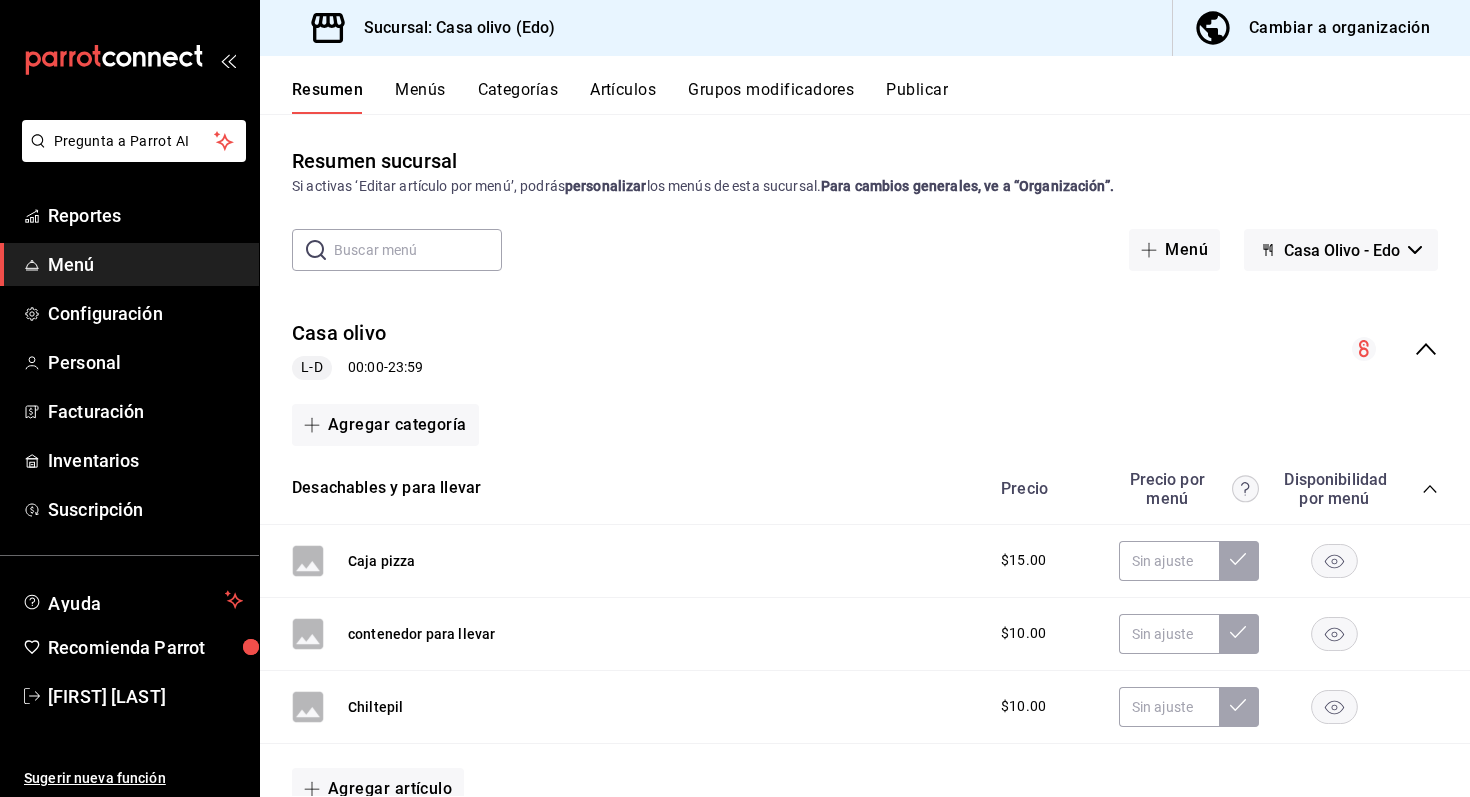 click on "Publicar" at bounding box center (917, 97) 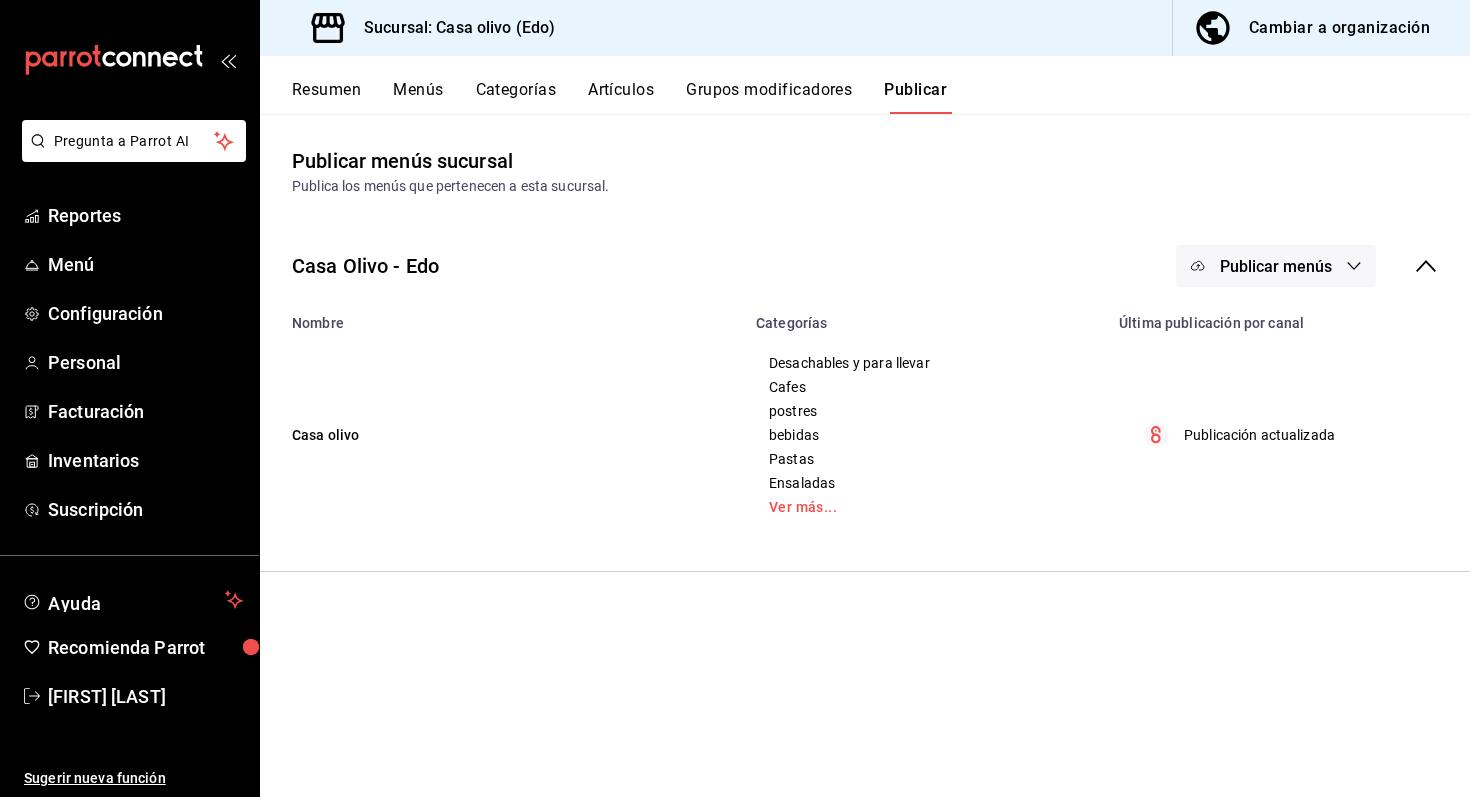click on "Publicar menús" at bounding box center [1276, 266] 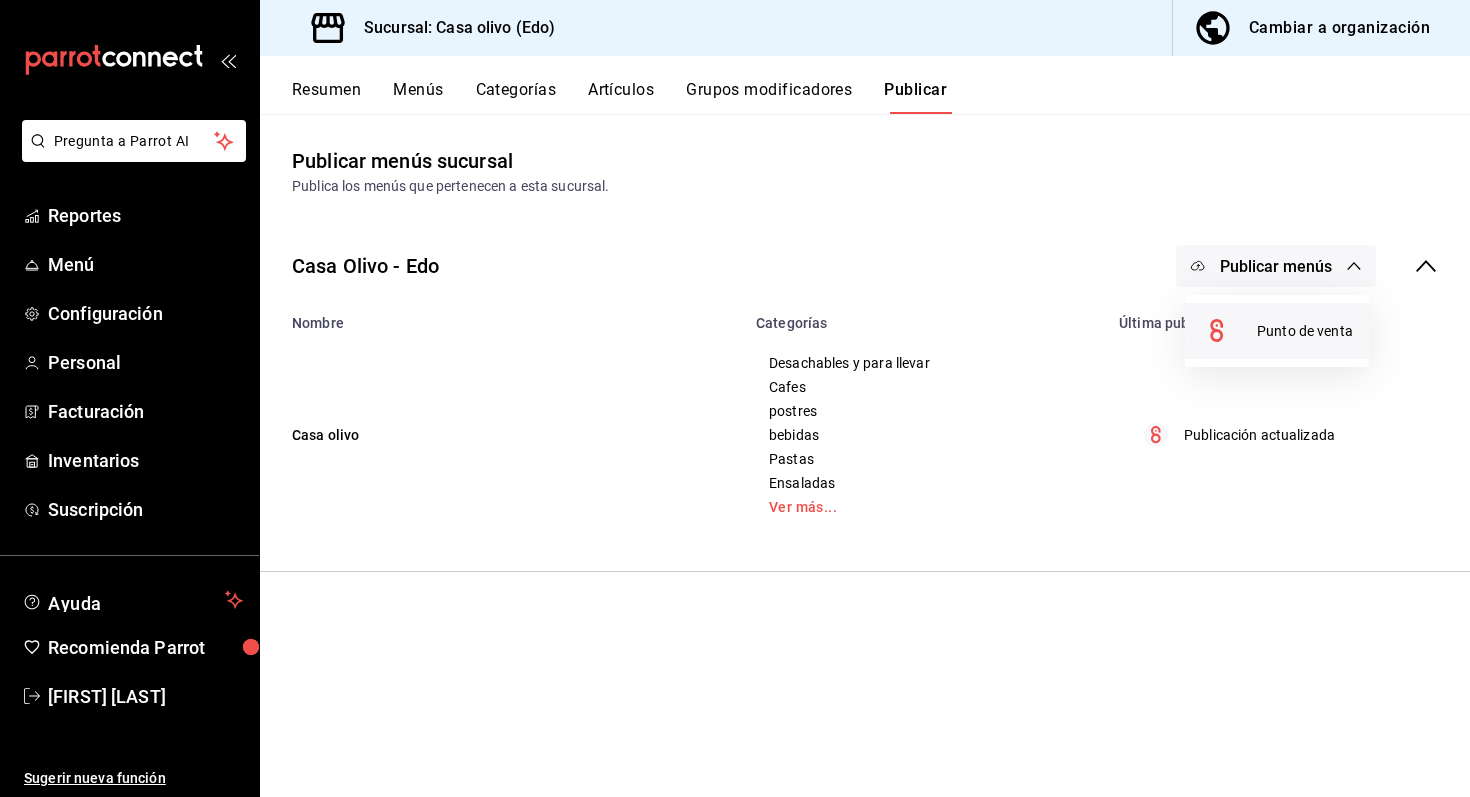 click on "Punto de venta" at bounding box center [1277, 331] 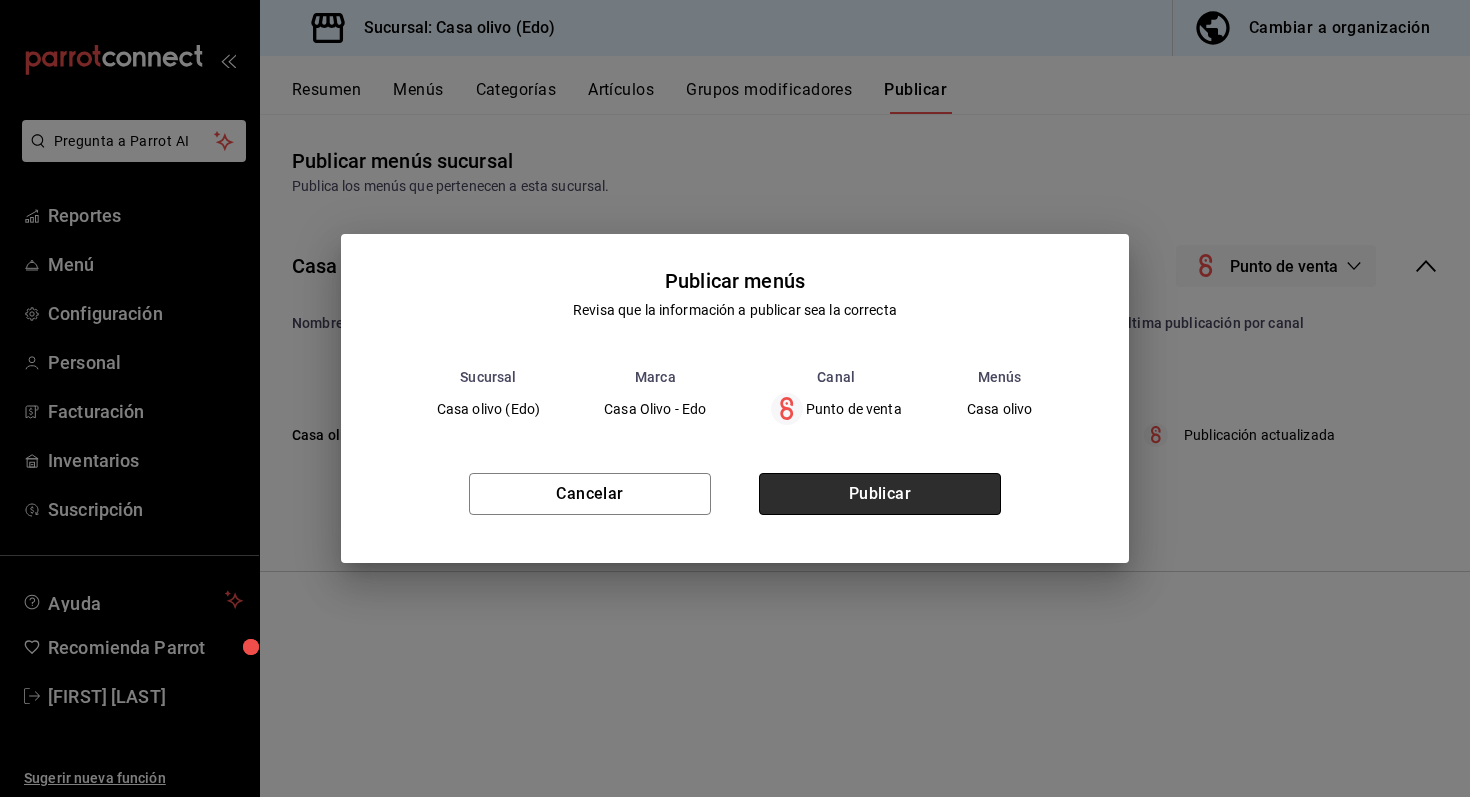 click on "Publicar" at bounding box center [880, 494] 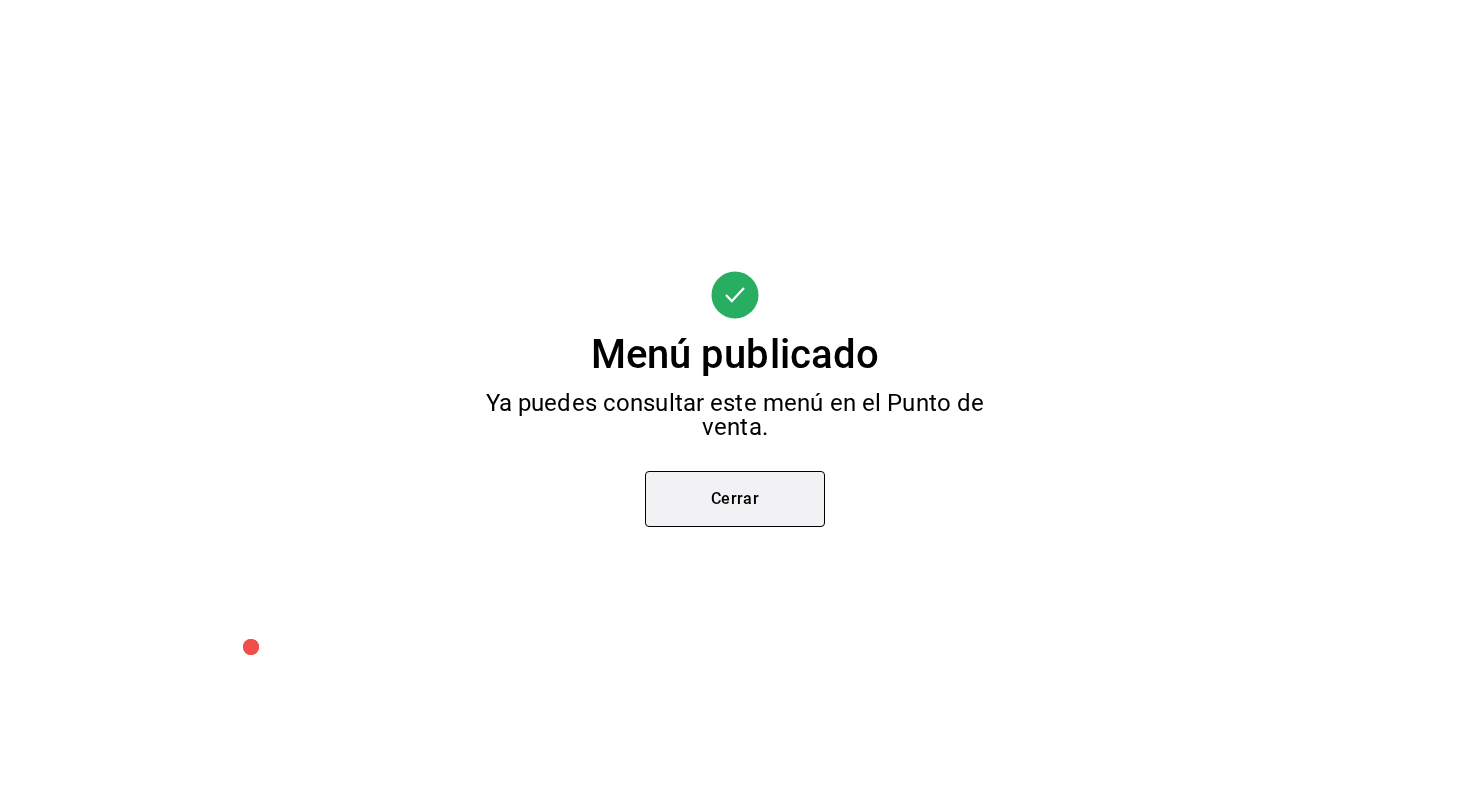 click on "Cerrar" at bounding box center (735, 499) 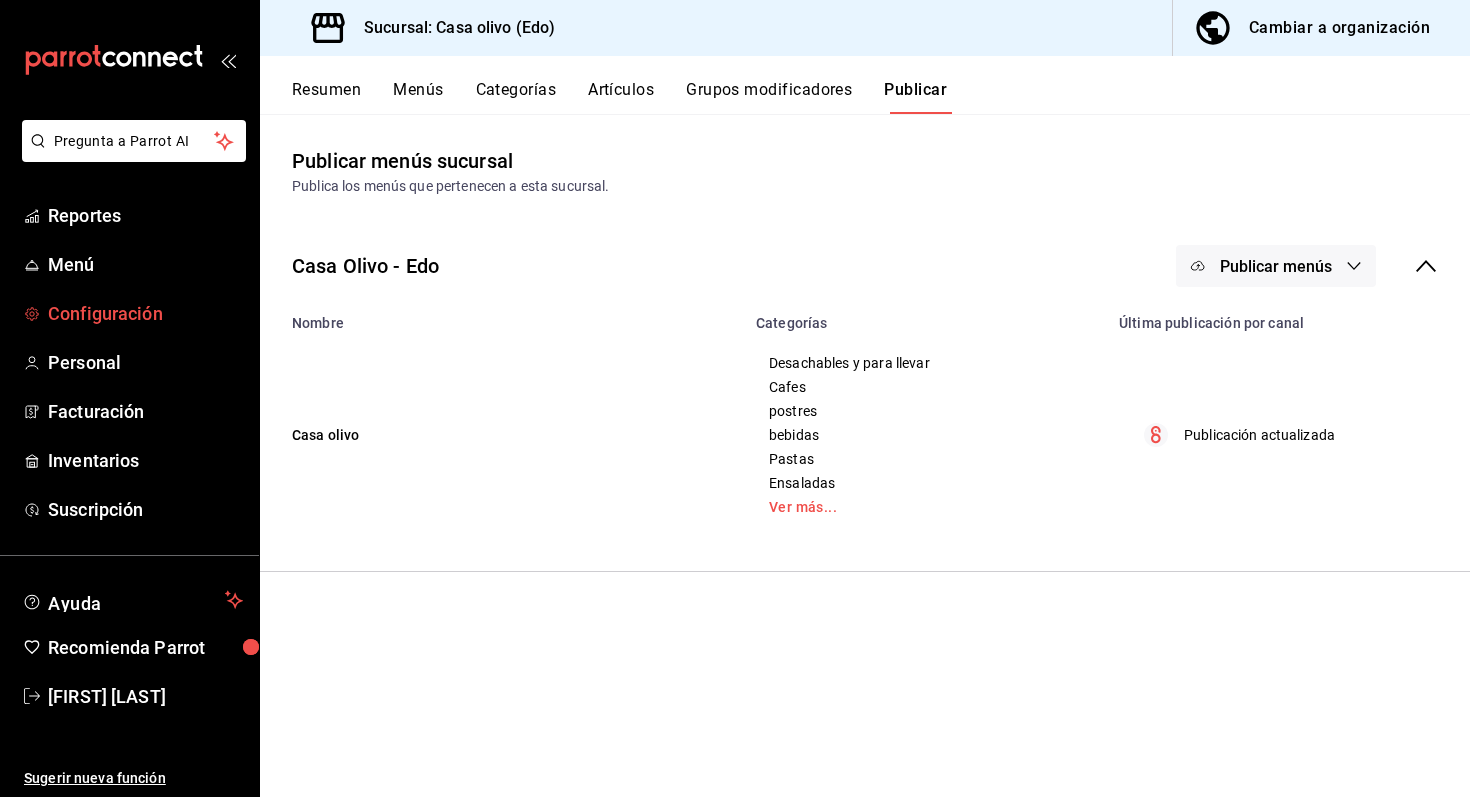 click on "Configuración" at bounding box center (145, 313) 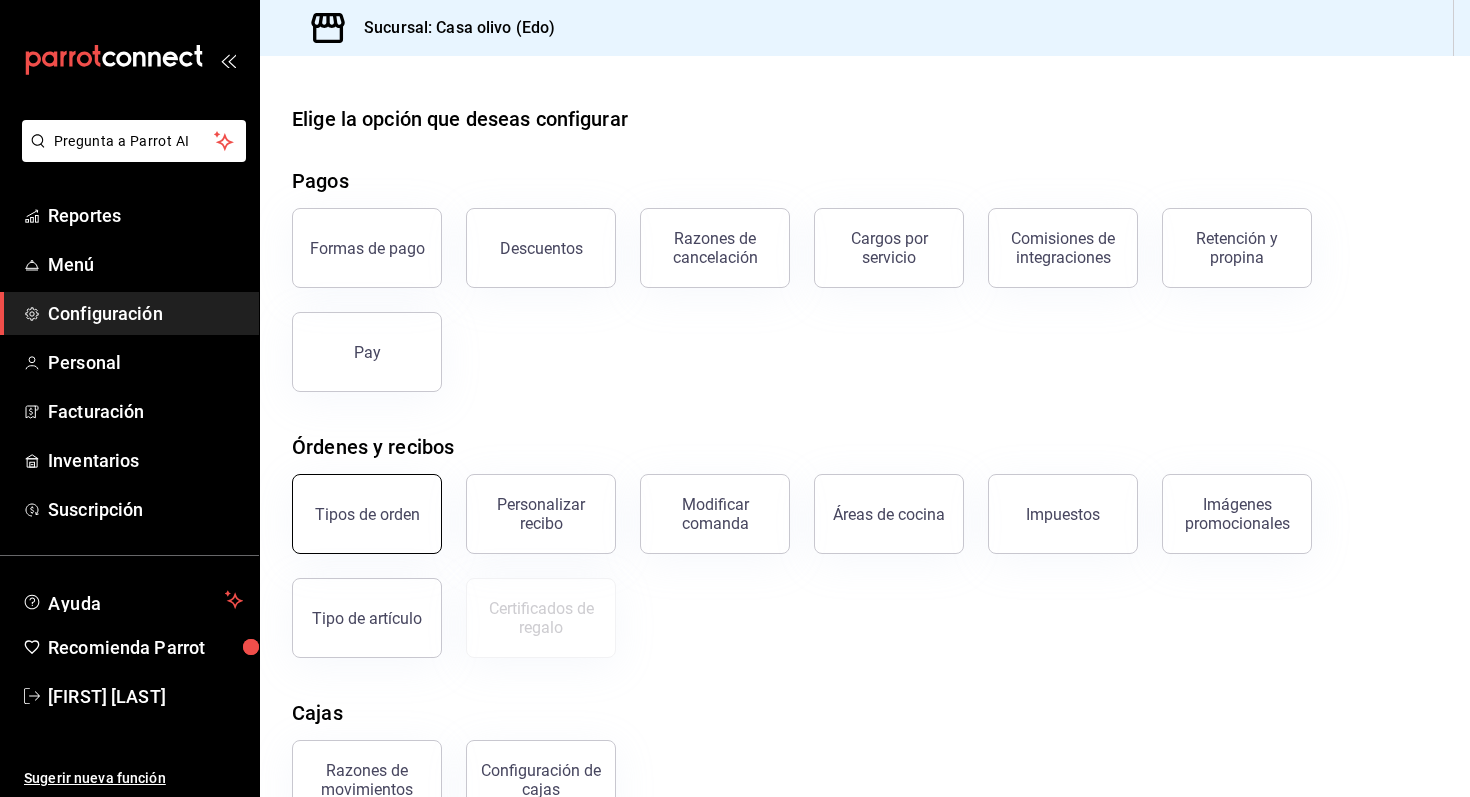click on "Tipos de orden" at bounding box center [367, 514] 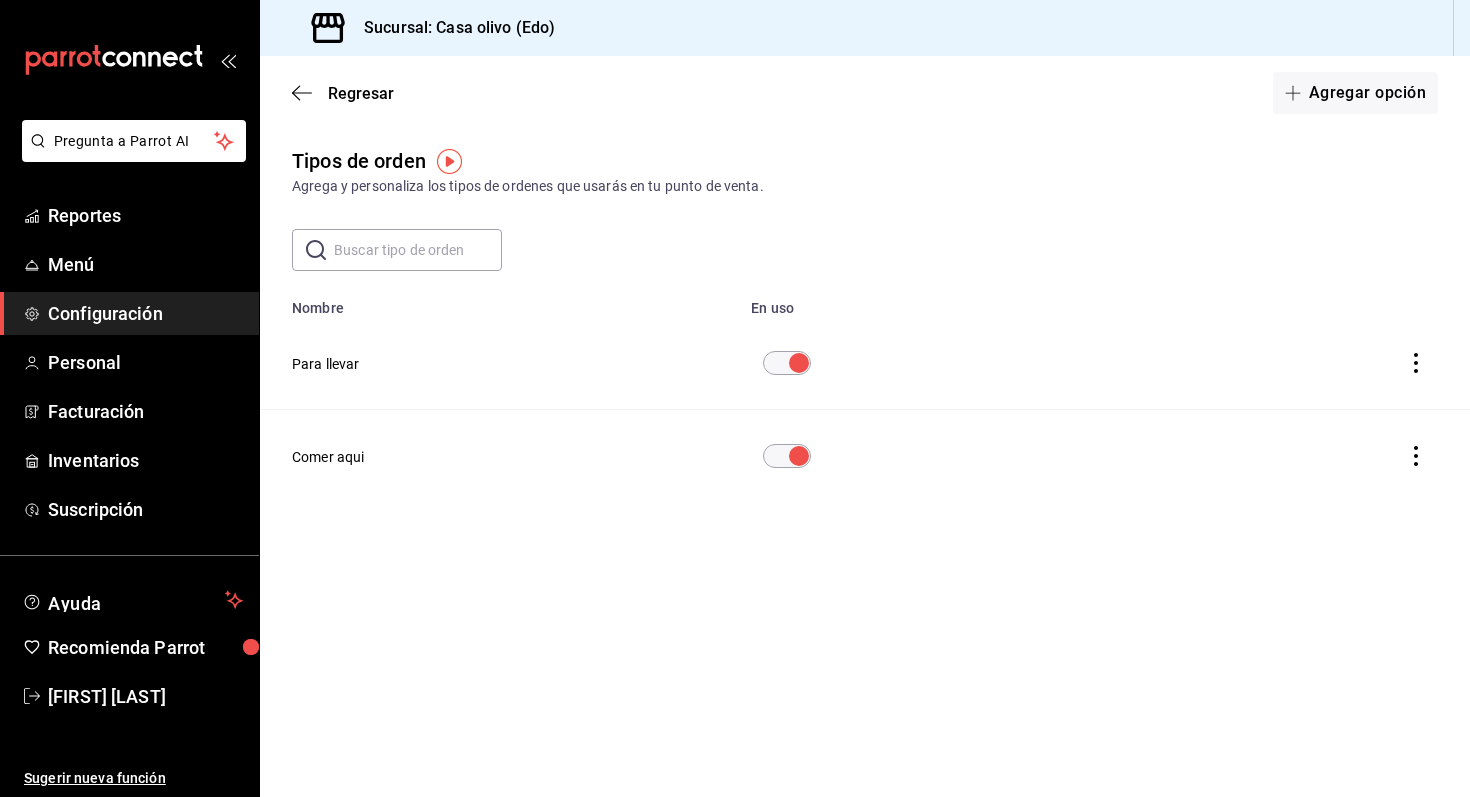 click on "Para llevar" at bounding box center [326, 364] 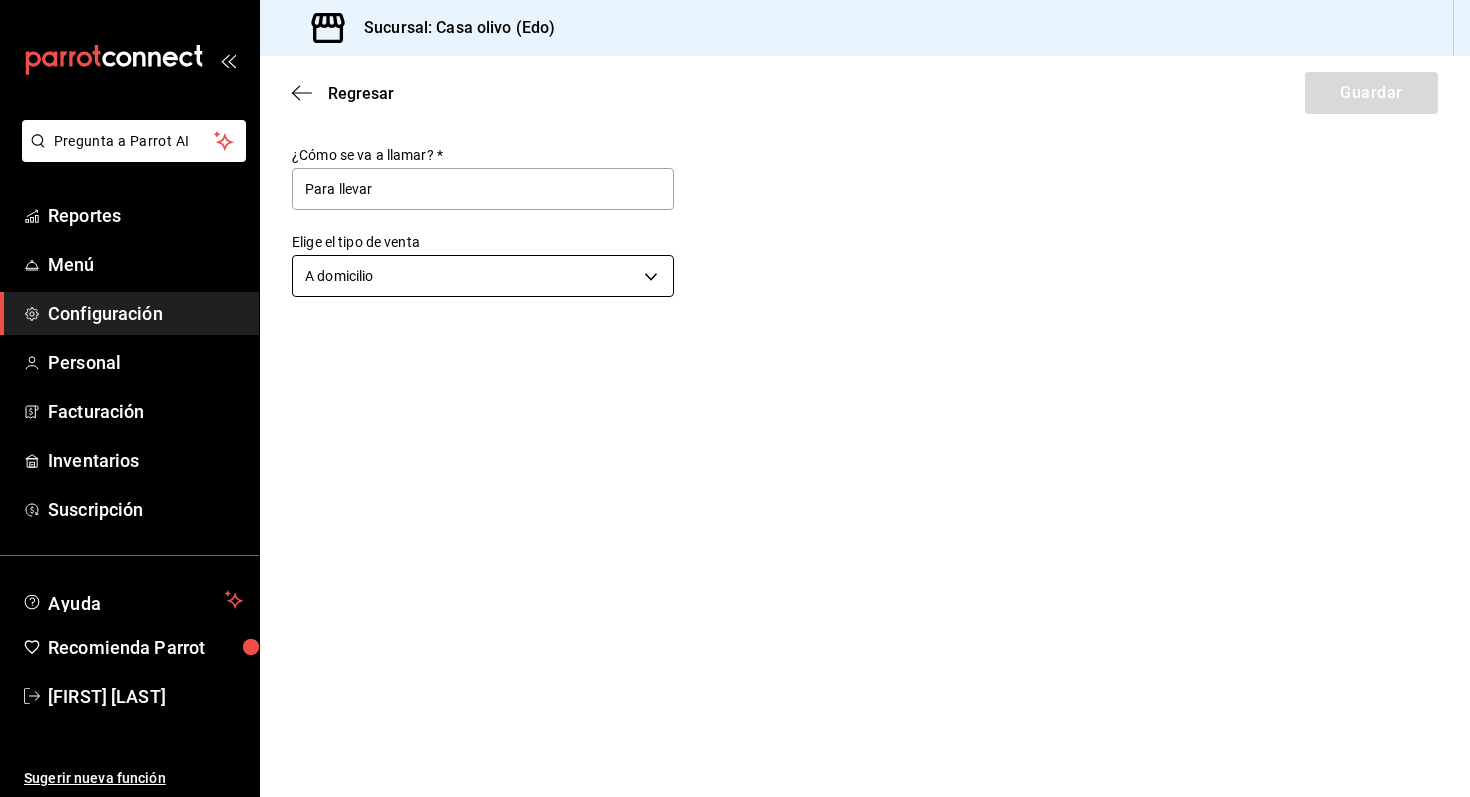 click on "Pregunta a Parrot AI Reportes   Menú   Configuración   Personal   Facturación   Inventarios   Suscripción   Ayuda Recomienda Parrot   Azael Pérez   Sugerir nueva función   Sucursal: Casa olivo (Edo) Regresar Guardar ¿Cómo se va a llamar?   * Para llevar Elige el tipo de venta A domicilio DELIVERY GANA 1 MES GRATIS EN TU SUSCRIPCIÓN AQUÍ ¿Recuerdas cómo empezó tu restaurante?
Hoy puedes ayudar a un colega a tener el mismo cambio que tú viviste.
Recomienda Parrot directamente desde tu Portal Administrador.
Es fácil y rápido.
🎁 Por cada restaurante que se una, ganas 1 mes gratis. Ver video tutorial Ir a video Pregunta a Parrot AI Reportes   Menú   Configuración   Personal   Facturación   Inventarios   Suscripción   Ayuda Recomienda Parrot   Azael Pérez   Sugerir nueva función   Visitar centro de ayuda (81) 2046 6363 soporte@parrotsoftware.io Visitar centro de ayuda (81) 2046 6363 soporte@parrotsoftware.io" at bounding box center (735, 398) 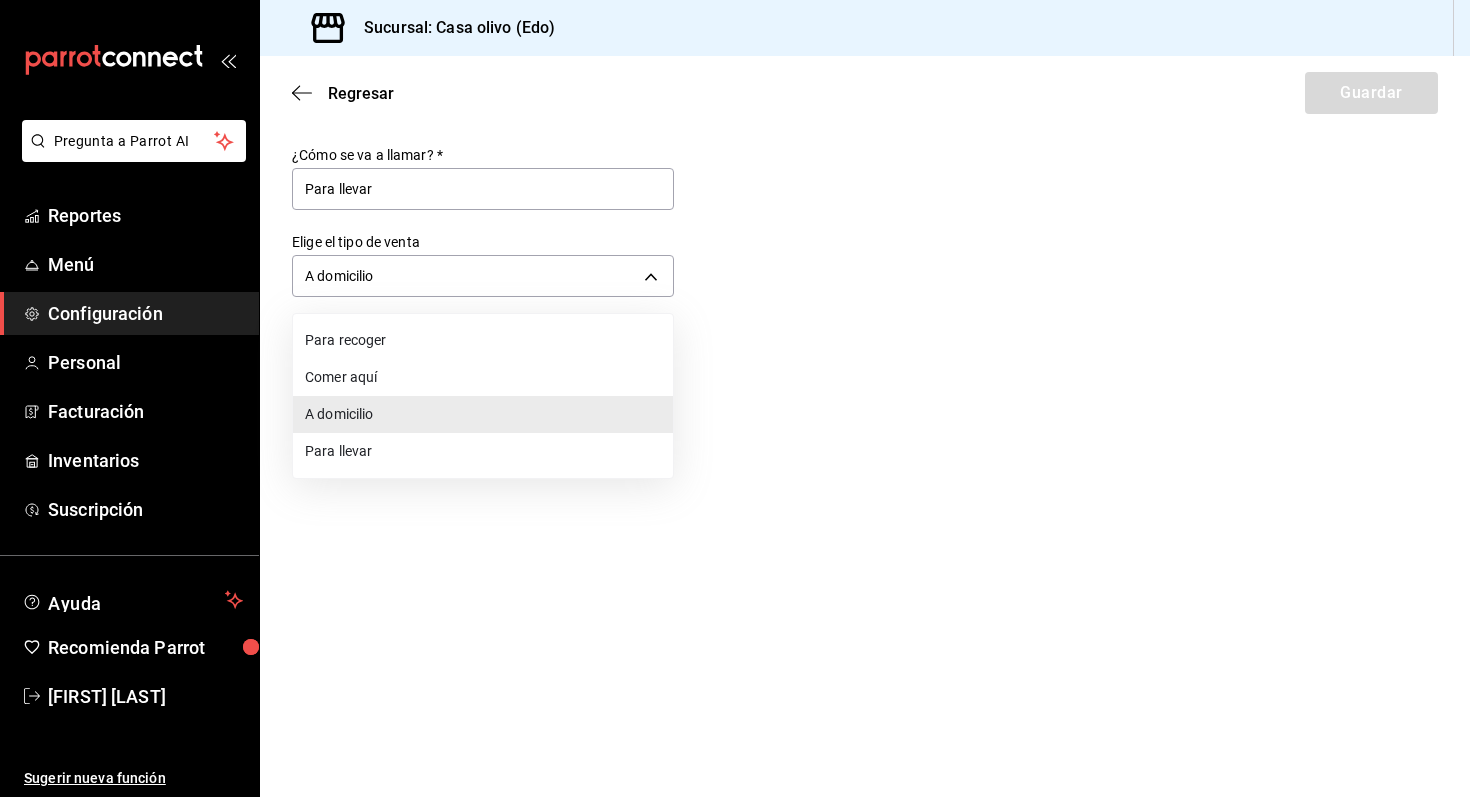 click on "Para recoger" at bounding box center [483, 340] 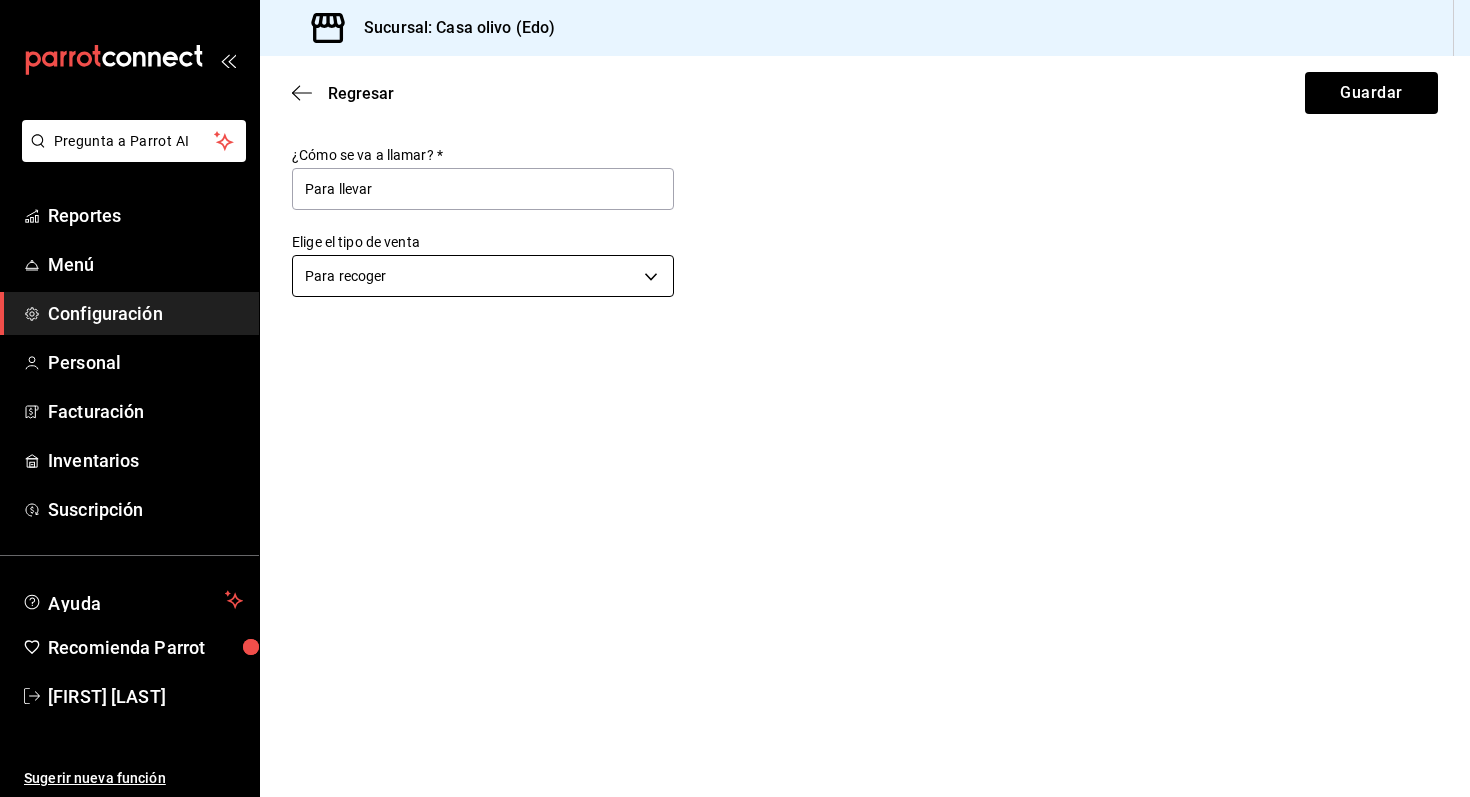 click on "Pregunta a Parrot AI Reportes   Menú   Configuración   Personal   Facturación   Inventarios   Suscripción   Ayuda Recomienda Parrot   Azael Pérez   Sugerir nueva función   Sucursal: Casa olivo (Edo) Regresar Guardar ¿Cómo se va a llamar?   * Para llevar Elige el tipo de venta Para recoger PICK_UP GANA 1 MES GRATIS EN TU SUSCRIPCIÓN AQUÍ ¿Recuerdas cómo empezó tu restaurante?
Hoy puedes ayudar a un colega a tener el mismo cambio que tú viviste.
Recomienda Parrot directamente desde tu Portal Administrador.
Es fácil y rápido.
🎁 Por cada restaurante que se una, ganas 1 mes gratis. Ver video tutorial Ir a video Pregunta a Parrot AI Reportes   Menú   Configuración   Personal   Facturación   Inventarios   Suscripción   Ayuda Recomienda Parrot   Azael Pérez   Sugerir nueva función   Visitar centro de ayuda (81) 2046 6363 soporte@parrotsoftware.io Visitar centro de ayuda (81) 2046 6363 soporte@parrotsoftware.io" at bounding box center (735, 398) 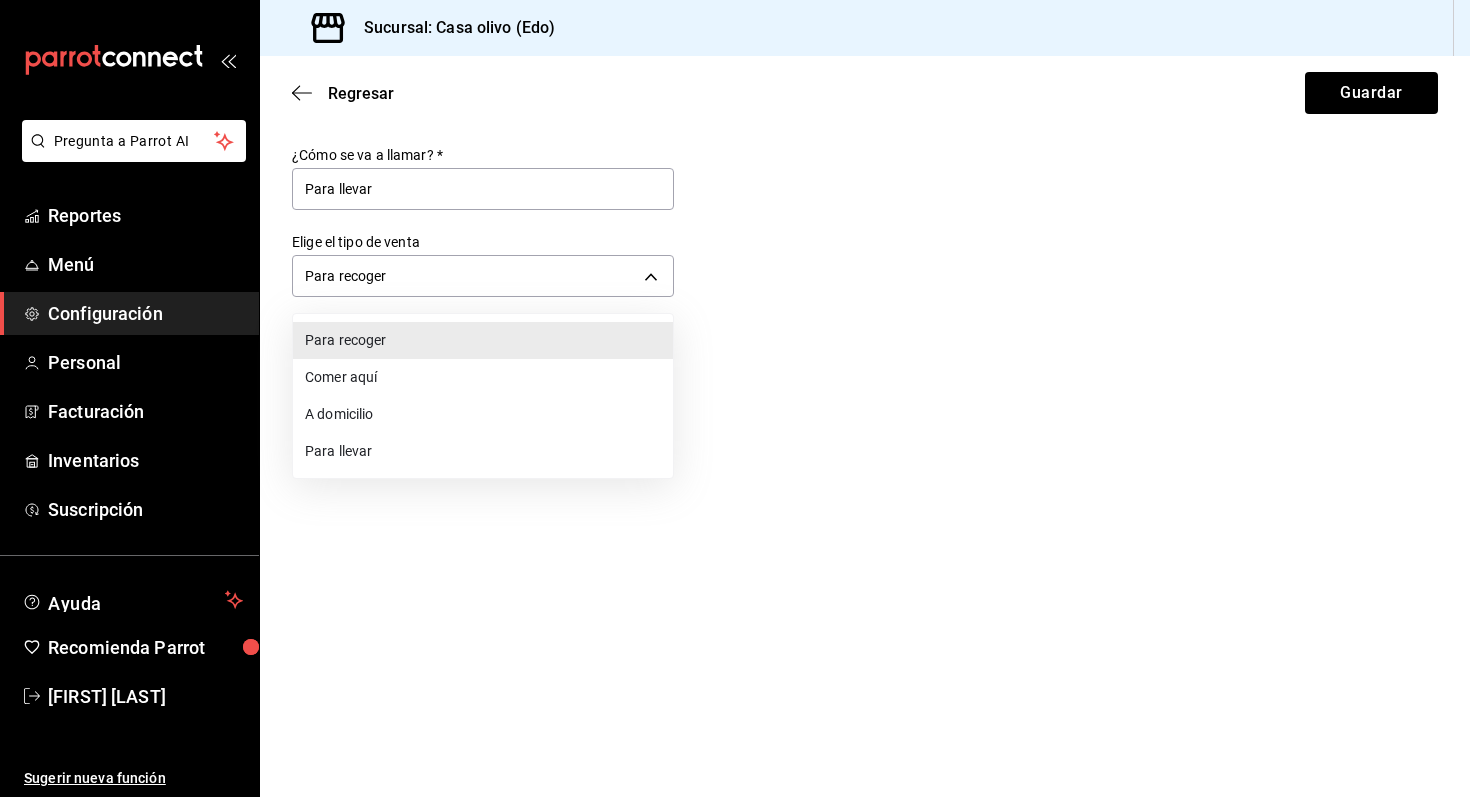 click on "Para llevar" at bounding box center [483, 451] 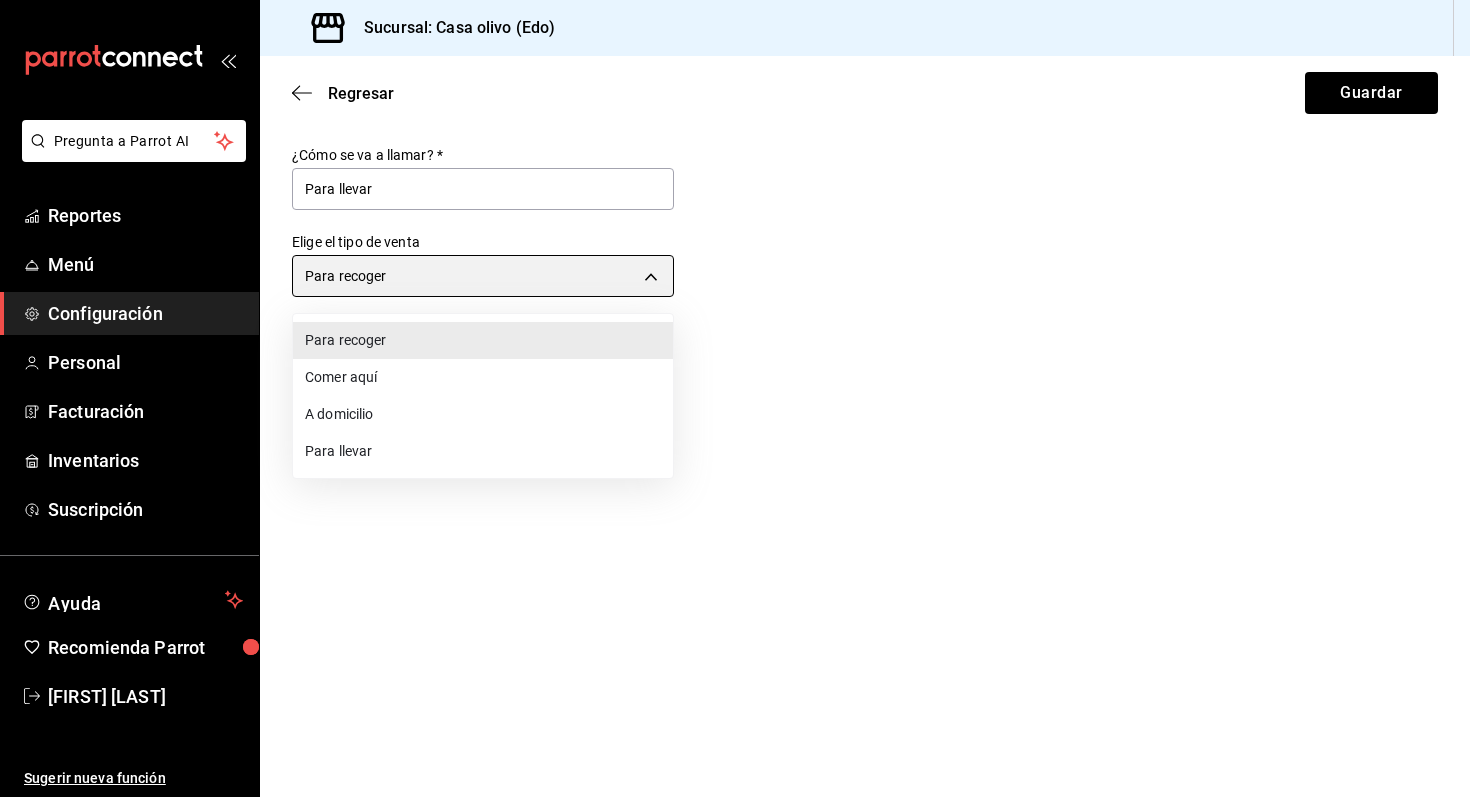 type on "TAKE_OUT" 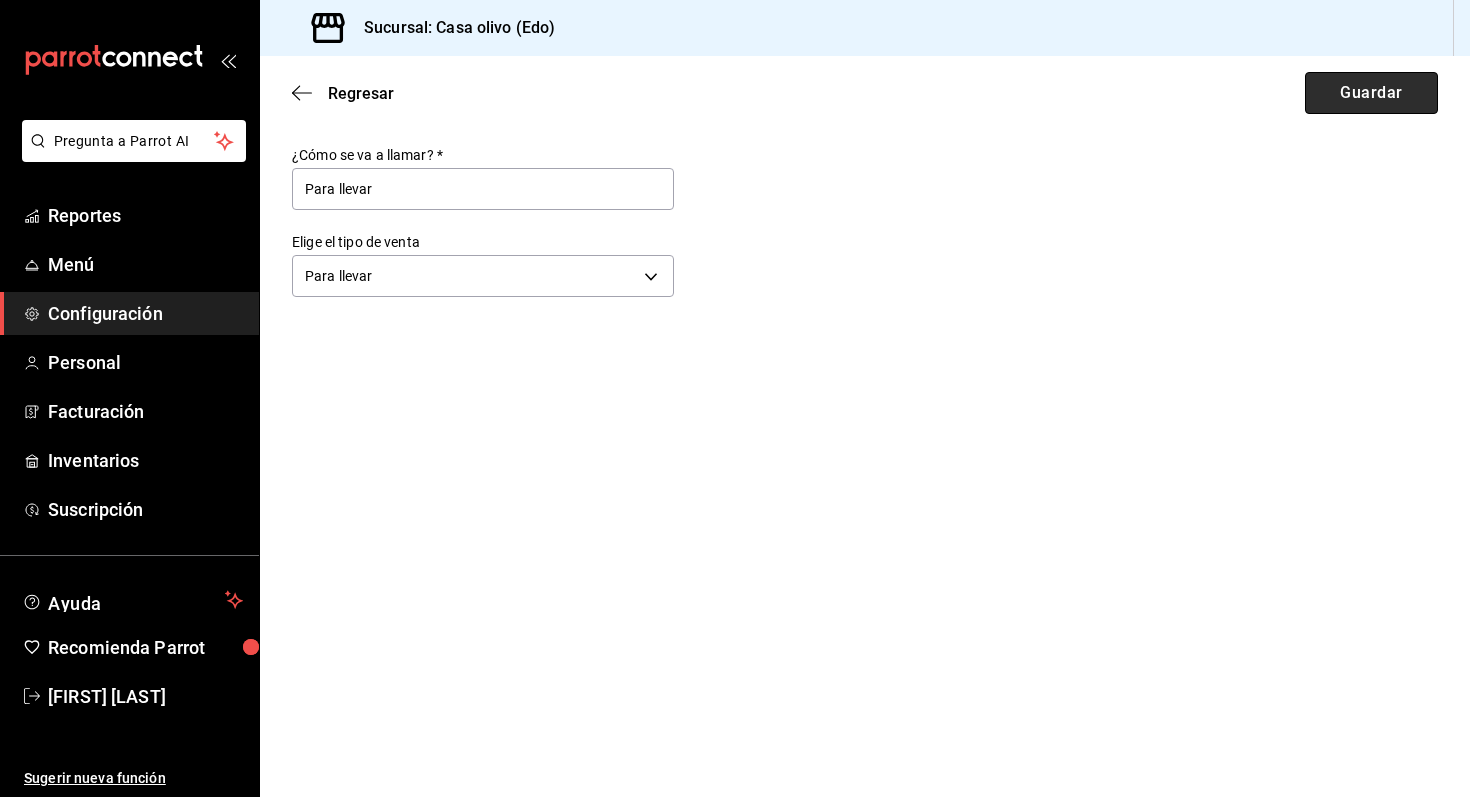 click on "Guardar" at bounding box center [1371, 93] 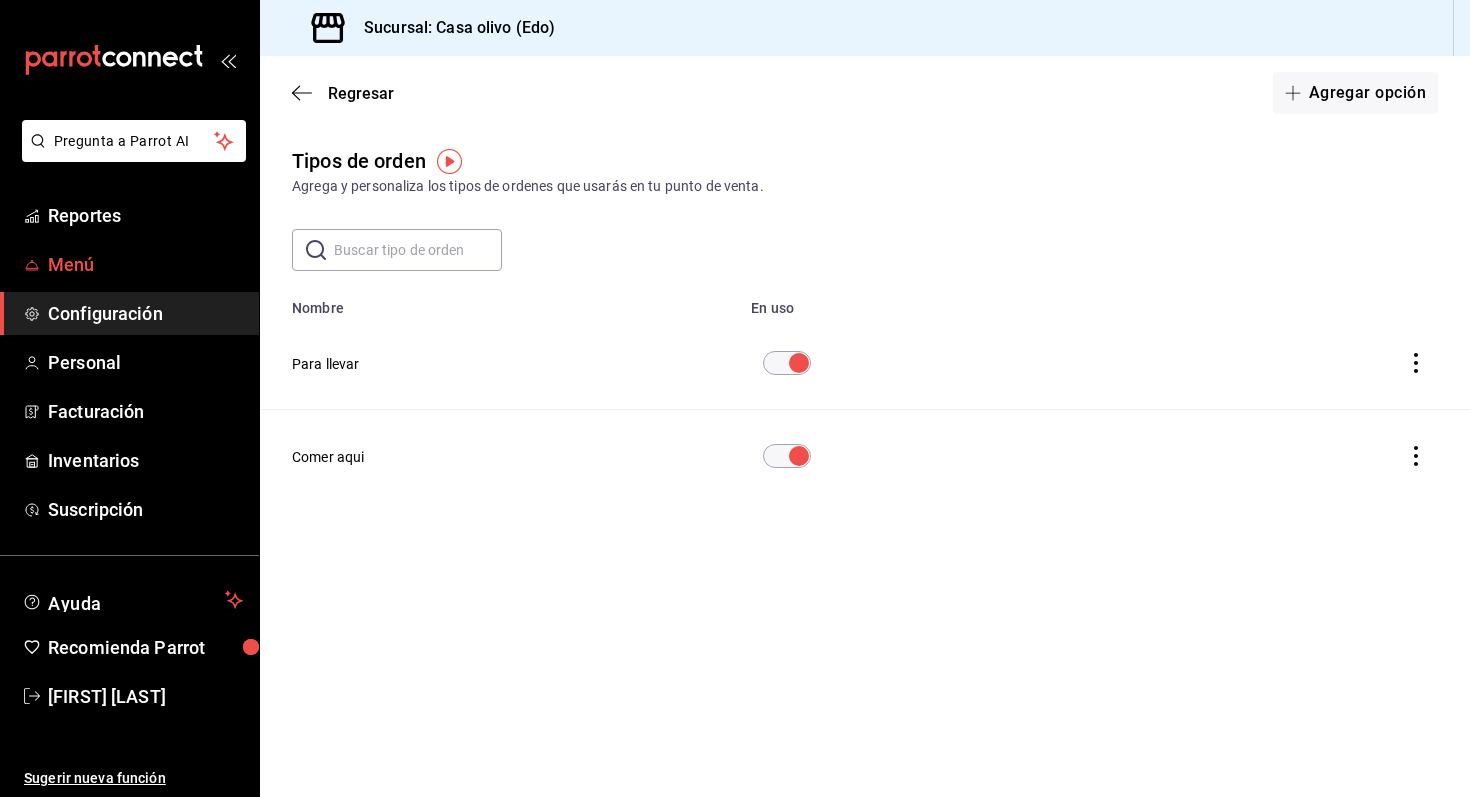 click on "Menú" at bounding box center [145, 264] 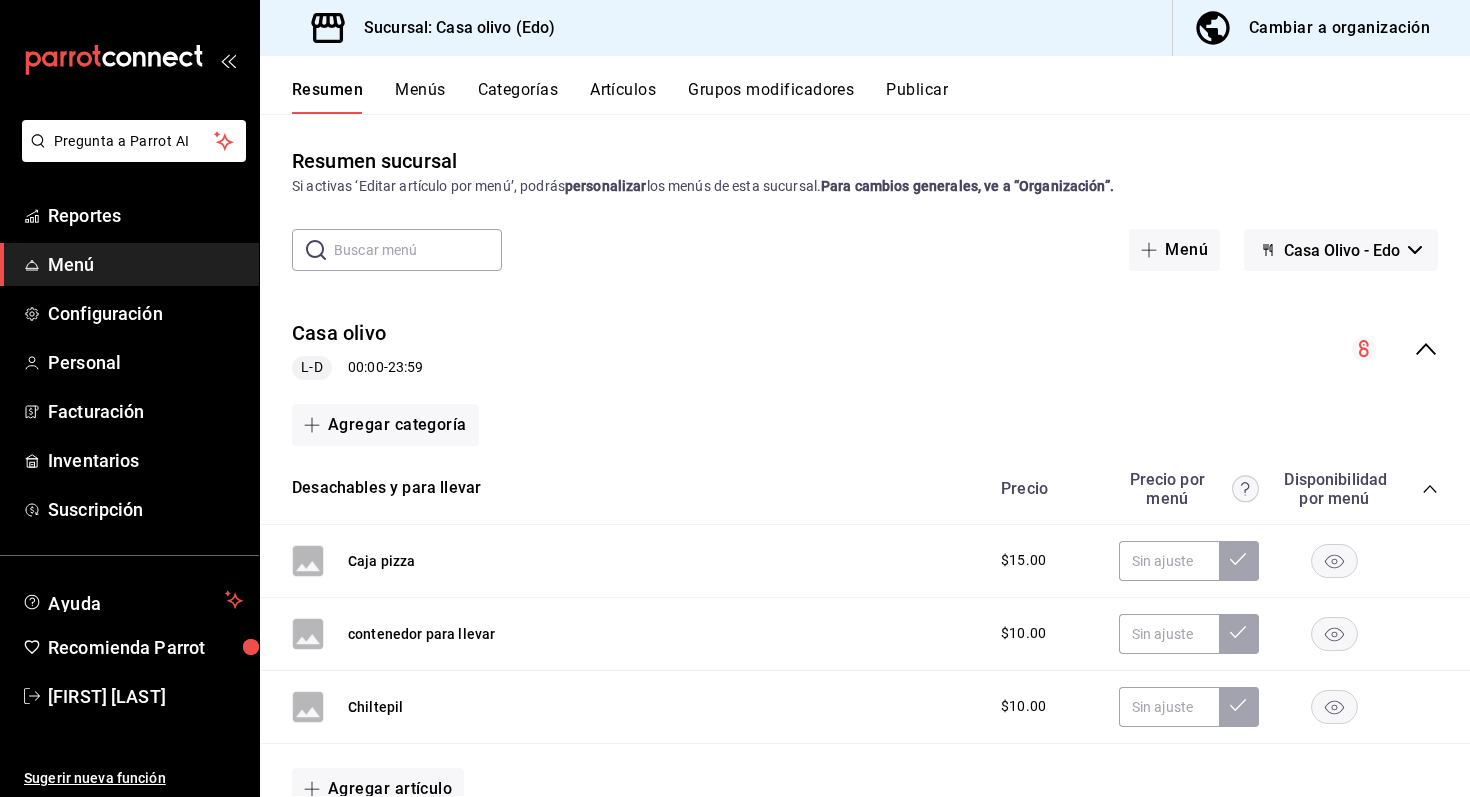 click on "Publicar" at bounding box center [917, 97] 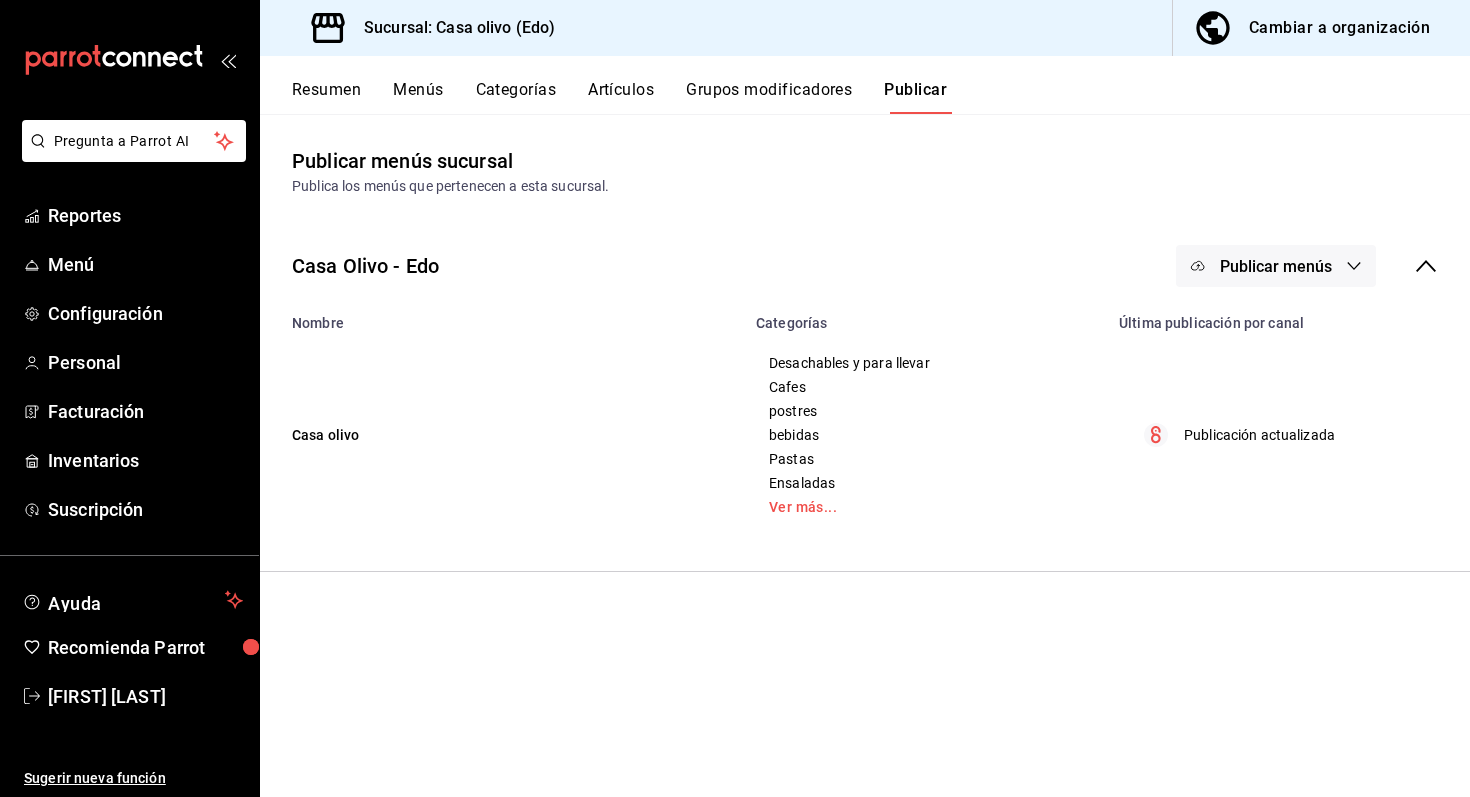 click on "Publicar menús" at bounding box center [1276, 266] 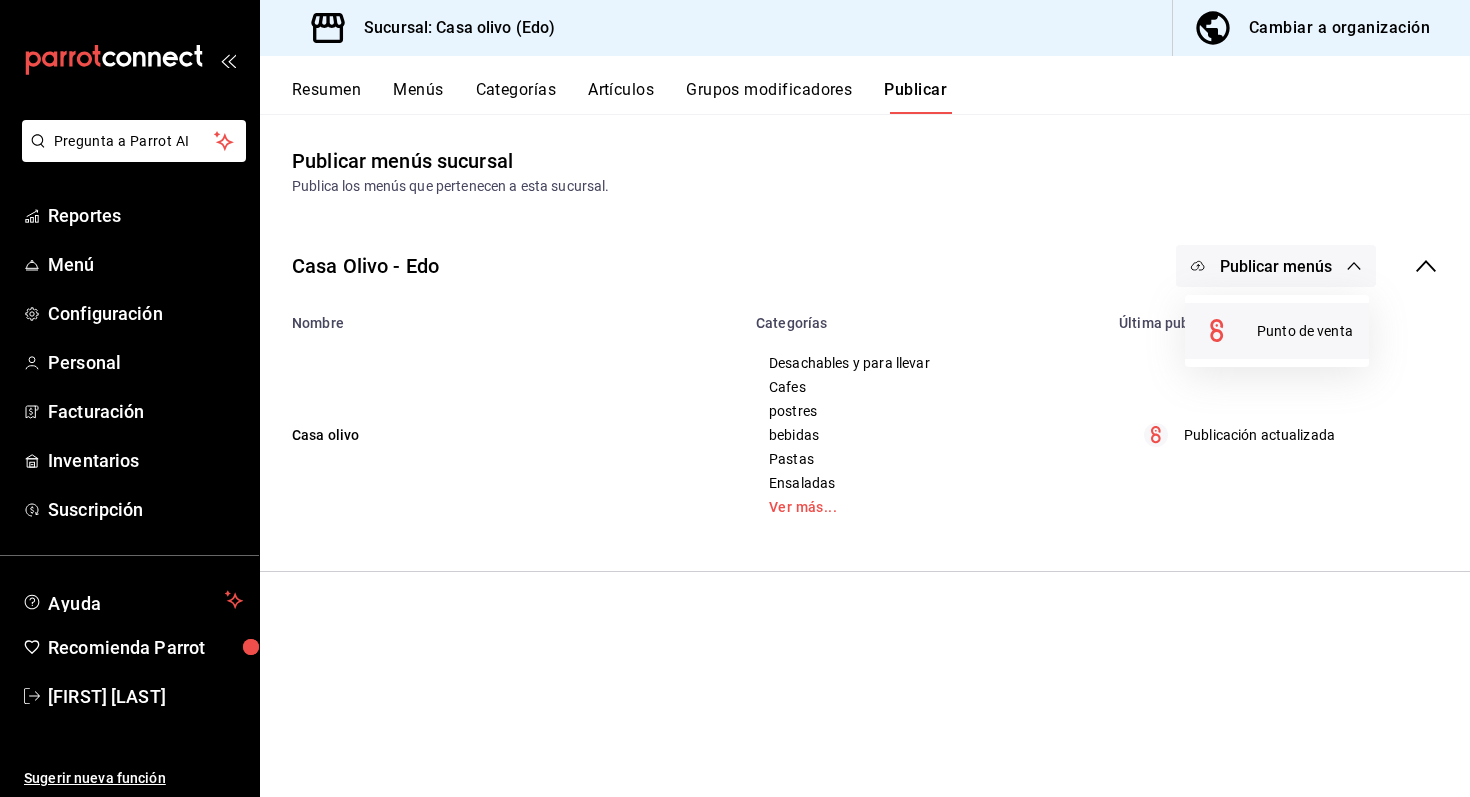 click at bounding box center [1229, 331] 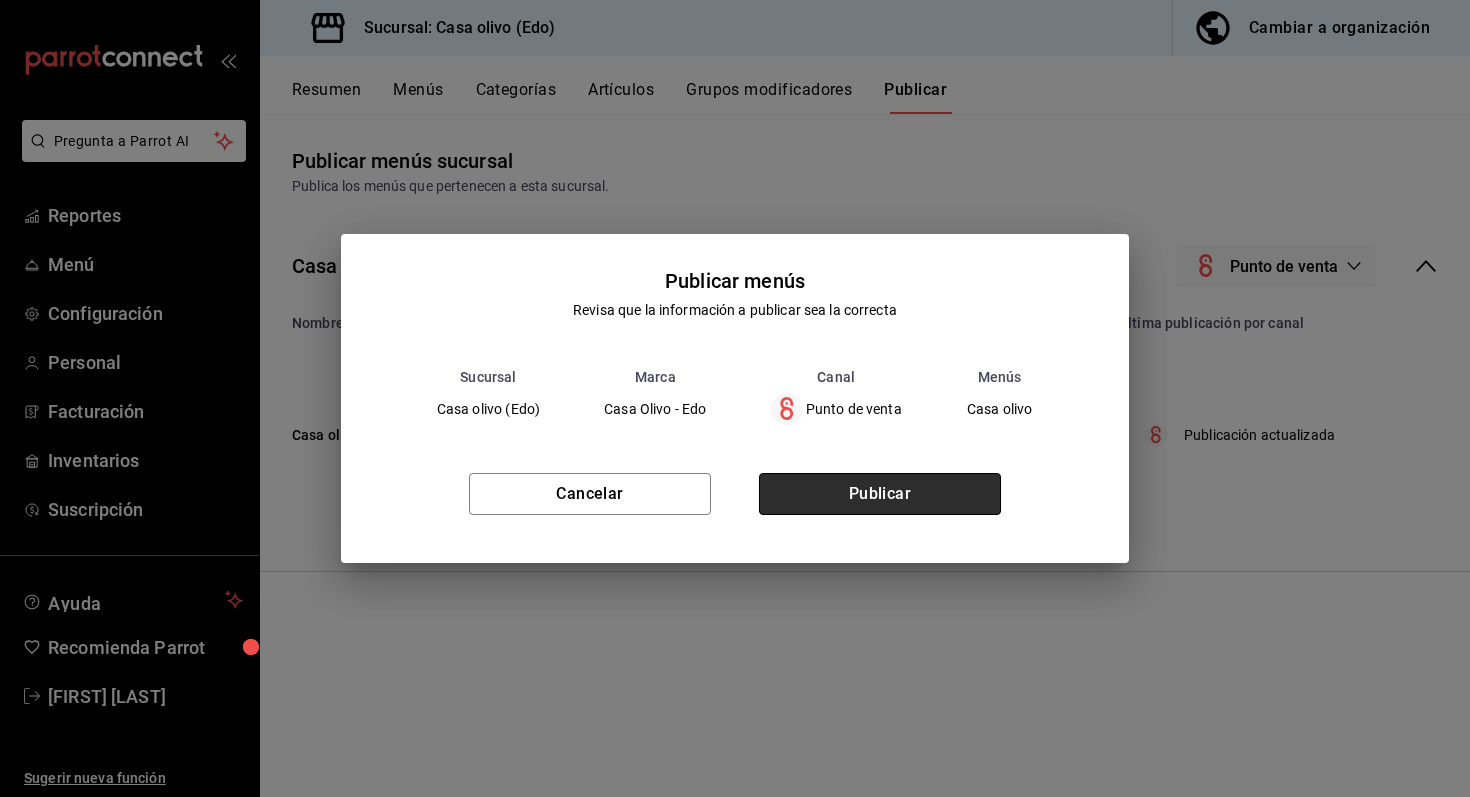 click on "Publicar" at bounding box center [880, 494] 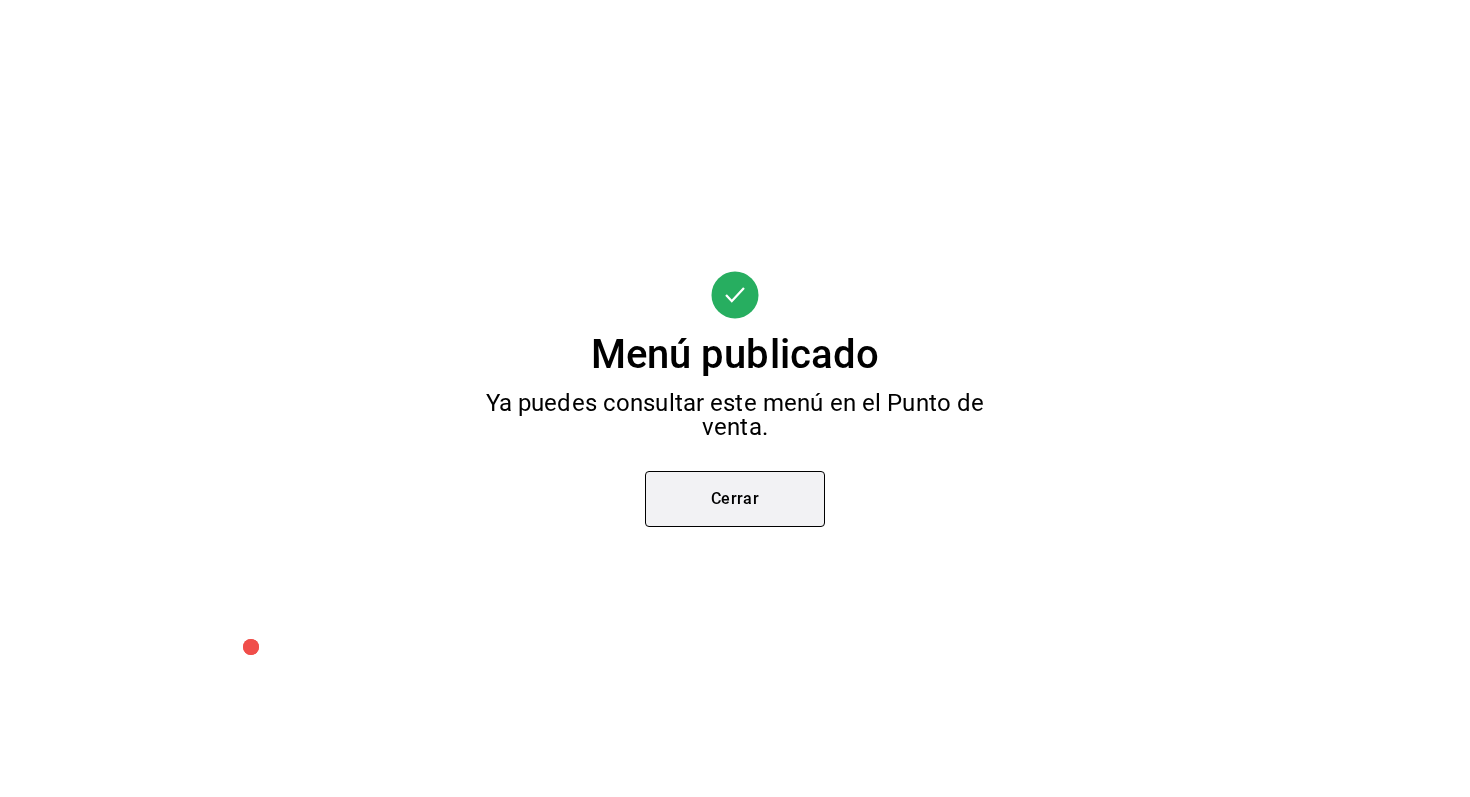 click on "Cerrar" at bounding box center (735, 499) 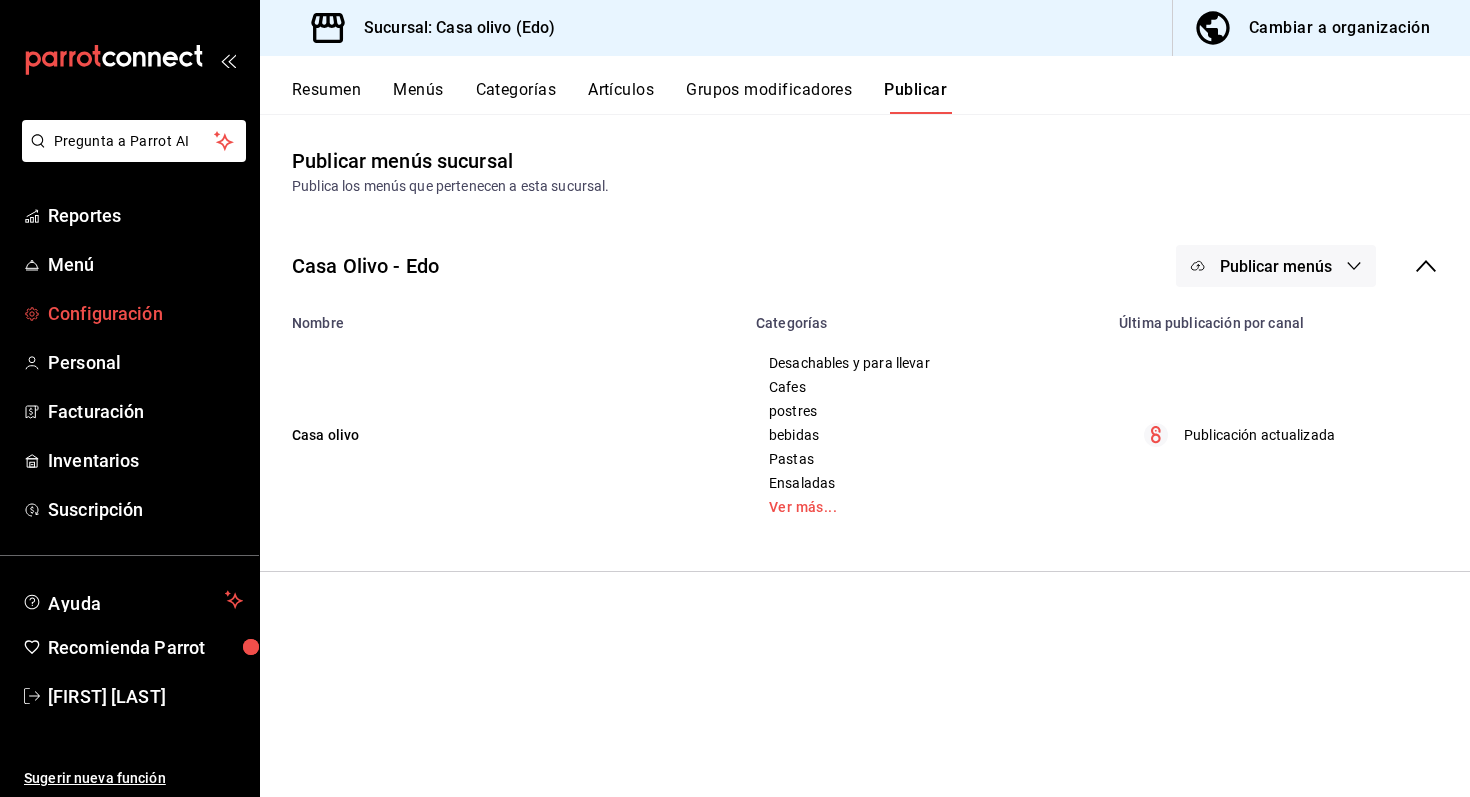 click on "Configuración" at bounding box center (145, 313) 